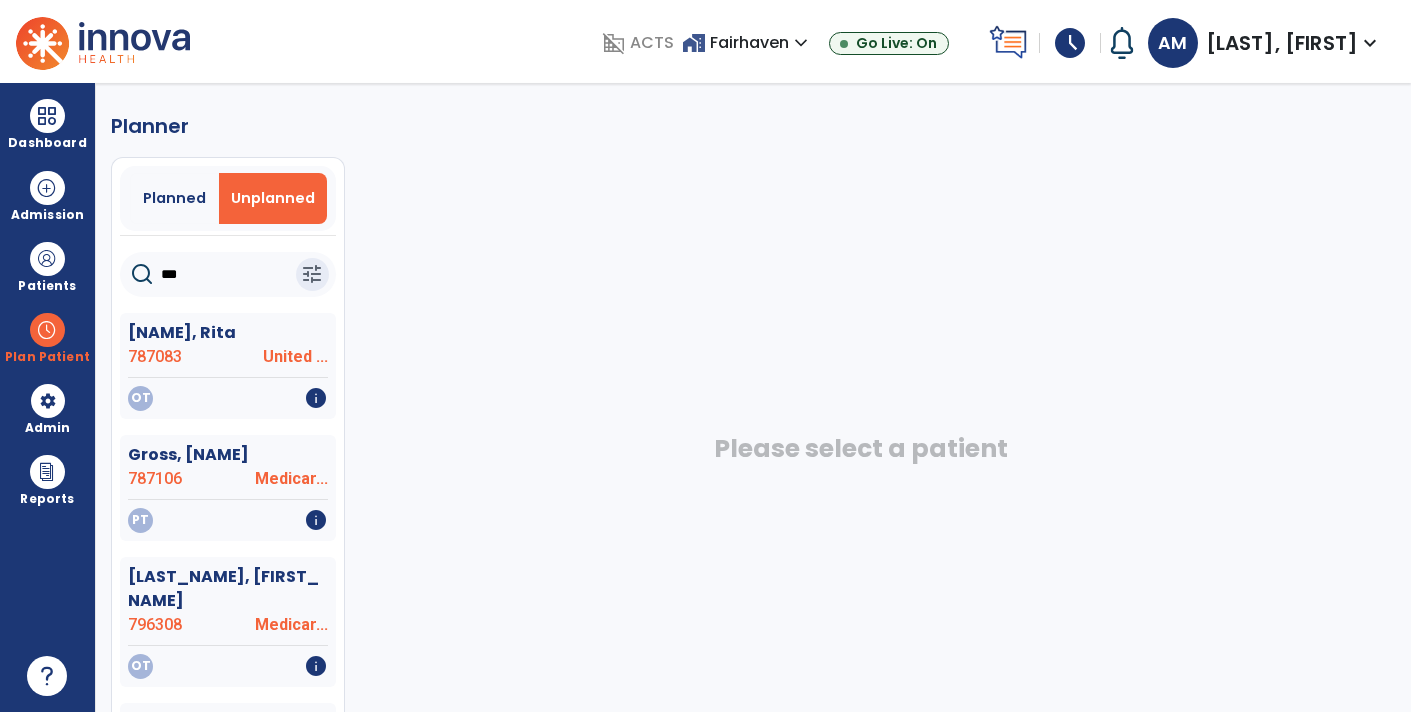 scroll, scrollTop: 0, scrollLeft: 0, axis: both 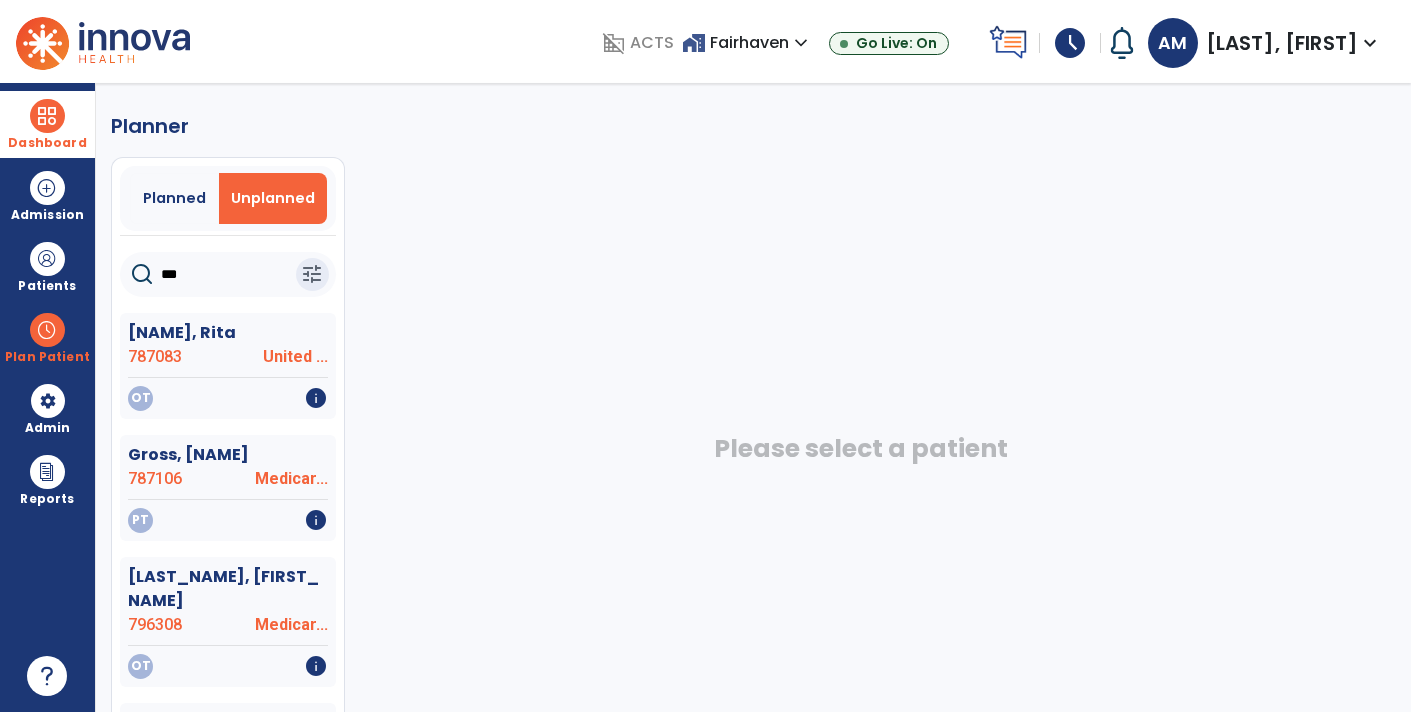 click at bounding box center [47, 116] 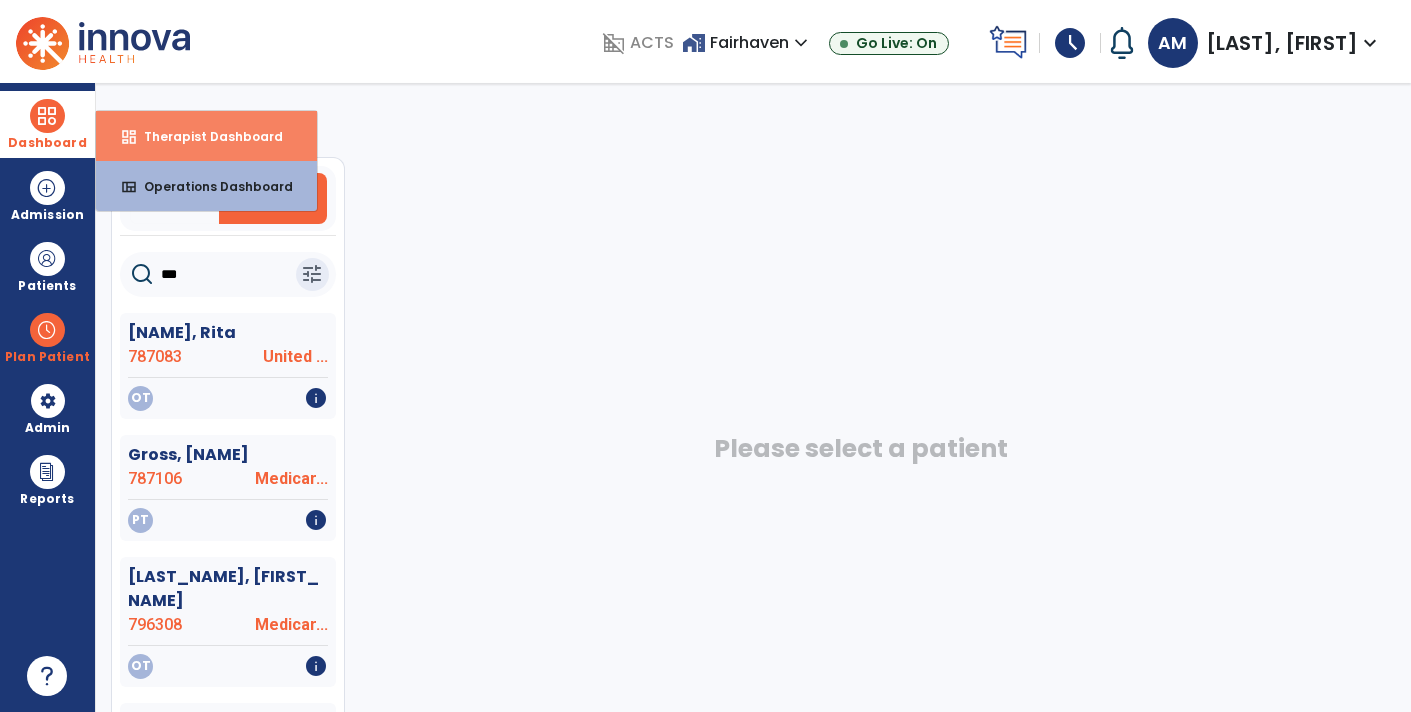 click on "dashboard  Therapist Dashboard" at bounding box center (206, 136) 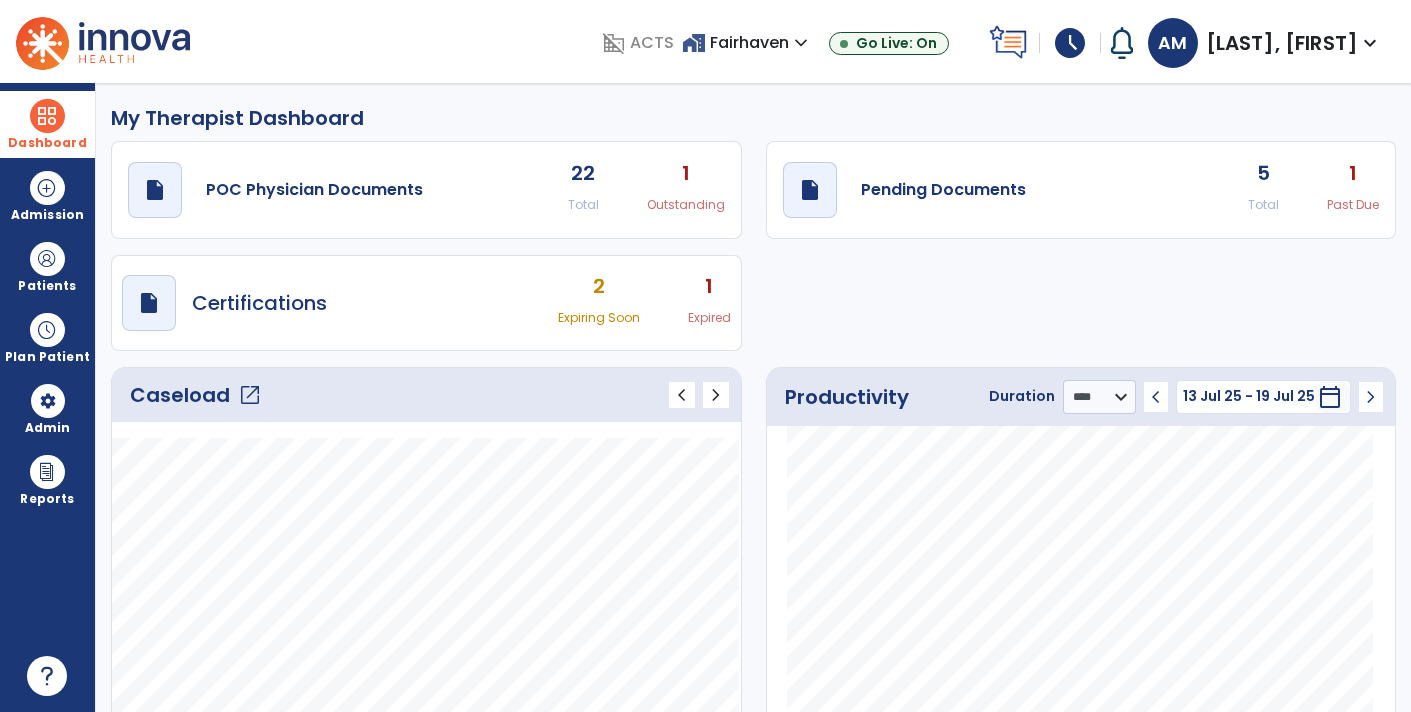 click on "5 Total" 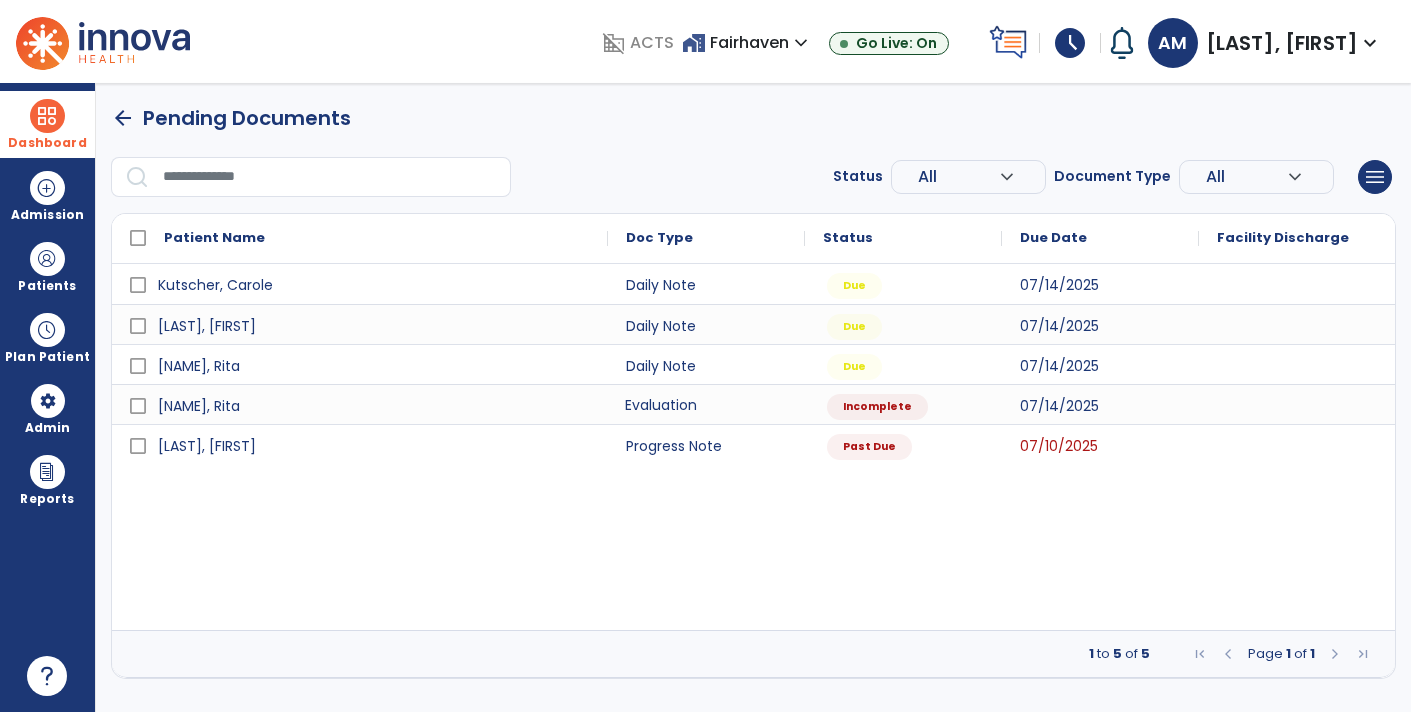 click on "Evaluation" at bounding box center (706, 404) 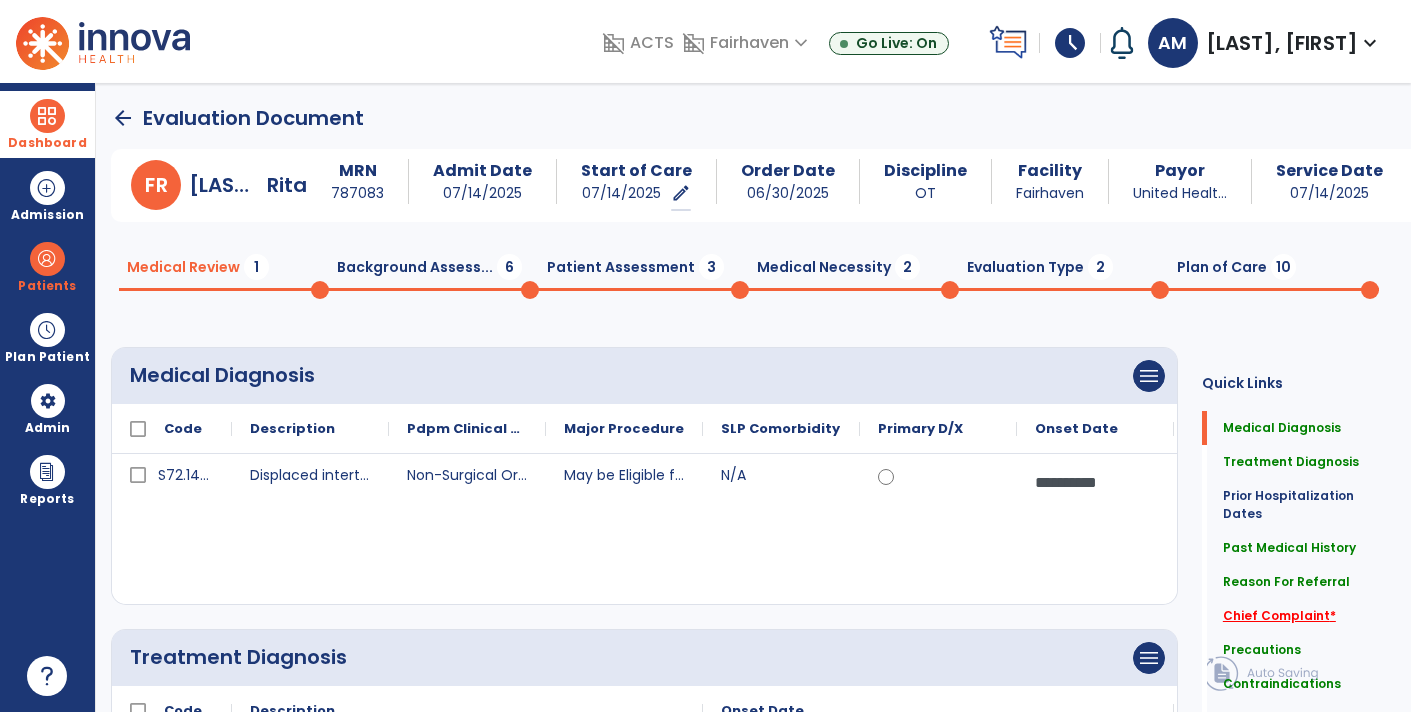 click on "Chief Complaint   *" 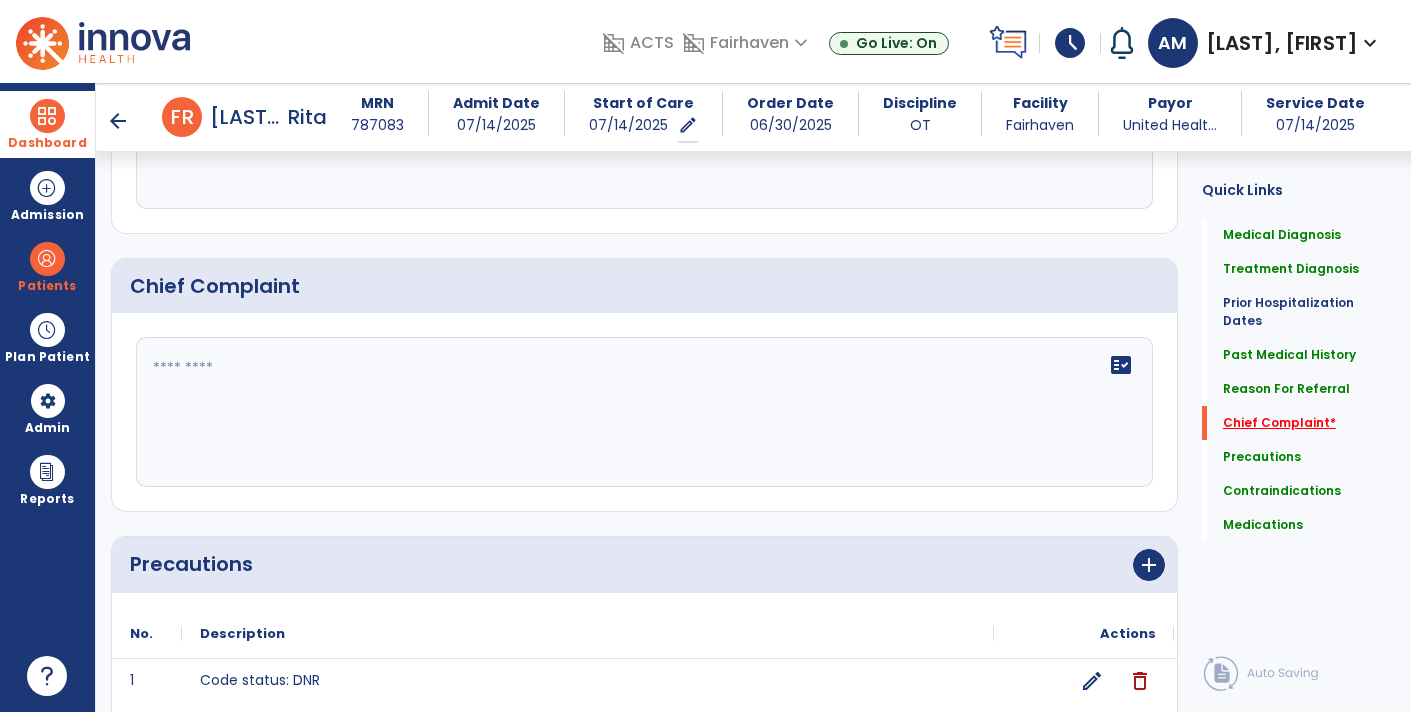 scroll, scrollTop: 1444, scrollLeft: 0, axis: vertical 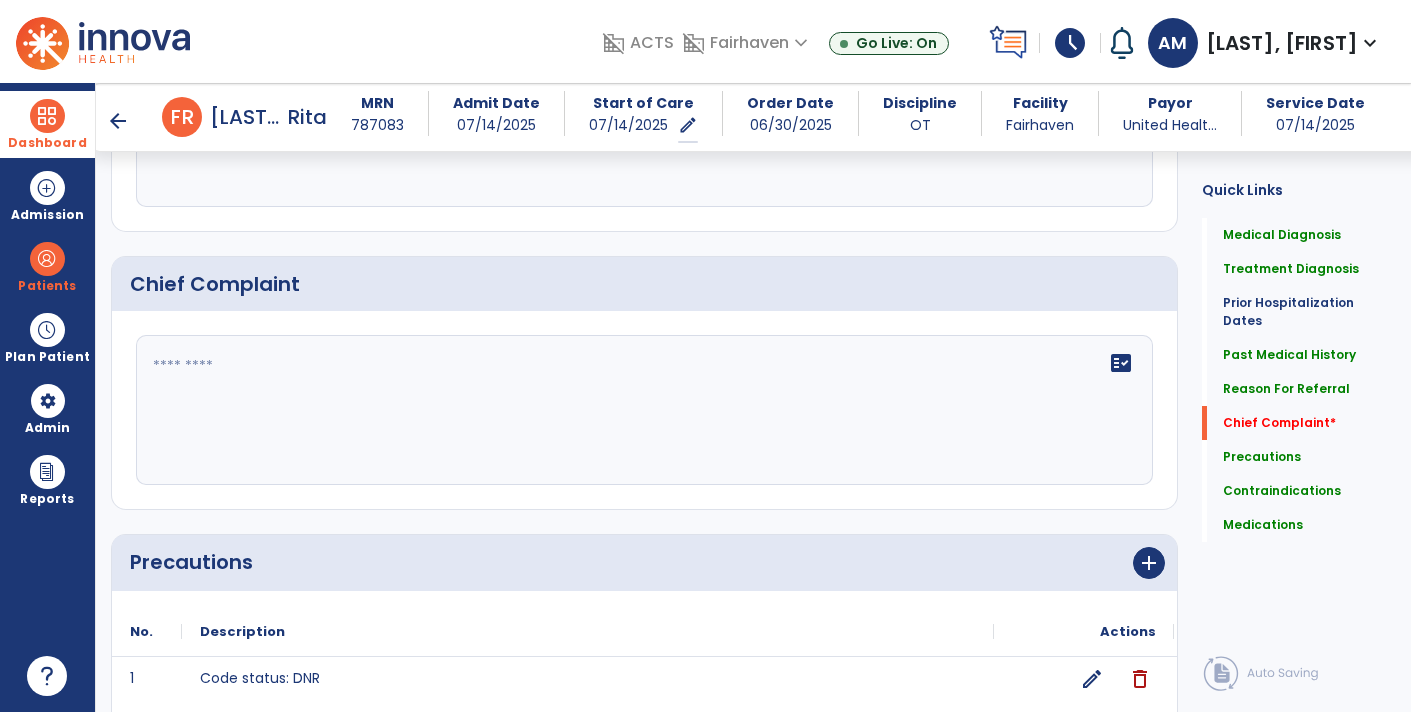 click on "fact_check" 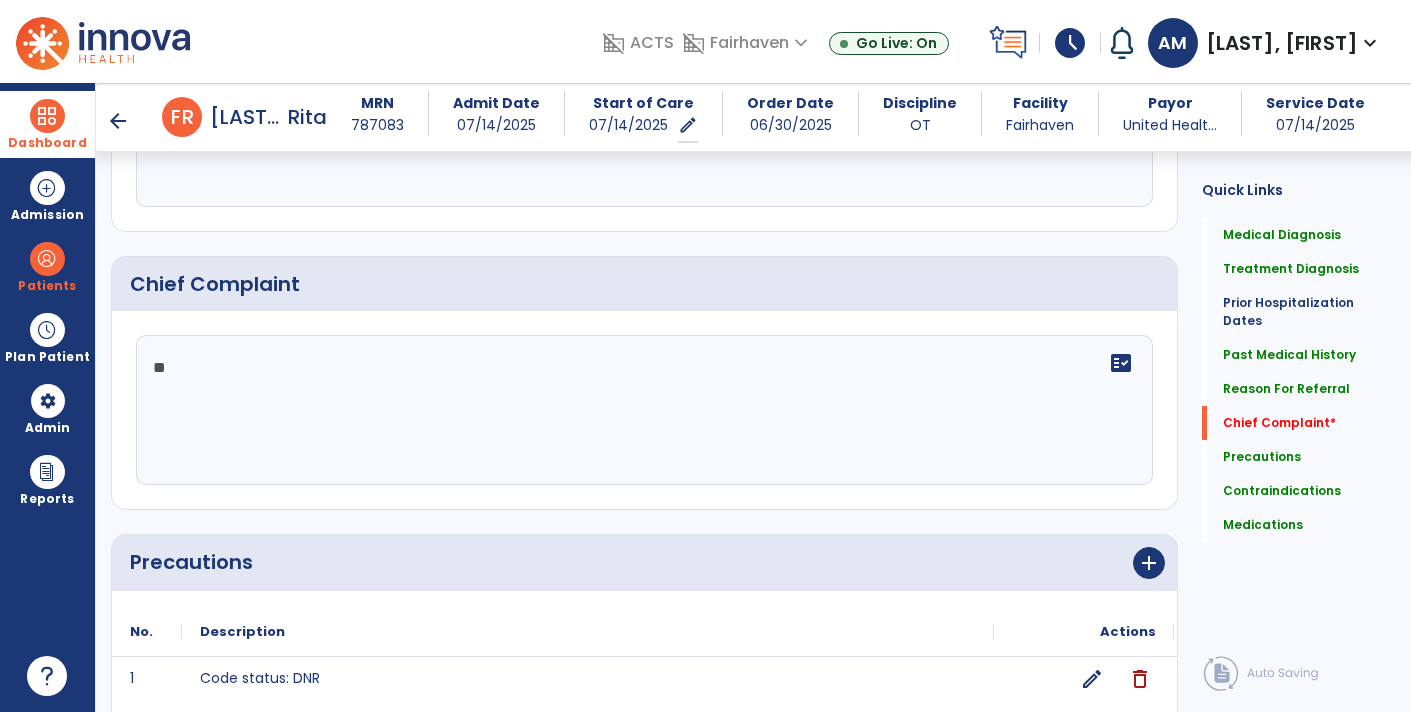 type on "*" 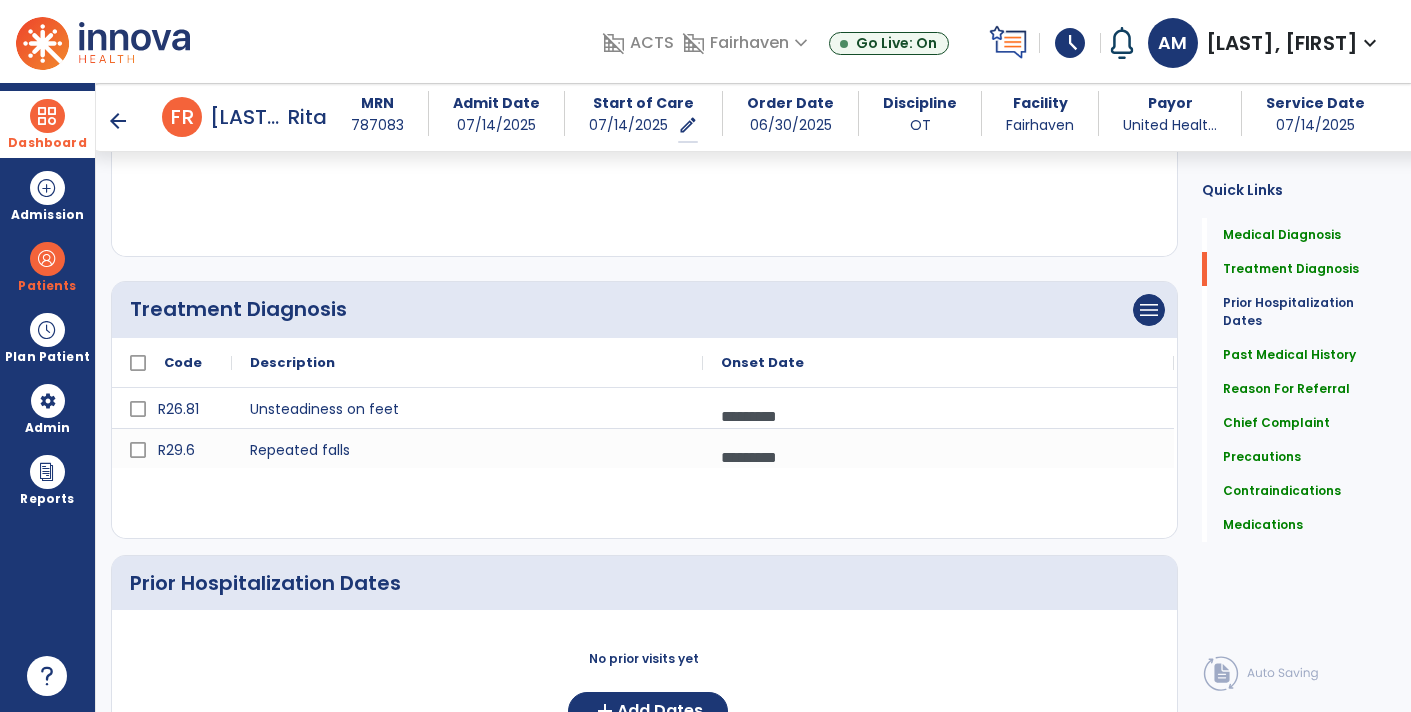 scroll, scrollTop: 343, scrollLeft: 0, axis: vertical 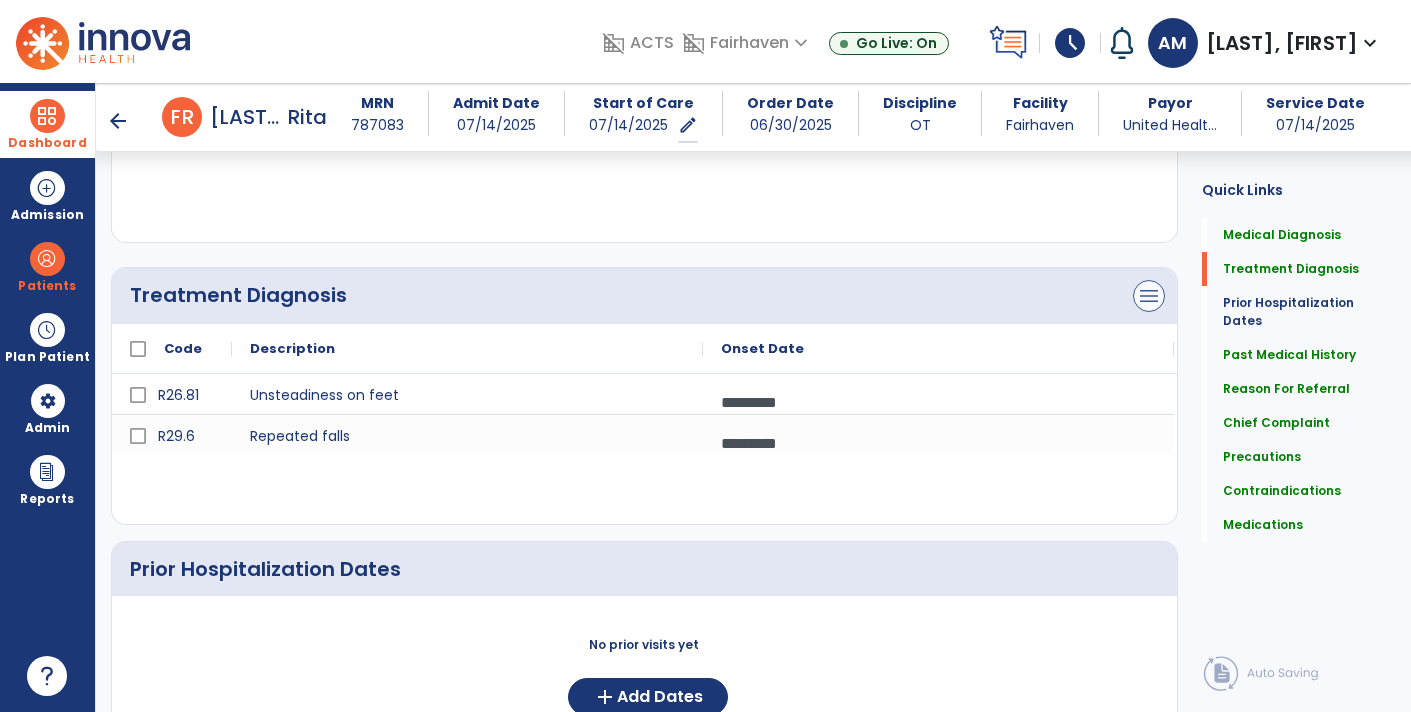 type on "**********" 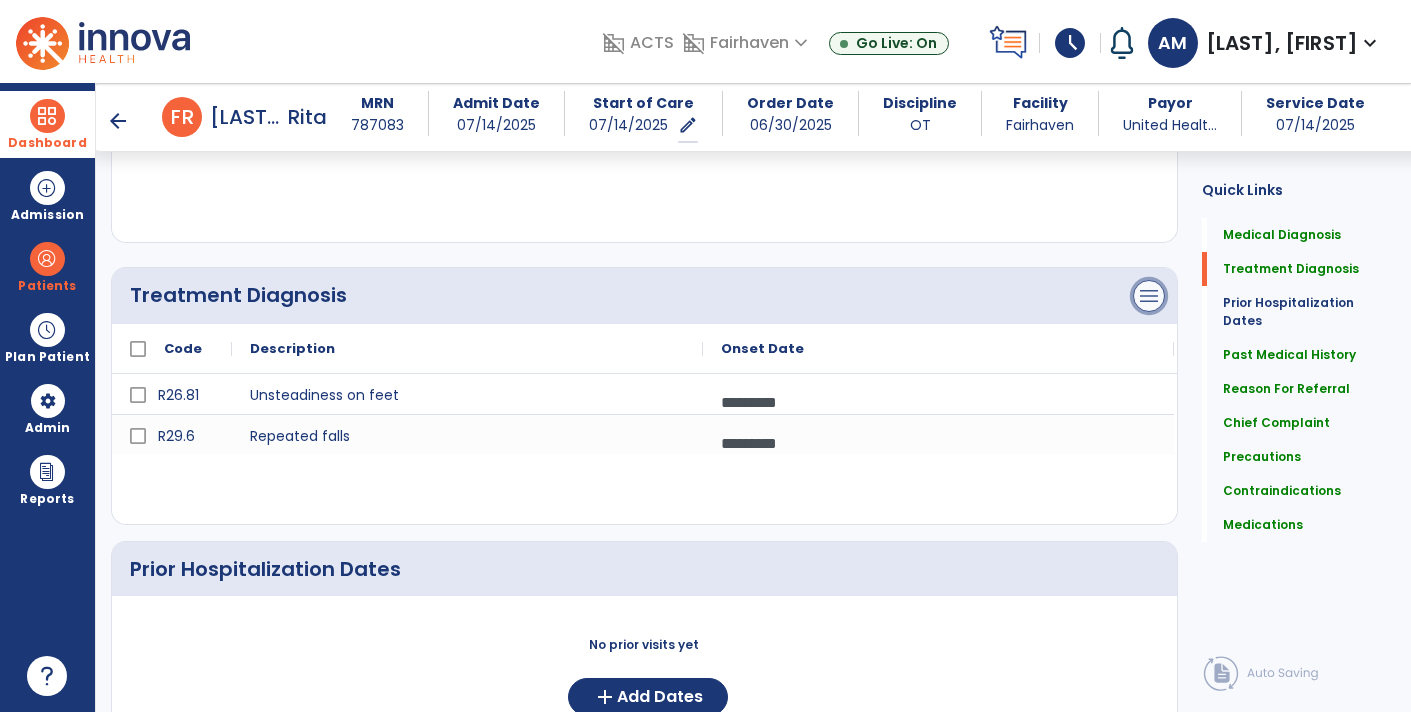 click on "menu" at bounding box center [1149, 14] 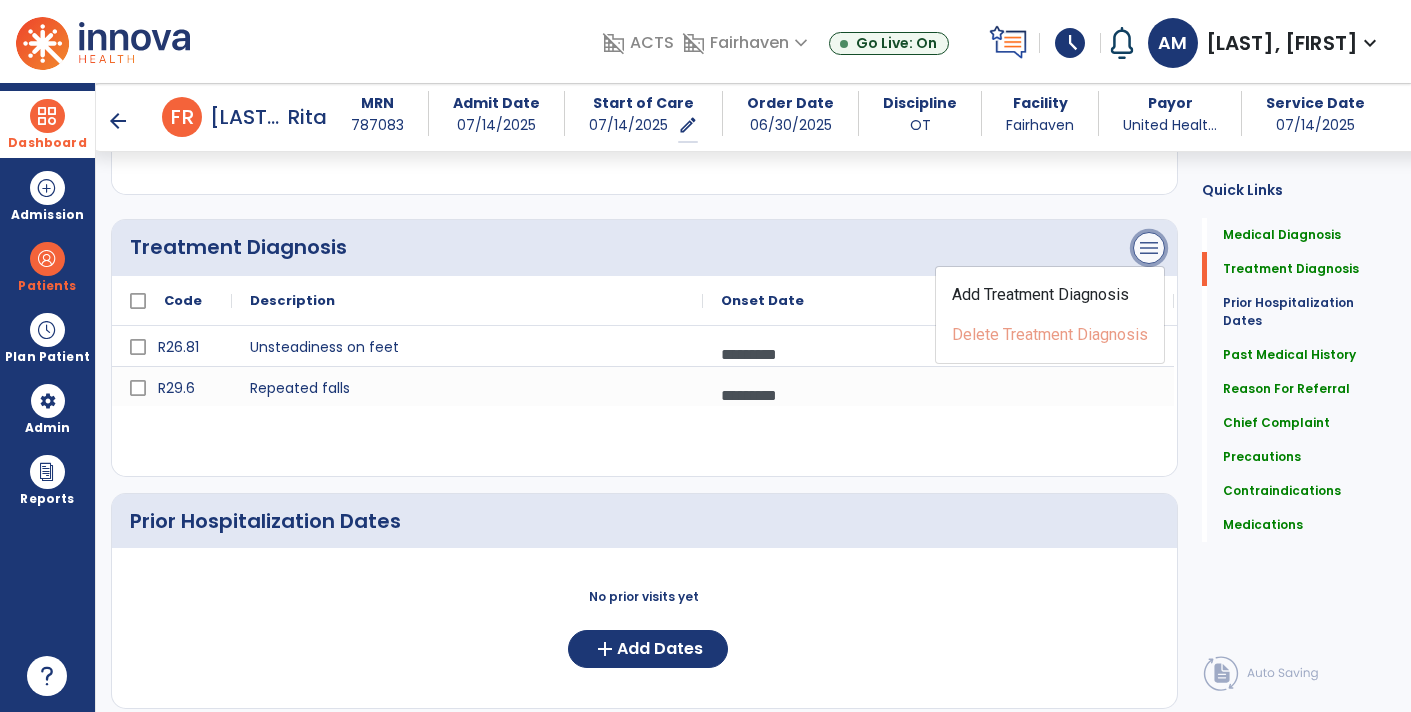 scroll, scrollTop: 418, scrollLeft: 0, axis: vertical 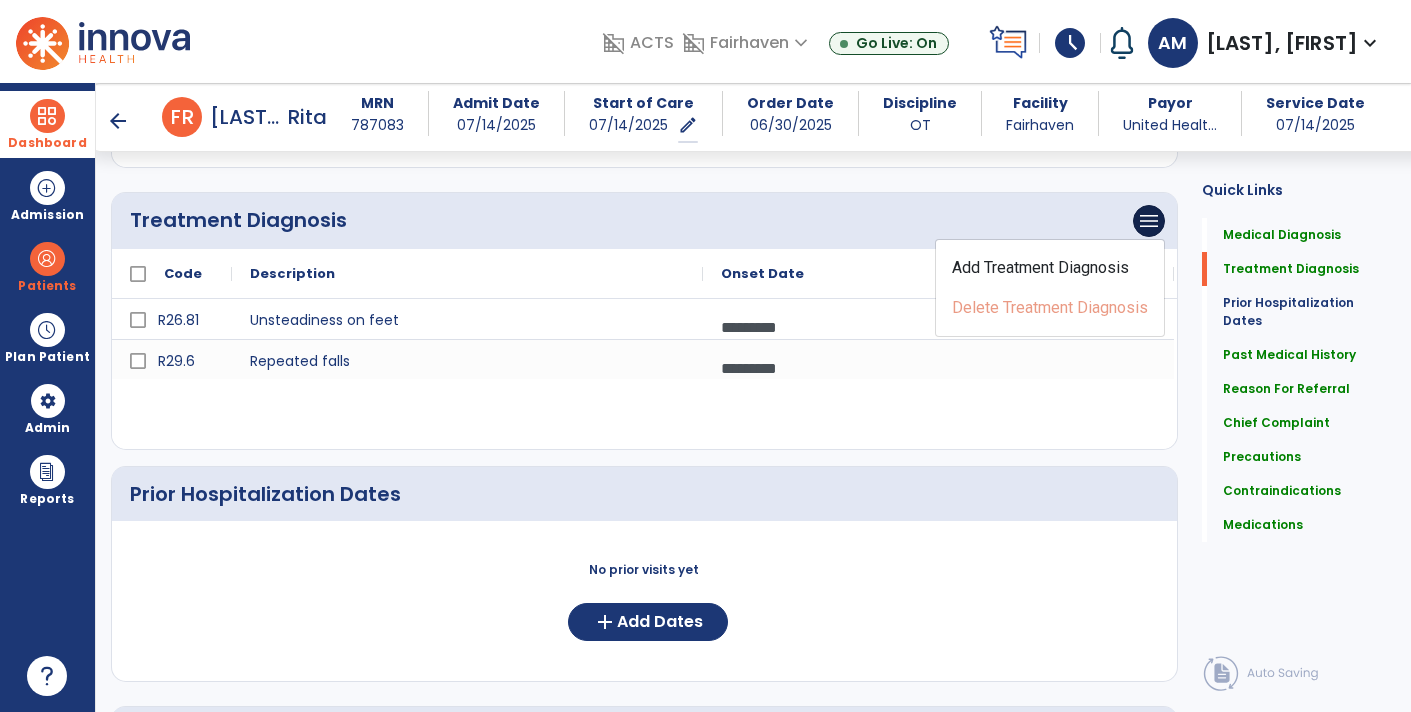 click on "menu   Add Treatment Diagnosis   Delete Treatment Diagnosis" 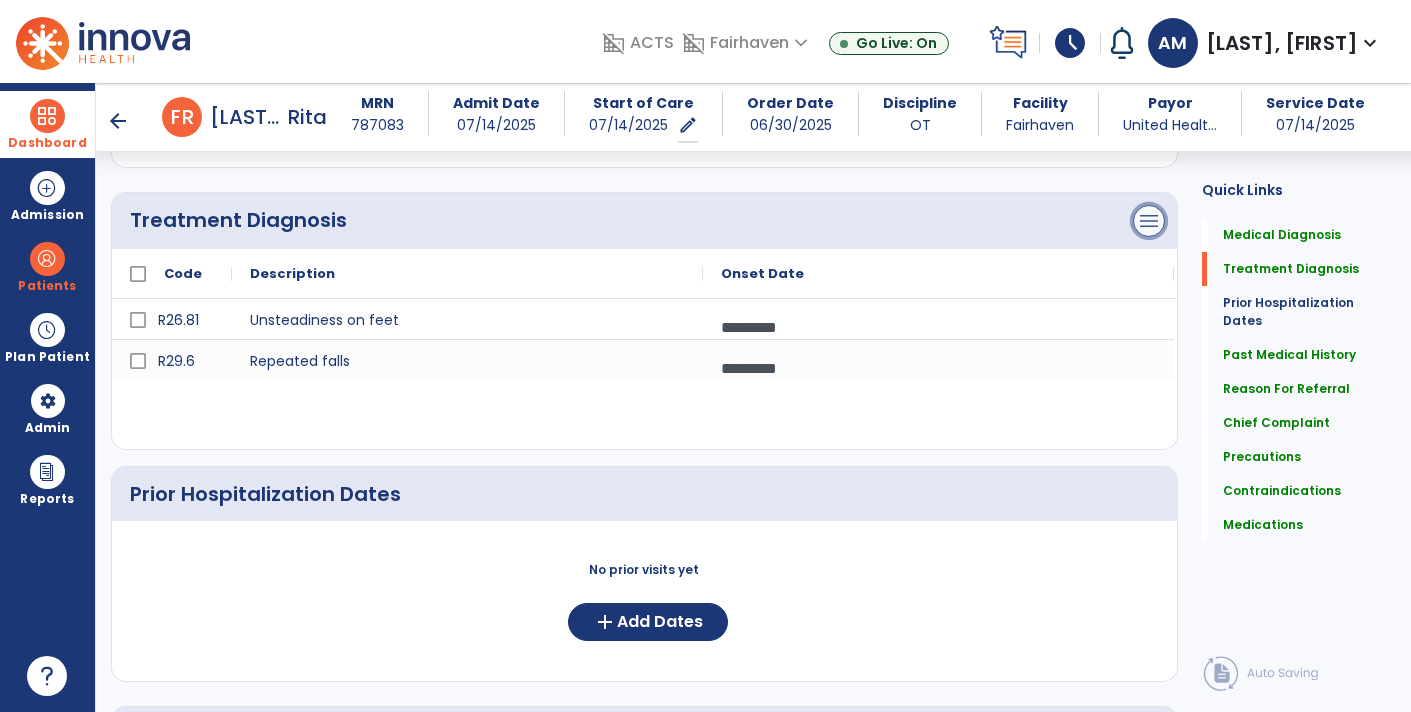 click on "menu" at bounding box center (1149, -61) 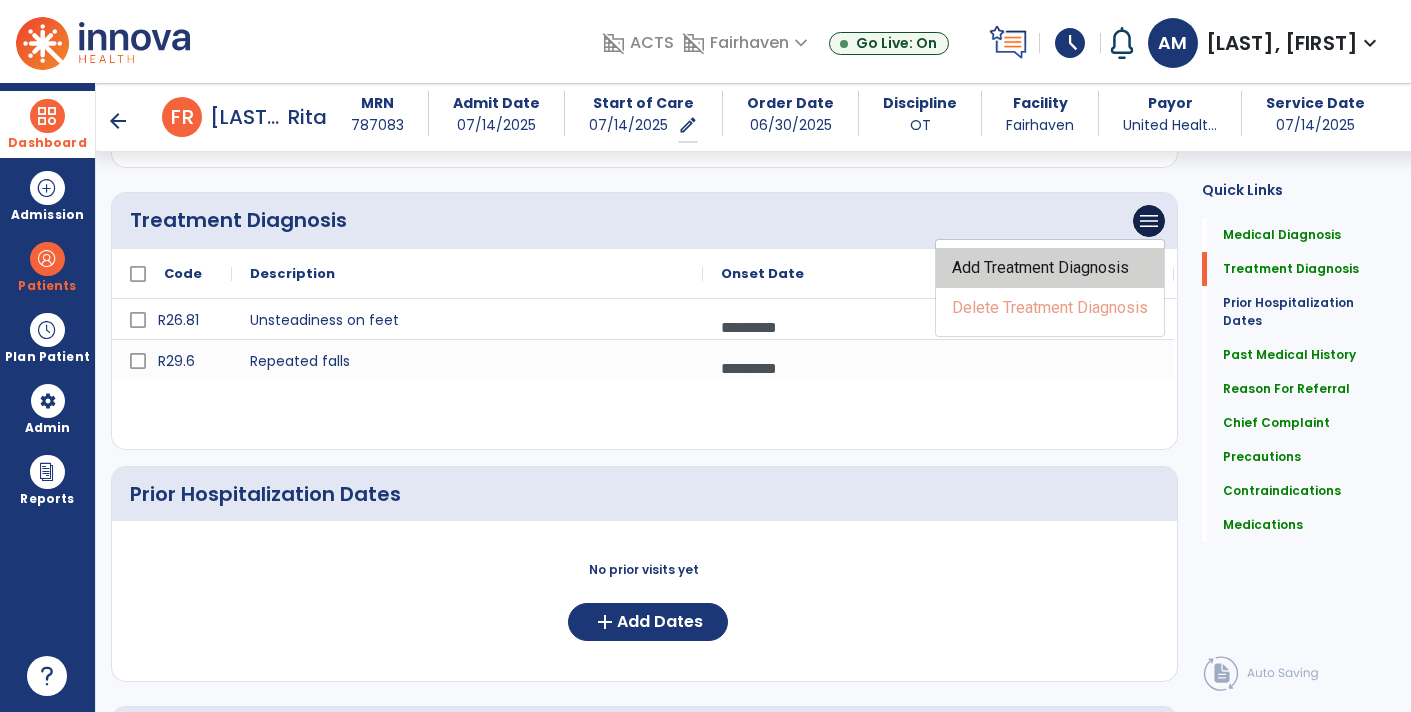 click on "Add Treatment Diagnosis" 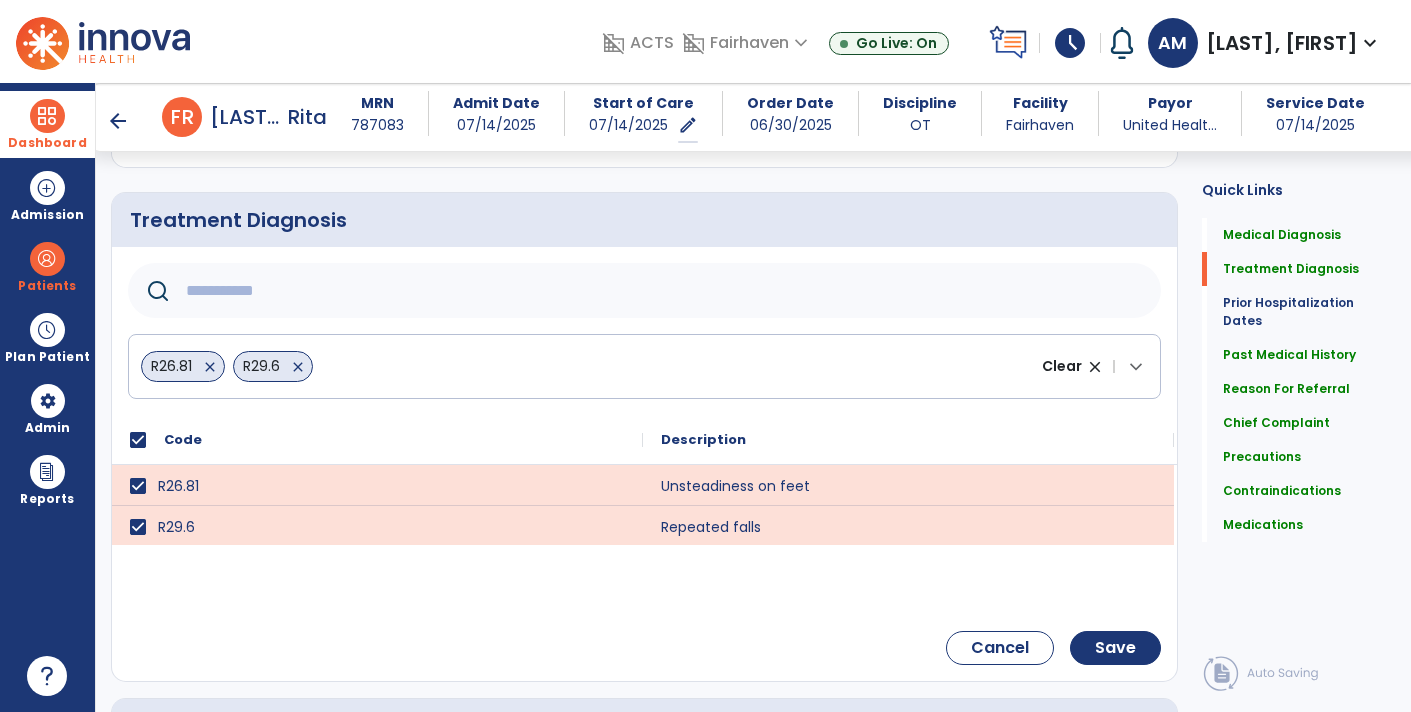 click 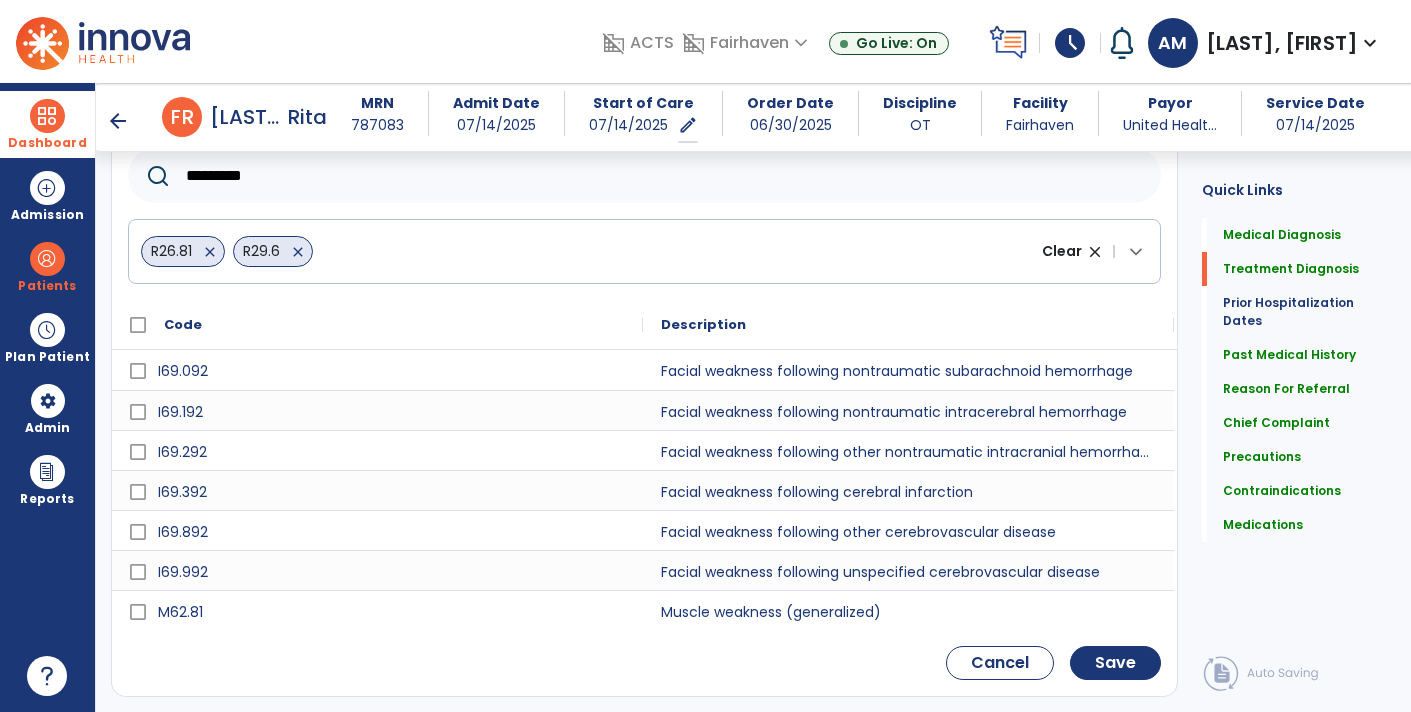 scroll, scrollTop: 533, scrollLeft: 0, axis: vertical 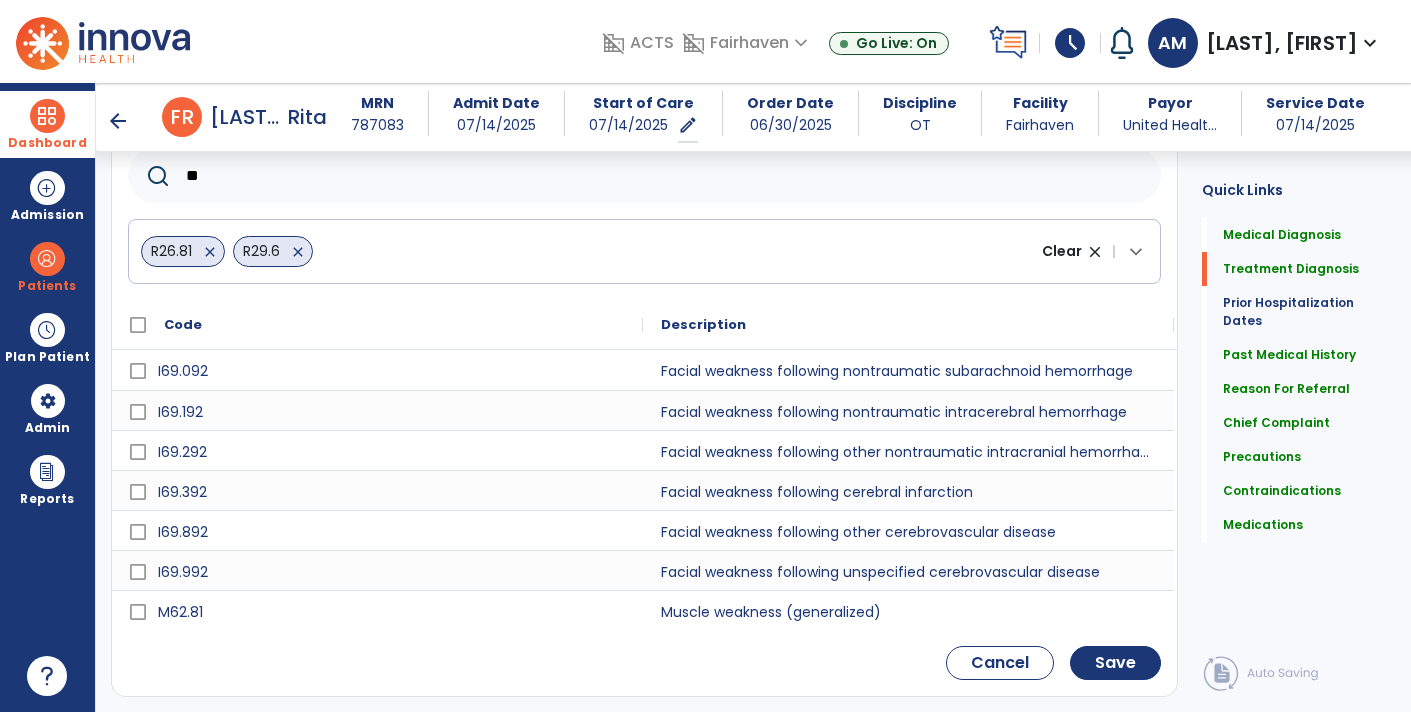 type on "*" 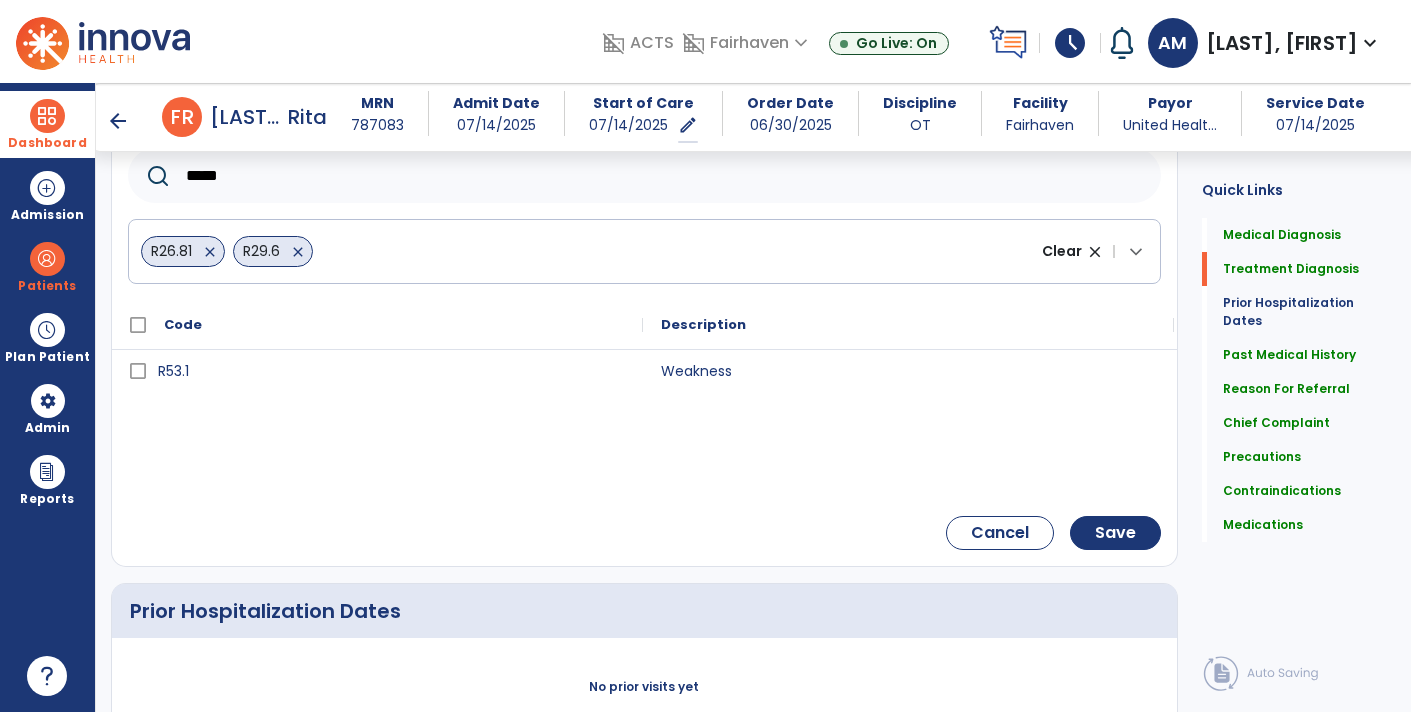 type on "*****" 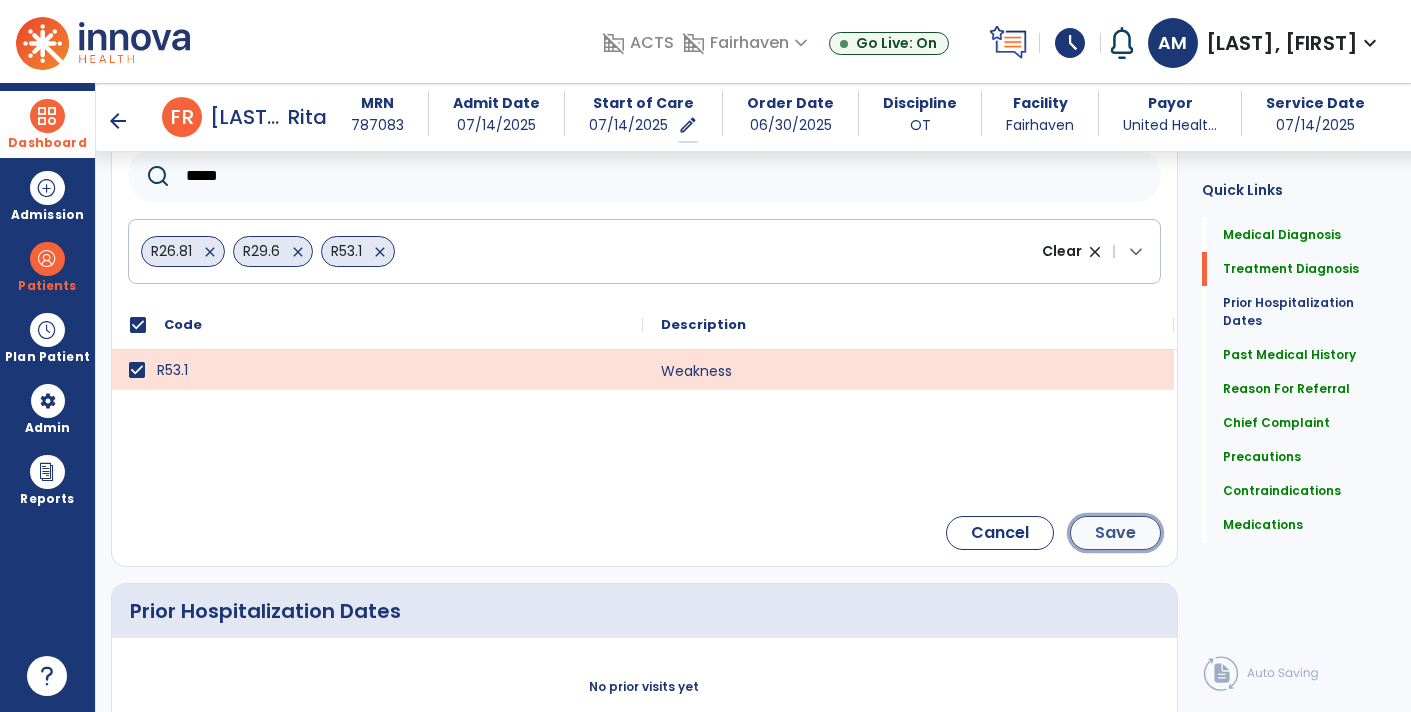 click on "Save" 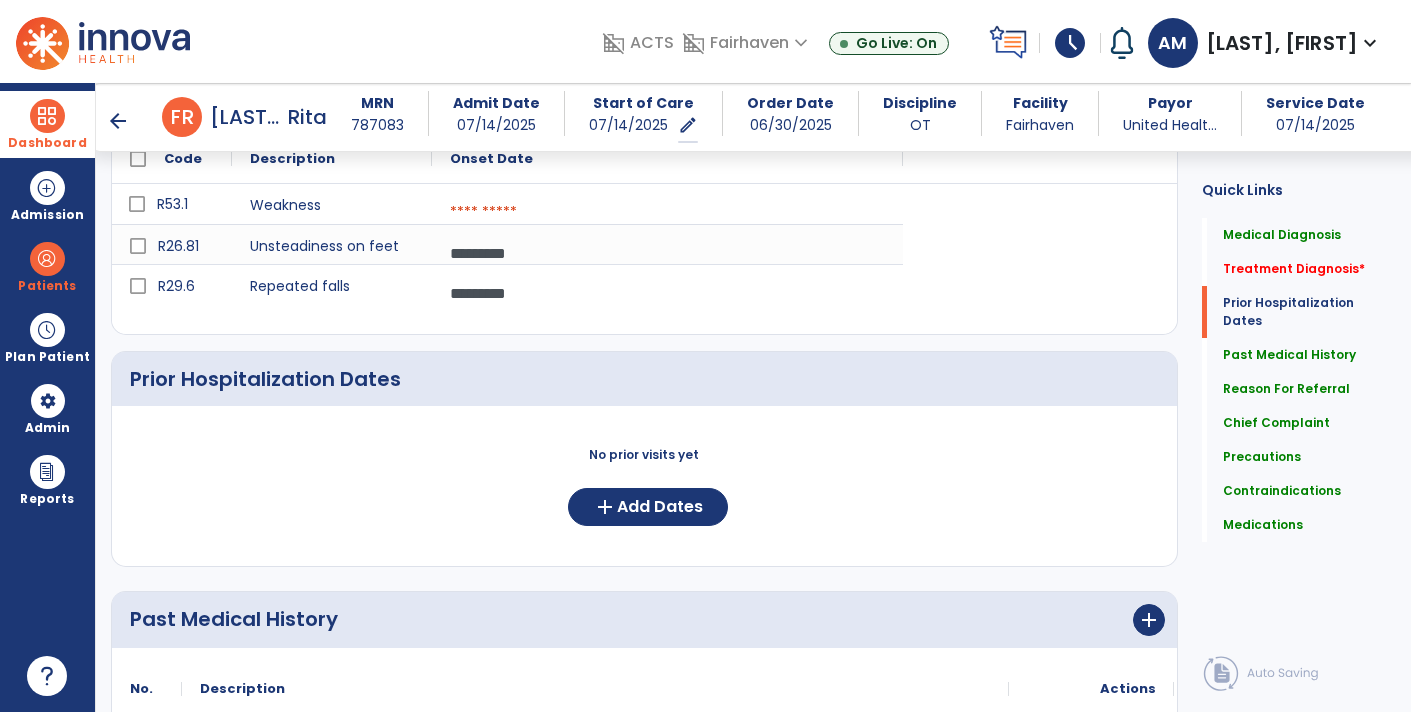 click at bounding box center (667, 212) 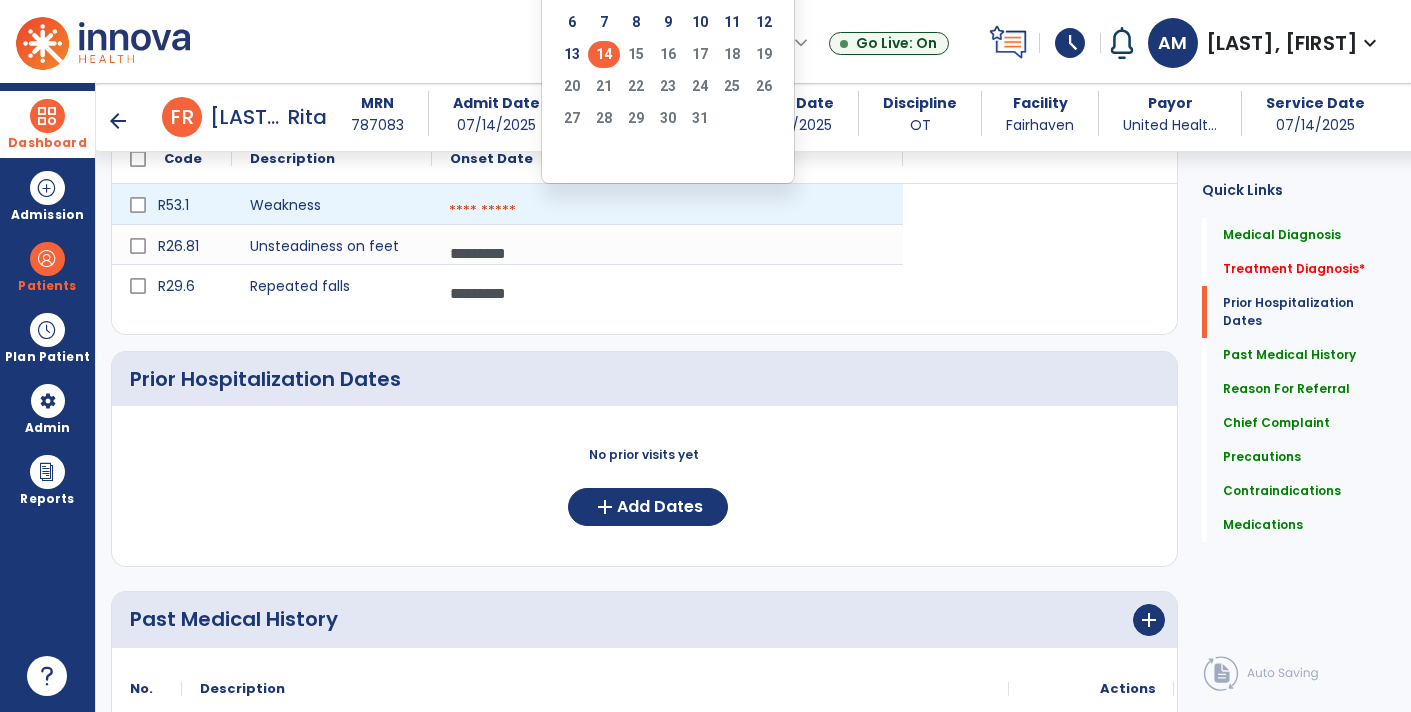 click on "14" 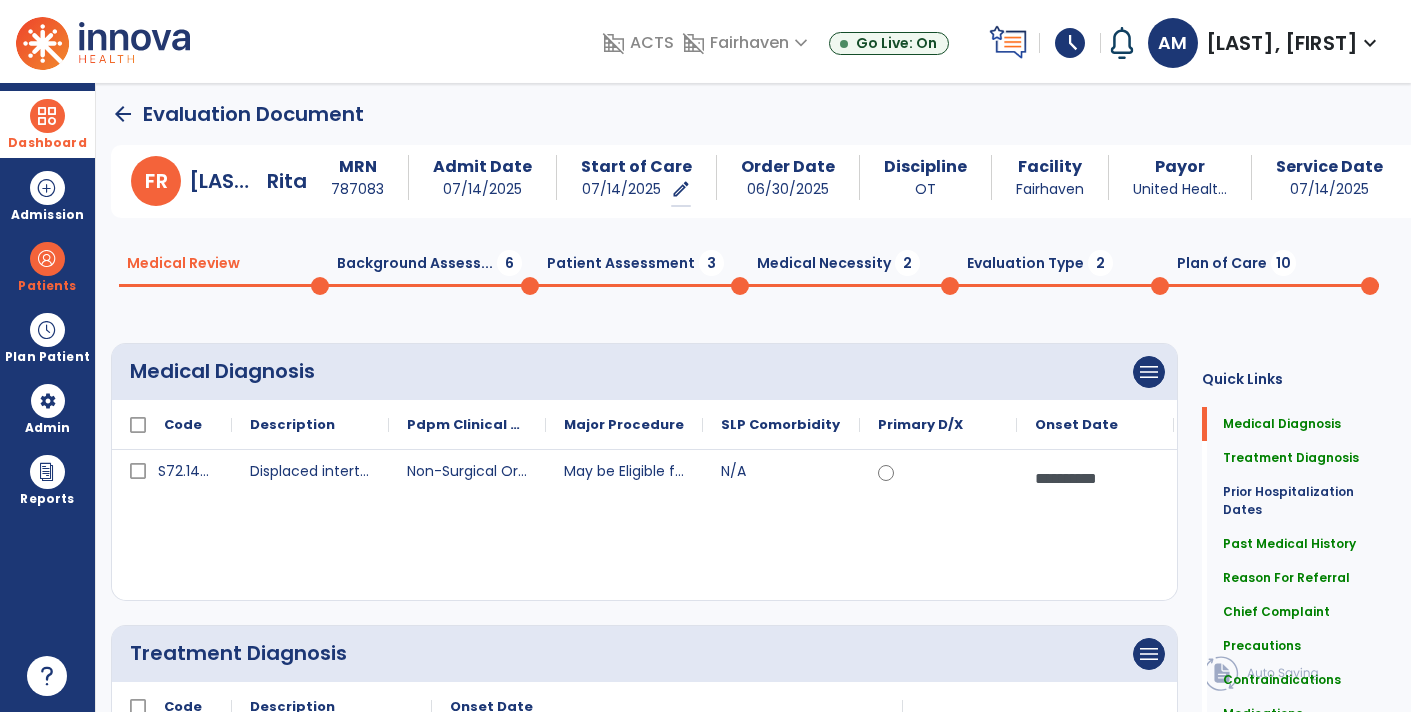 scroll, scrollTop: 0, scrollLeft: 0, axis: both 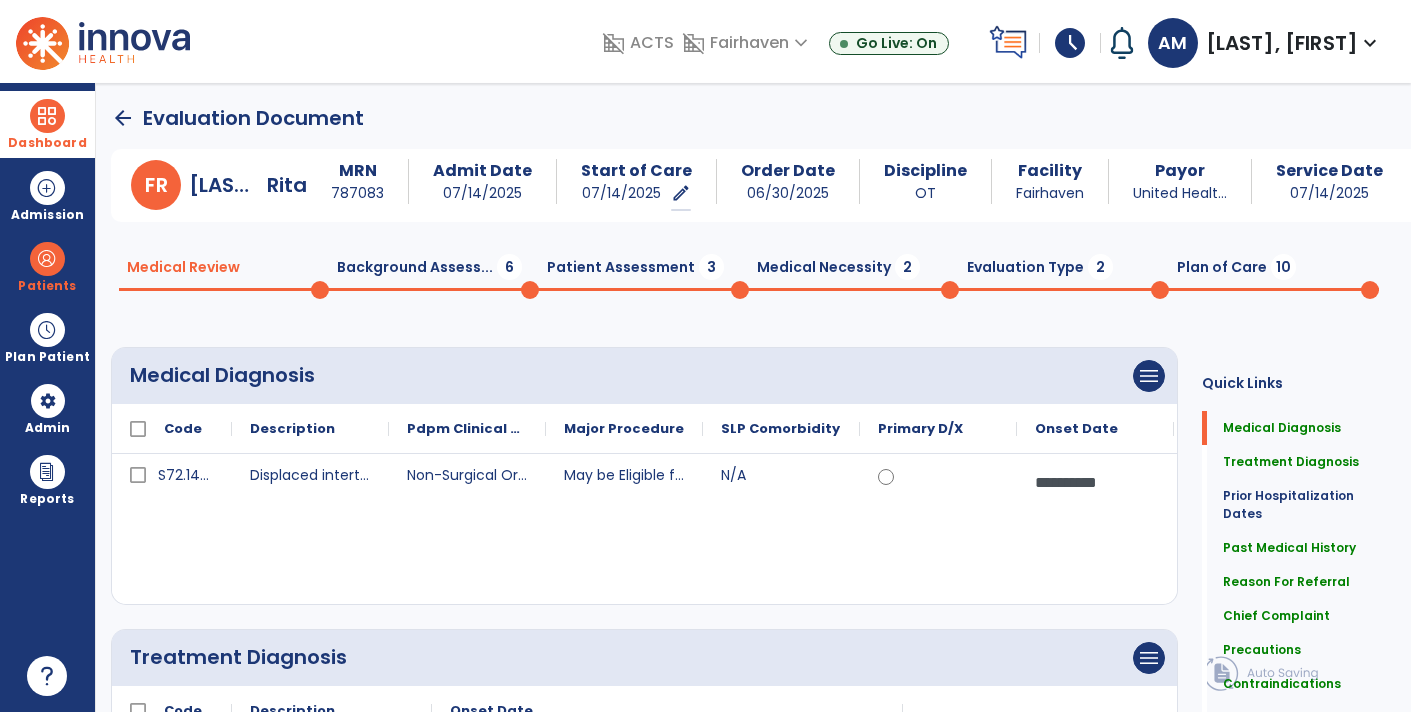 click on "Background Assess...  6" 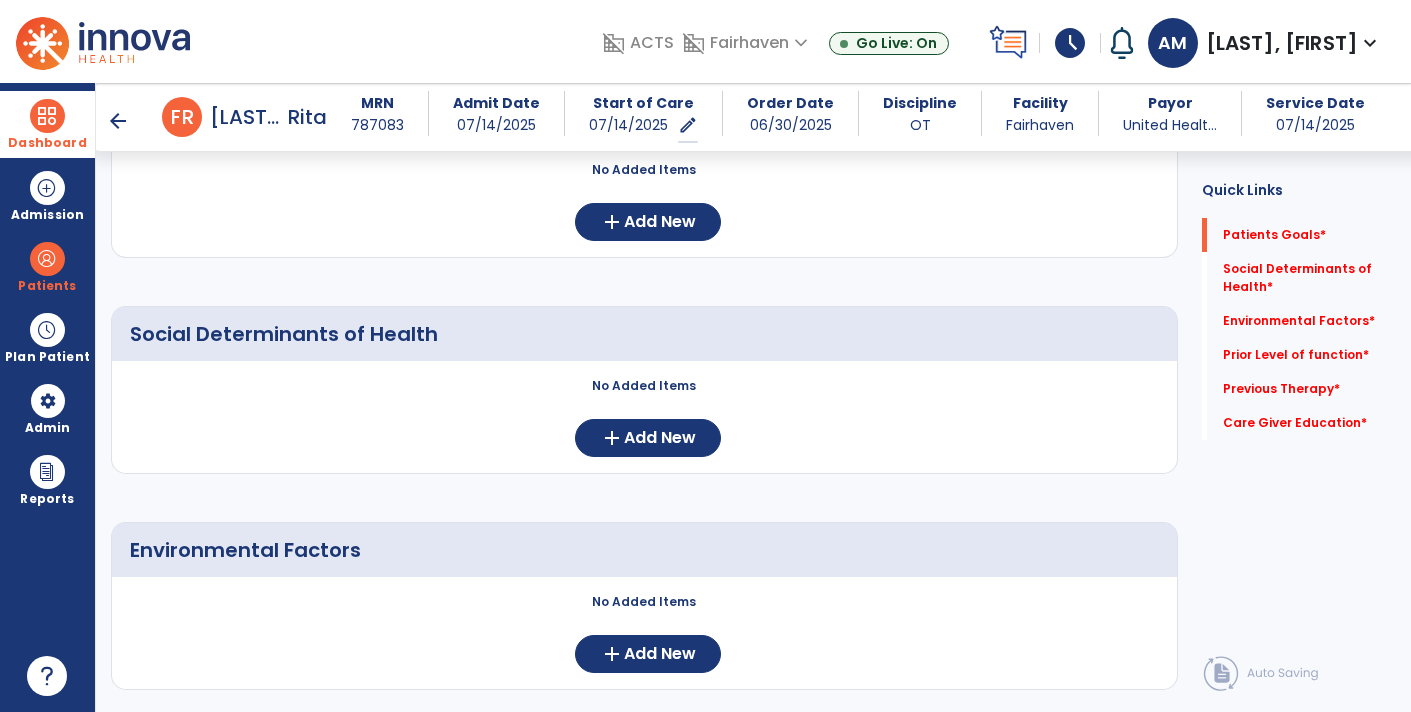 scroll, scrollTop: 240, scrollLeft: 0, axis: vertical 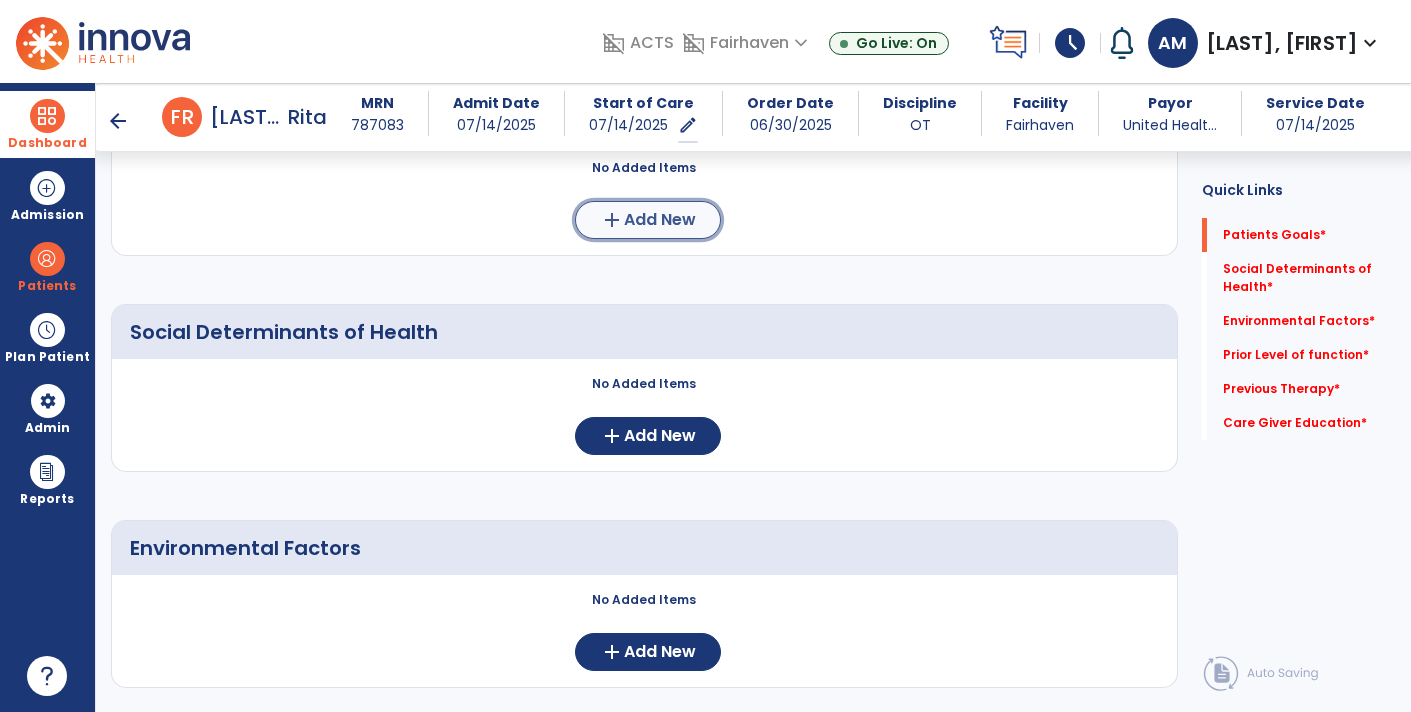 click on "Add New" 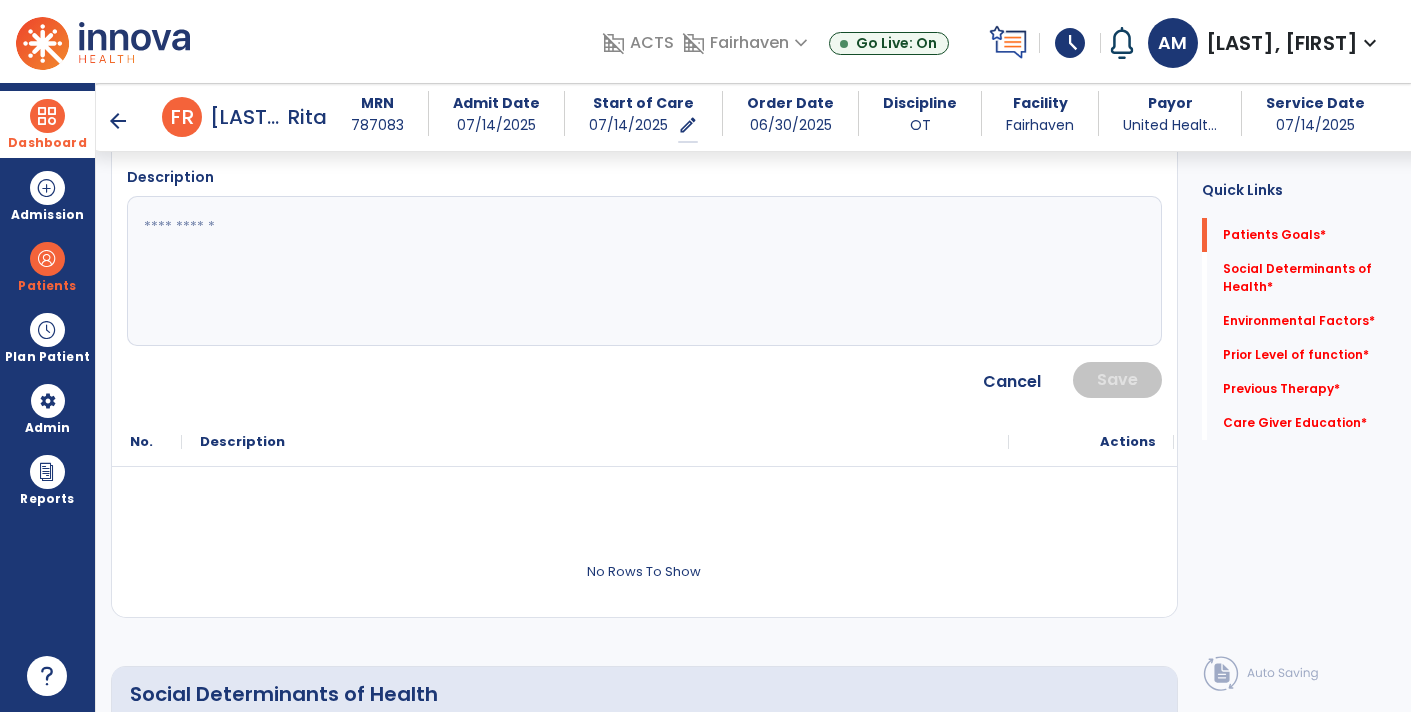 click 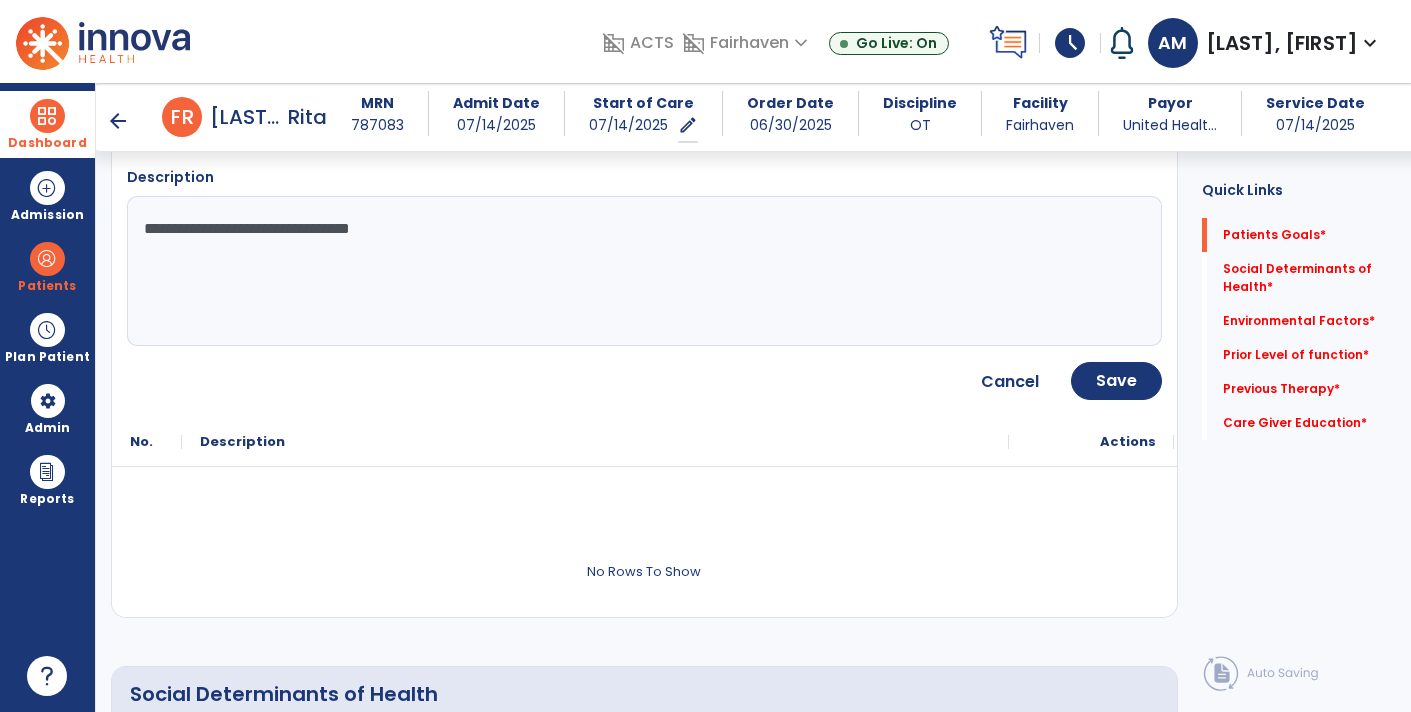 type on "**********" 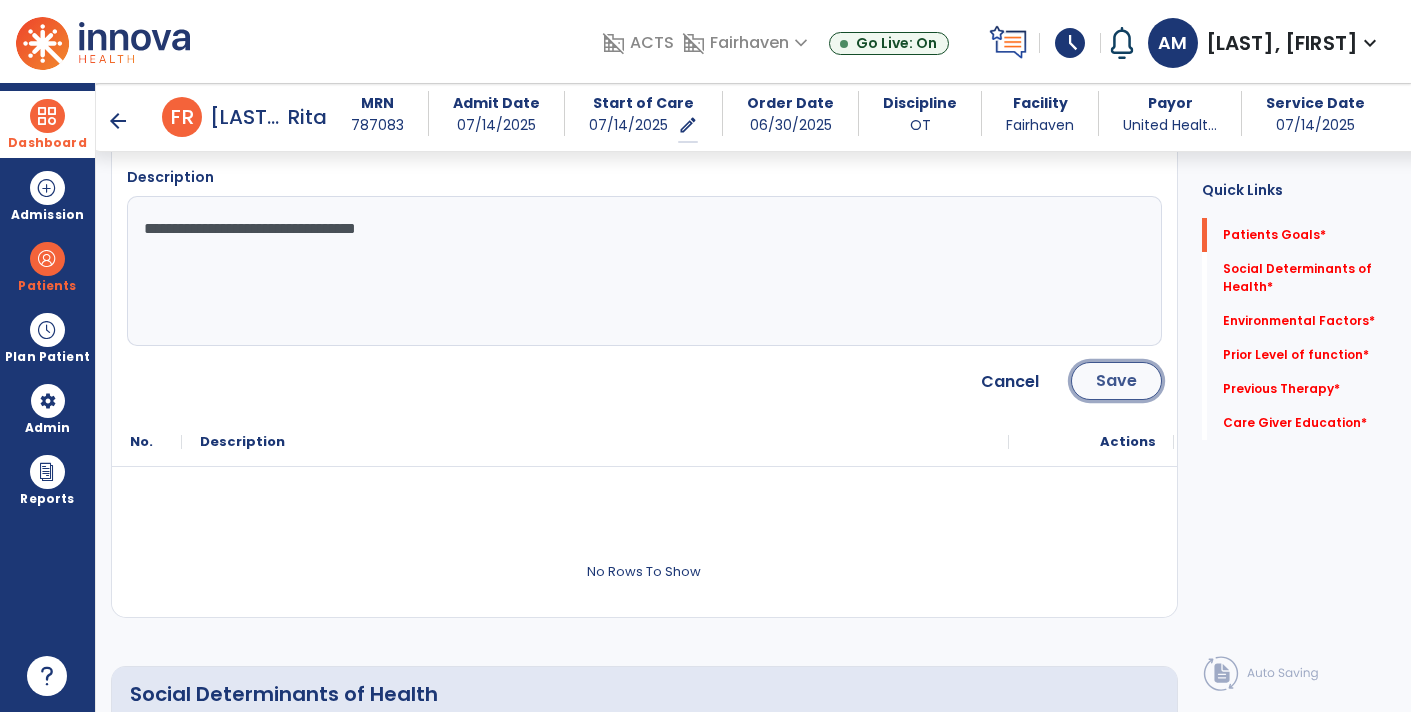 click on "Save" 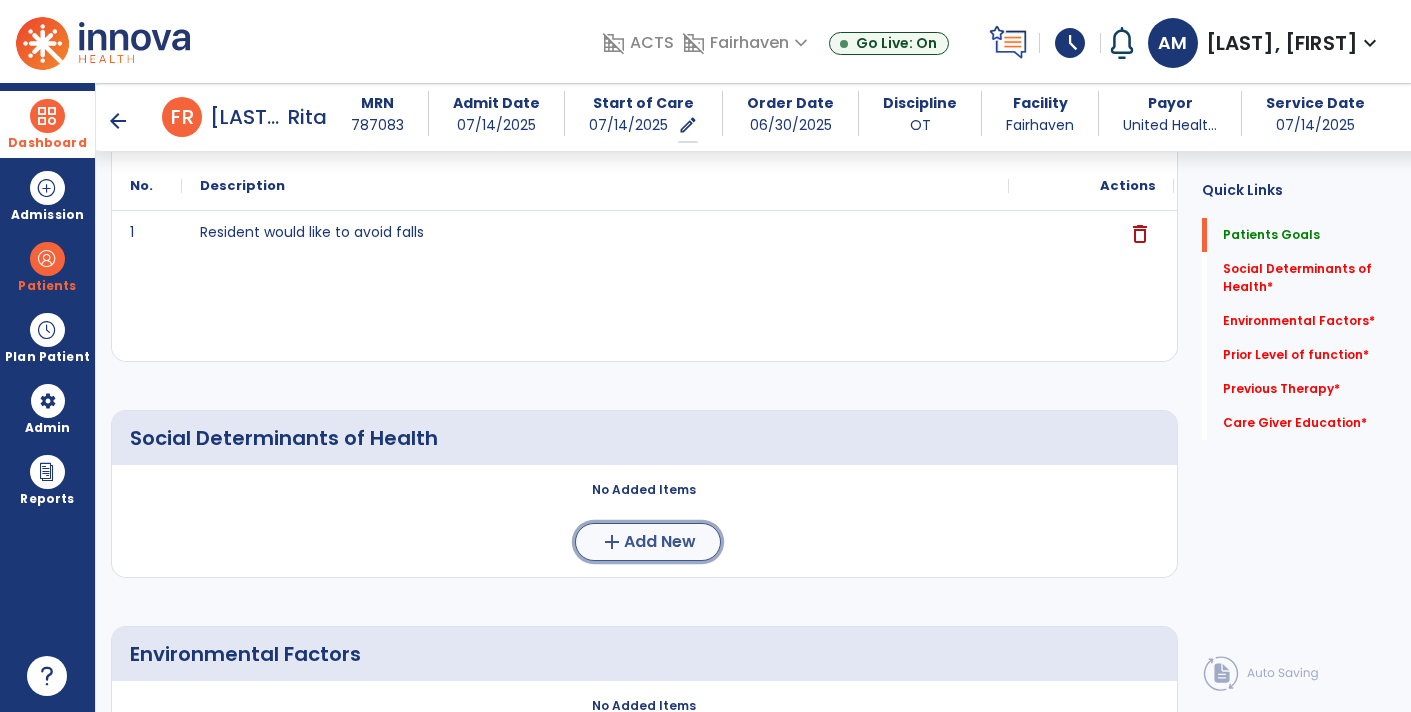 click on "add" 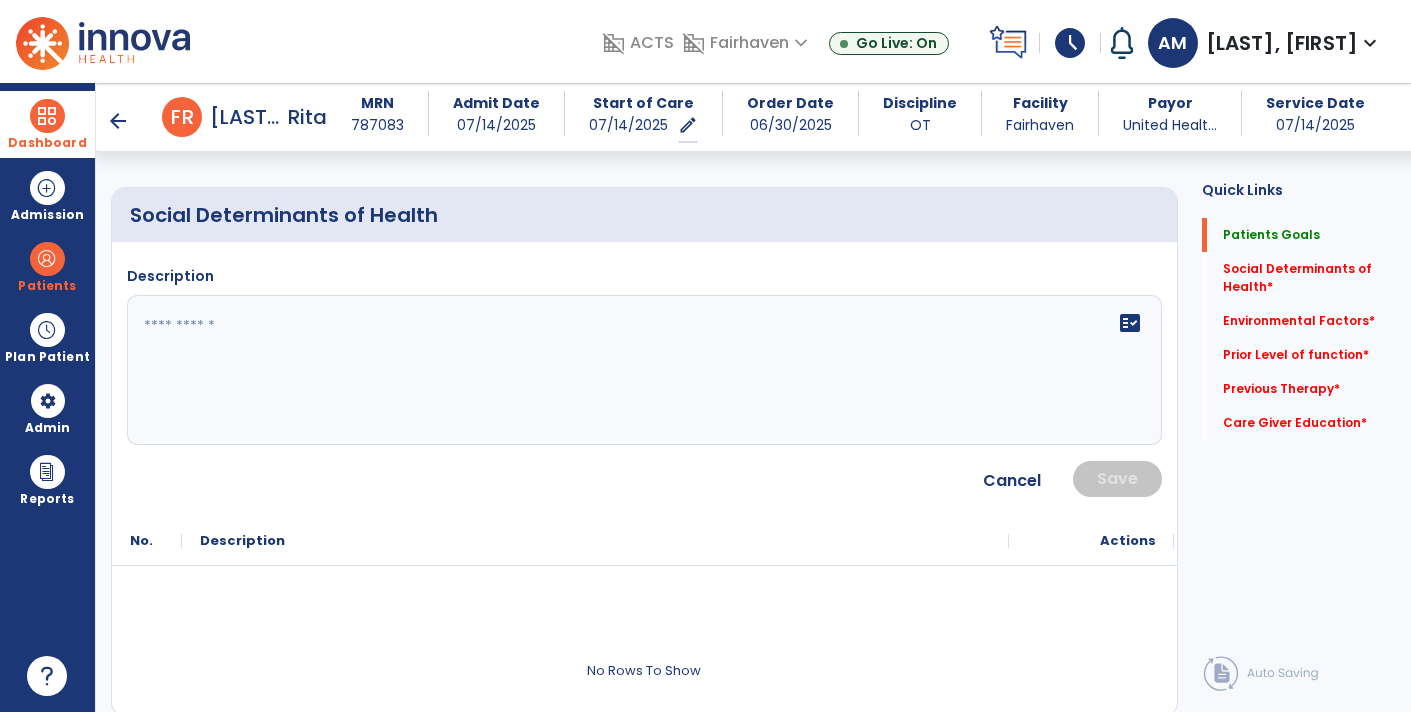 scroll, scrollTop: 460, scrollLeft: 0, axis: vertical 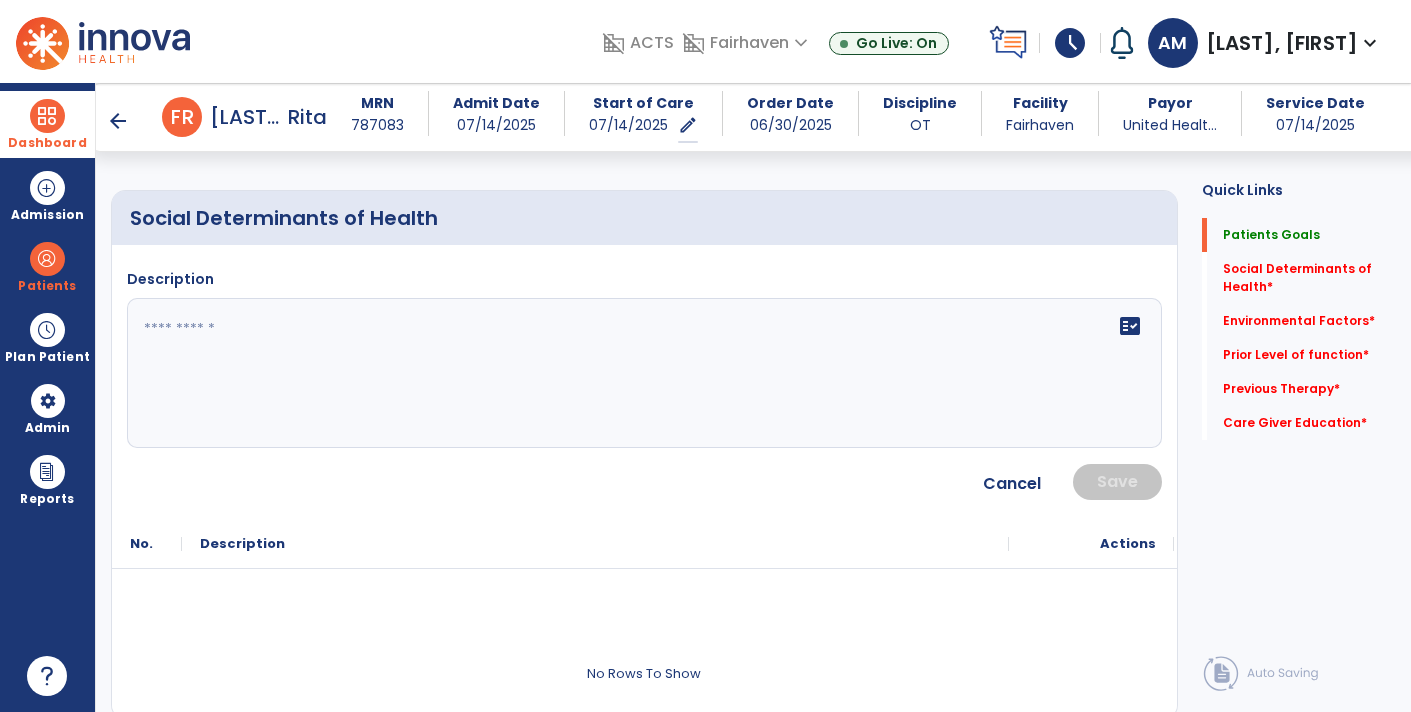 click on "fact_check" 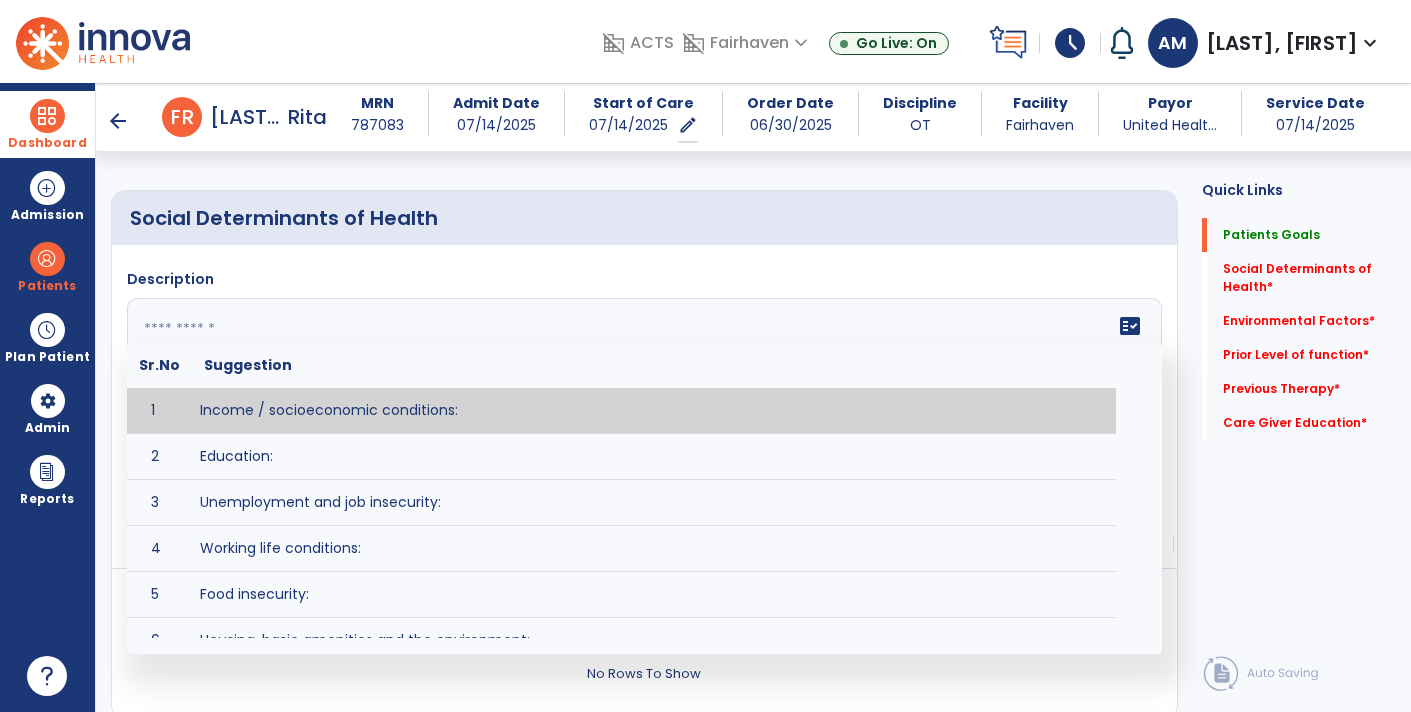 paste on "**********" 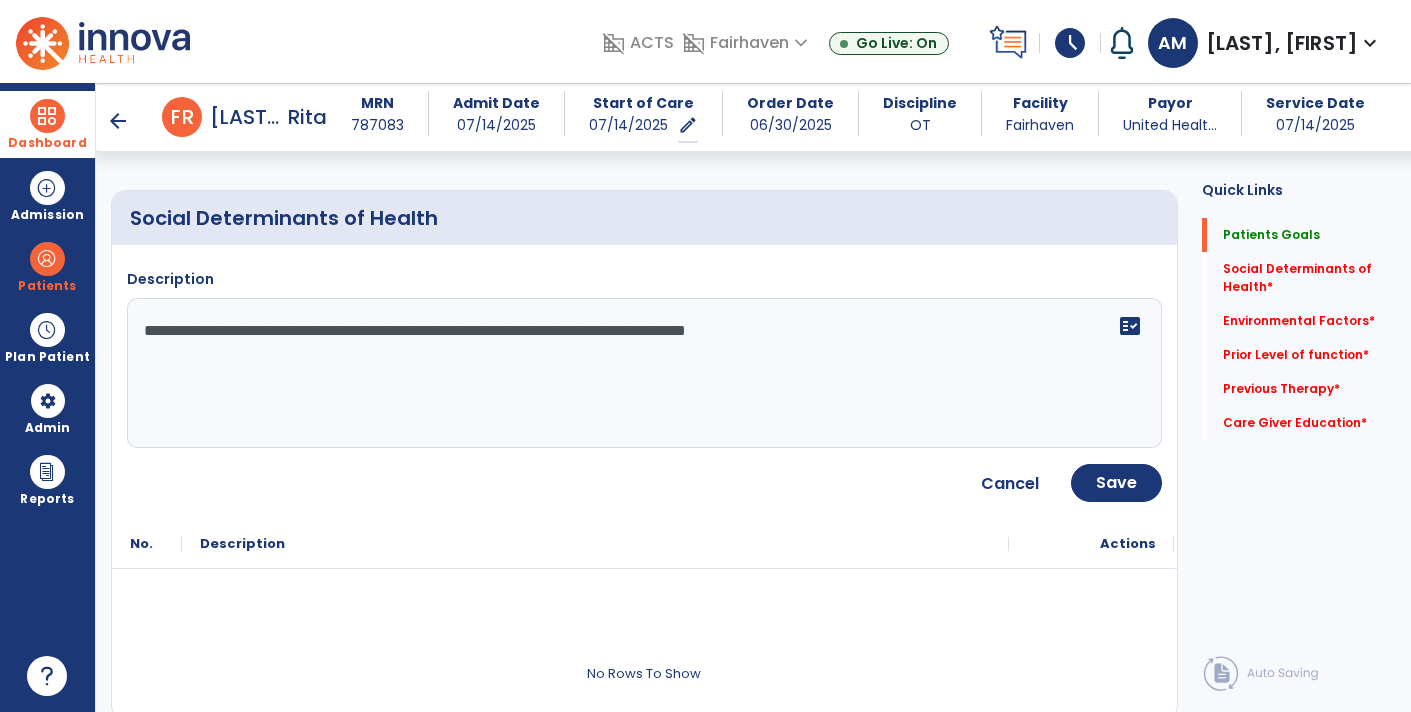 type on "**********" 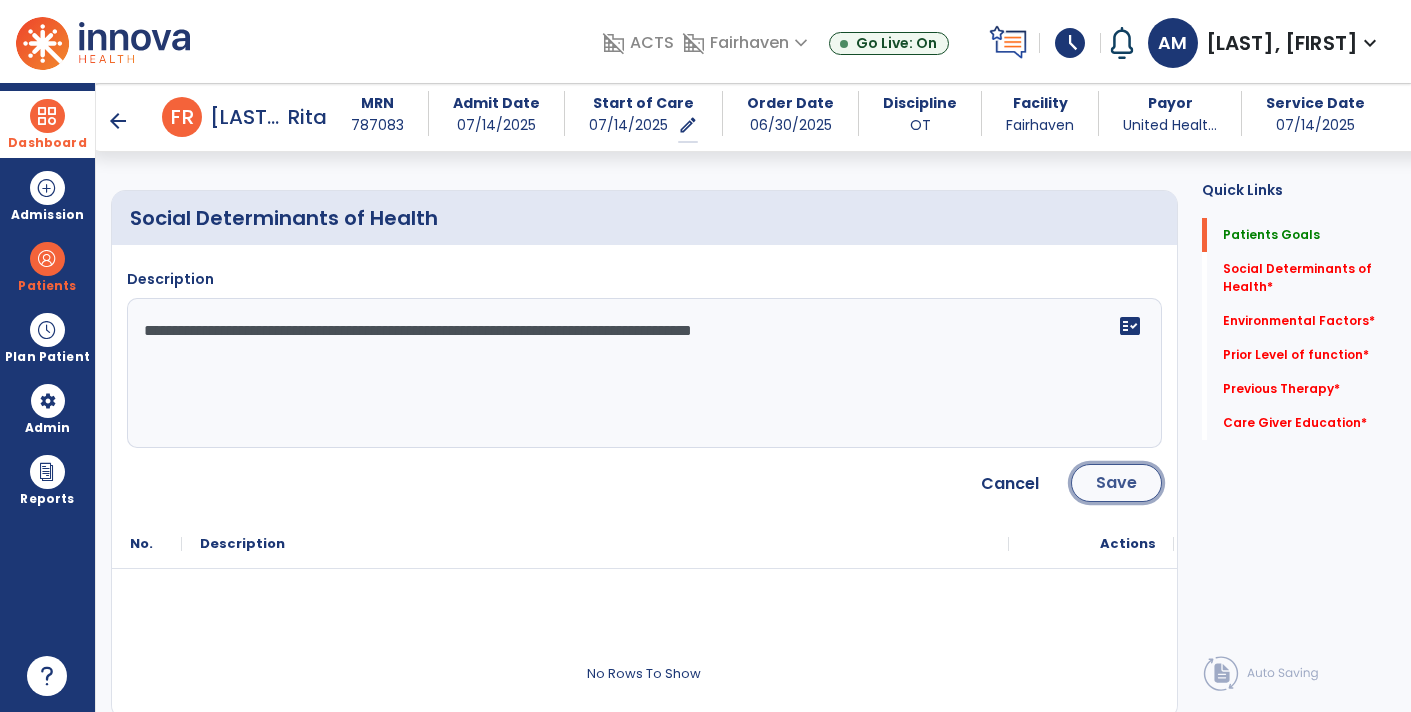 click on "Save" 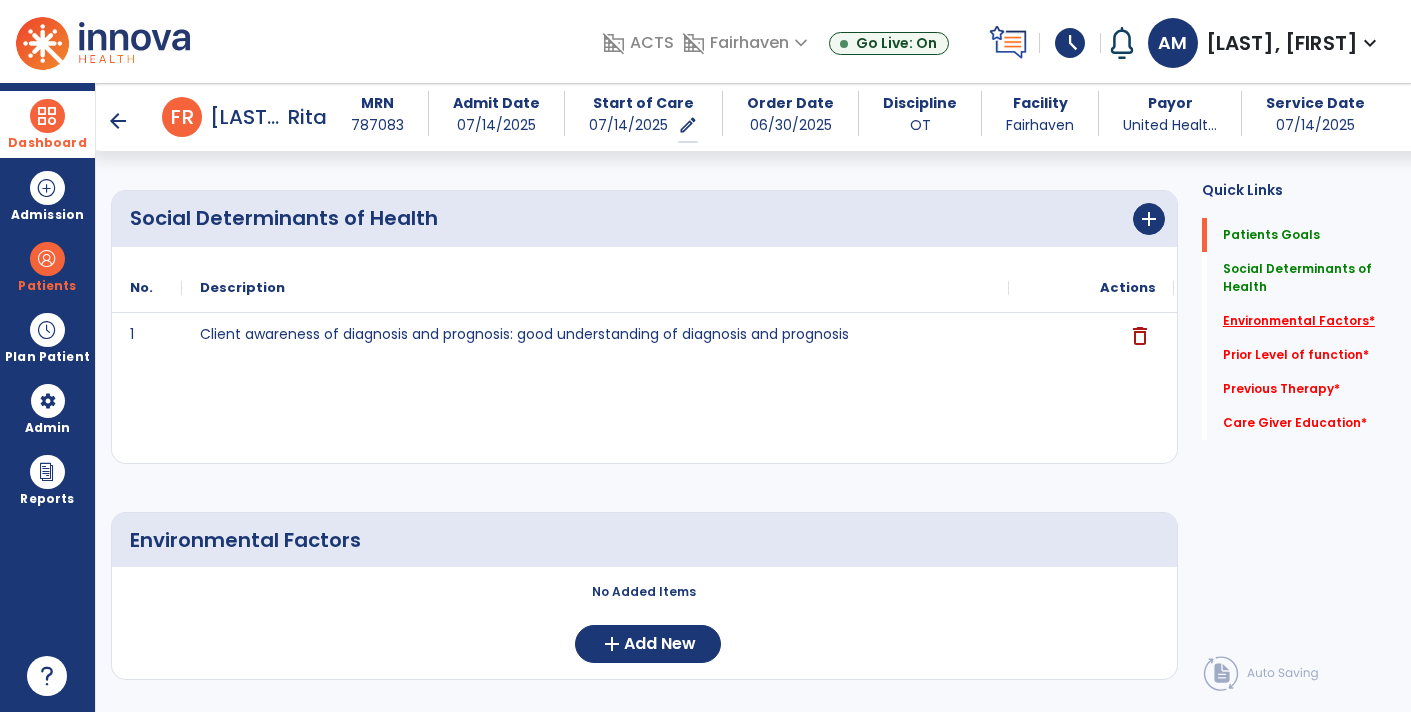 click on "Environmental Factors   *" 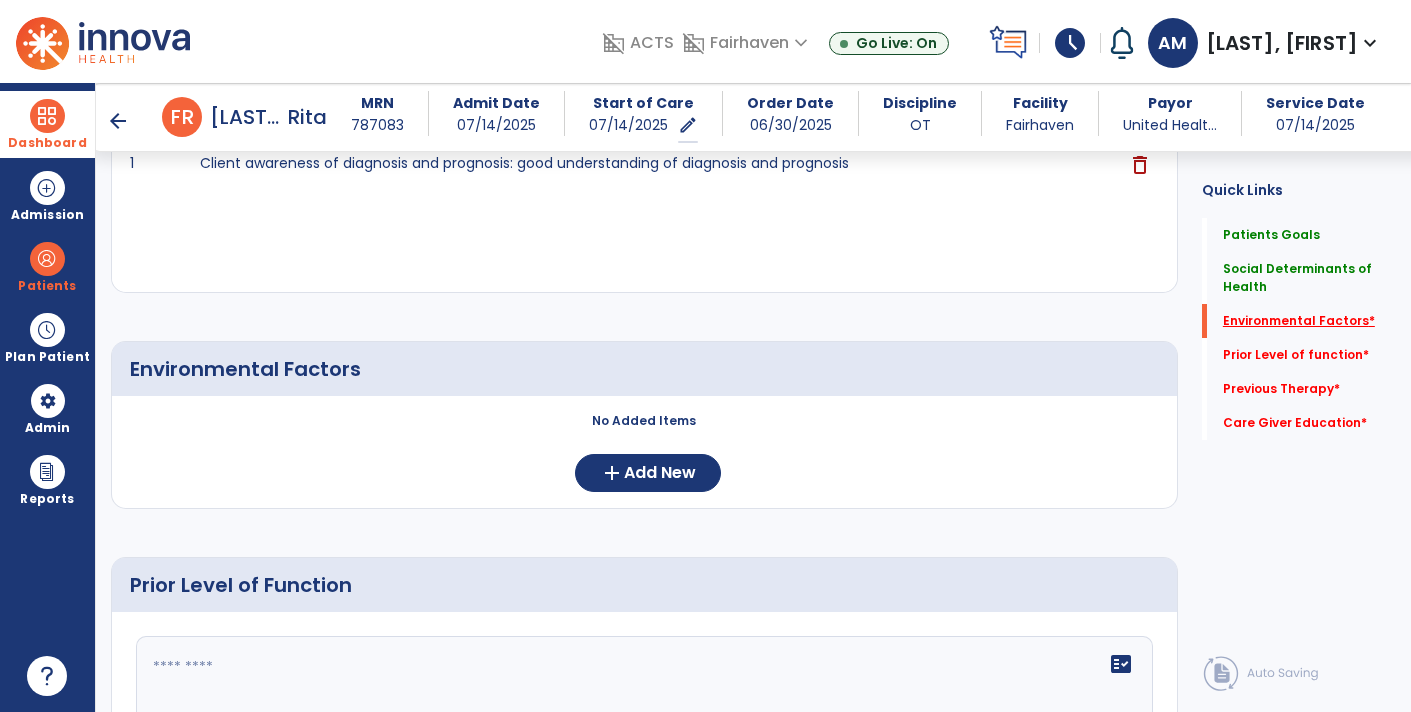 scroll, scrollTop: 633, scrollLeft: 0, axis: vertical 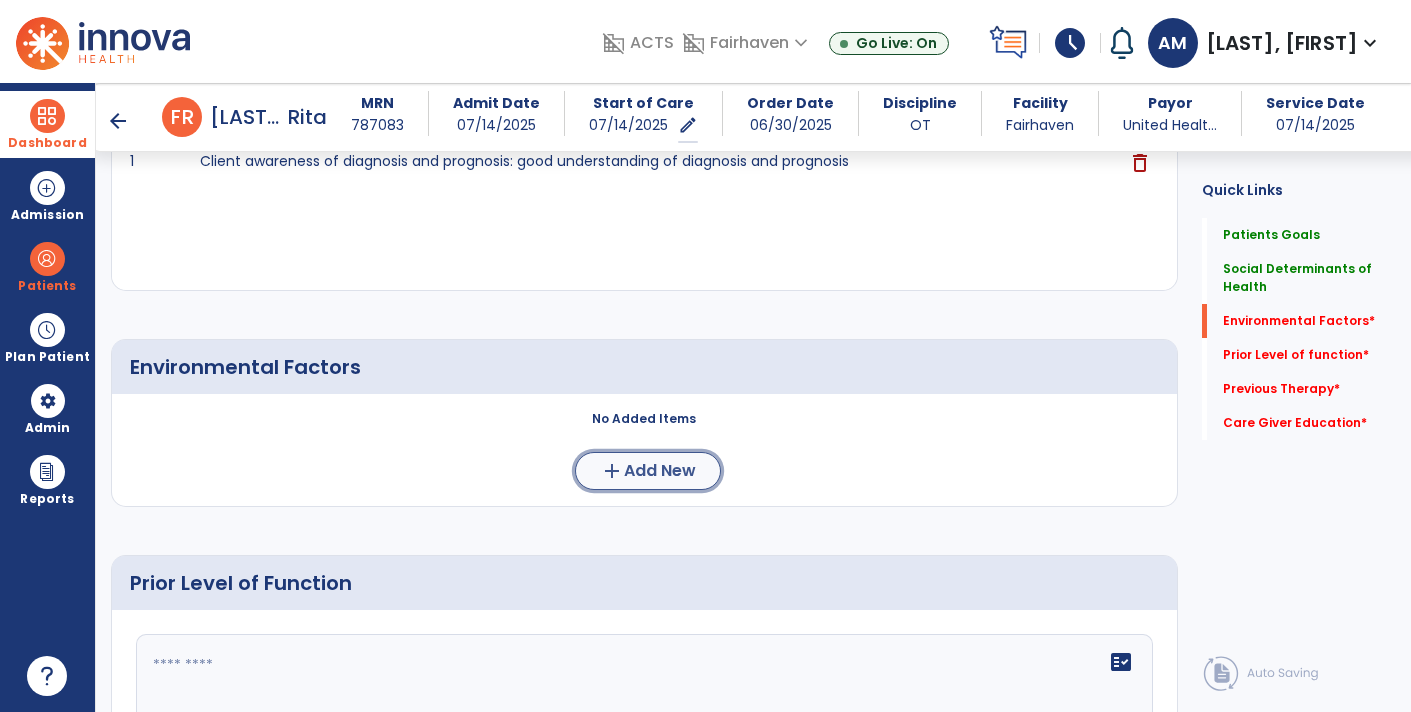 click on "add" 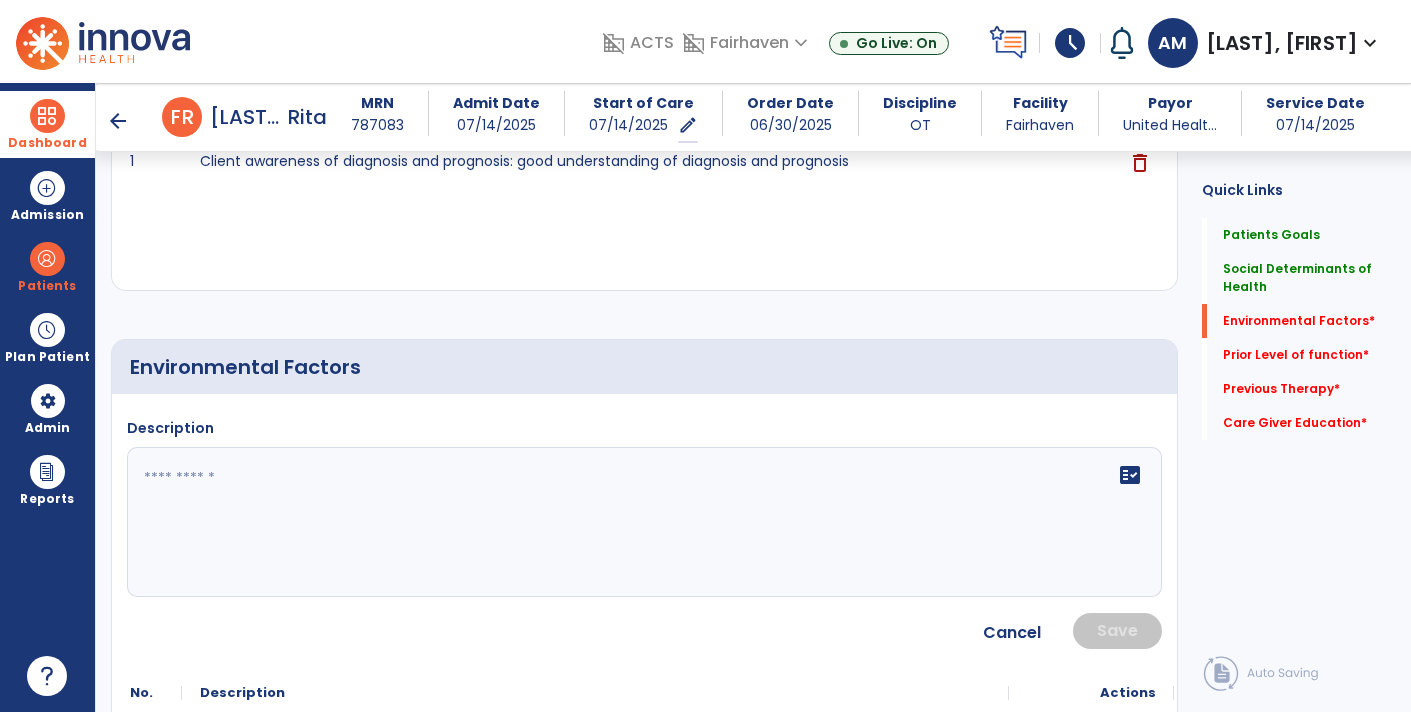 click on "fact_check" 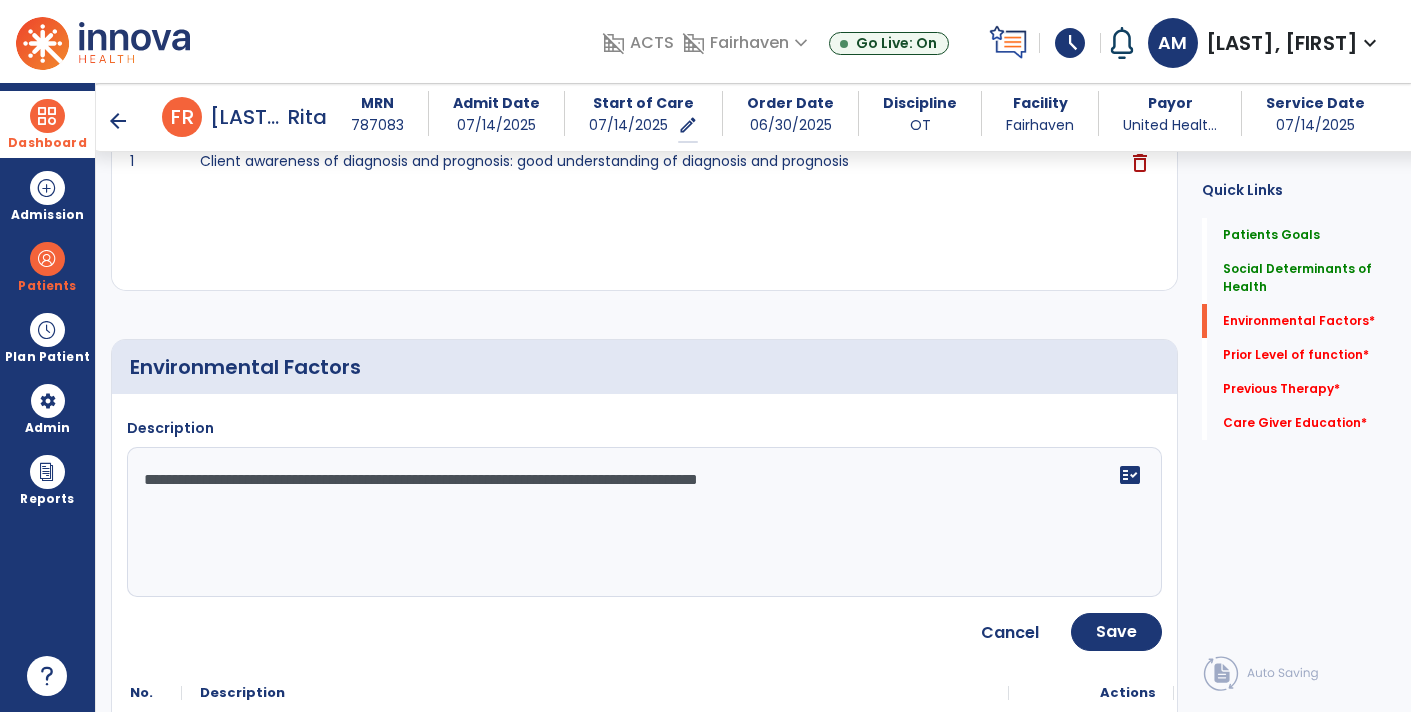type on "**********" 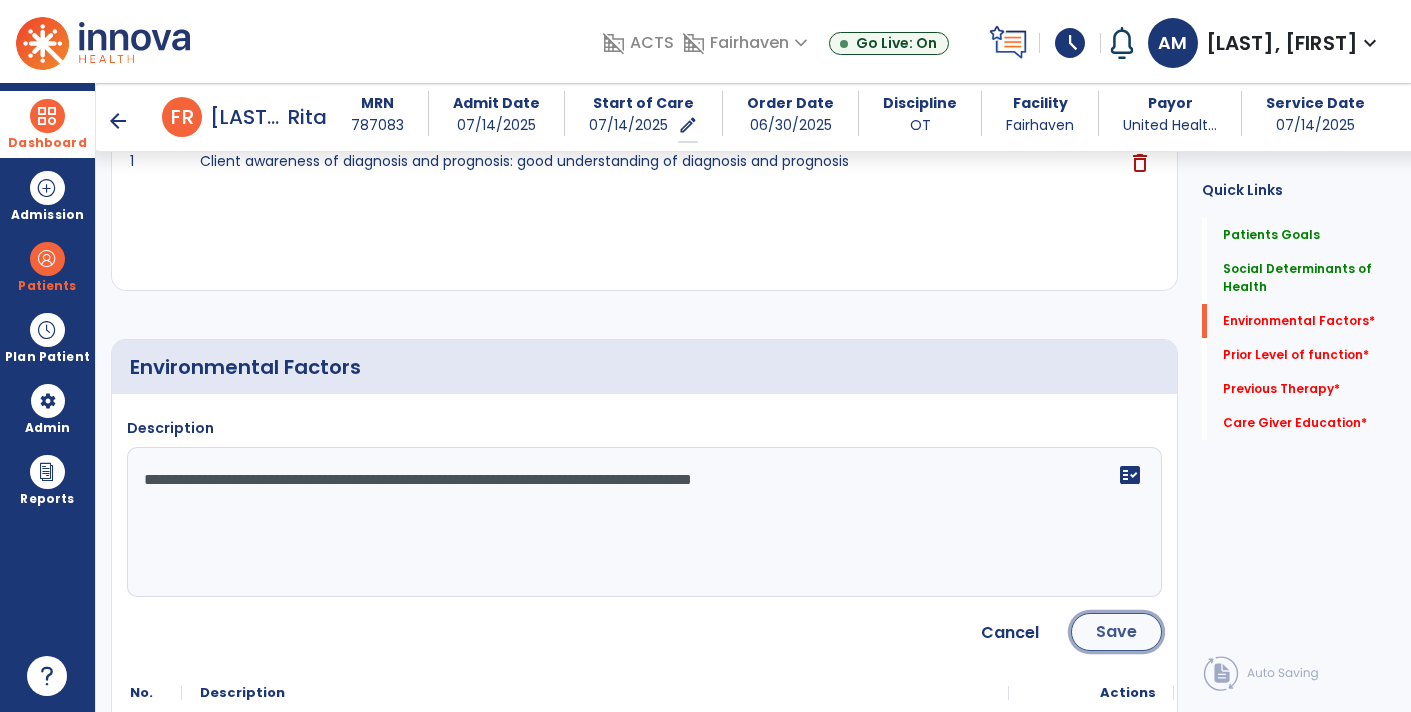 click on "Save" 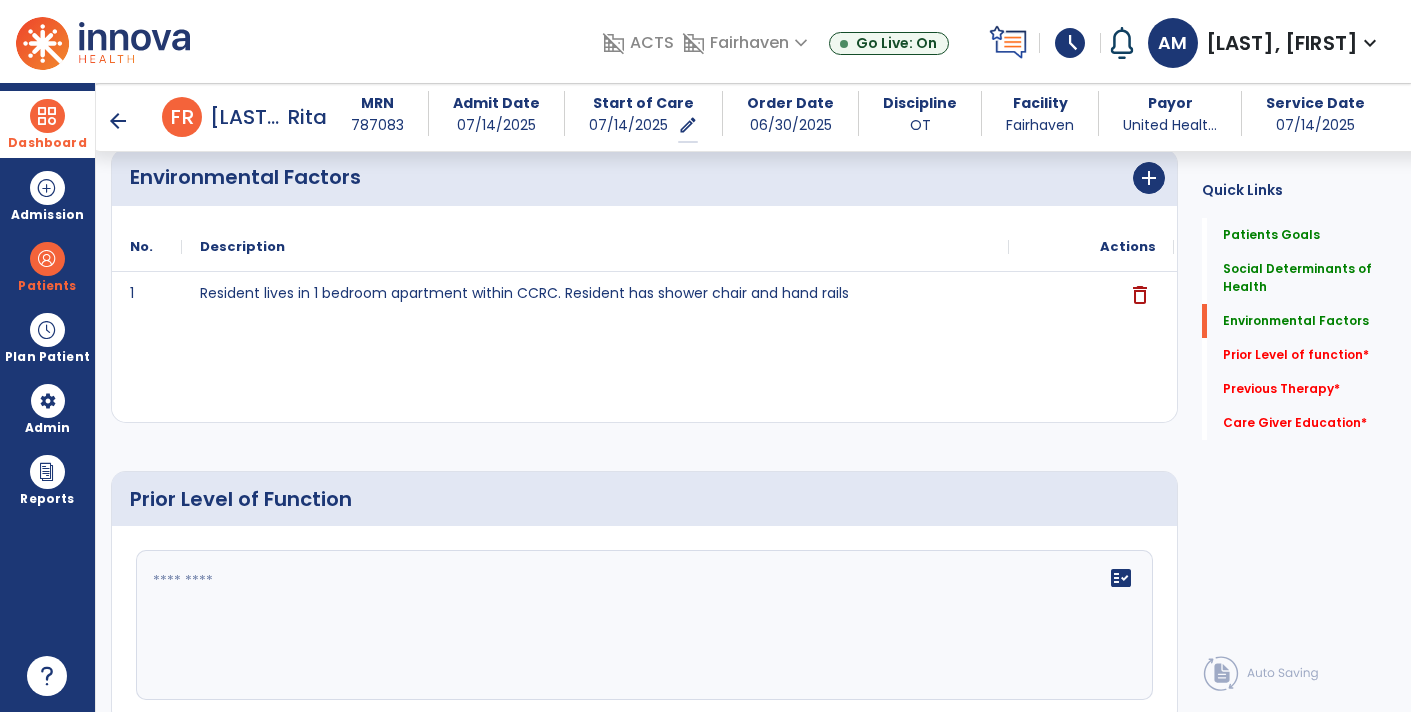 scroll, scrollTop: 825, scrollLeft: 0, axis: vertical 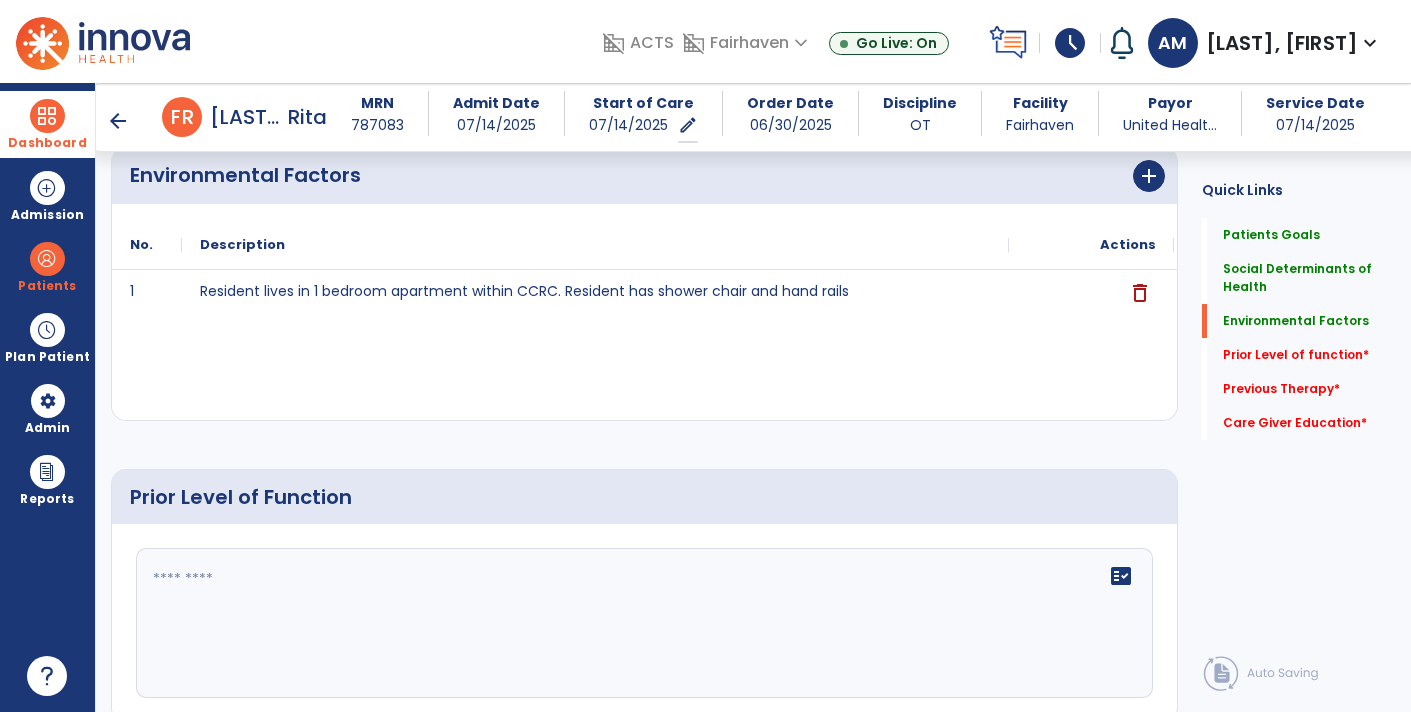 click on "fact_check" 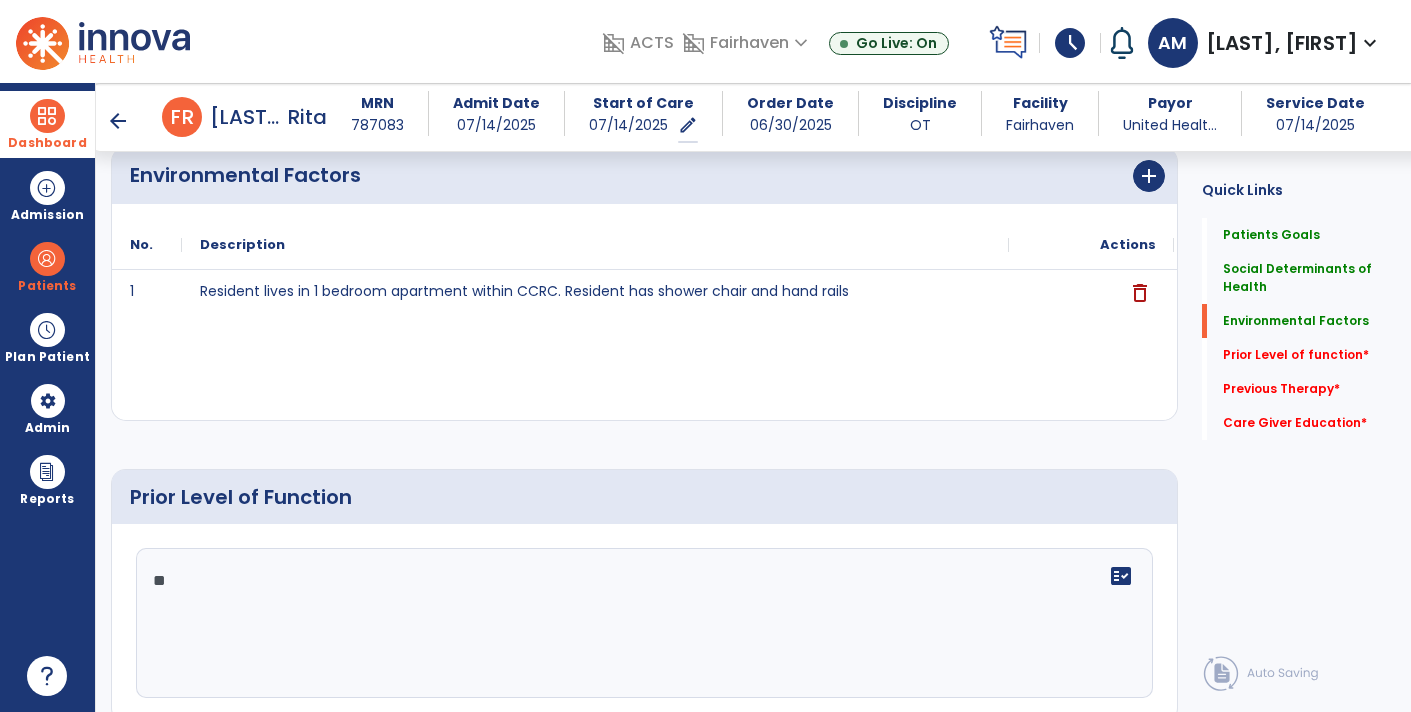 type on "*" 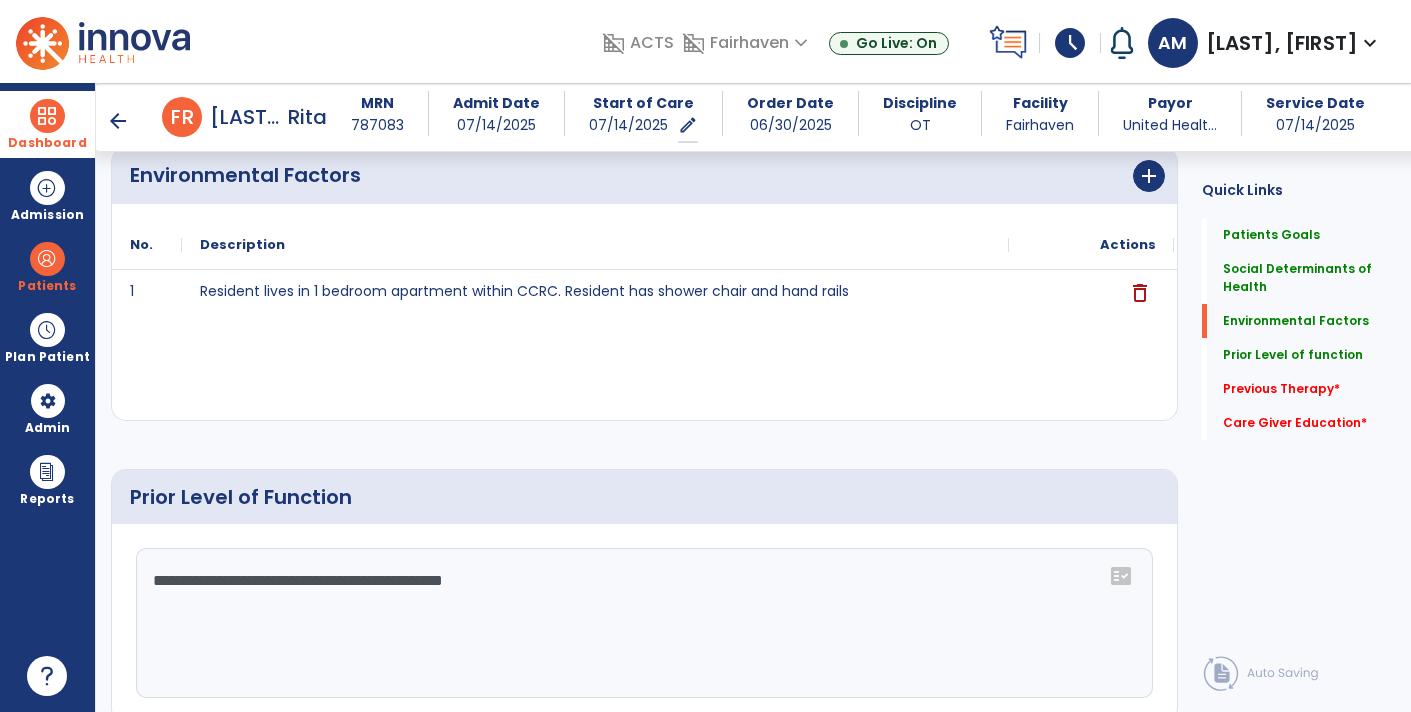 click on "**********" 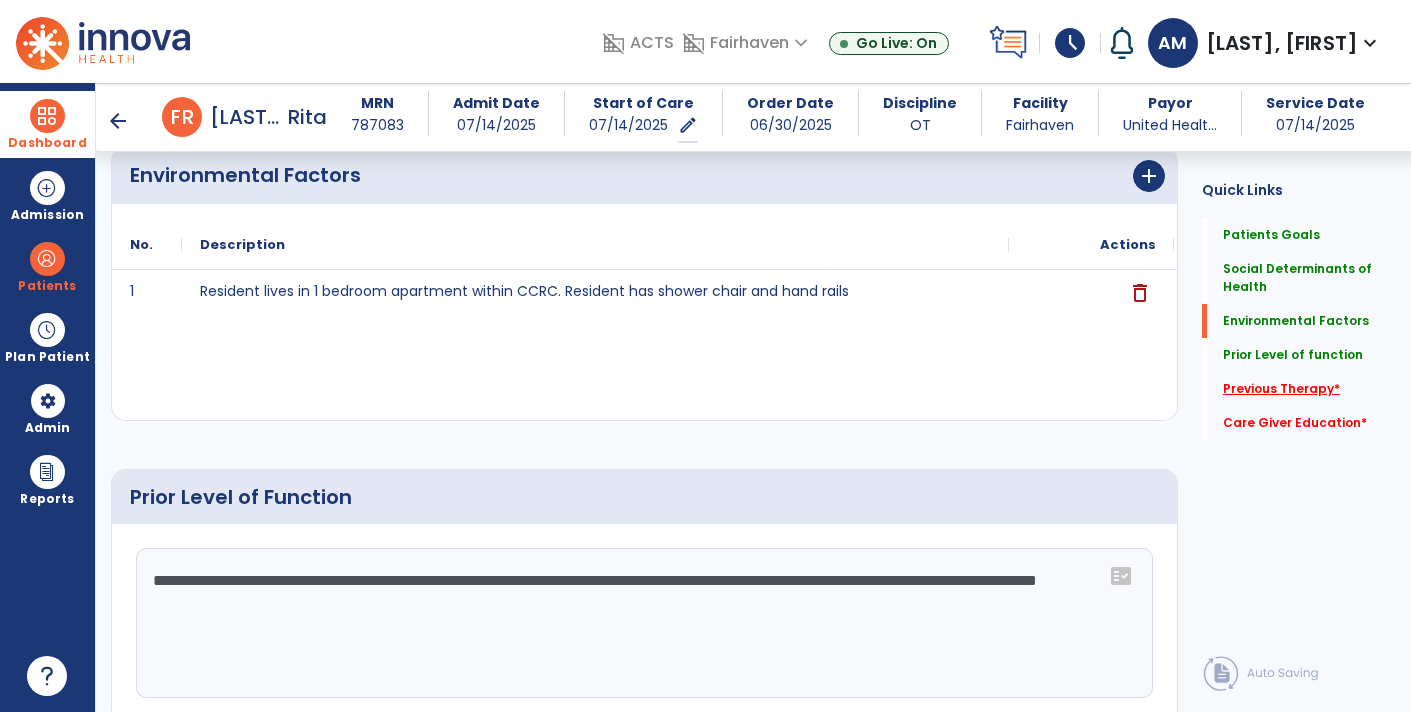 type on "**********" 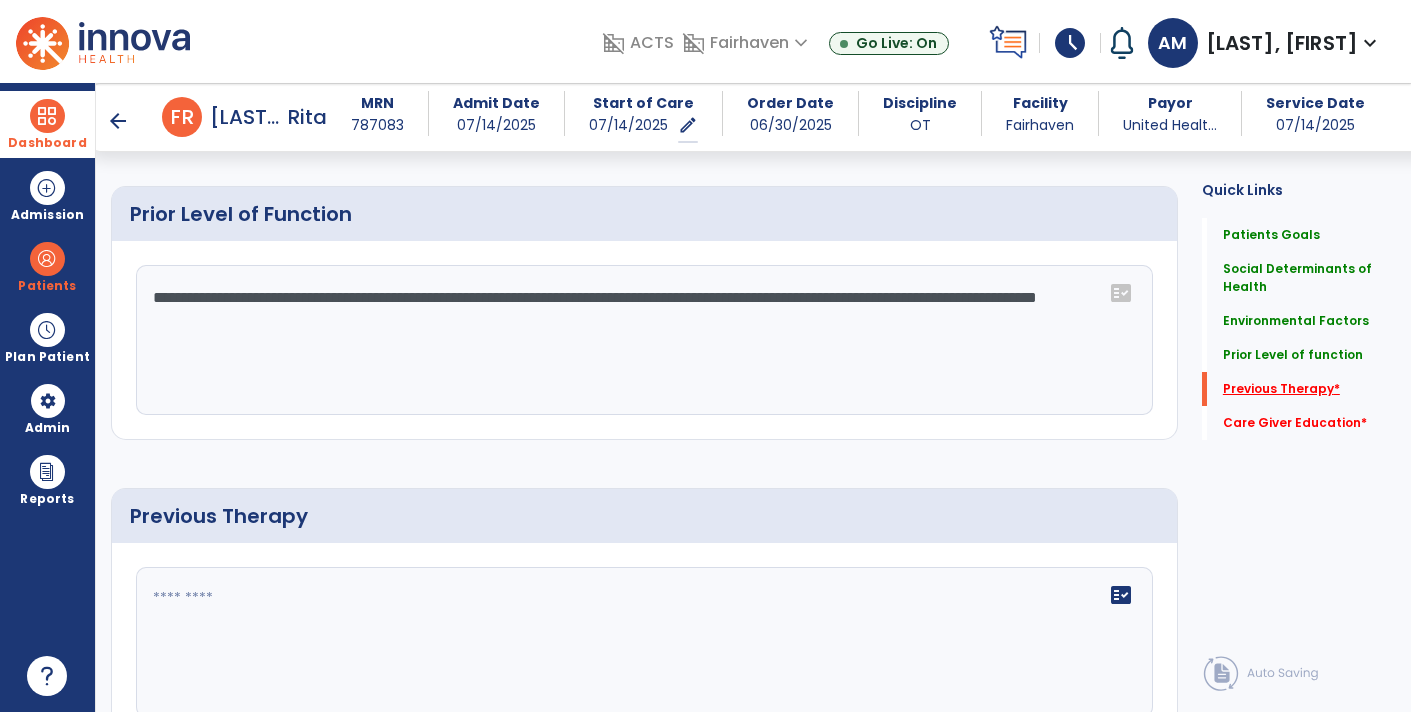 scroll, scrollTop: 1349, scrollLeft: 0, axis: vertical 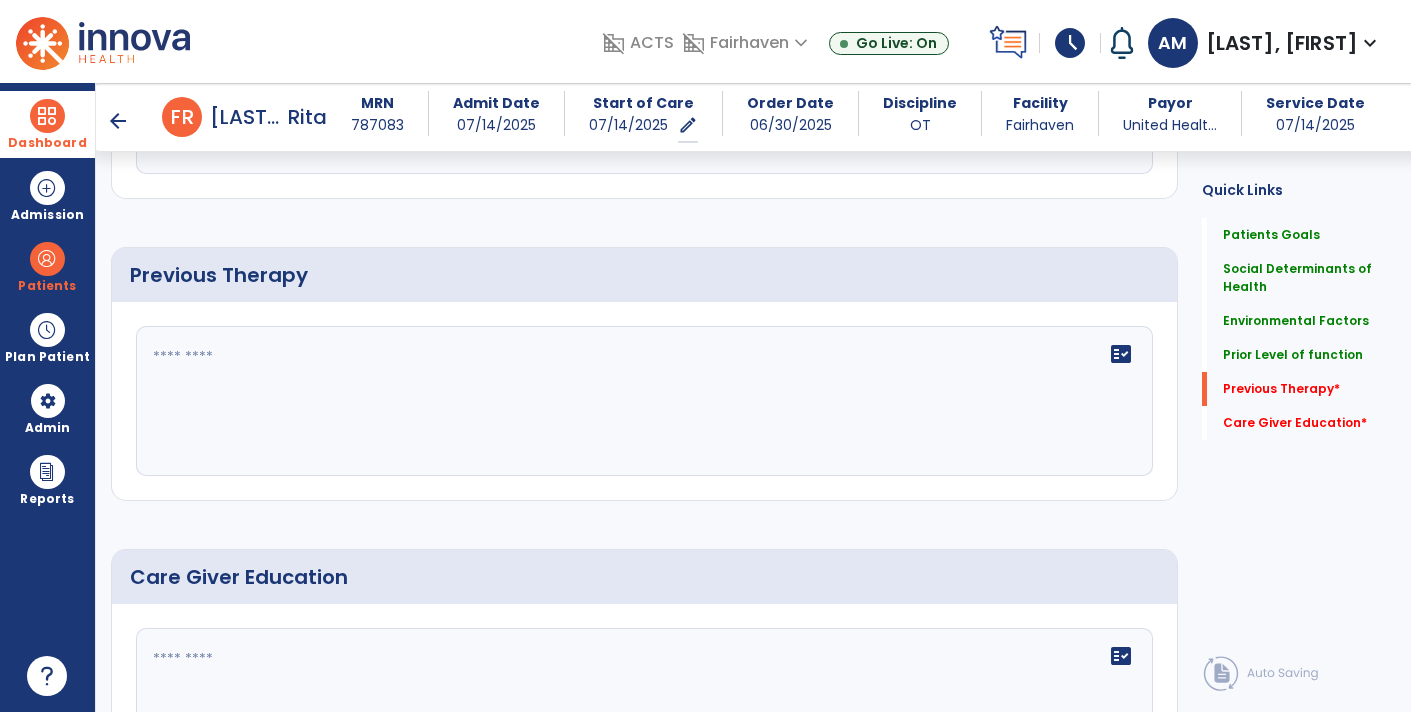 click on "fact_check" 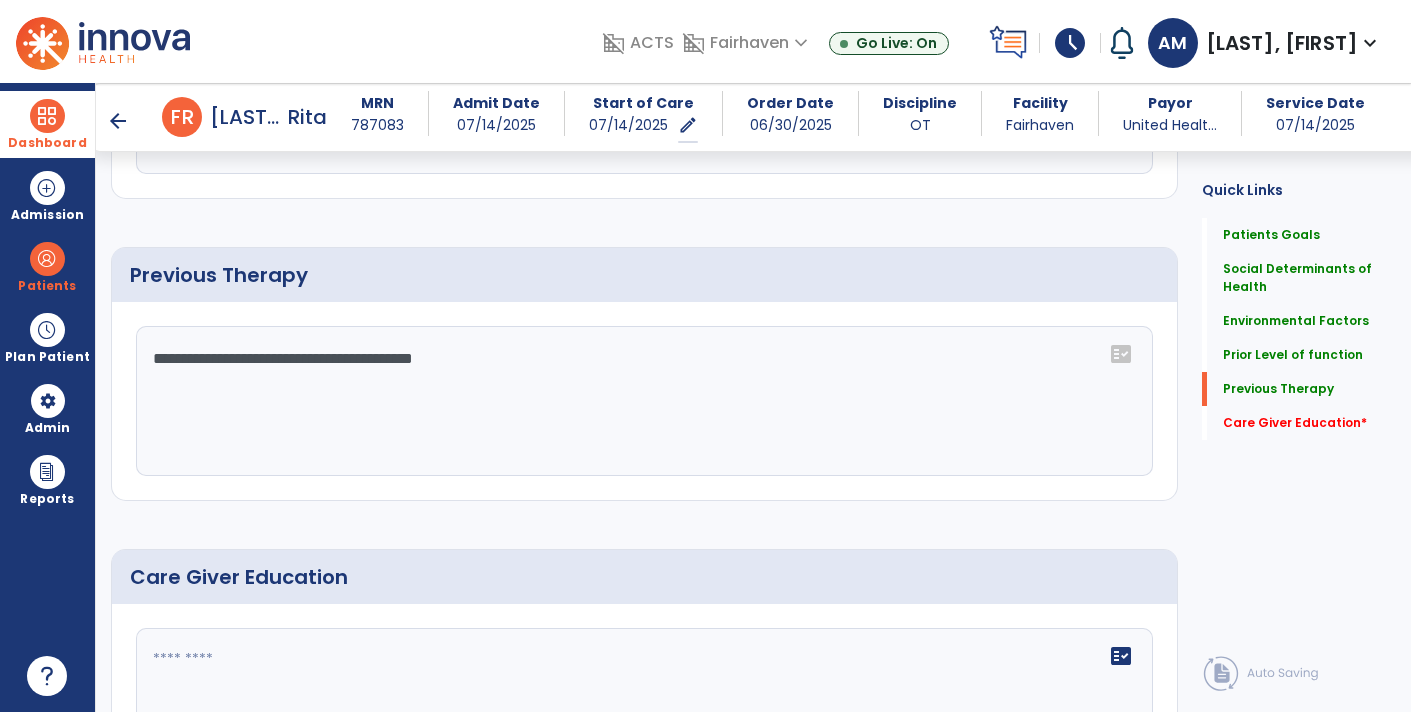 type on "**********" 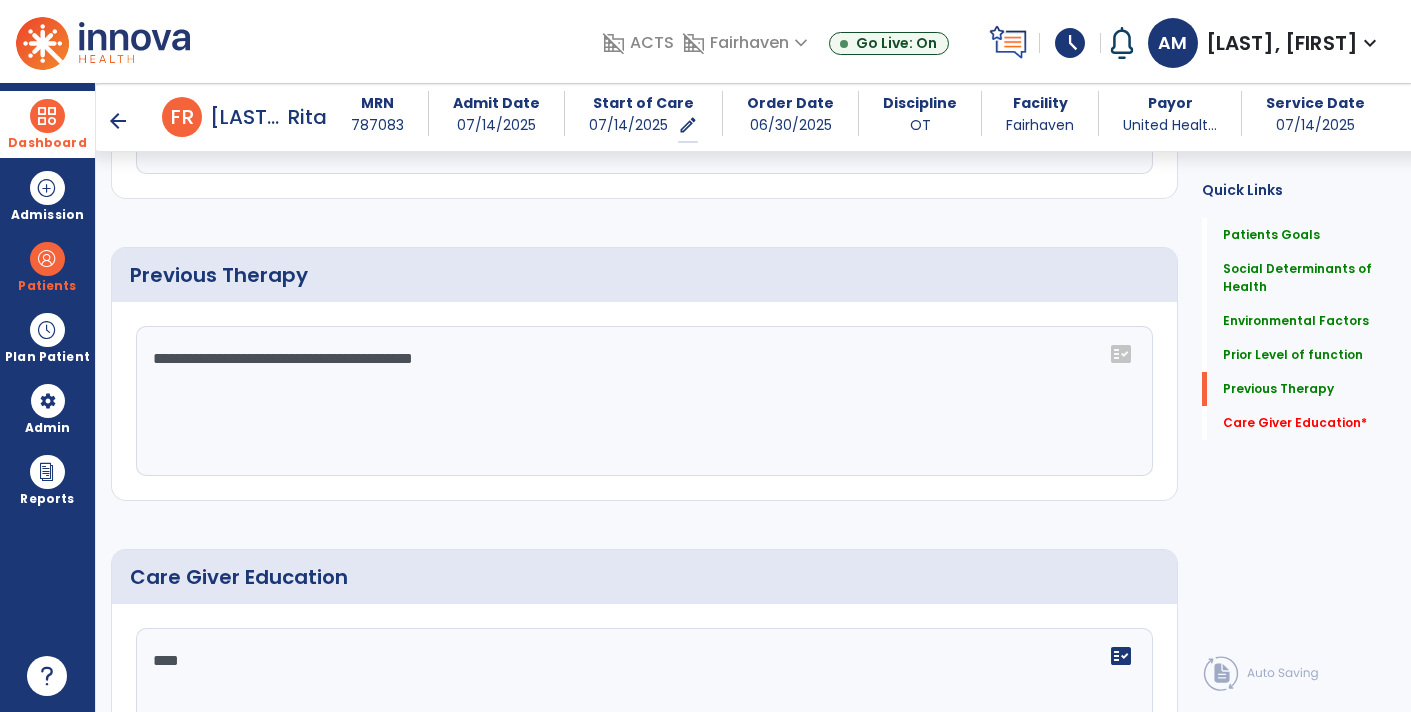 type on "****" 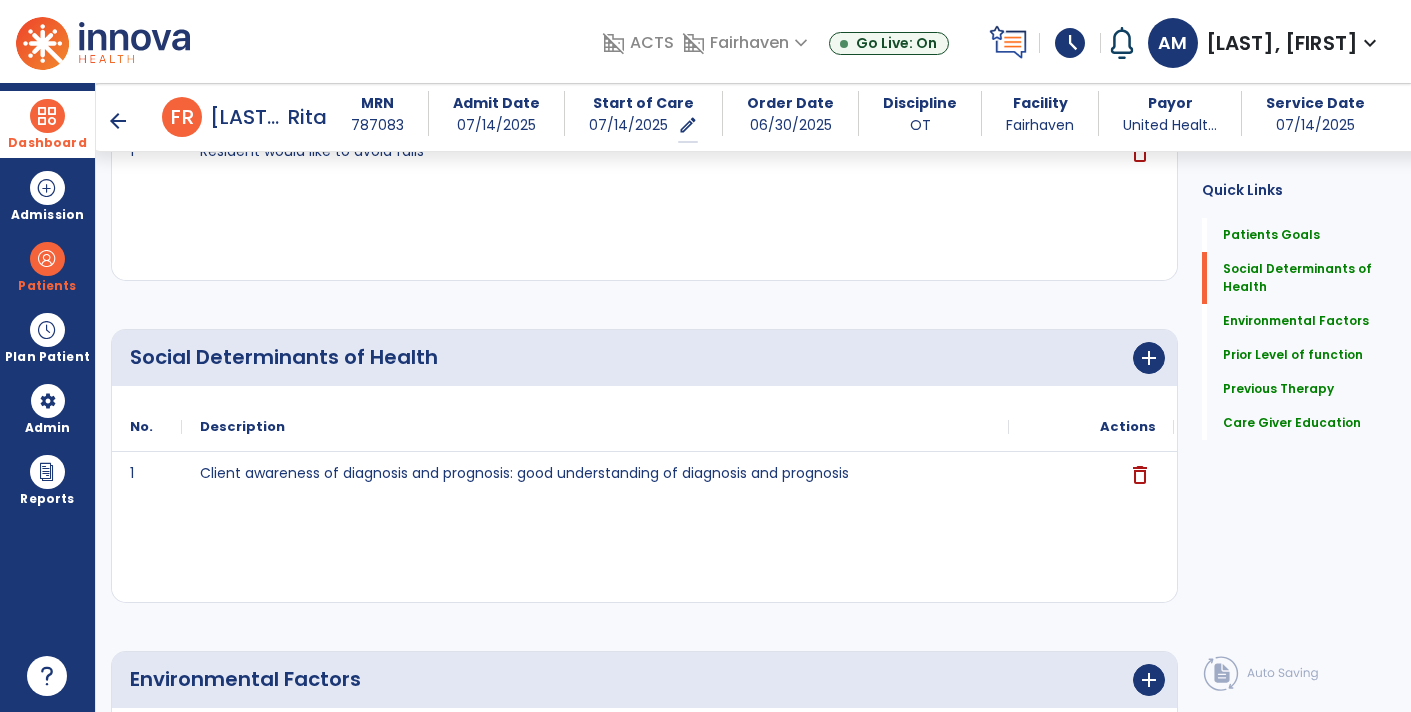 scroll, scrollTop: 0, scrollLeft: 0, axis: both 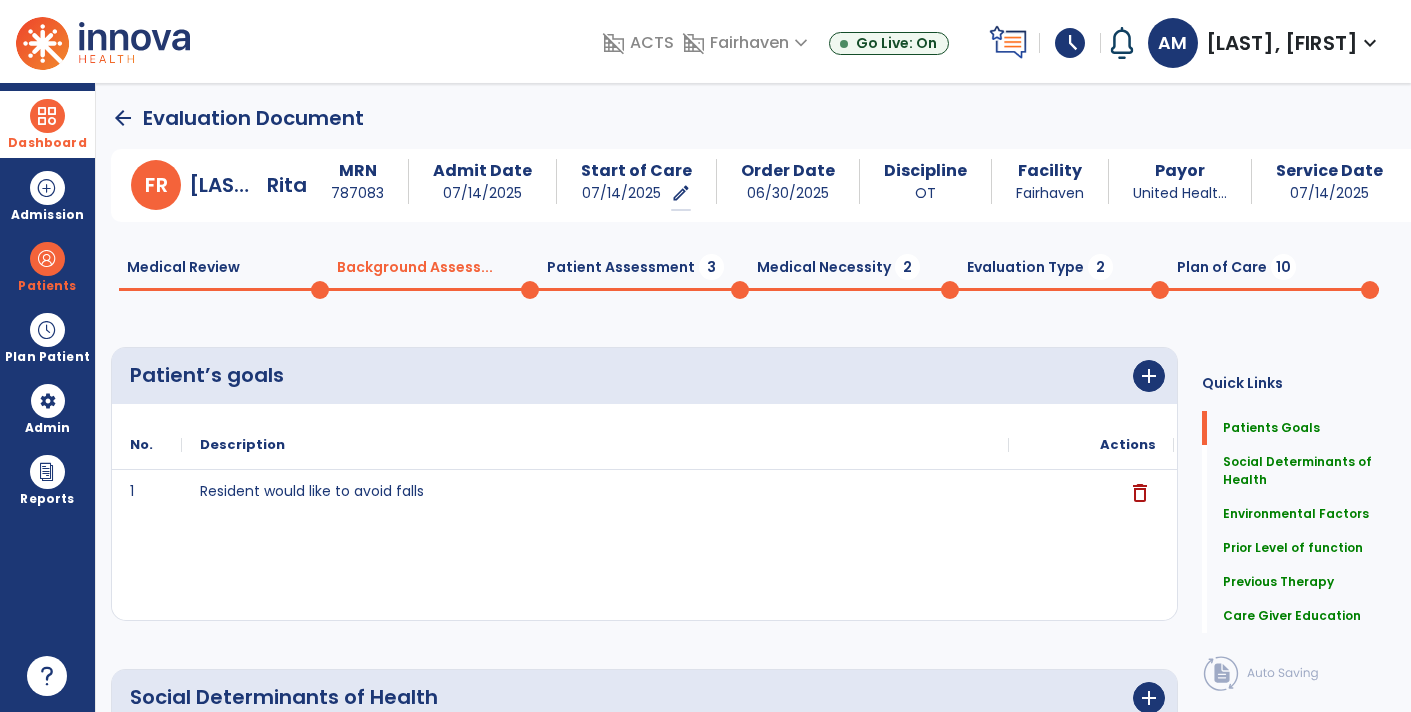 click on "Patient Assessment  3" 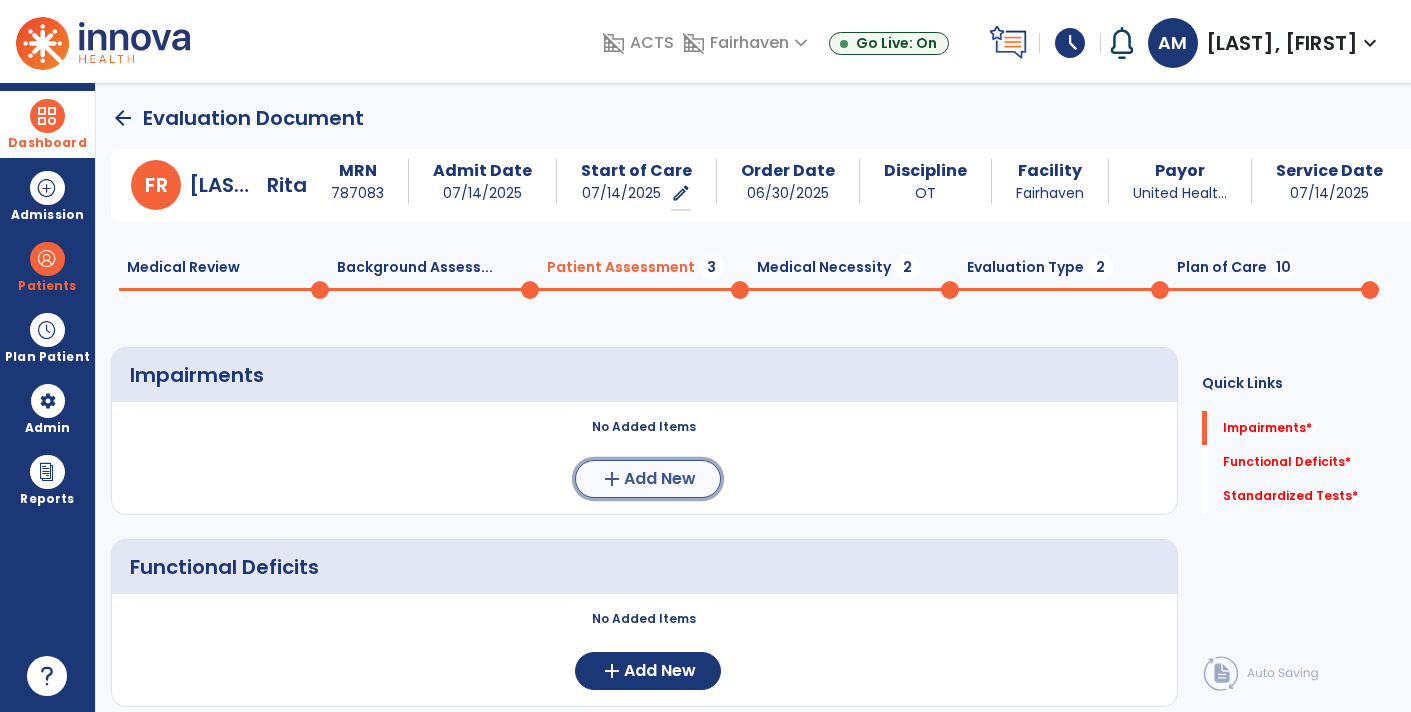 click on "Add New" 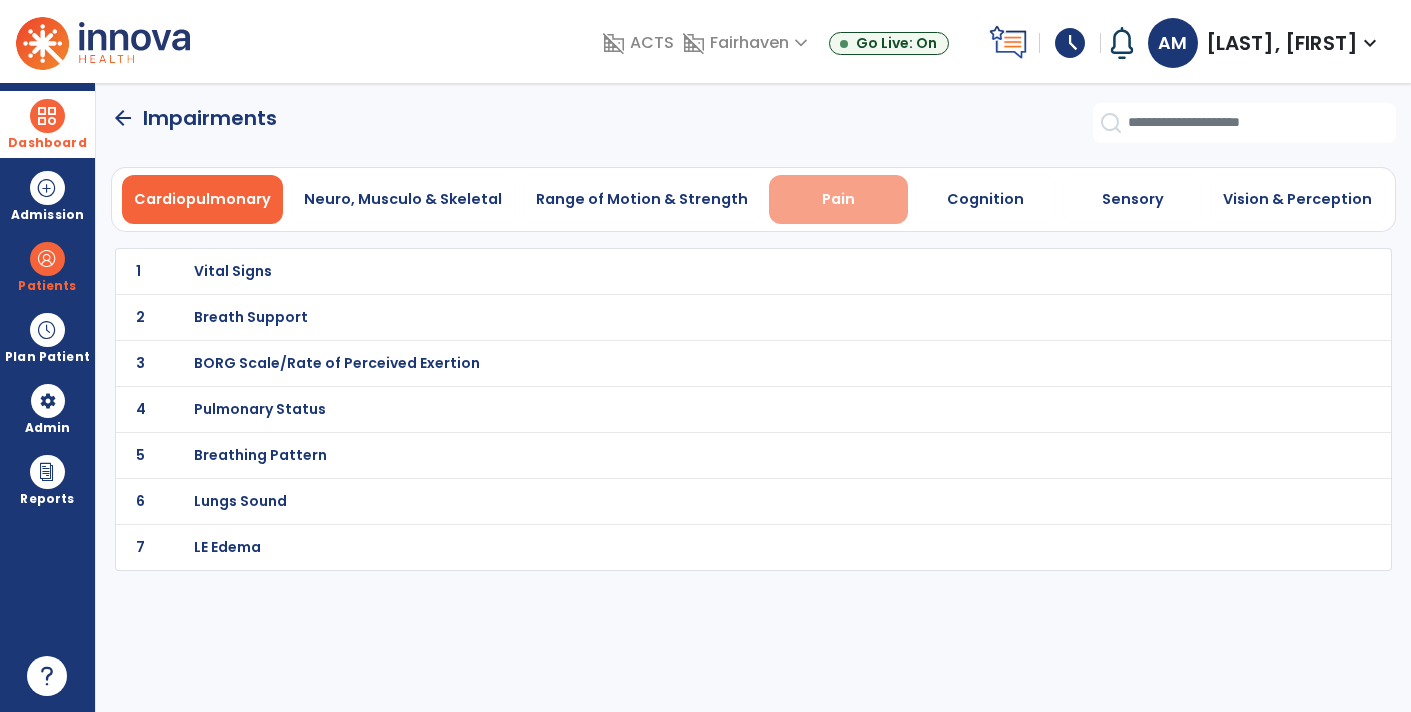 click on "Pain" at bounding box center (838, 199) 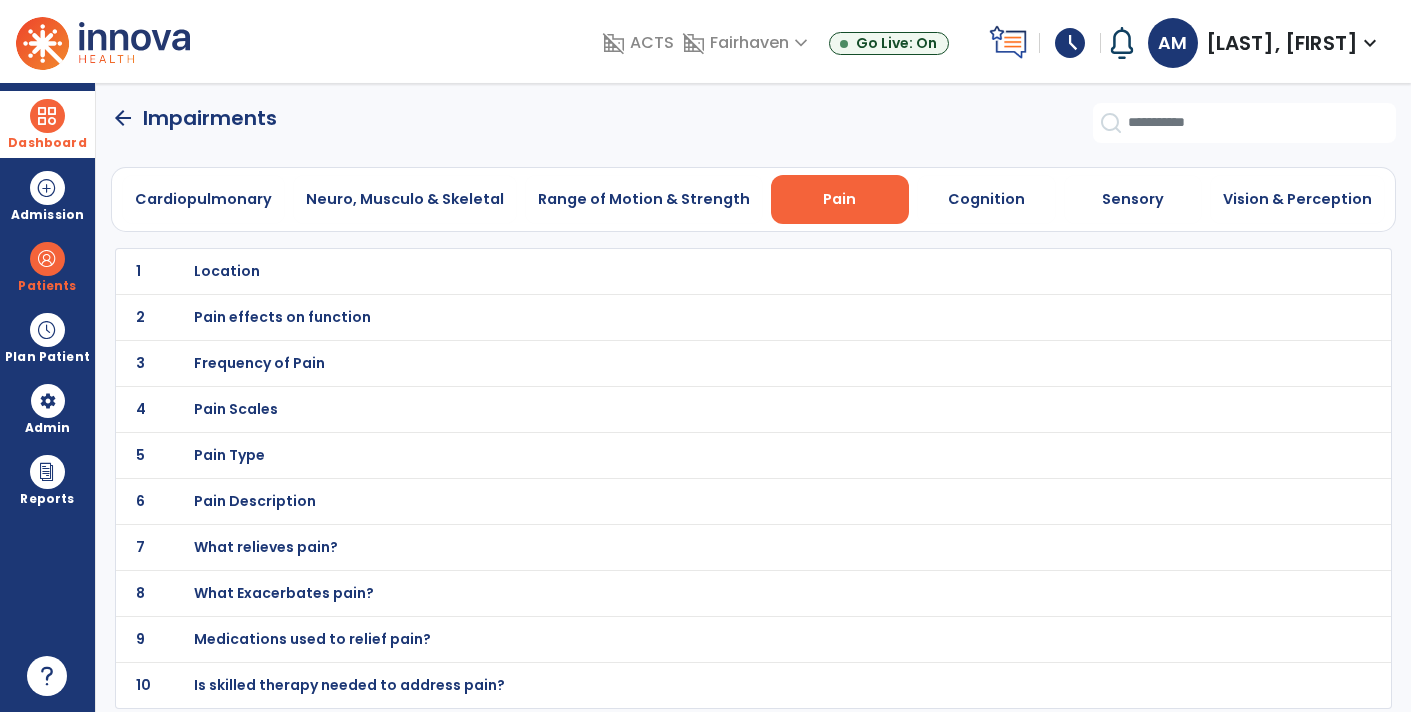 click on "Location" at bounding box center [227, 271] 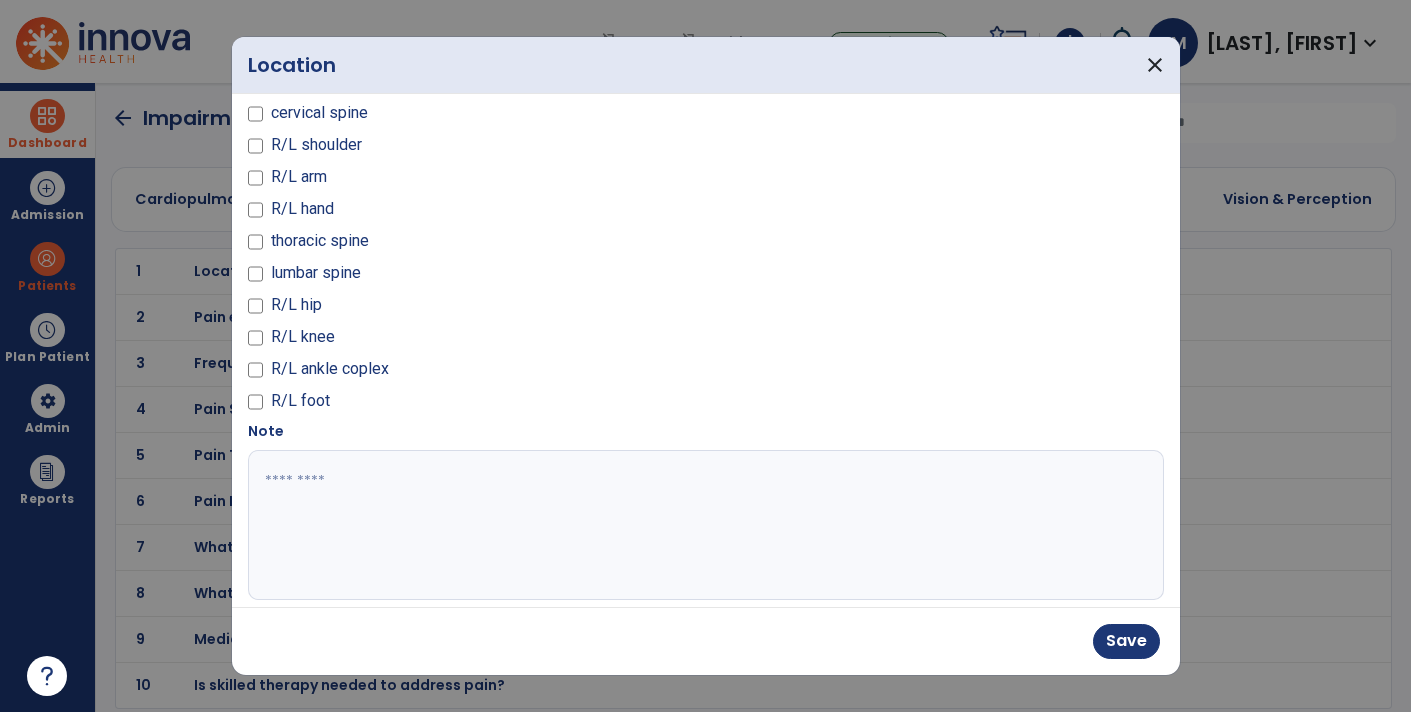 scroll, scrollTop: 86, scrollLeft: 0, axis: vertical 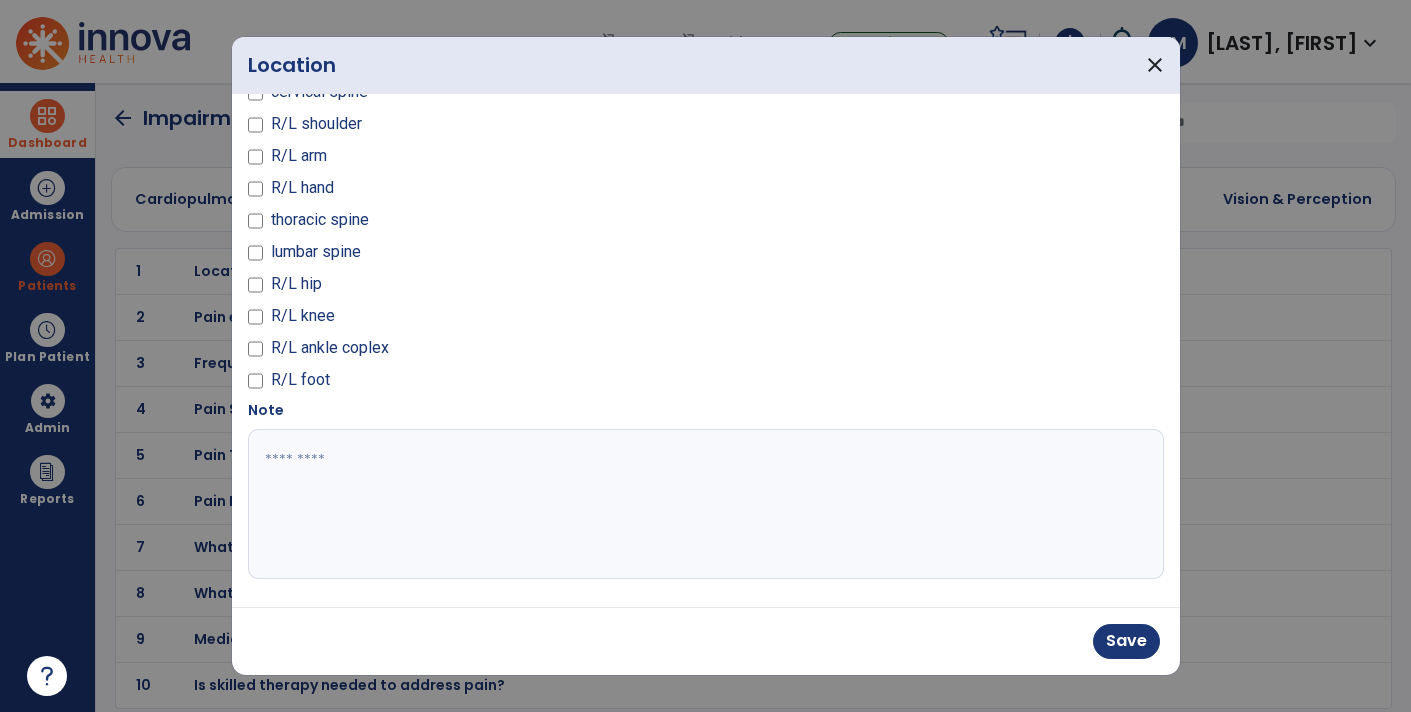 click at bounding box center [704, 504] 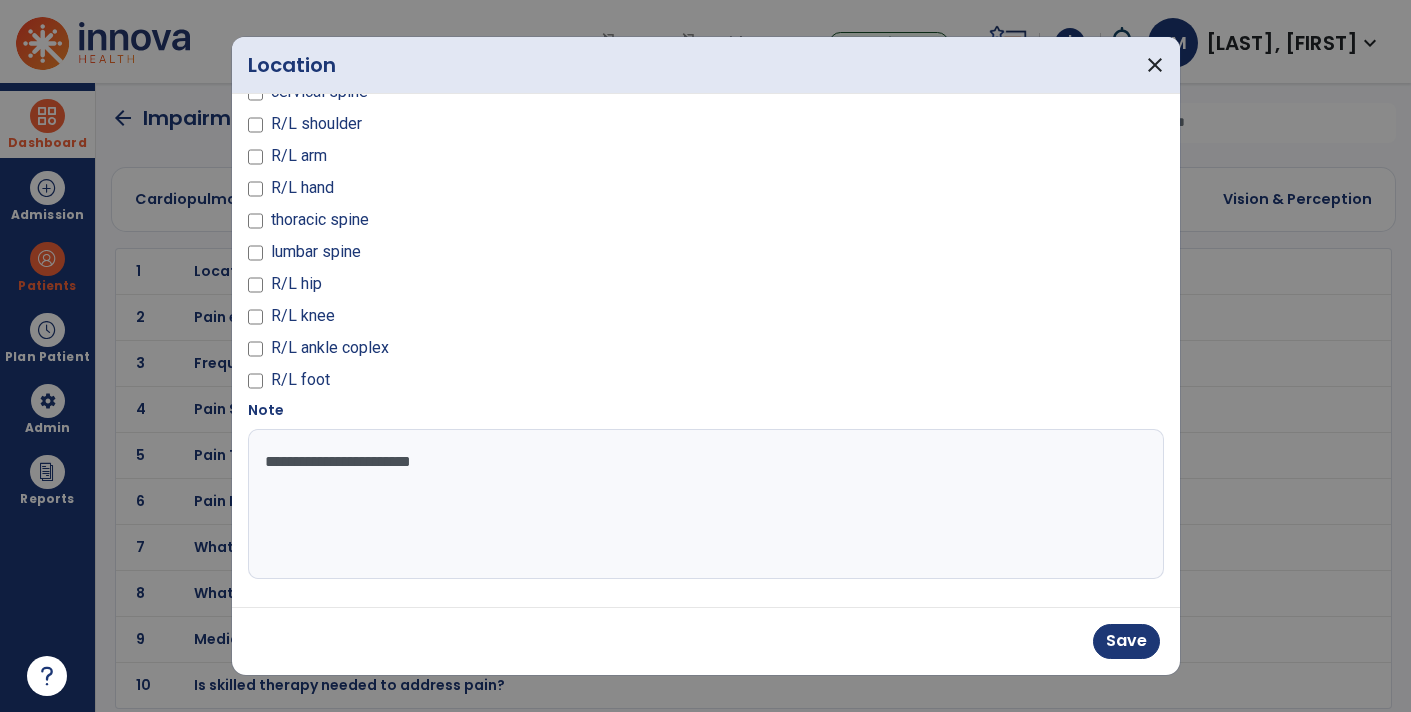 type on "**********" 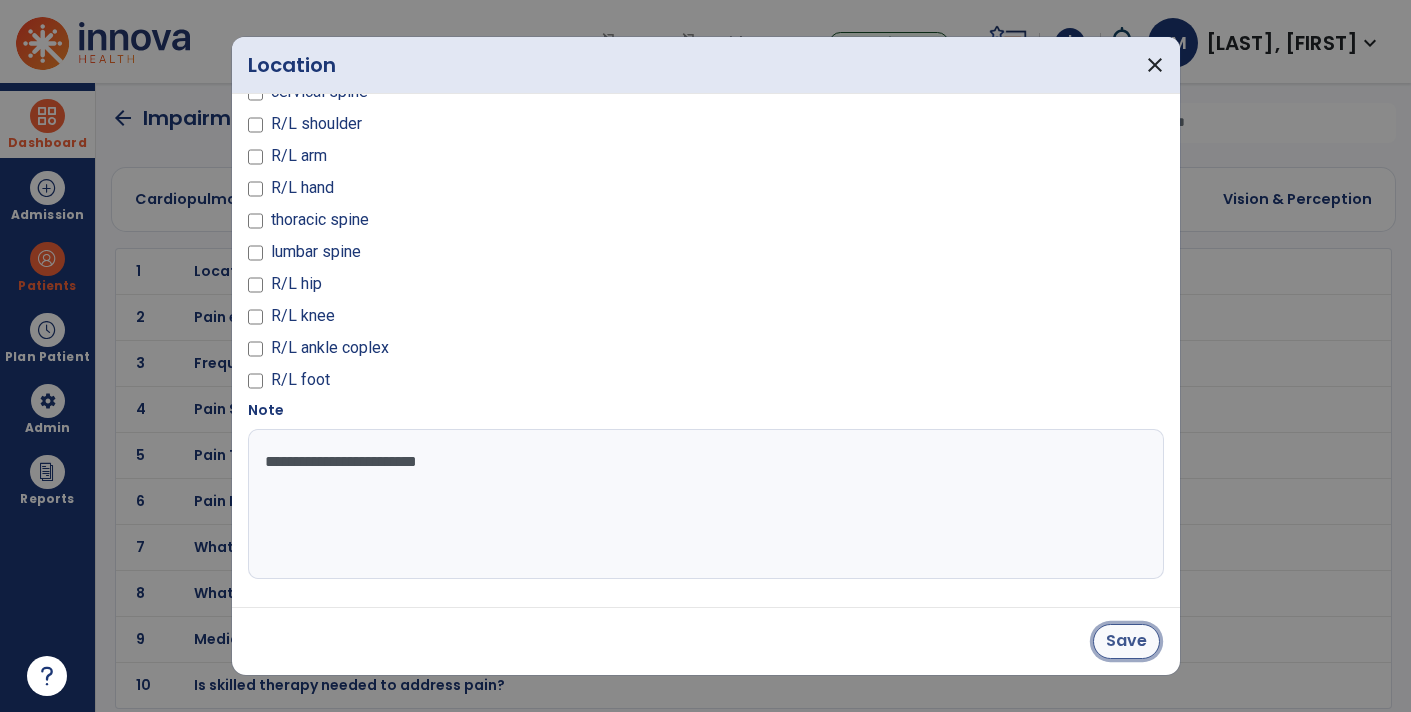 click on "Save" at bounding box center (1126, 641) 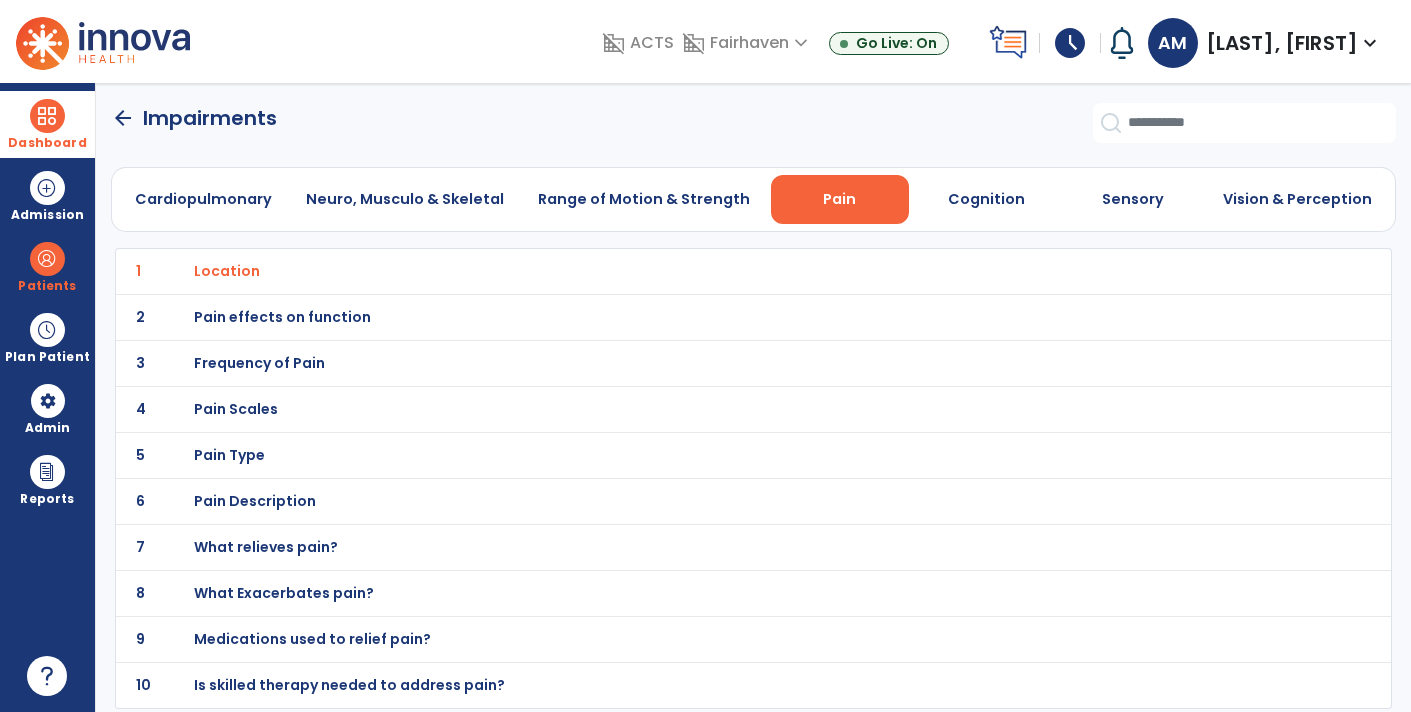 click on "Frequency of Pain" at bounding box center (227, 271) 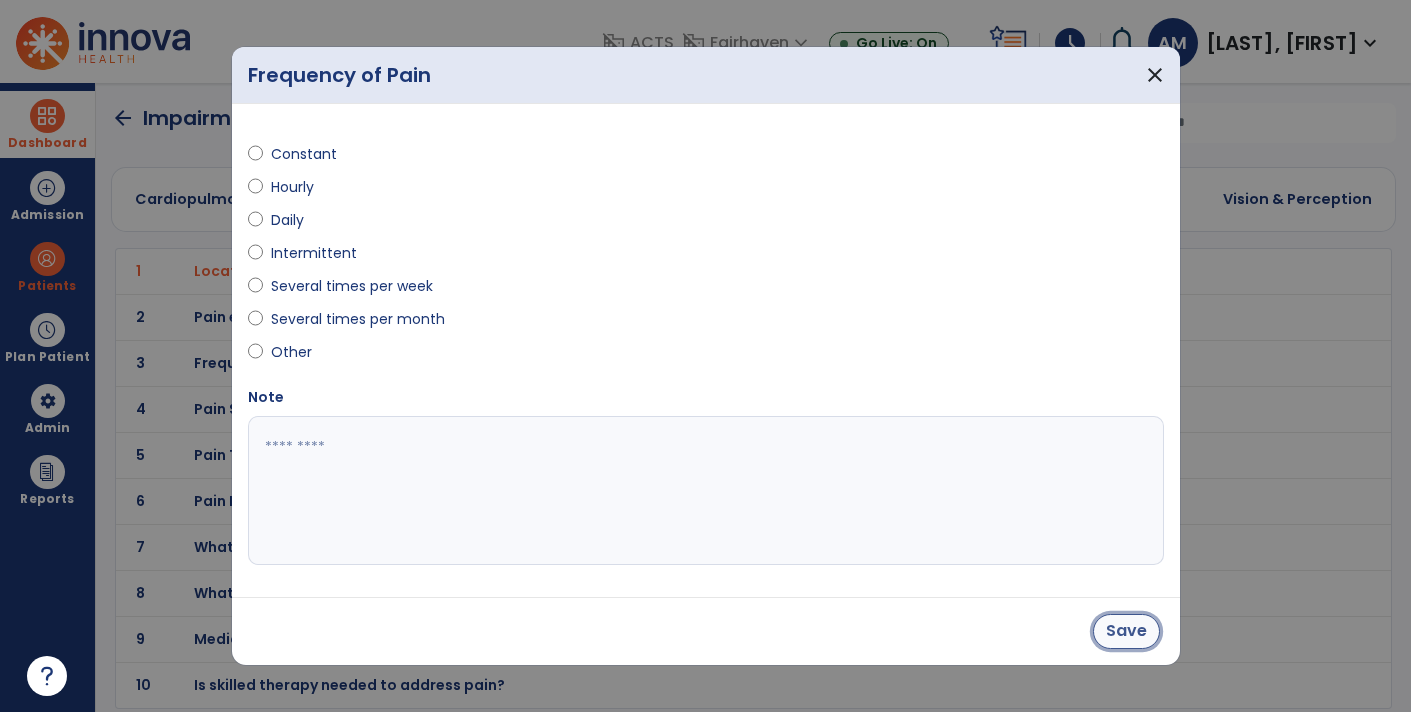 click on "Save" at bounding box center (1126, 631) 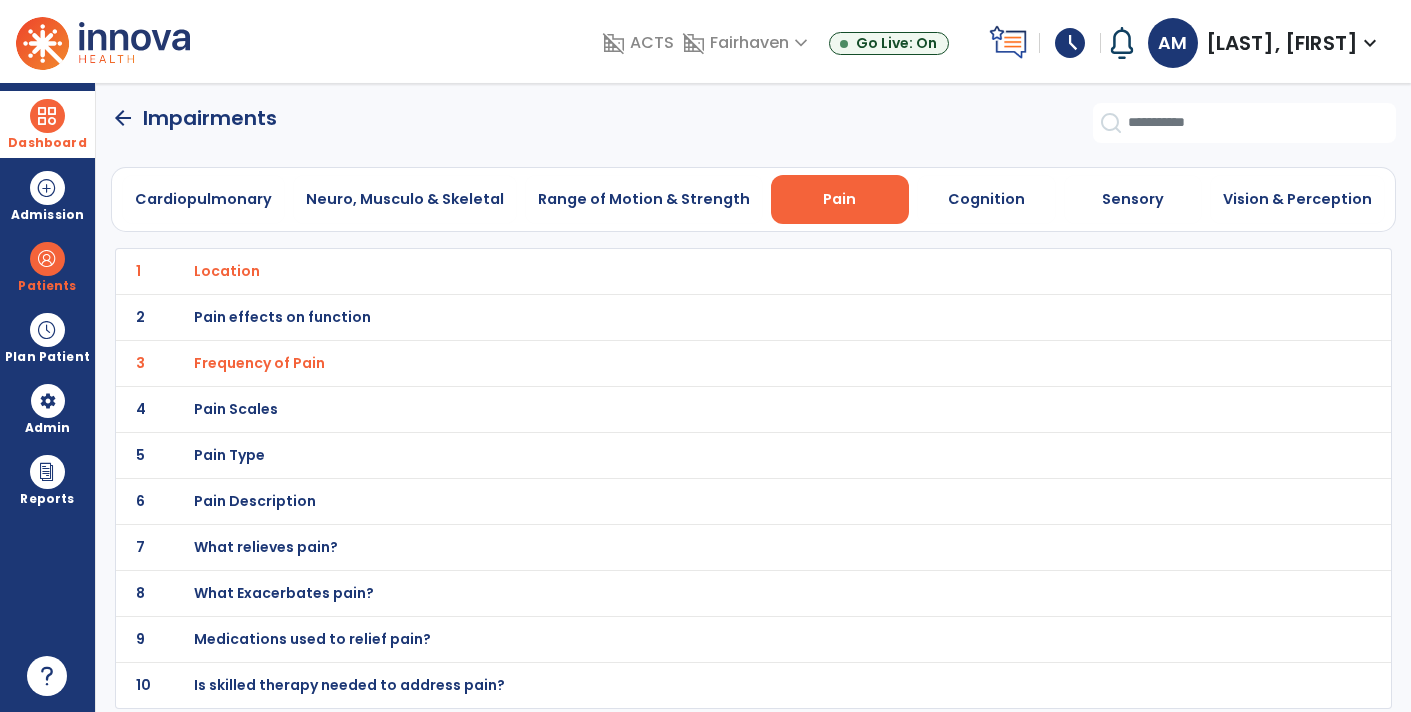click on "What Exacerbates pain?" at bounding box center [227, 271] 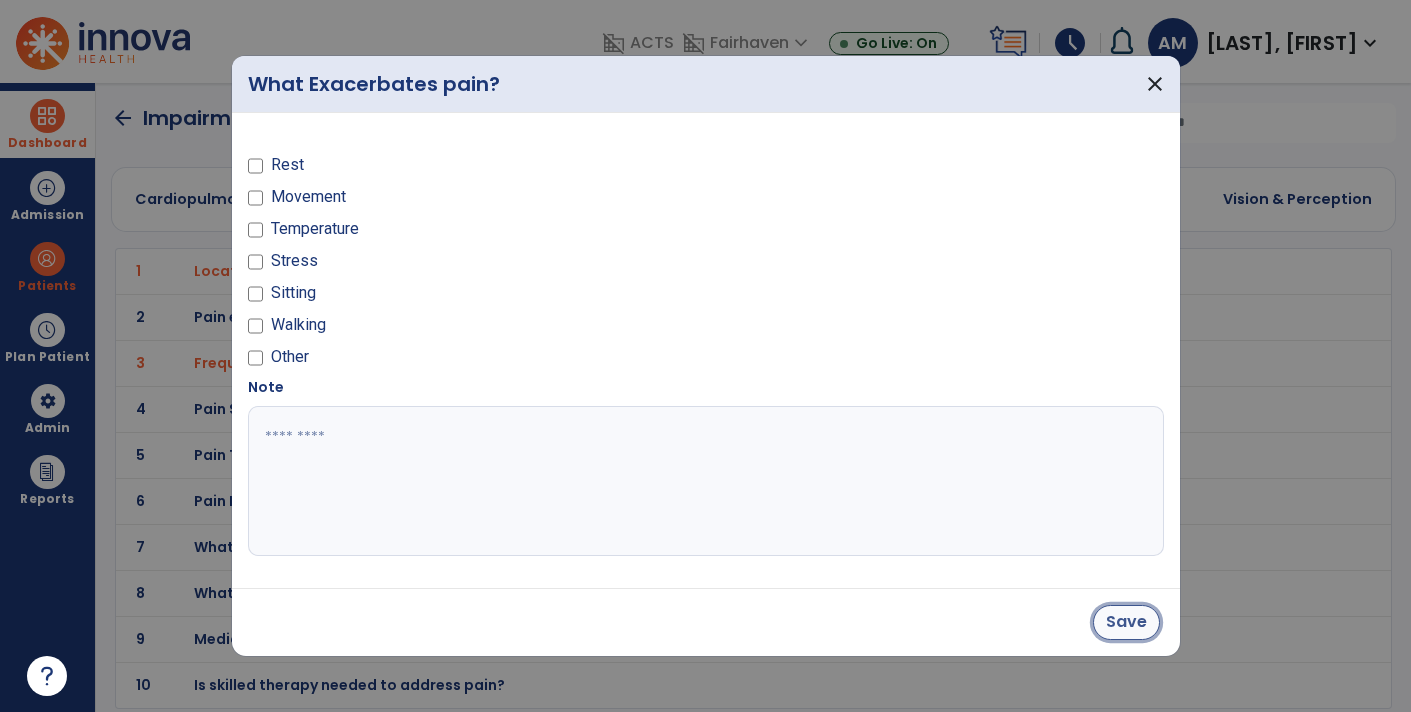 click on "Save" at bounding box center [1126, 622] 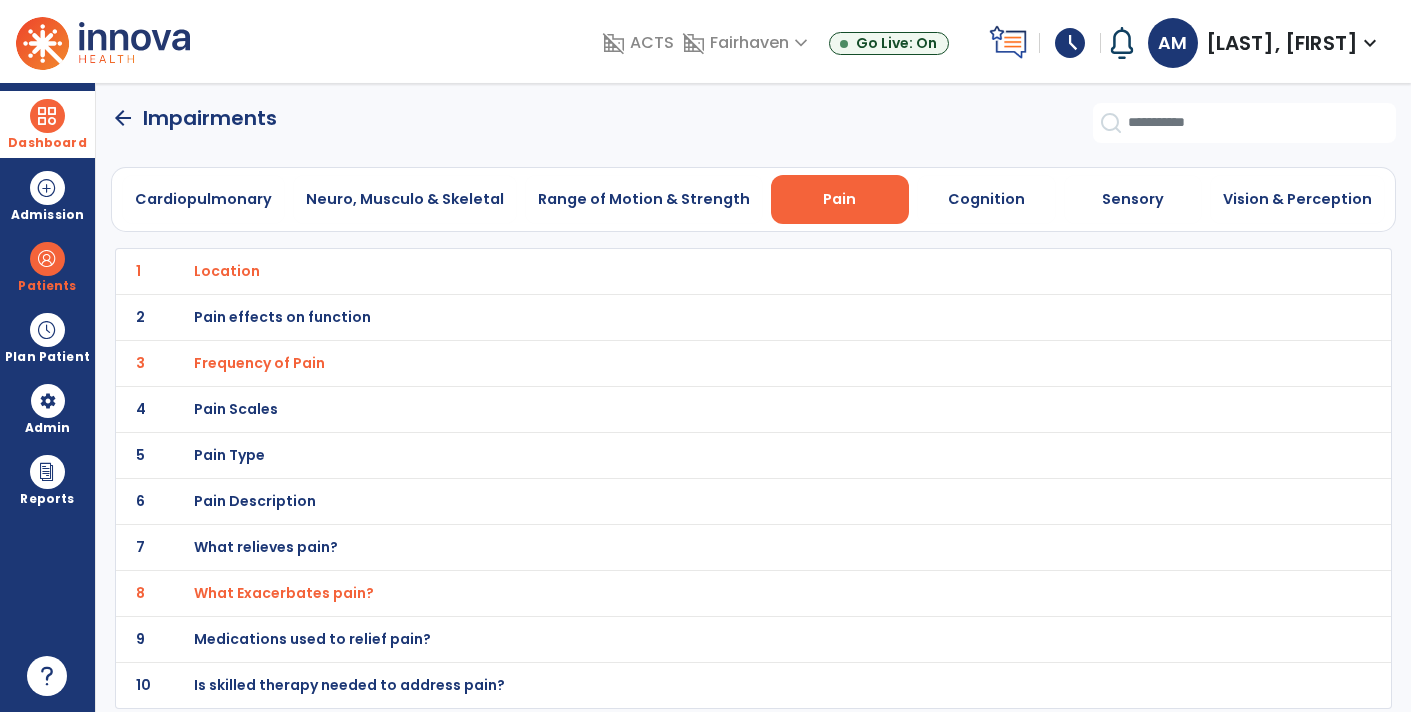 click on "Medications used to relief pain?" at bounding box center (227, 271) 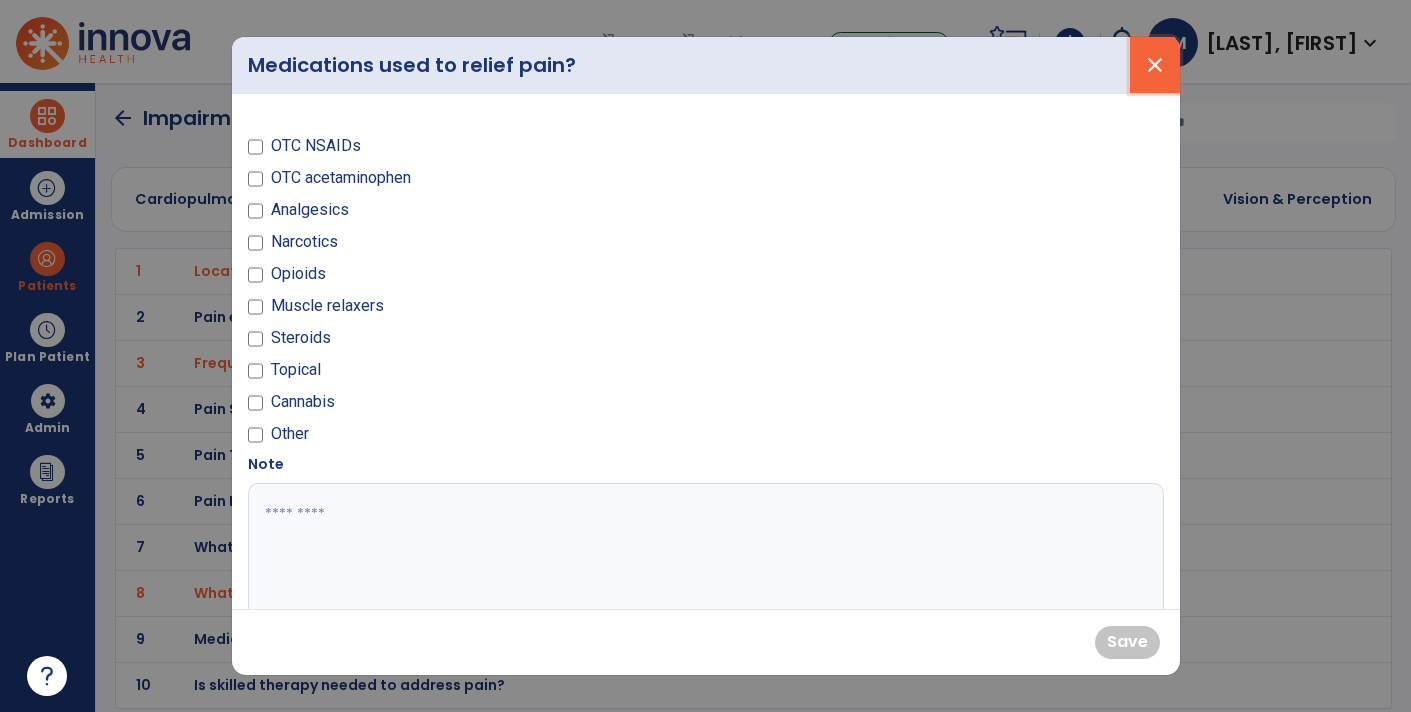 click on "close" at bounding box center (1155, 65) 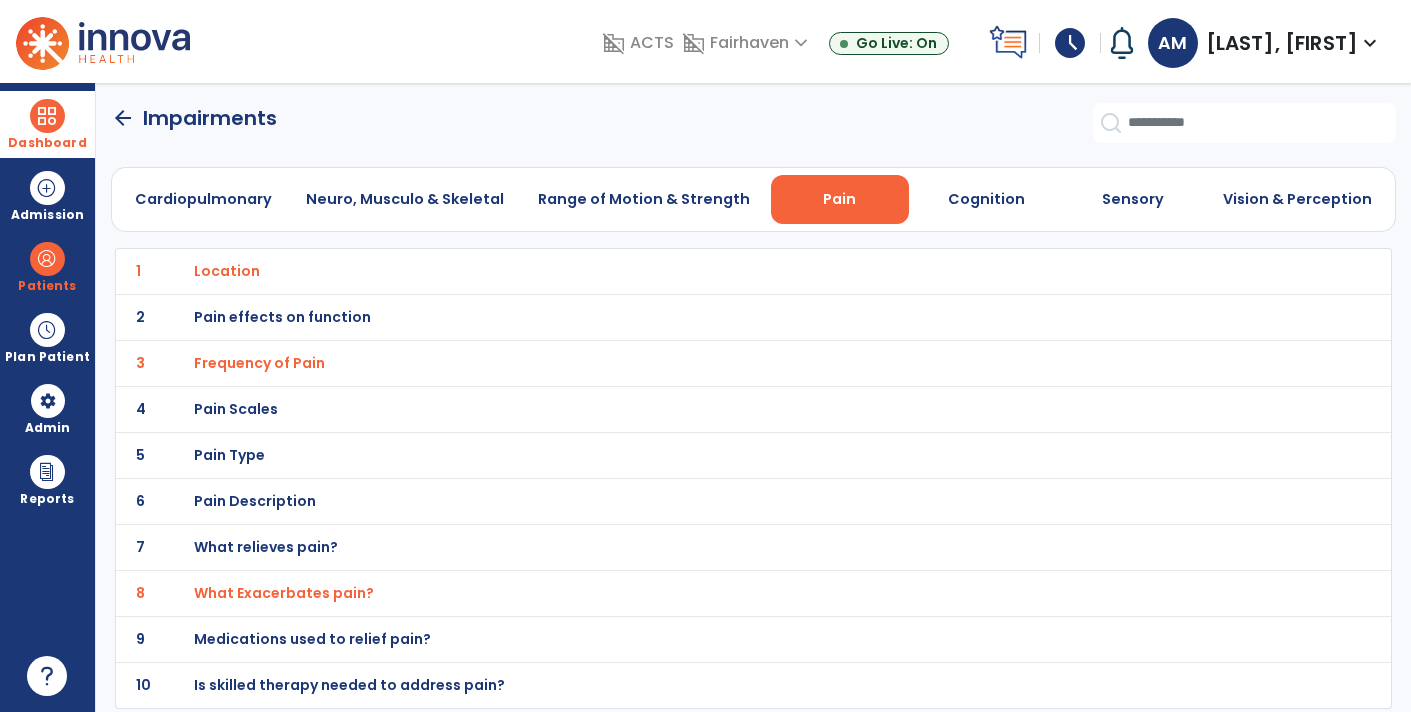 click on "What relieves pain?" at bounding box center [227, 271] 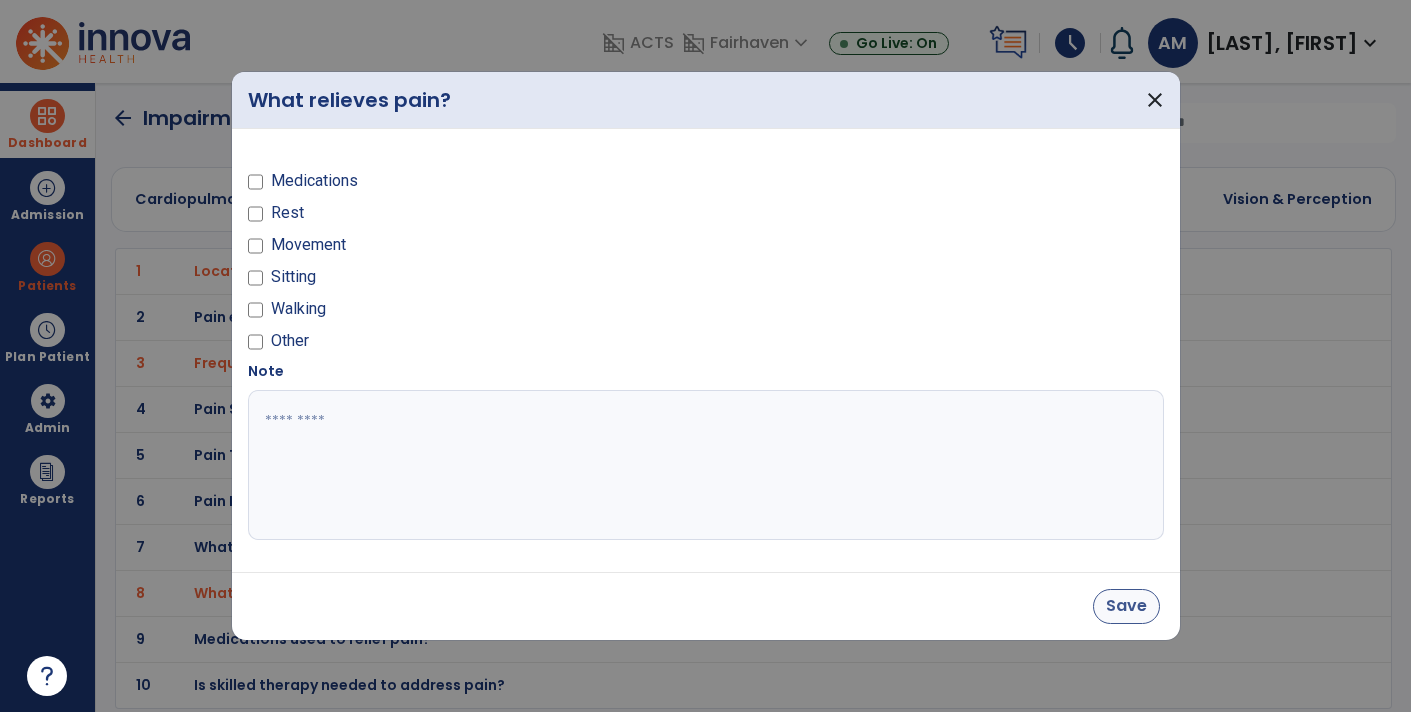 click on "Save" at bounding box center [1126, 606] 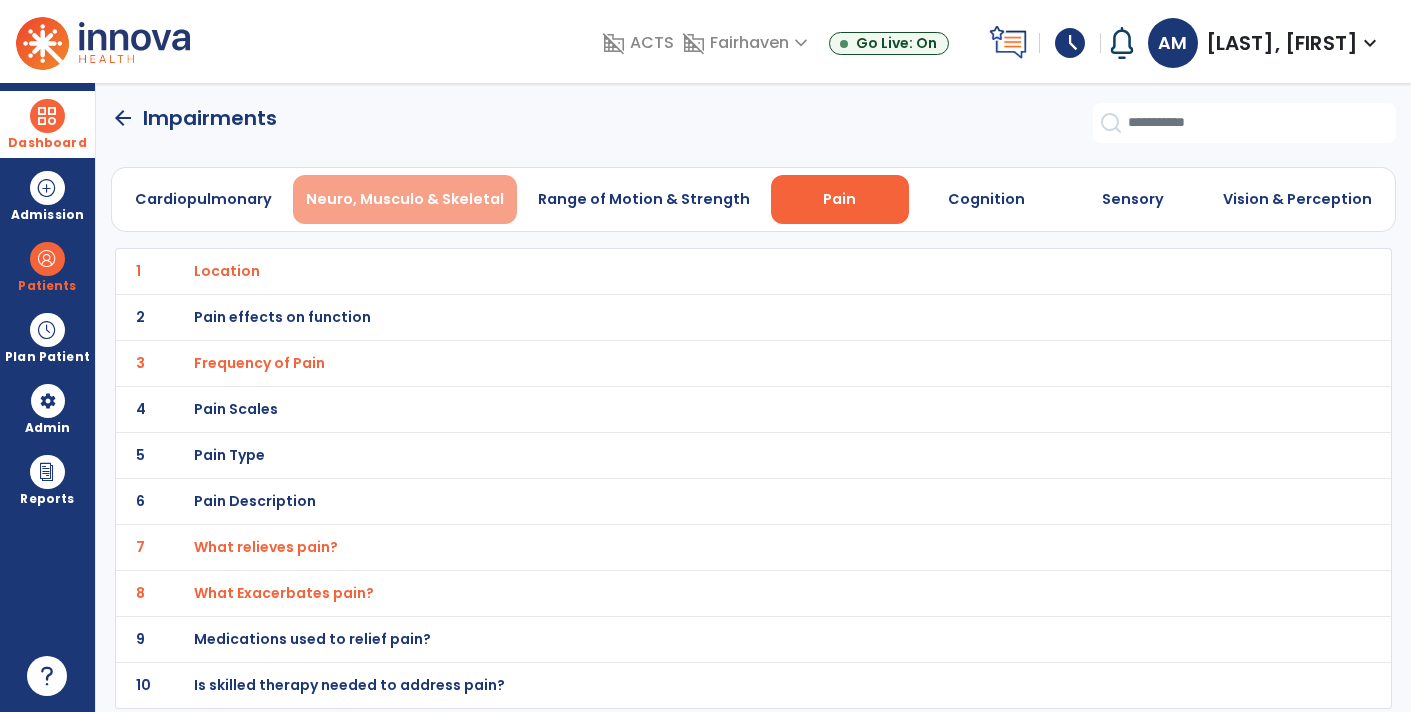 click on "Neuro, Musculo & Skeletal" at bounding box center [405, 199] 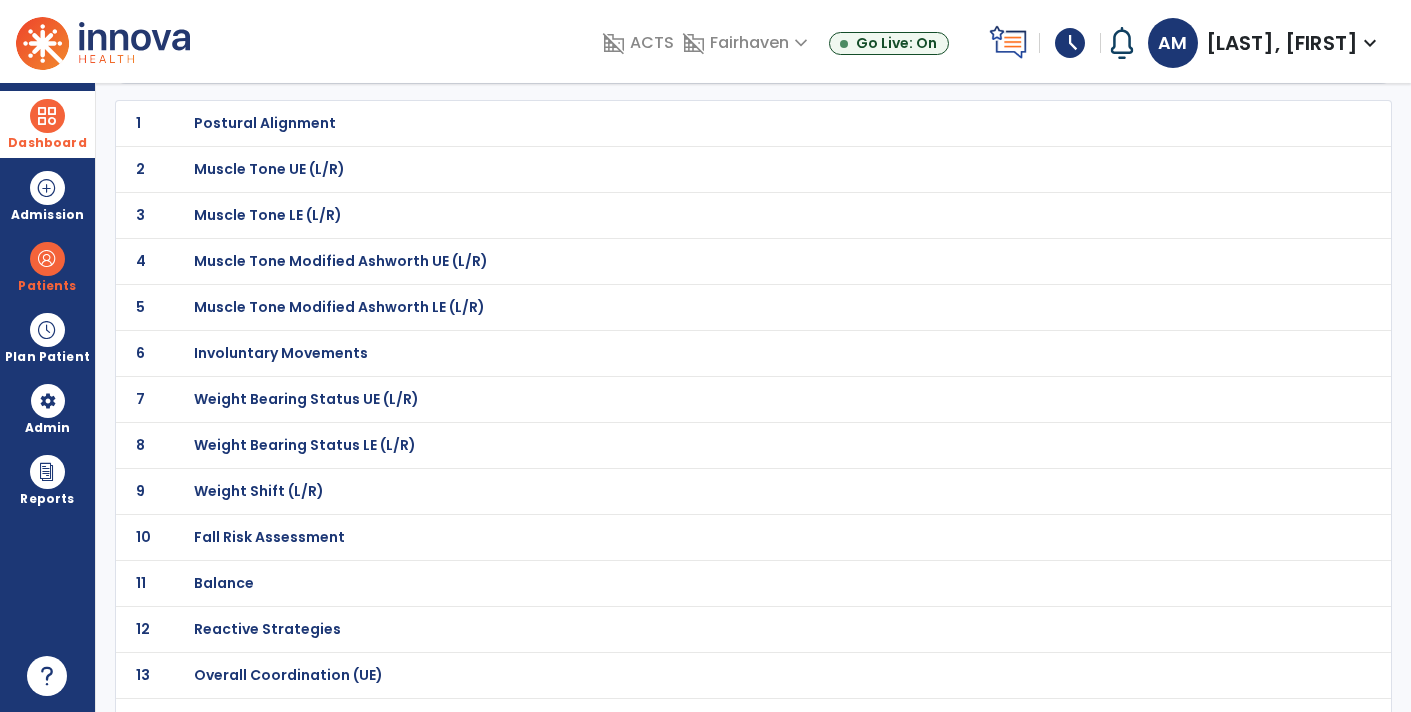 scroll, scrollTop: 146, scrollLeft: 0, axis: vertical 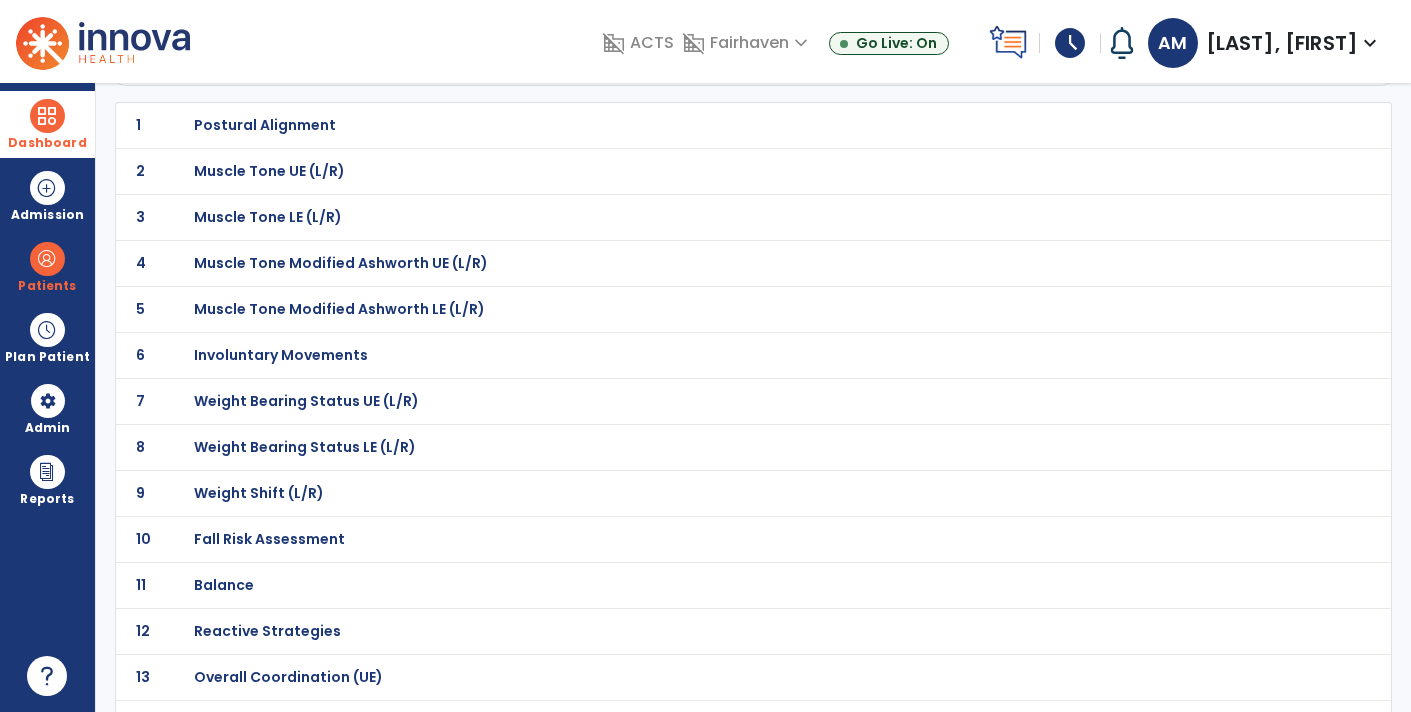 click on "Fall Risk Assessment" at bounding box center (265, 125) 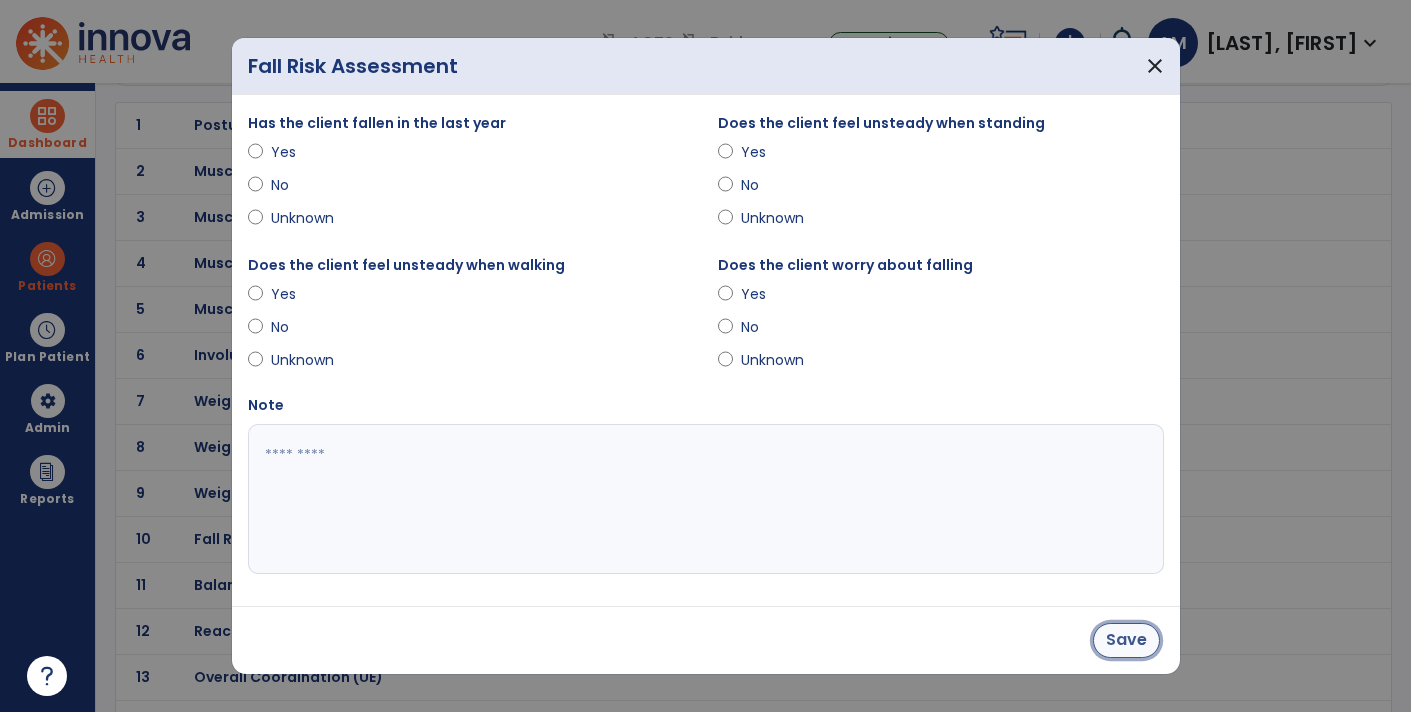 click on "Save" at bounding box center [1126, 640] 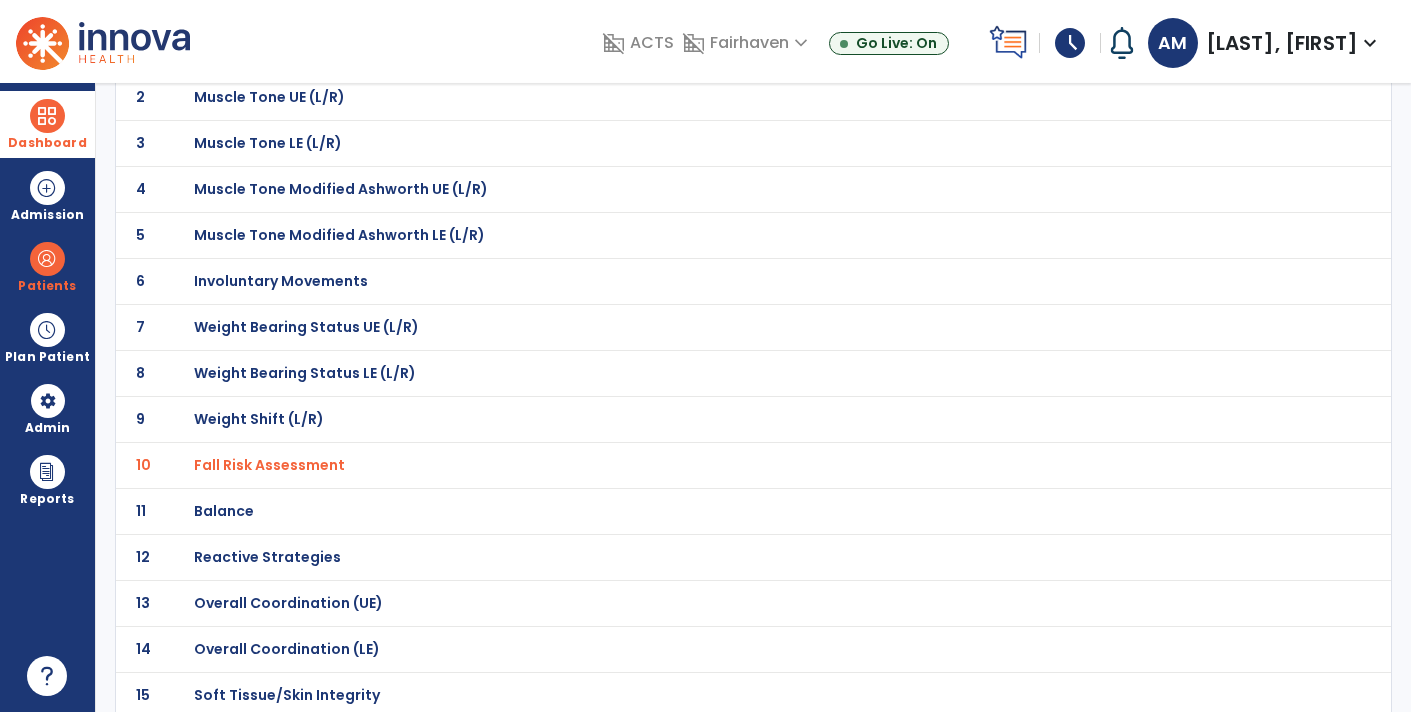 scroll, scrollTop: 310, scrollLeft: 0, axis: vertical 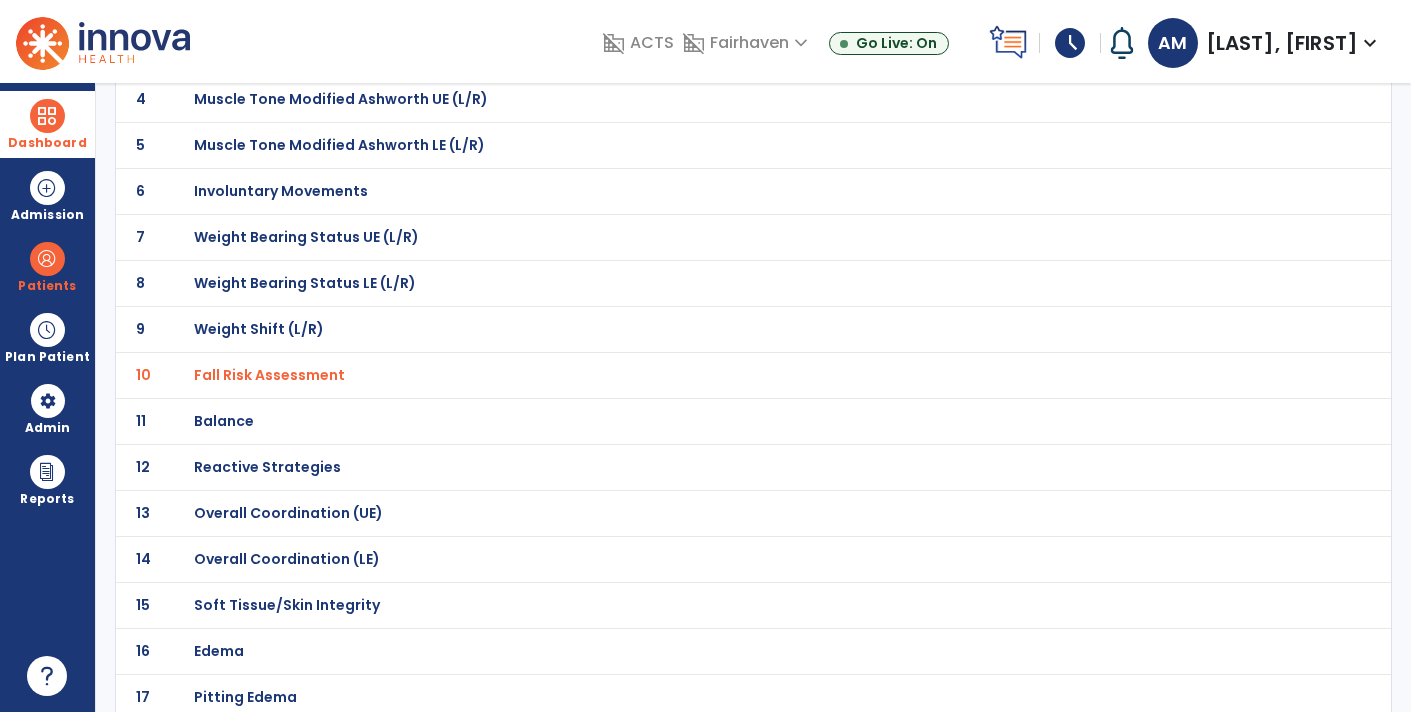 click on "11 Balance" 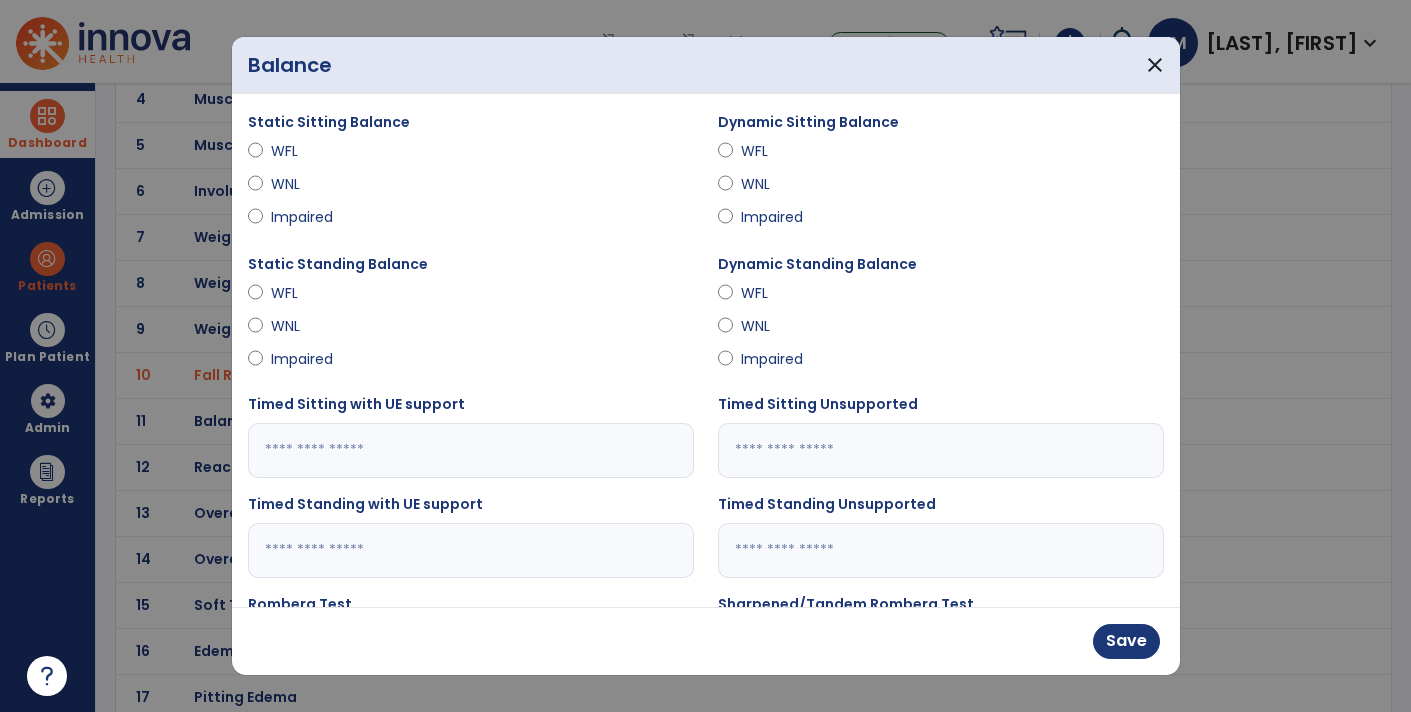 click at bounding box center (941, 450) 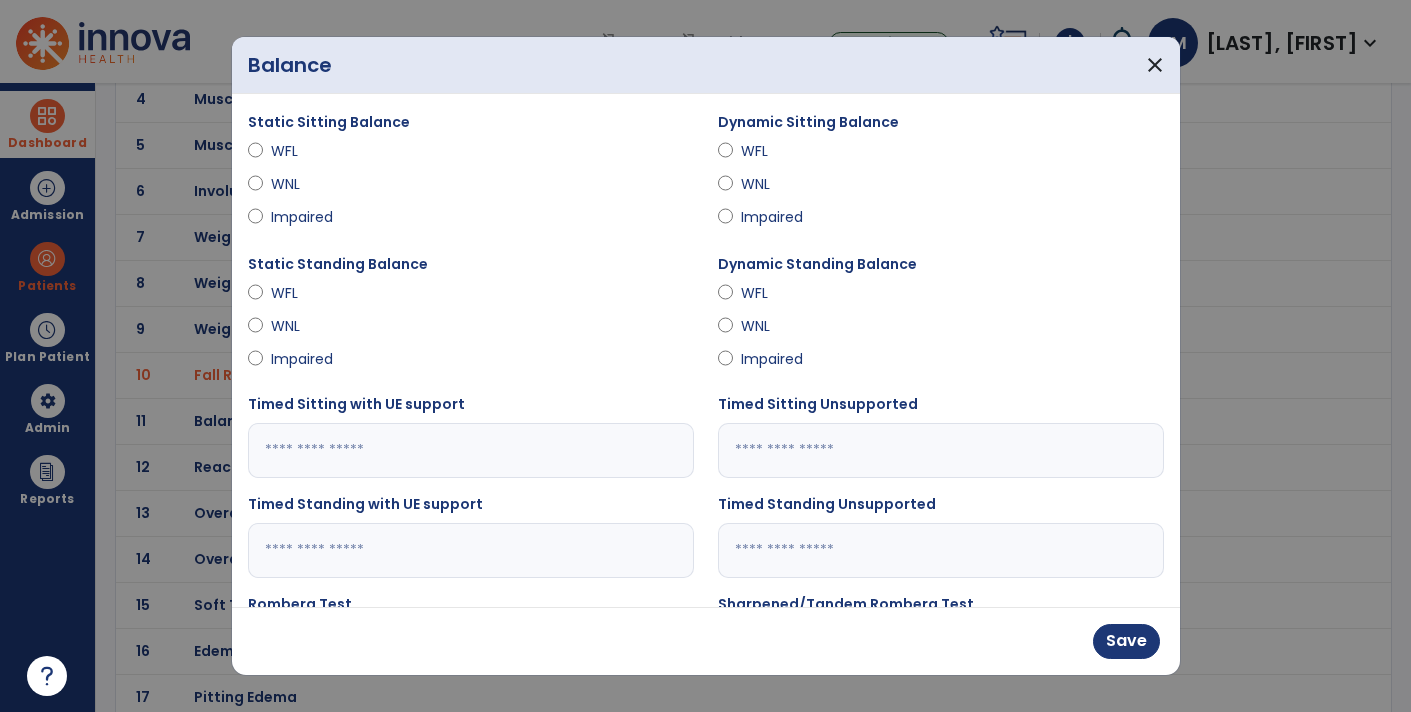 type on "**" 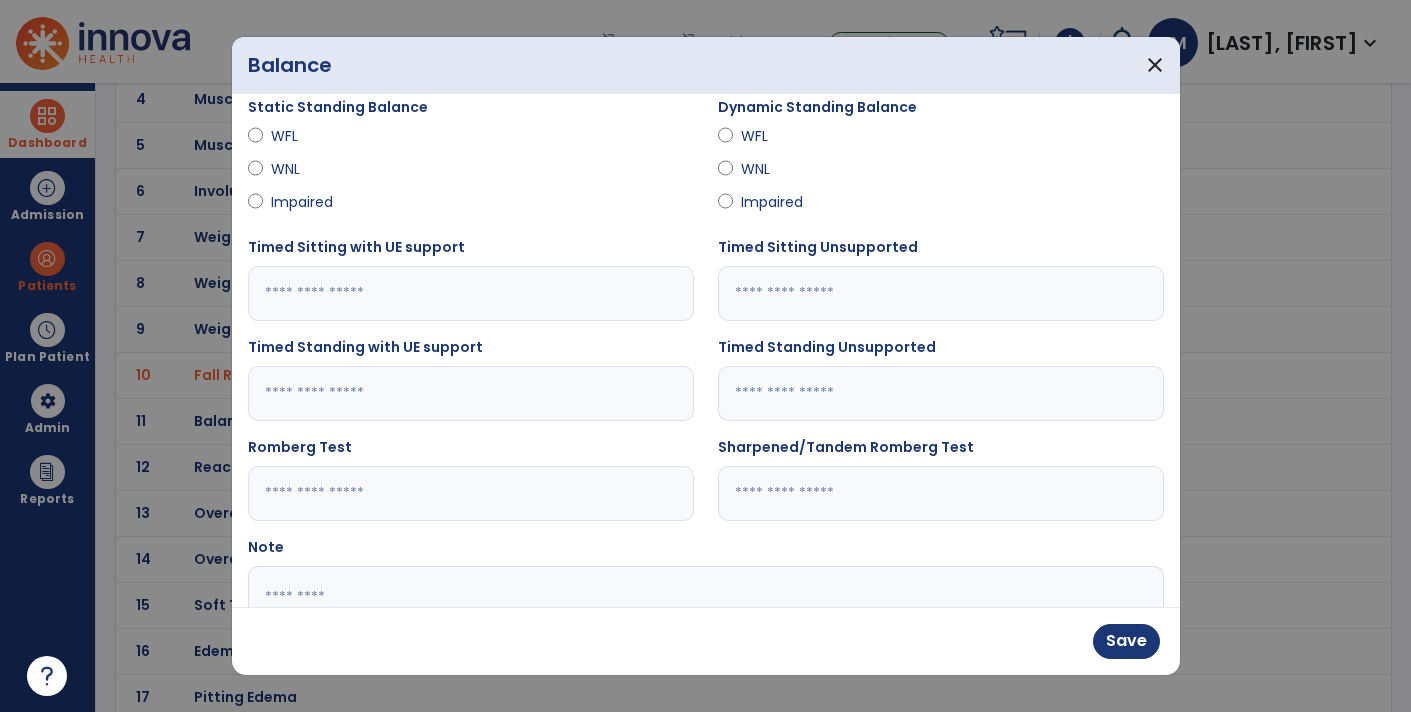 scroll, scrollTop: 158, scrollLeft: 0, axis: vertical 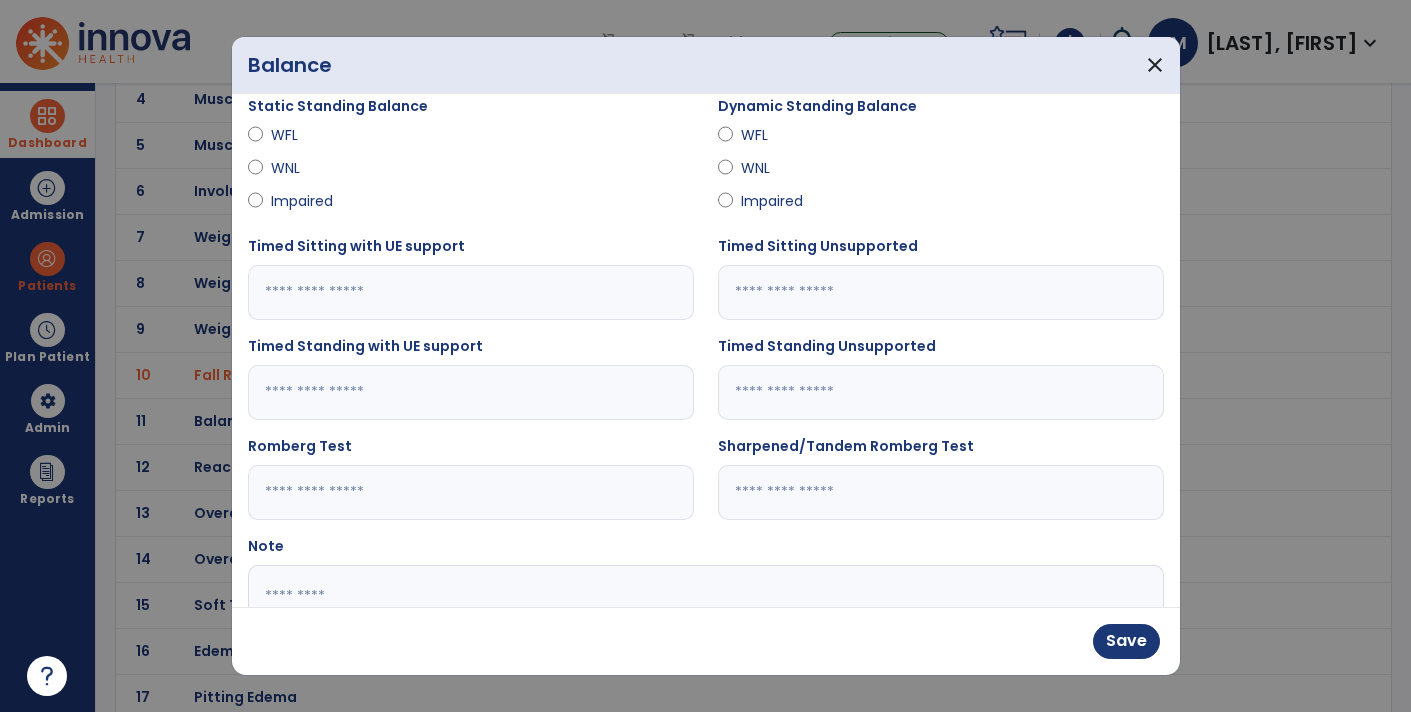 type on "*" 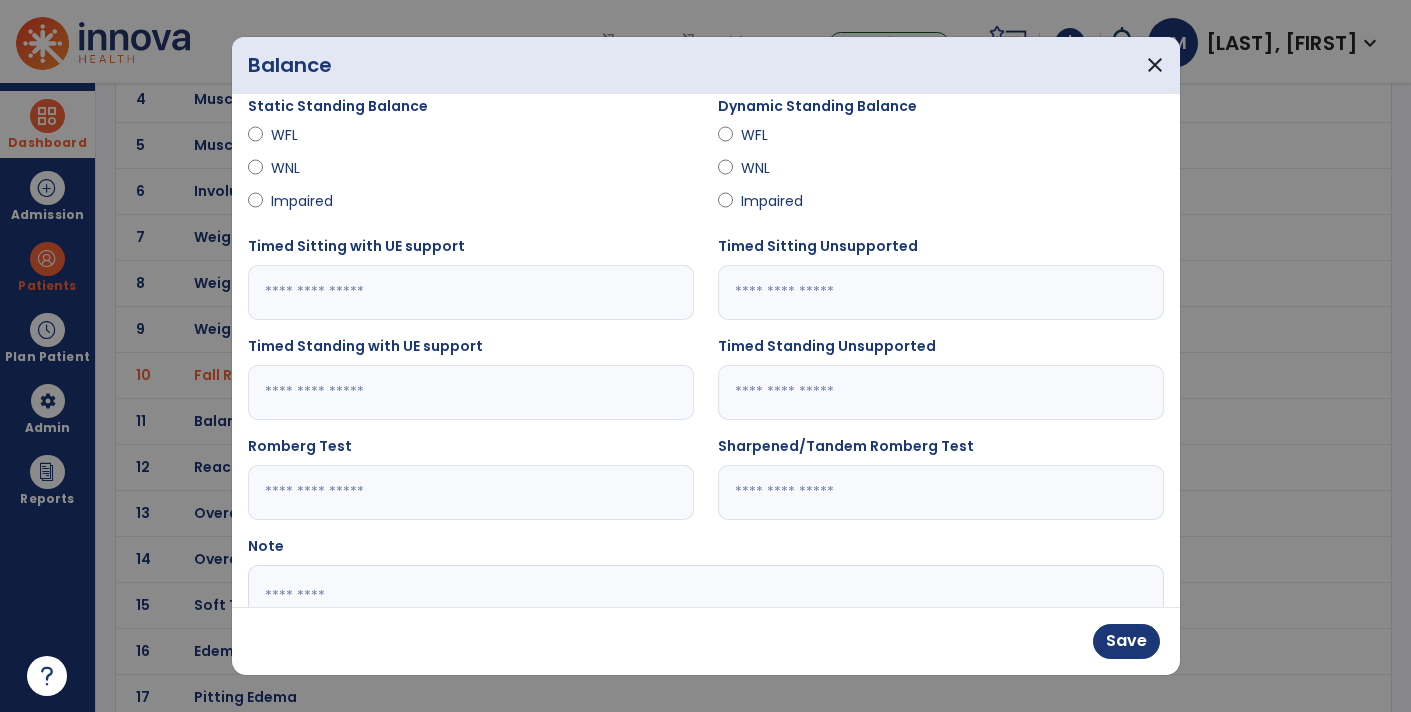 click at bounding box center [941, 392] 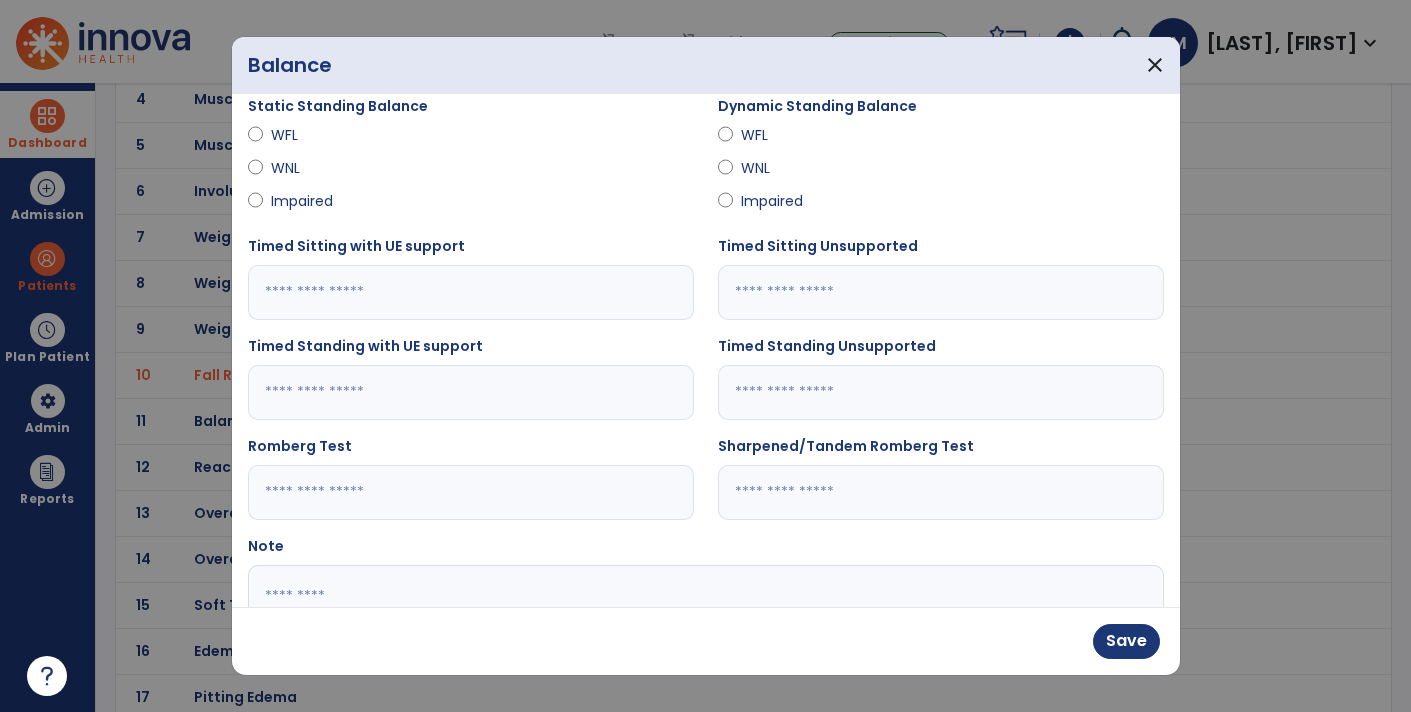 type on "**" 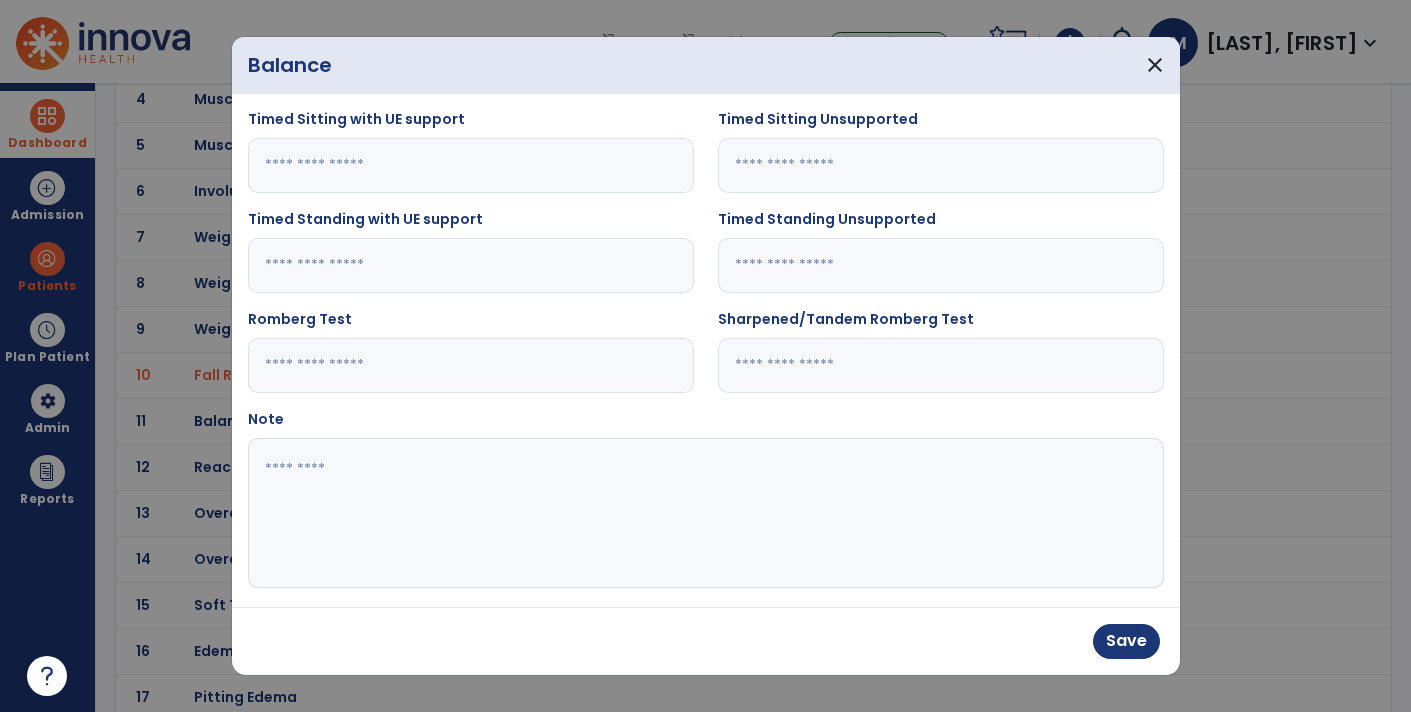scroll, scrollTop: 287, scrollLeft: 0, axis: vertical 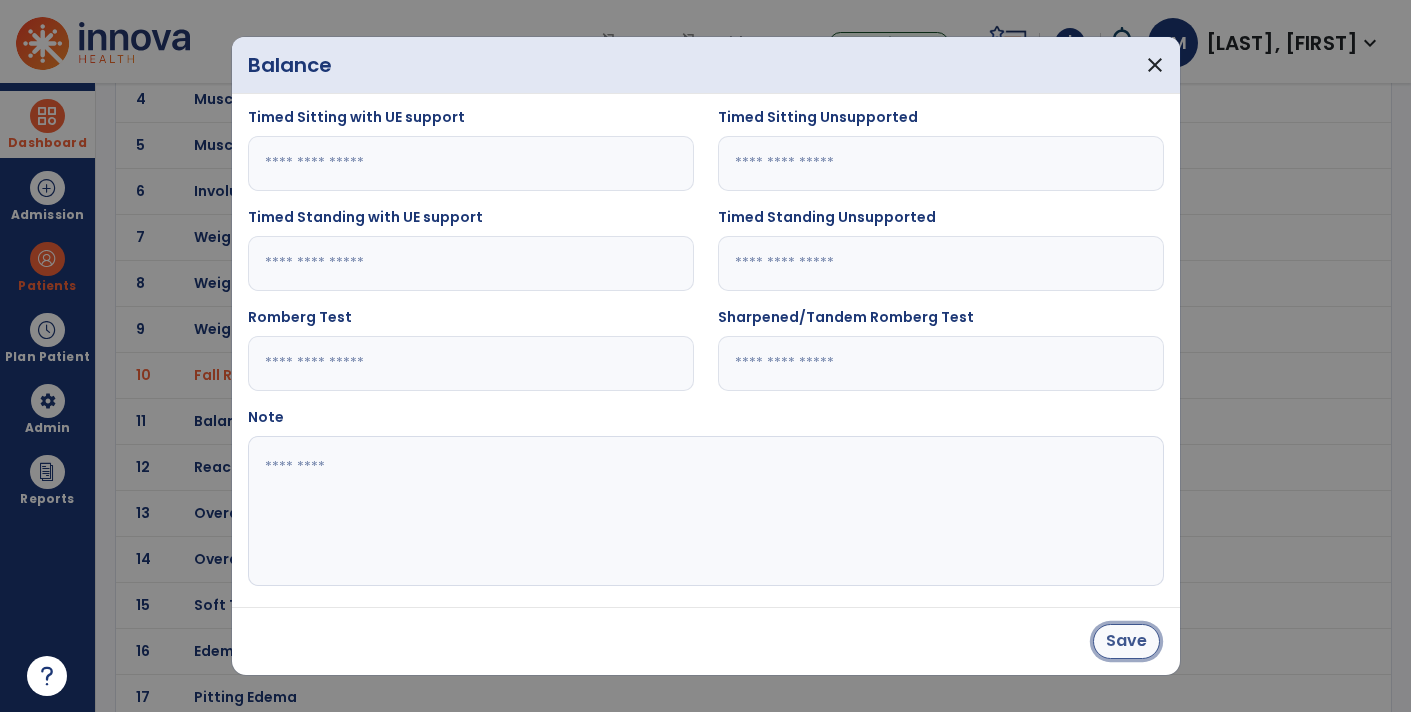 click on "Save" at bounding box center [1126, 641] 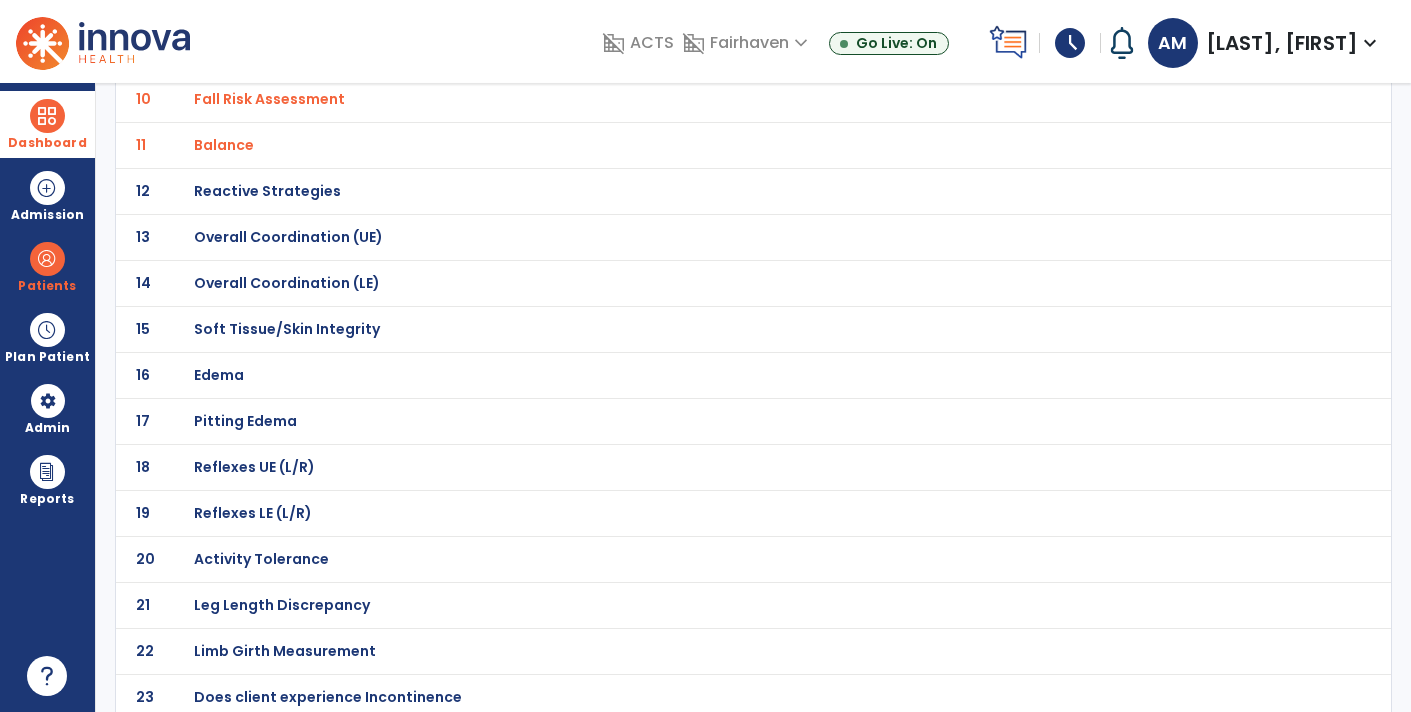 scroll, scrollTop: 588, scrollLeft: 0, axis: vertical 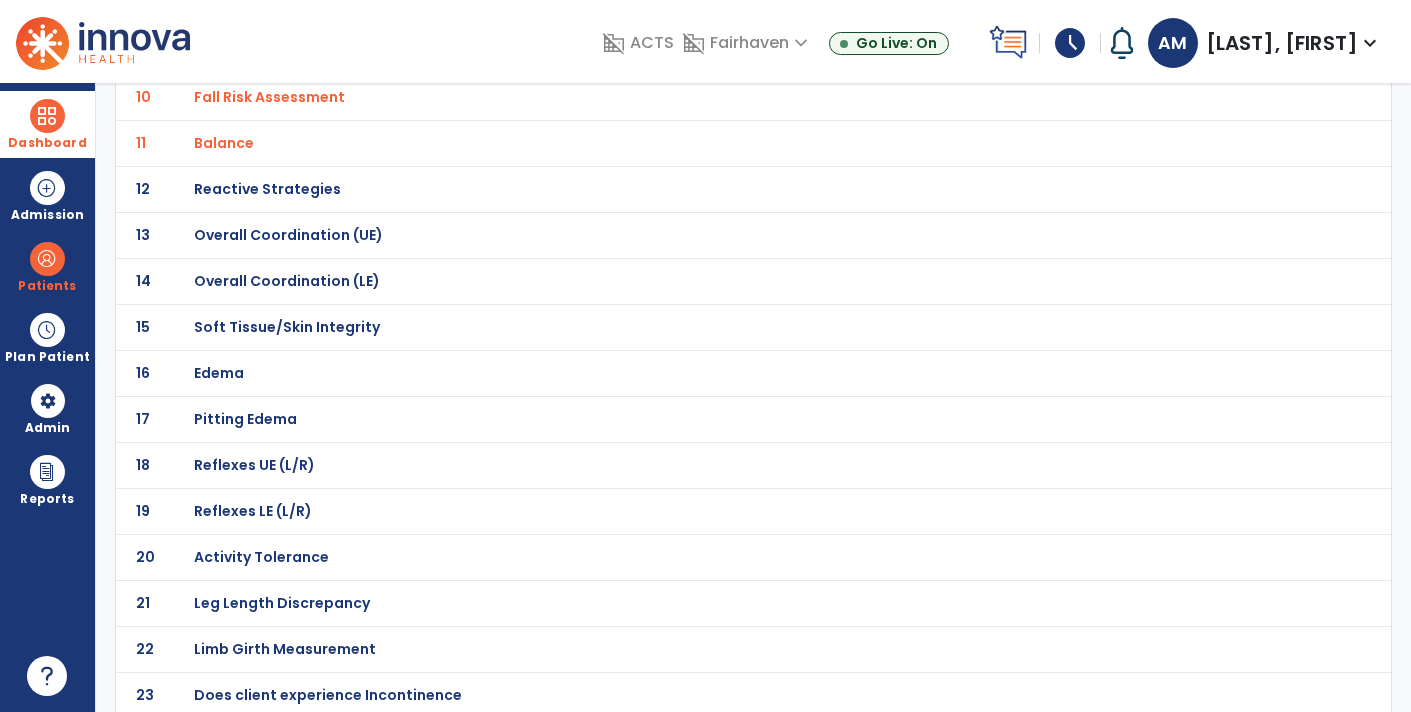 click on "Does client experience Incontinence" at bounding box center [265, -317] 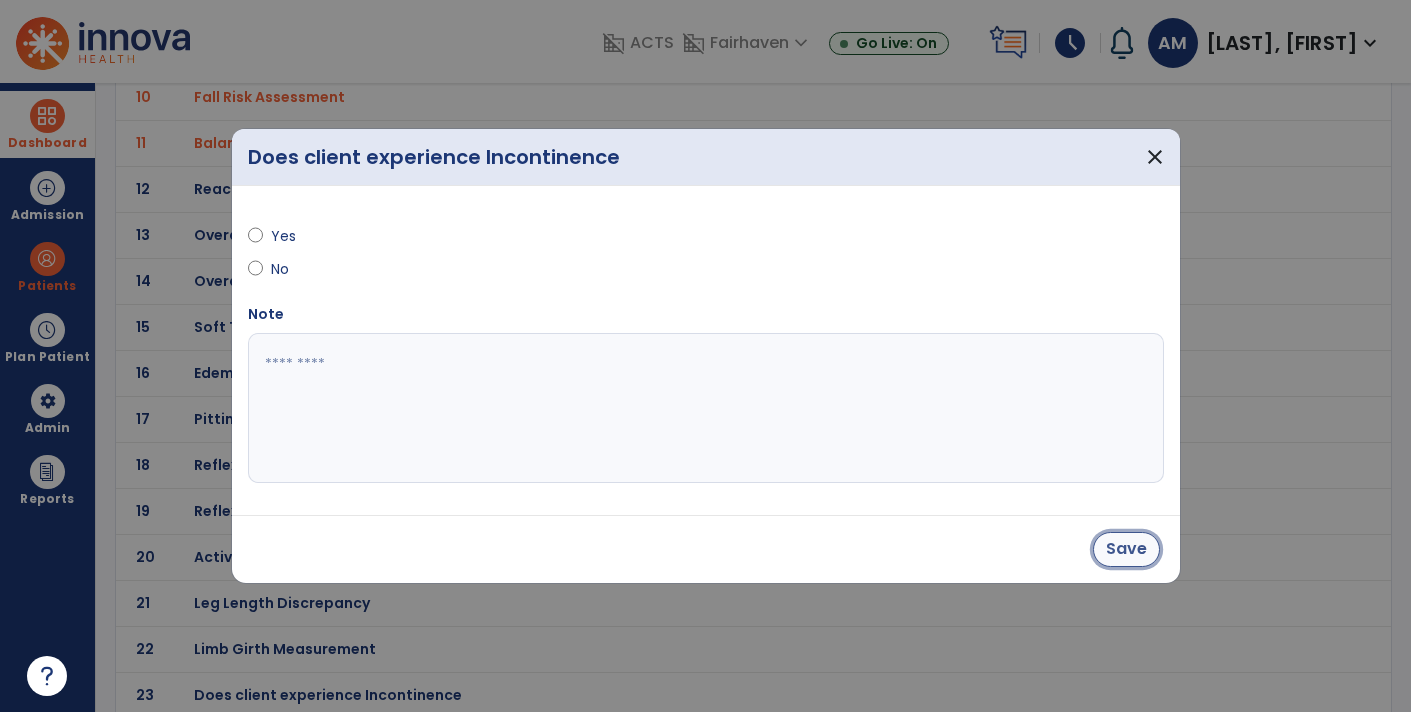click on "Save" at bounding box center [1126, 549] 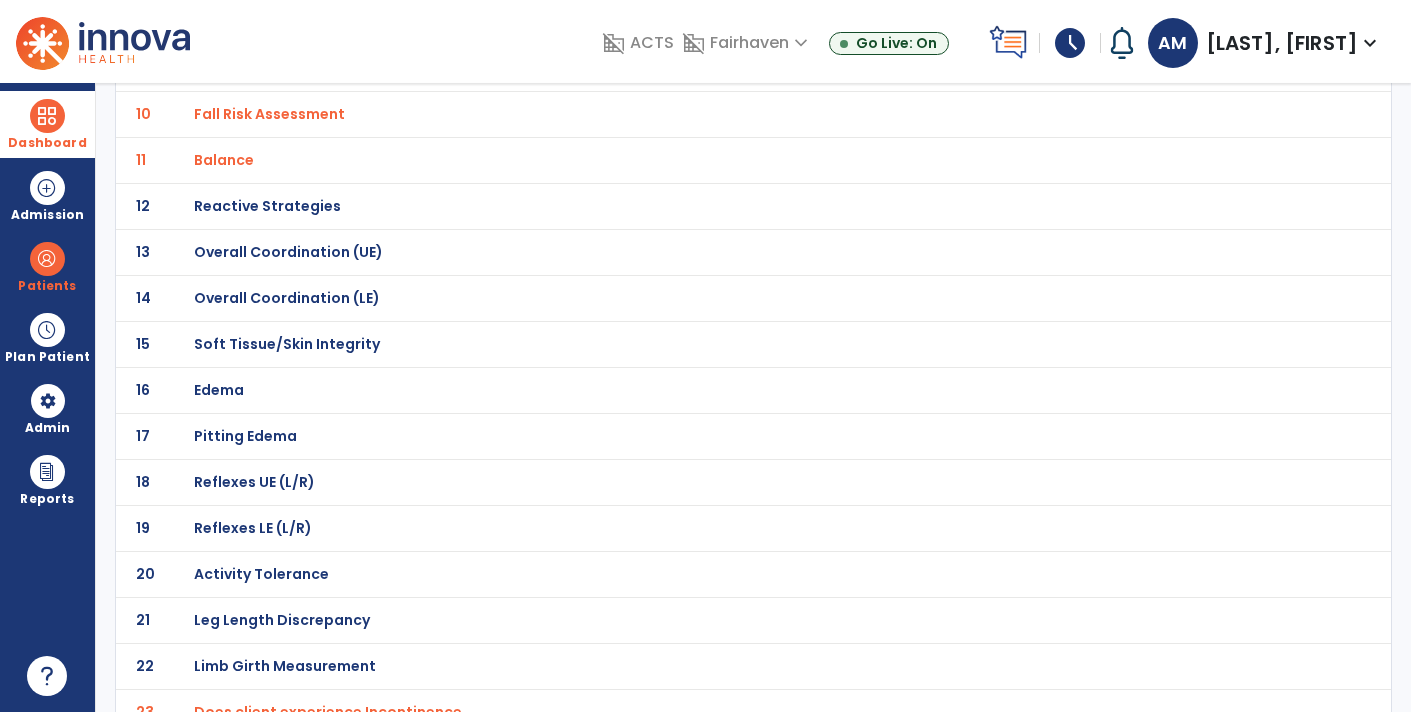 scroll, scrollTop: 577, scrollLeft: 0, axis: vertical 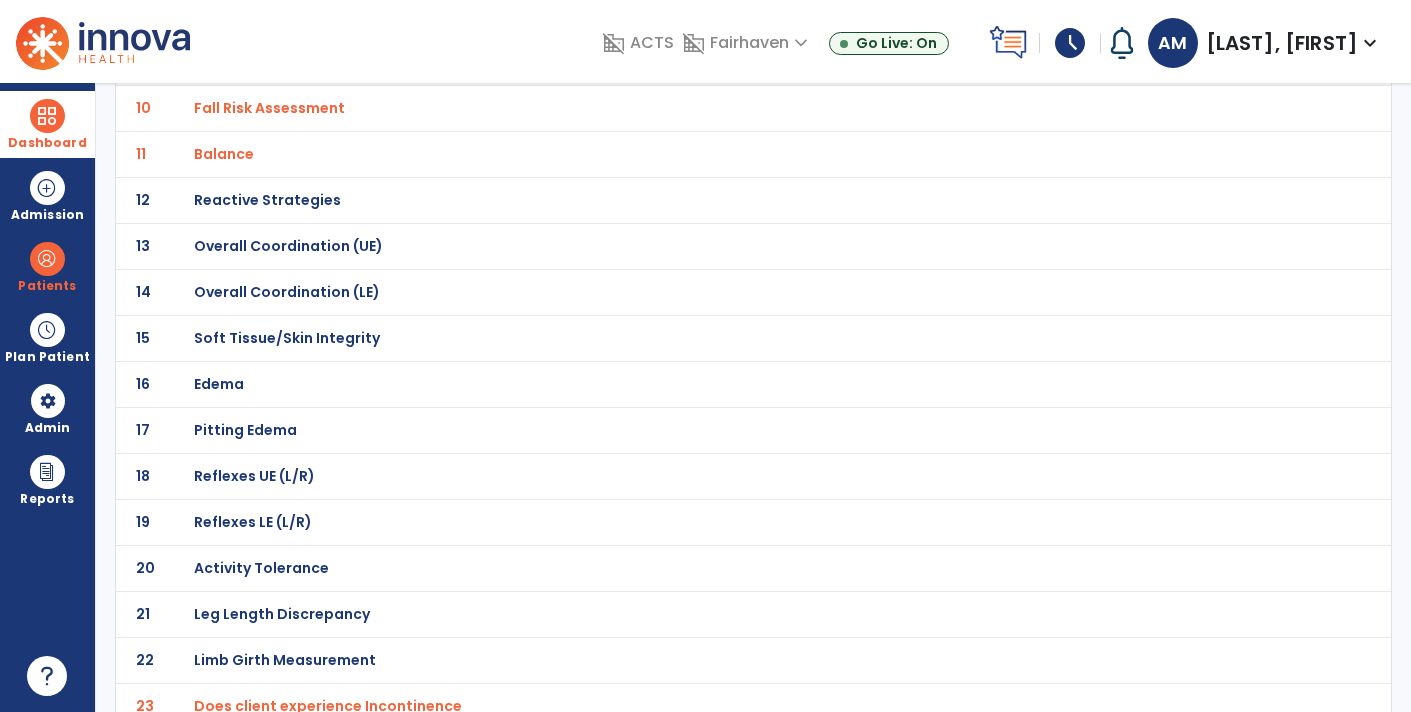 click on "Activity Tolerance" at bounding box center (265, -306) 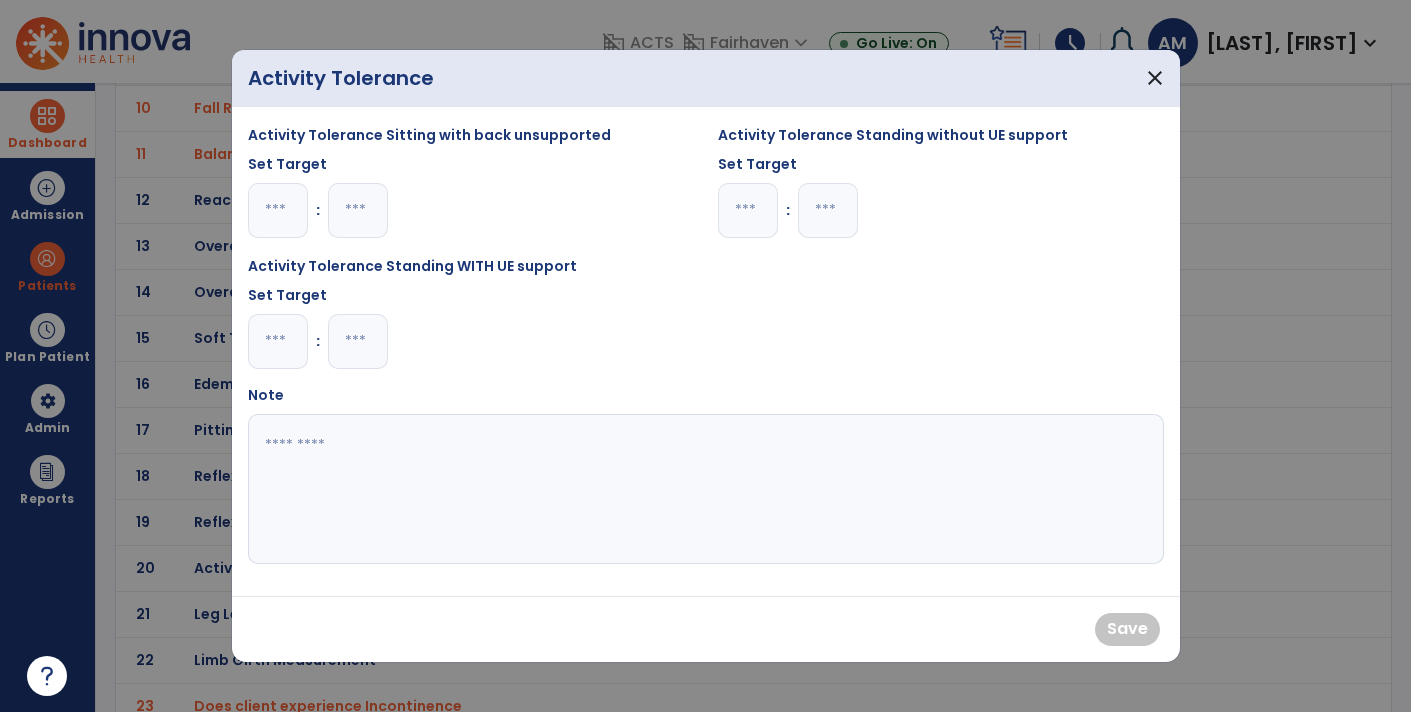 click at bounding box center [748, 210] 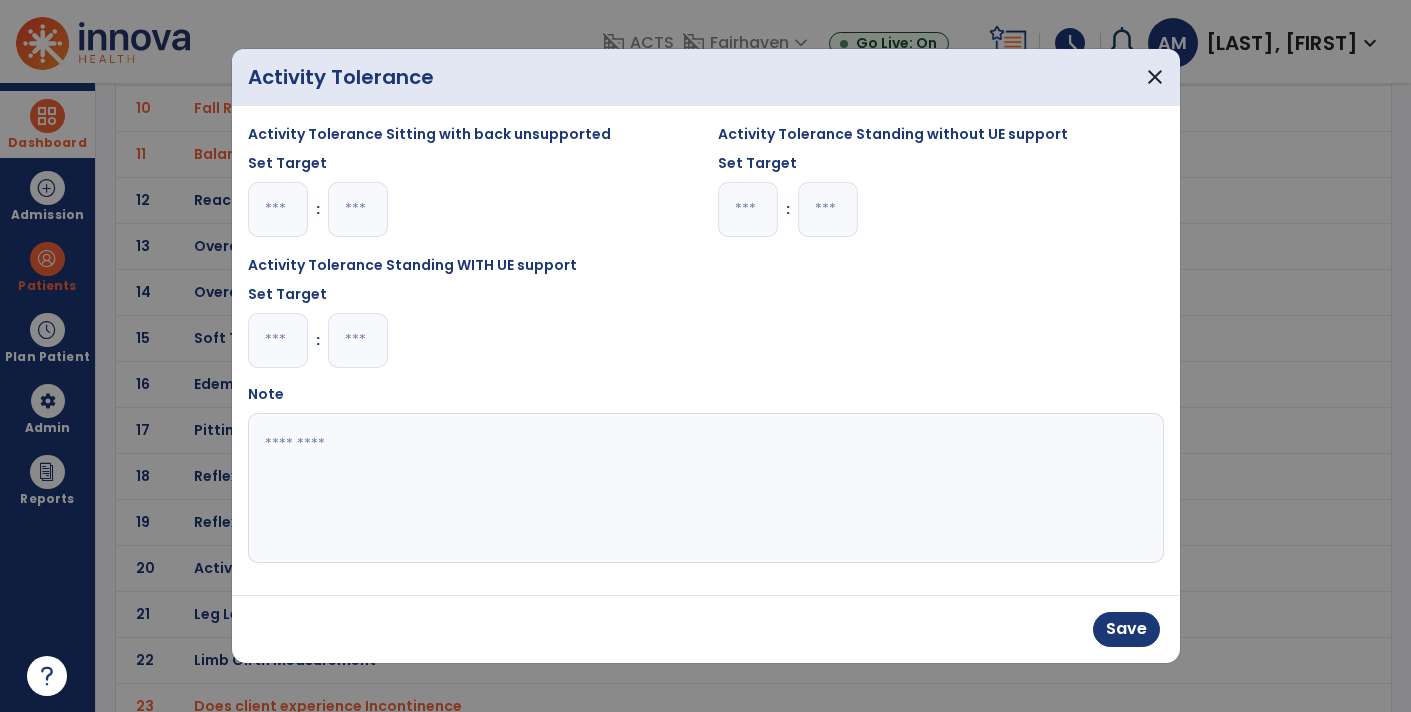 type on "*" 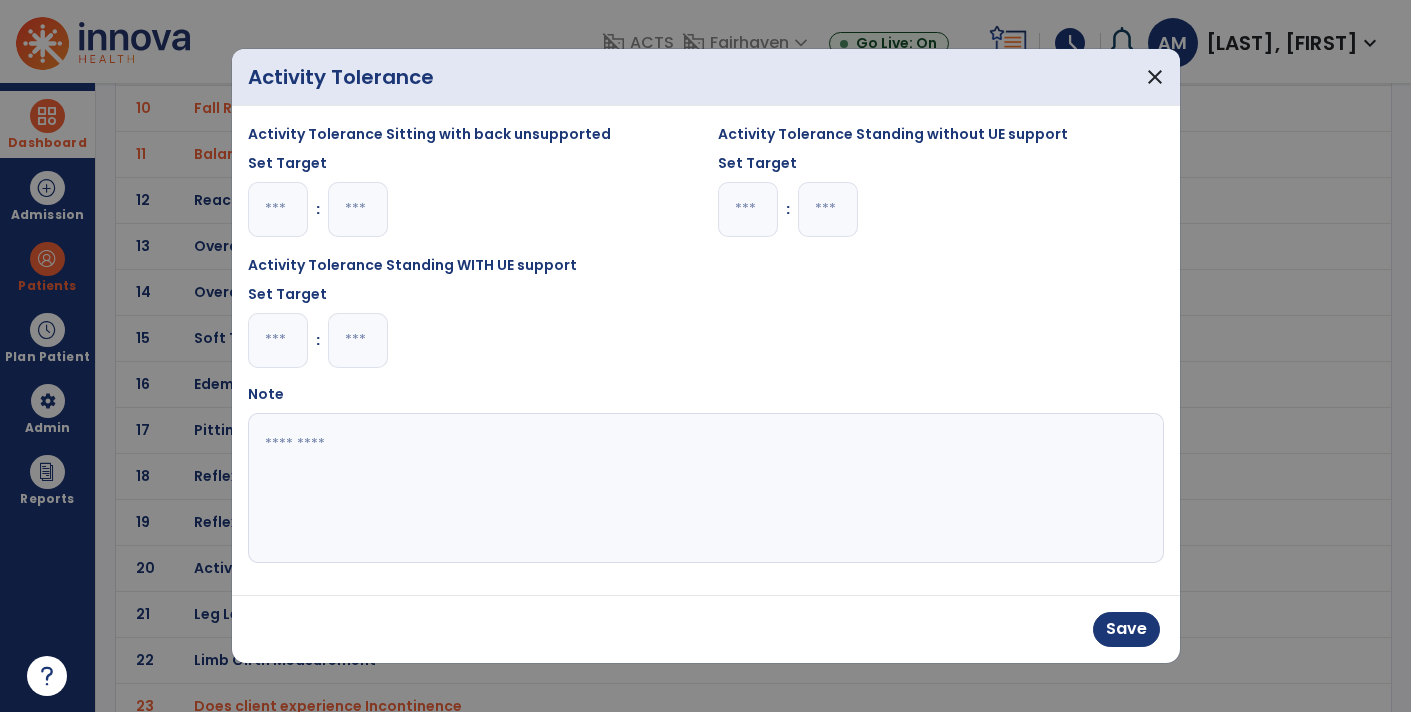 type on "*" 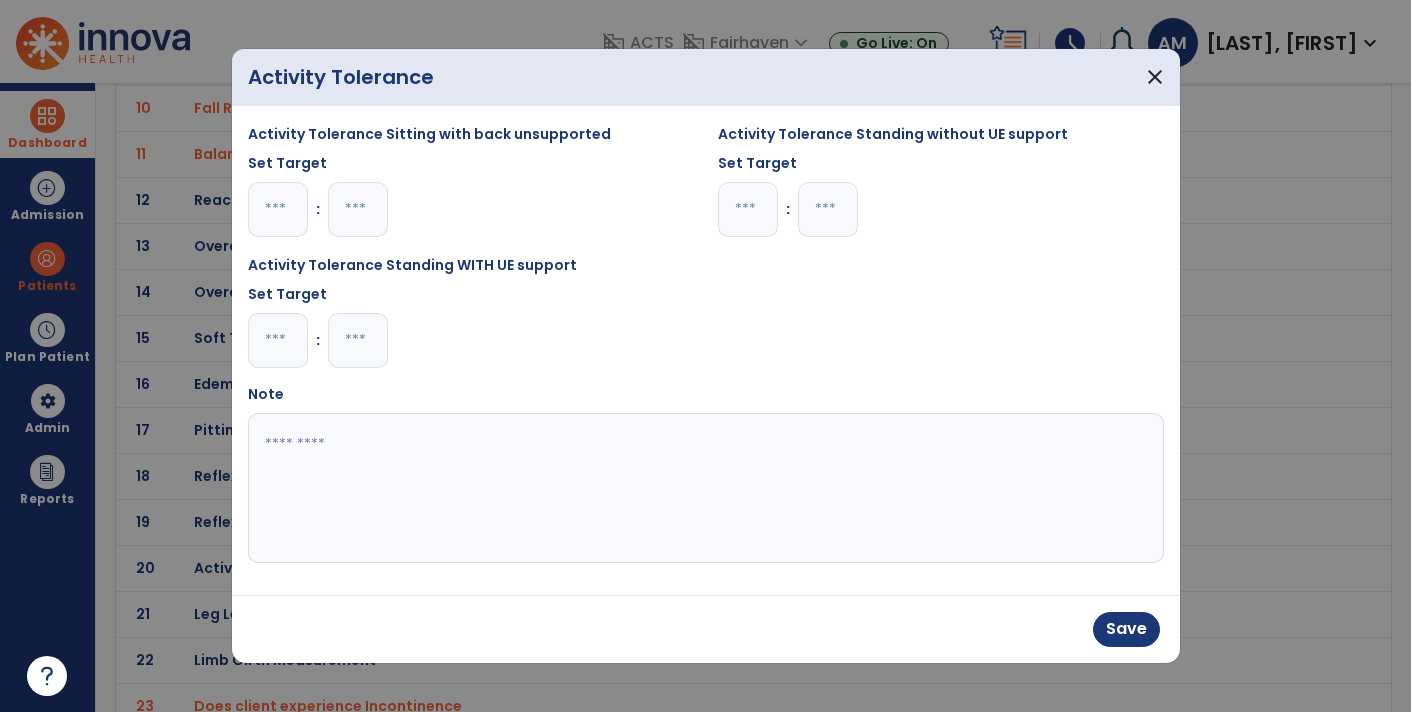 type 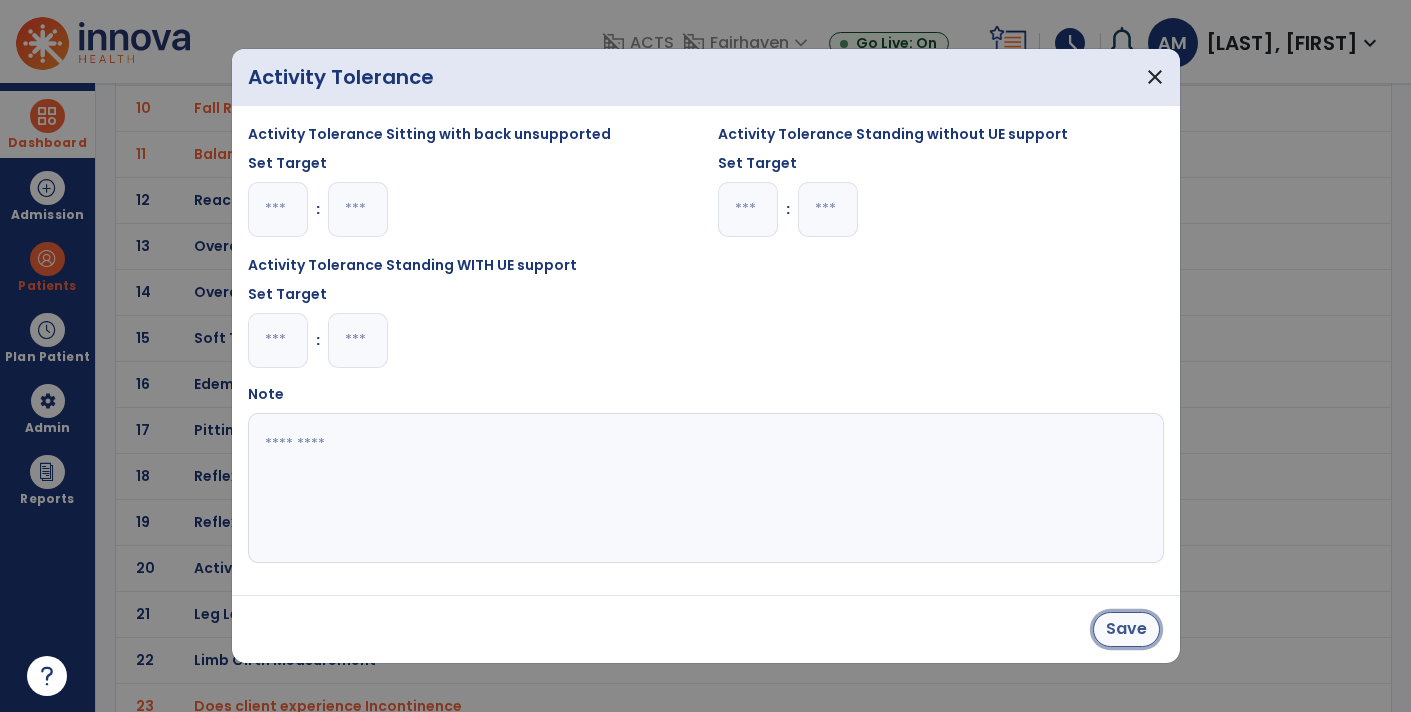 click on "Save" at bounding box center [1126, 629] 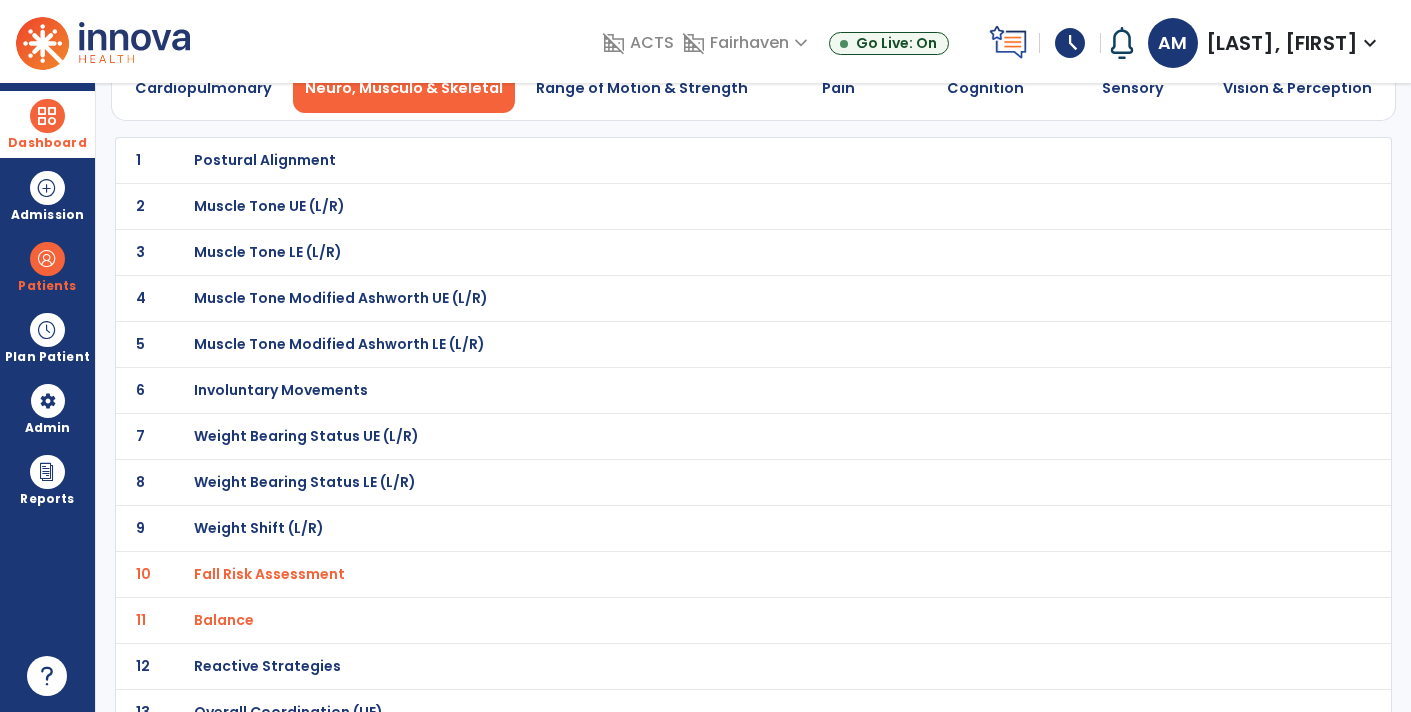 scroll, scrollTop: 0, scrollLeft: 0, axis: both 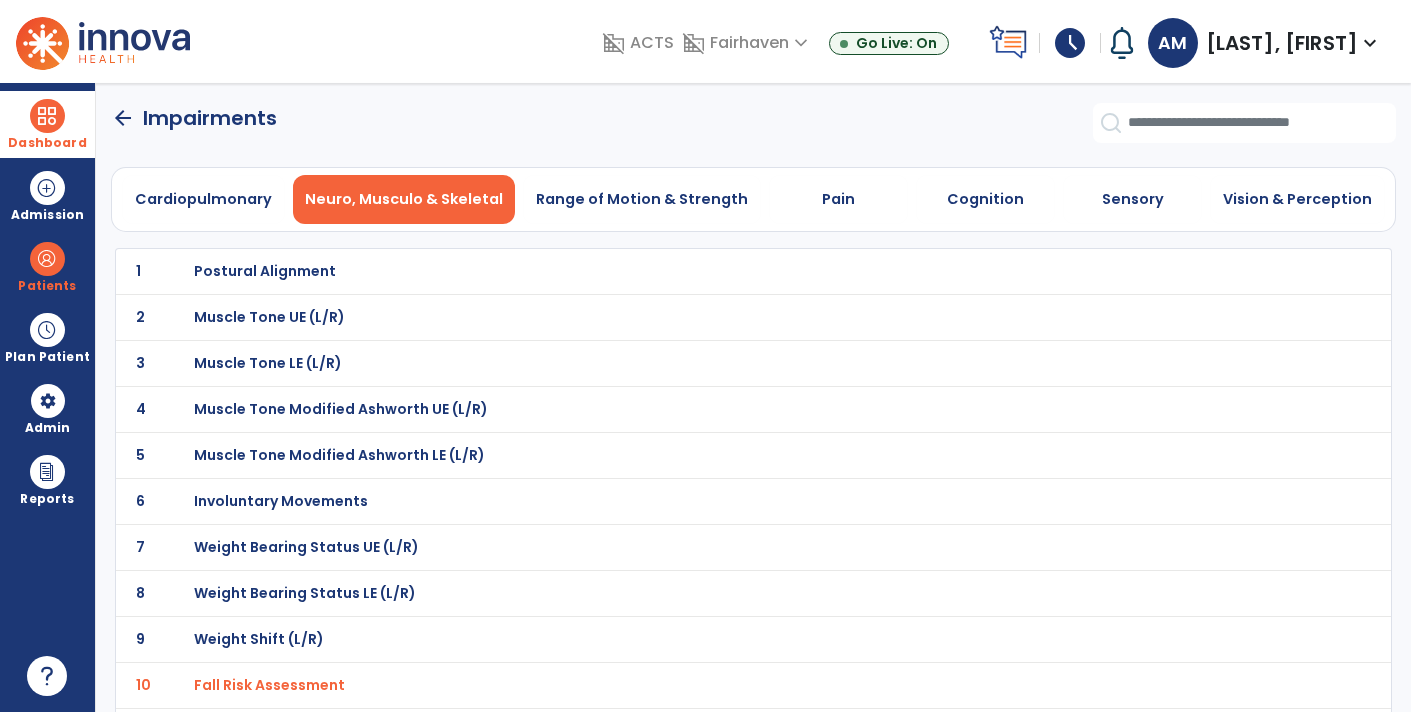 click on "arrow_back" 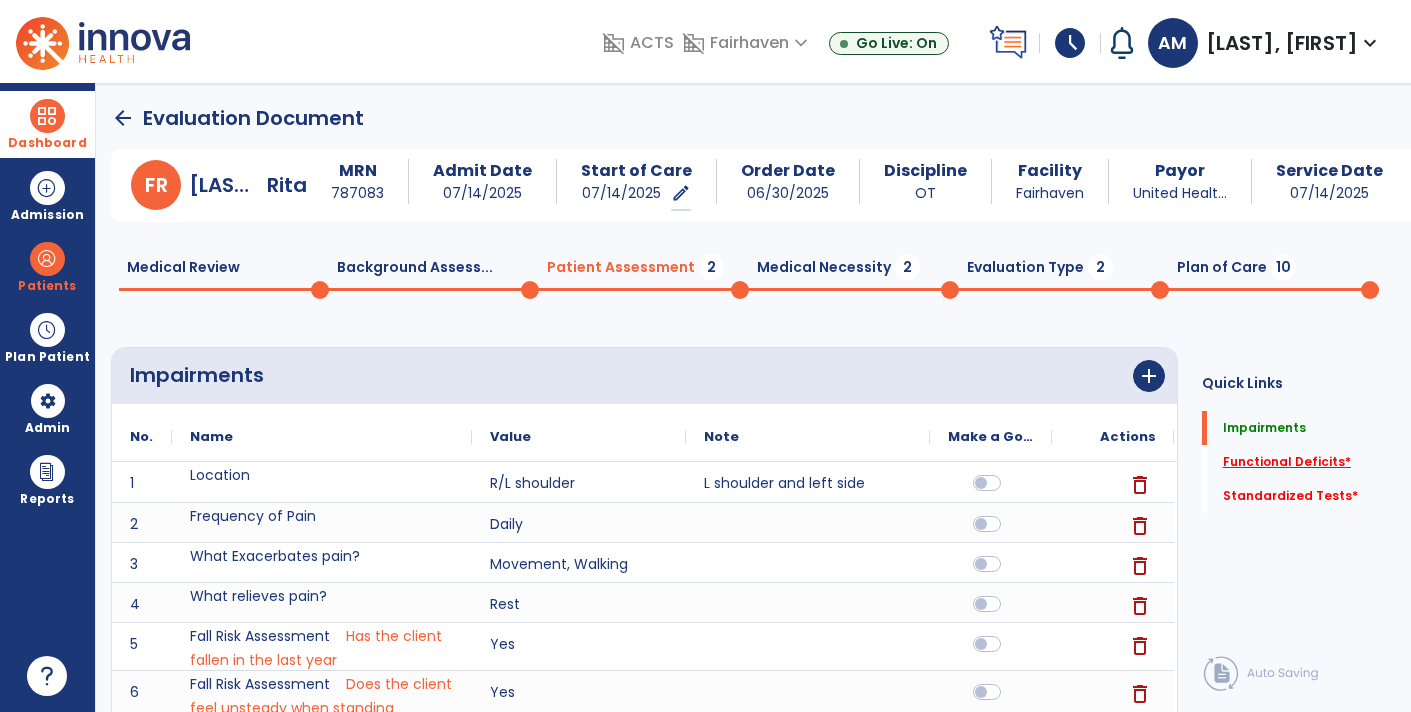 click on "Functional Deficits   *" 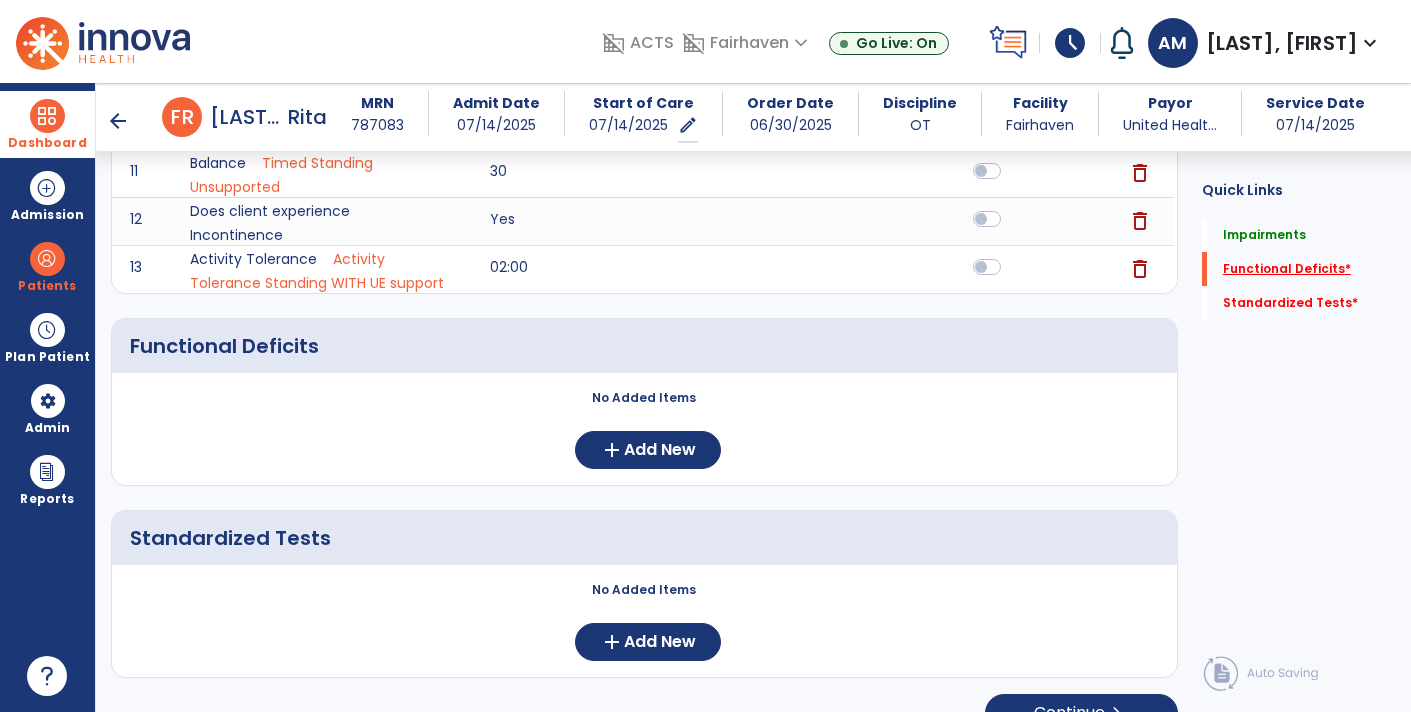 scroll, scrollTop: 748, scrollLeft: 0, axis: vertical 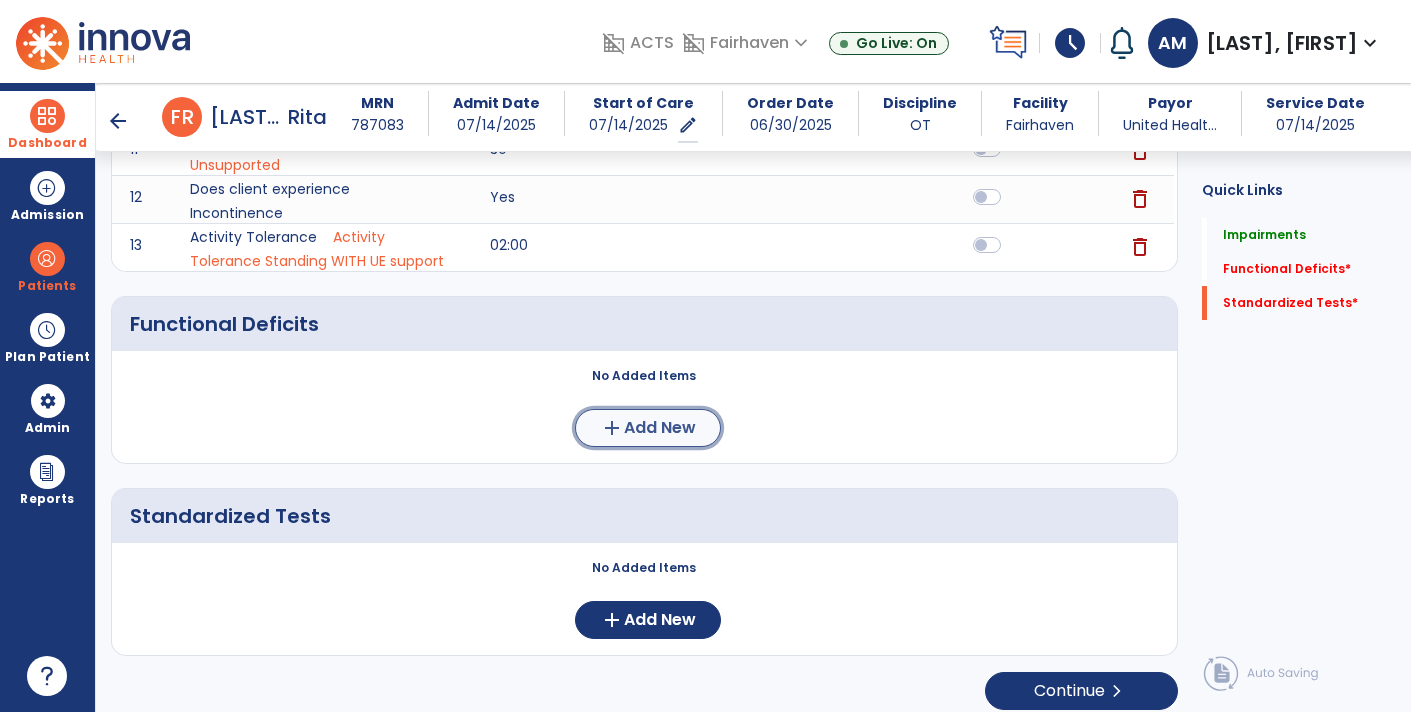 click on "add" 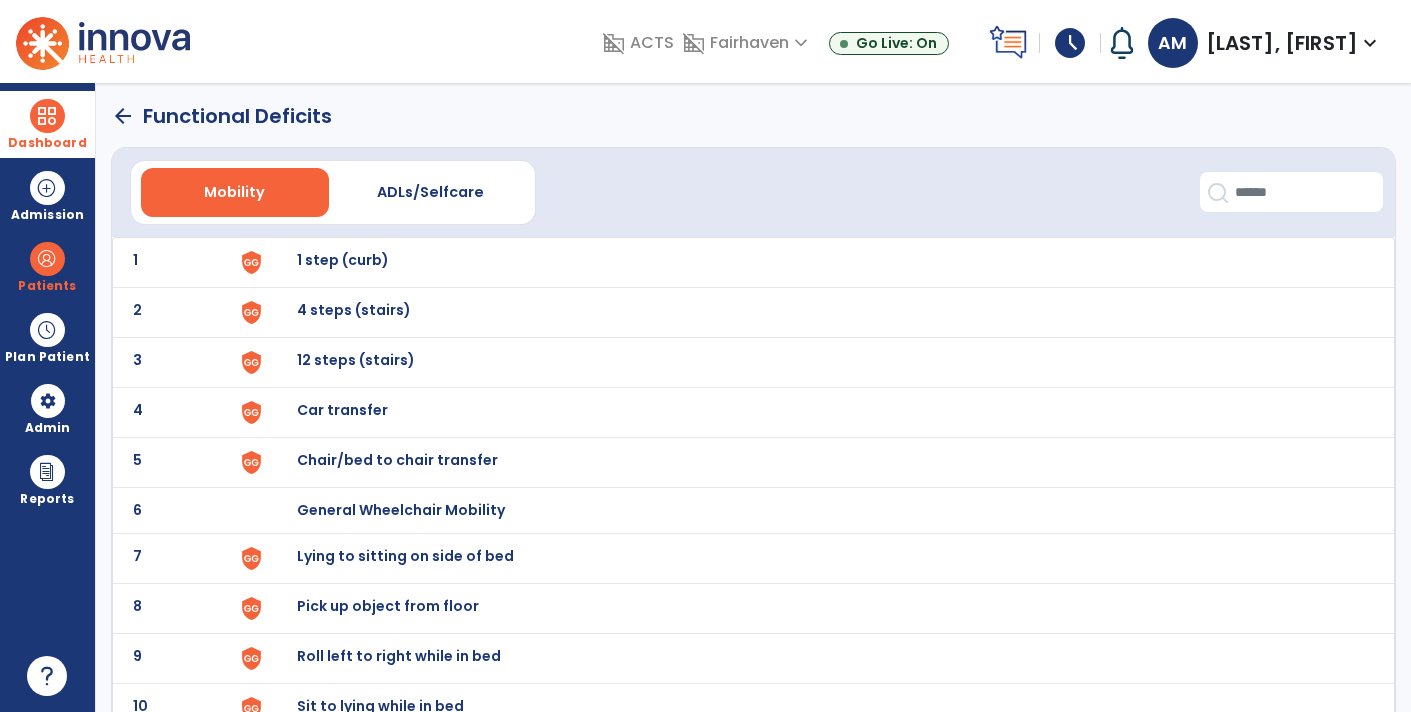 scroll, scrollTop: 0, scrollLeft: 0, axis: both 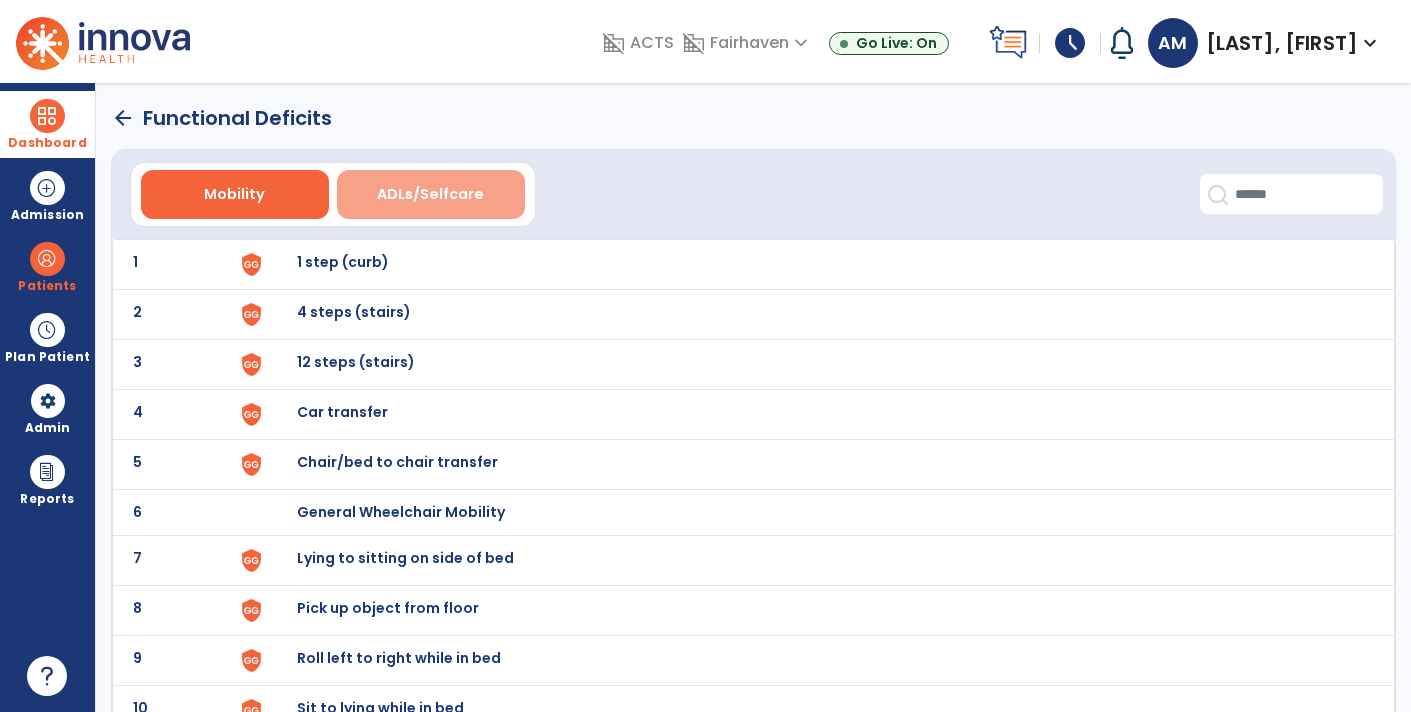 click on "ADLs/Selfcare" at bounding box center [431, 194] 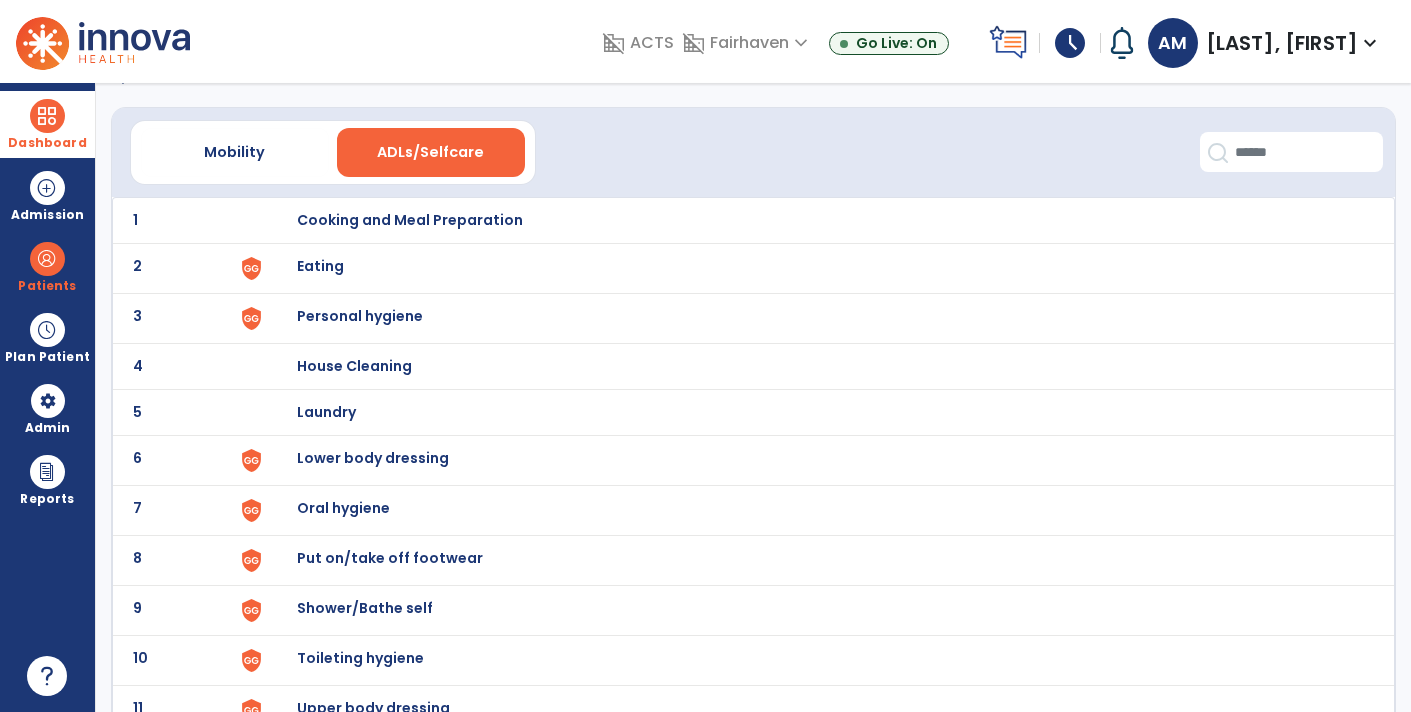 scroll, scrollTop: 44, scrollLeft: 0, axis: vertical 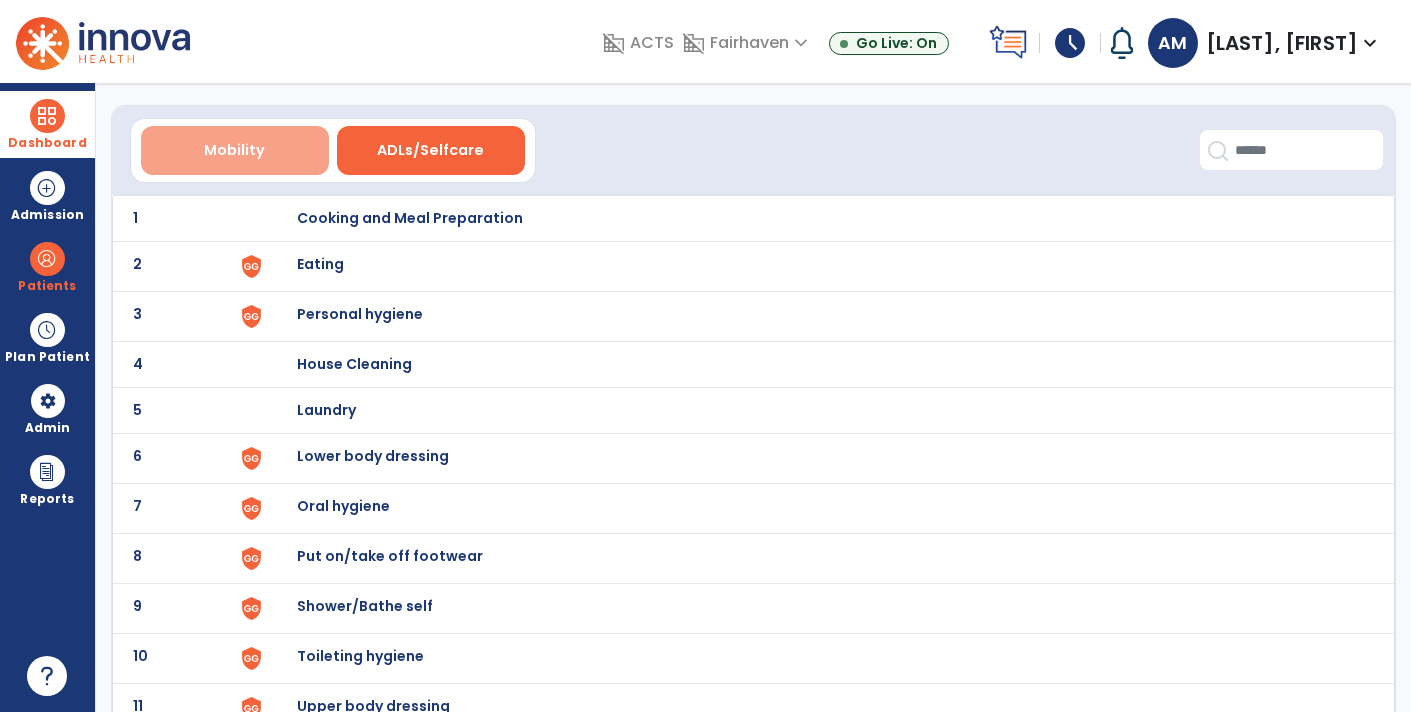 click on "Mobility" at bounding box center [235, 150] 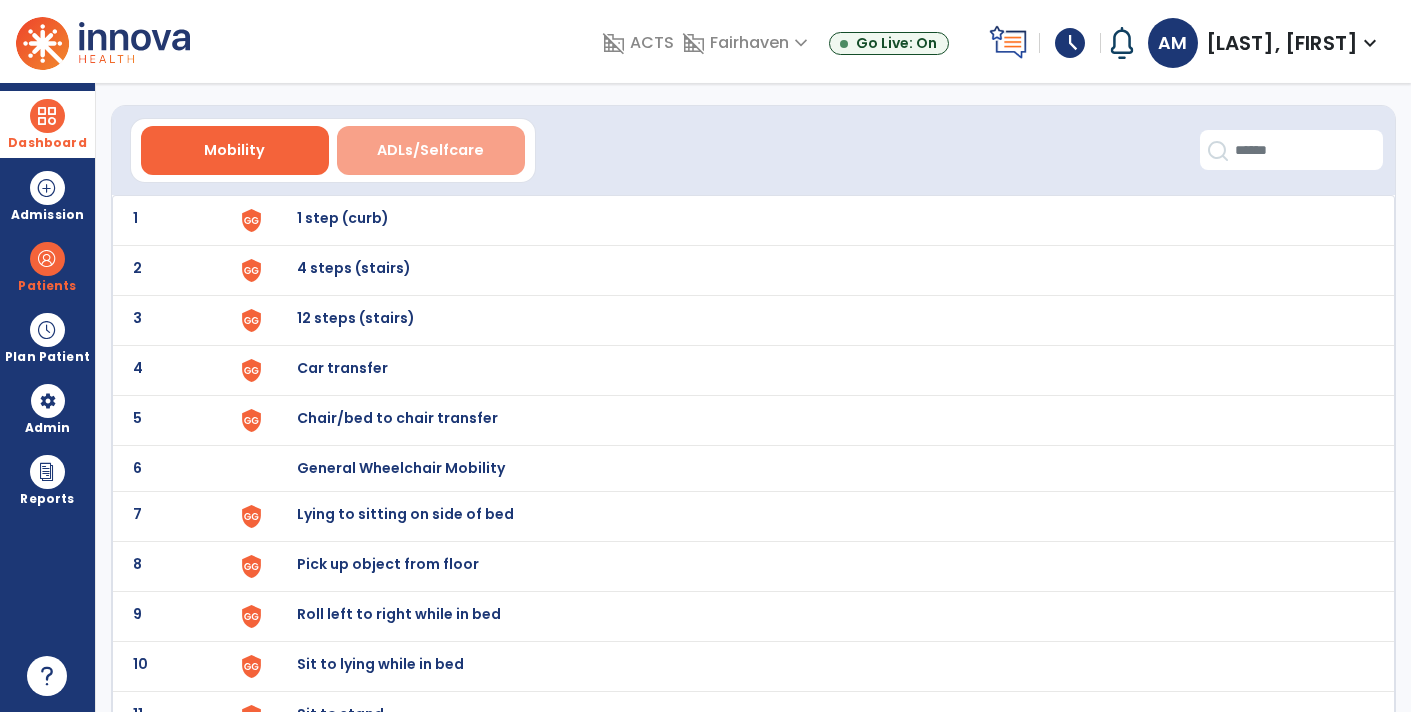 click on "ADLs/Selfcare" at bounding box center (430, 150) 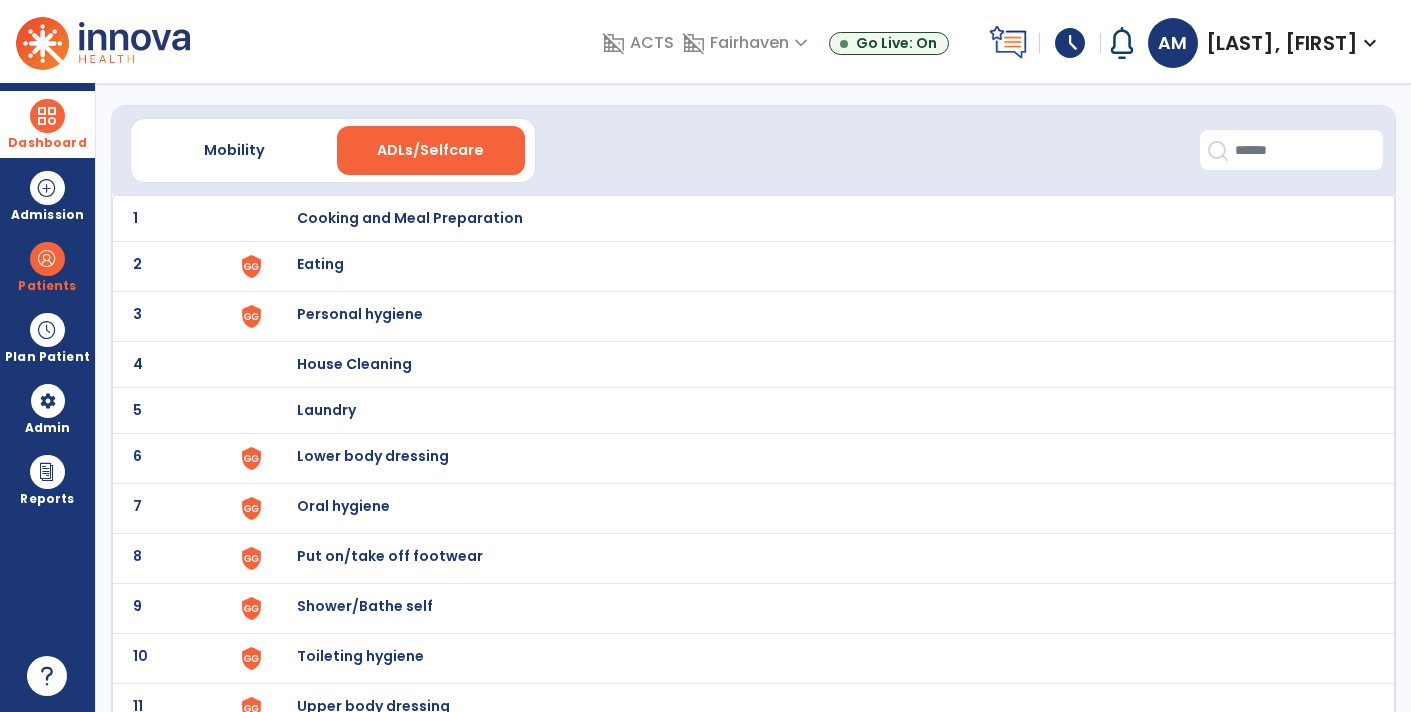 click on "House Cleaning" at bounding box center [815, 218] 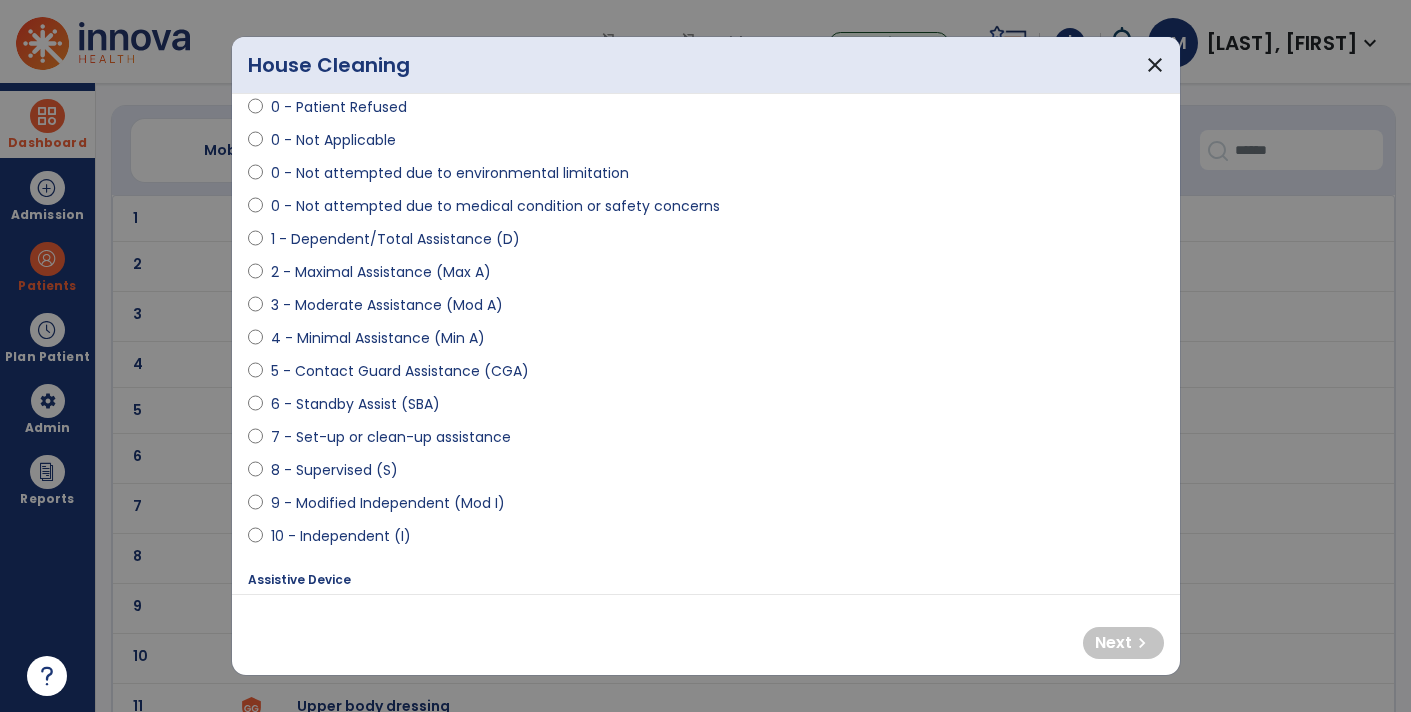 scroll, scrollTop: 109, scrollLeft: 0, axis: vertical 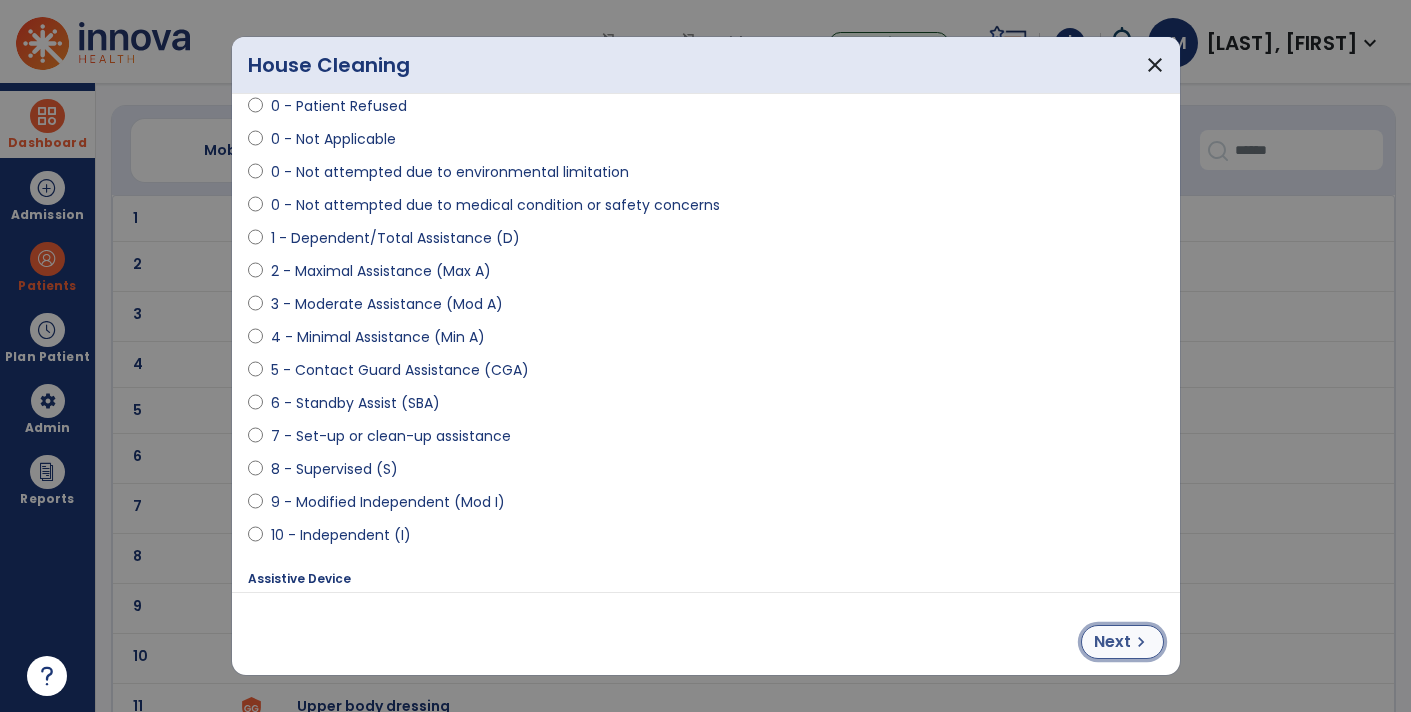 click on "Next" at bounding box center [1112, 642] 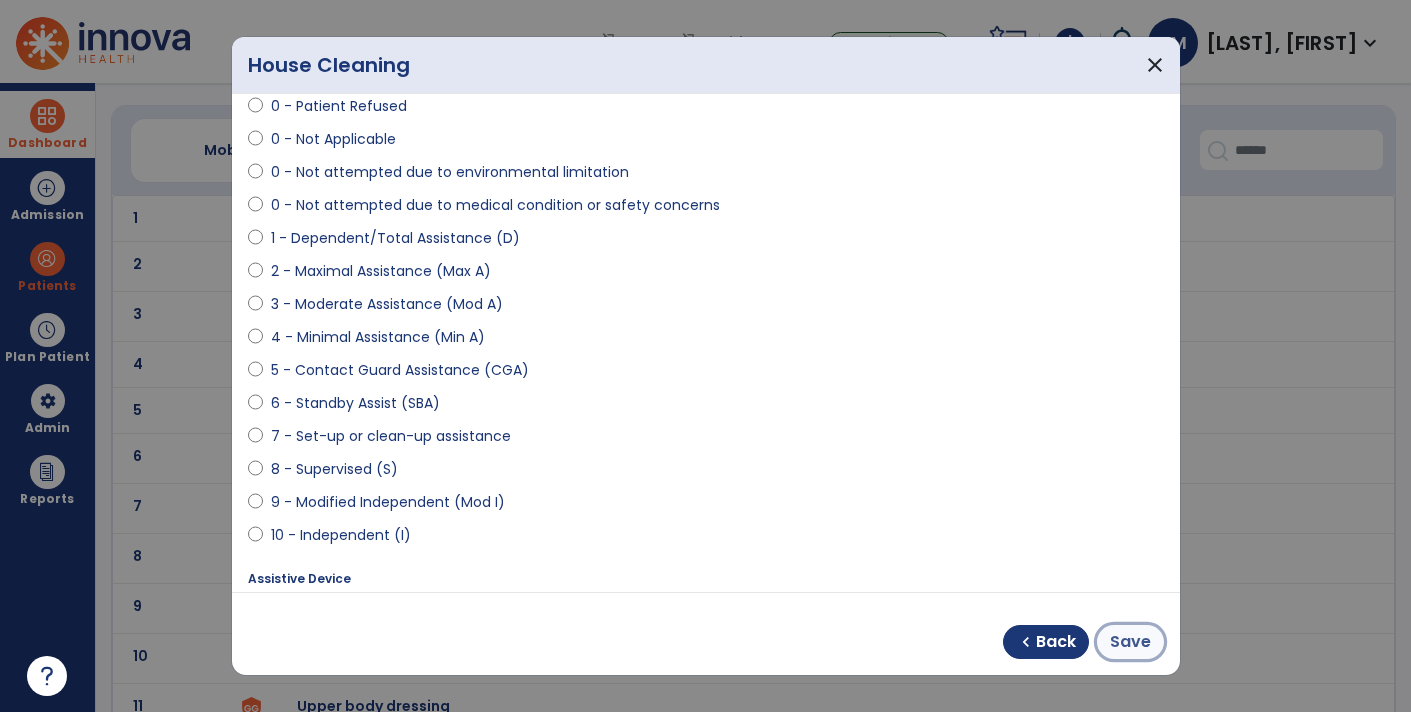 click on "Save" at bounding box center (1130, 642) 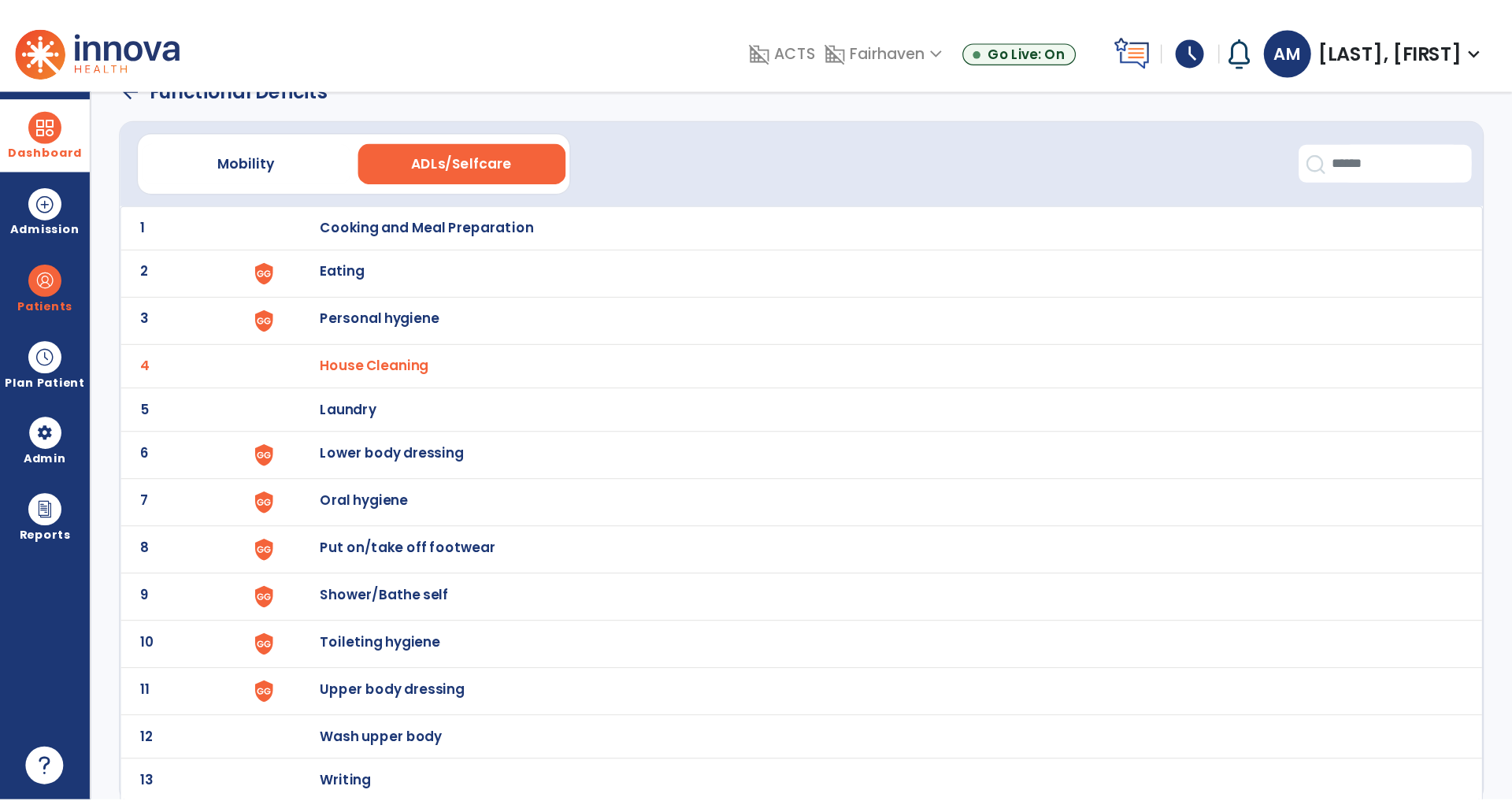scroll, scrollTop: 0, scrollLeft: 0, axis: both 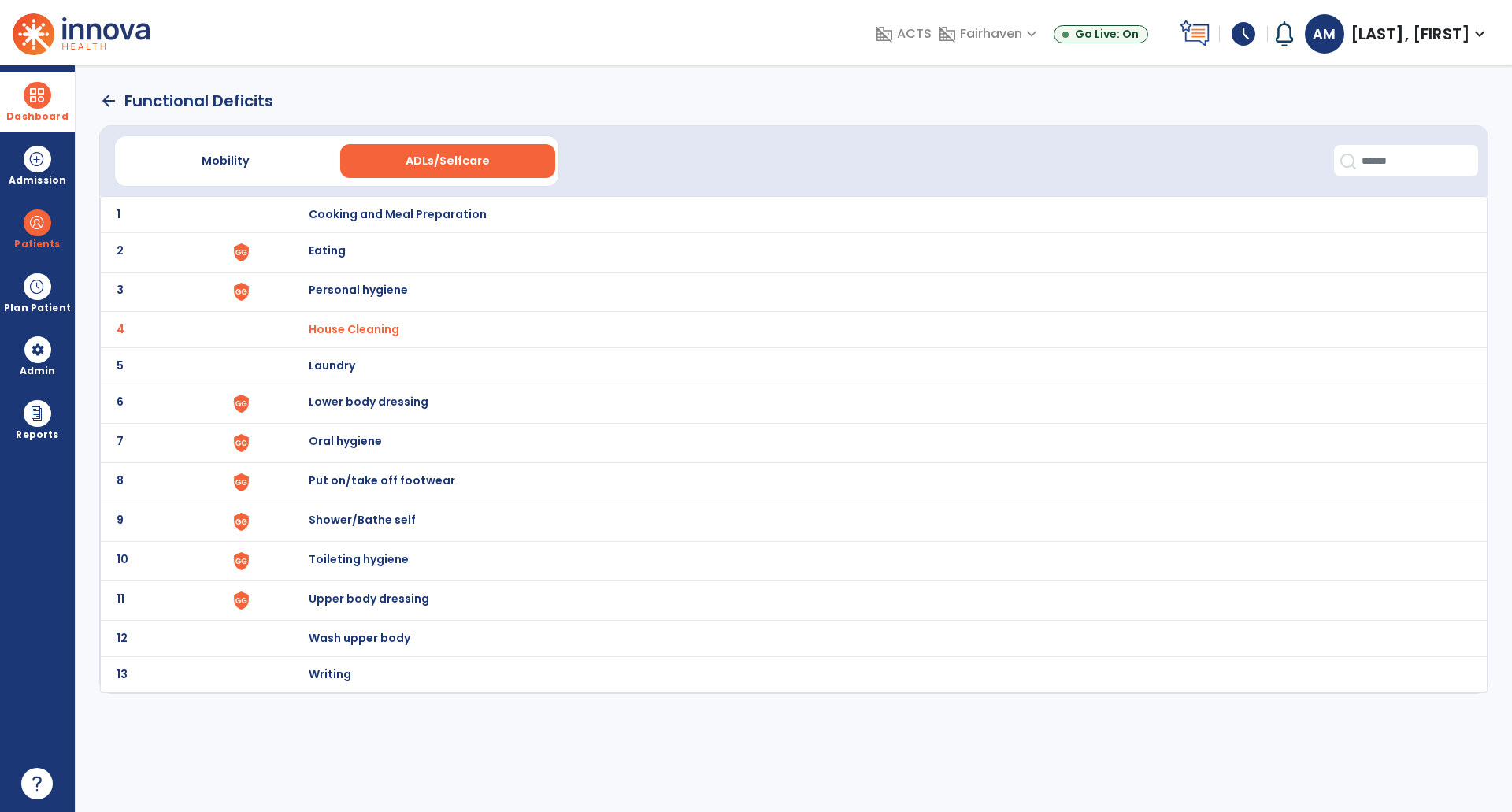 click on "Functional Deficits" 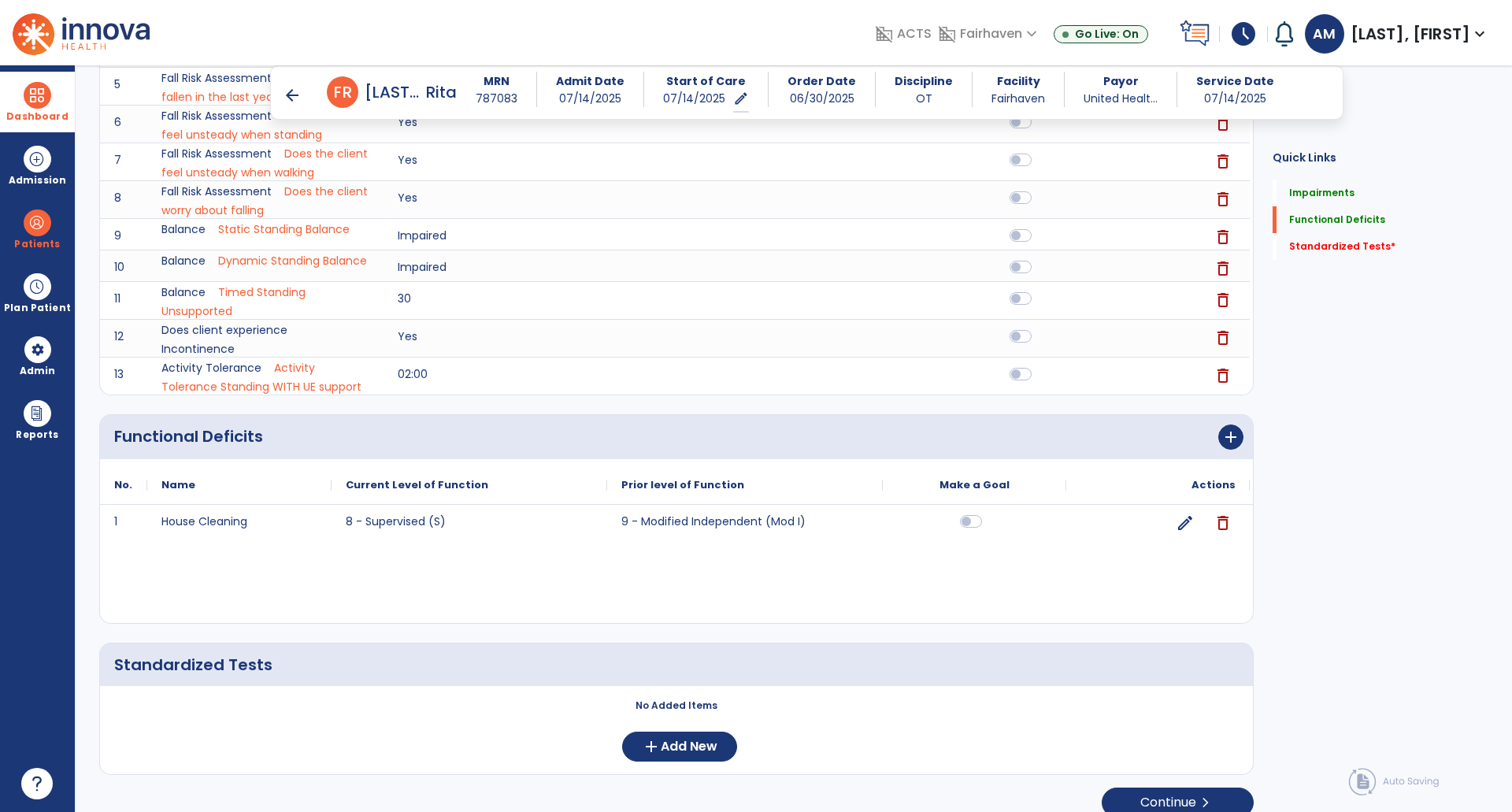 scroll, scrollTop: 434, scrollLeft: 0, axis: vertical 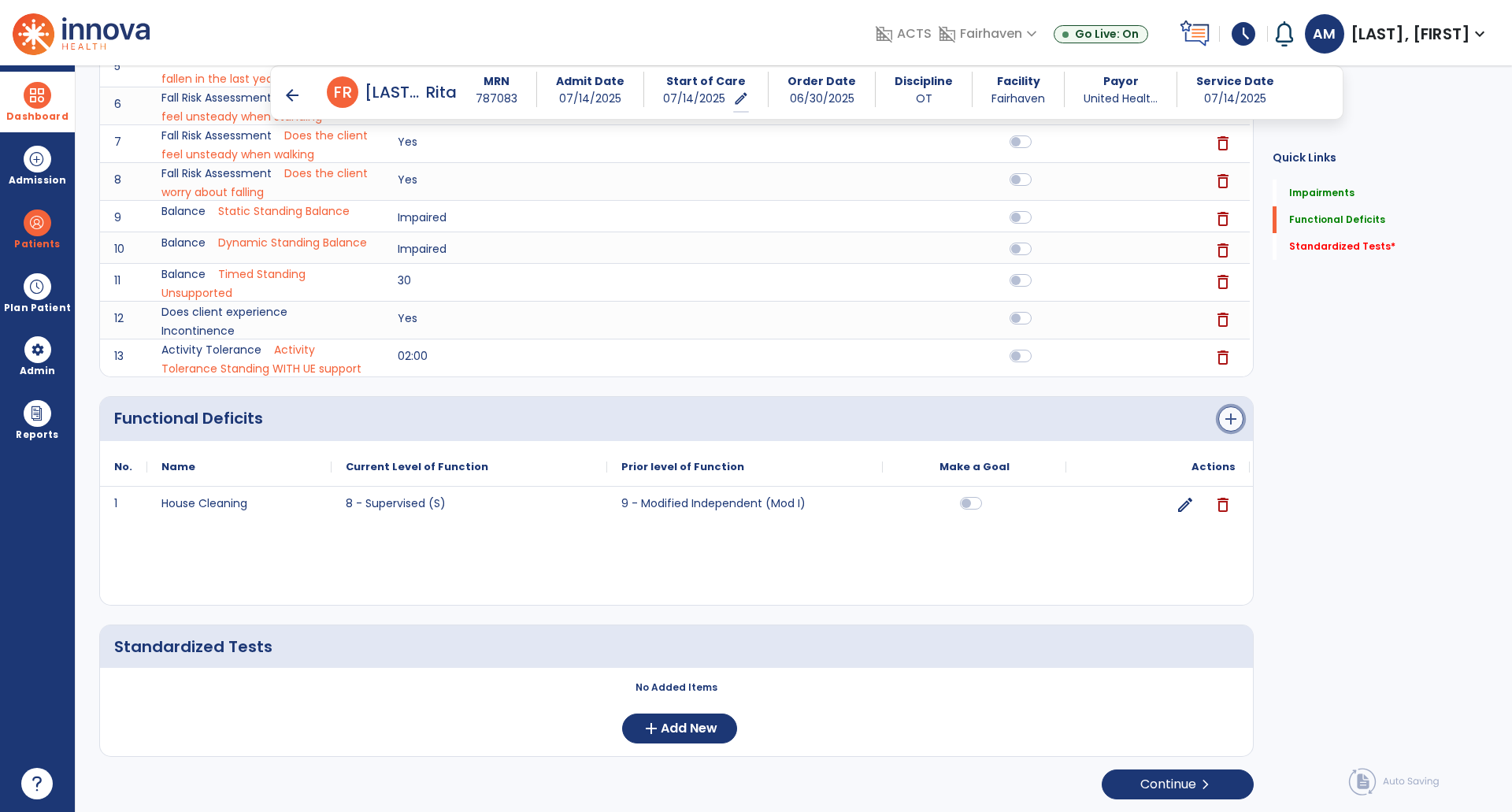 click on "add" 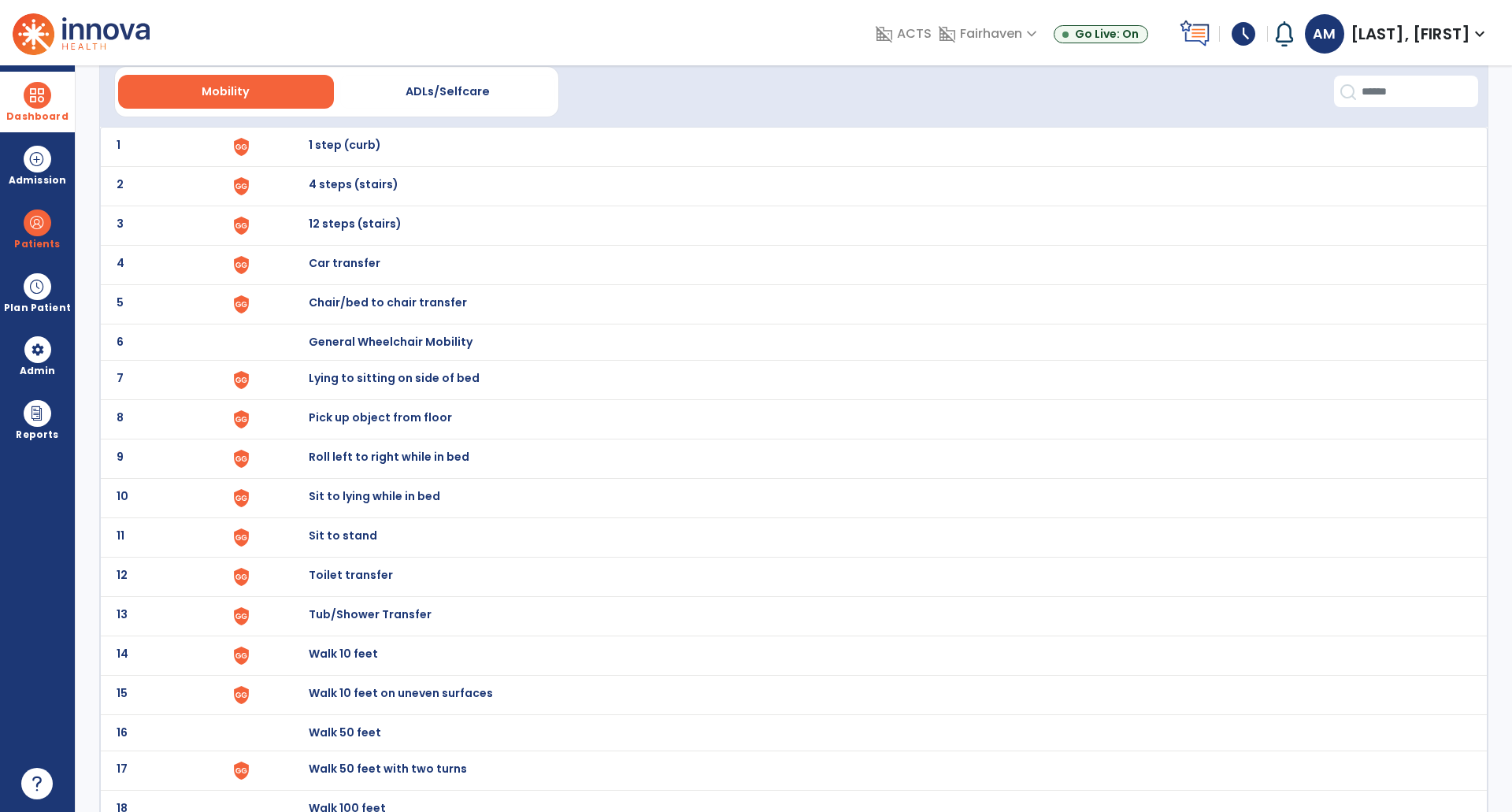 scroll, scrollTop: 72, scrollLeft: 0, axis: vertical 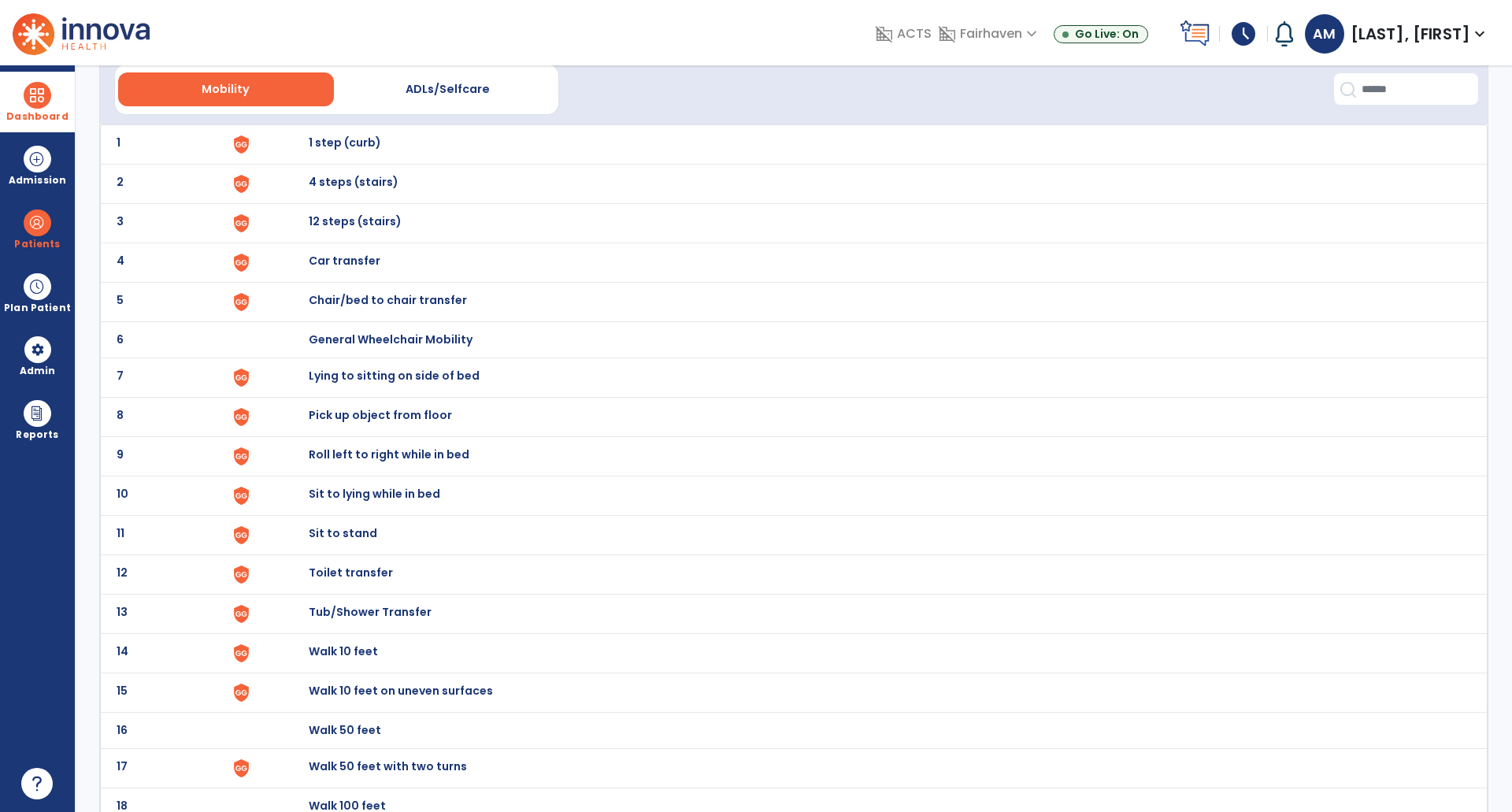 click on "Pick up object from floor" at bounding box center [874, 144] 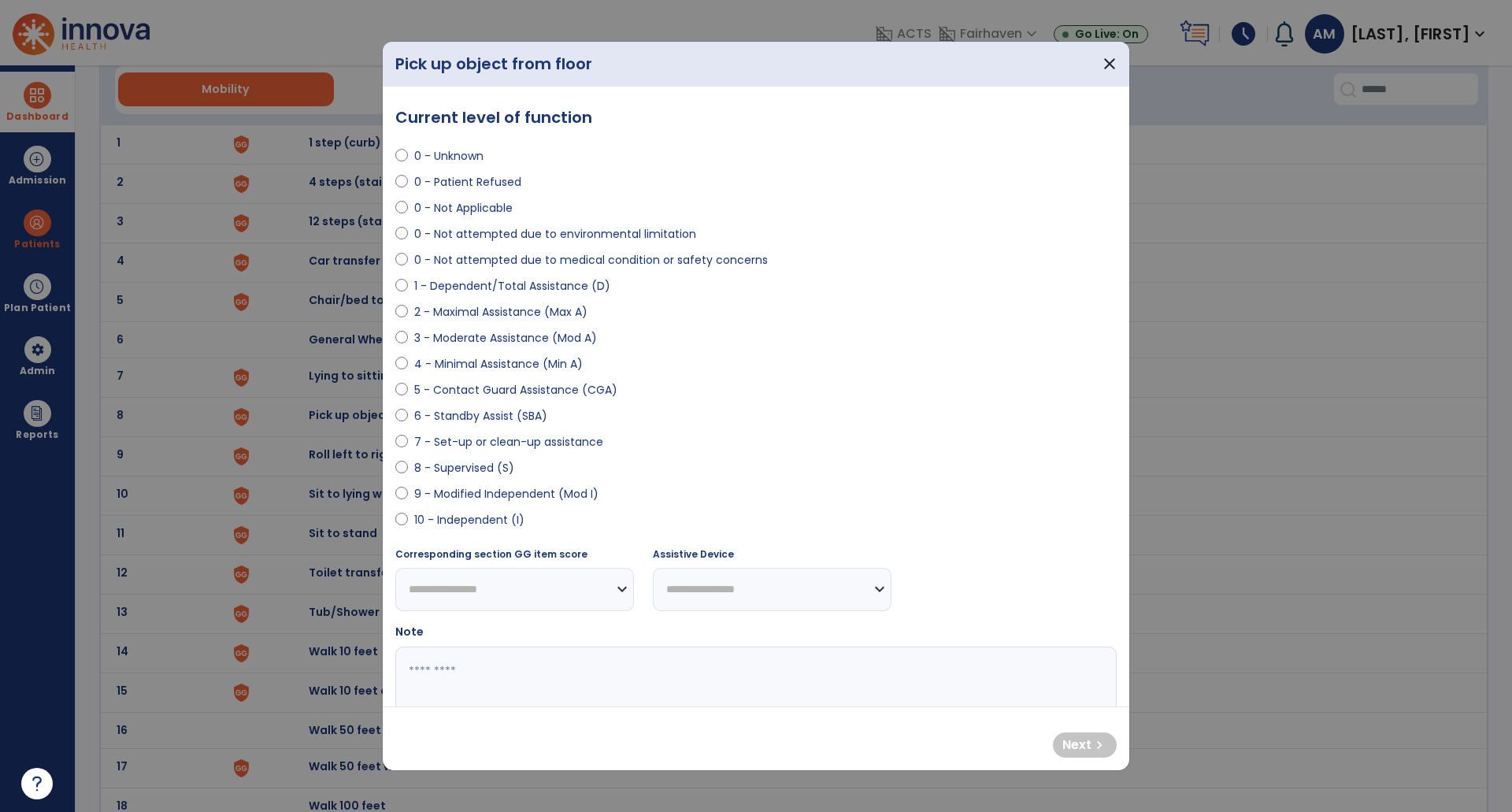 select on "**********" 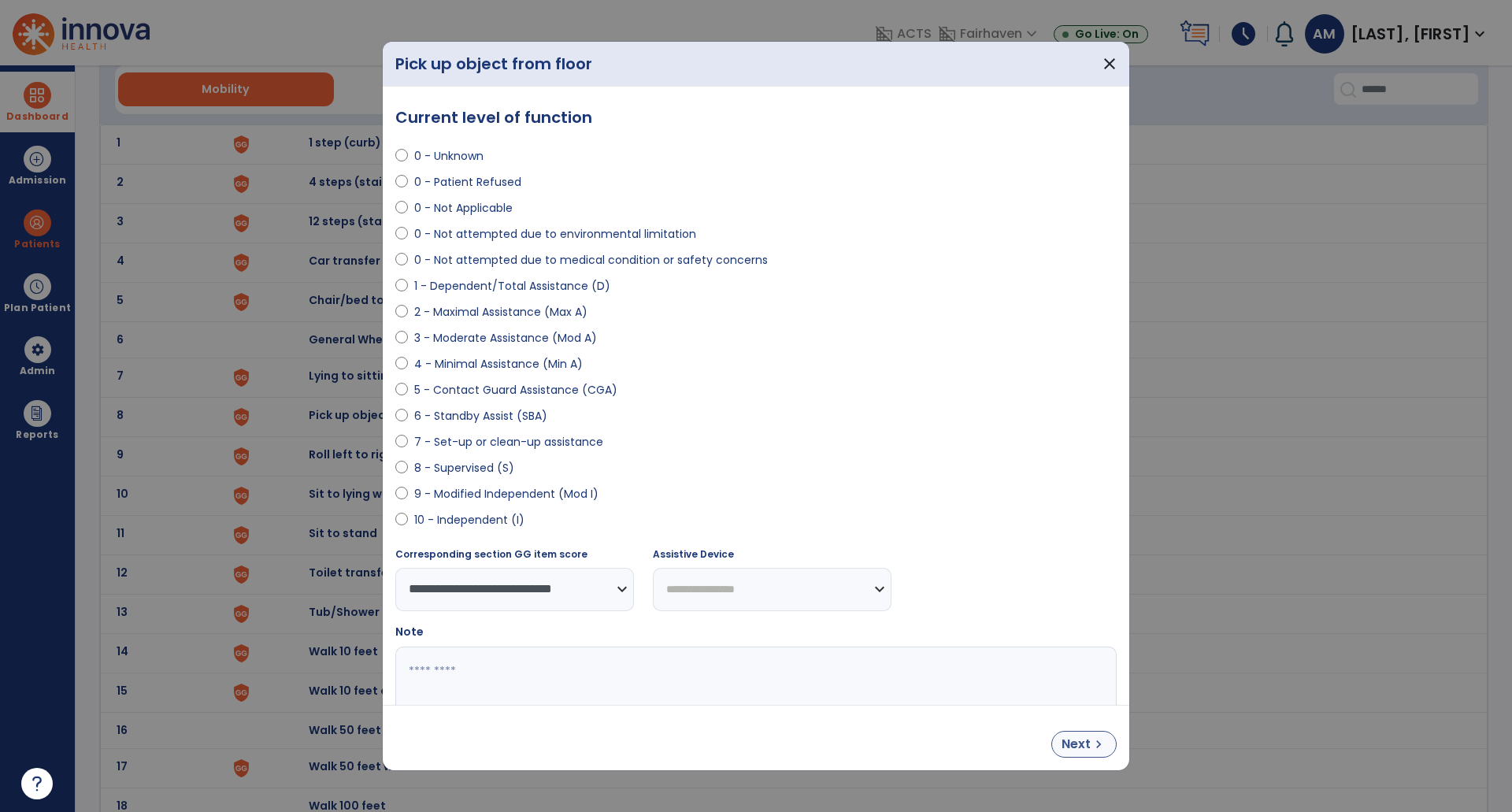 click on "Next" at bounding box center (1076, 744) 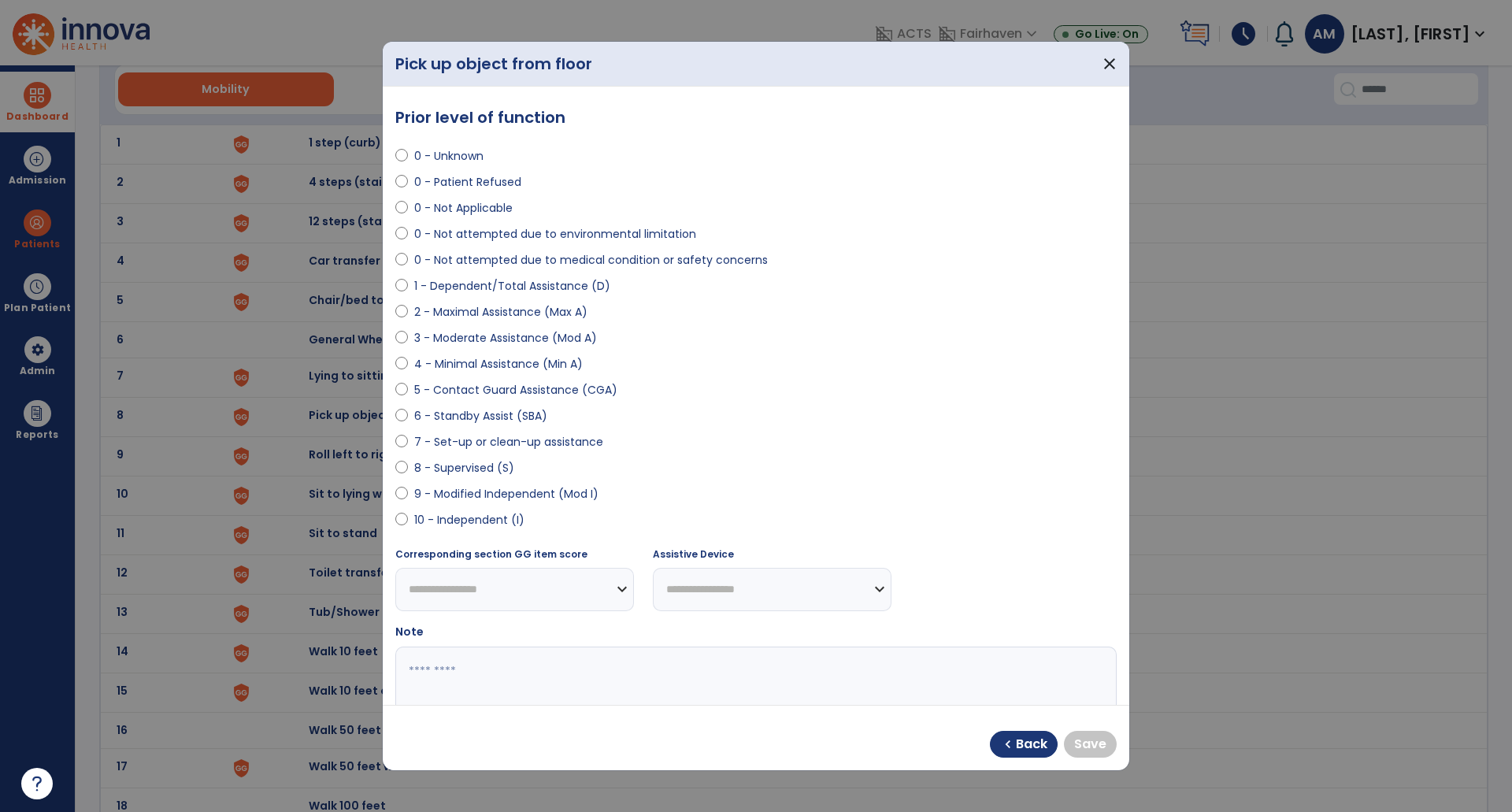 select on "**********" 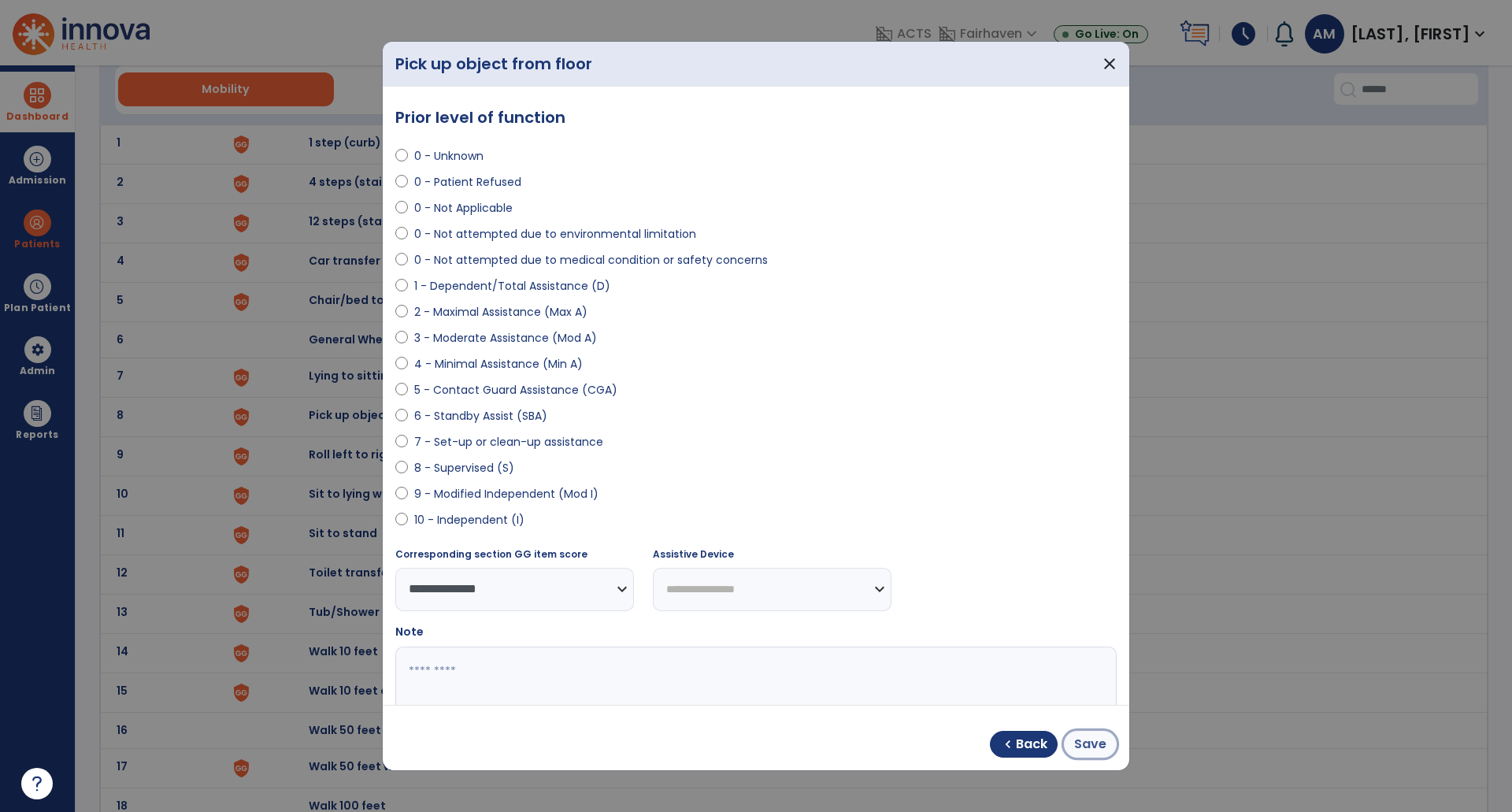 click on "Save" at bounding box center (1090, 744) 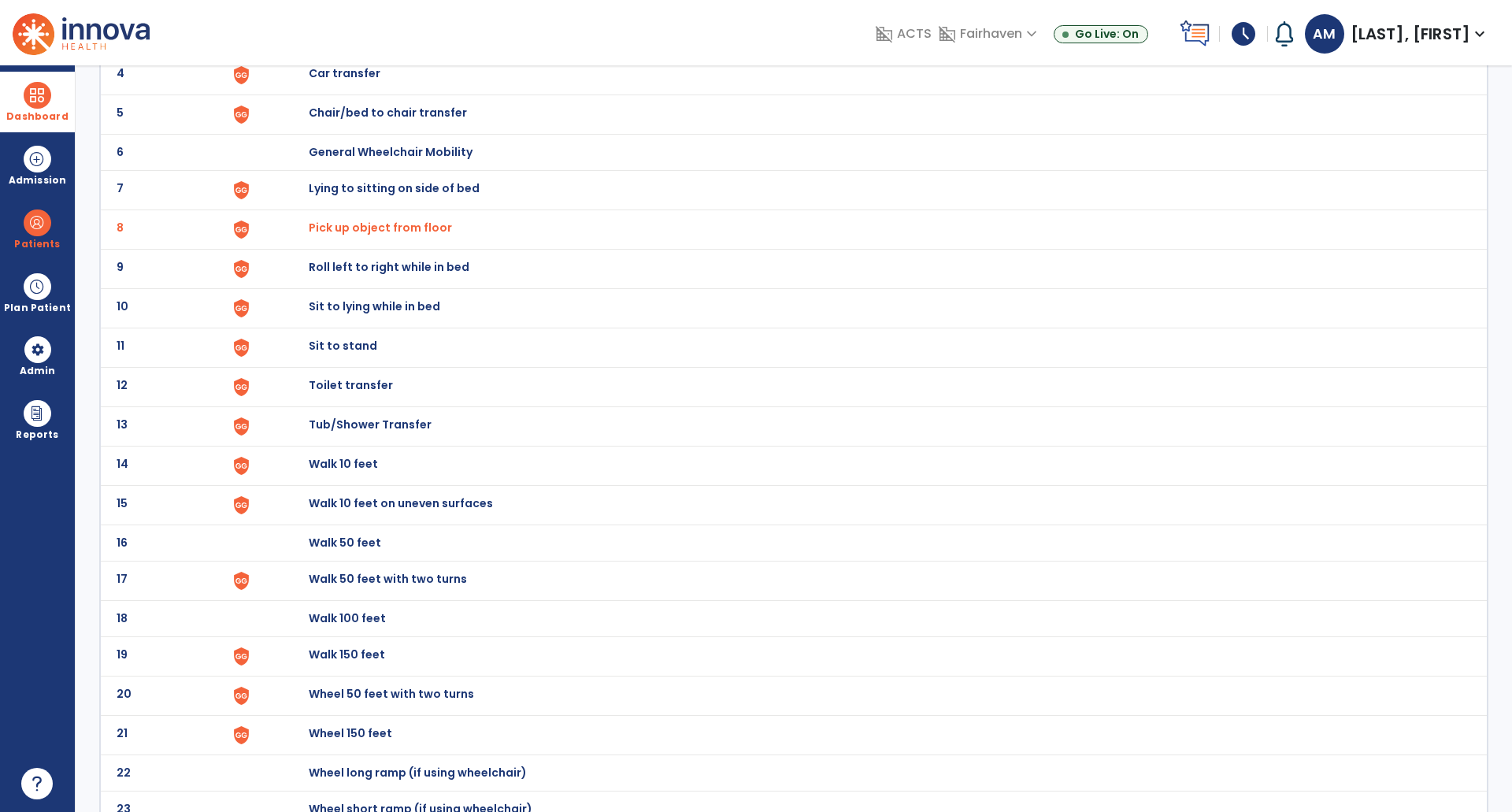 scroll, scrollTop: 276, scrollLeft: 0, axis: vertical 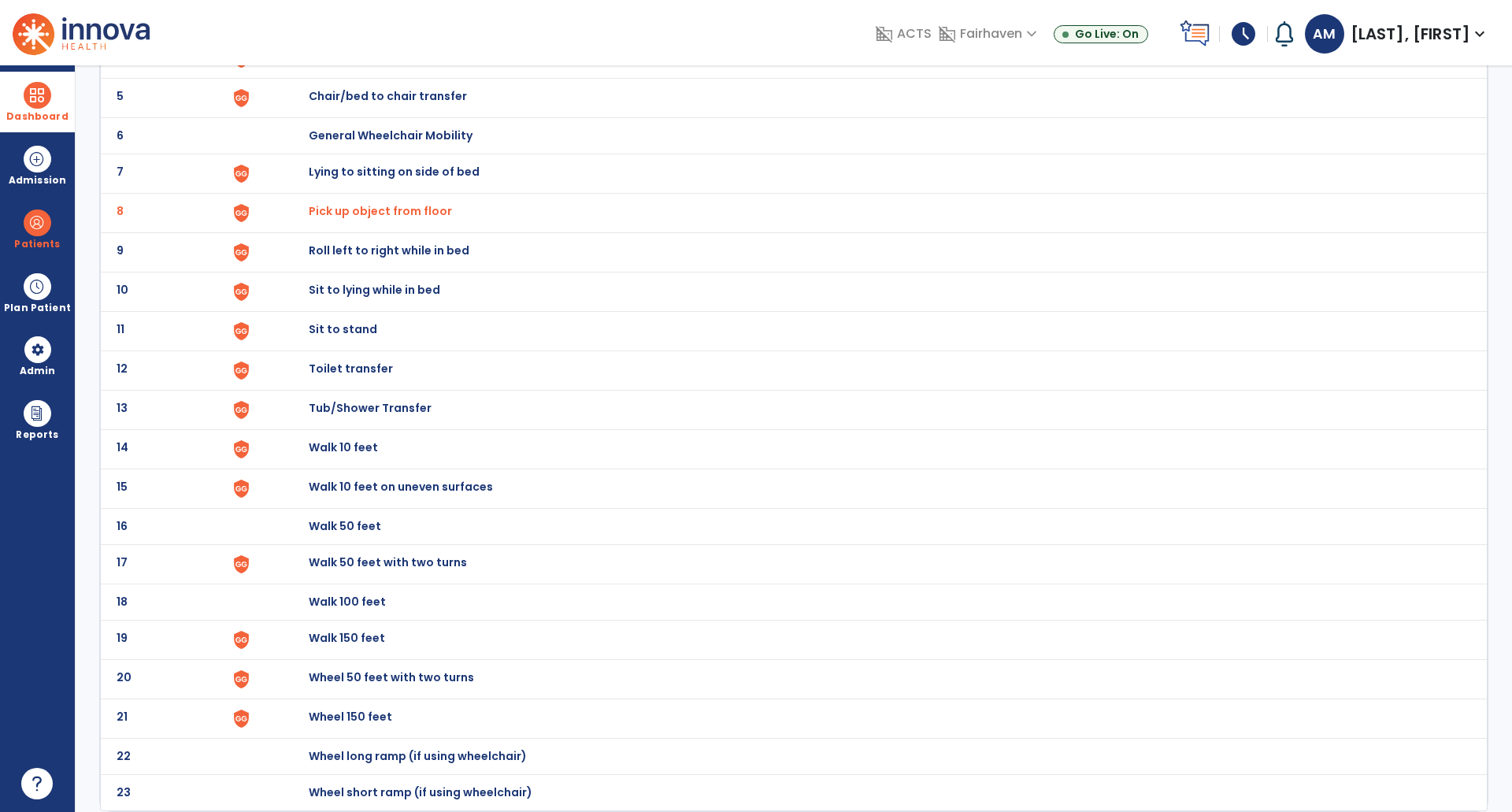 click on "18 Walk 100 feet" 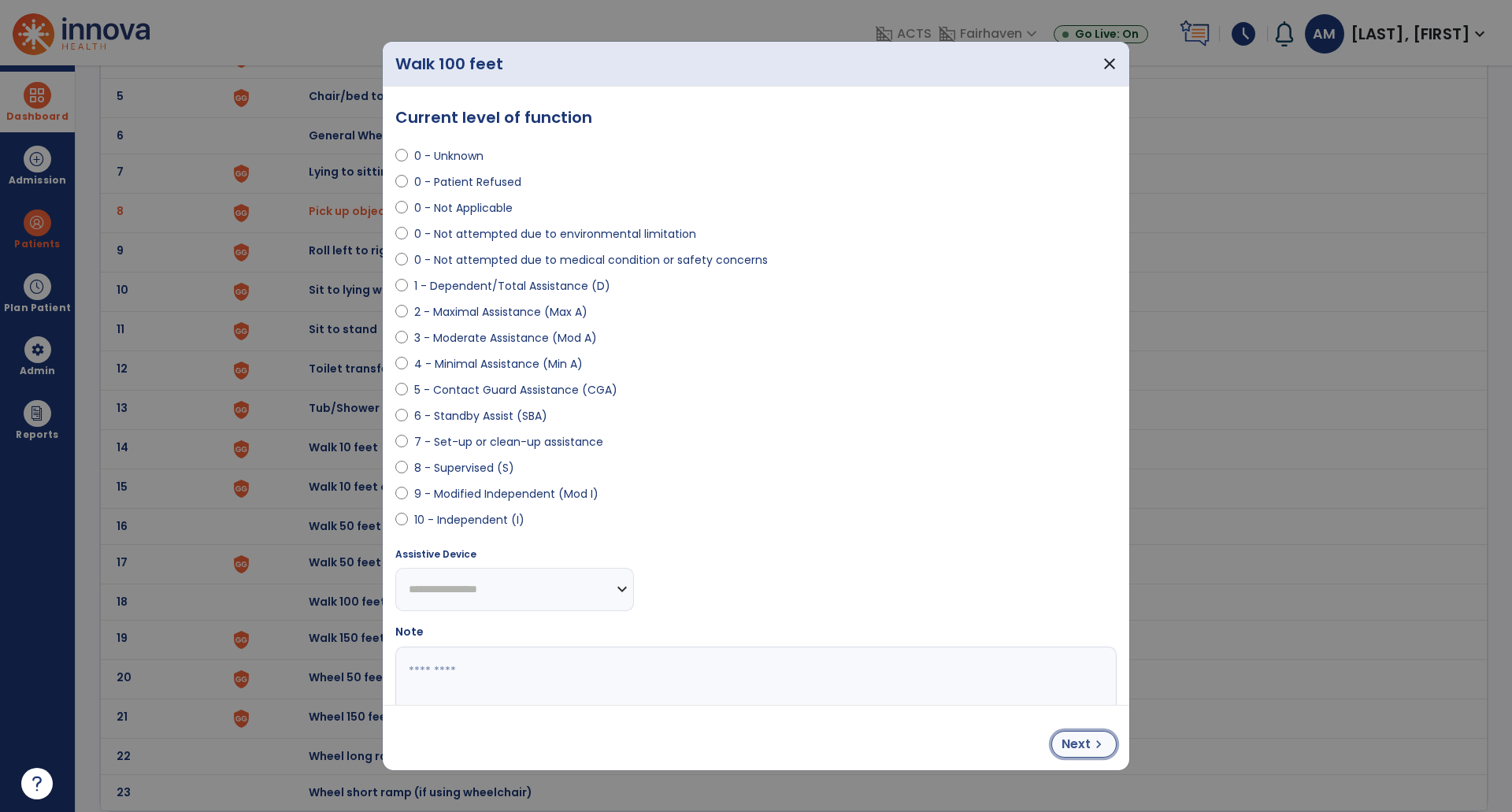 click on "Next  chevron_right" at bounding box center [1084, 744] 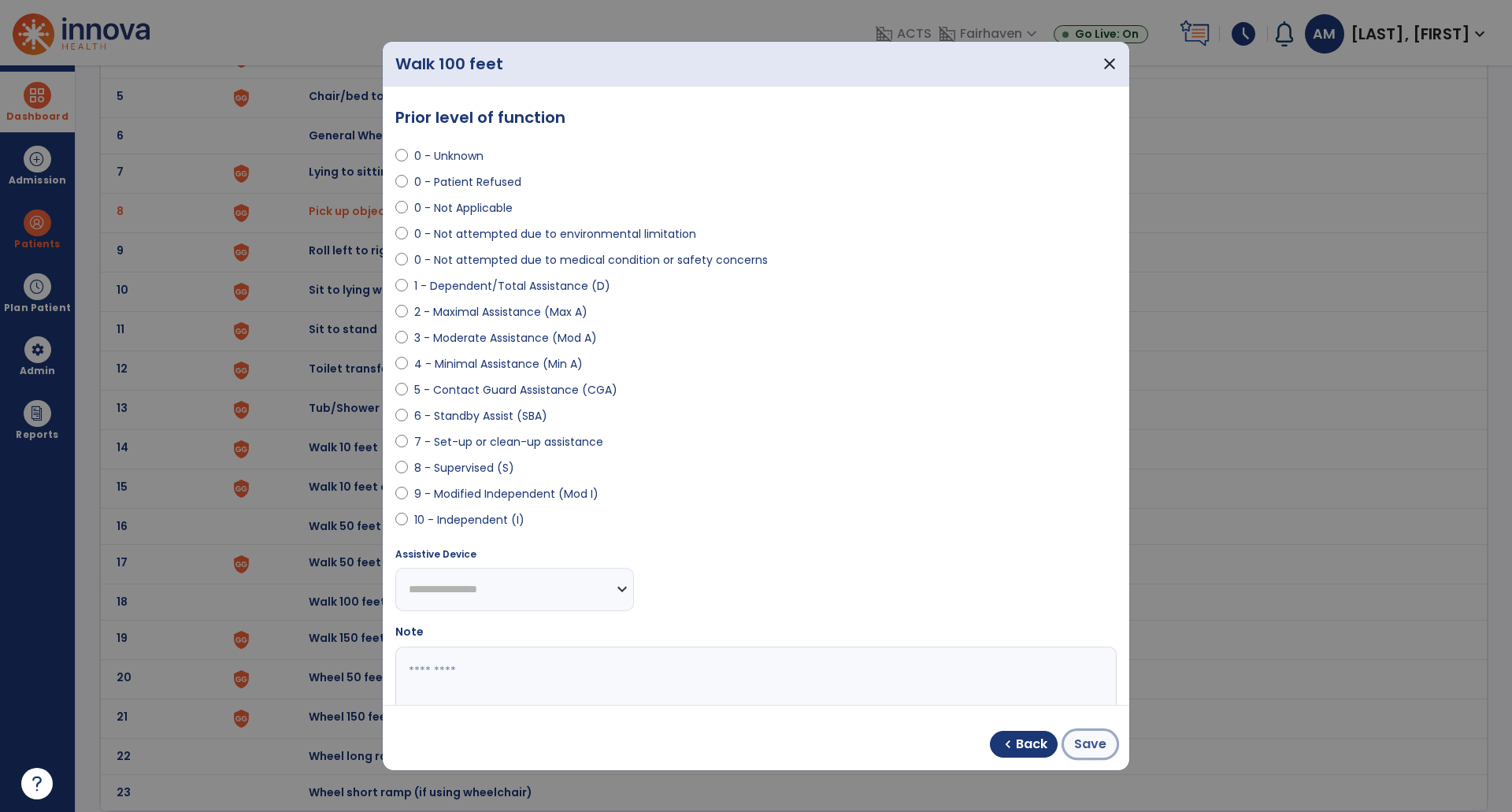 click on "Save" at bounding box center [1090, 744] 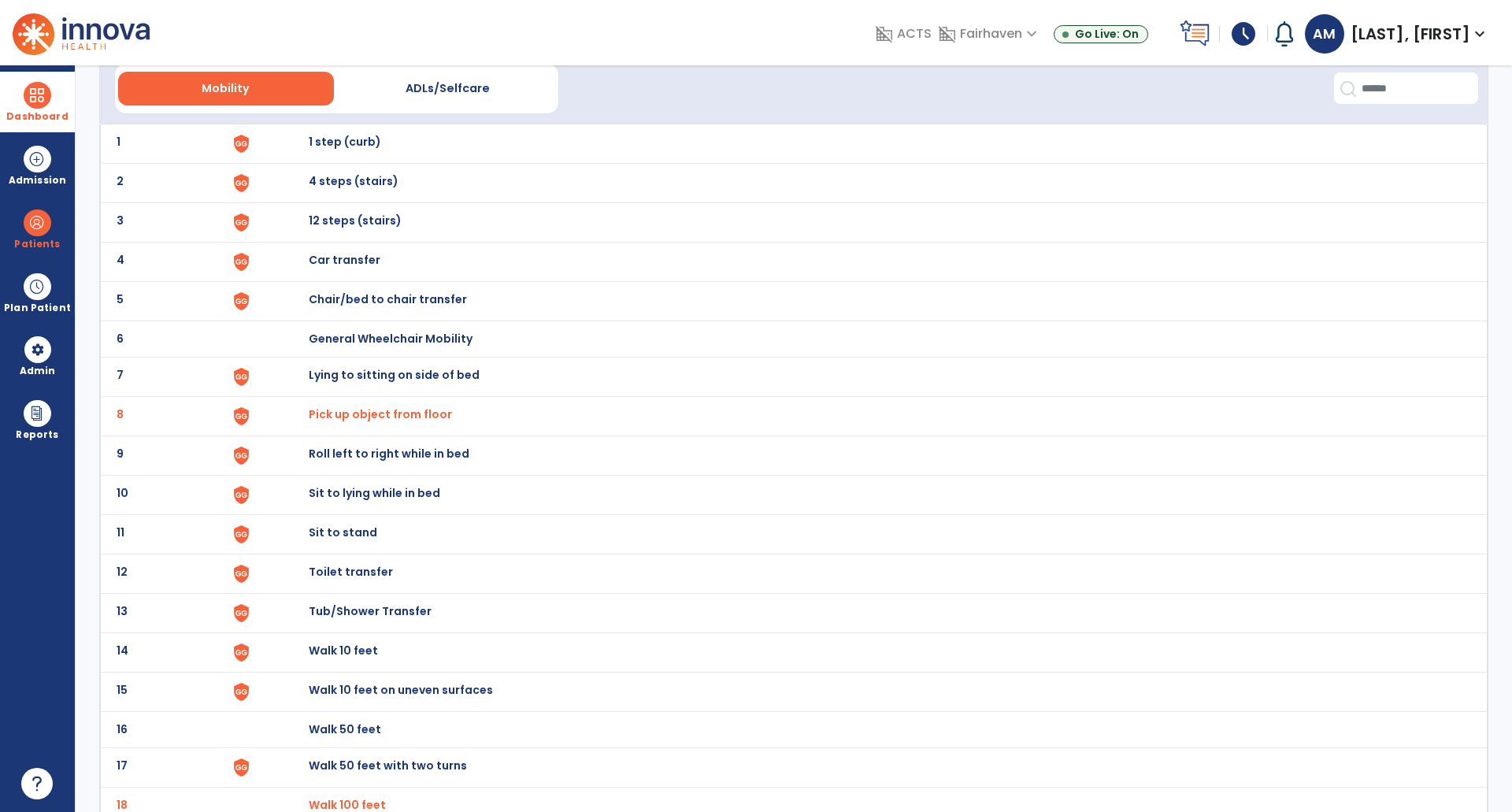 scroll, scrollTop: 0, scrollLeft: 0, axis: both 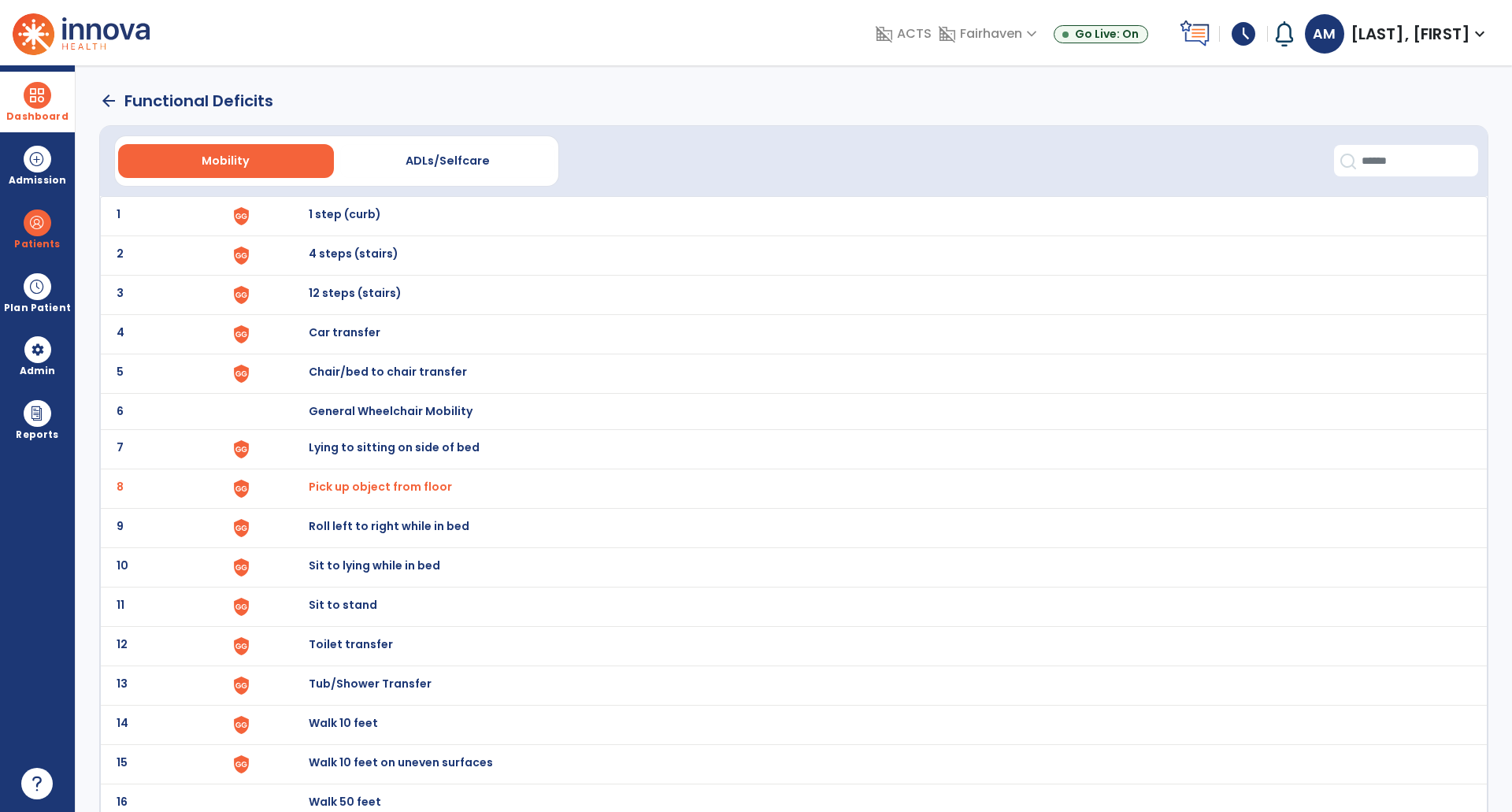 click on "arrow_back" 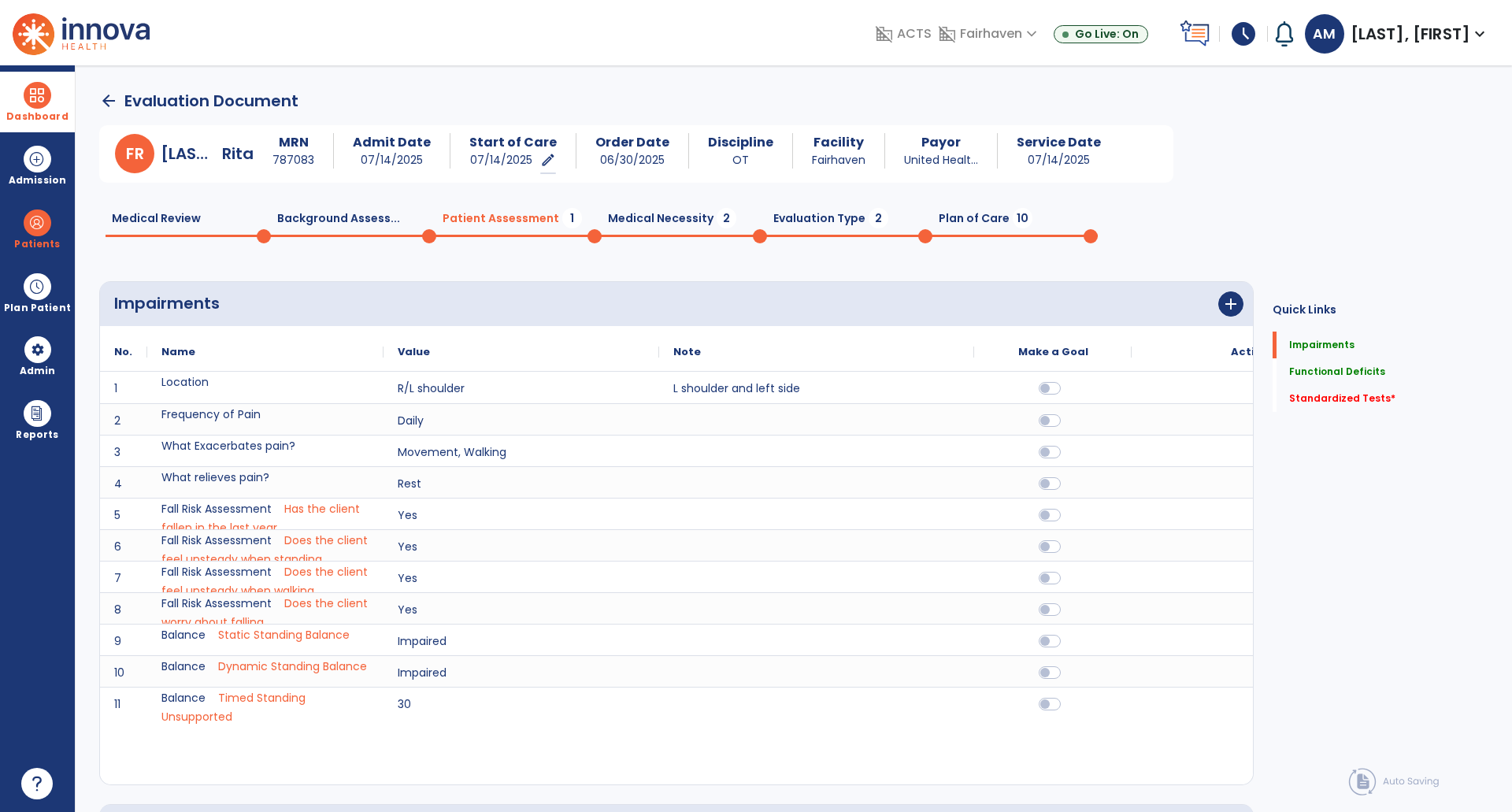 scroll, scrollTop: 9, scrollLeft: 0, axis: vertical 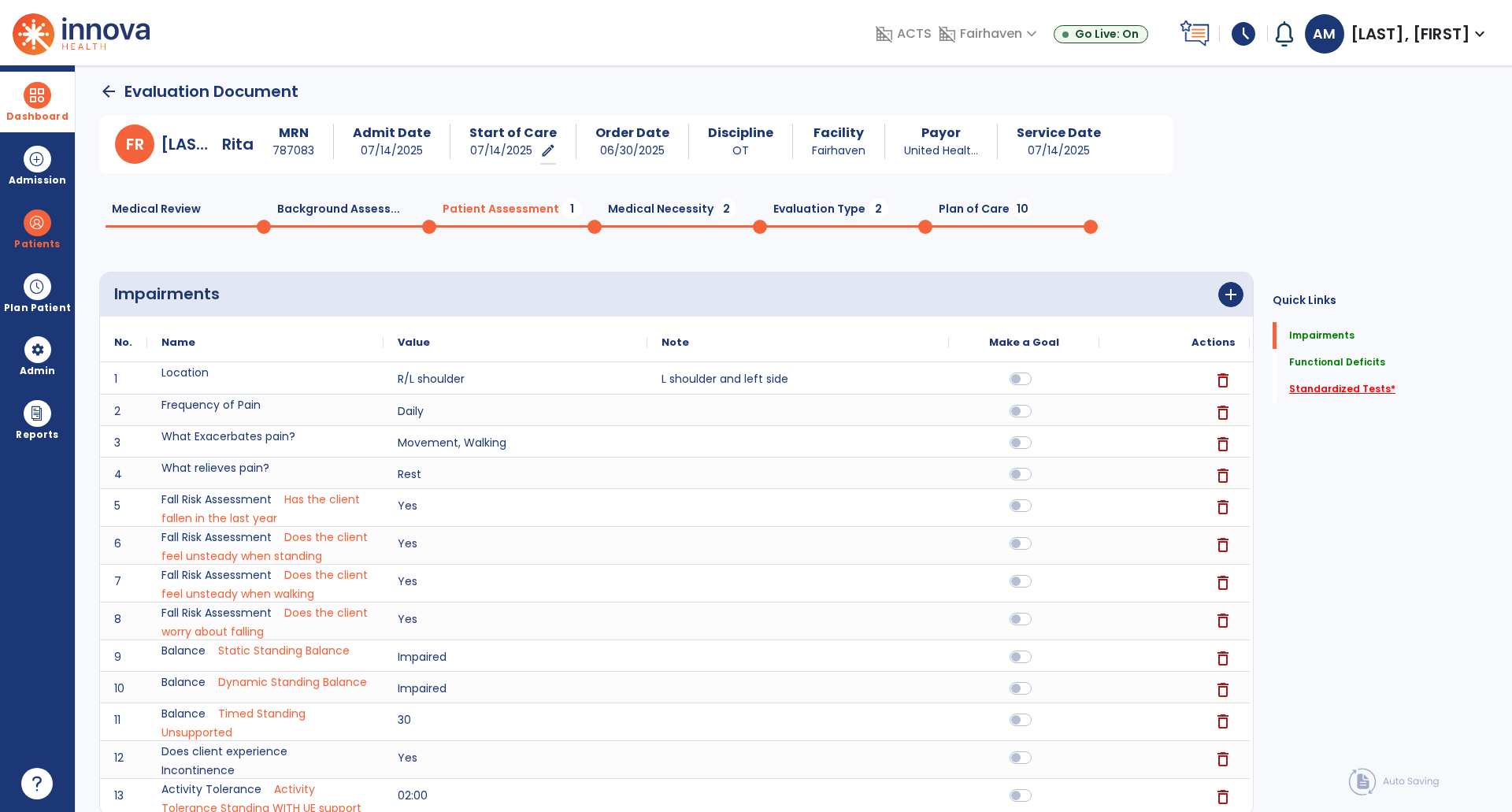 click on "Standardized Tests   *" 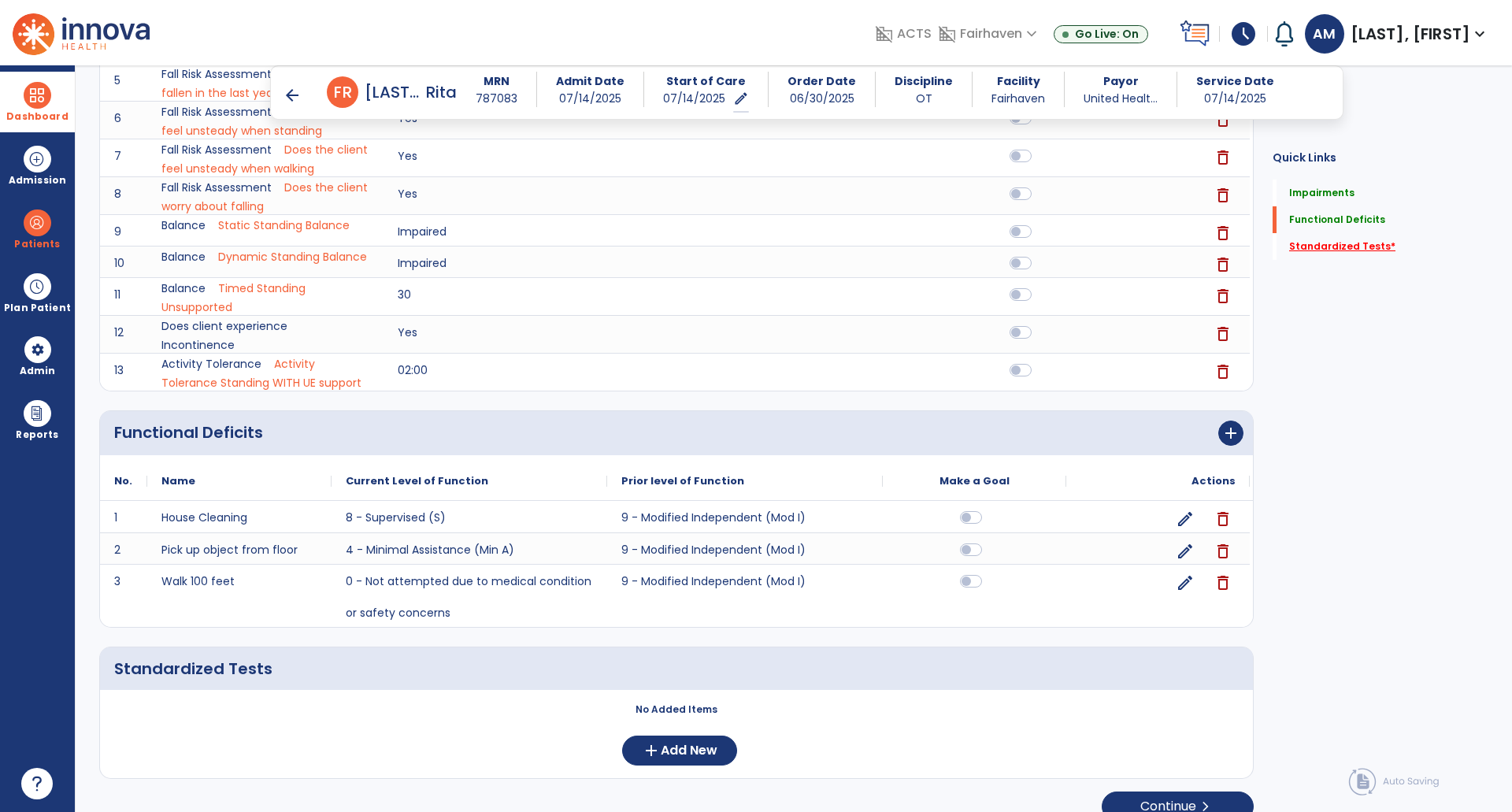 scroll, scrollTop: 442, scrollLeft: 0, axis: vertical 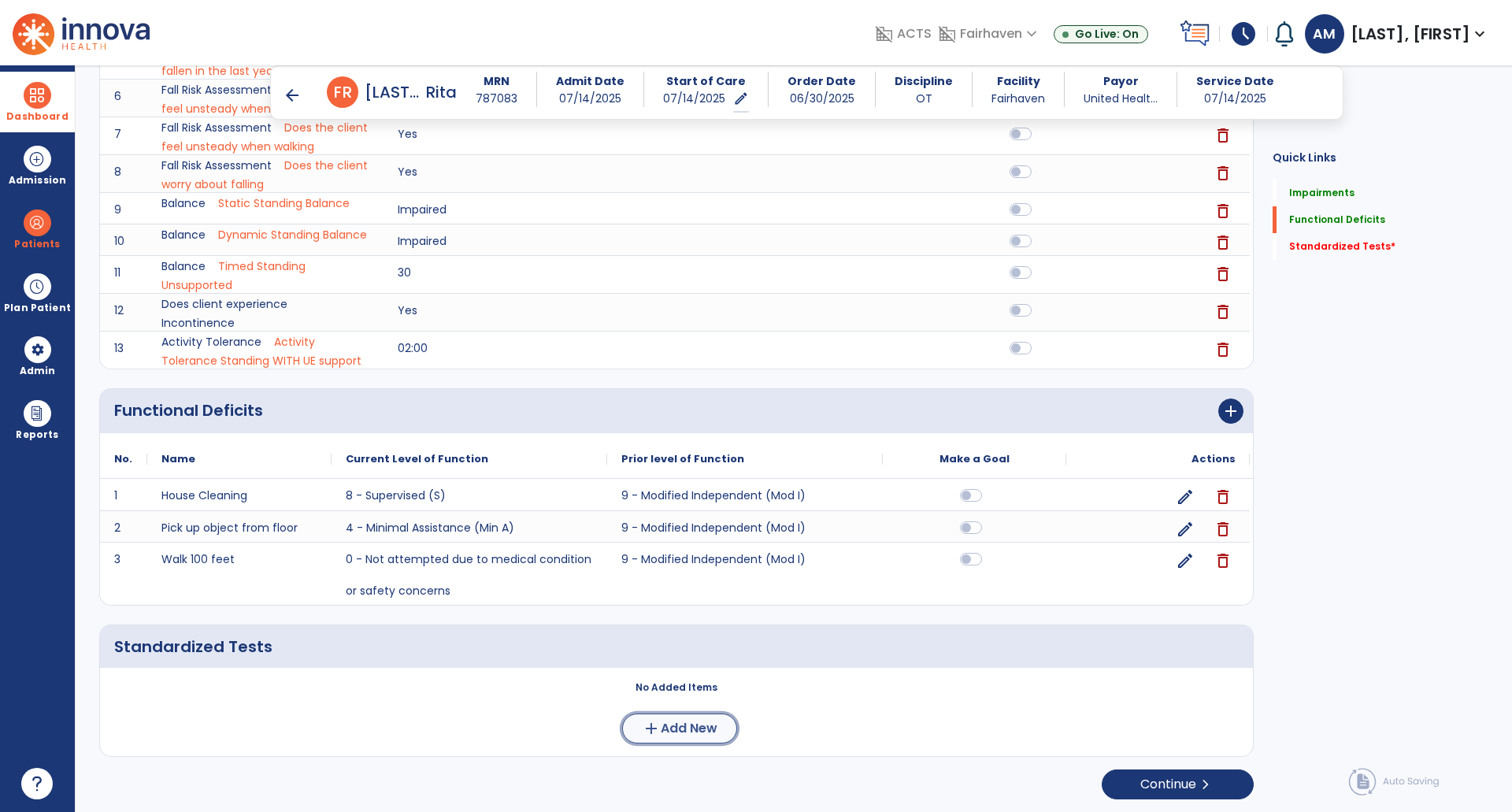 click on "add" 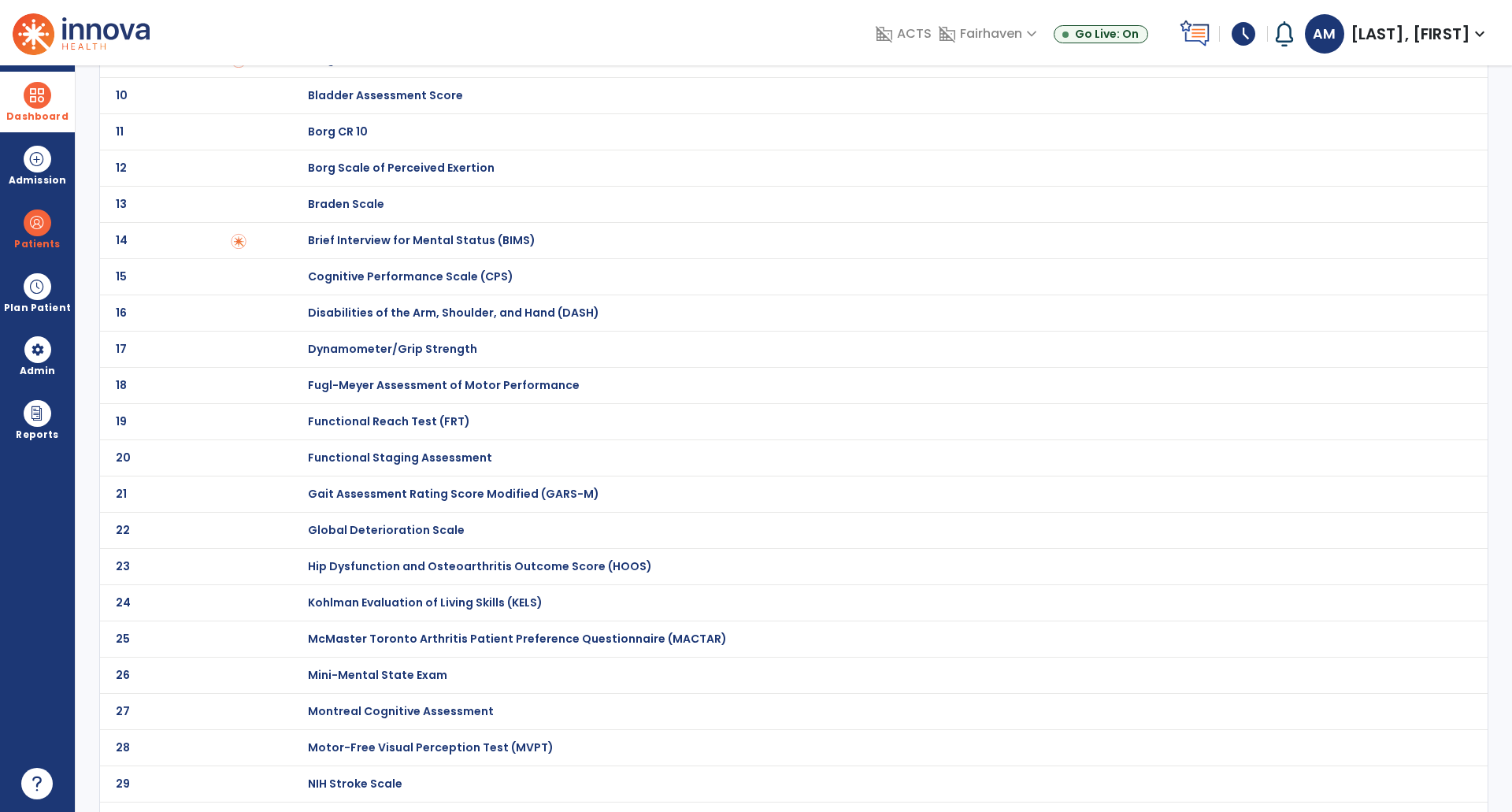scroll, scrollTop: 399, scrollLeft: 0, axis: vertical 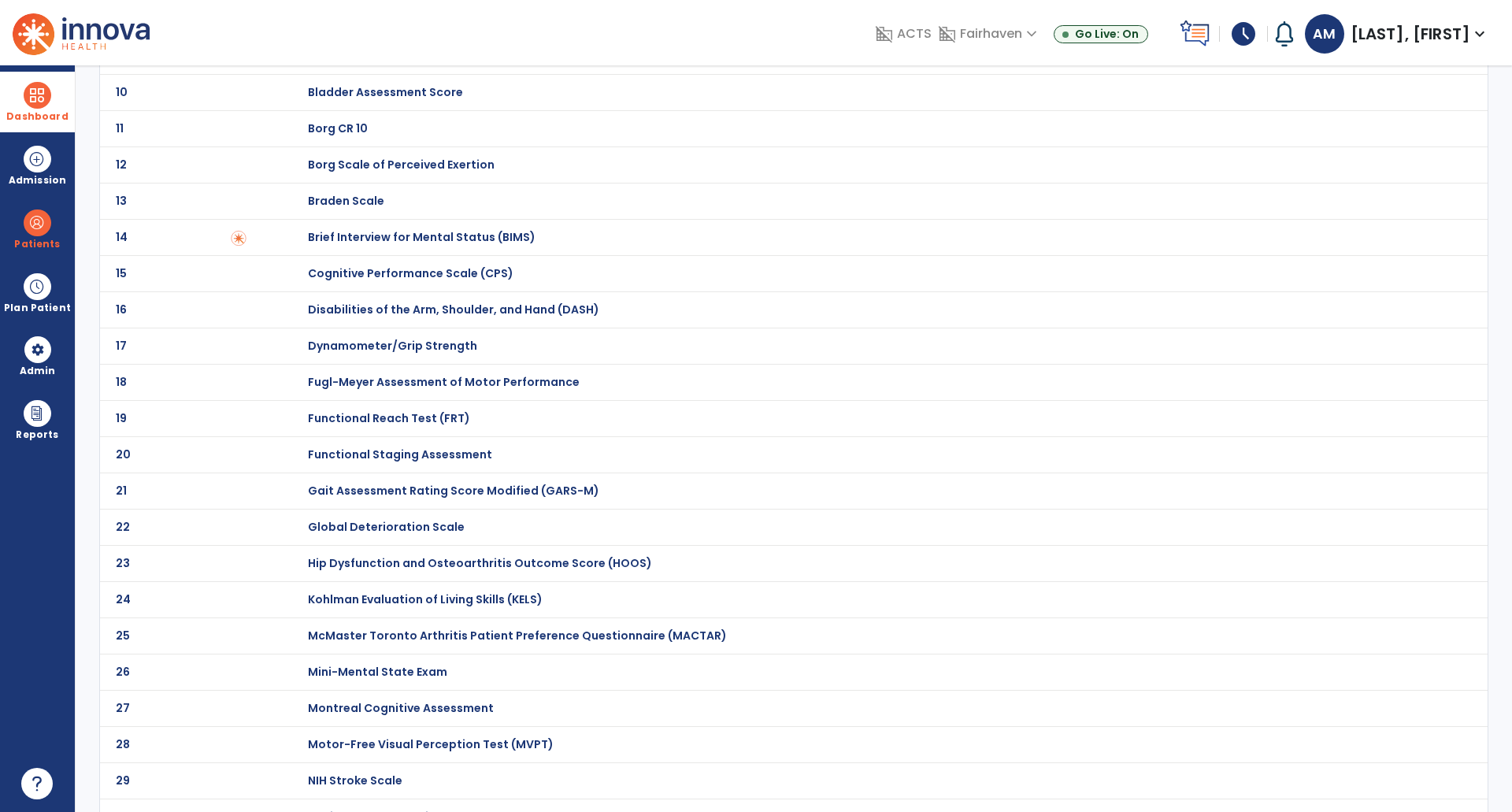 click on "Functional Reach Test (FRT)" at bounding box center [364, -234] 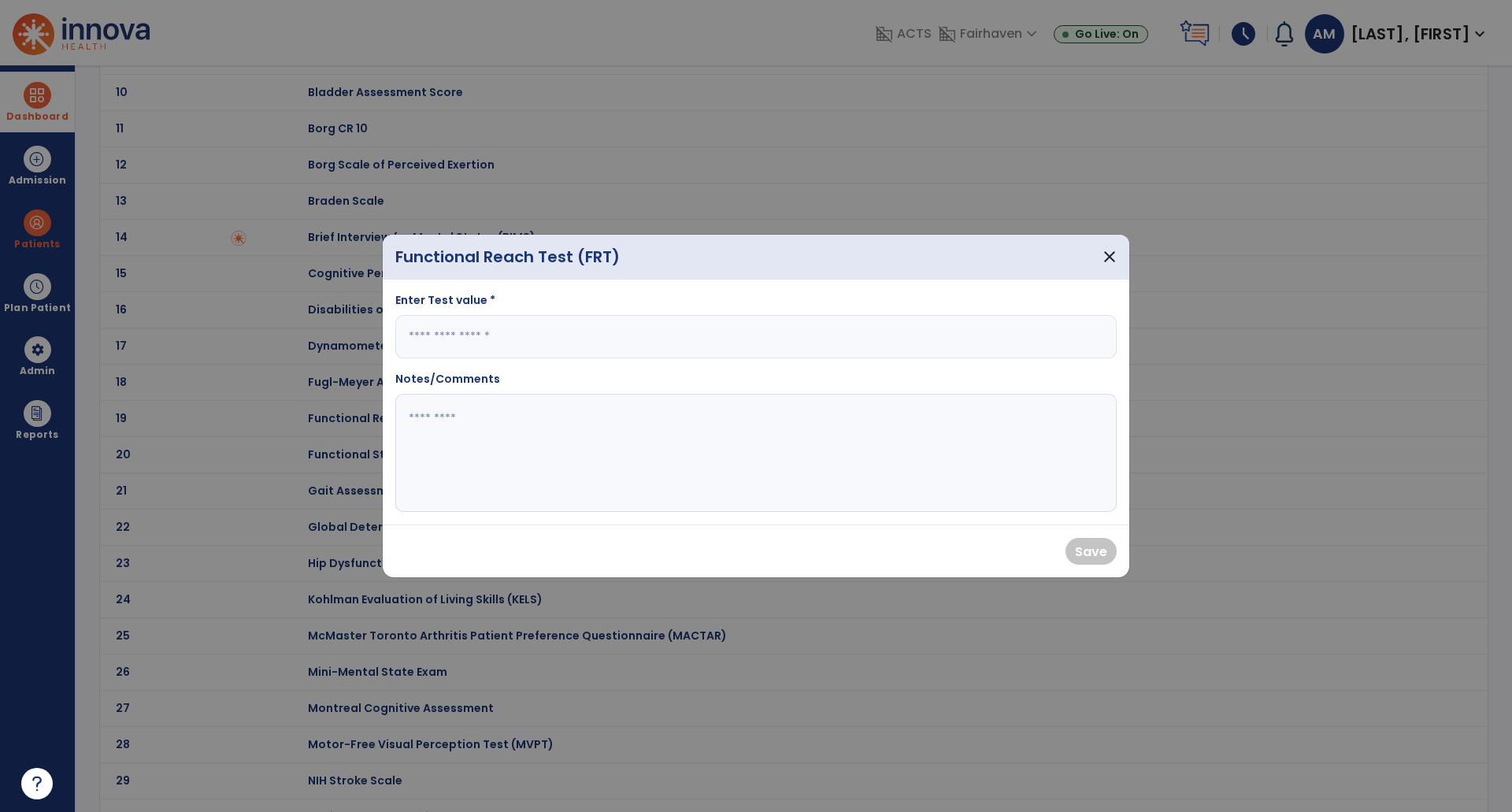click at bounding box center [756, 336] 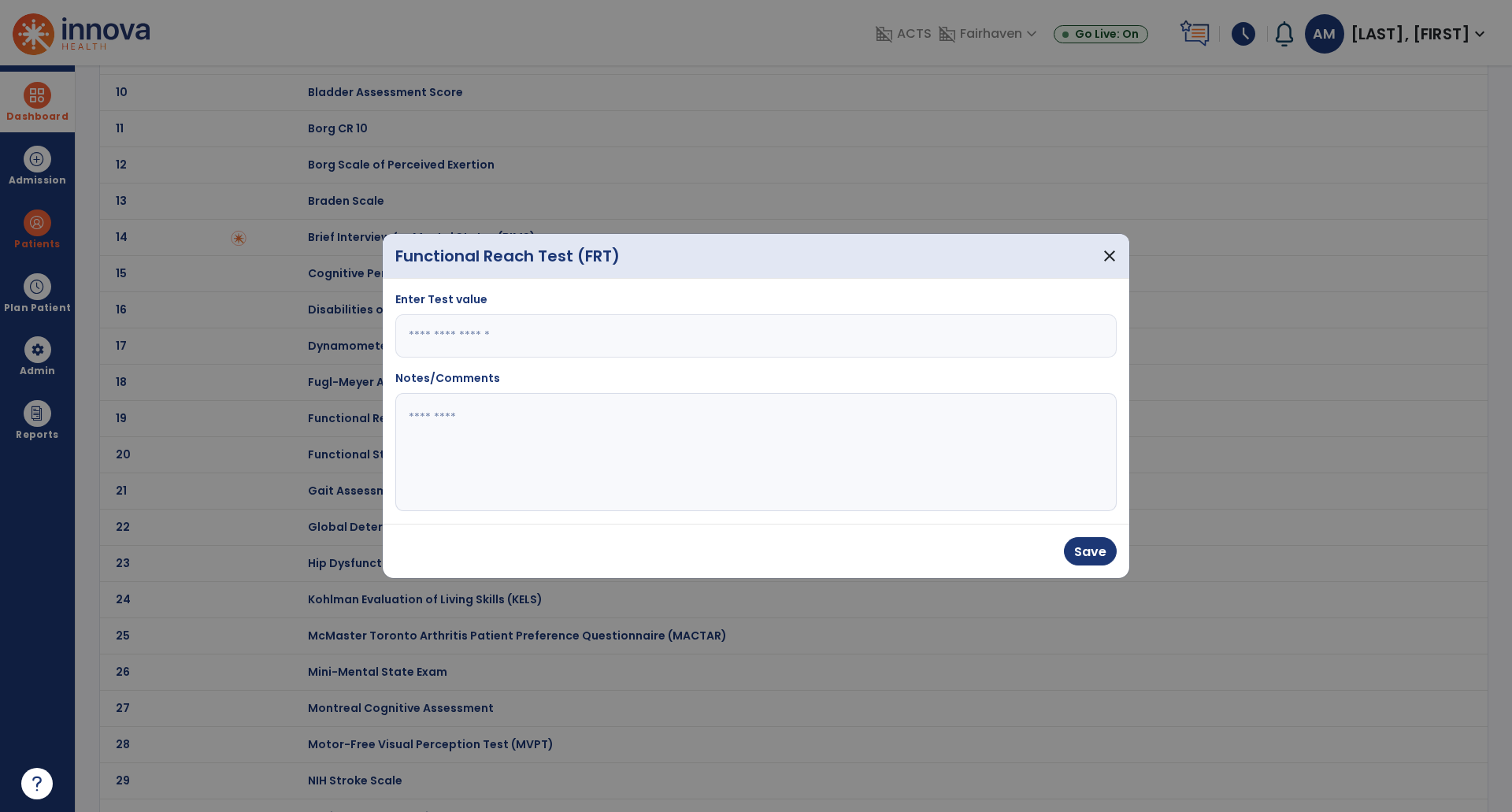 type on "*" 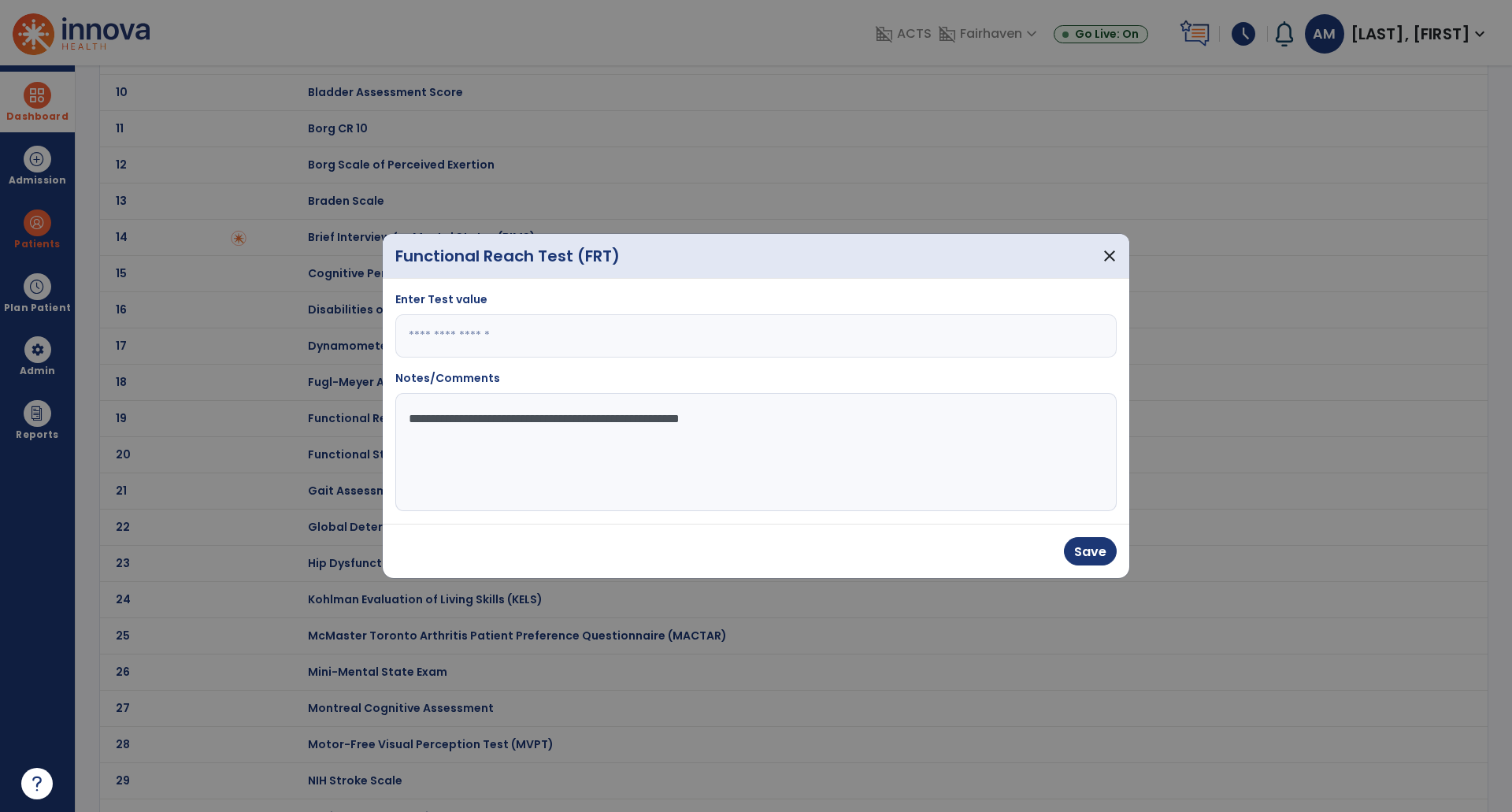 type on "**********" 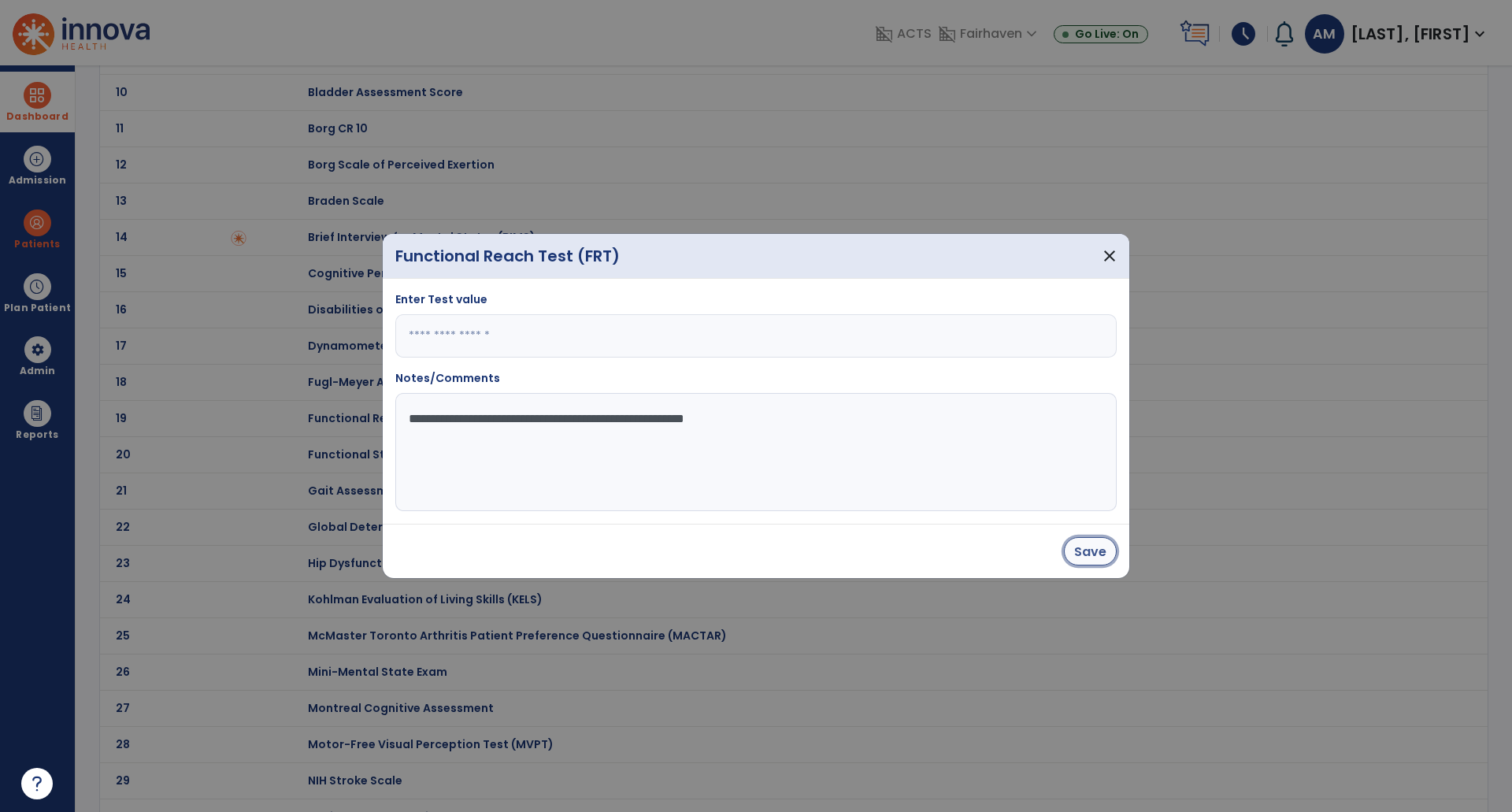 click on "Save" at bounding box center (1090, 551) 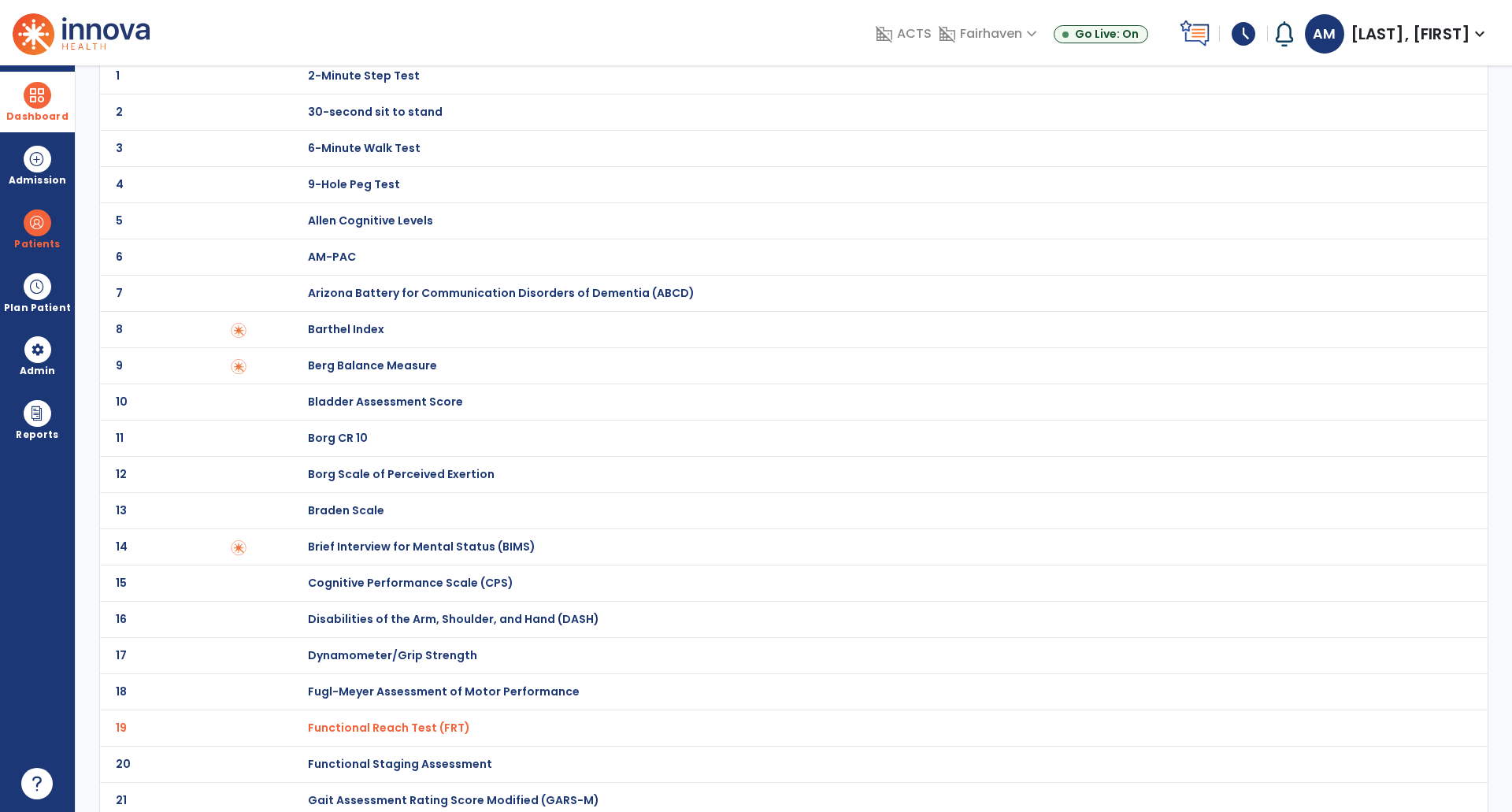 scroll, scrollTop: 65, scrollLeft: 0, axis: vertical 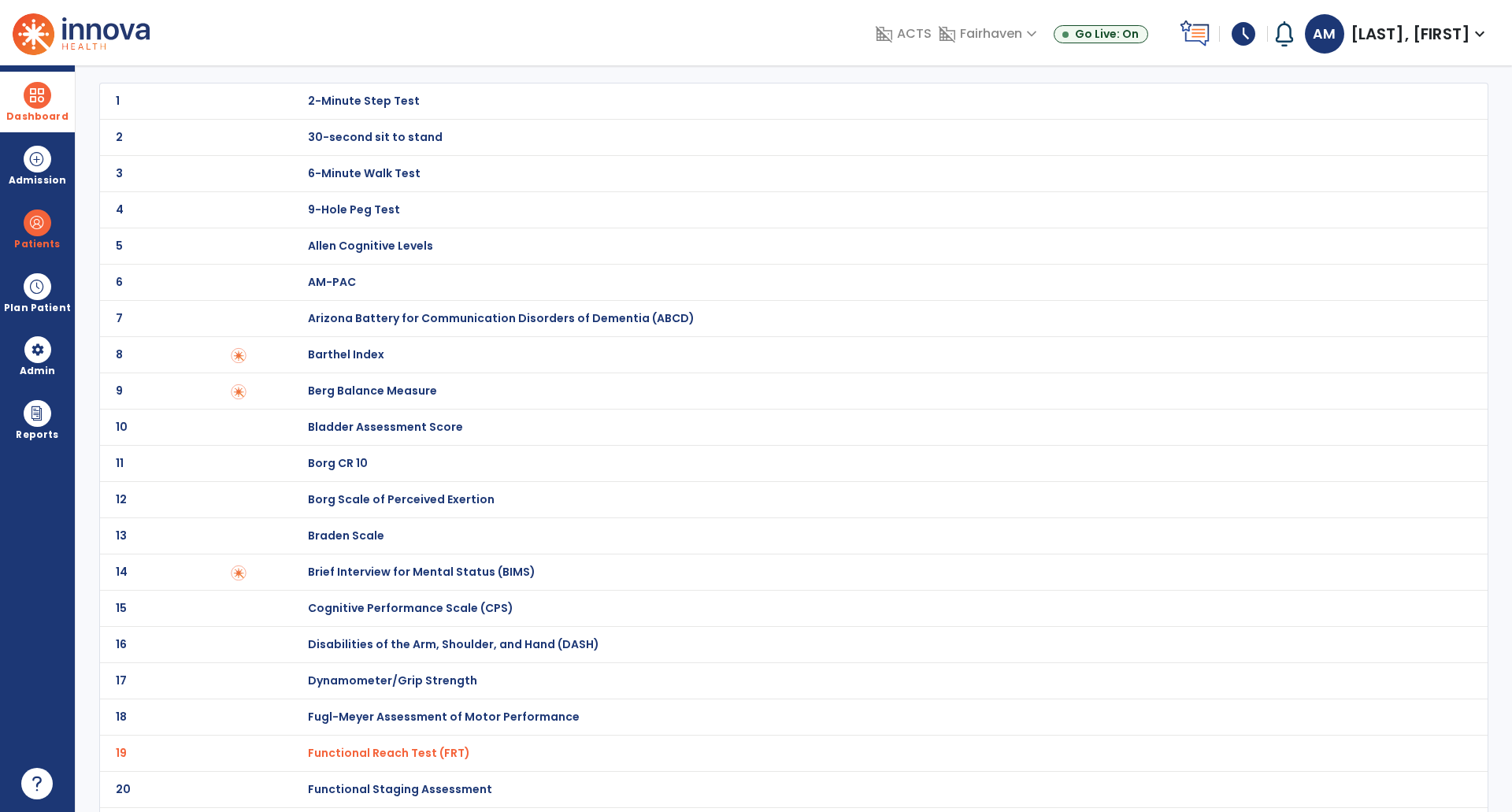 click on "2 30-second sit to stand" 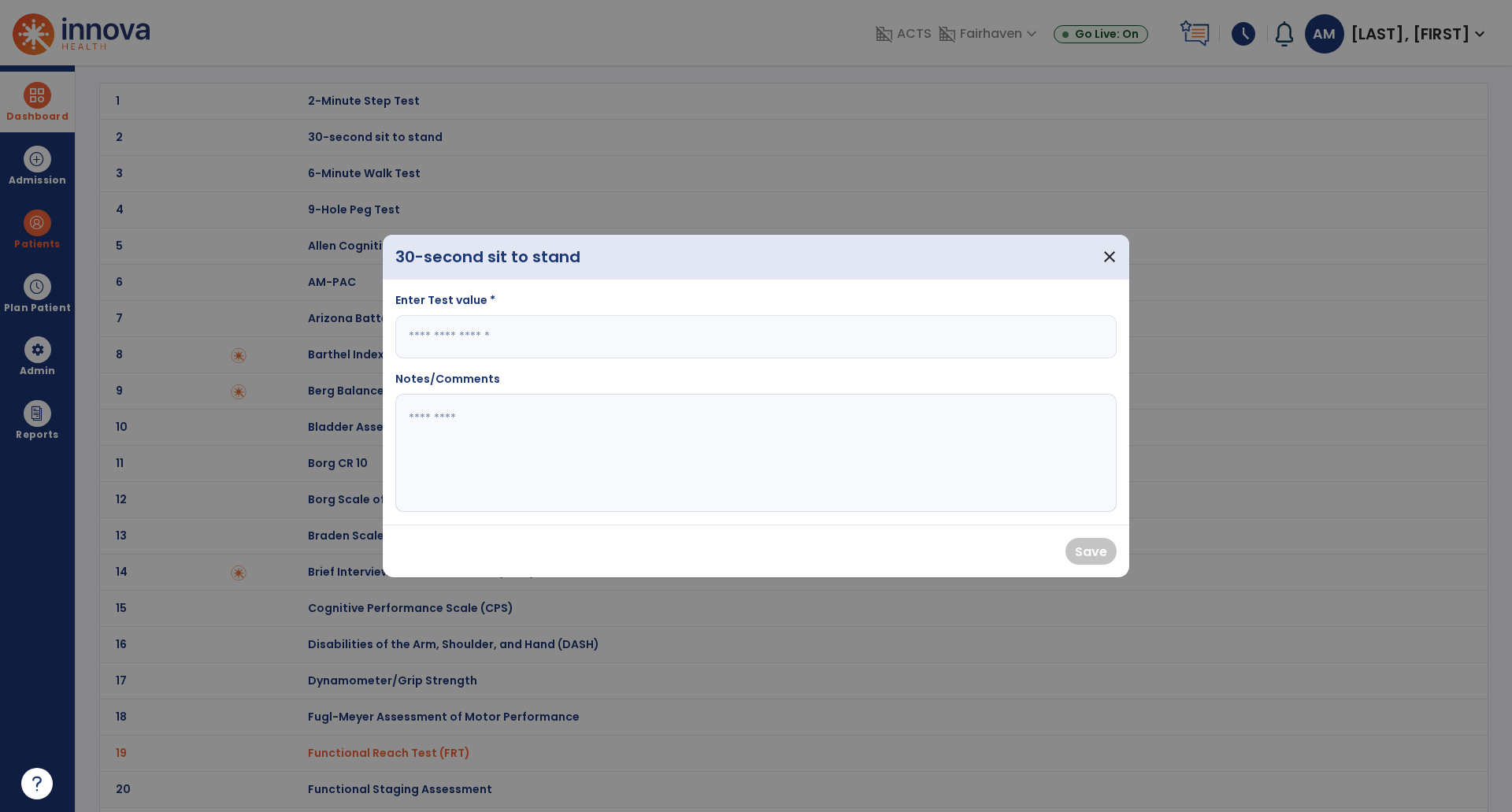 click at bounding box center [756, 336] 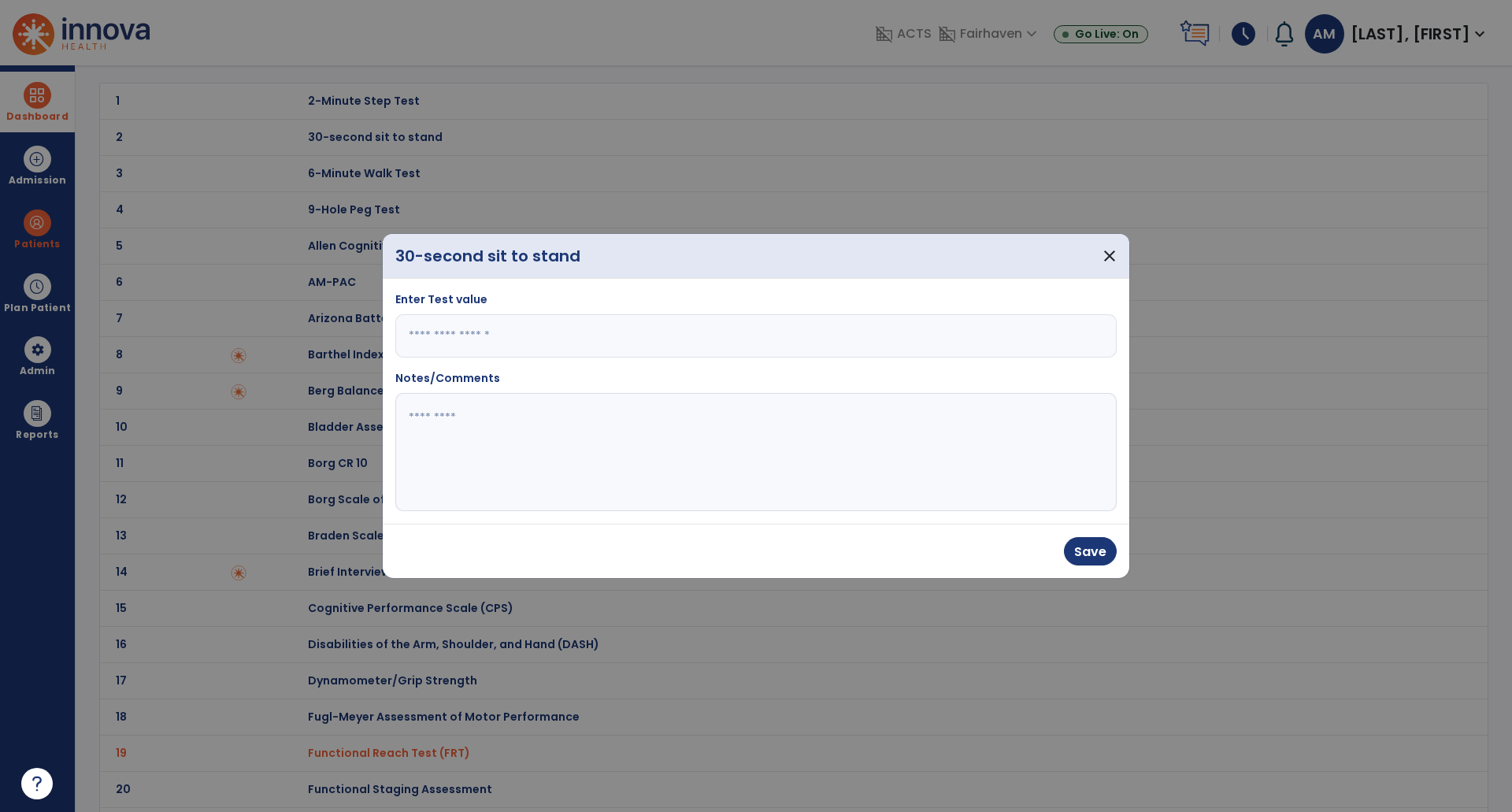 type on "*" 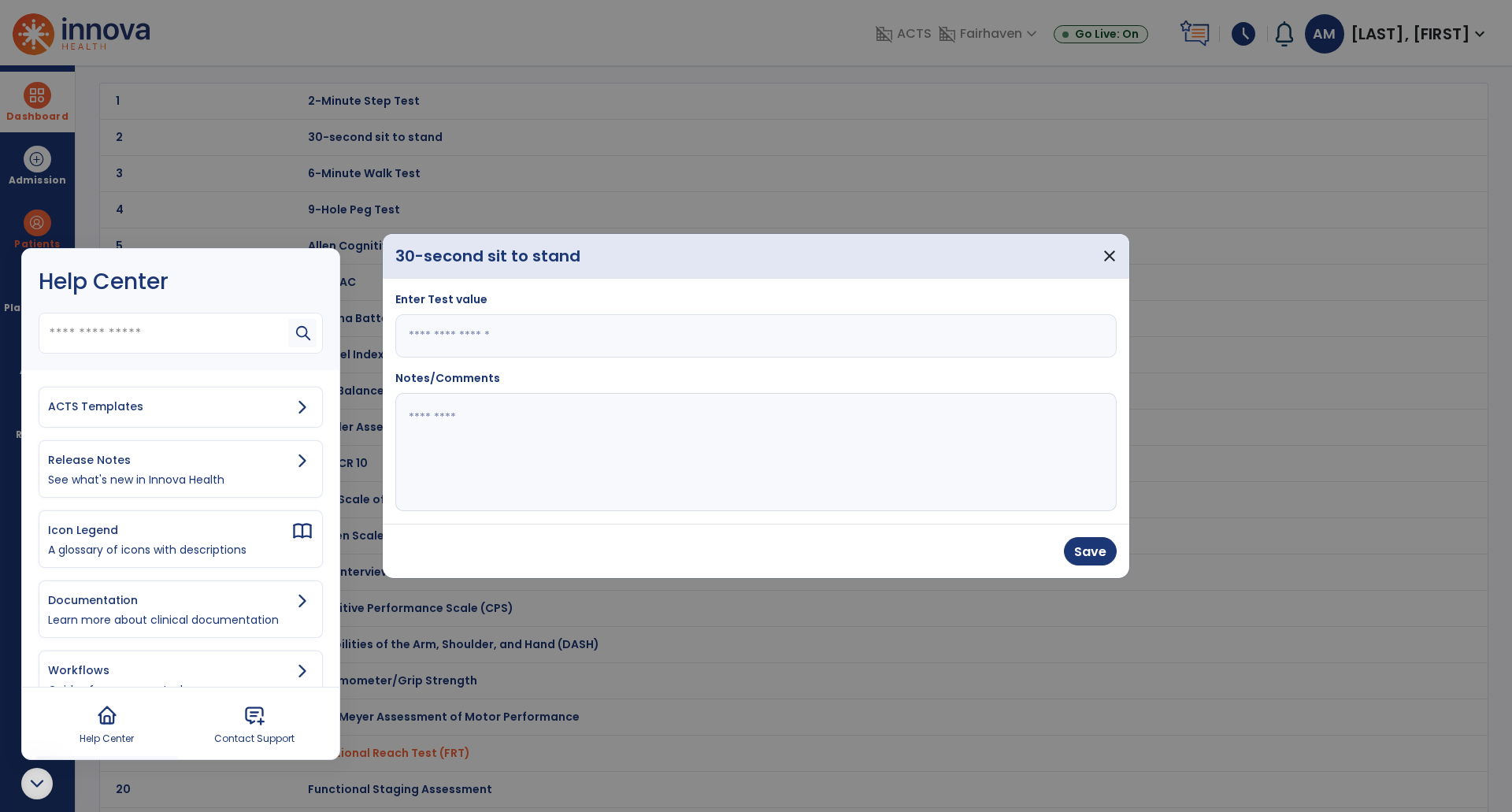 click on "ACTS Templates" at bounding box center (169, 406) 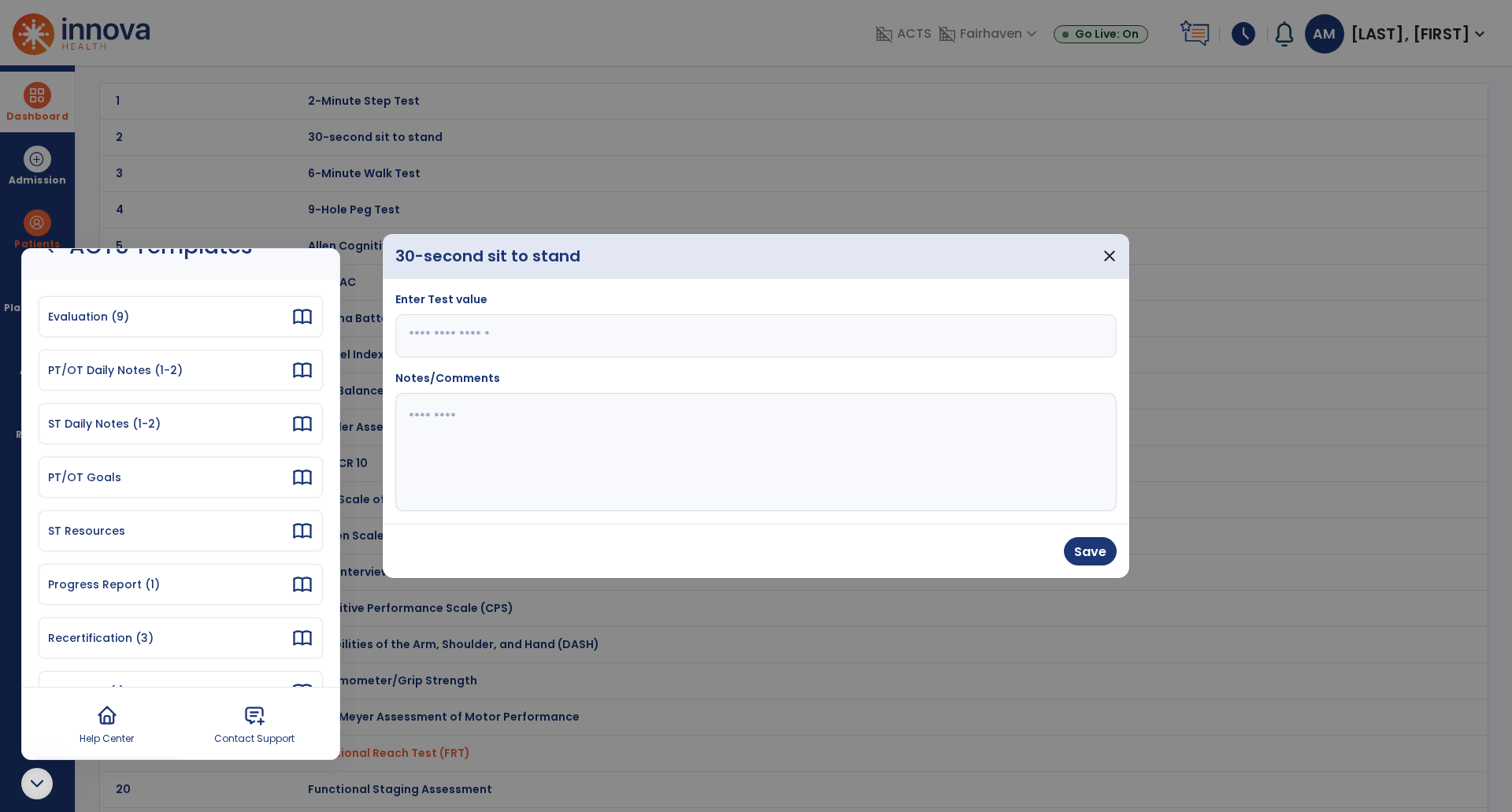 scroll, scrollTop: 32, scrollLeft: 0, axis: vertical 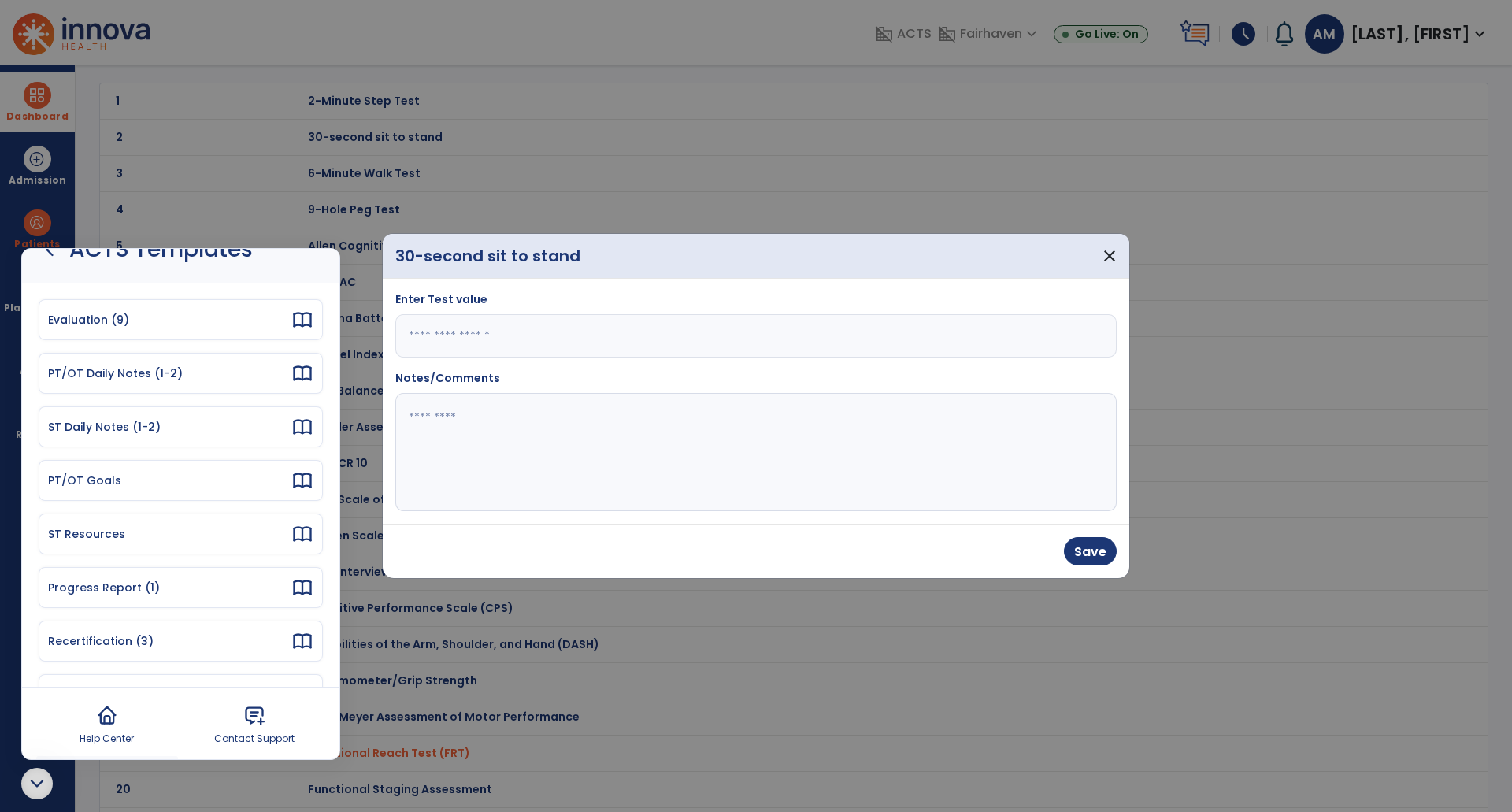 click on "PT/OT Goals" at bounding box center (169, 480) 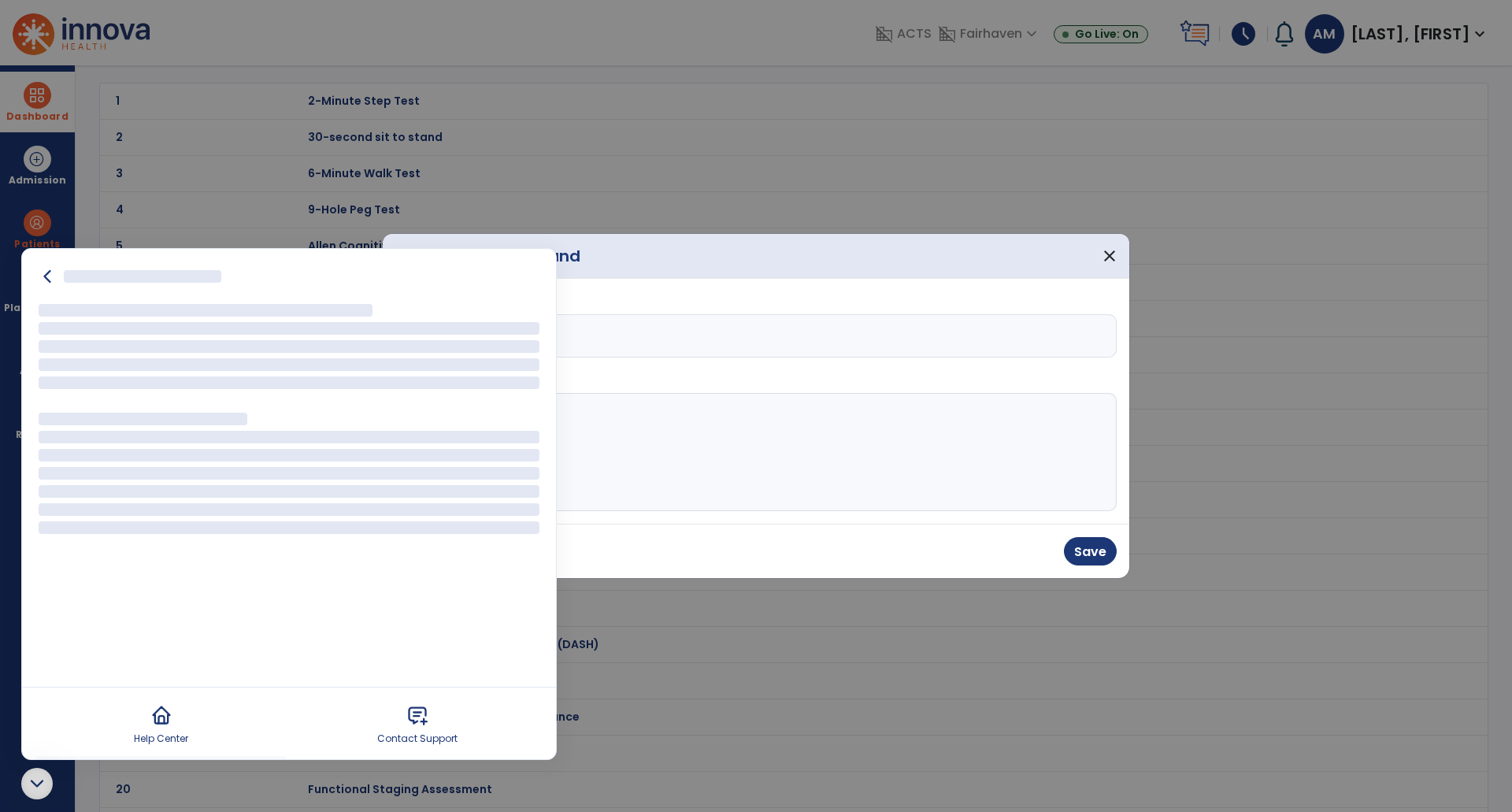 scroll, scrollTop: 0, scrollLeft: 0, axis: both 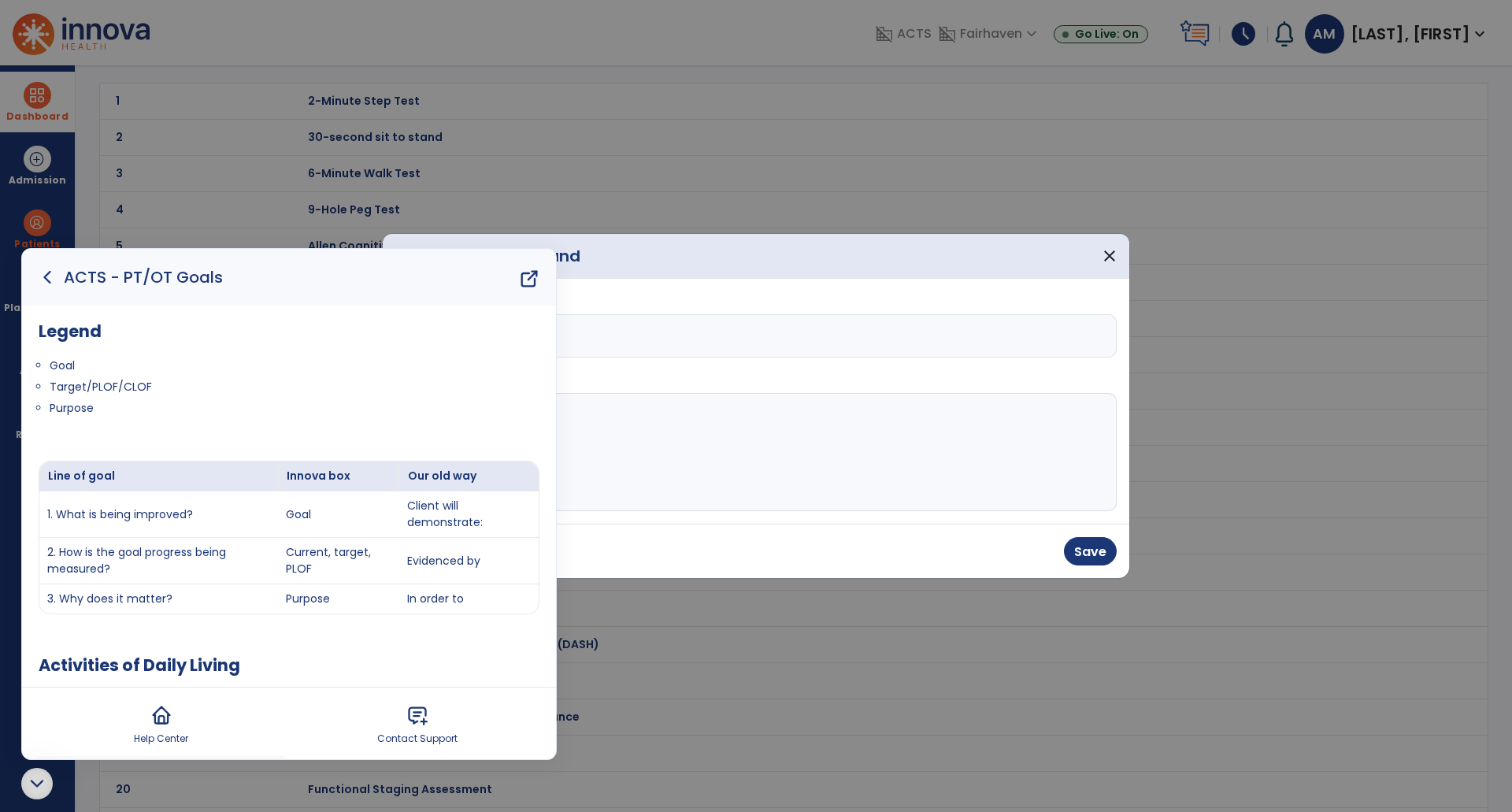 click 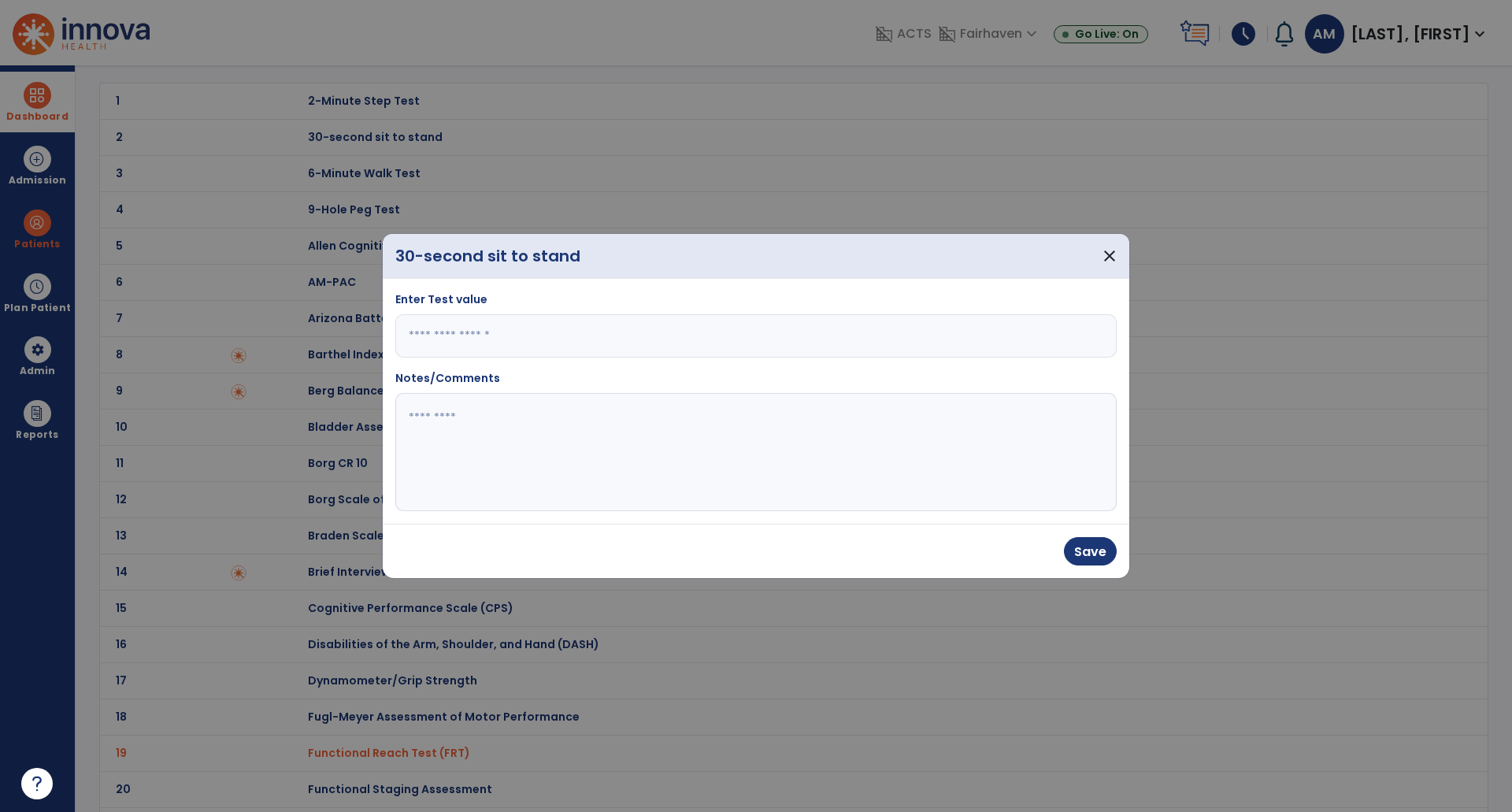 click 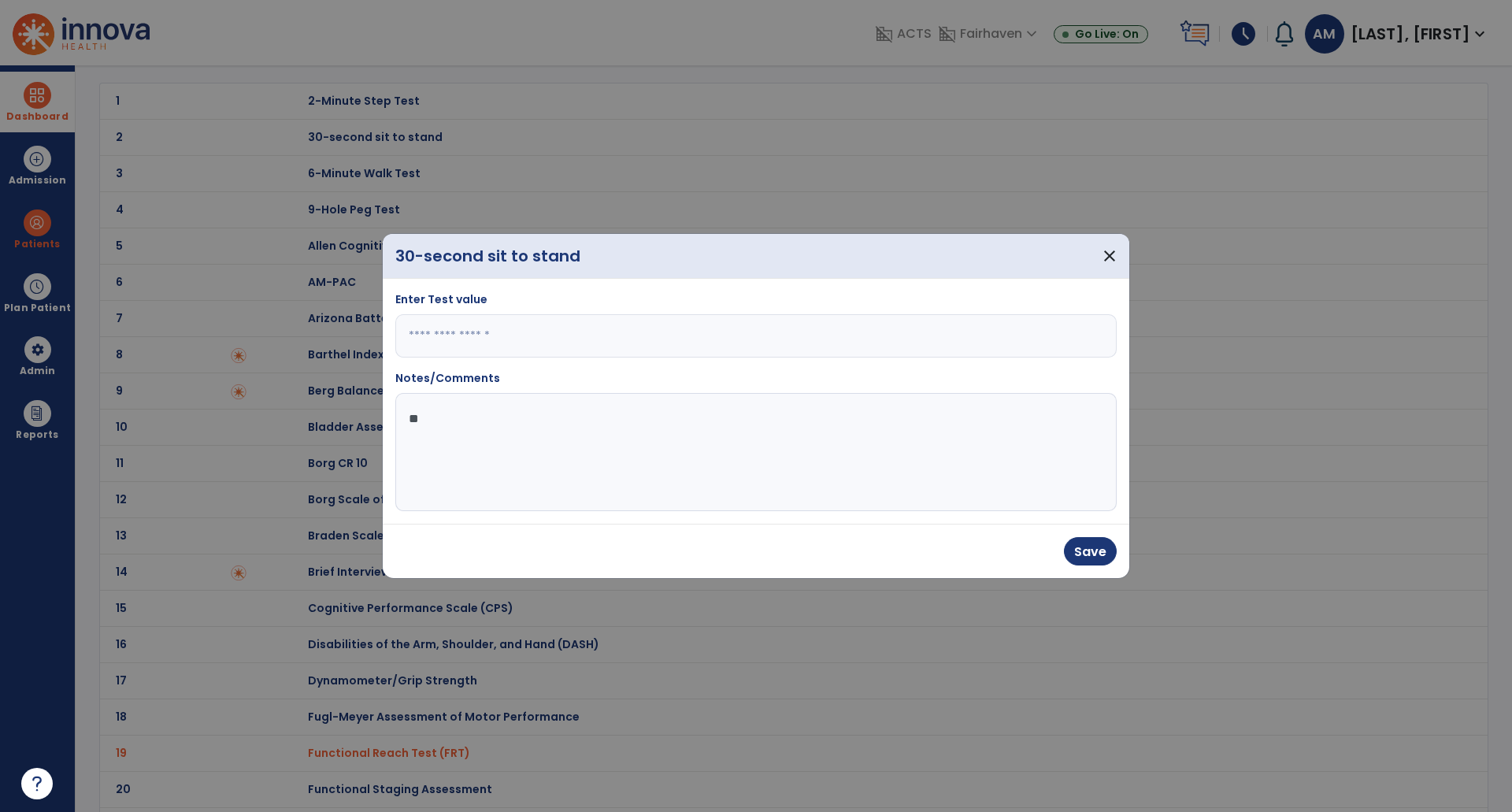 type on "*" 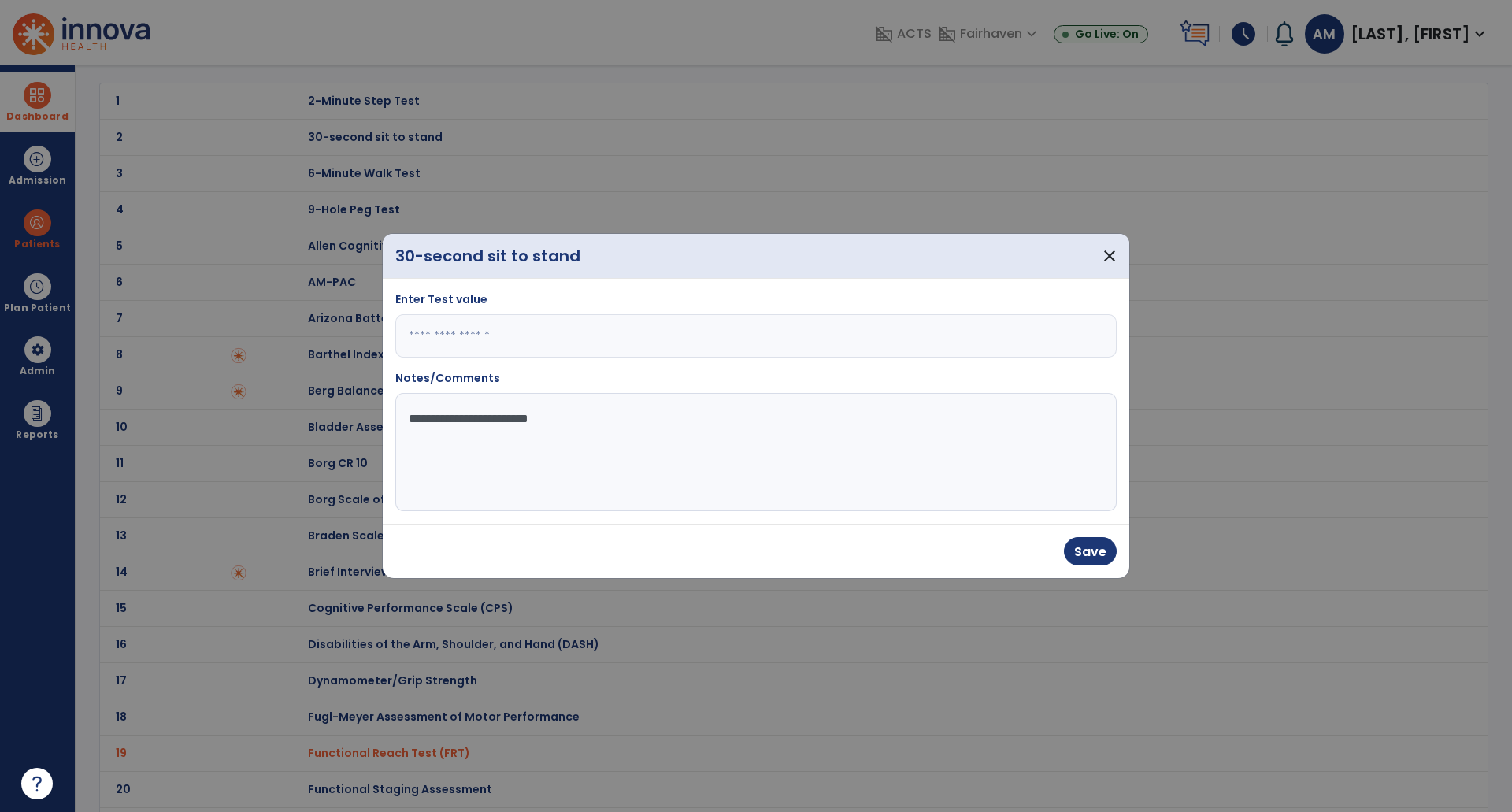 type on "**********" 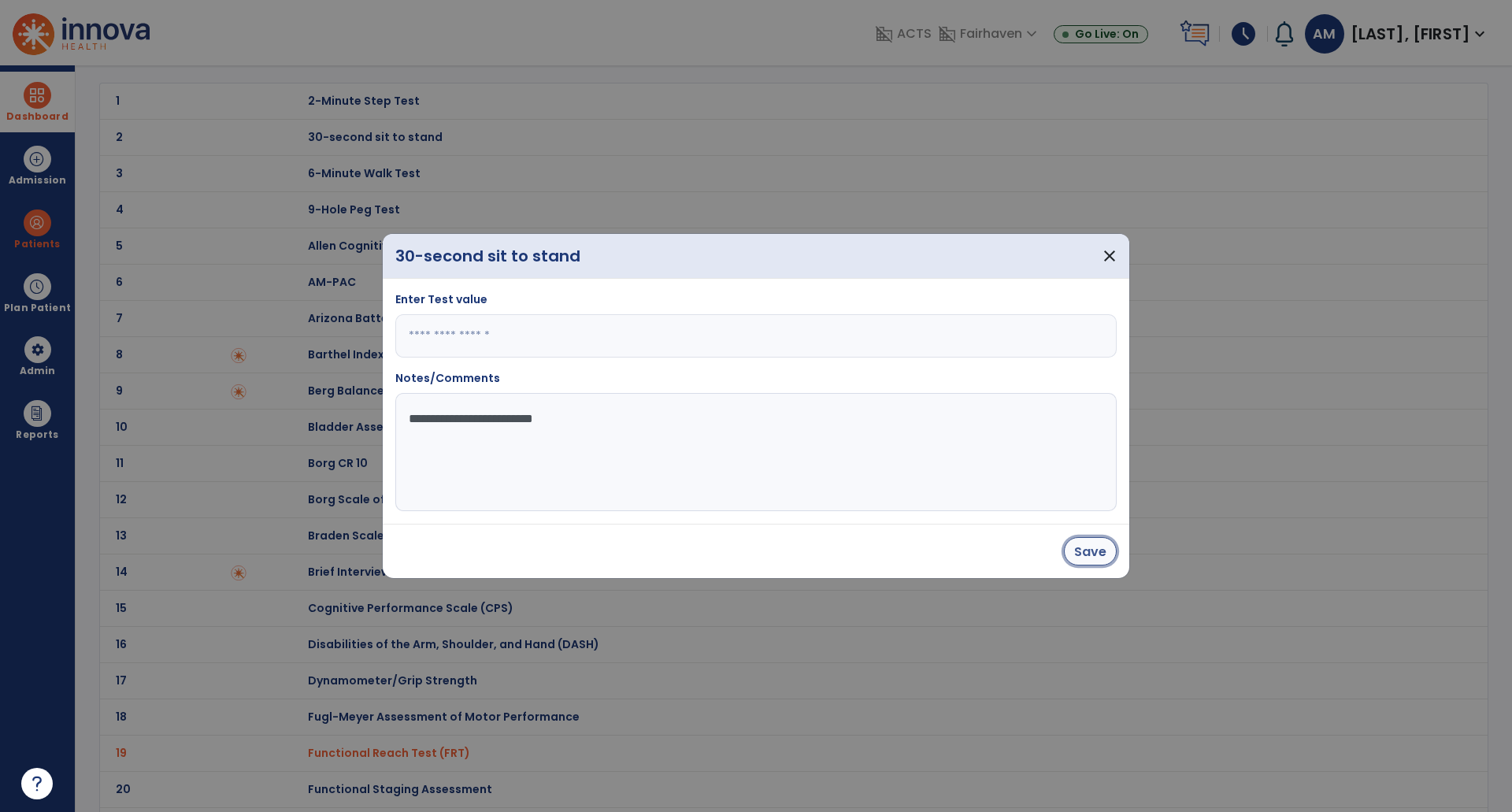 click on "Save" at bounding box center [1090, 551] 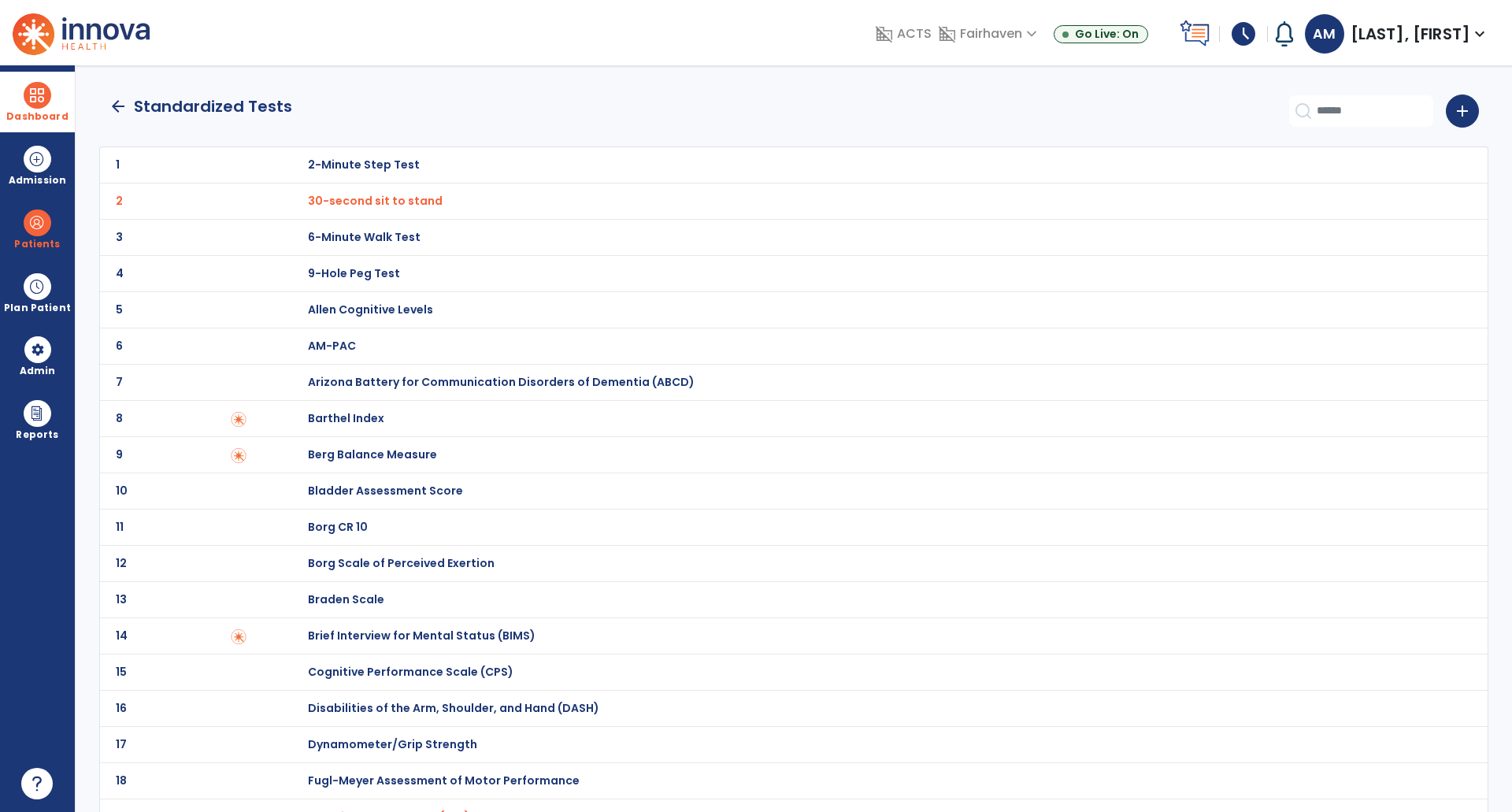 scroll, scrollTop: 0, scrollLeft: 0, axis: both 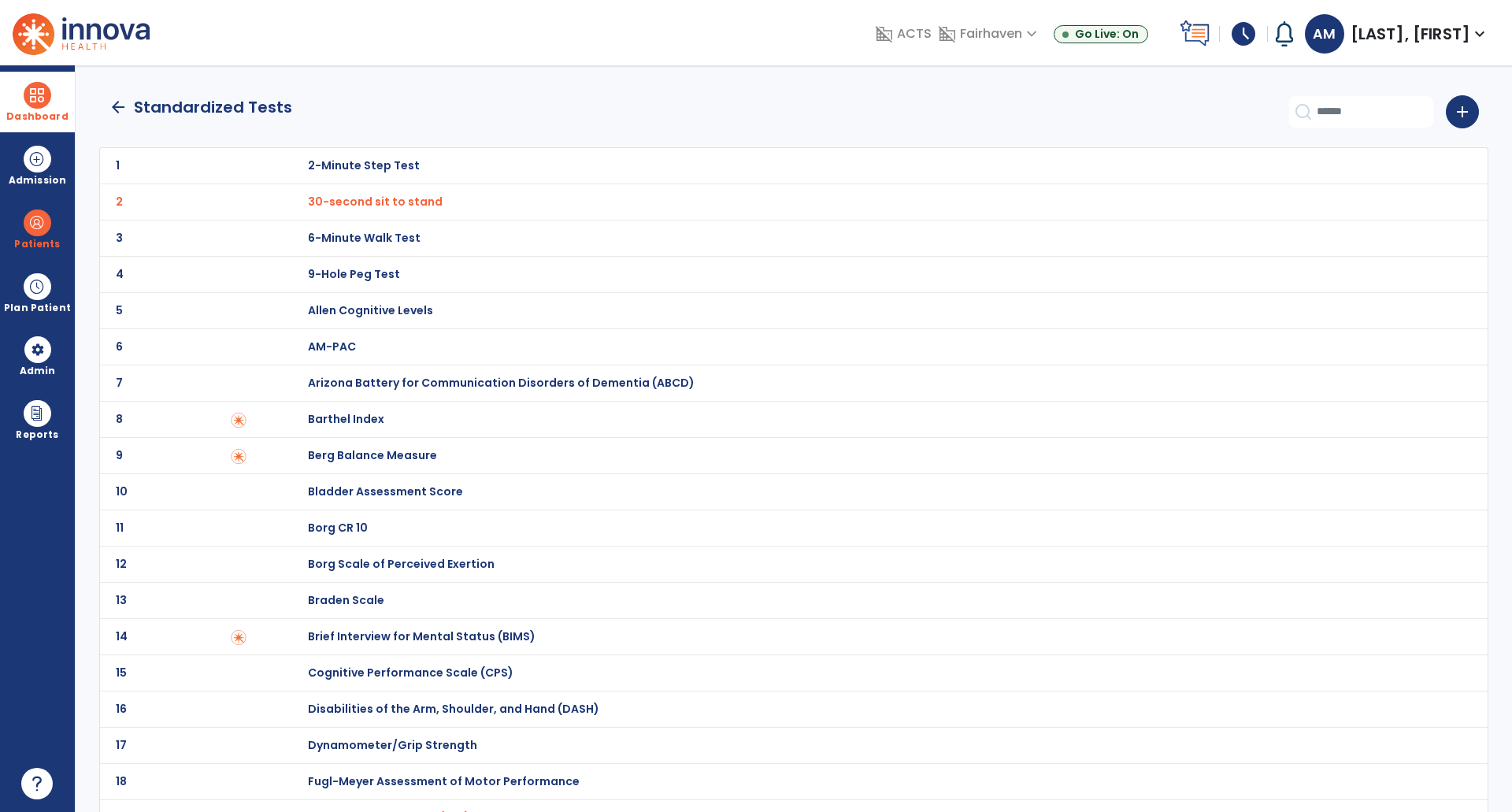 click on "arrow_back" 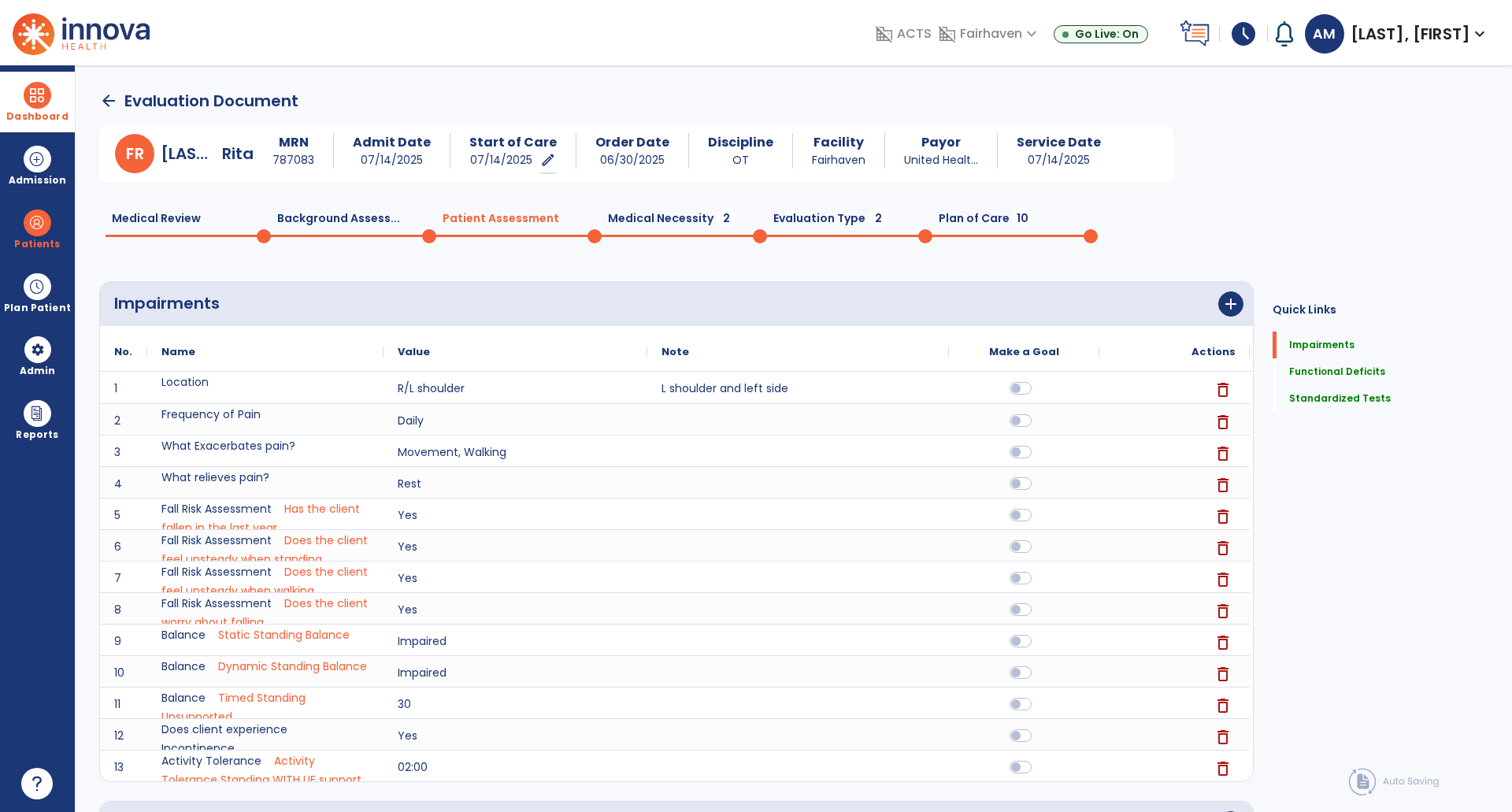 scroll, scrollTop: 9, scrollLeft: 0, axis: vertical 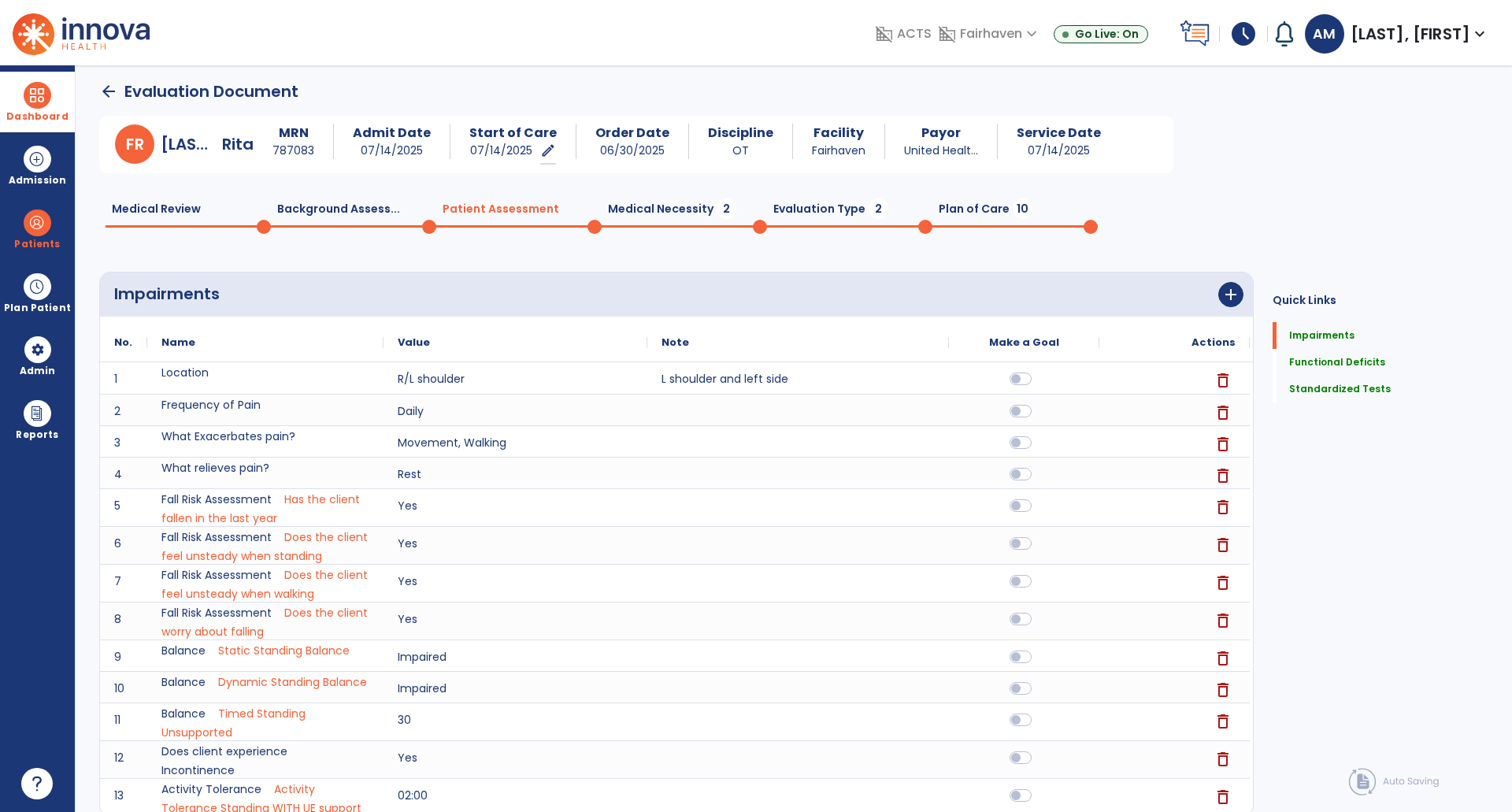 click on "Medical Necessity  2" 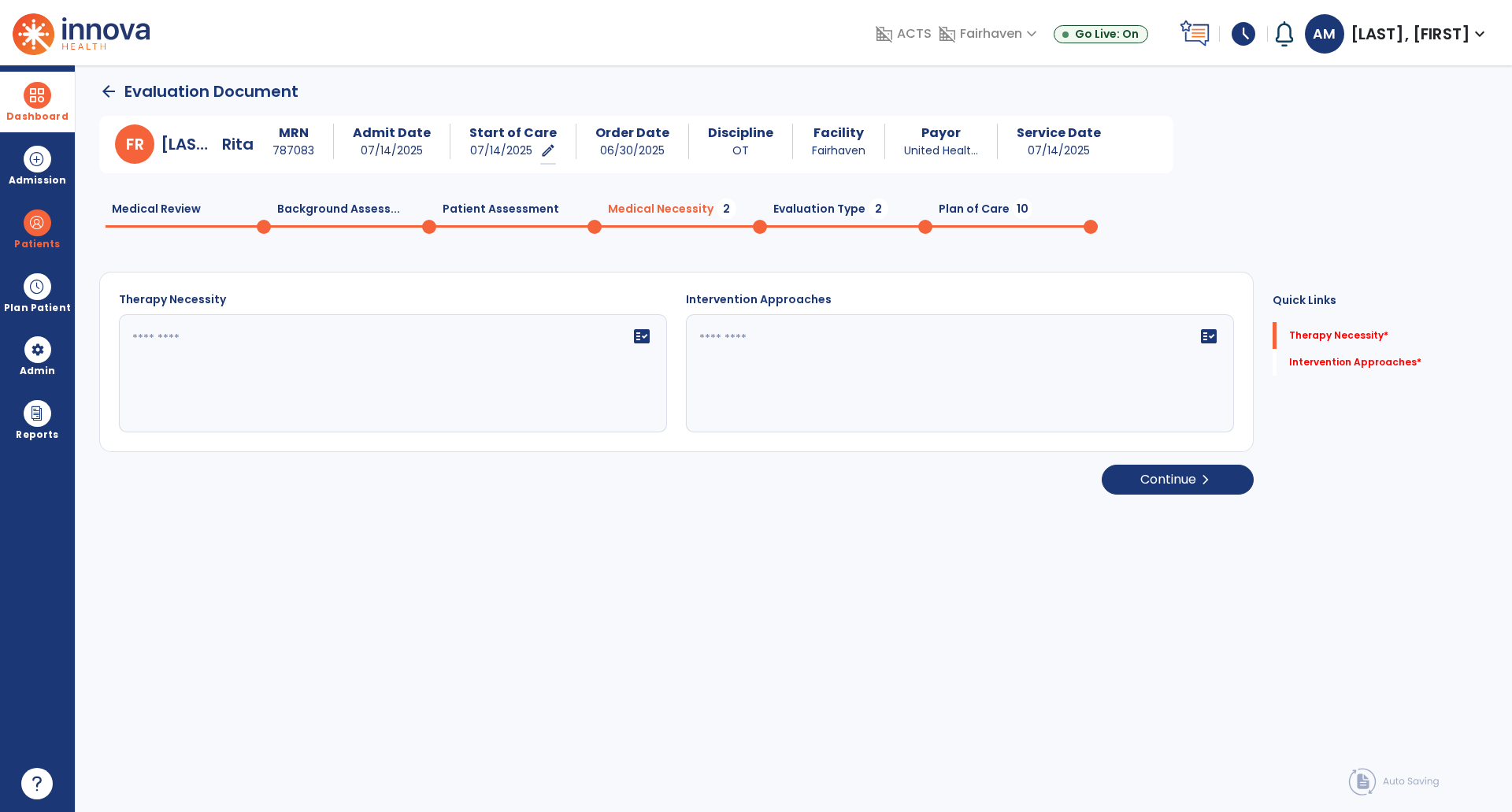 click on "Background Assess...  0" 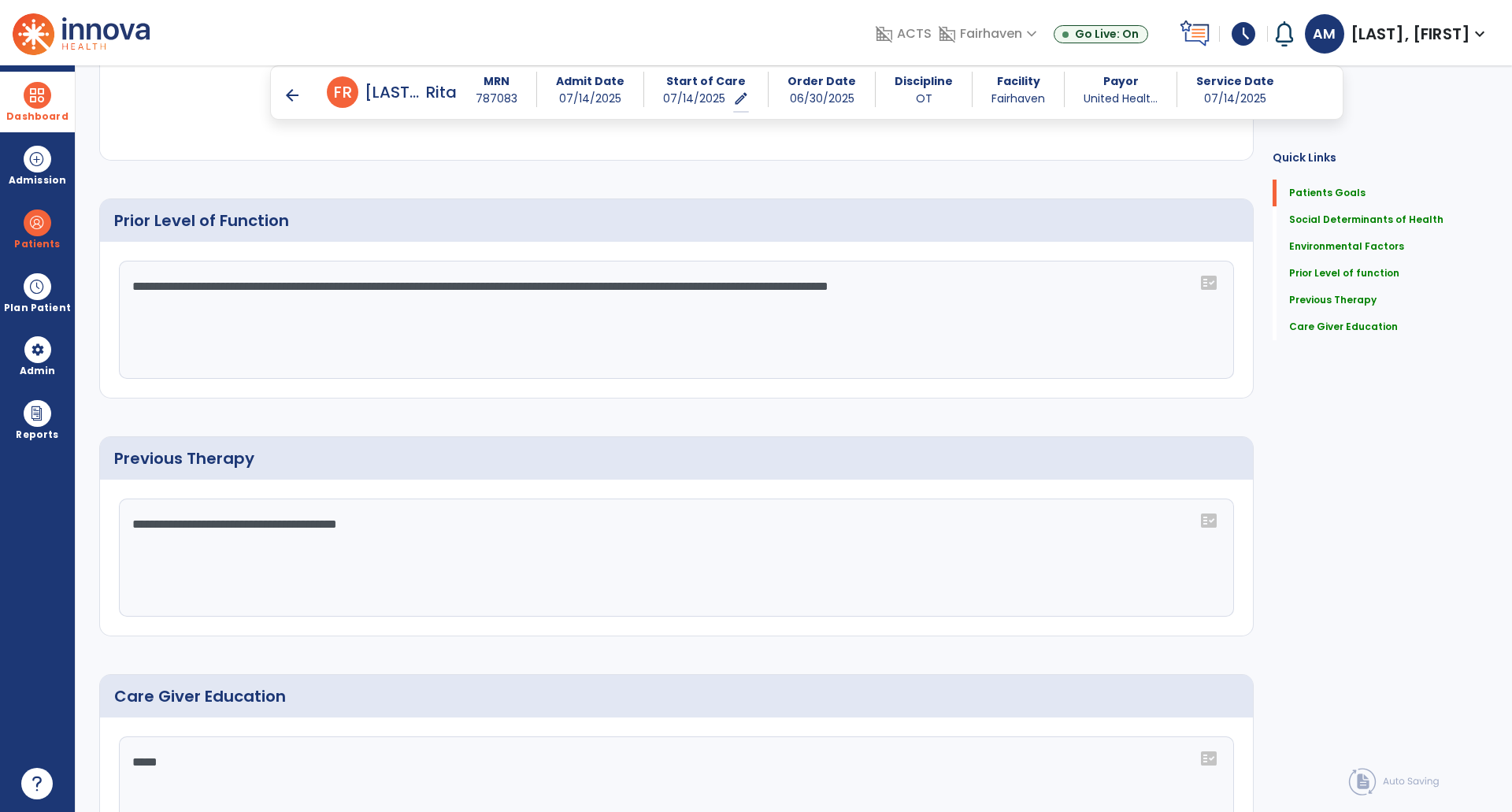 scroll, scrollTop: 850, scrollLeft: 0, axis: vertical 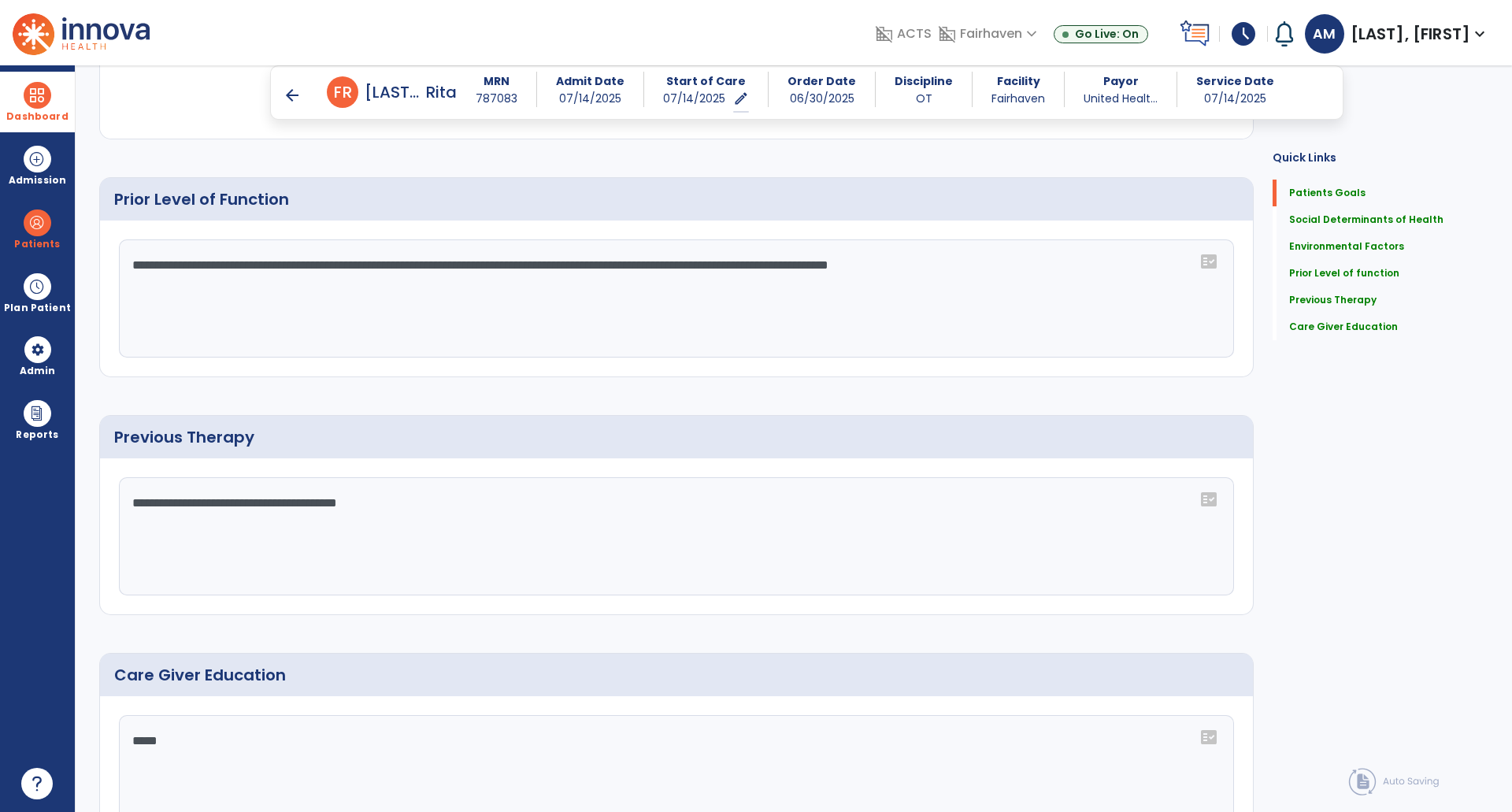 click on "**********" 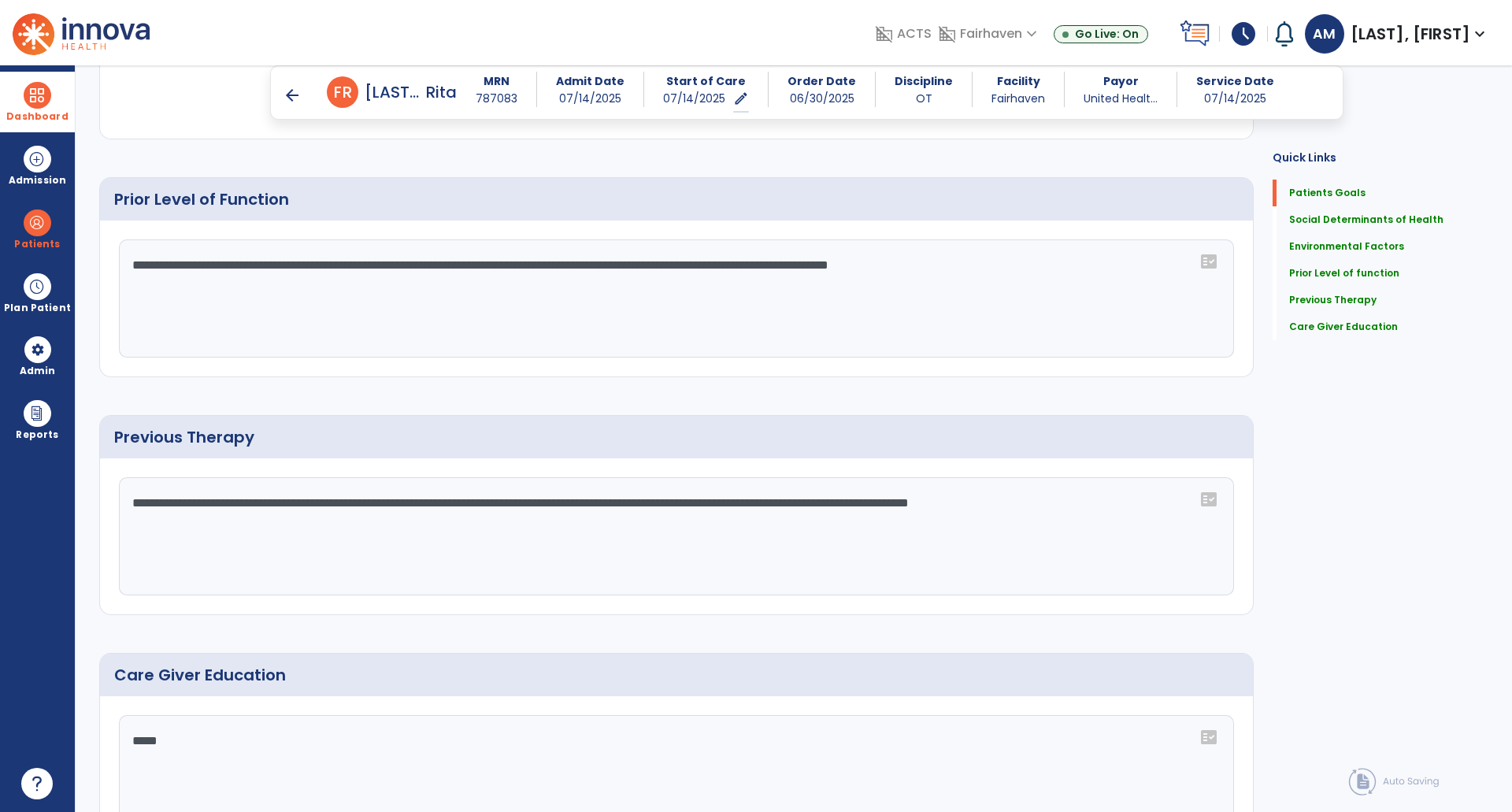 type on "**********" 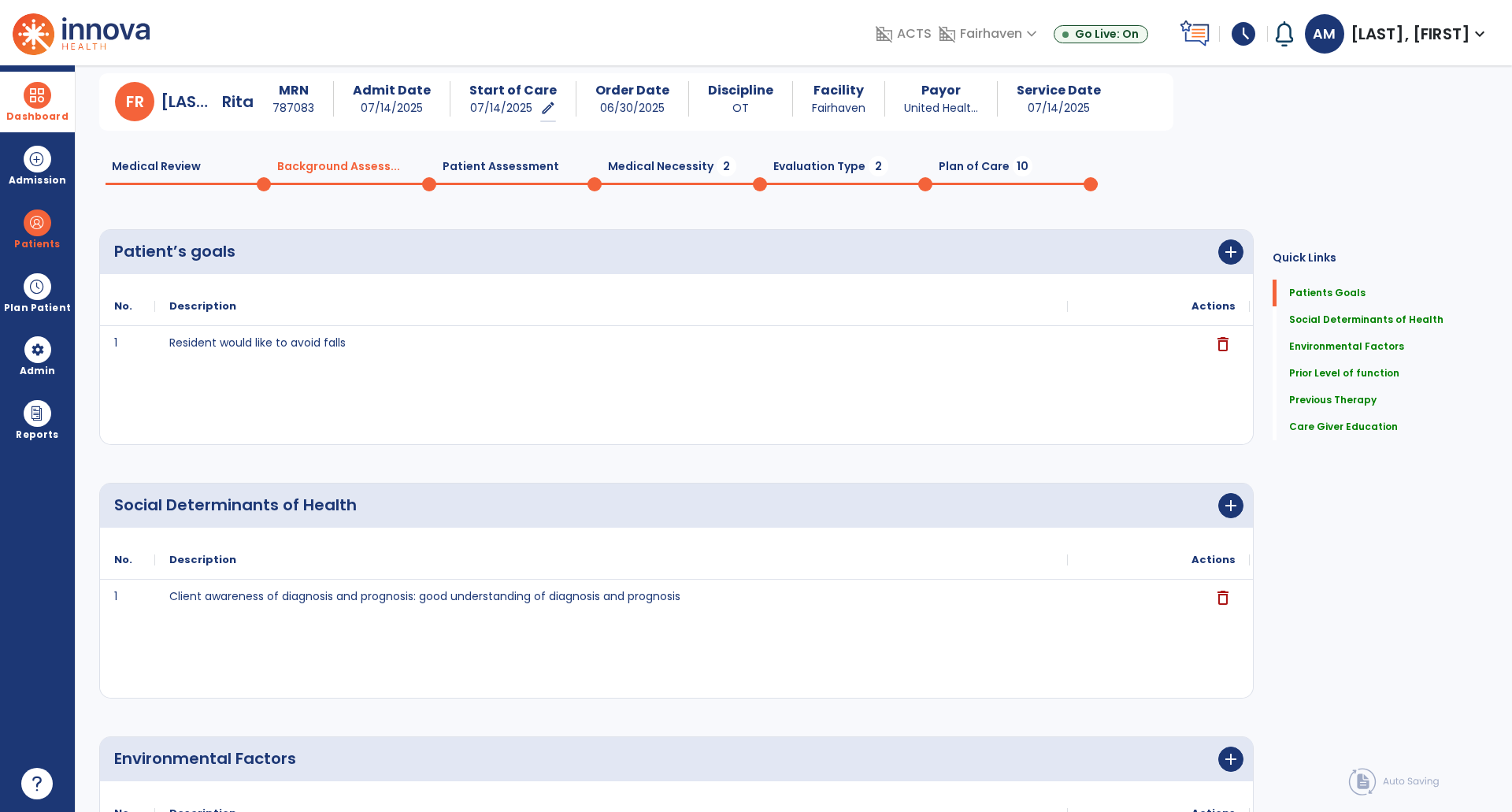 scroll, scrollTop: 0, scrollLeft: 0, axis: both 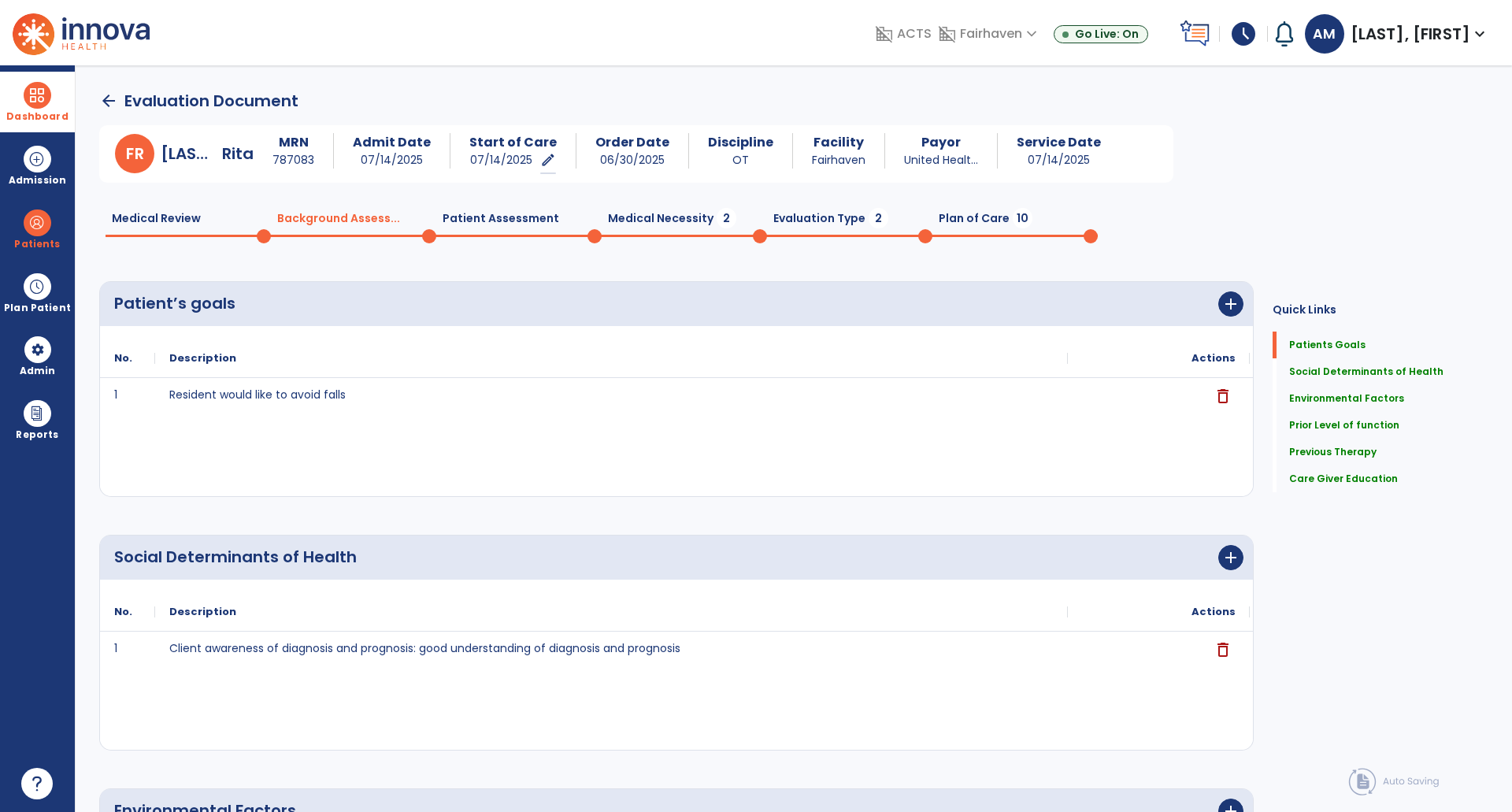 click on "Medical Necessity  2" 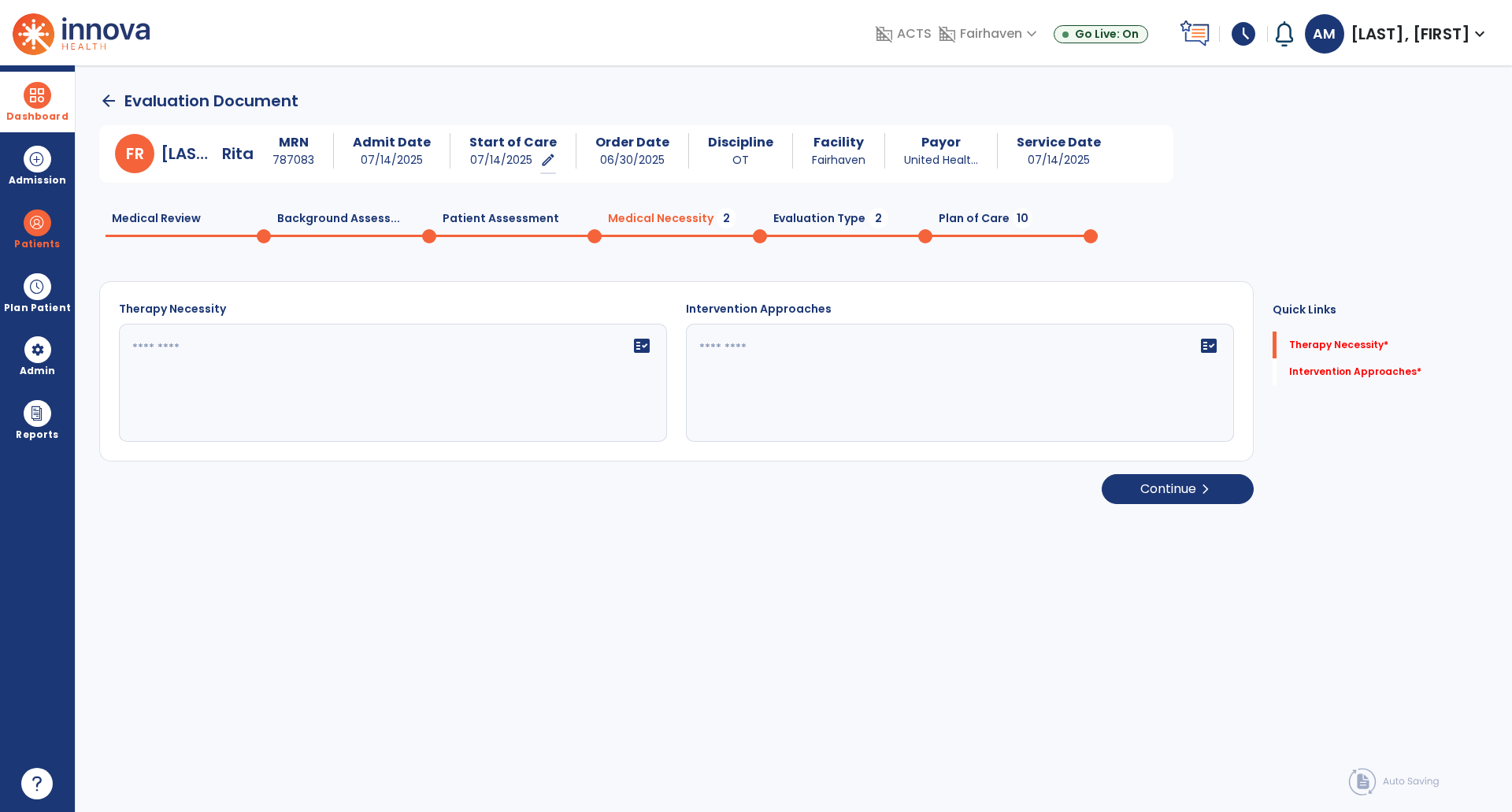 click 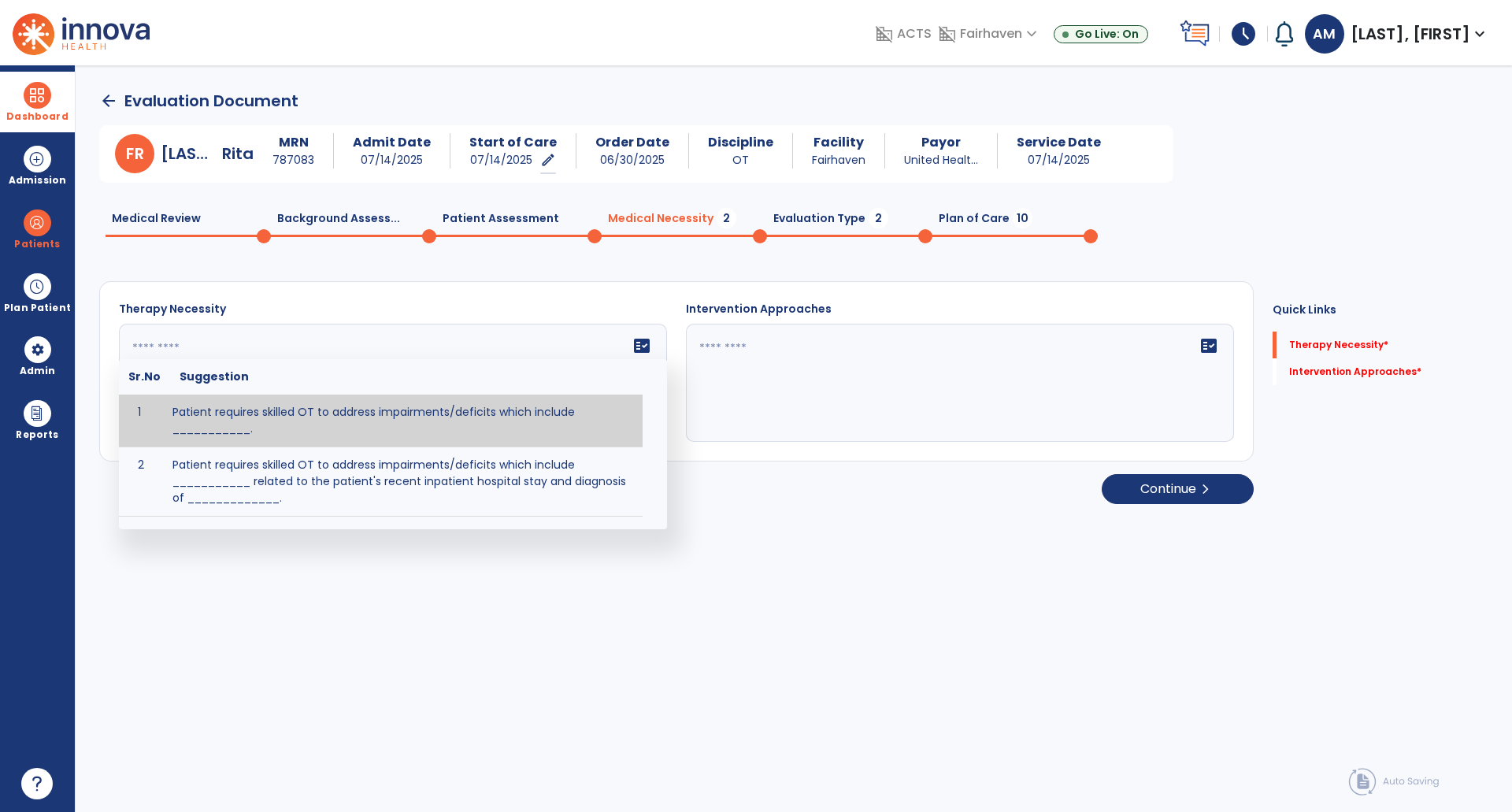 paste on "**********" 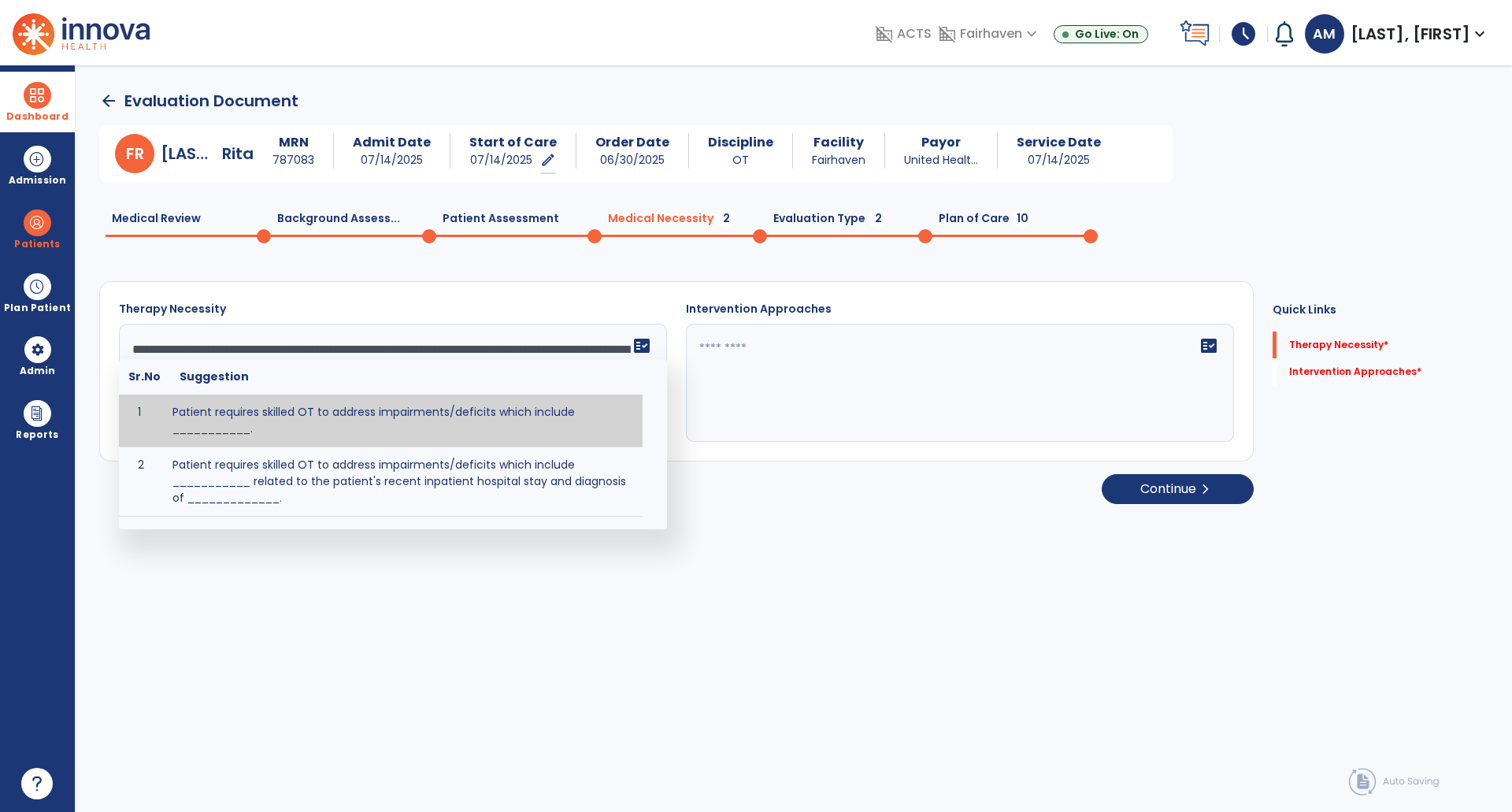scroll, scrollTop: 13, scrollLeft: 0, axis: vertical 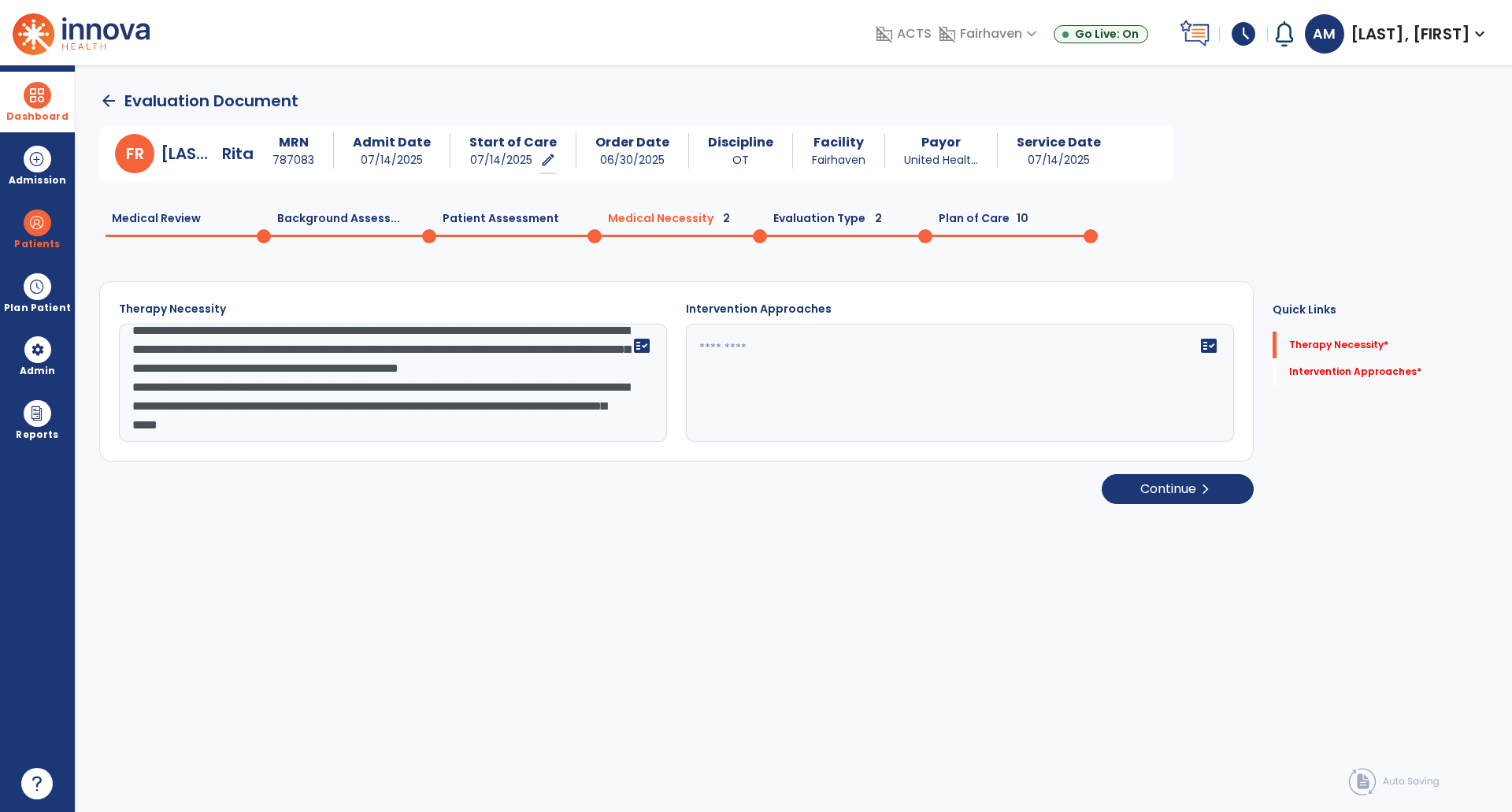 type on "**********" 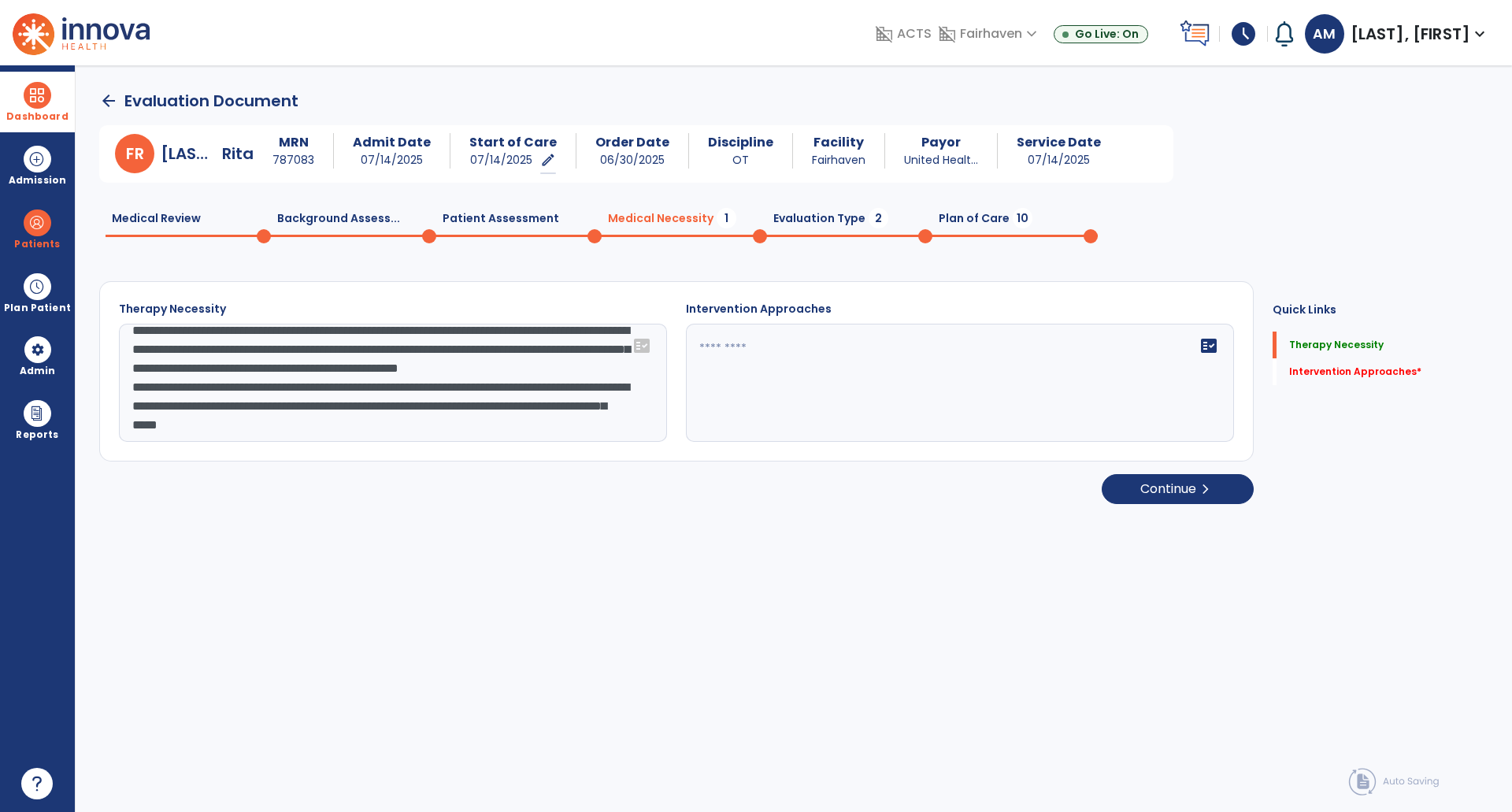 click 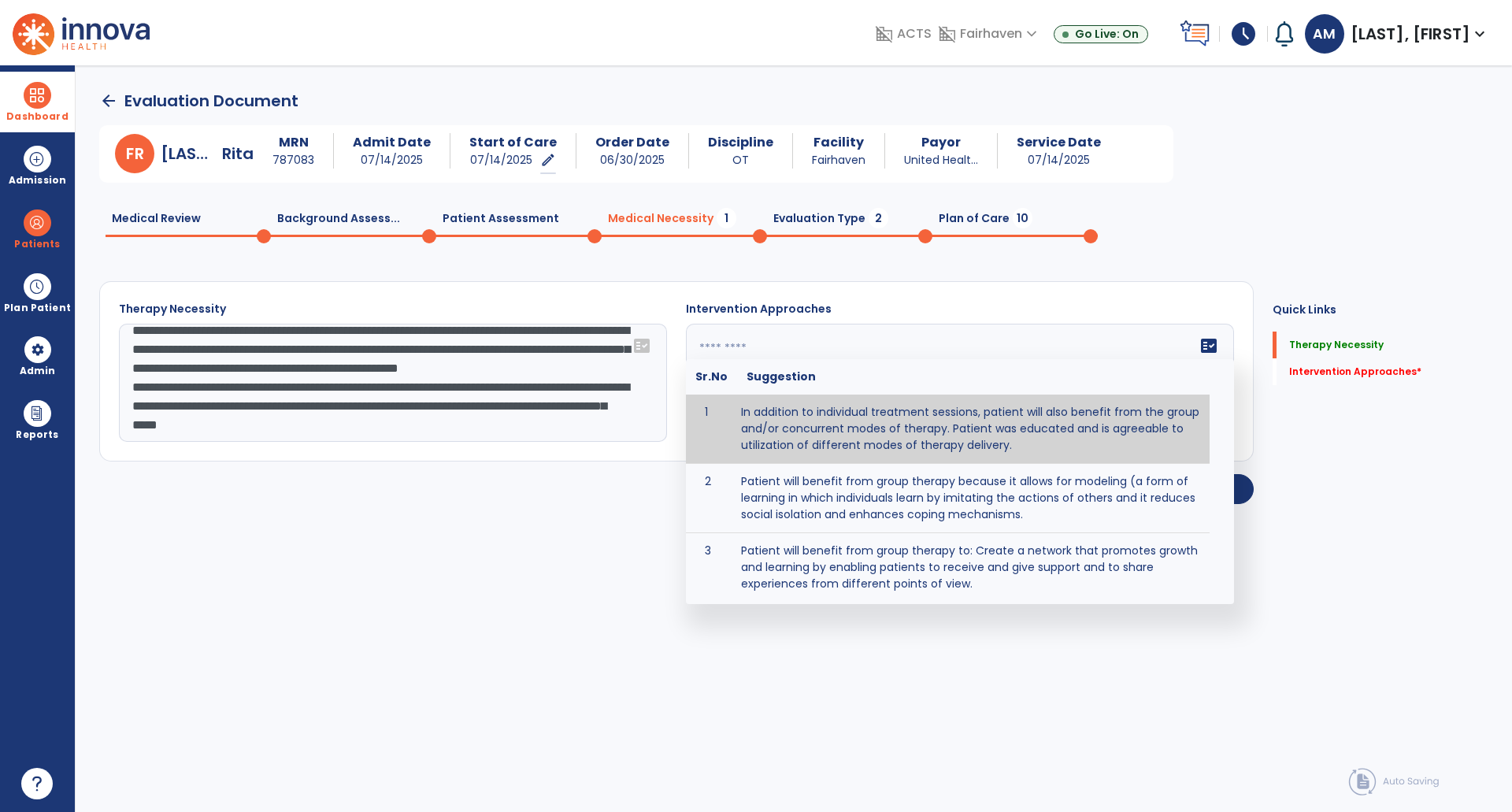 paste on "**********" 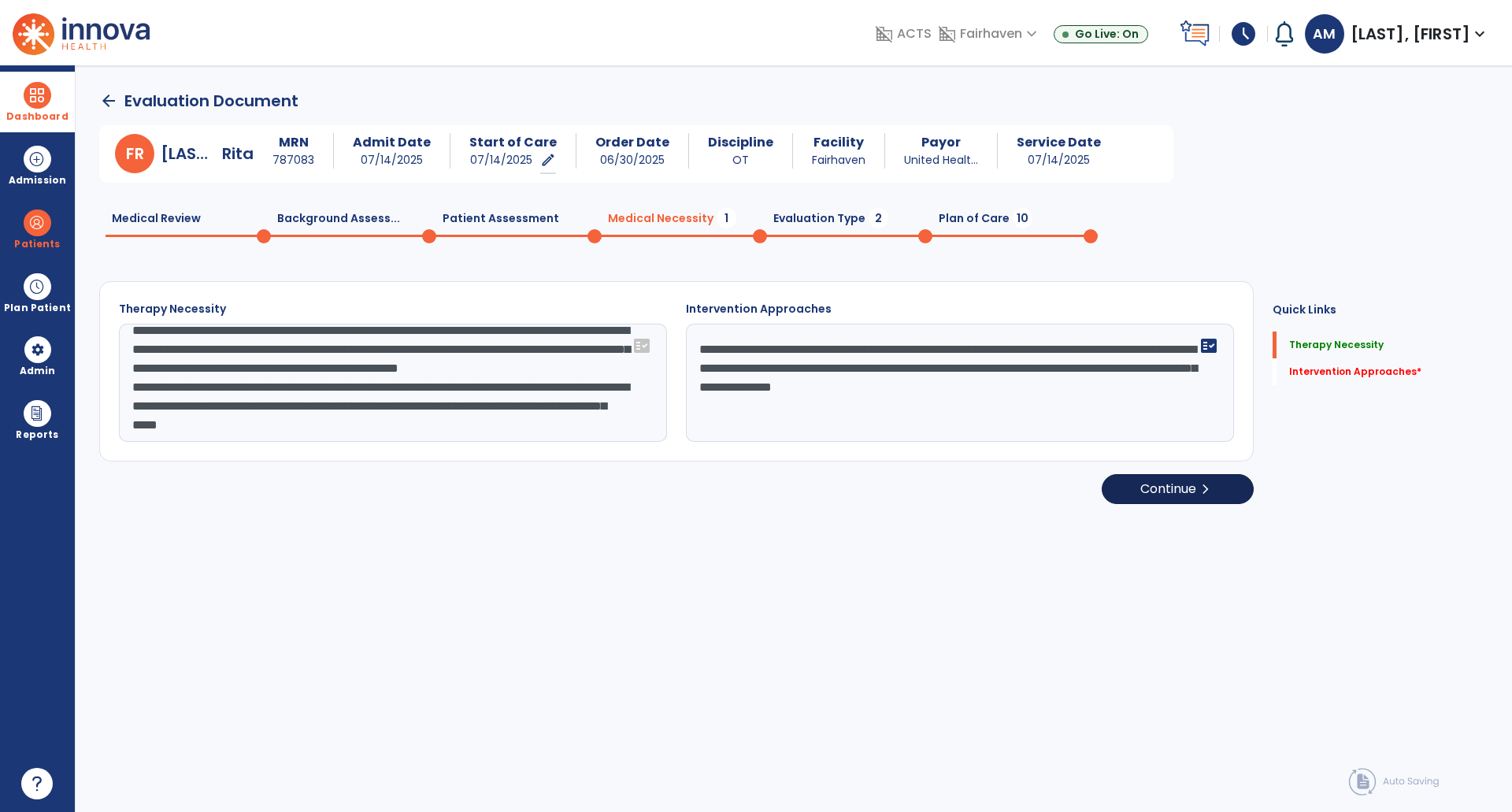 type on "**********" 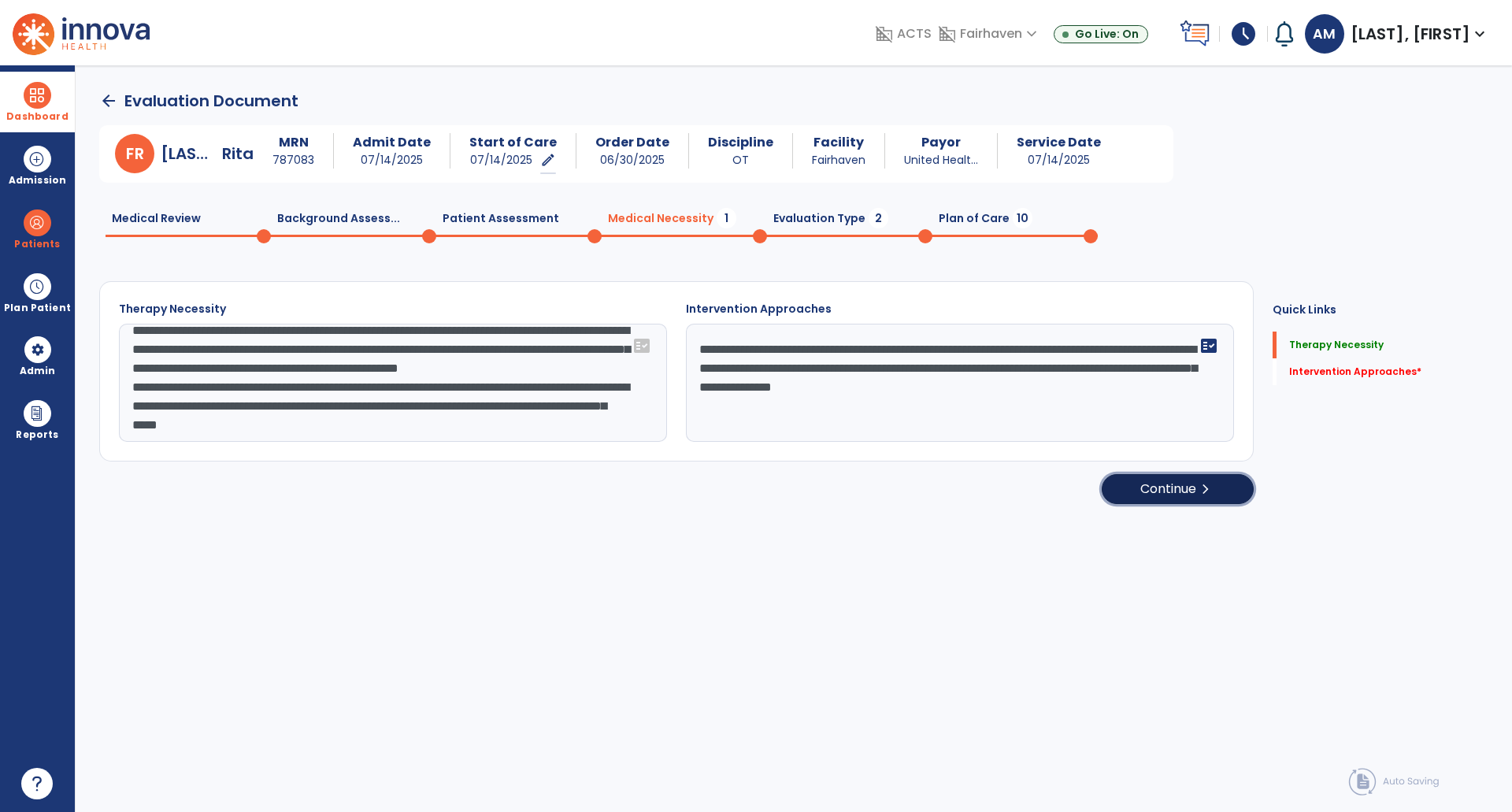 click on "Continue  chevron_right" 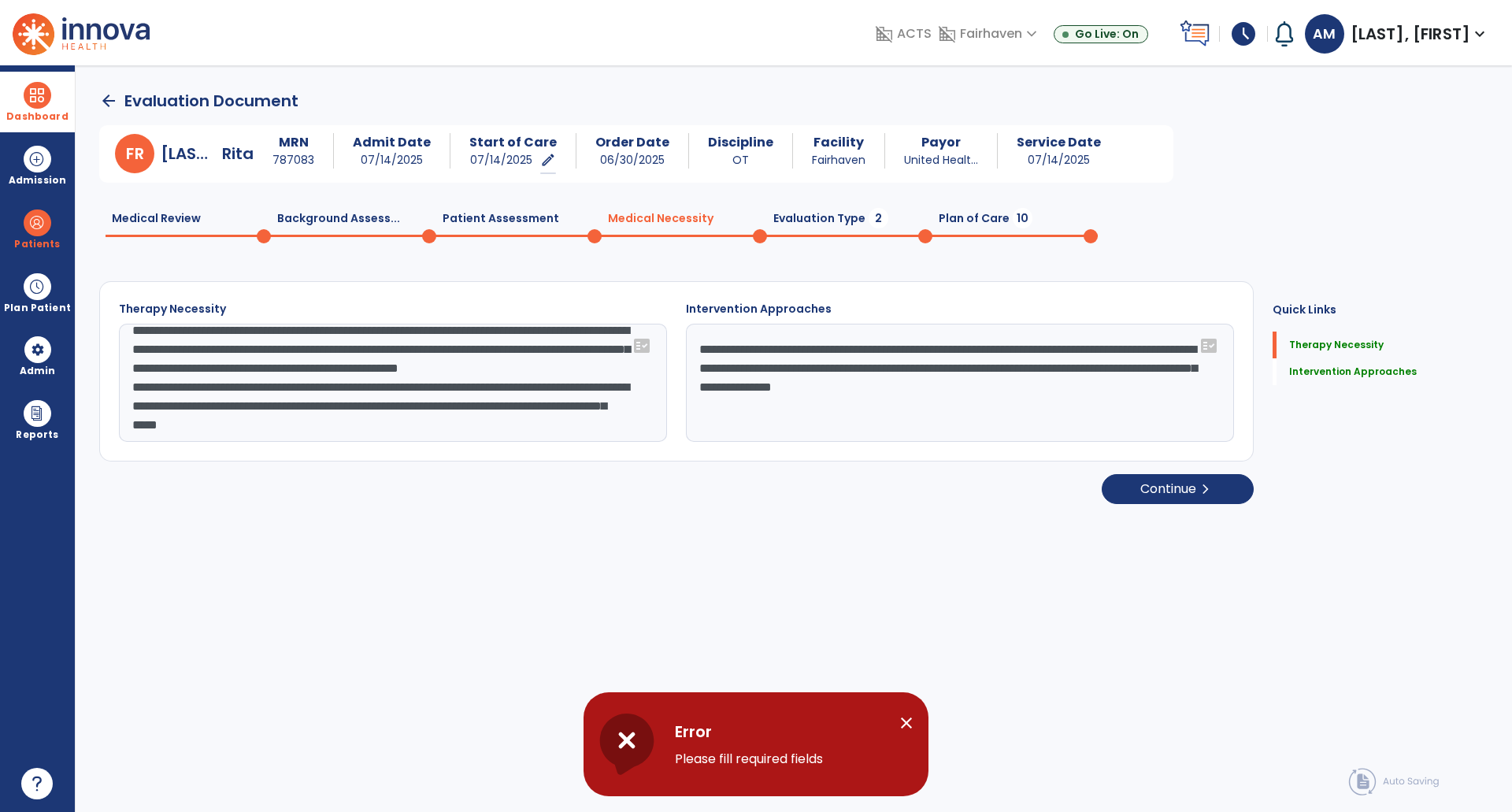 click 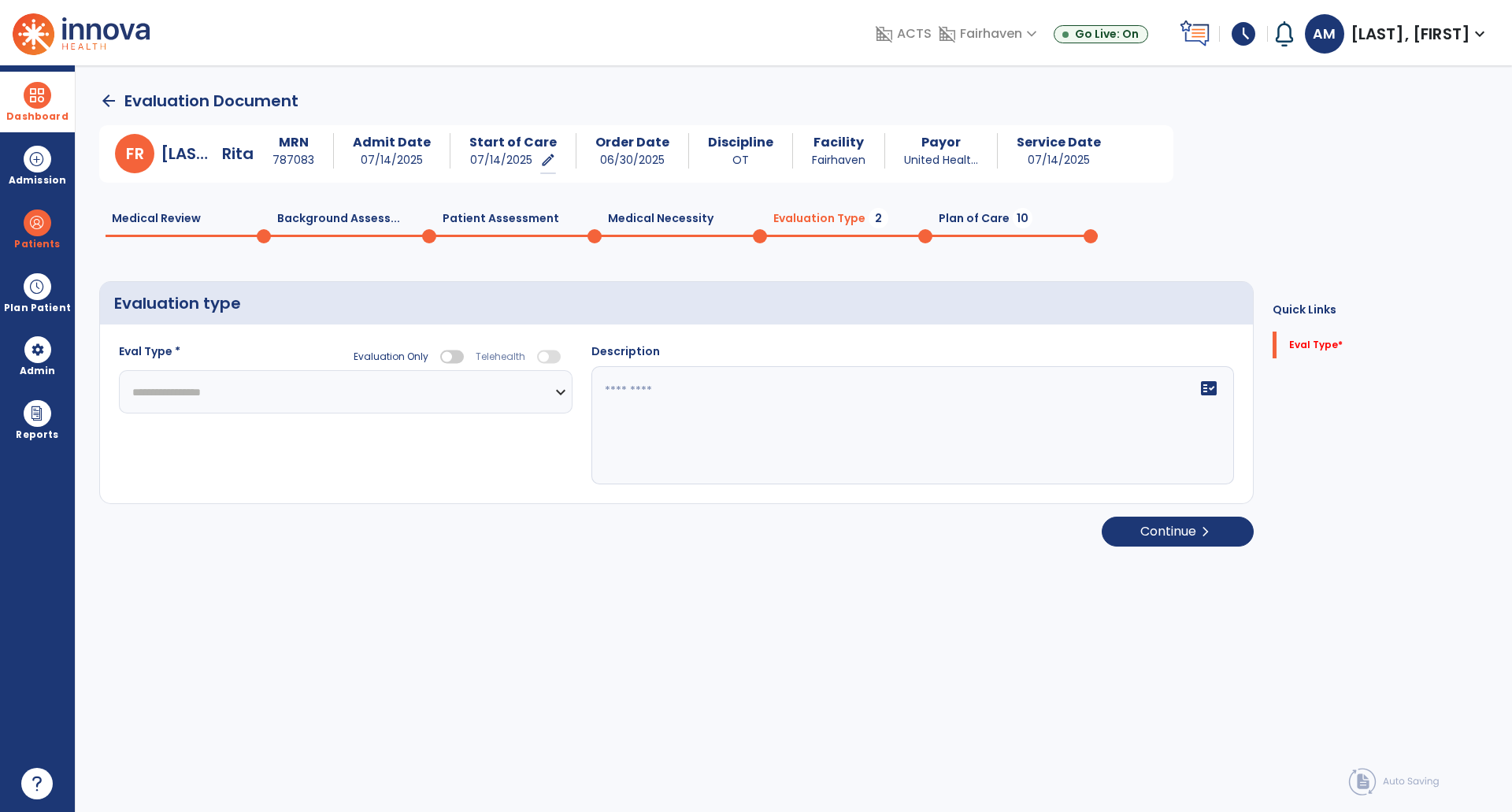 click on "**********" 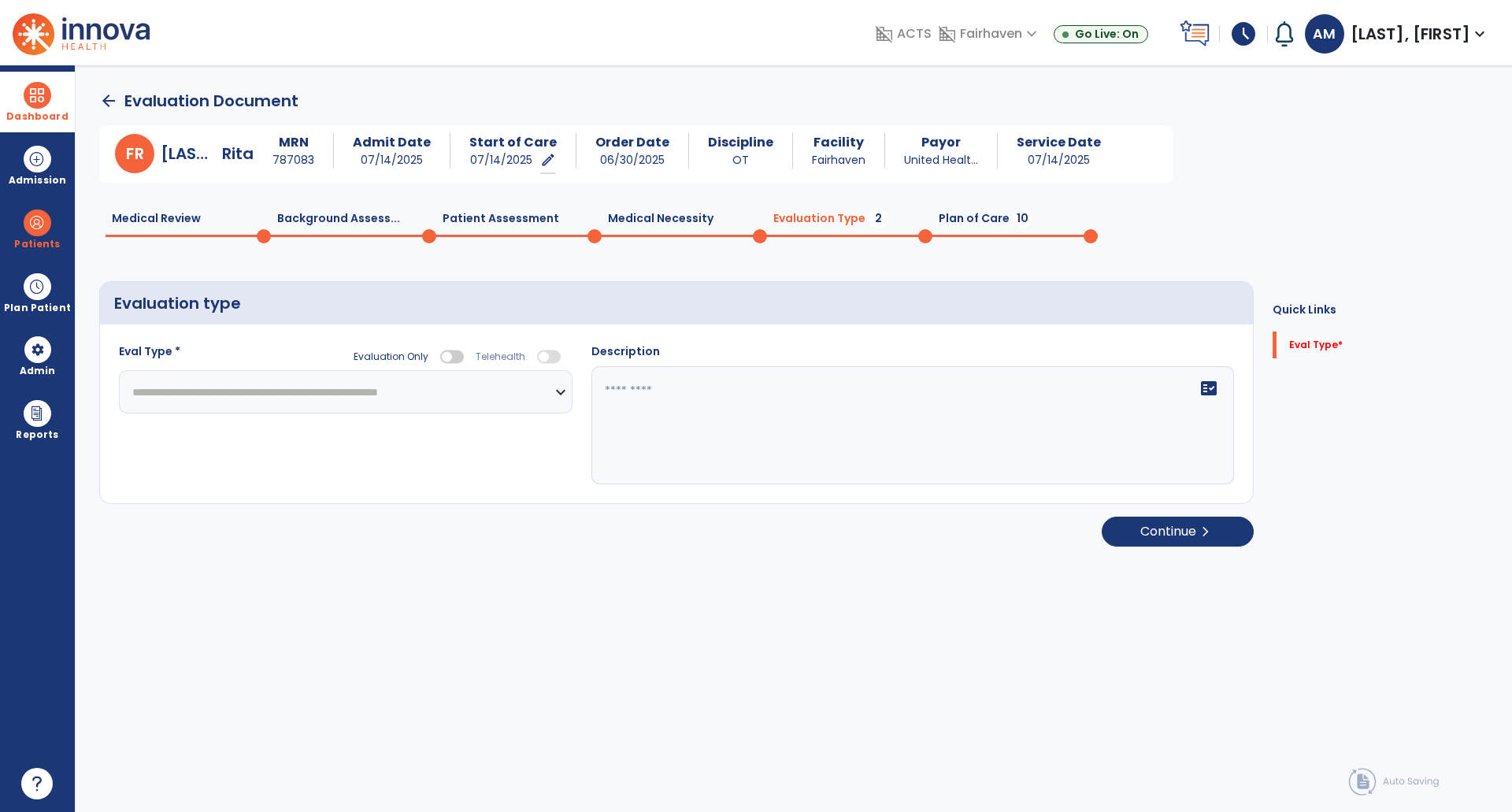 click on "**********" 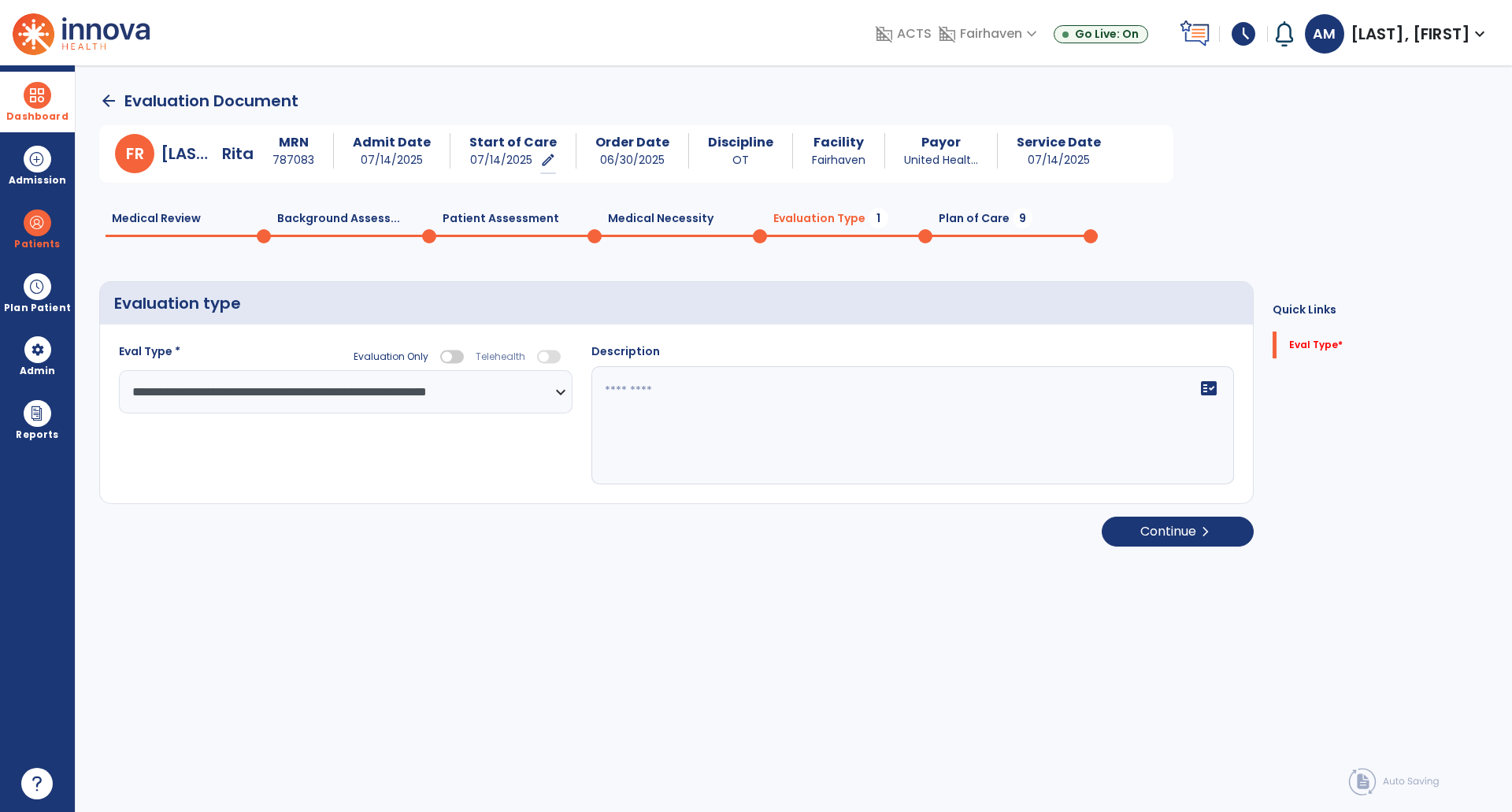 click on "fact_check" 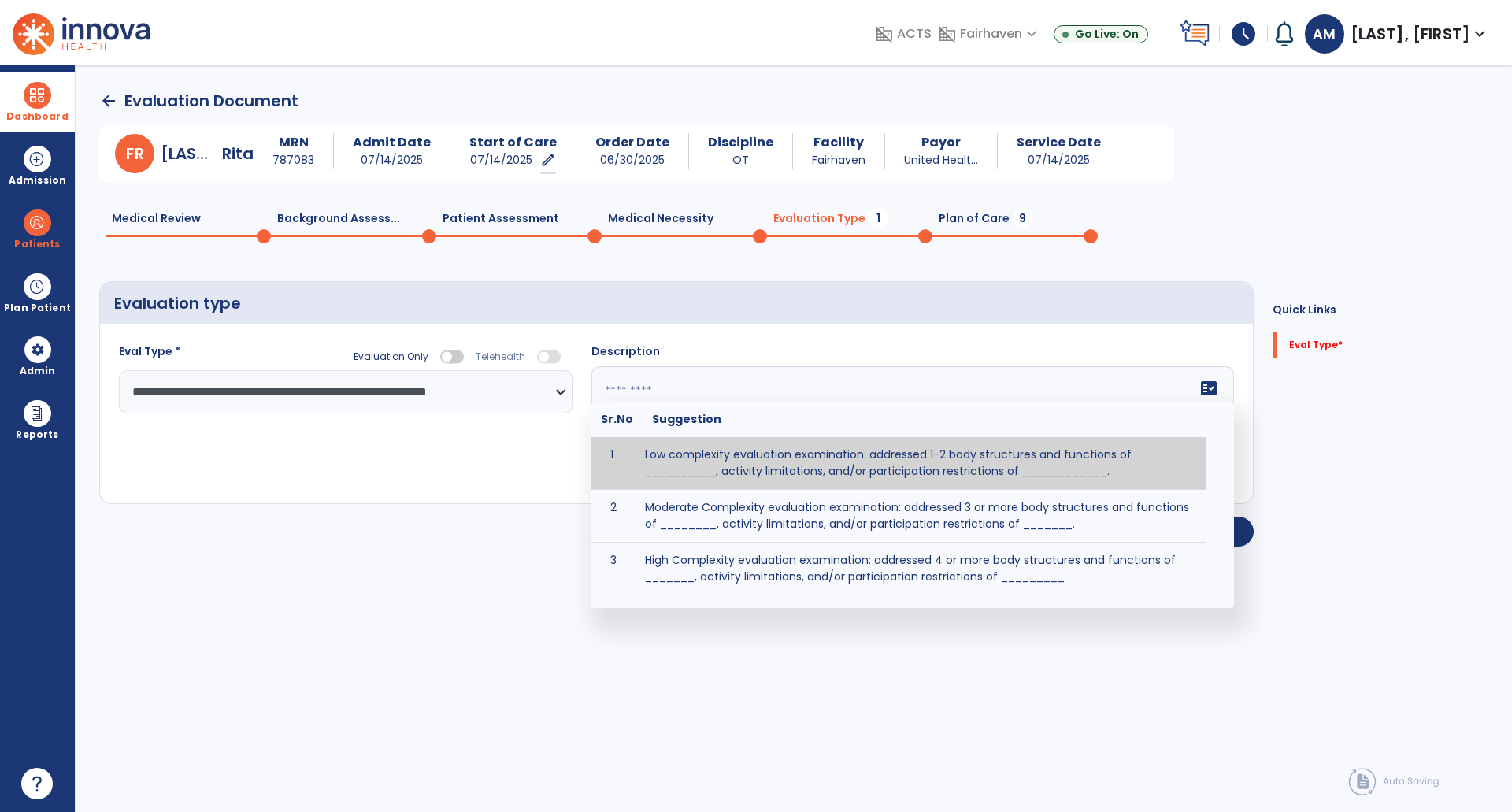 paste on "**********" 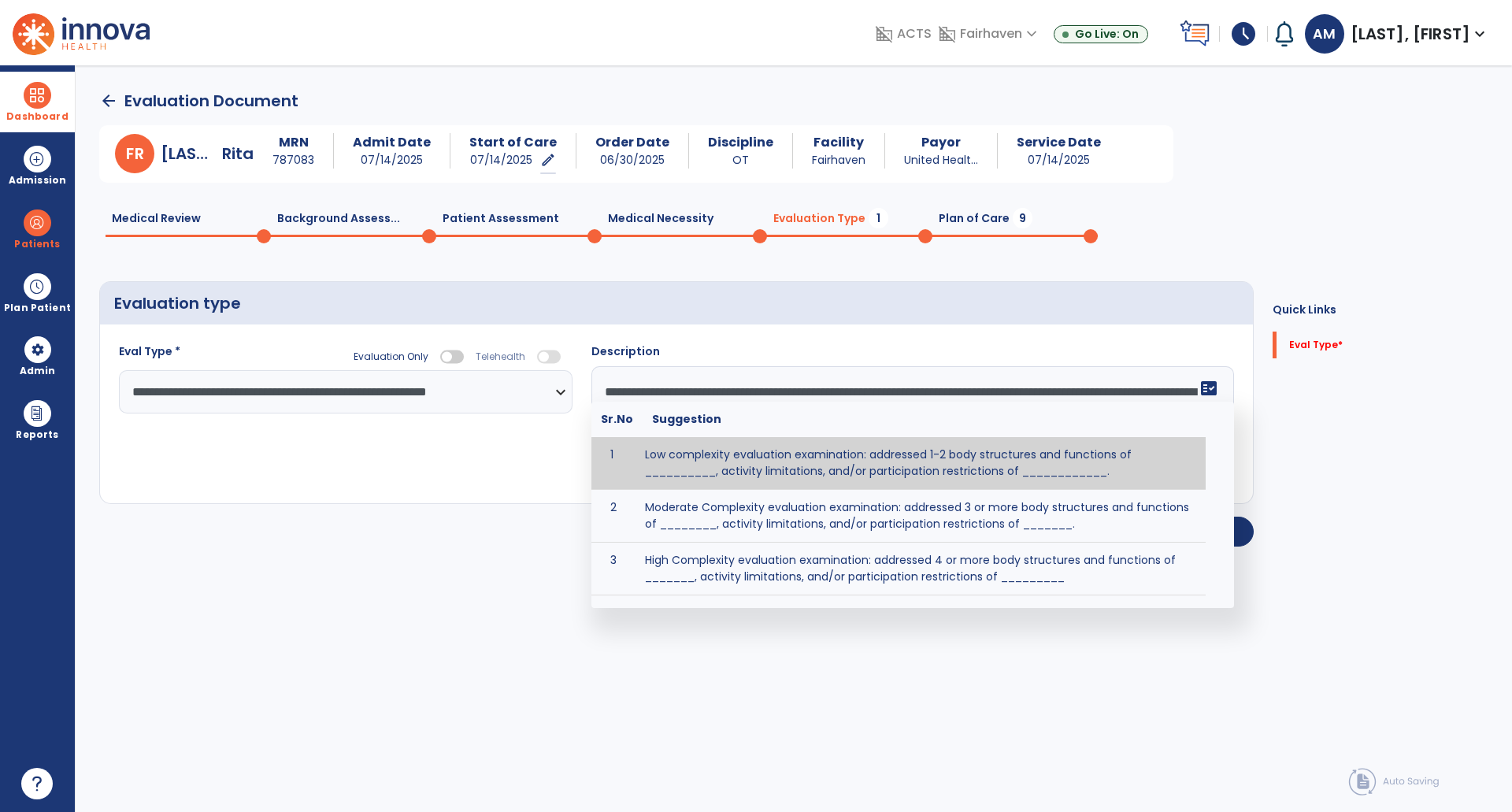 scroll, scrollTop: 32, scrollLeft: 0, axis: vertical 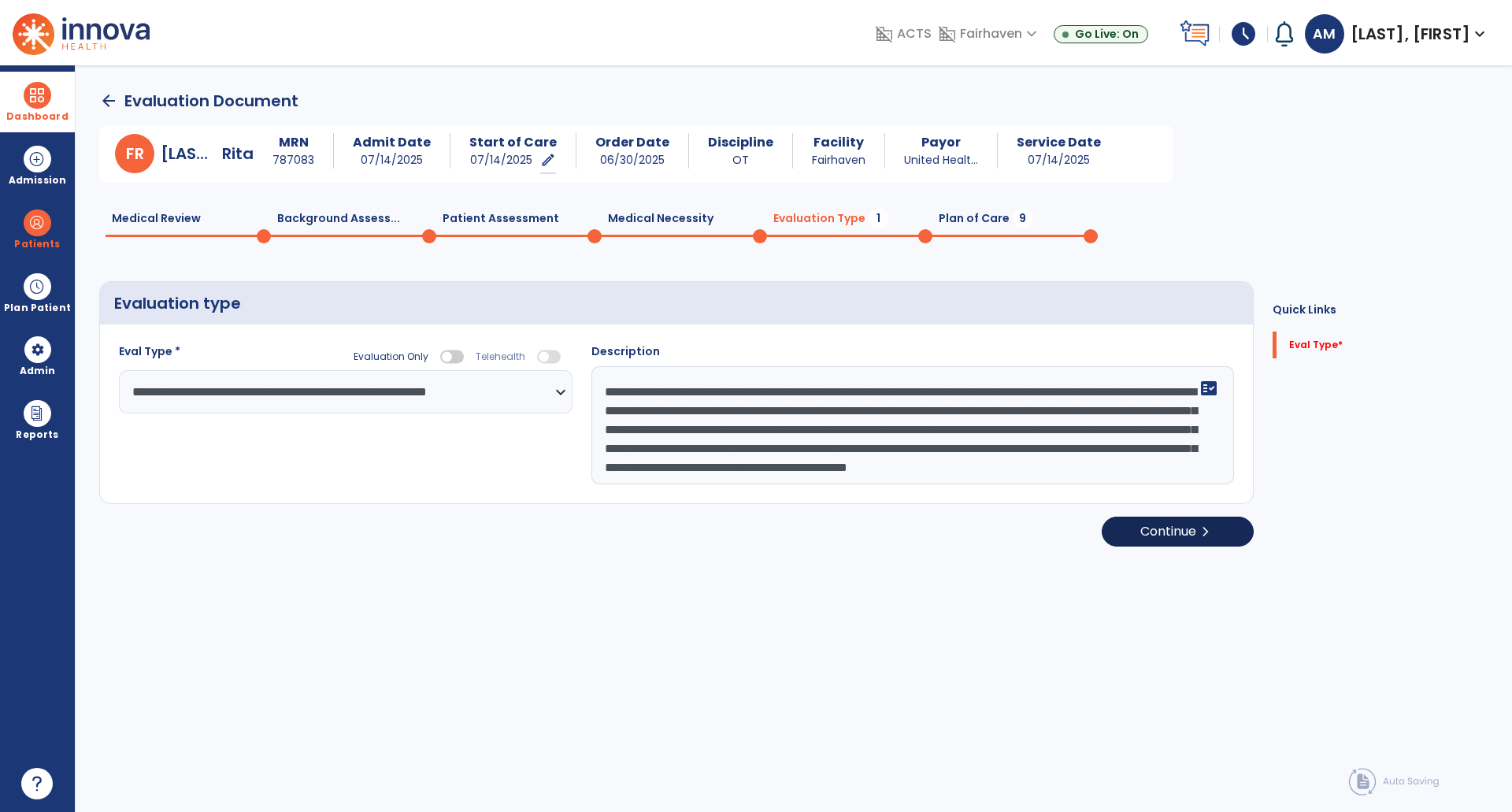 type on "**********" 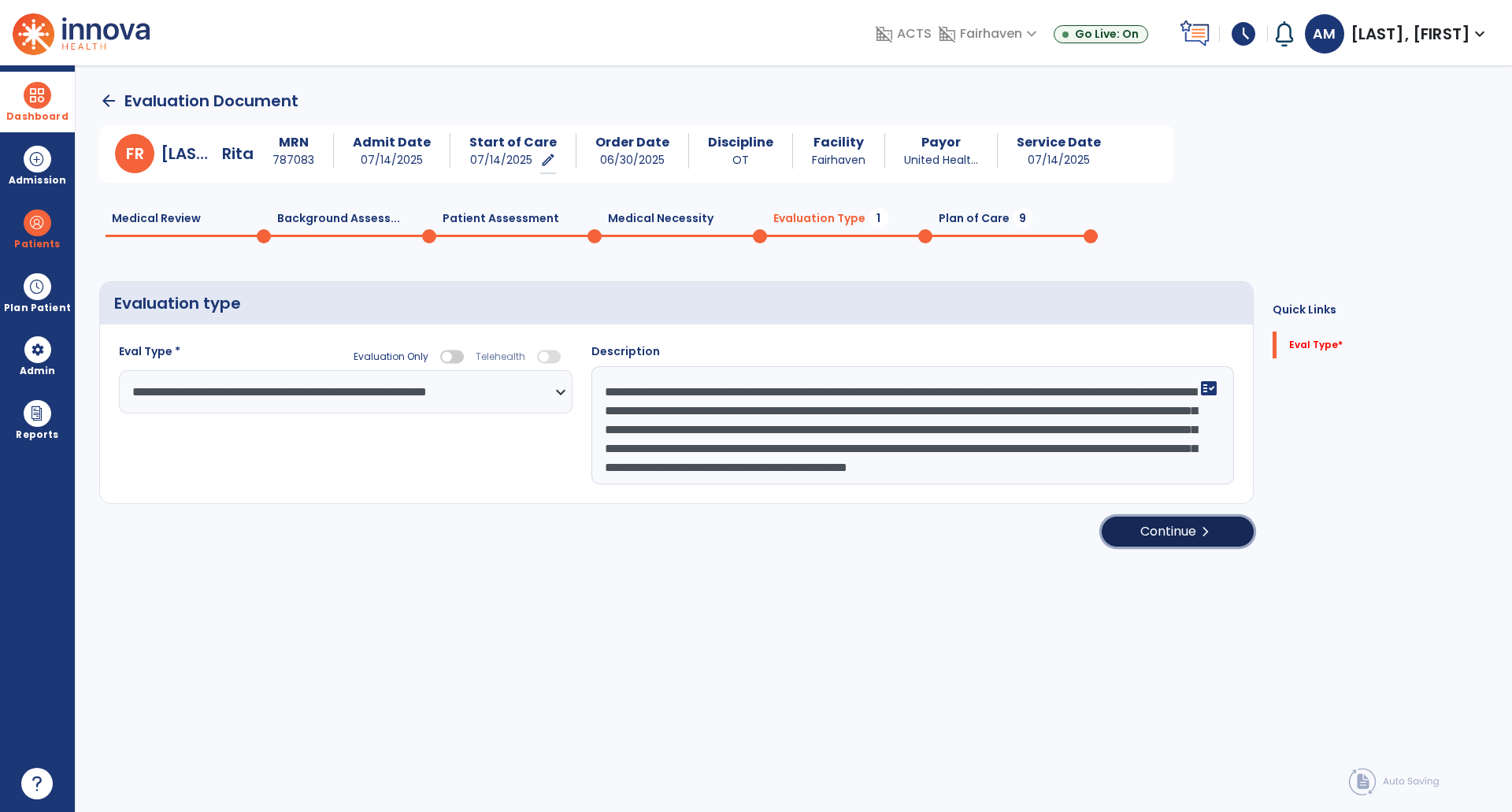 click on "Continue  chevron_right" 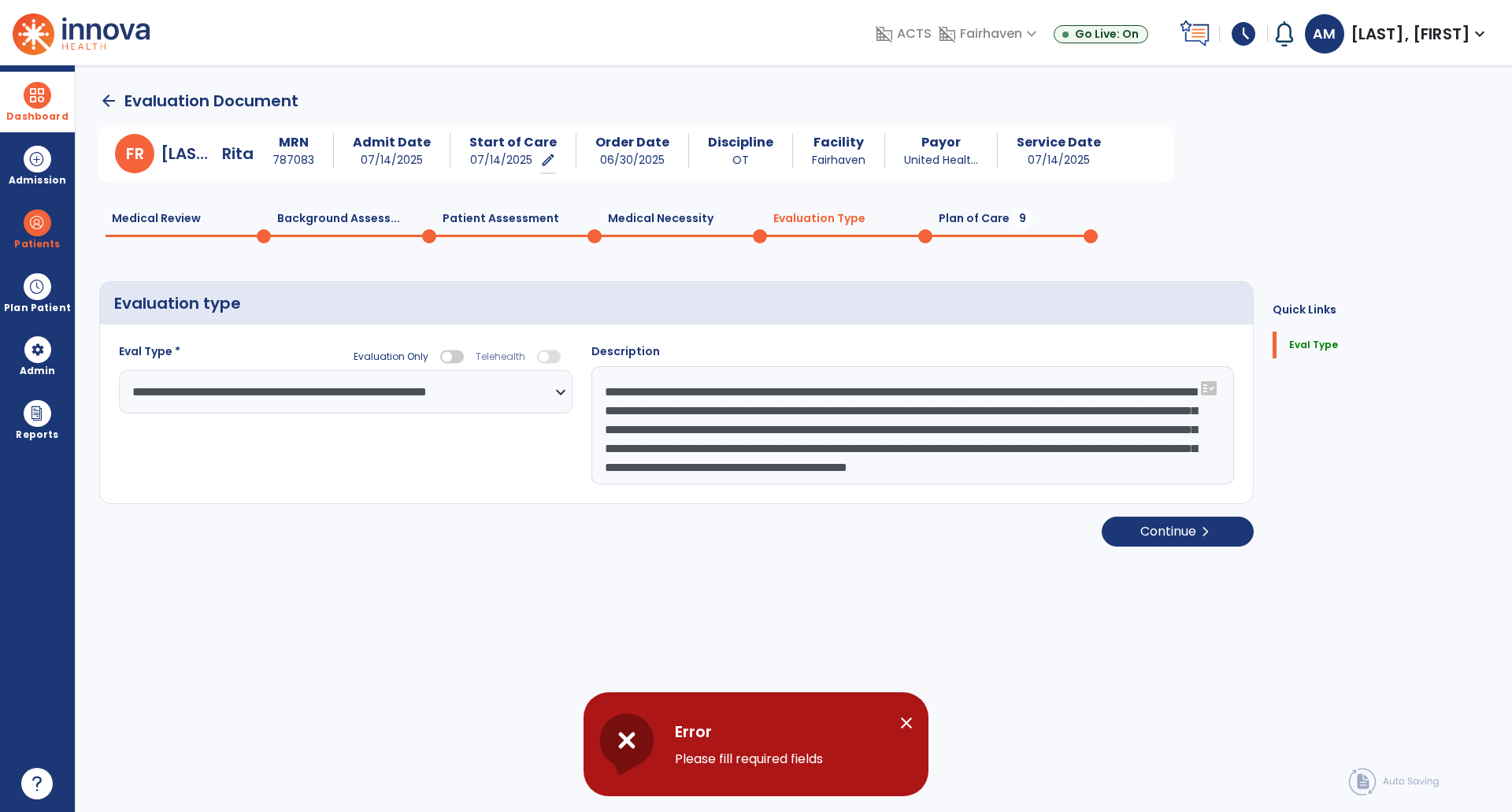 click on "**********" 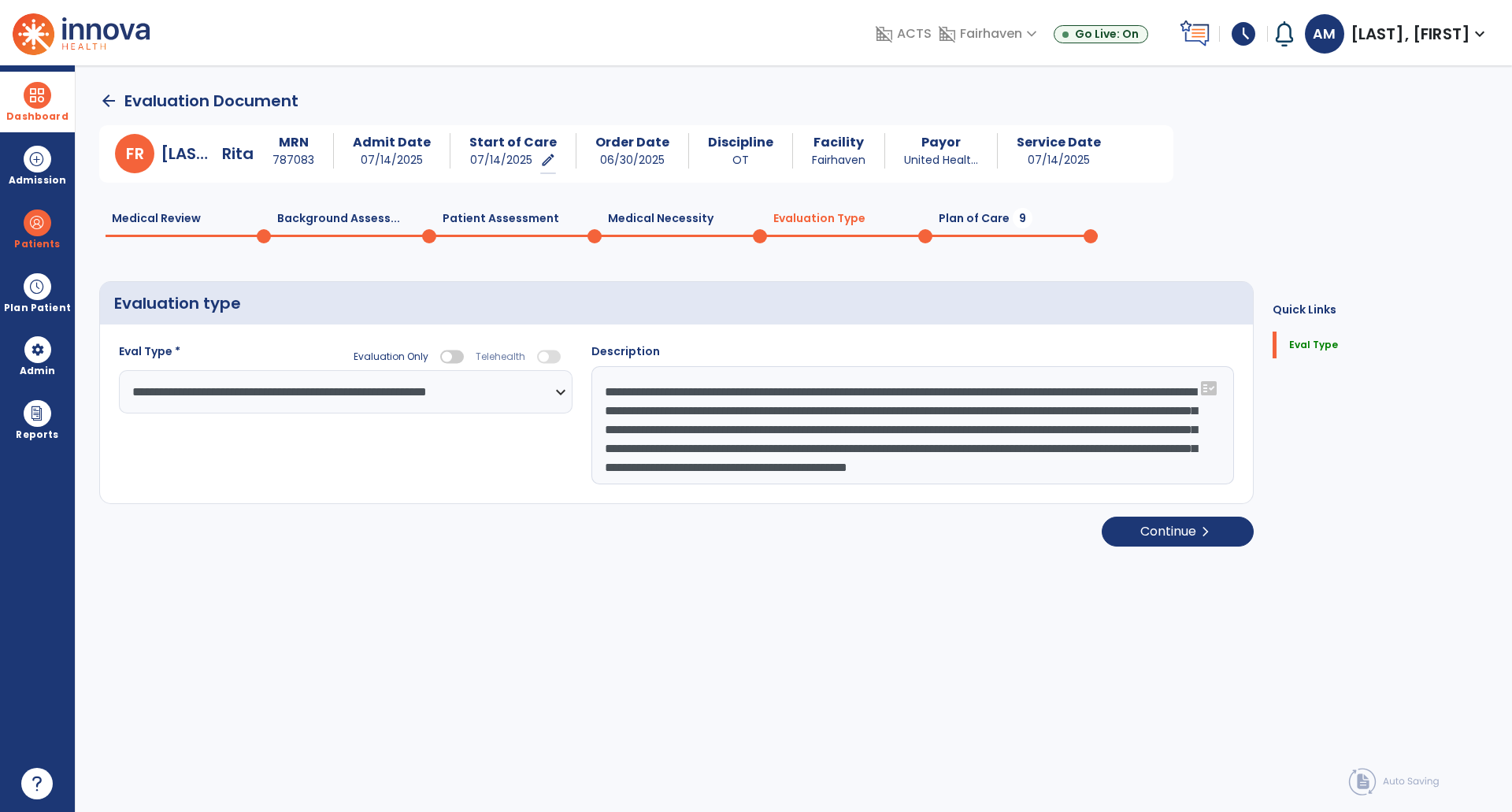 click on "**********" 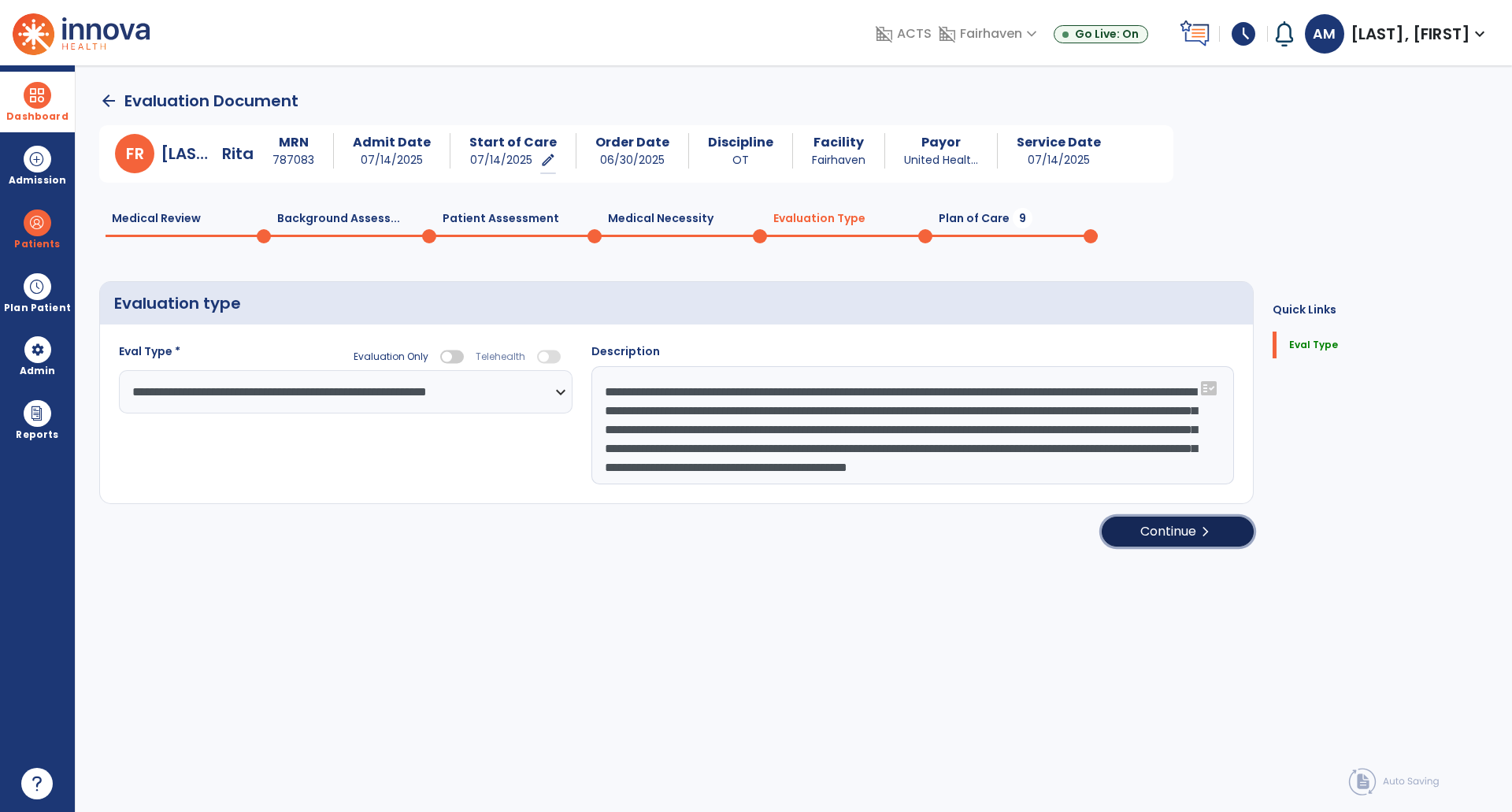 click on "Continue  chevron_right" 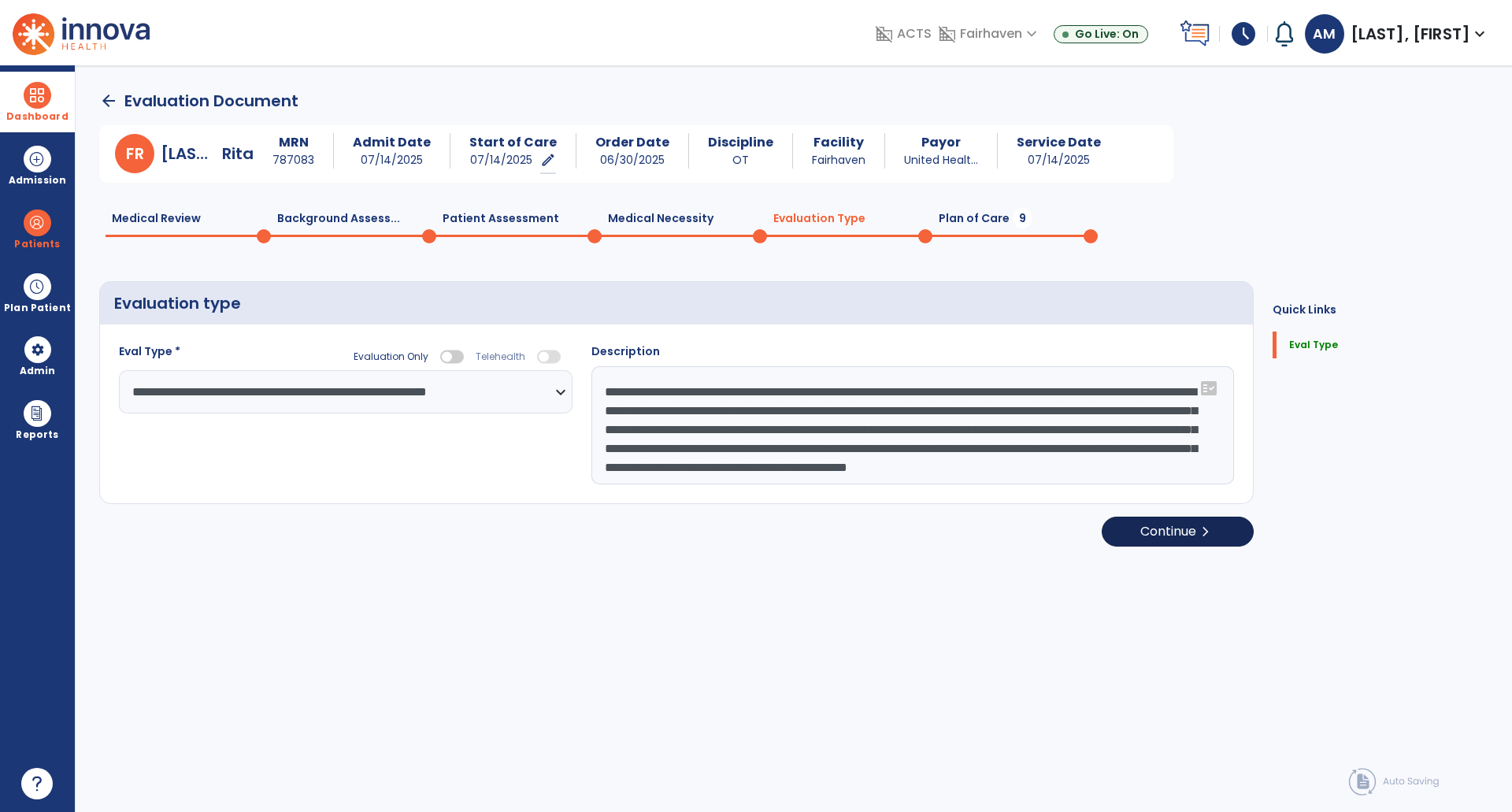 select on "*****" 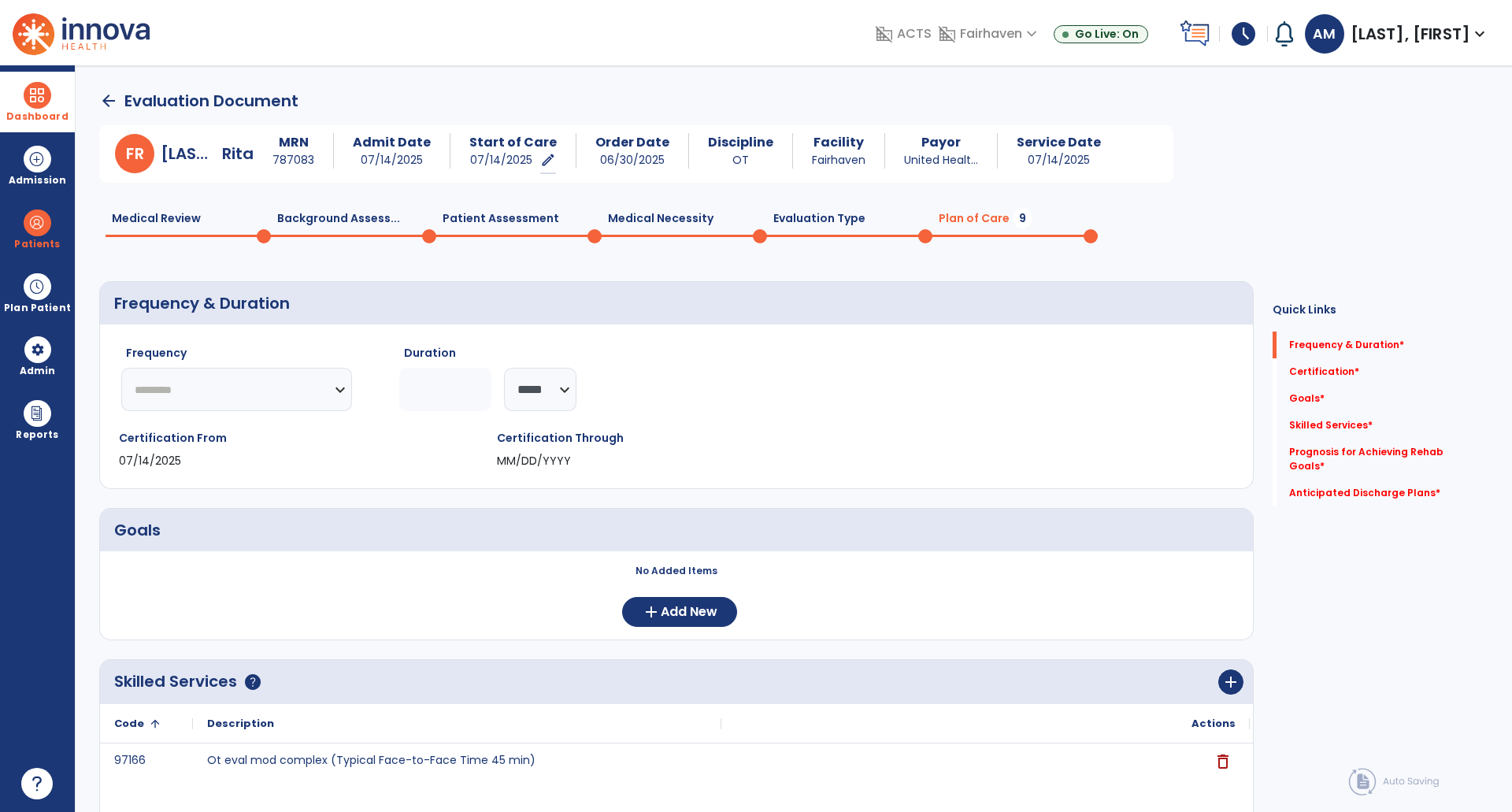 click on "********* ** ** ** ** ** ** **" 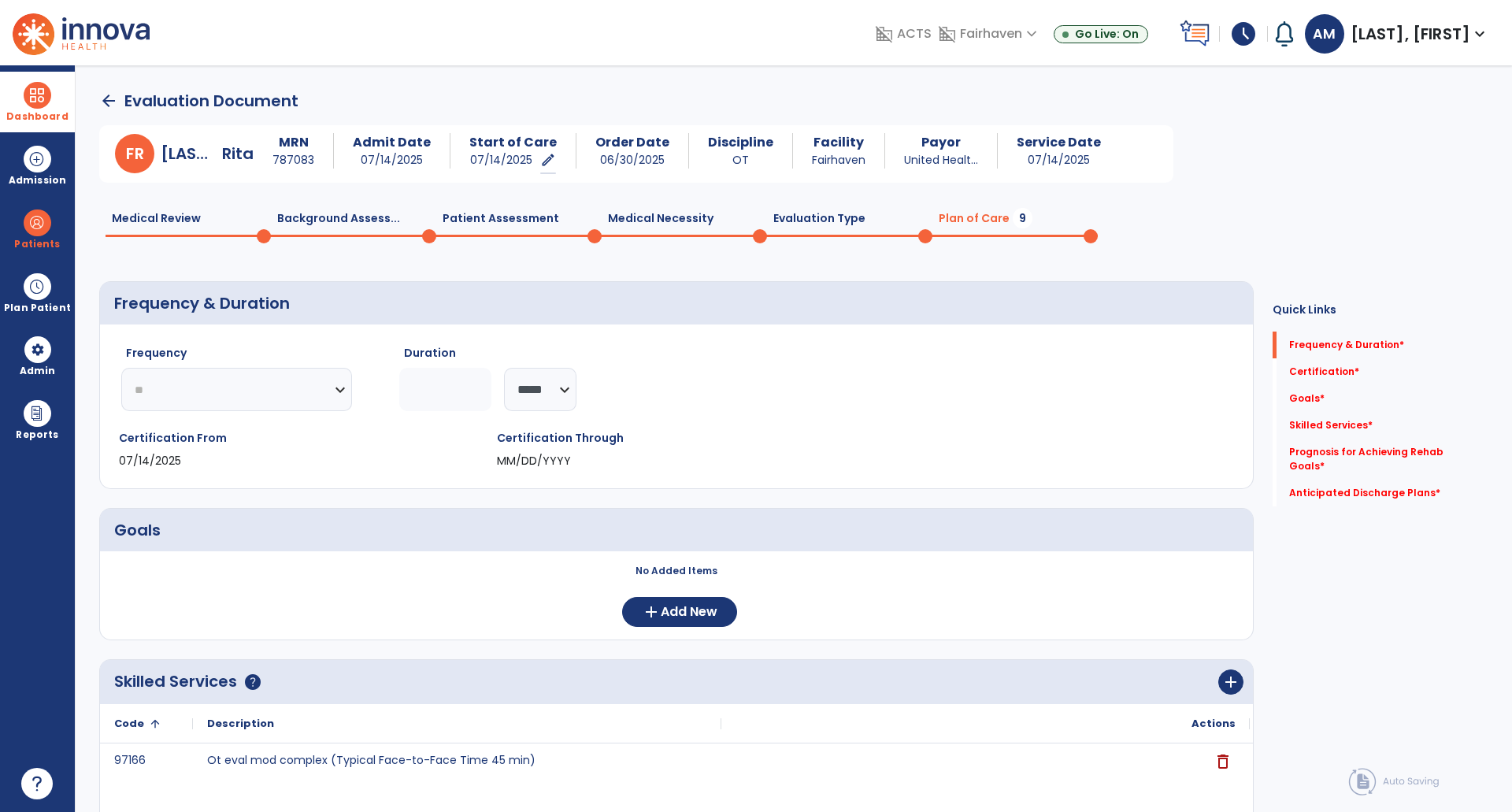 click on "********* ** ** ** ** ** ** **" 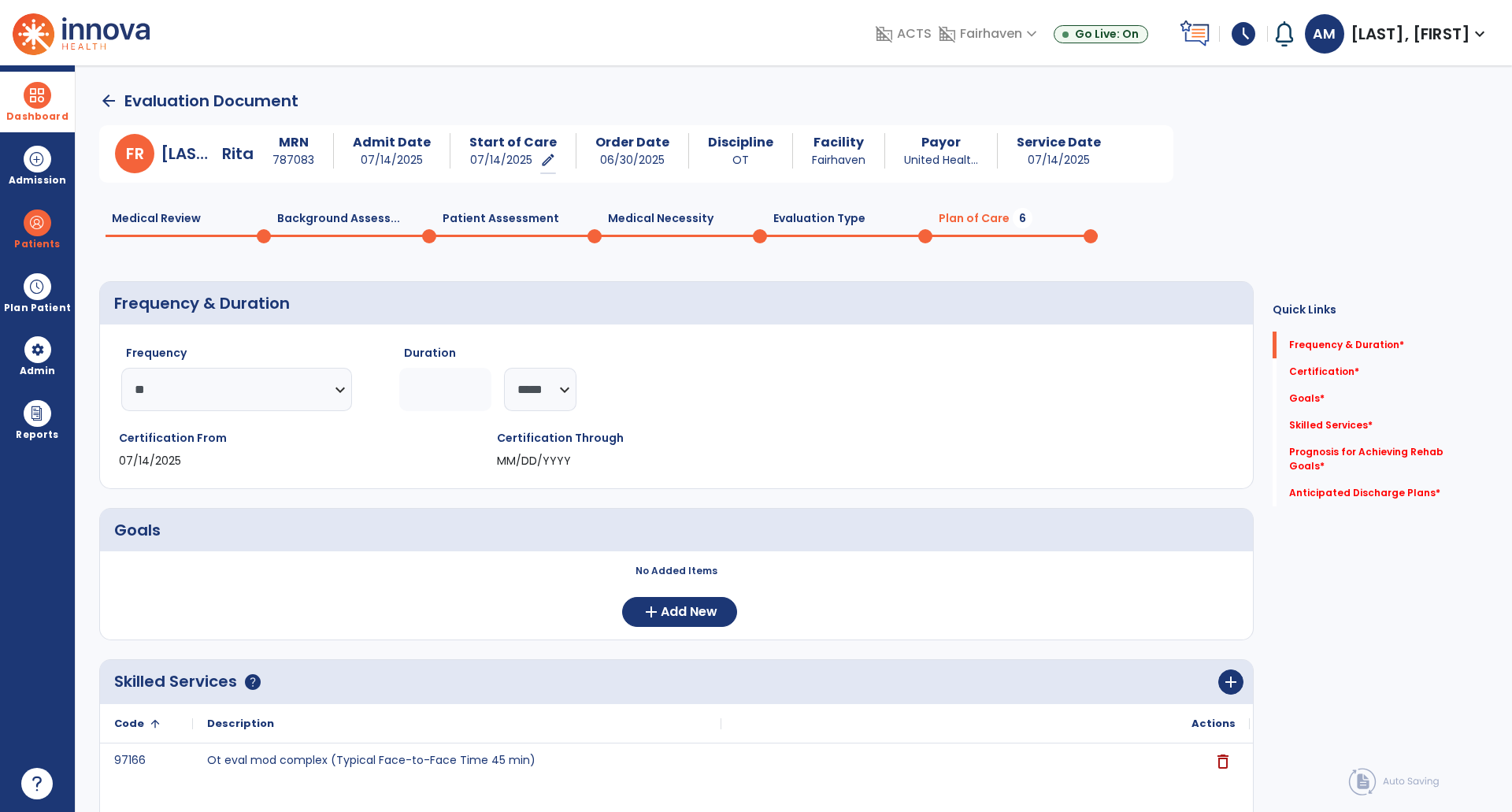 click 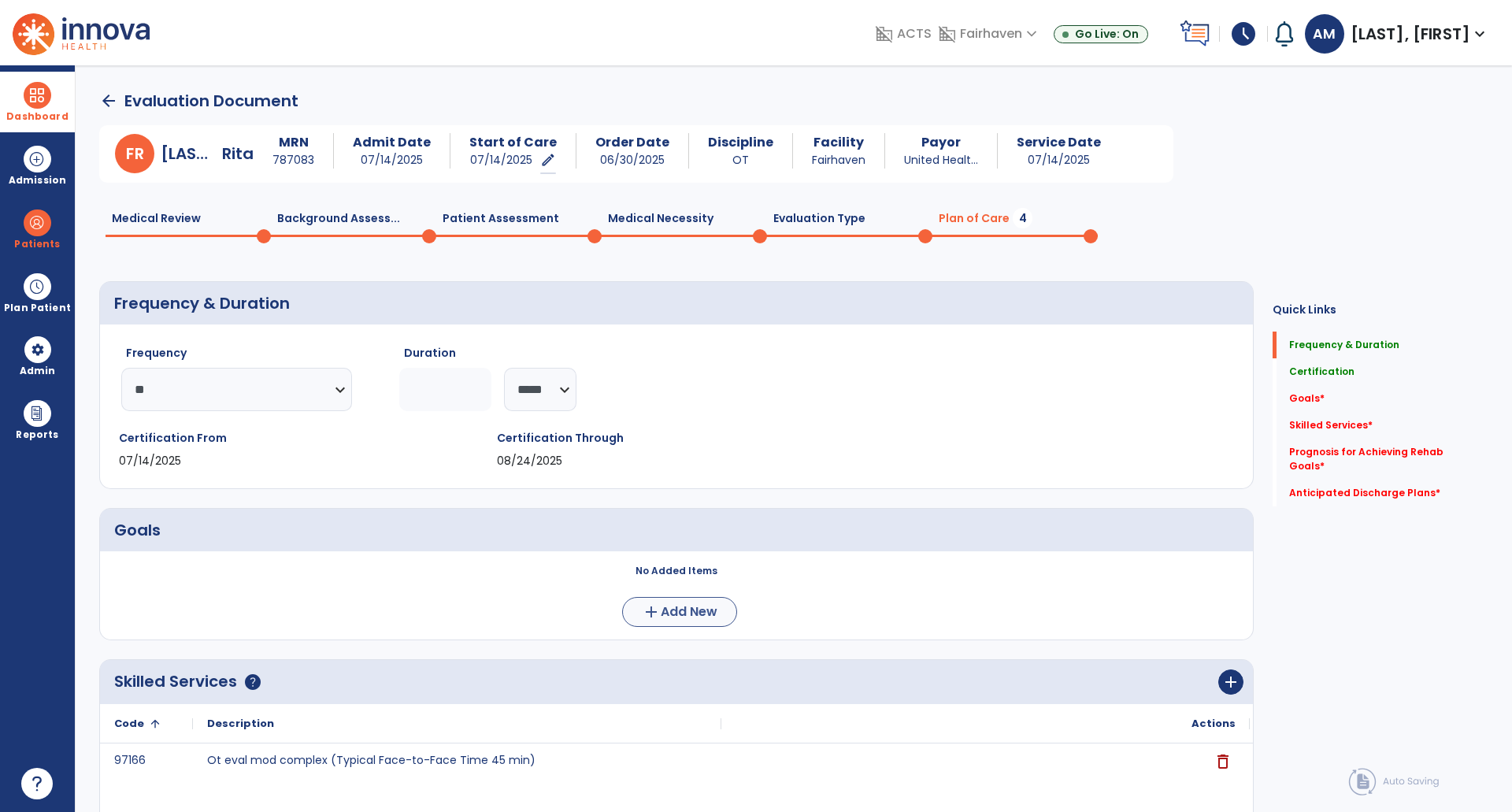 type on "*" 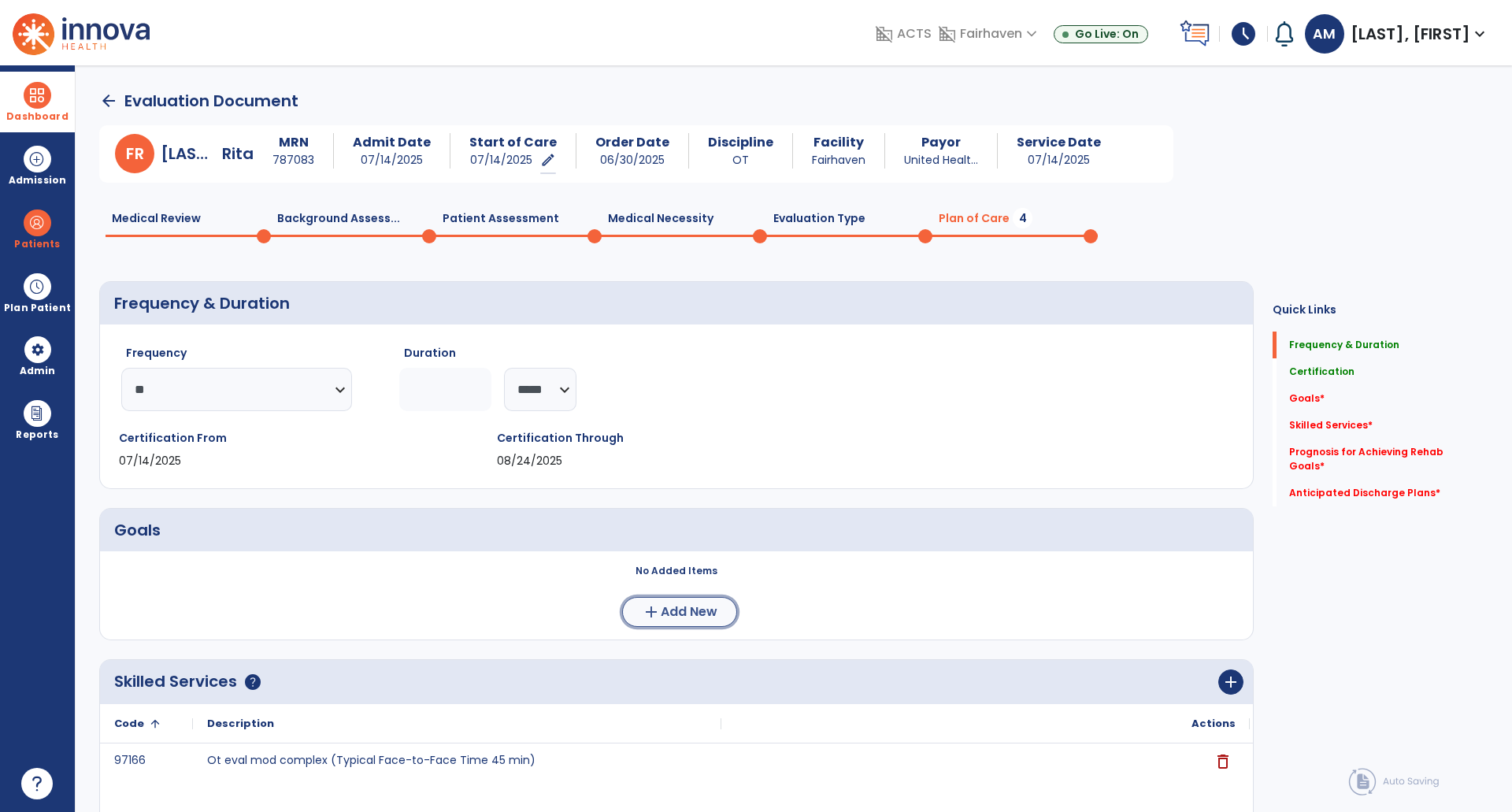 click on "add" at bounding box center [651, 612] 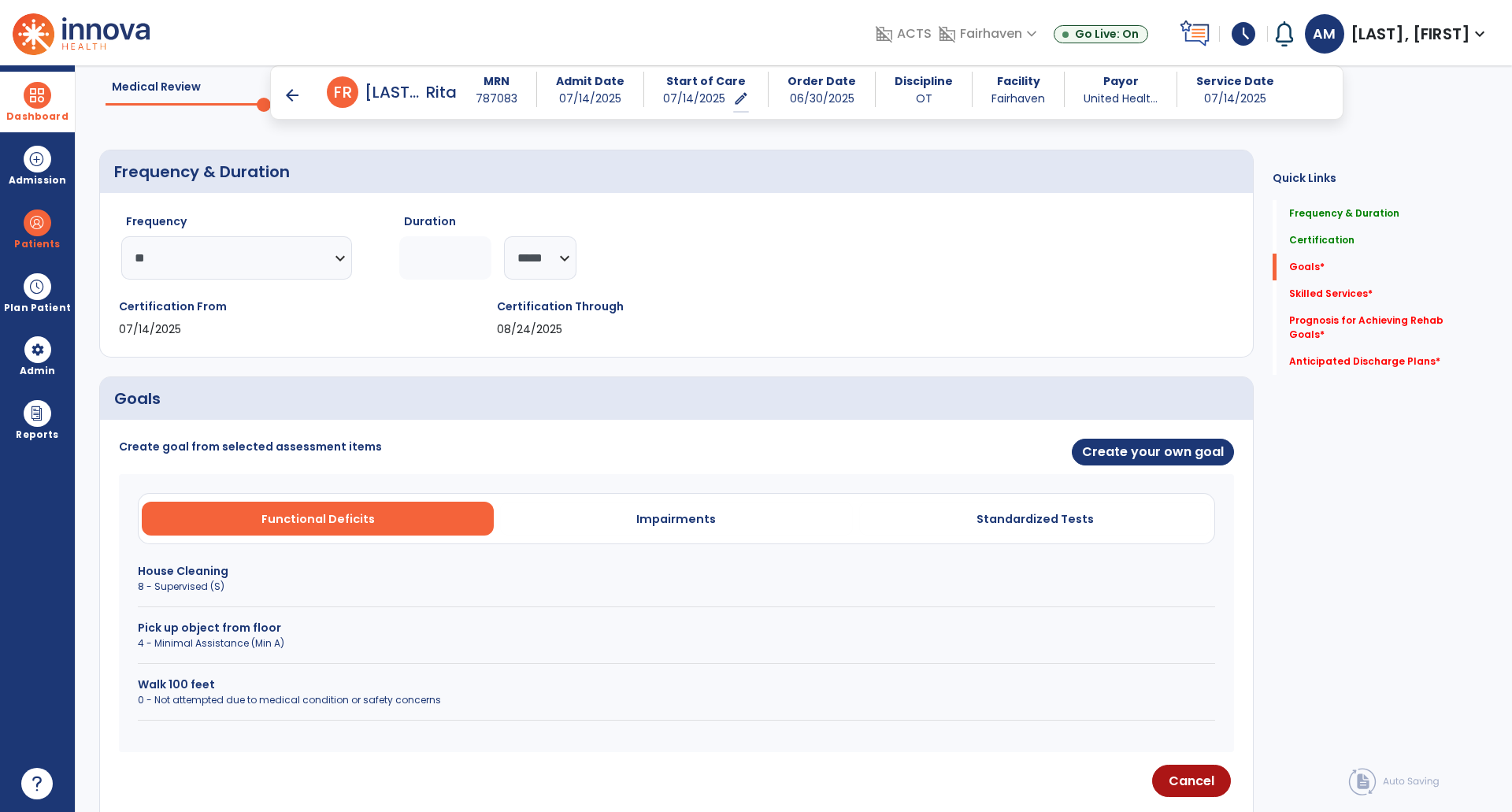scroll, scrollTop: 122, scrollLeft: 0, axis: vertical 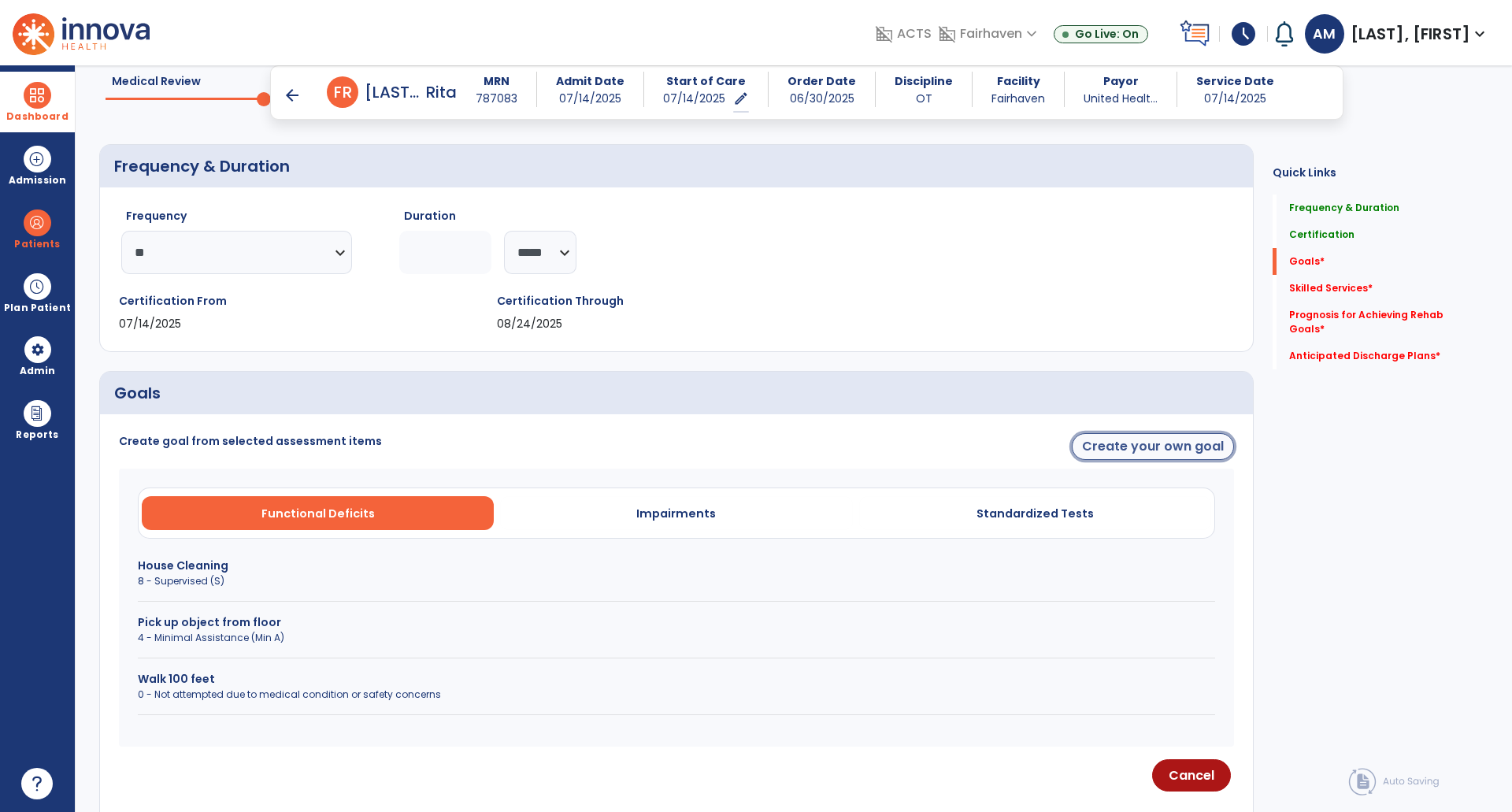 click on "Create your own goal" at bounding box center (1153, 447) 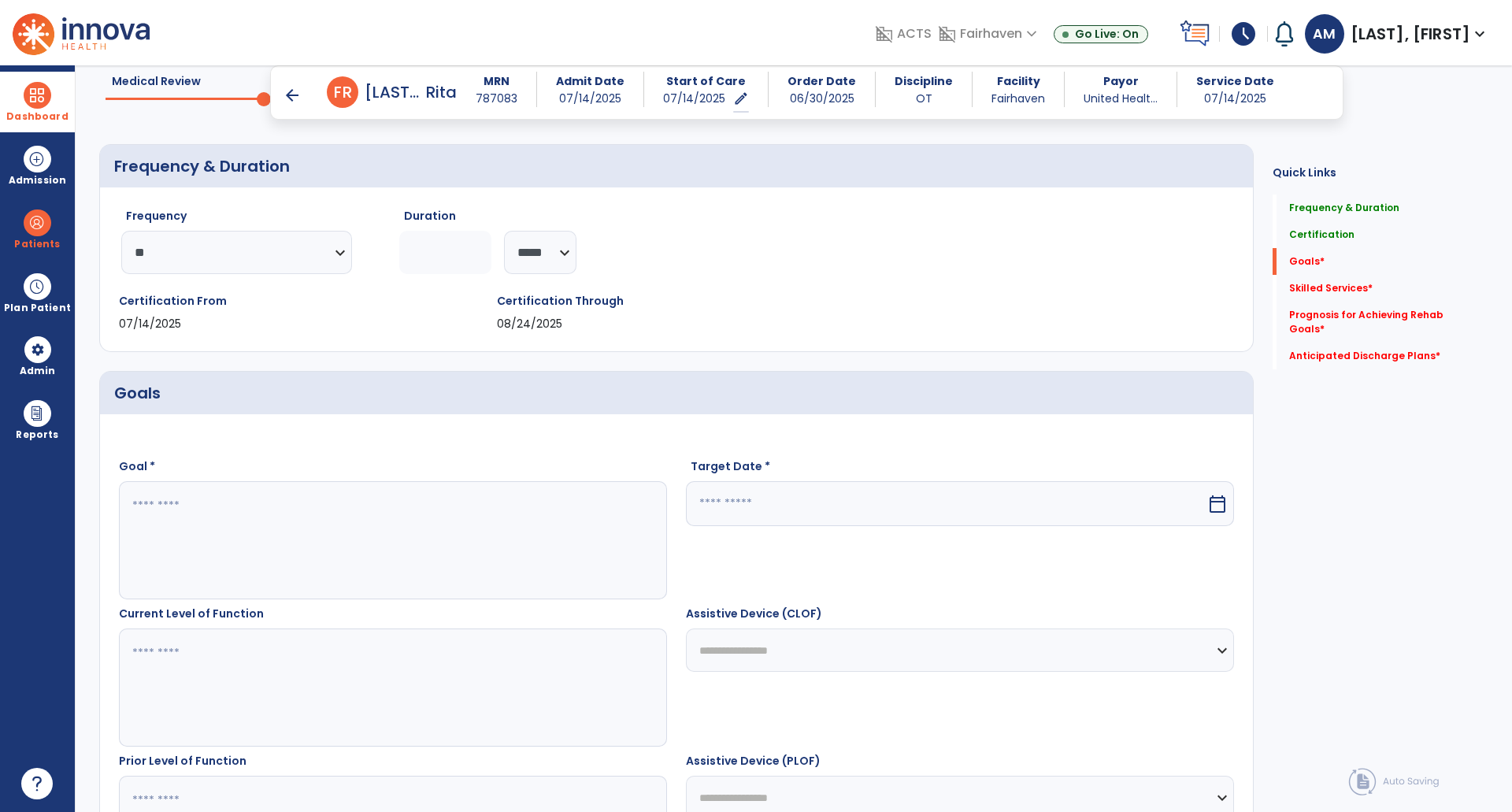 click at bounding box center (392, 540) 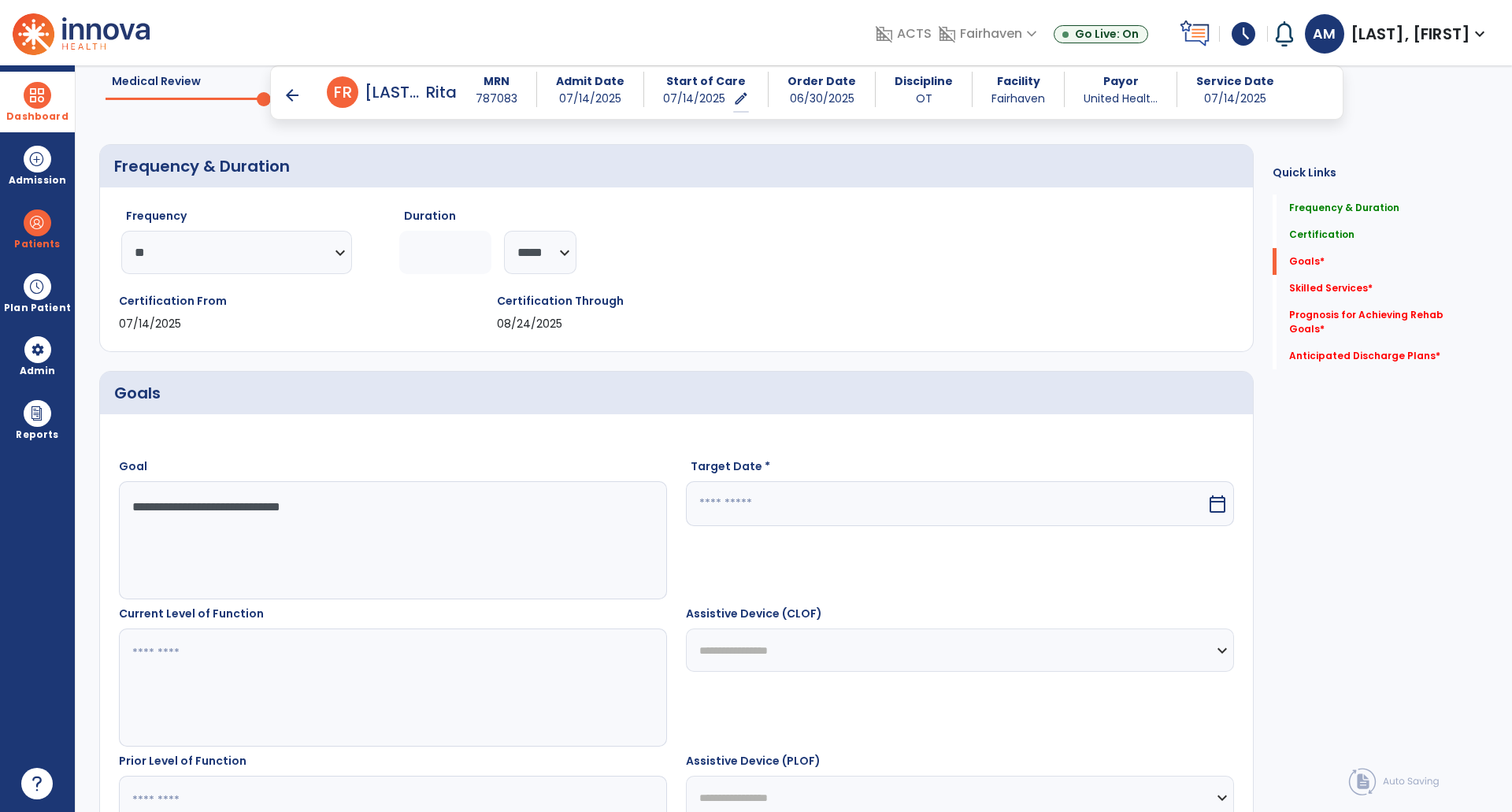 type on "**********" 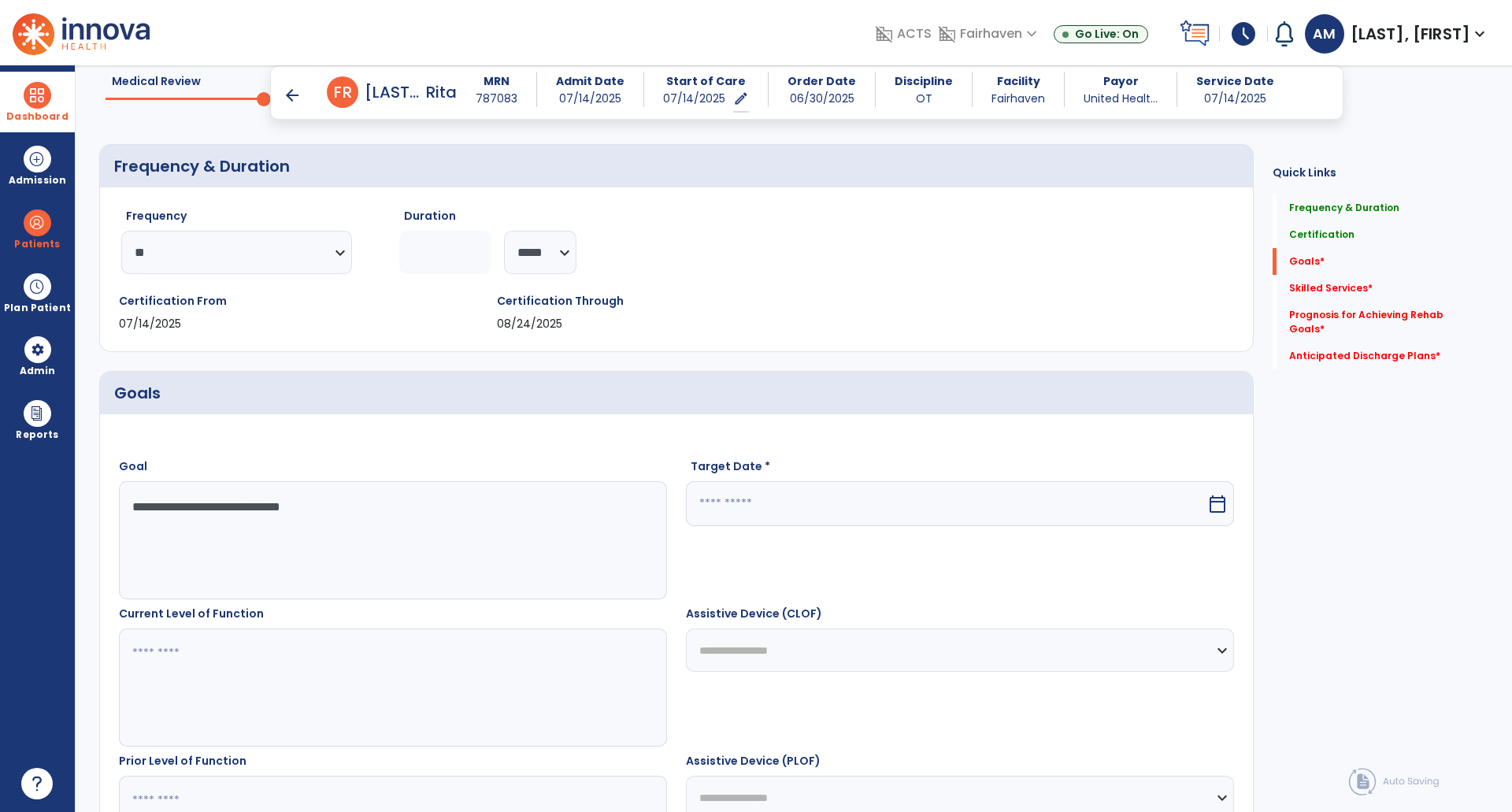click at bounding box center [392, 688] 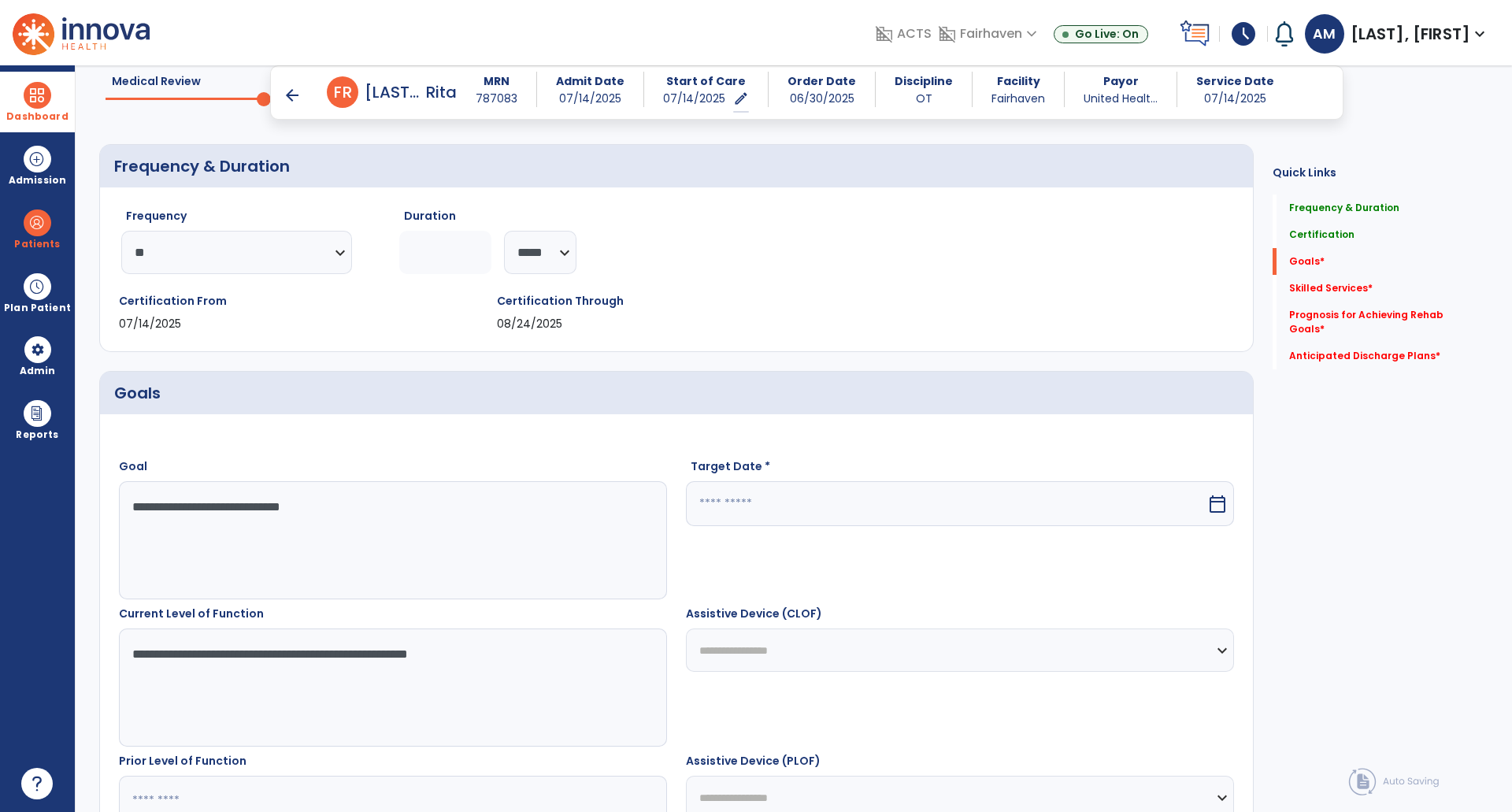 click on "**********" at bounding box center (392, 688) 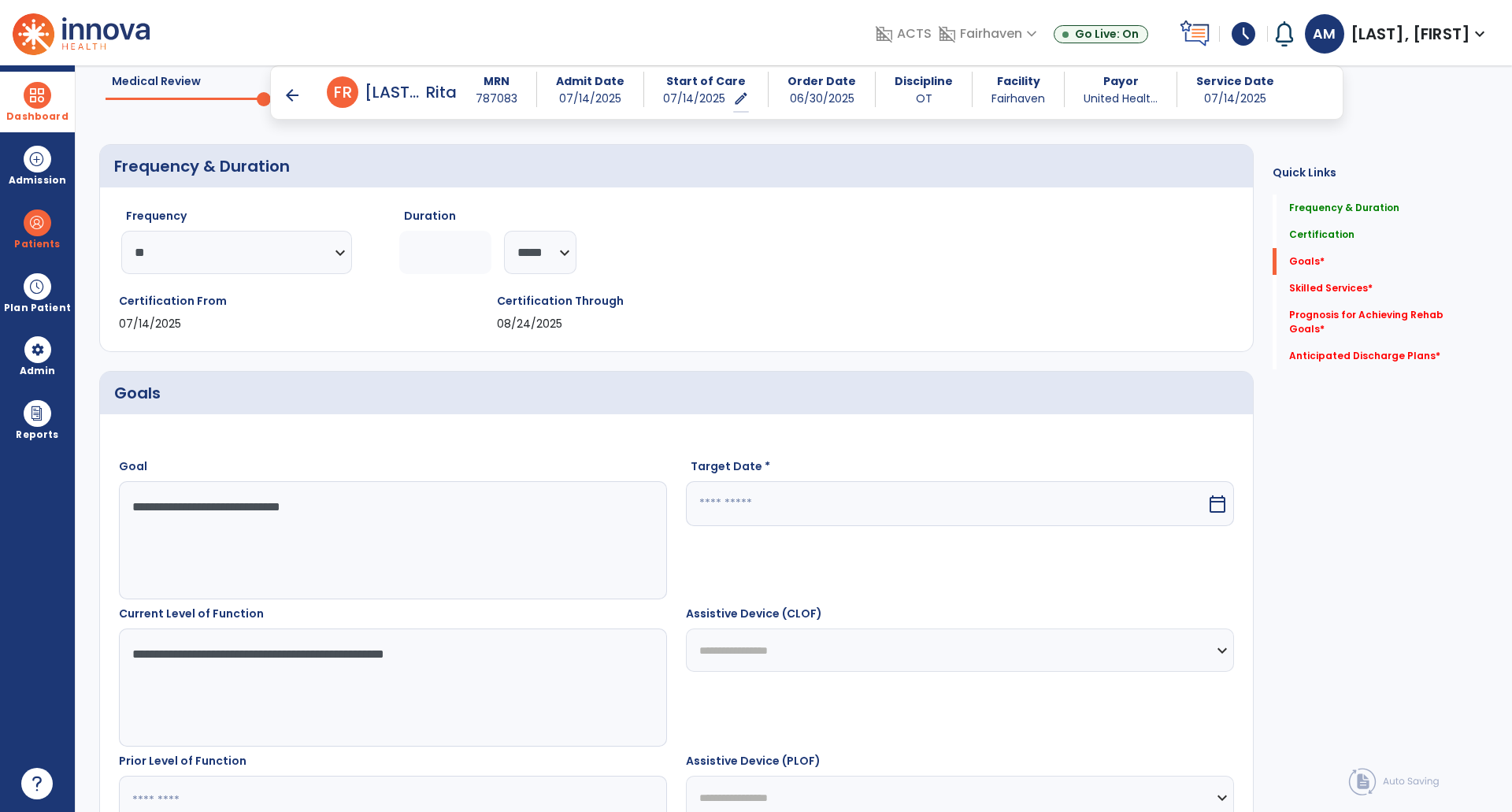 click on "**********" at bounding box center [392, 688] 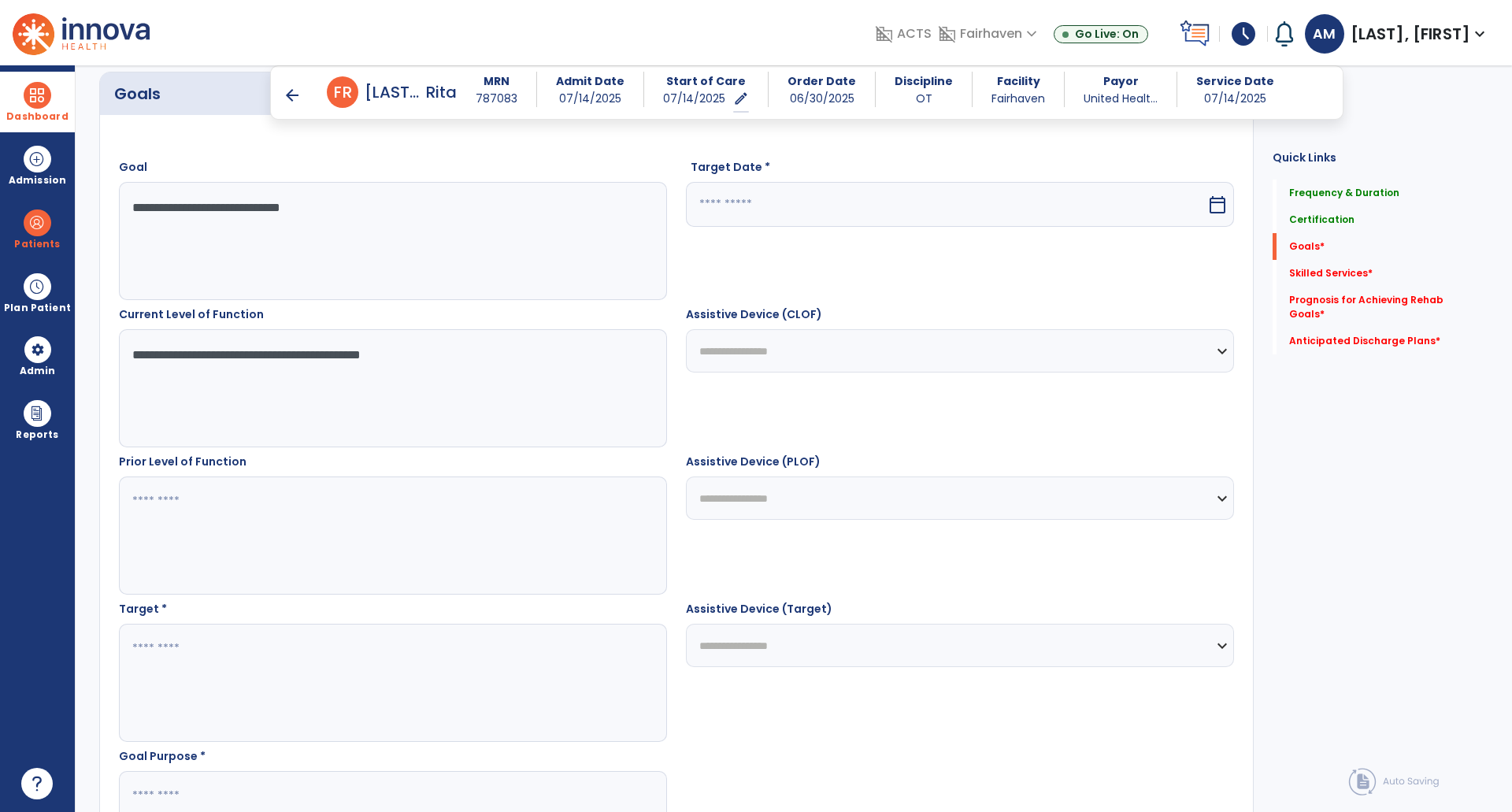 scroll, scrollTop: 425, scrollLeft: 0, axis: vertical 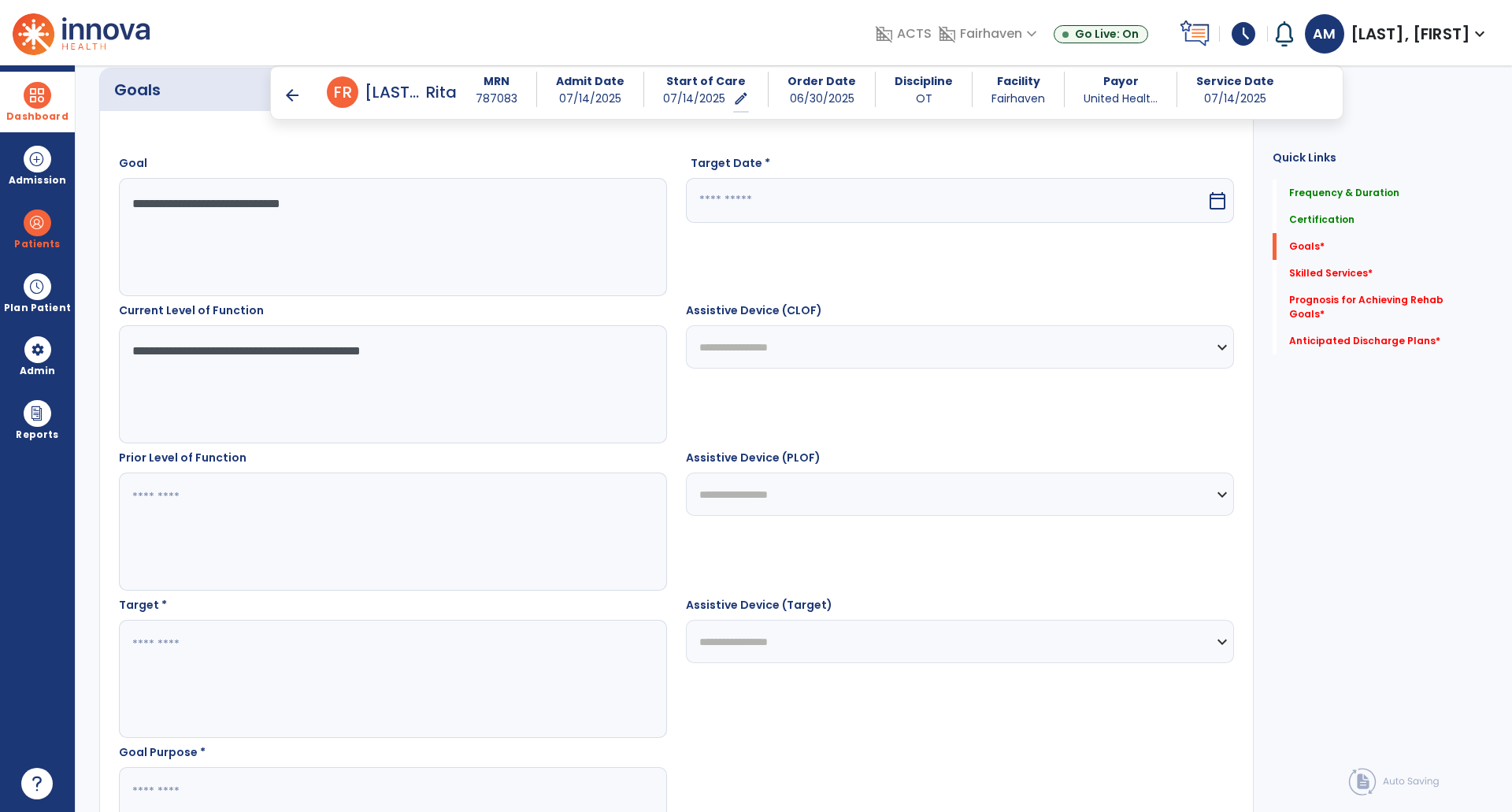 type on "**********" 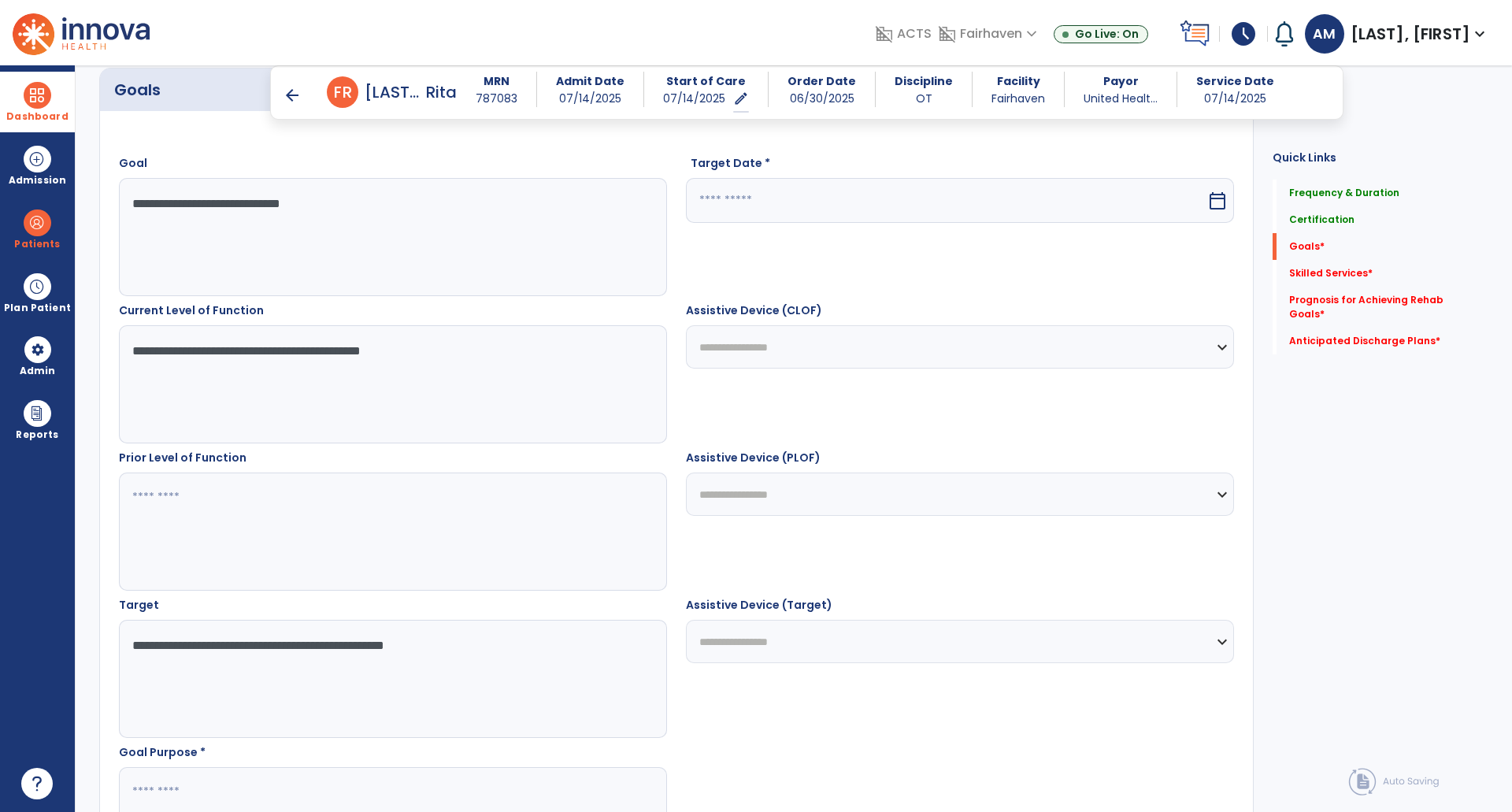 drag, startPoint x: 474, startPoint y: 651, endPoint x: 338, endPoint y: 646, distance: 136.09188 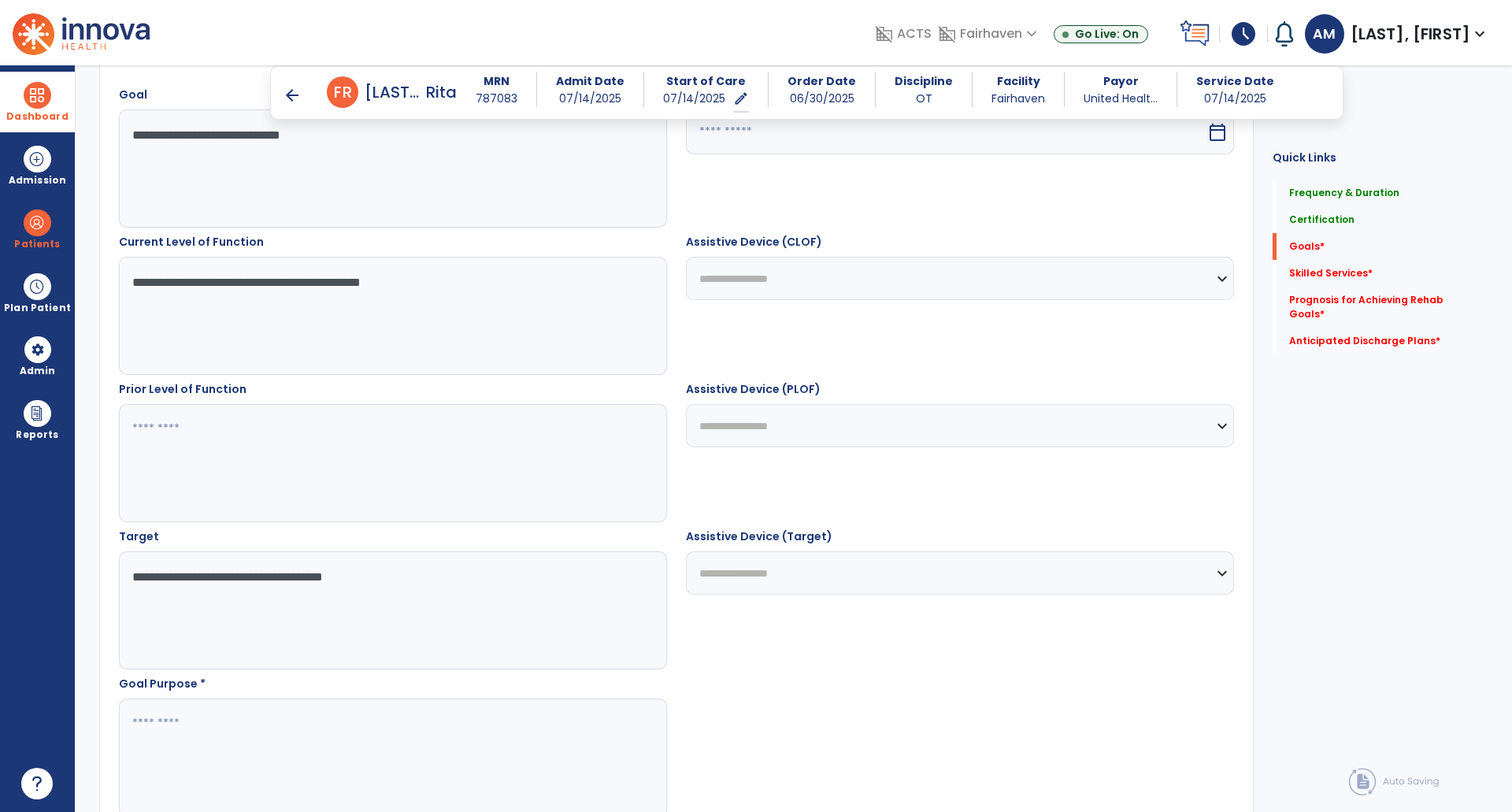 scroll, scrollTop: 610, scrollLeft: 0, axis: vertical 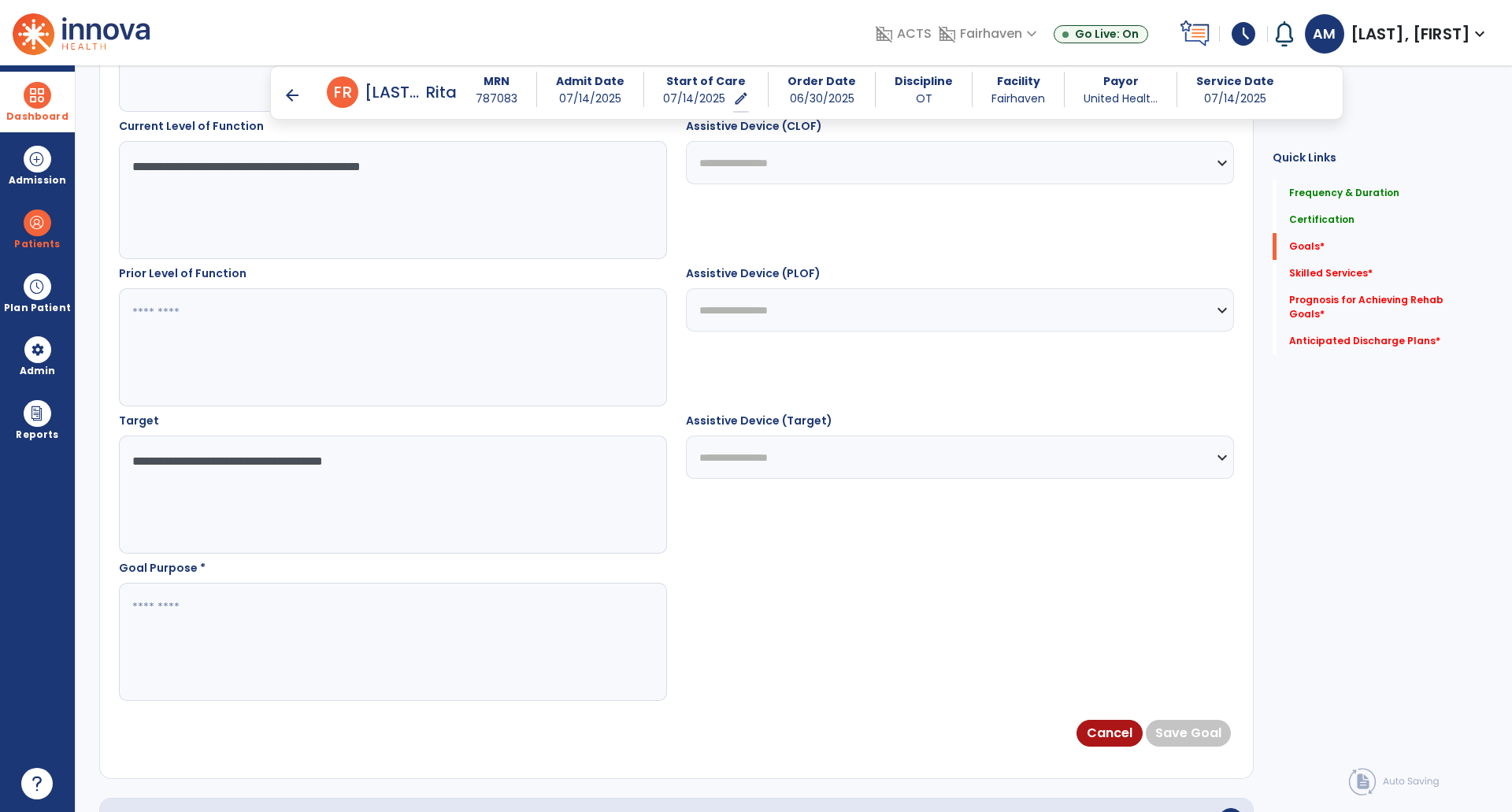 type on "**********" 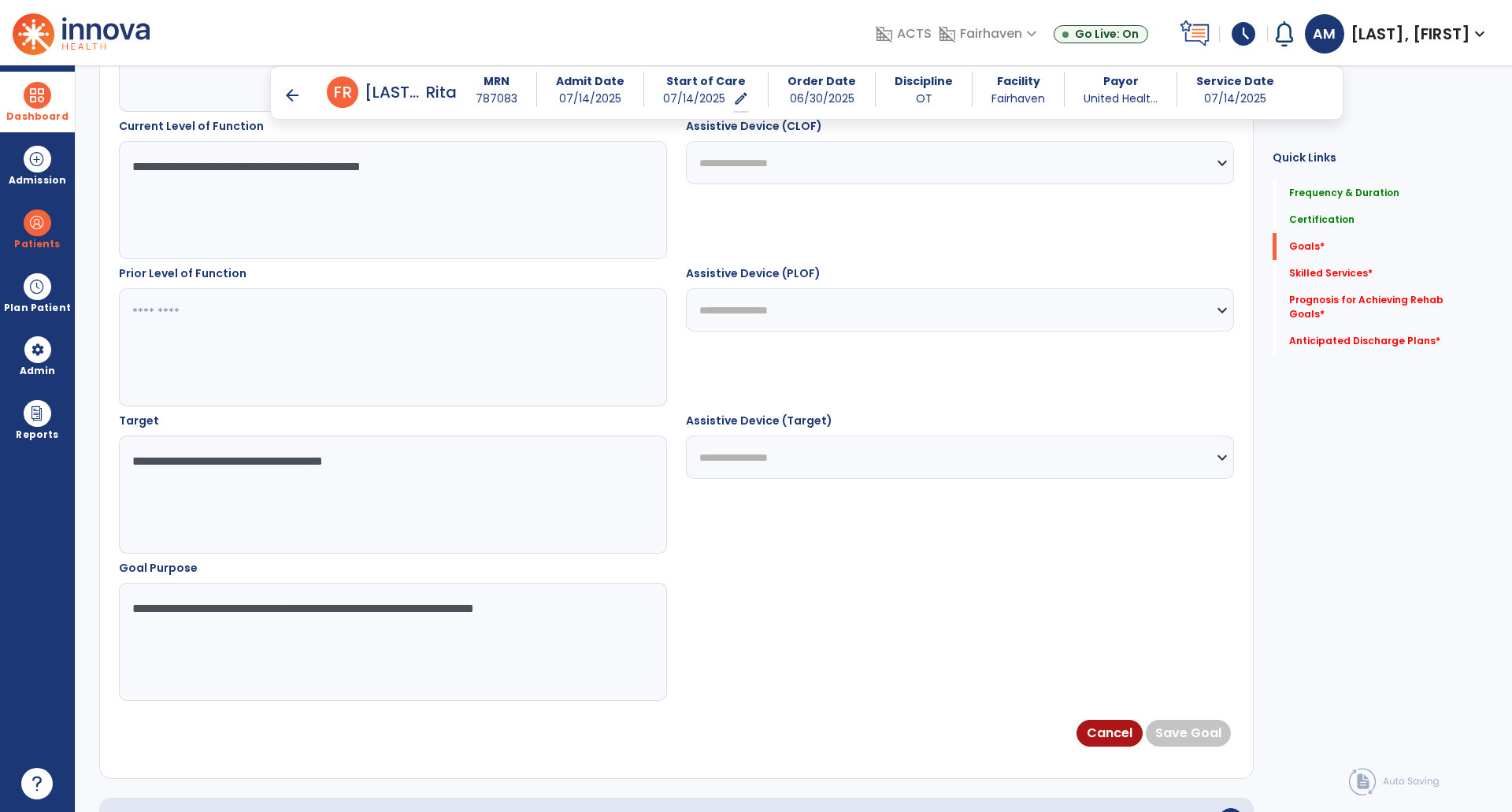 drag, startPoint x: 558, startPoint y: 621, endPoint x: 151, endPoint y: 631, distance: 407.1228 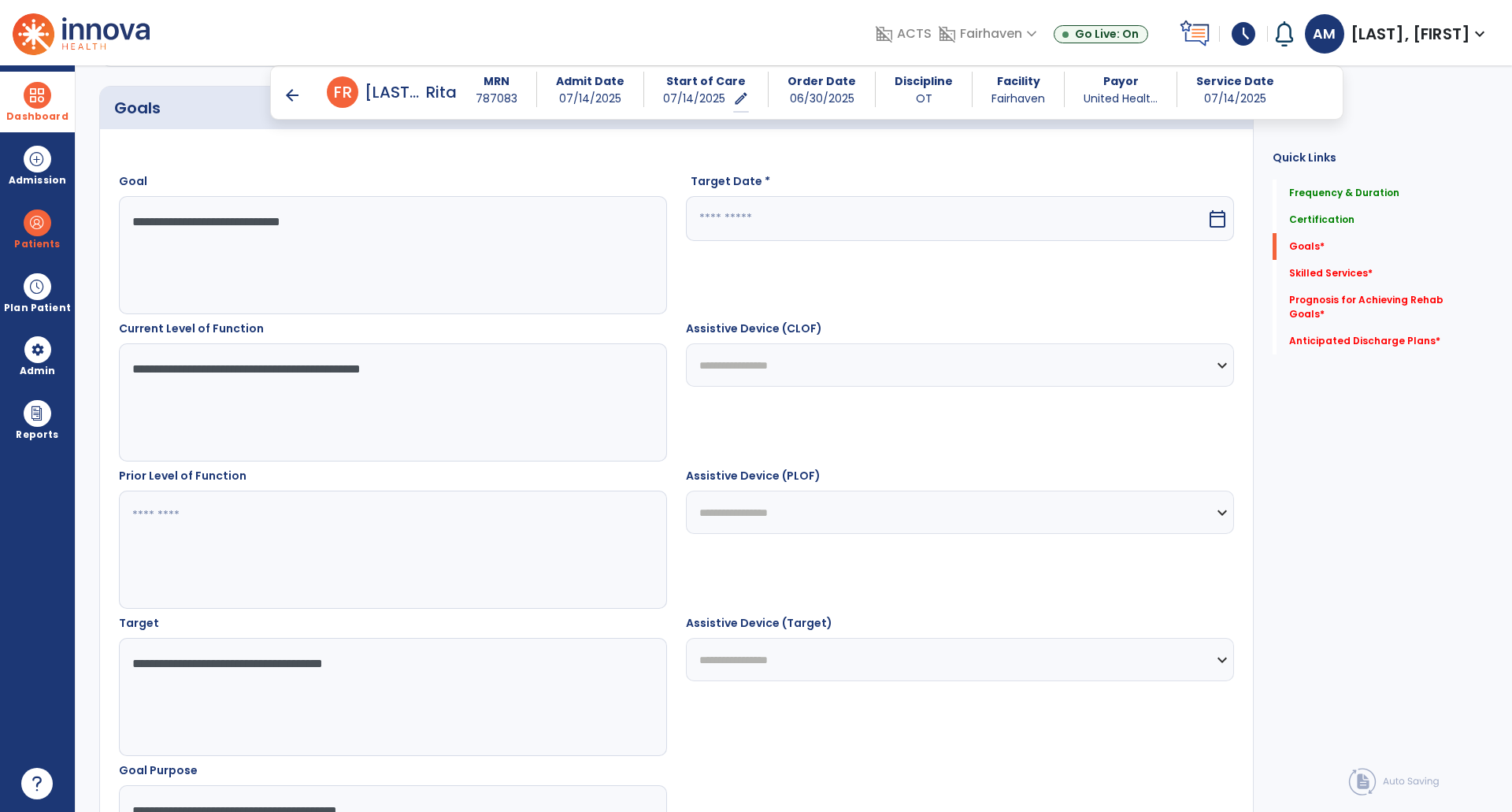 scroll, scrollTop: 232, scrollLeft: 0, axis: vertical 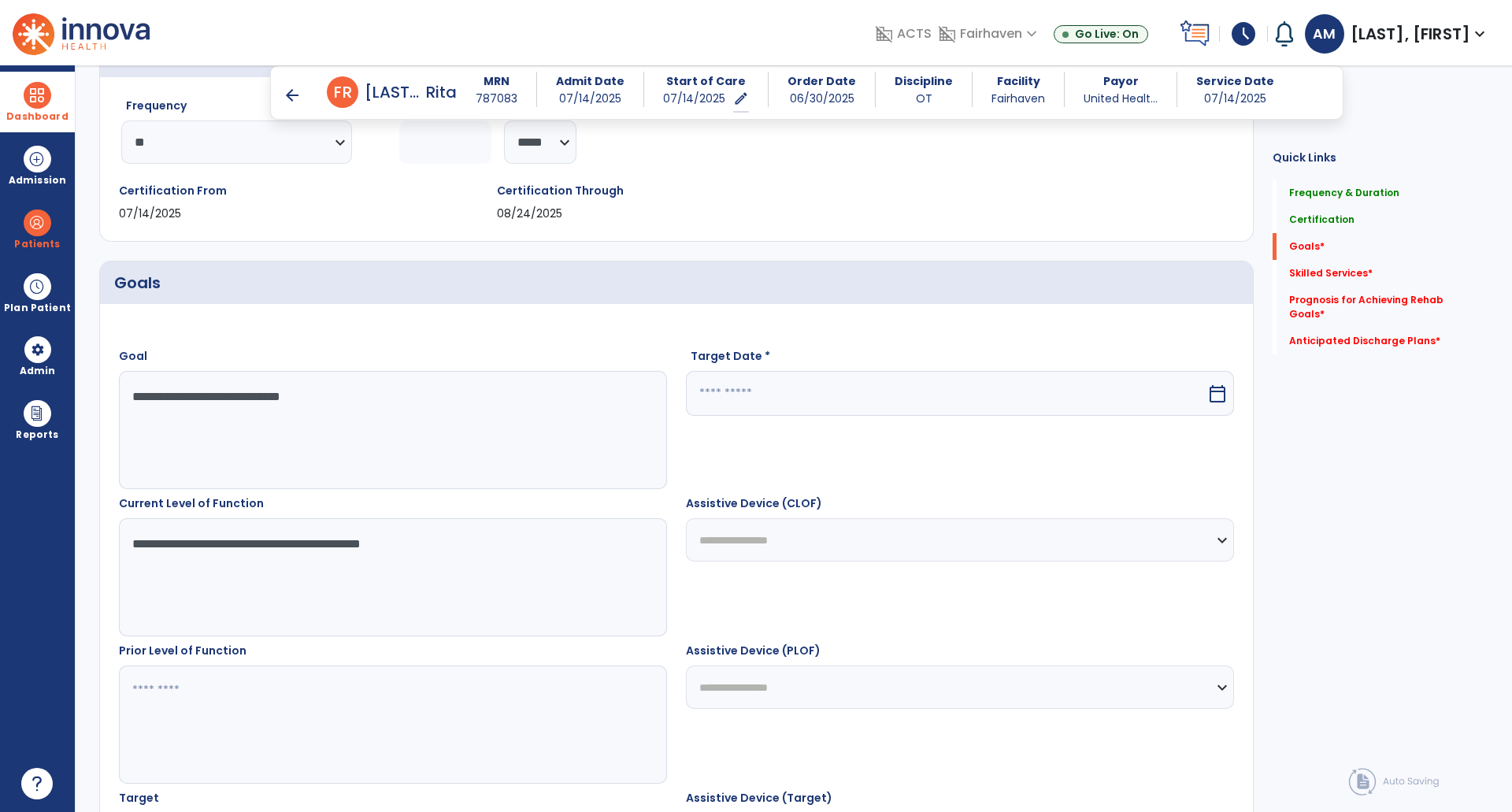 type on "**********" 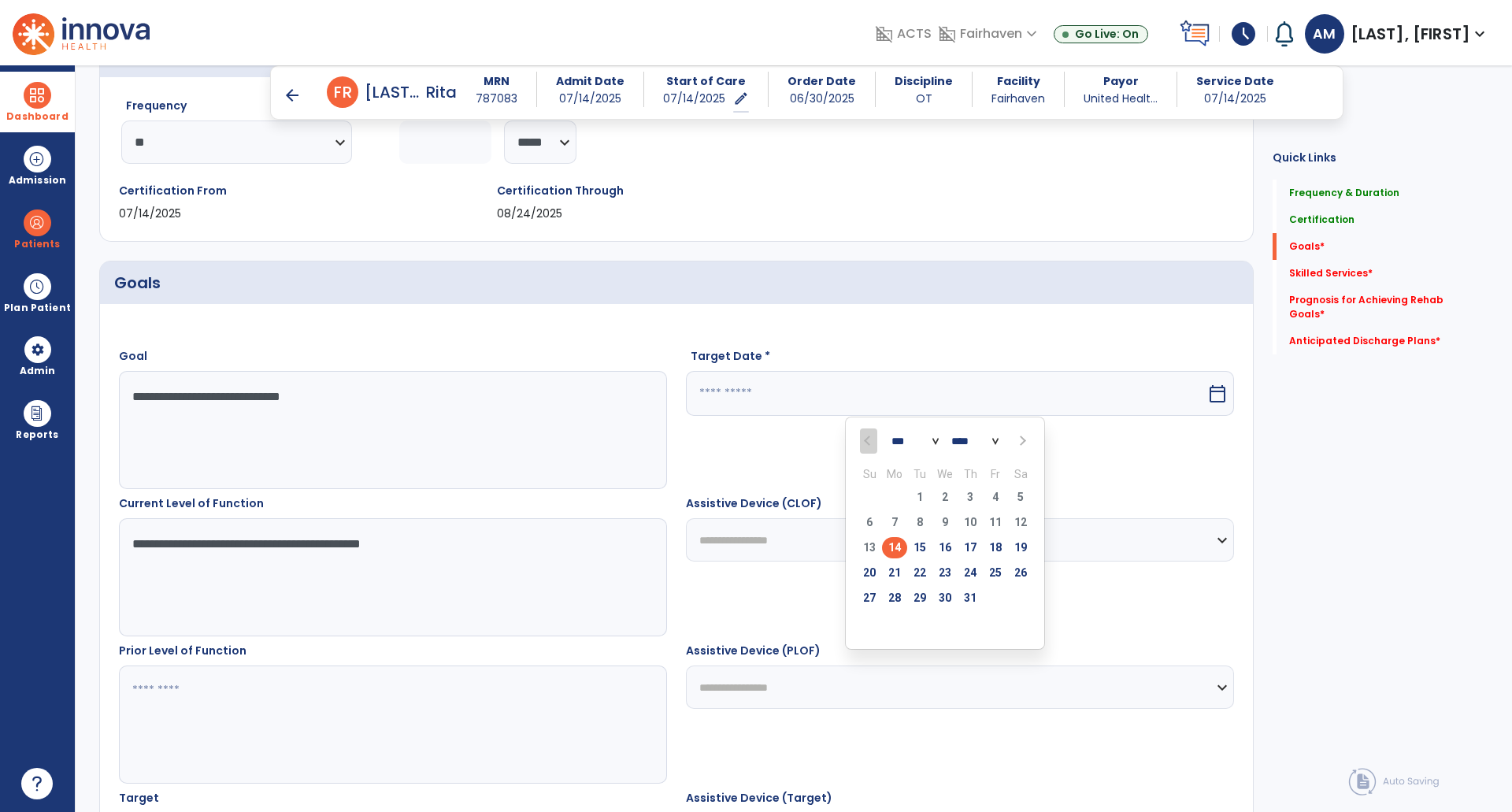 click at bounding box center (1021, 441) 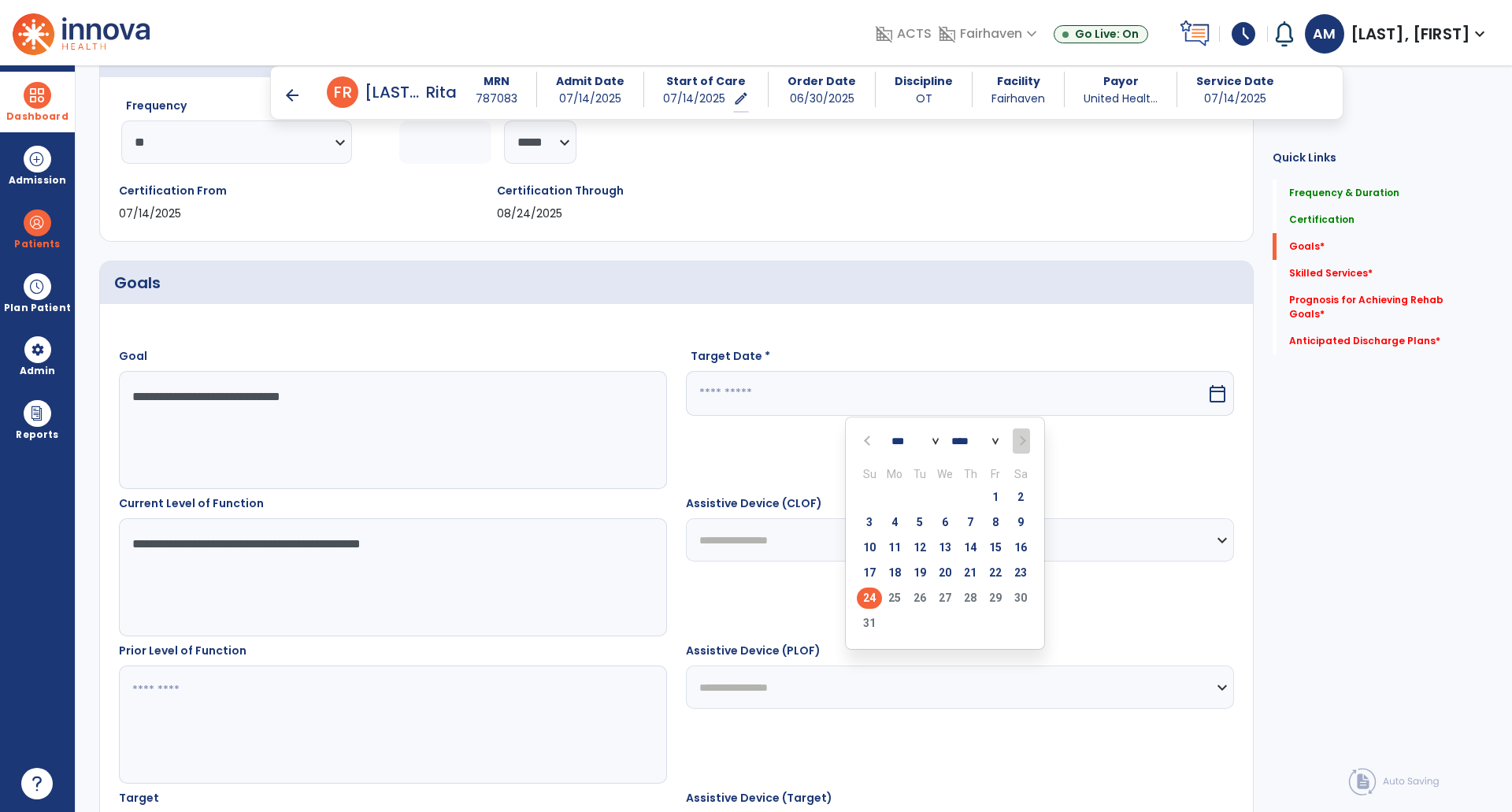 click on "24" at bounding box center (869, 598) 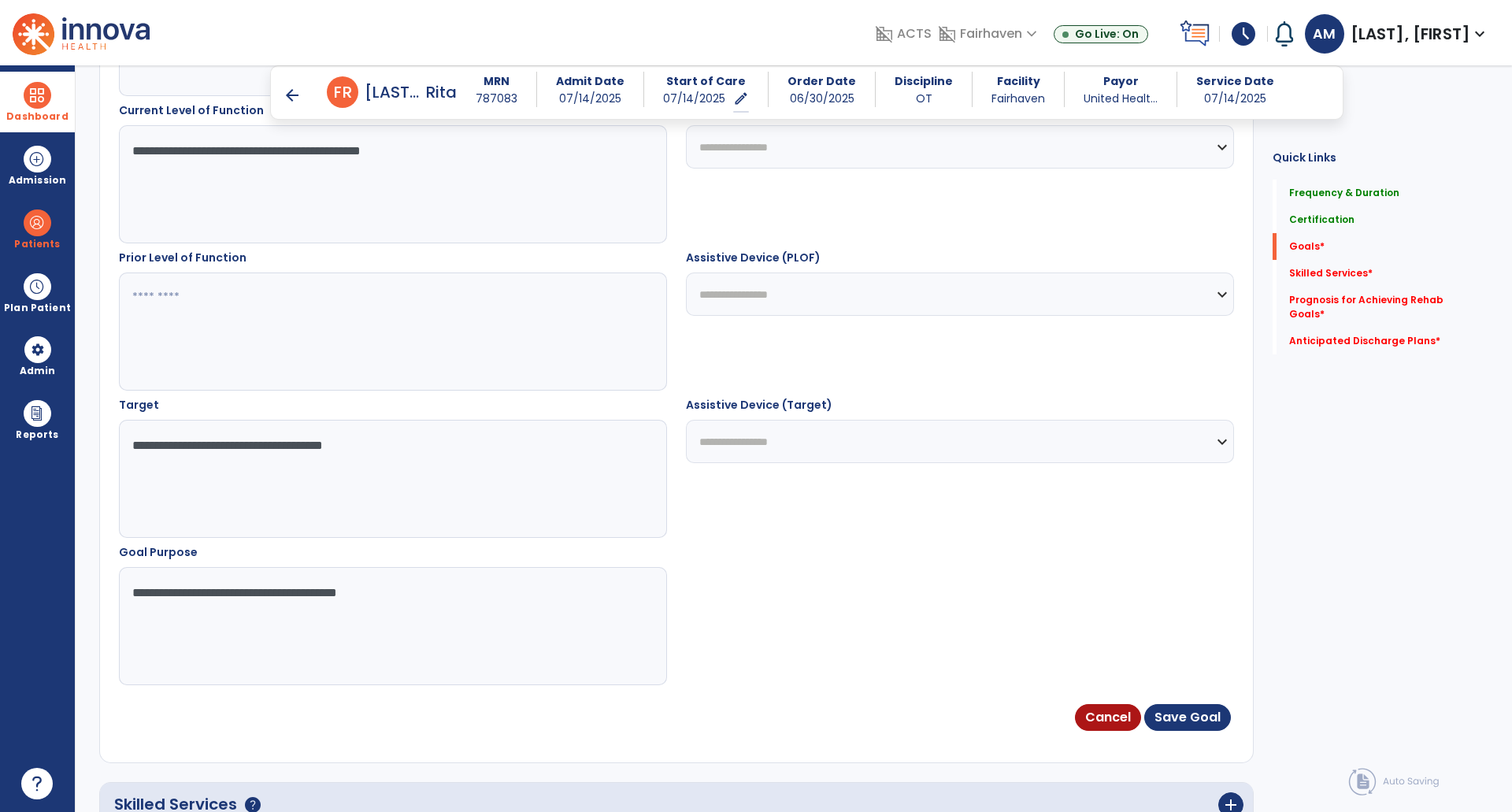 scroll, scrollTop: 631, scrollLeft: 0, axis: vertical 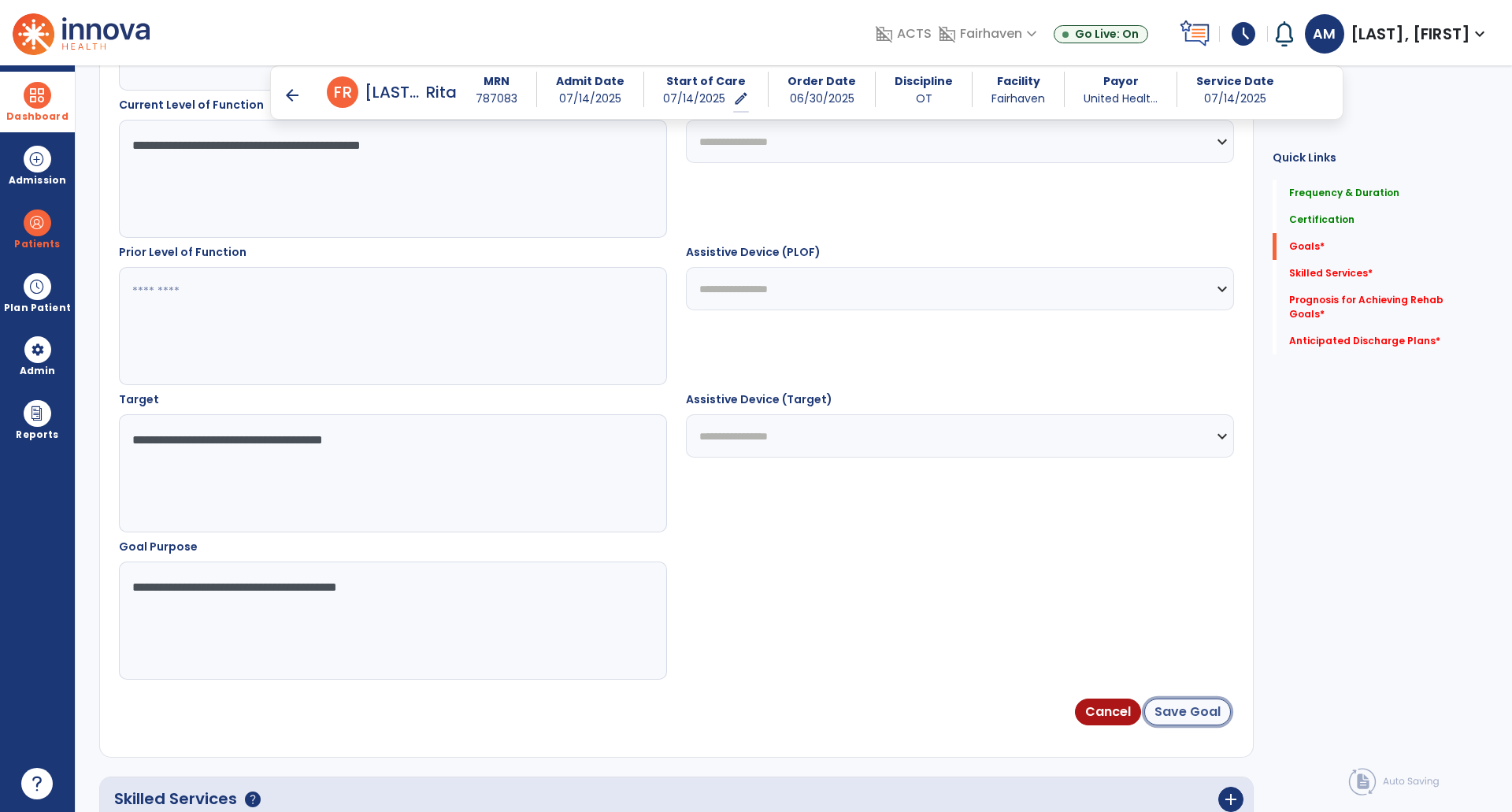 click on "Save Goal" at bounding box center [1188, 712] 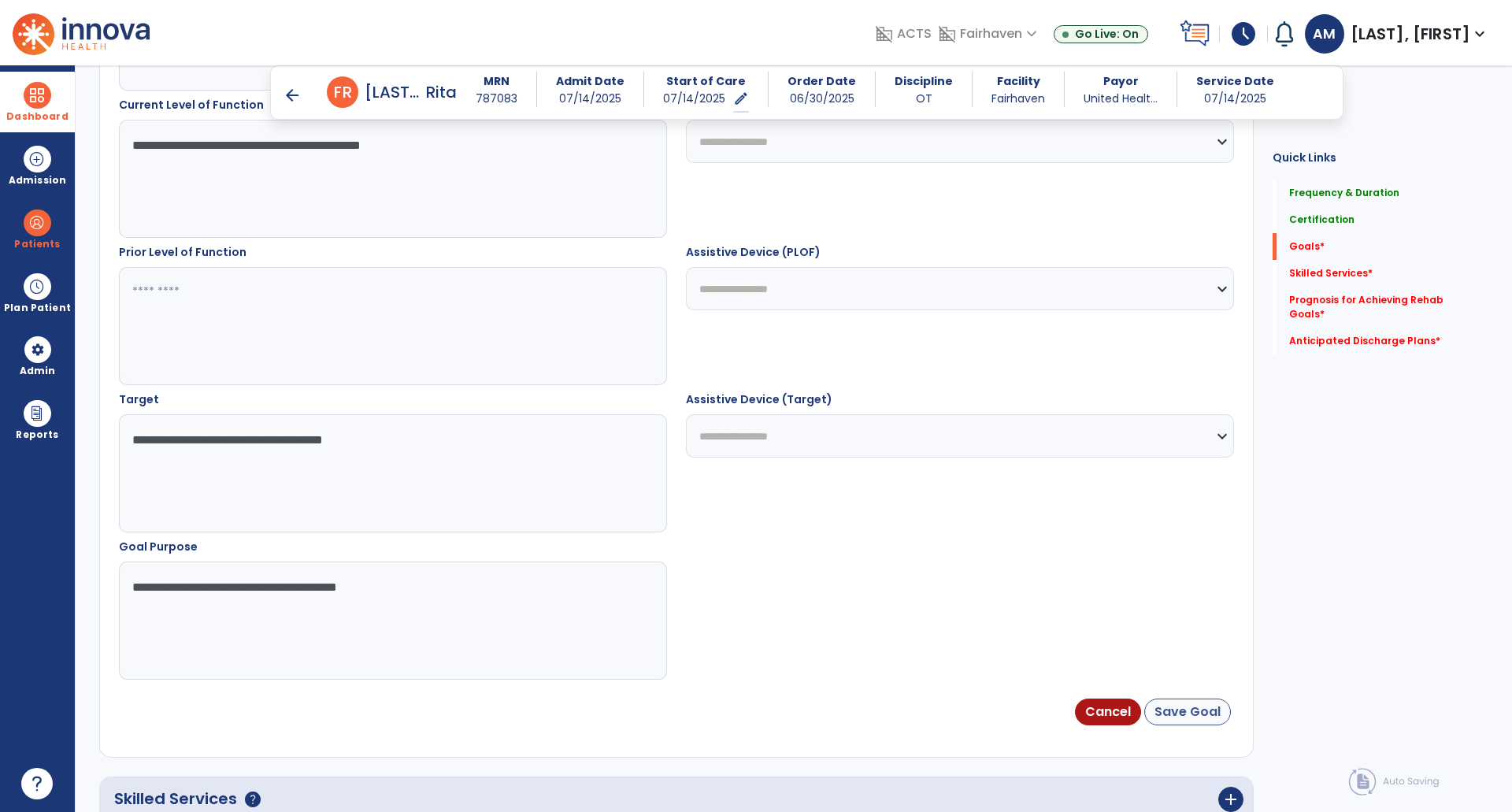 scroll, scrollTop: 0, scrollLeft: 0, axis: both 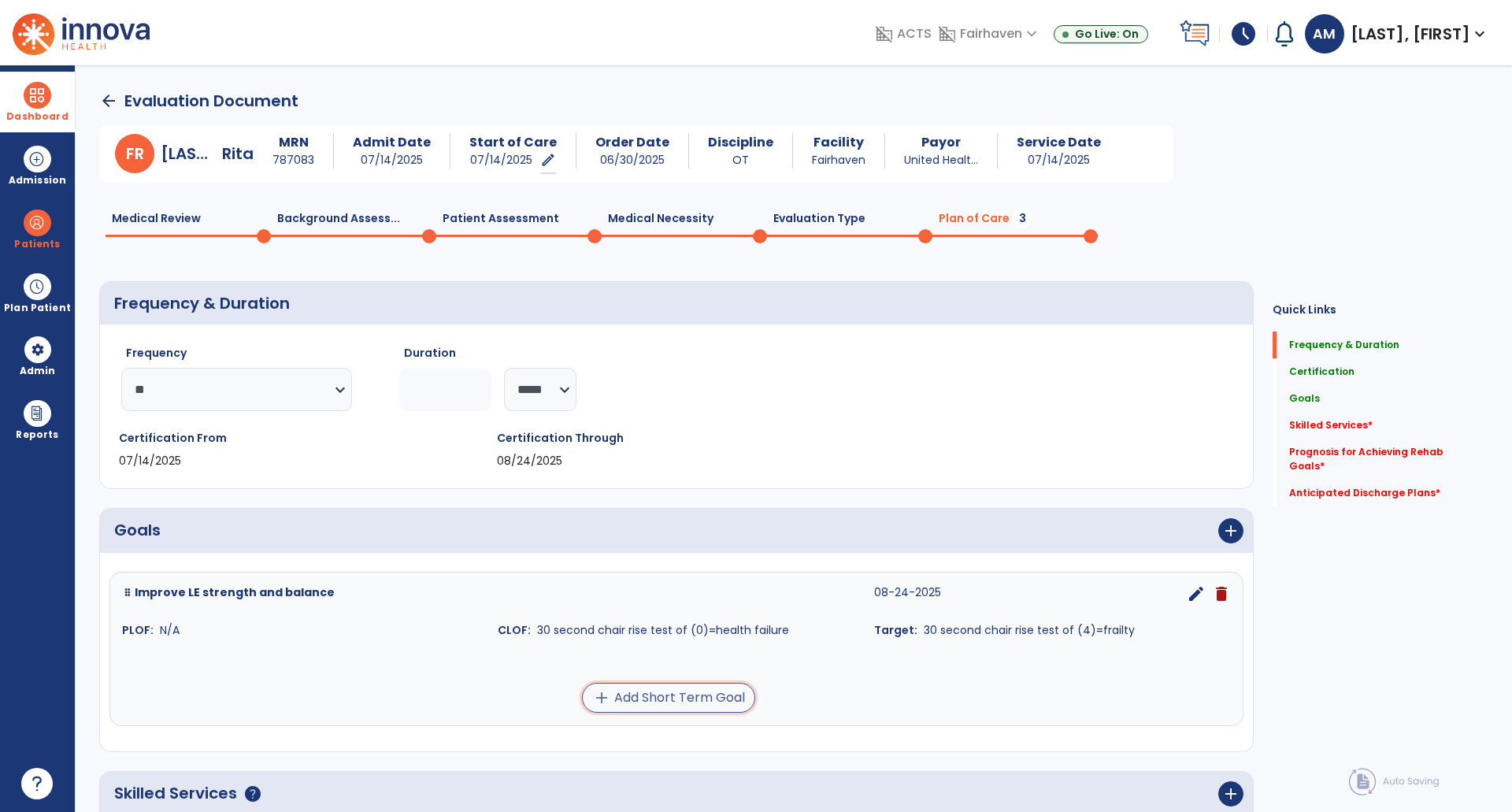 click on "add  Add Short Term Goal" at bounding box center [669, 698] 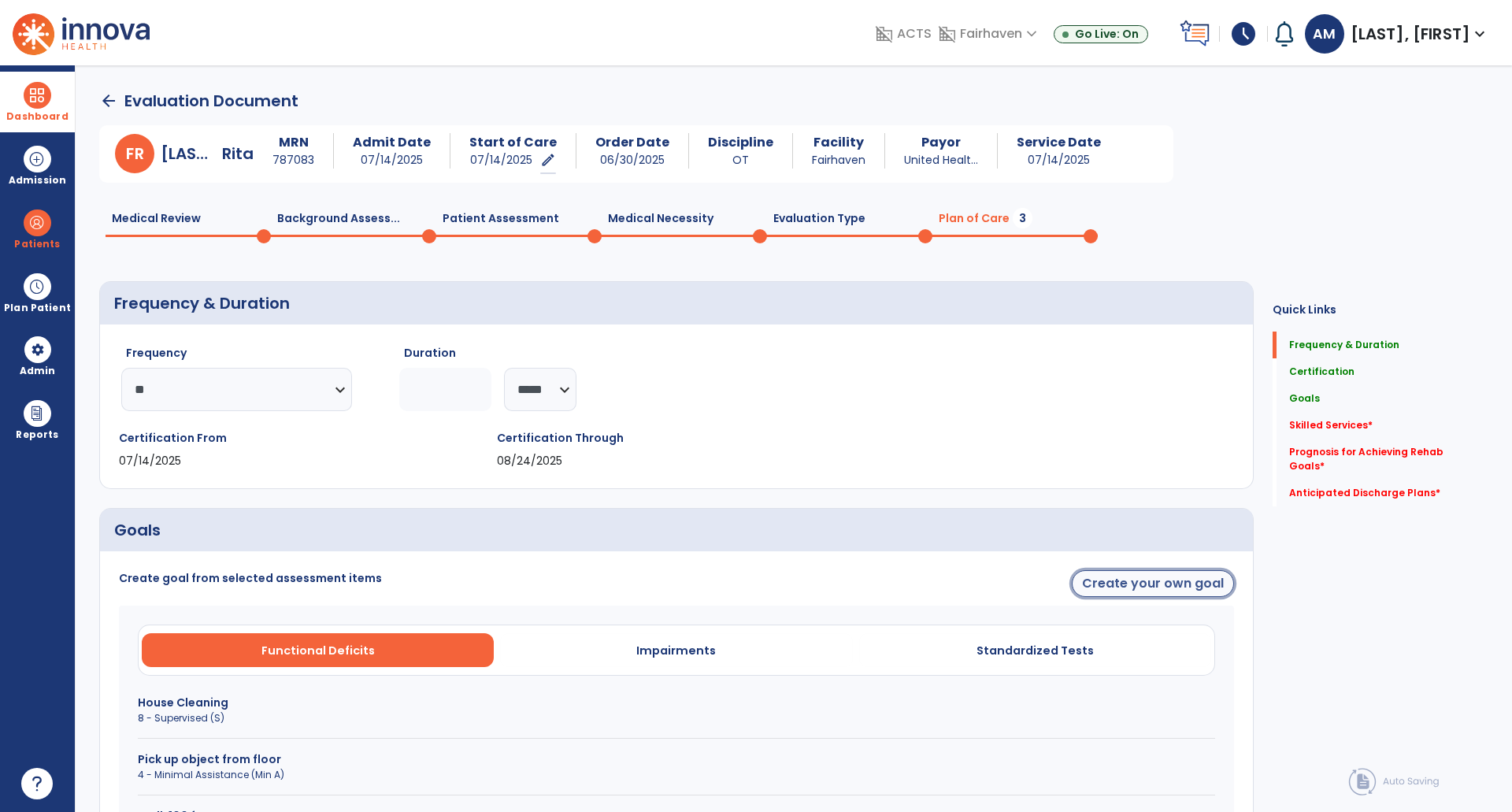 click on "Create your own goal" at bounding box center (1153, 584) 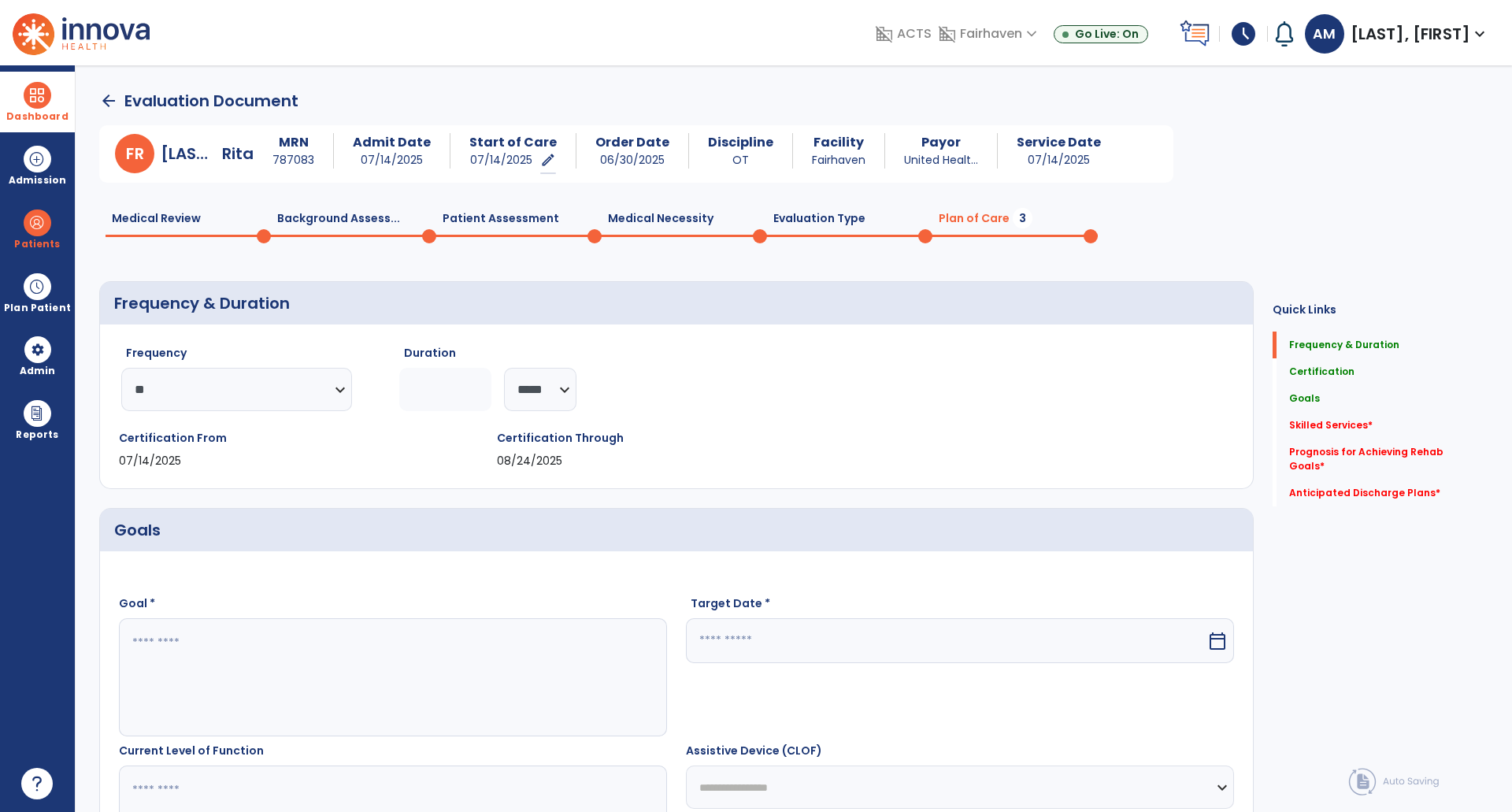click at bounding box center (392, 677) 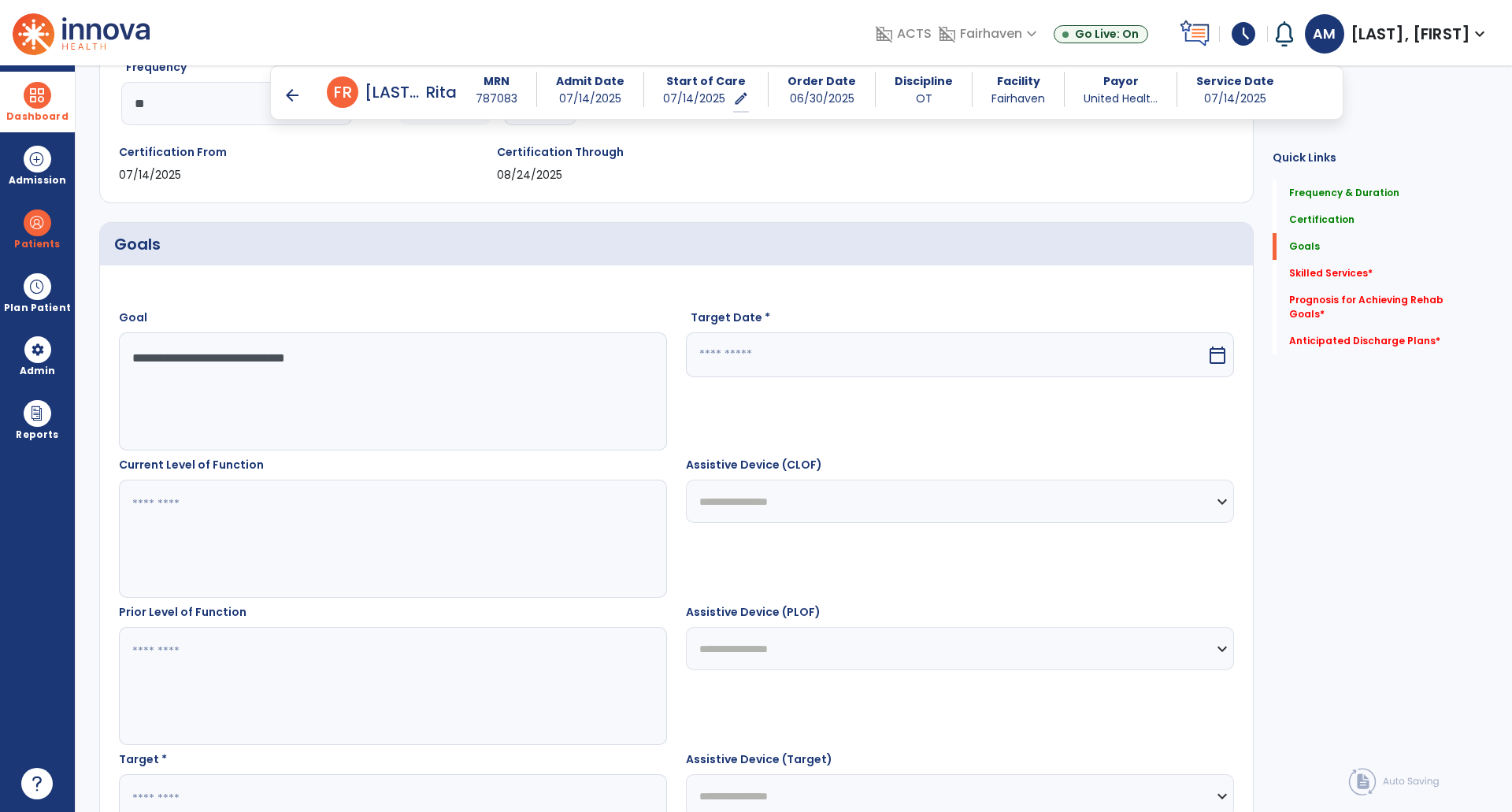 scroll, scrollTop: 276, scrollLeft: 0, axis: vertical 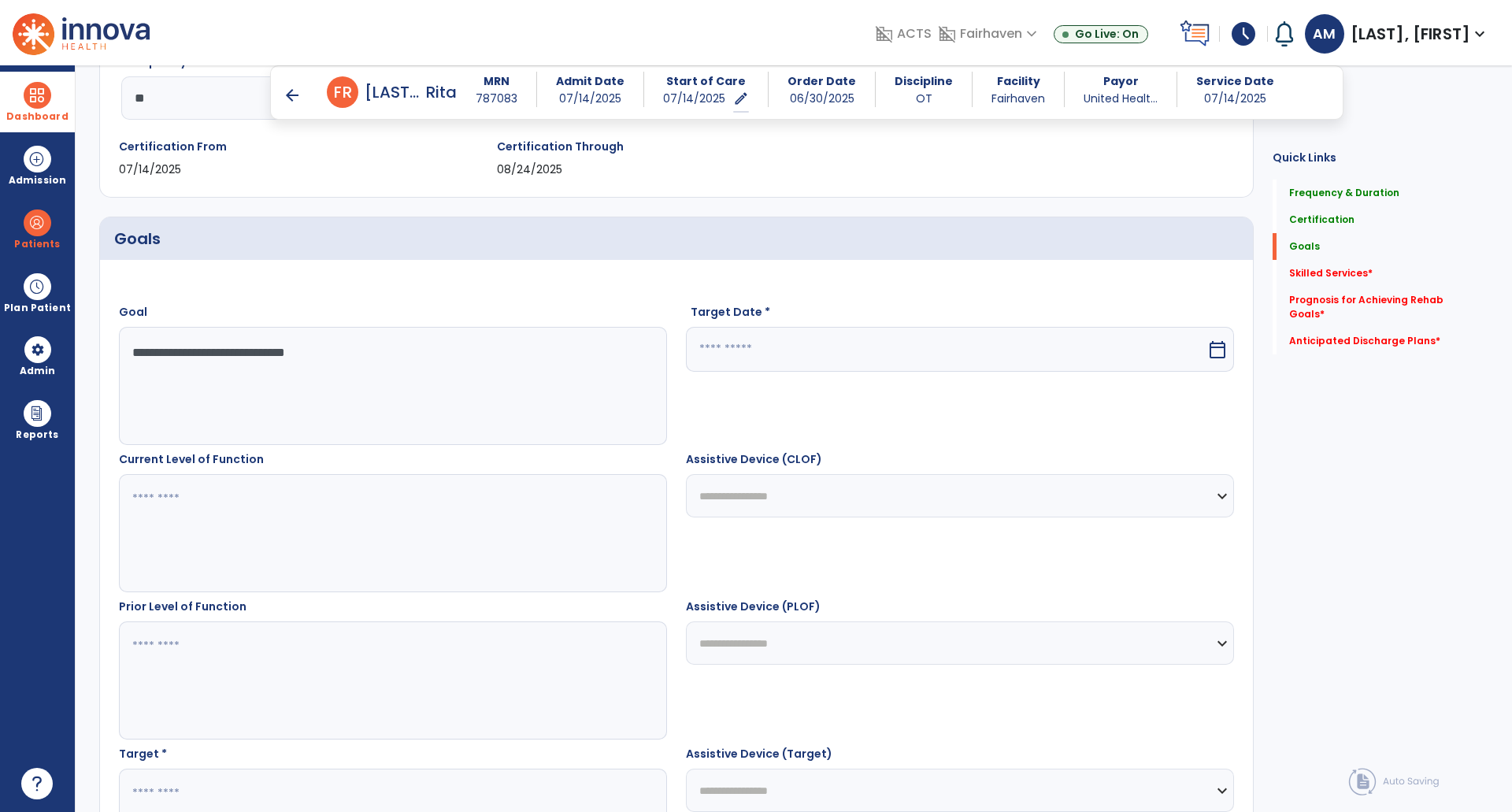 type on "**********" 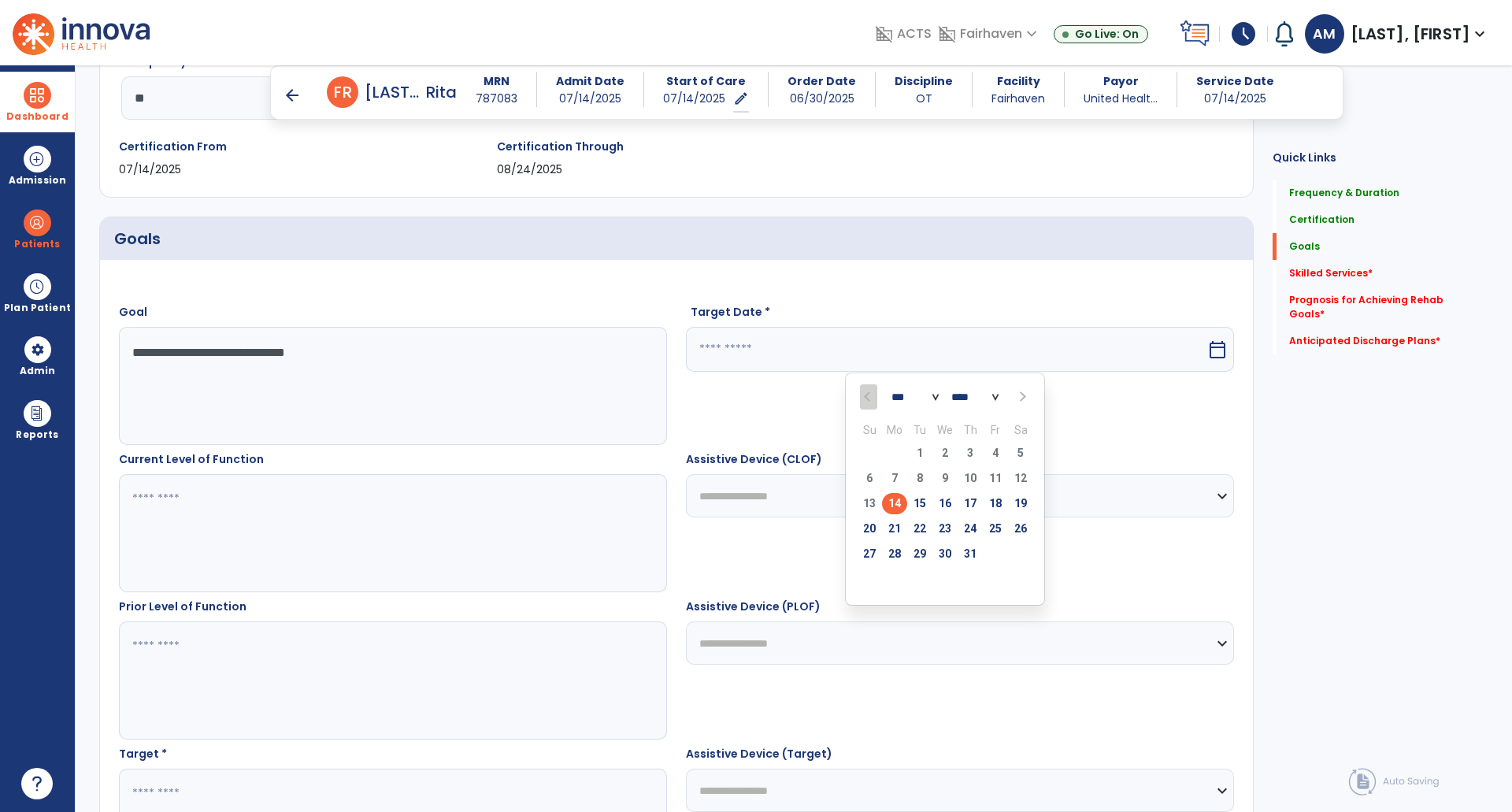 click at bounding box center (1021, 397) 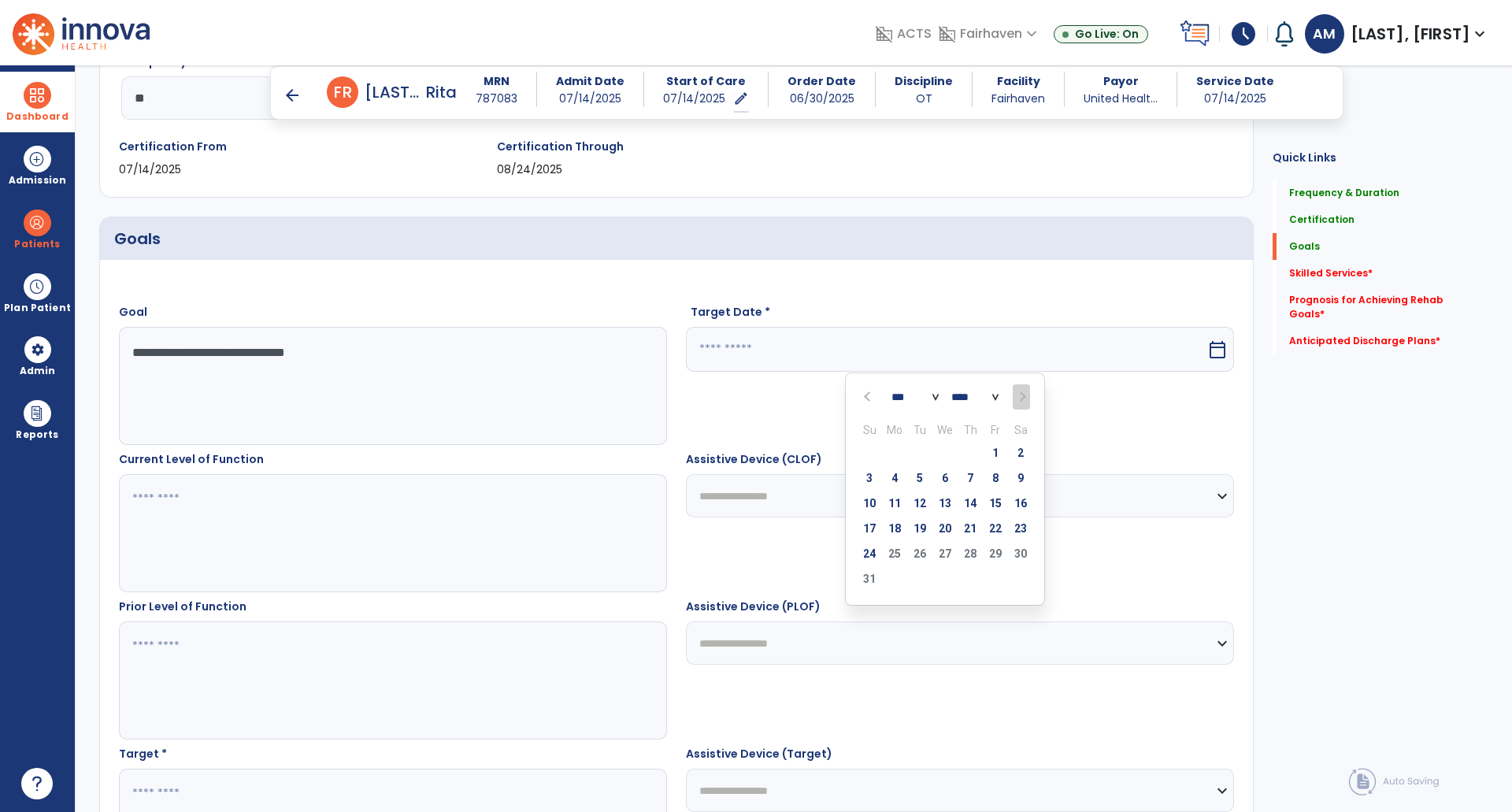 click on "[NUMBER]   [NUMBER]   [NUMBER]   [NUMBER]   [NUMBER]   [NUMBER]   [NUMBER]" at bounding box center [945, 556] 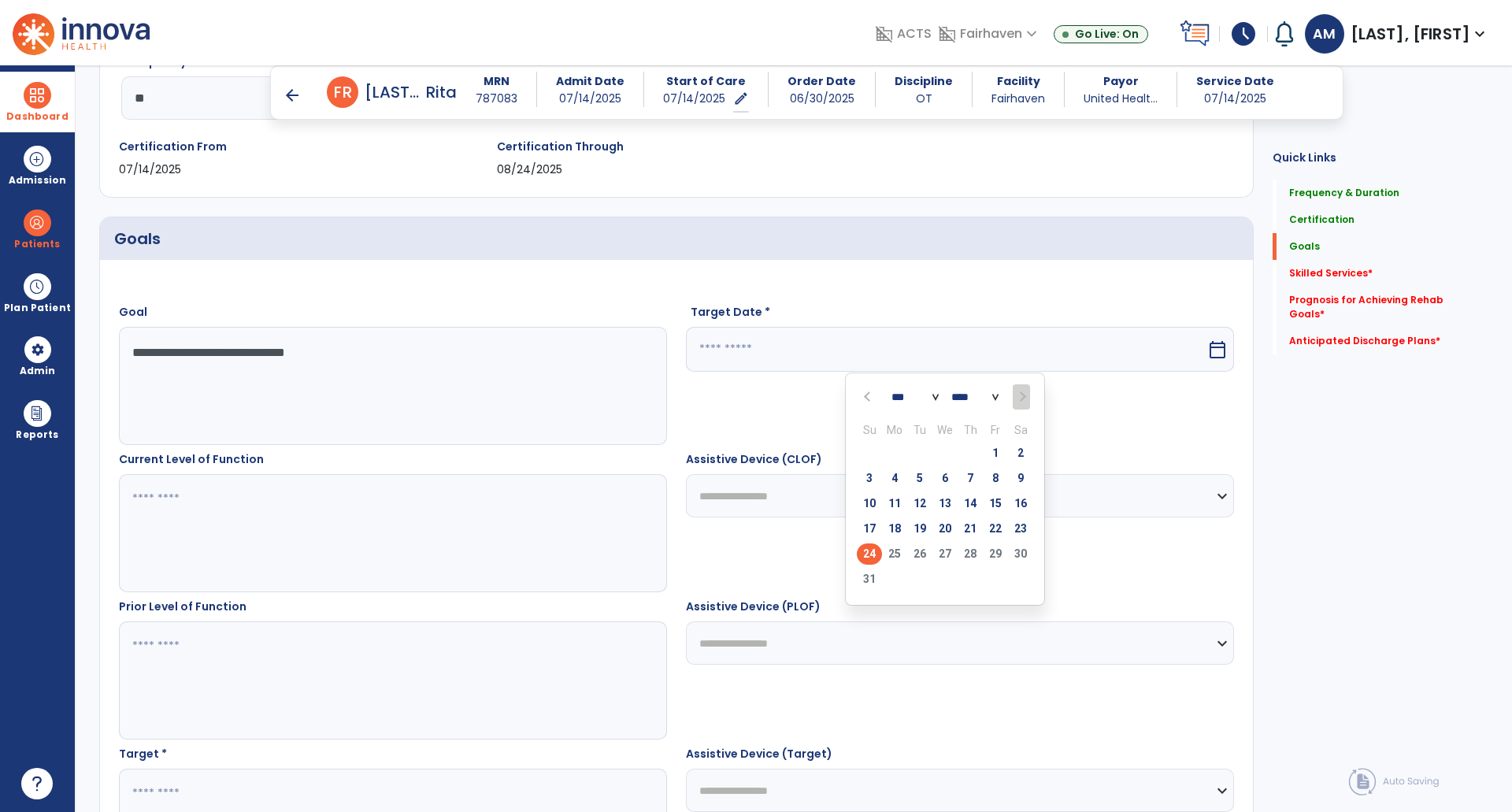 click on "24" at bounding box center [869, 554] 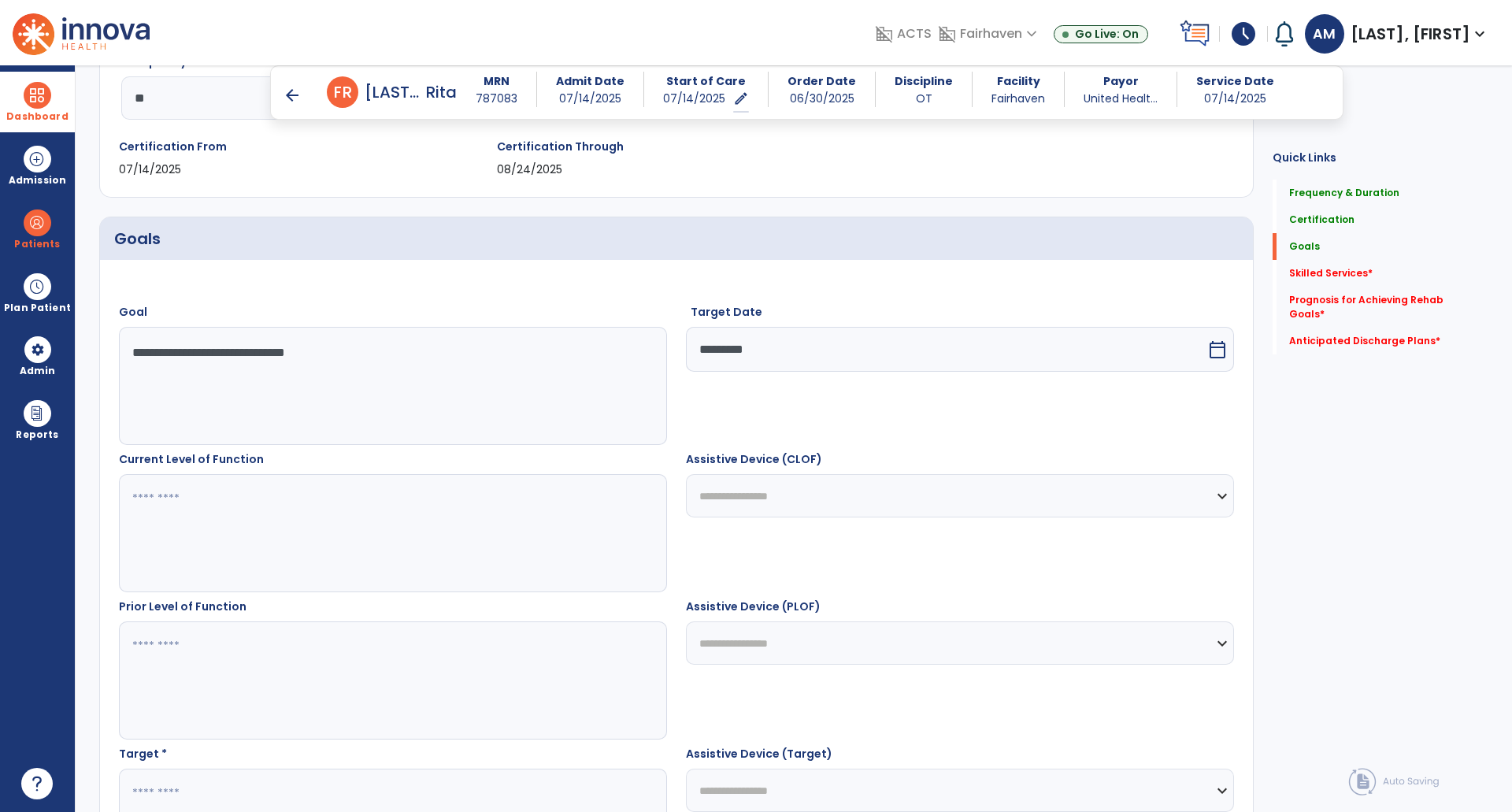 click at bounding box center (392, 533) 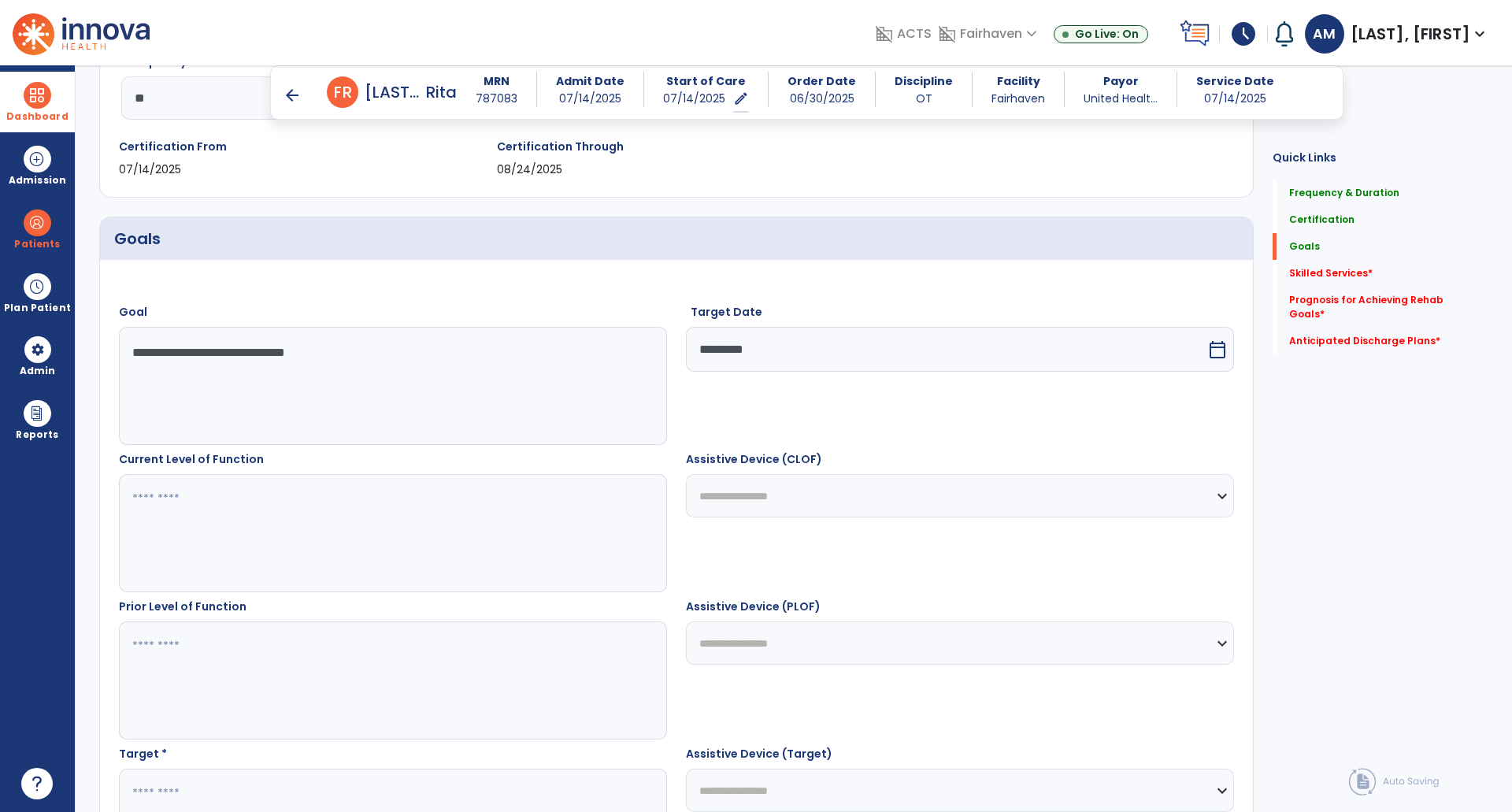 click at bounding box center (392, 533) 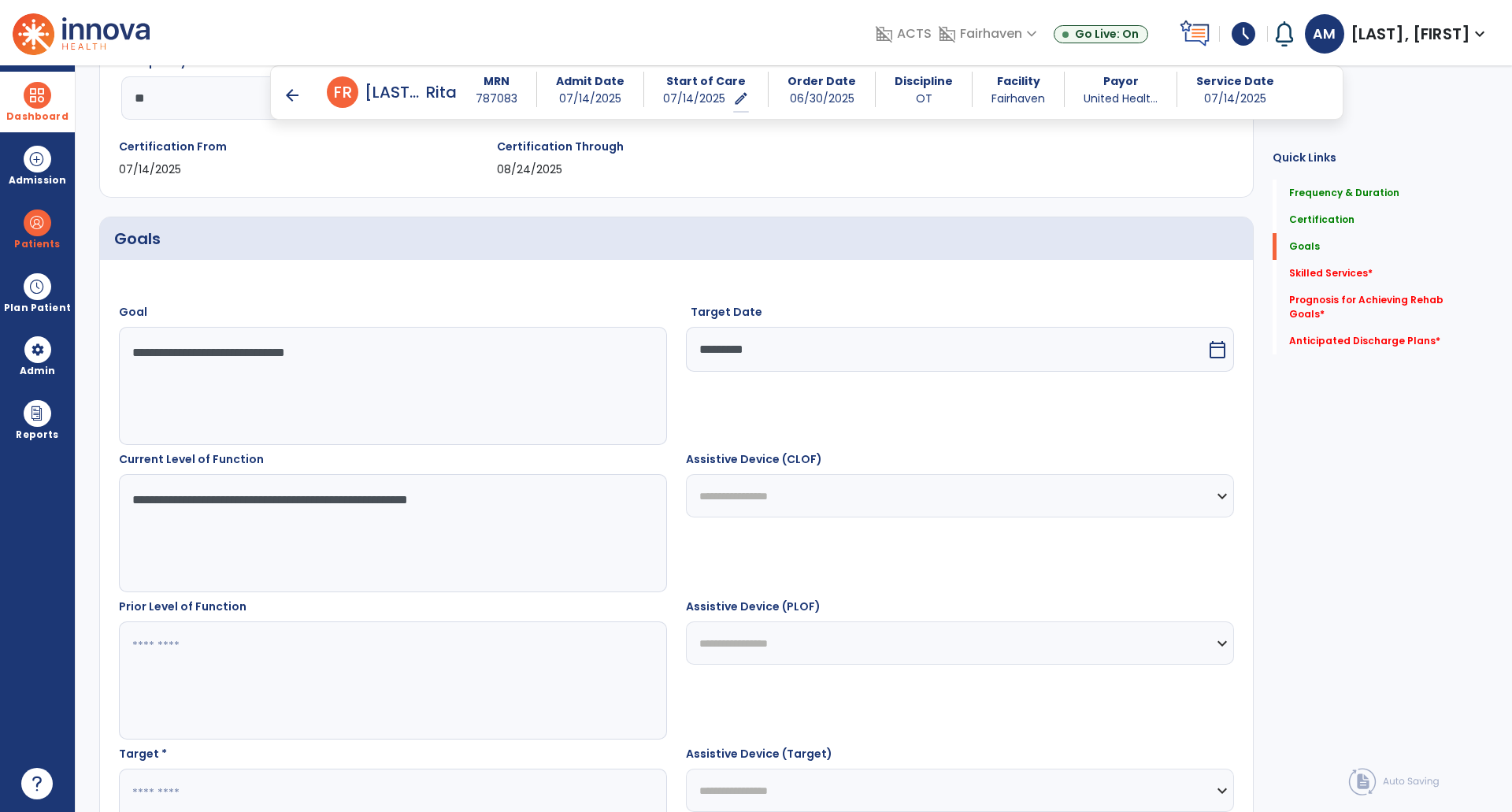 click on "**********" at bounding box center (392, 533) 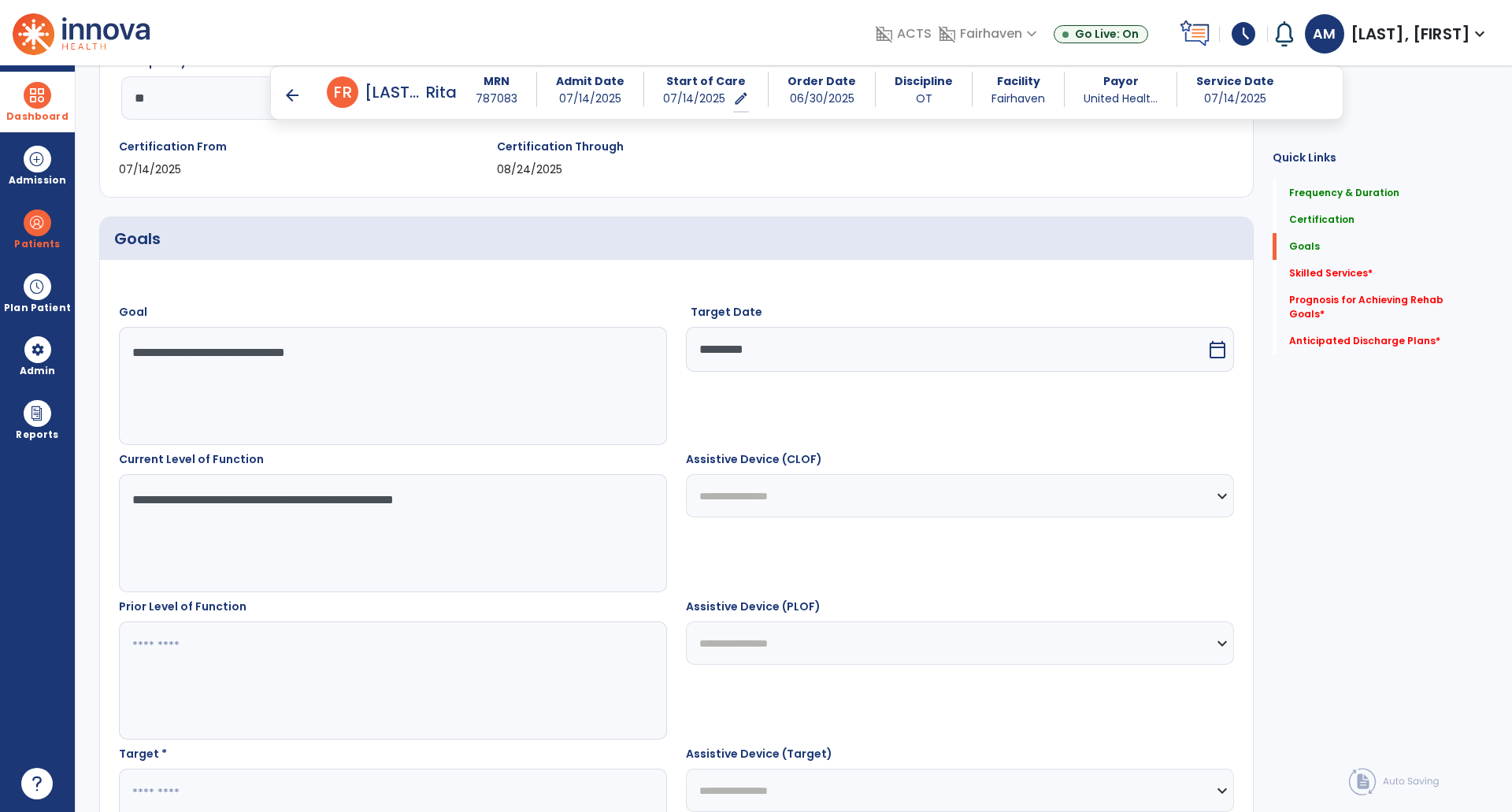 click on "**********" at bounding box center (392, 533) 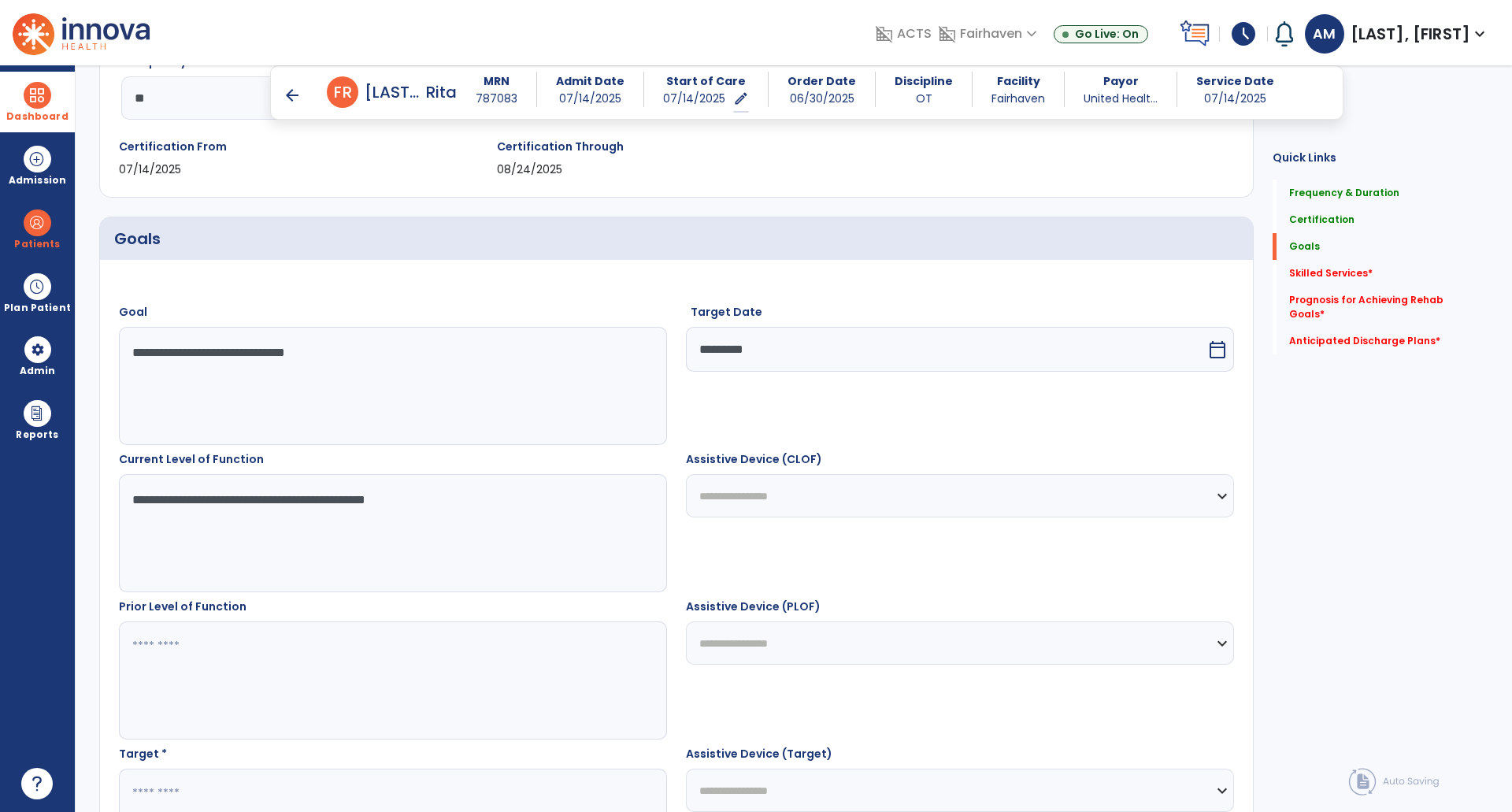 type on "**********" 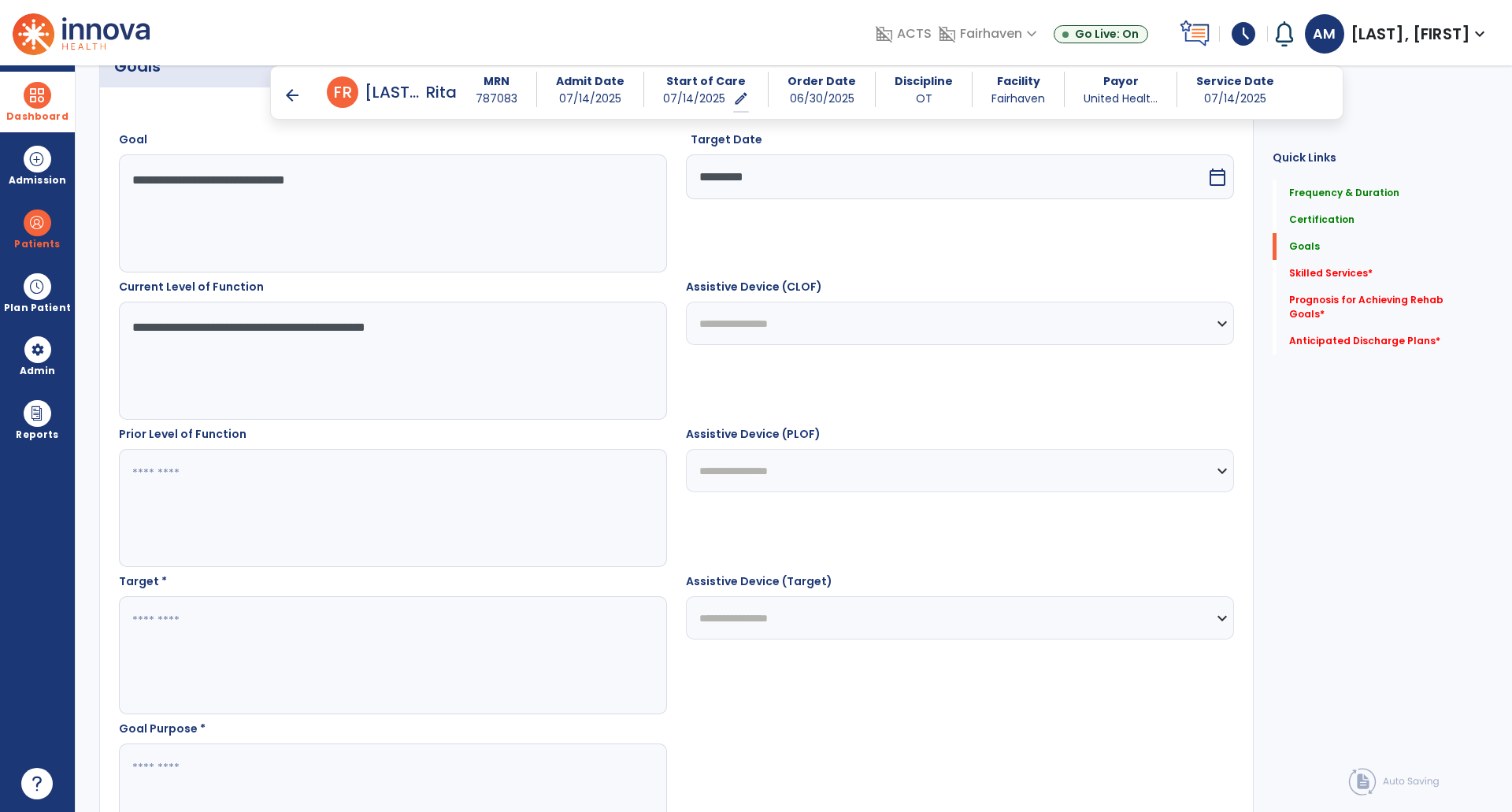 scroll, scrollTop: 465, scrollLeft: 0, axis: vertical 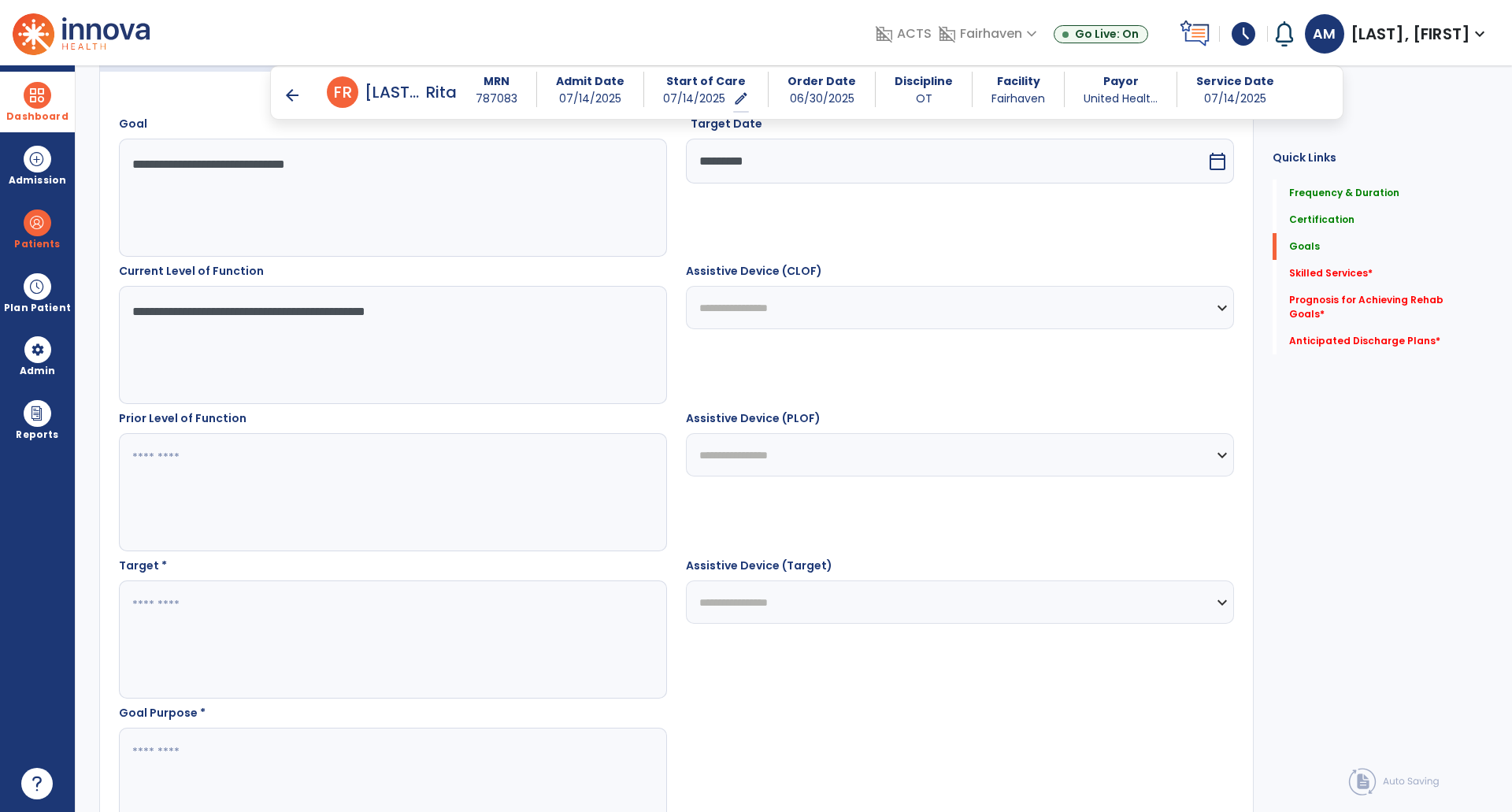 click at bounding box center [392, 640] 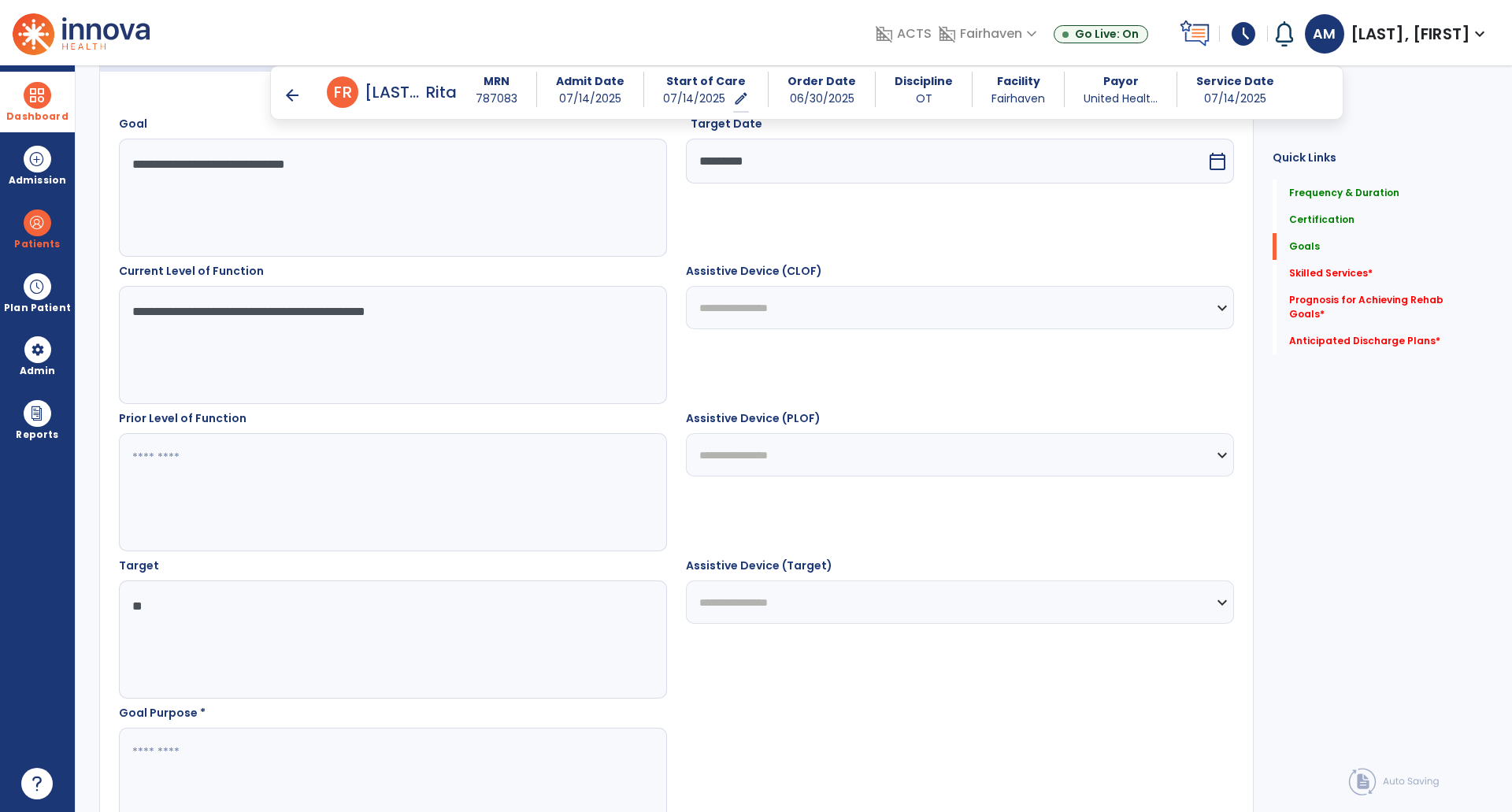 type on "*" 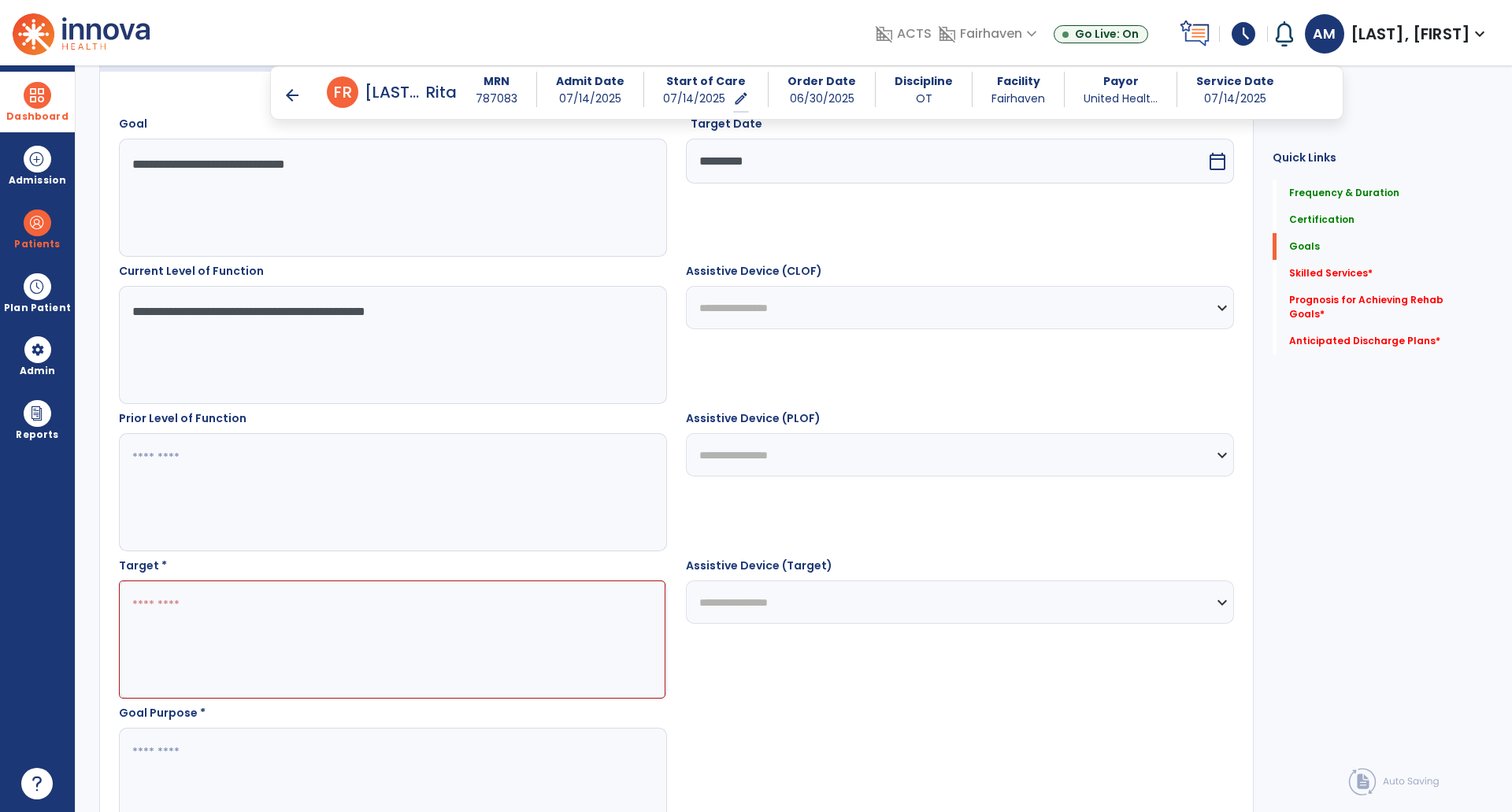paste on "**********" 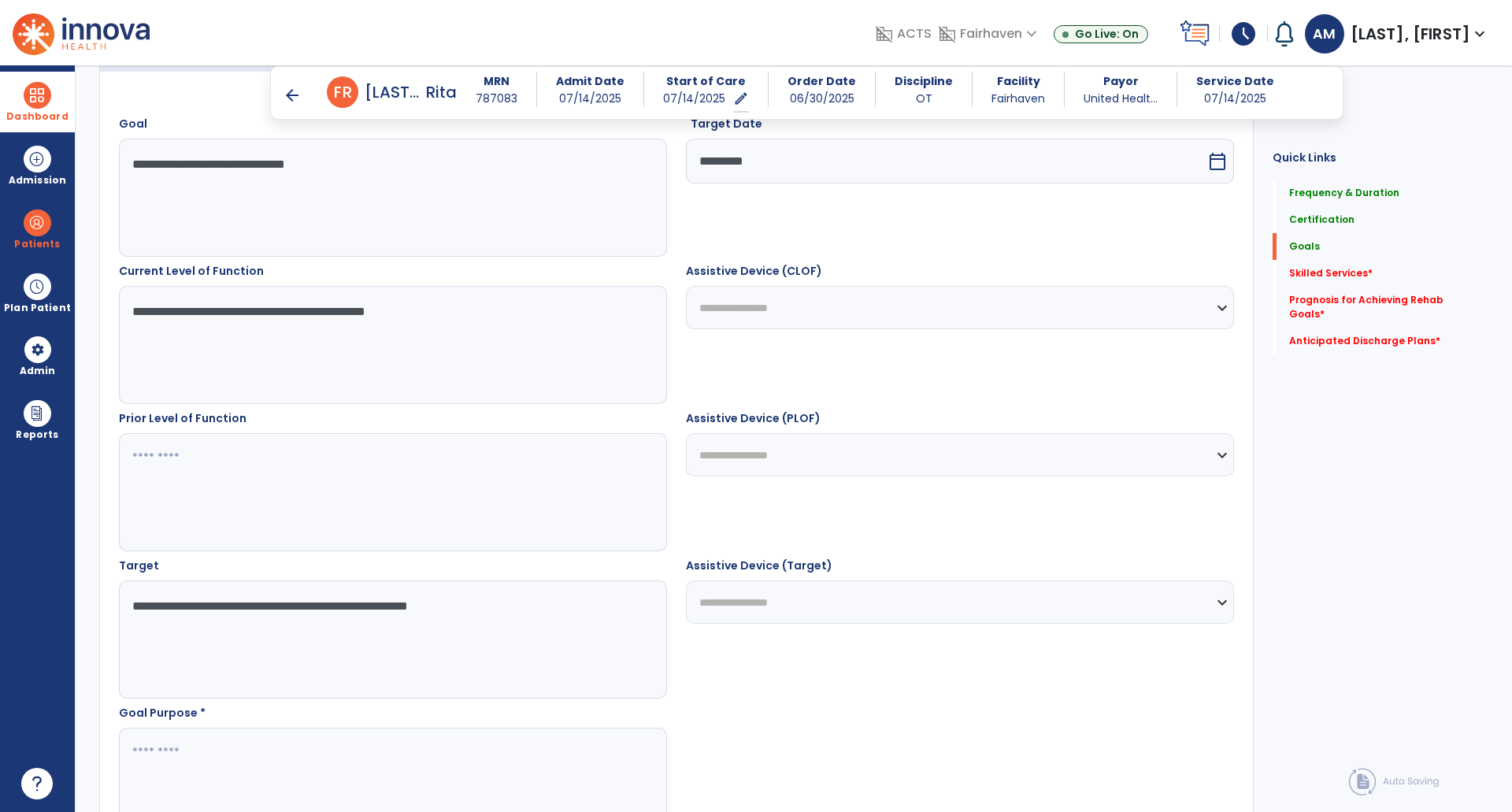 click on "**********" at bounding box center (392, 640) 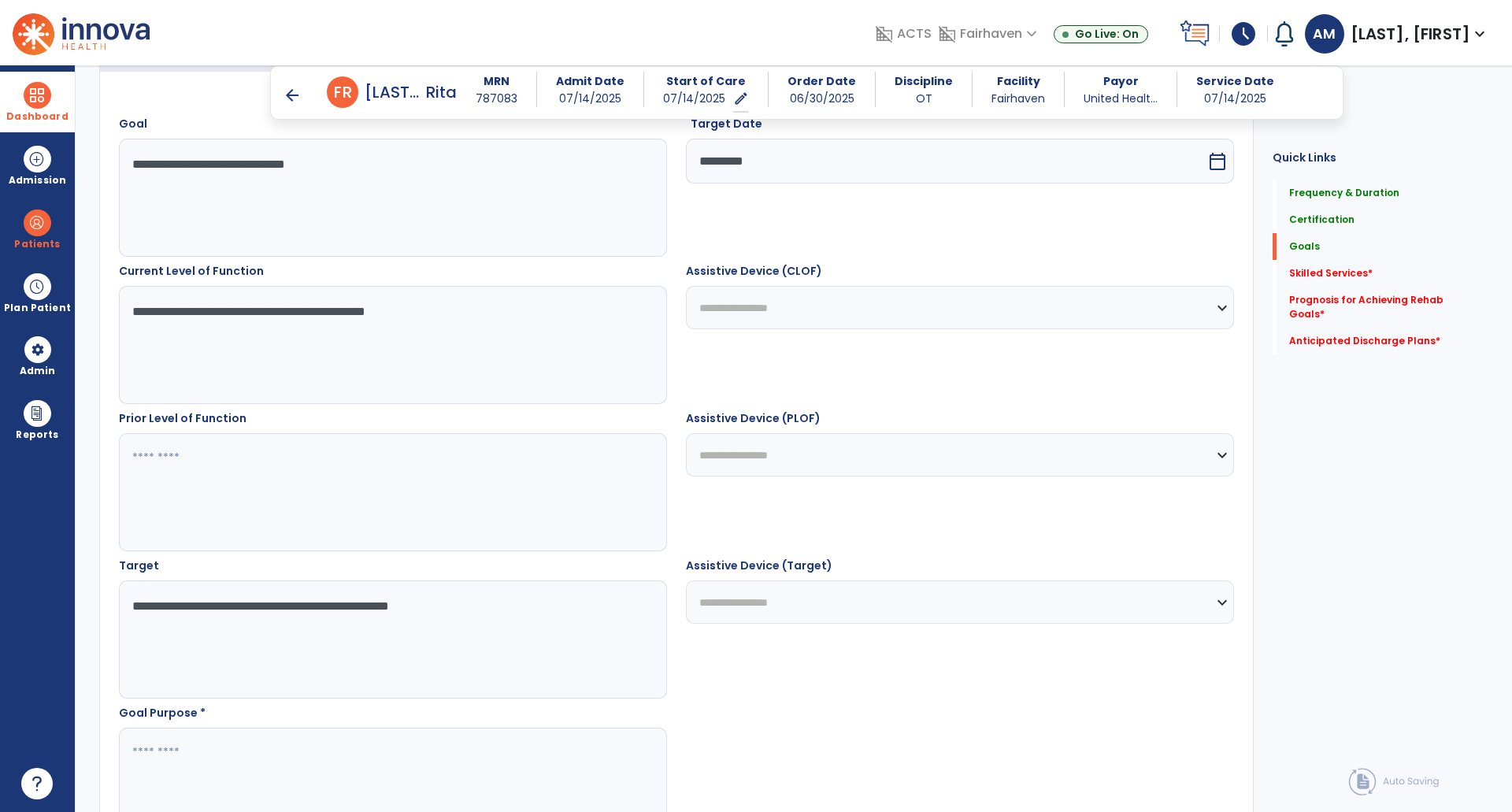 click on "**********" at bounding box center (392, 640) 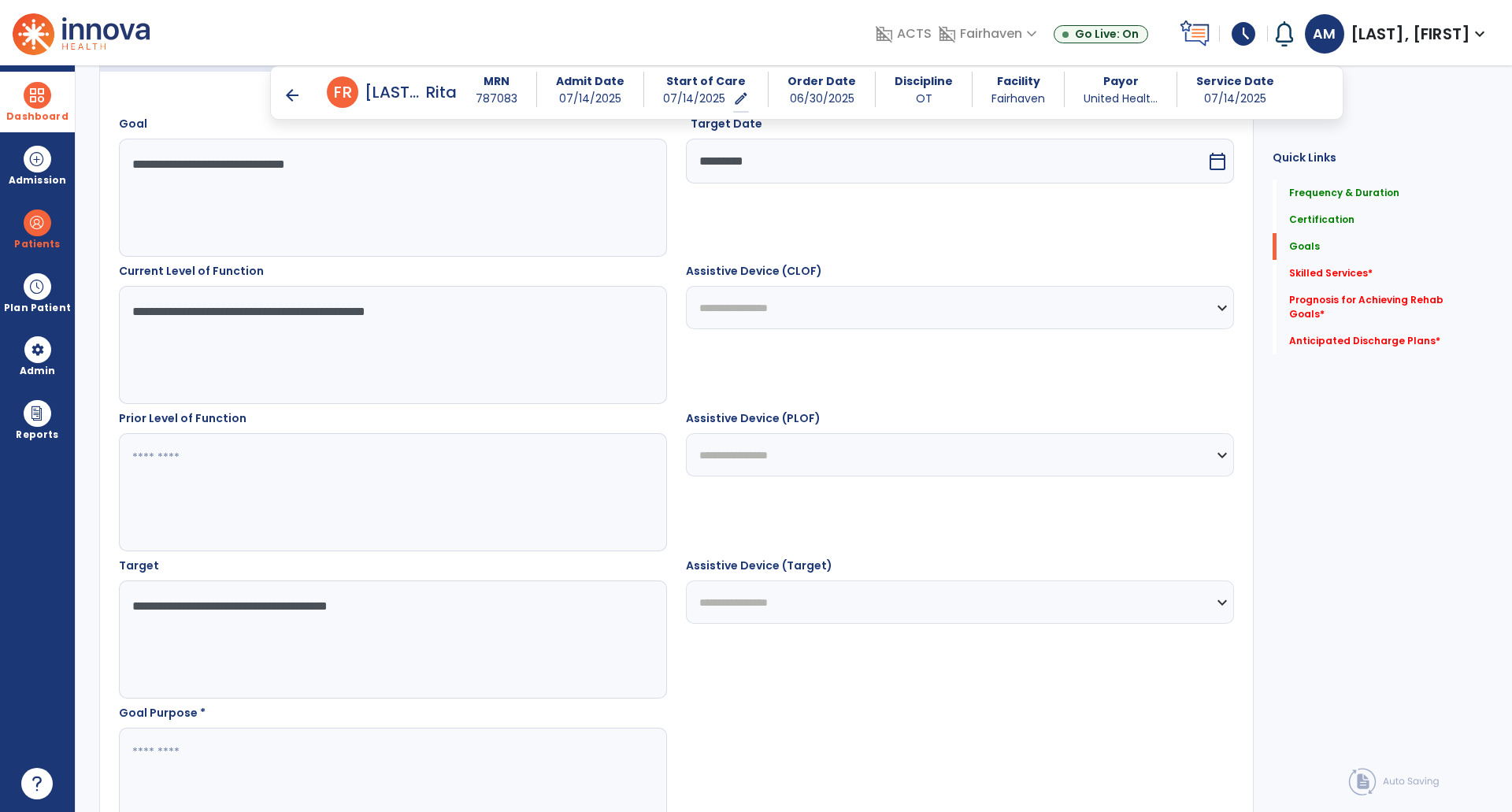 type on "**********" 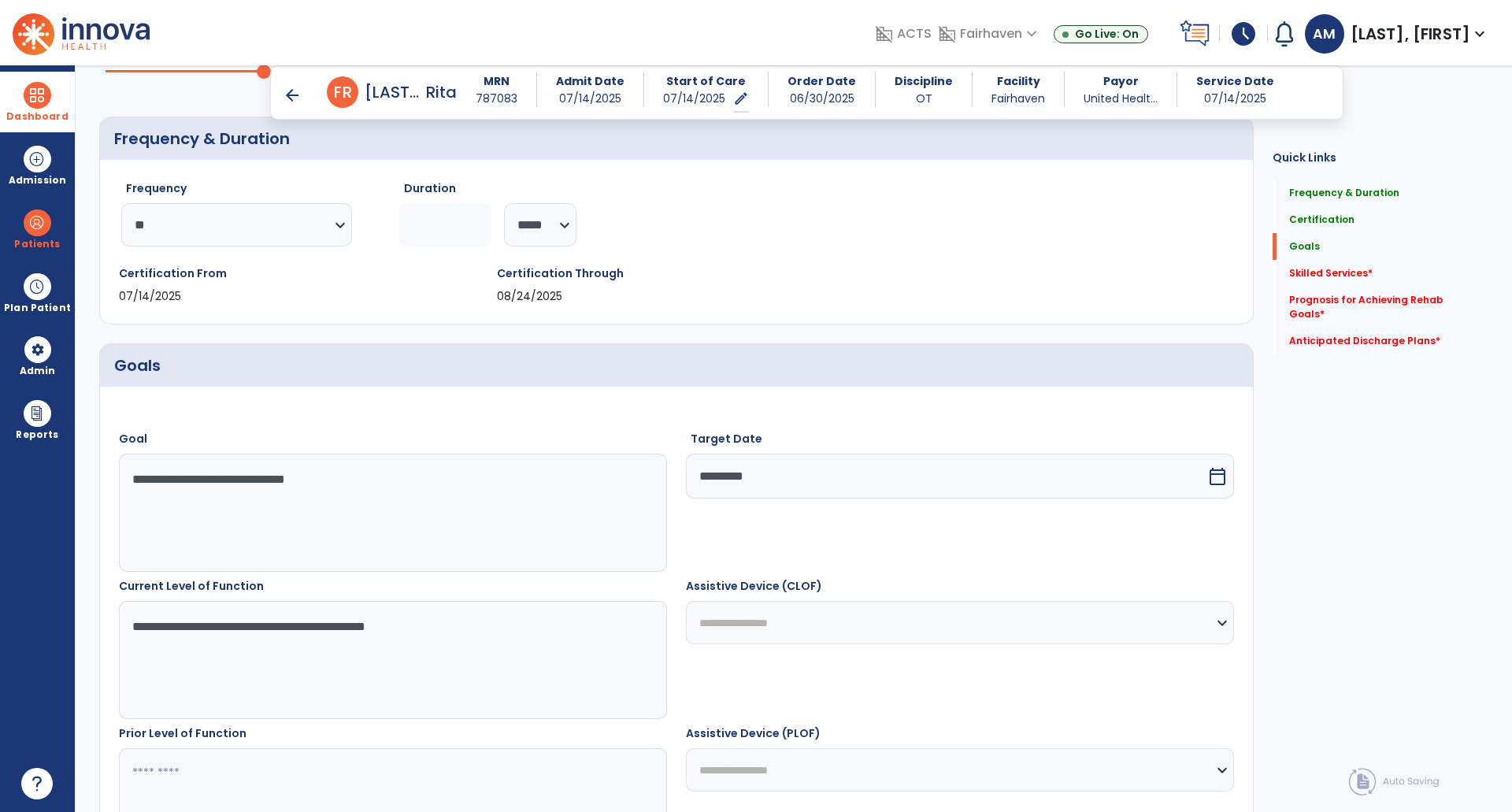 scroll, scrollTop: 131, scrollLeft: 0, axis: vertical 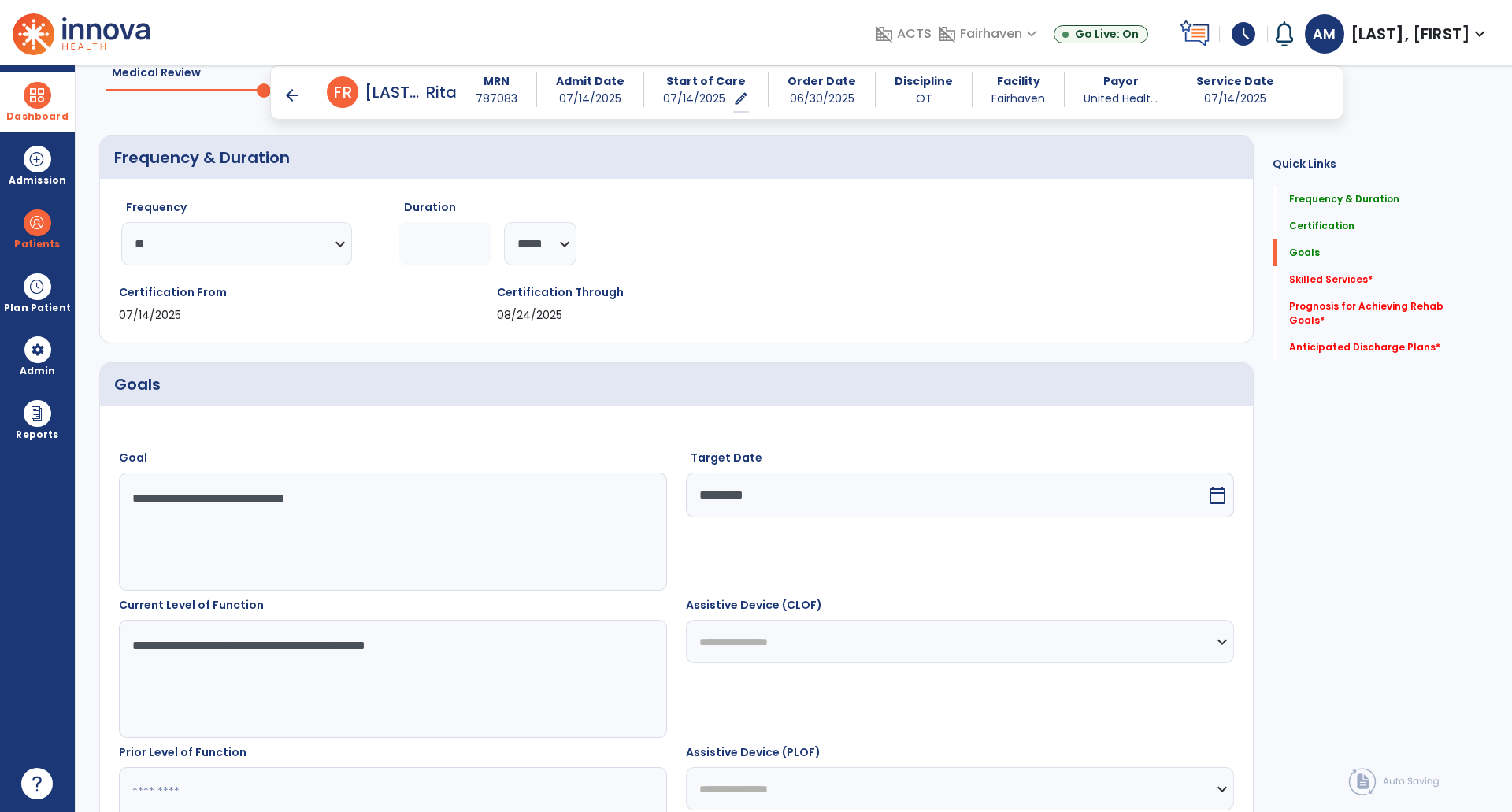 type on "**********" 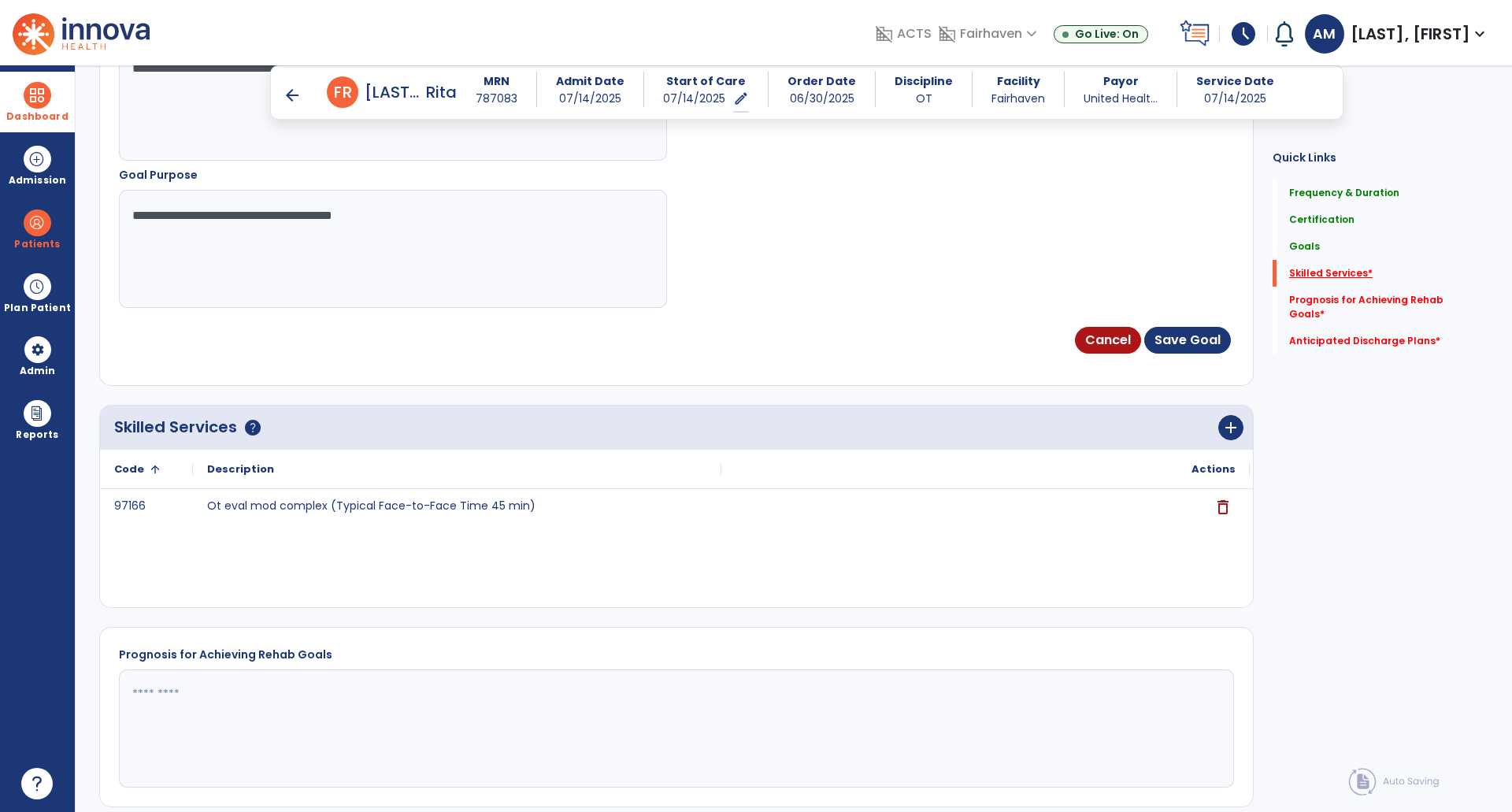 scroll, scrollTop: 1071, scrollLeft: 0, axis: vertical 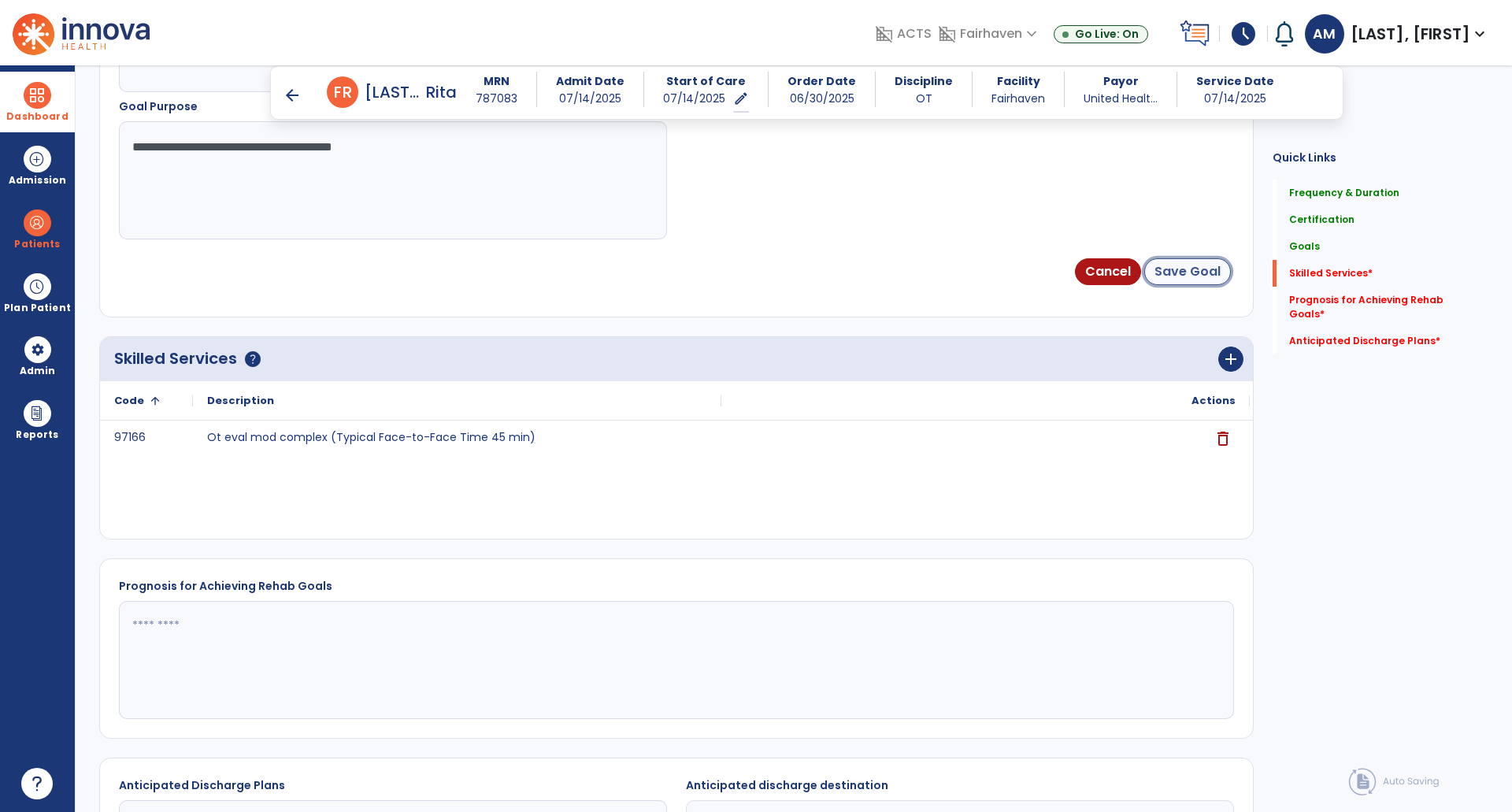 click on "Save Goal" at bounding box center (1188, 272) 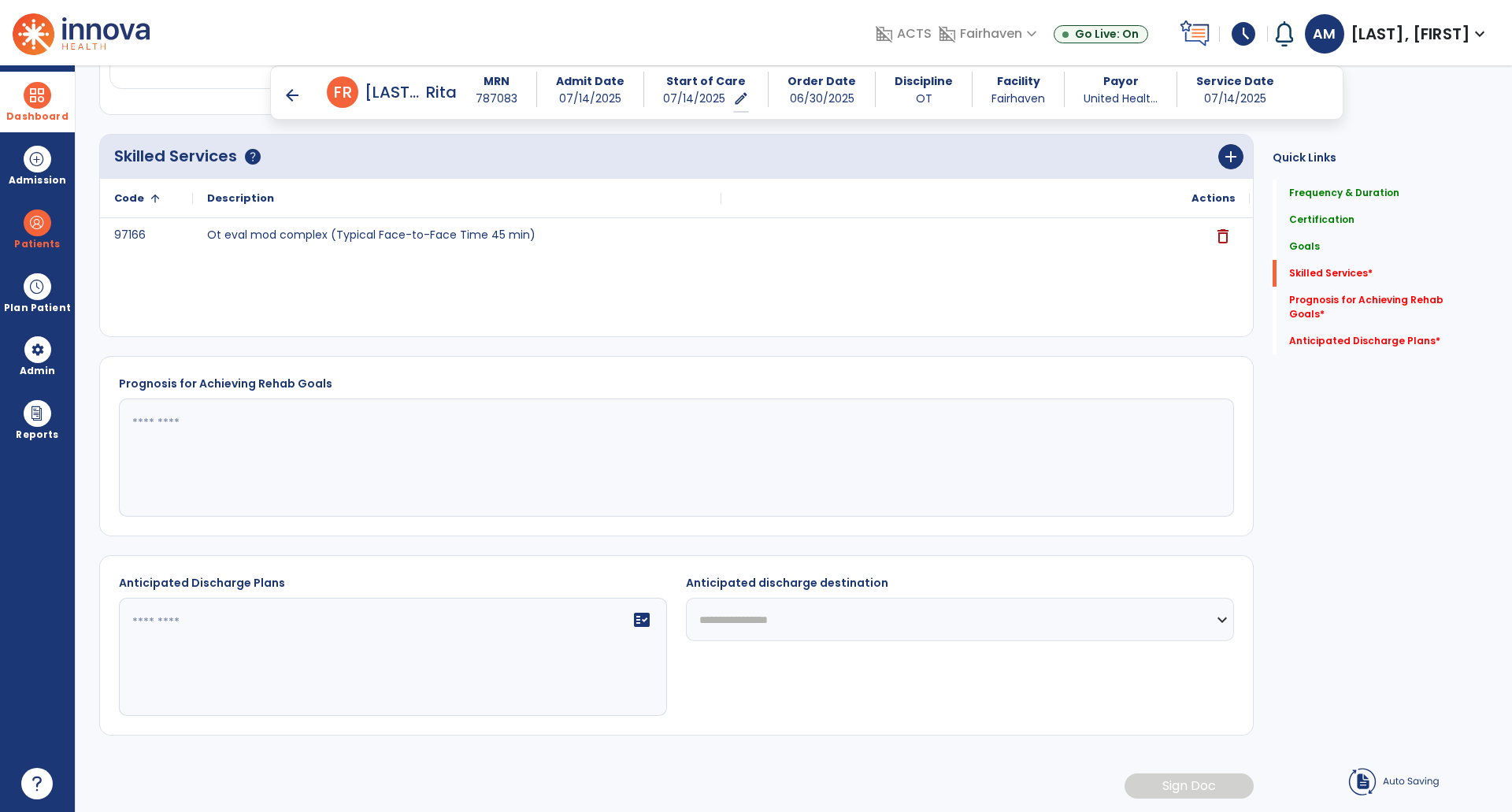 scroll, scrollTop: 221, scrollLeft: 0, axis: vertical 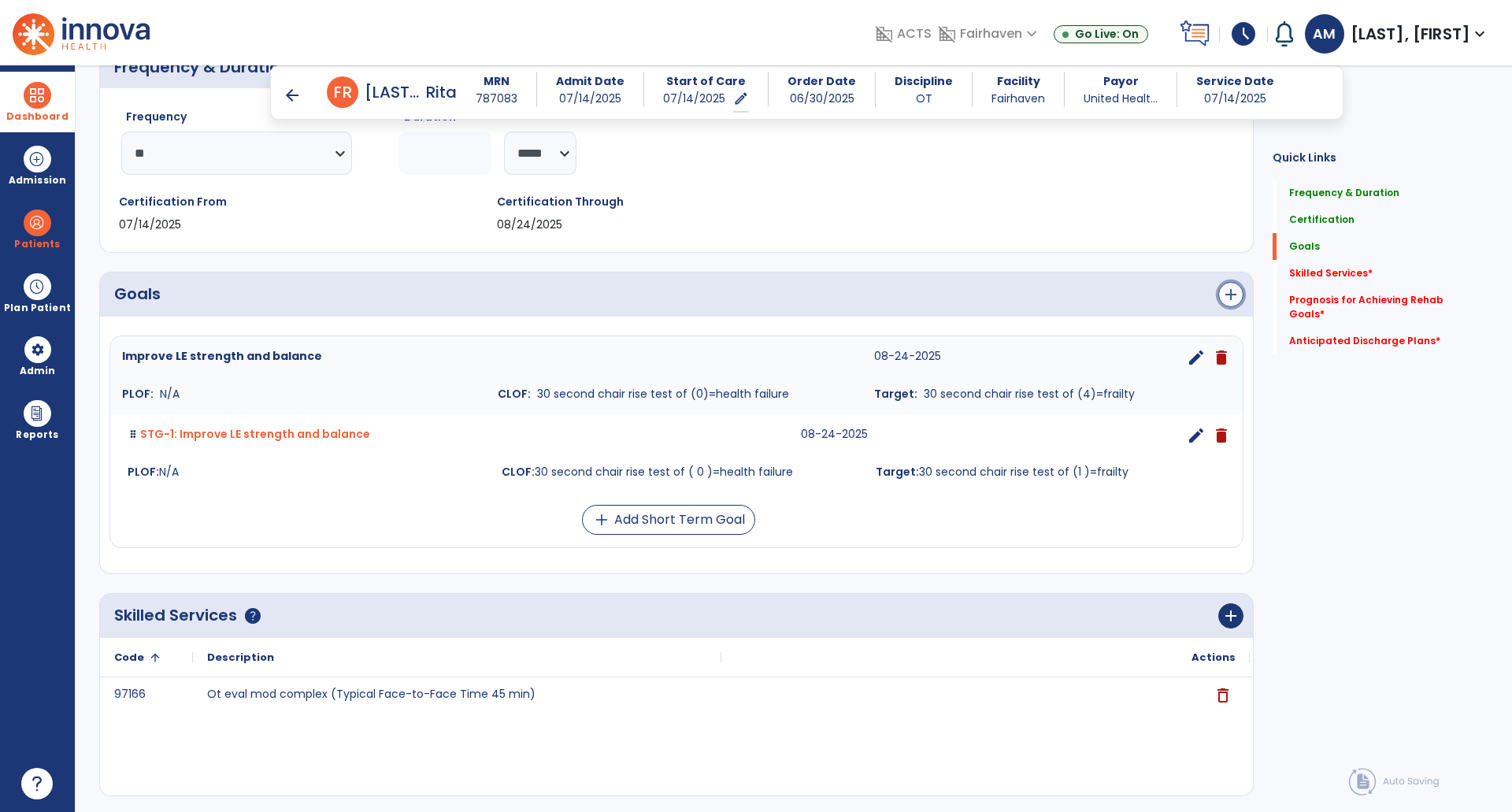 click on "add" at bounding box center [1231, 295] 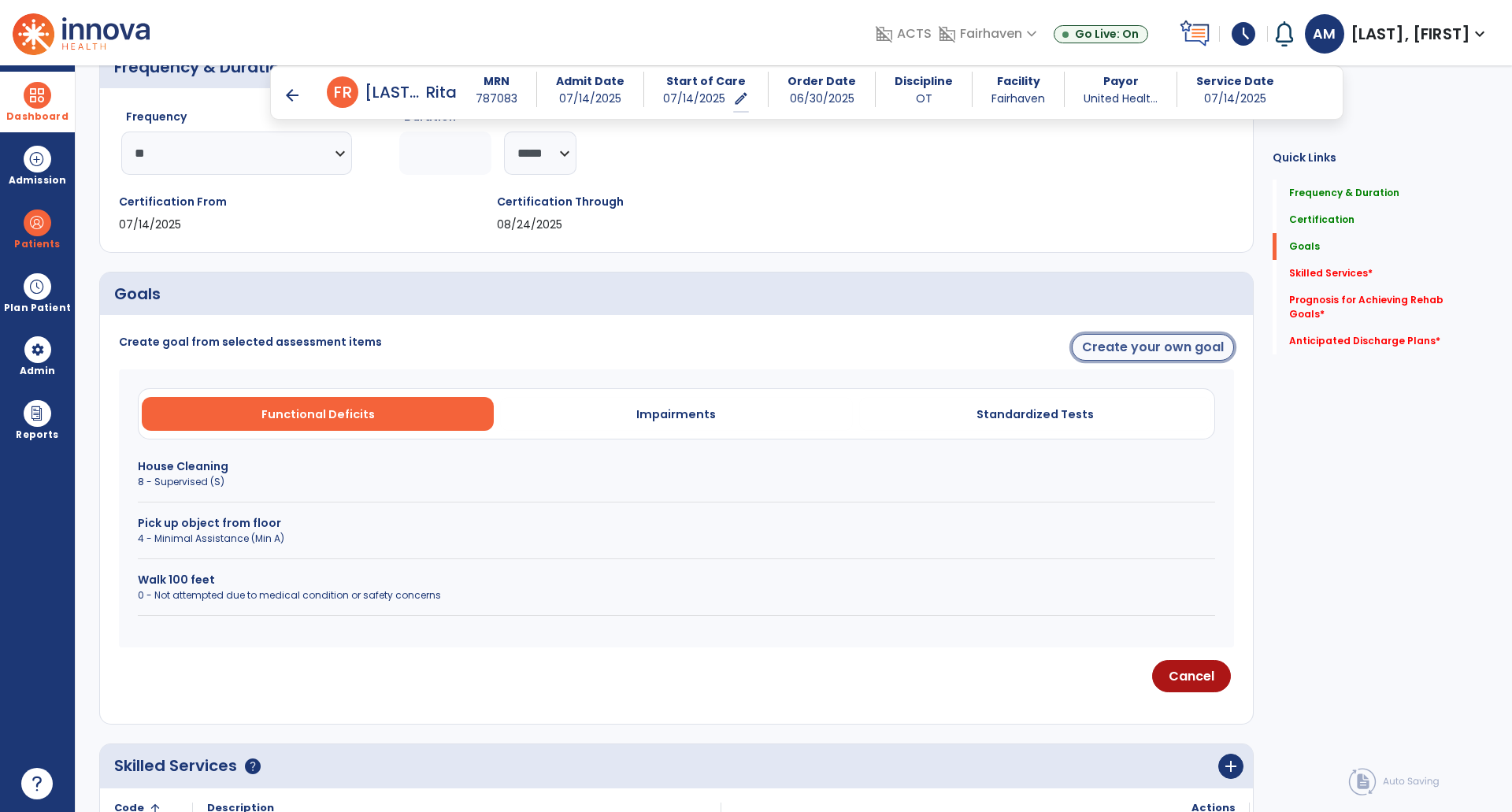 click on "Create your own goal" at bounding box center (1153, 347) 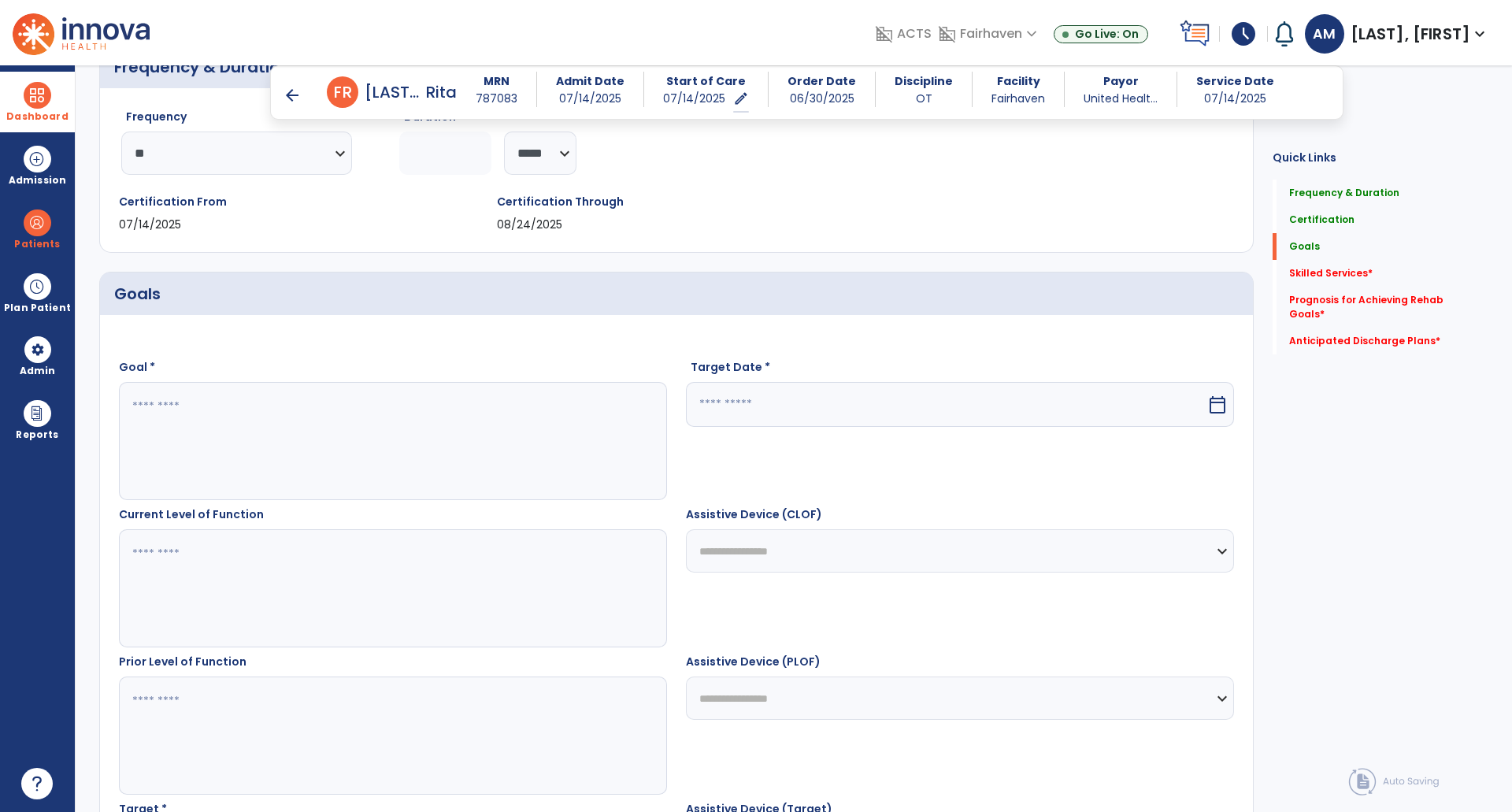 click at bounding box center [392, 441] 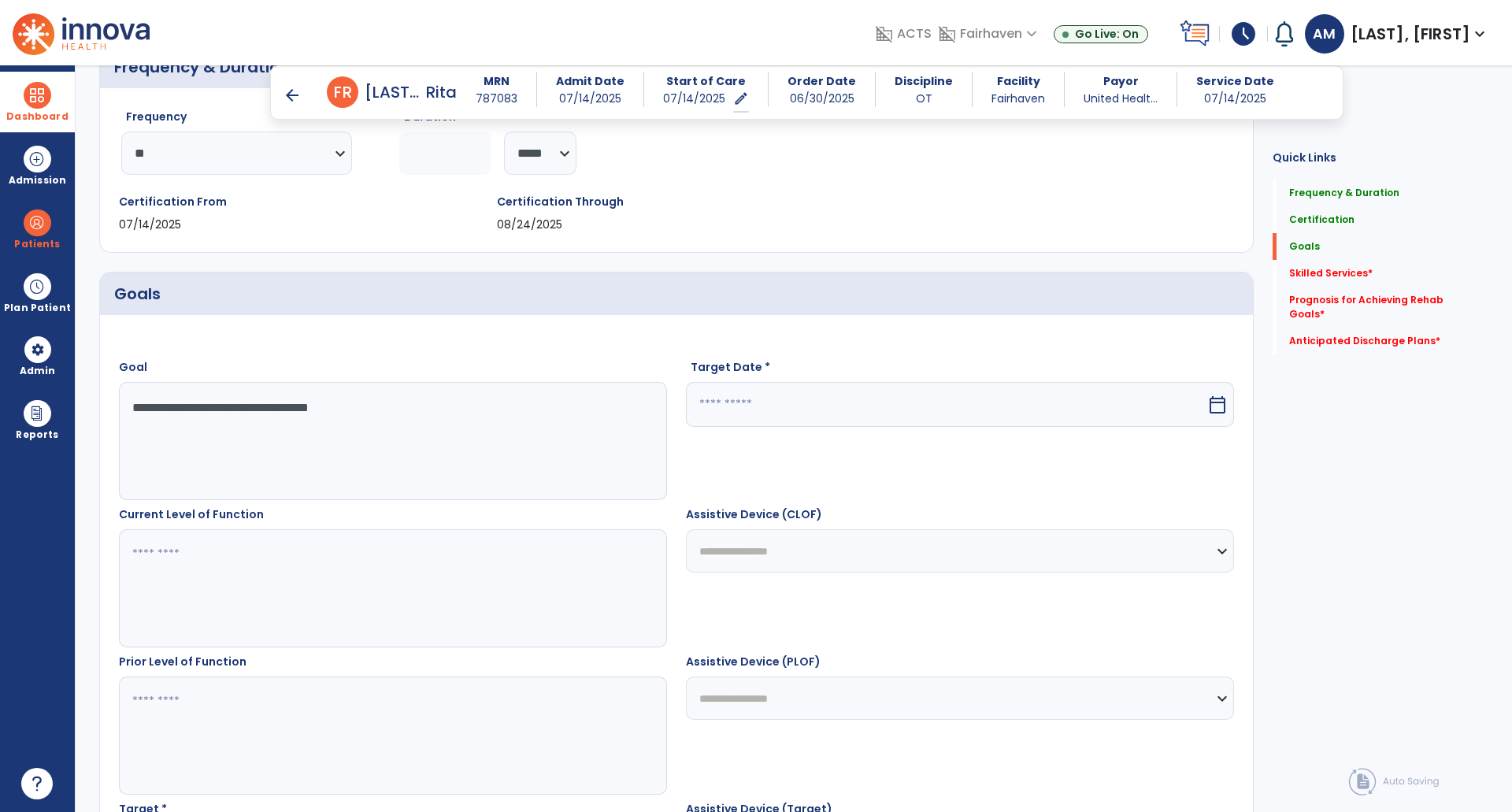 type on "**********" 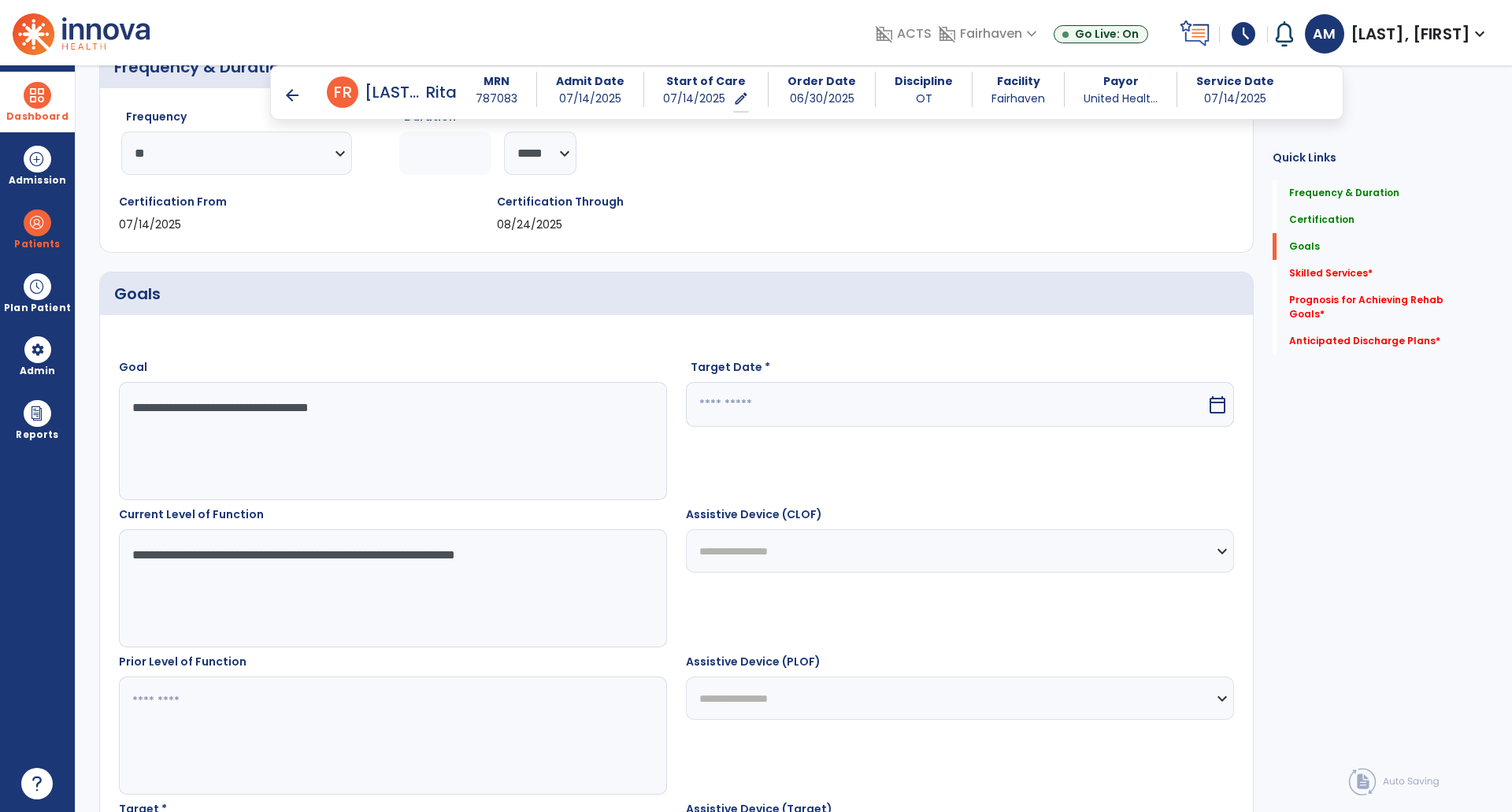 drag, startPoint x: 368, startPoint y: 555, endPoint x: 335, endPoint y: 550, distance: 33.37664 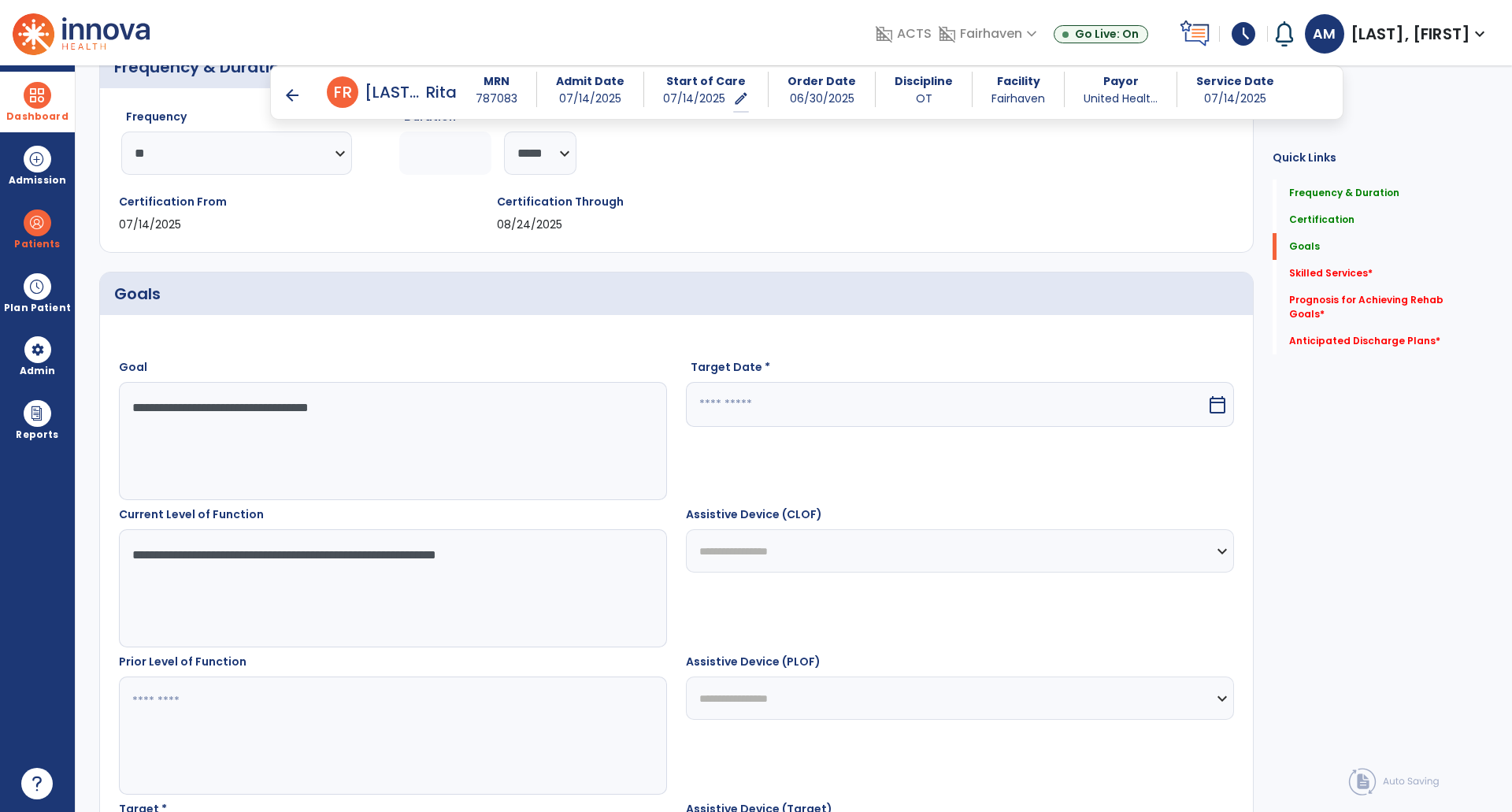 drag, startPoint x: 528, startPoint y: 556, endPoint x: 407, endPoint y: 551, distance: 121.10326 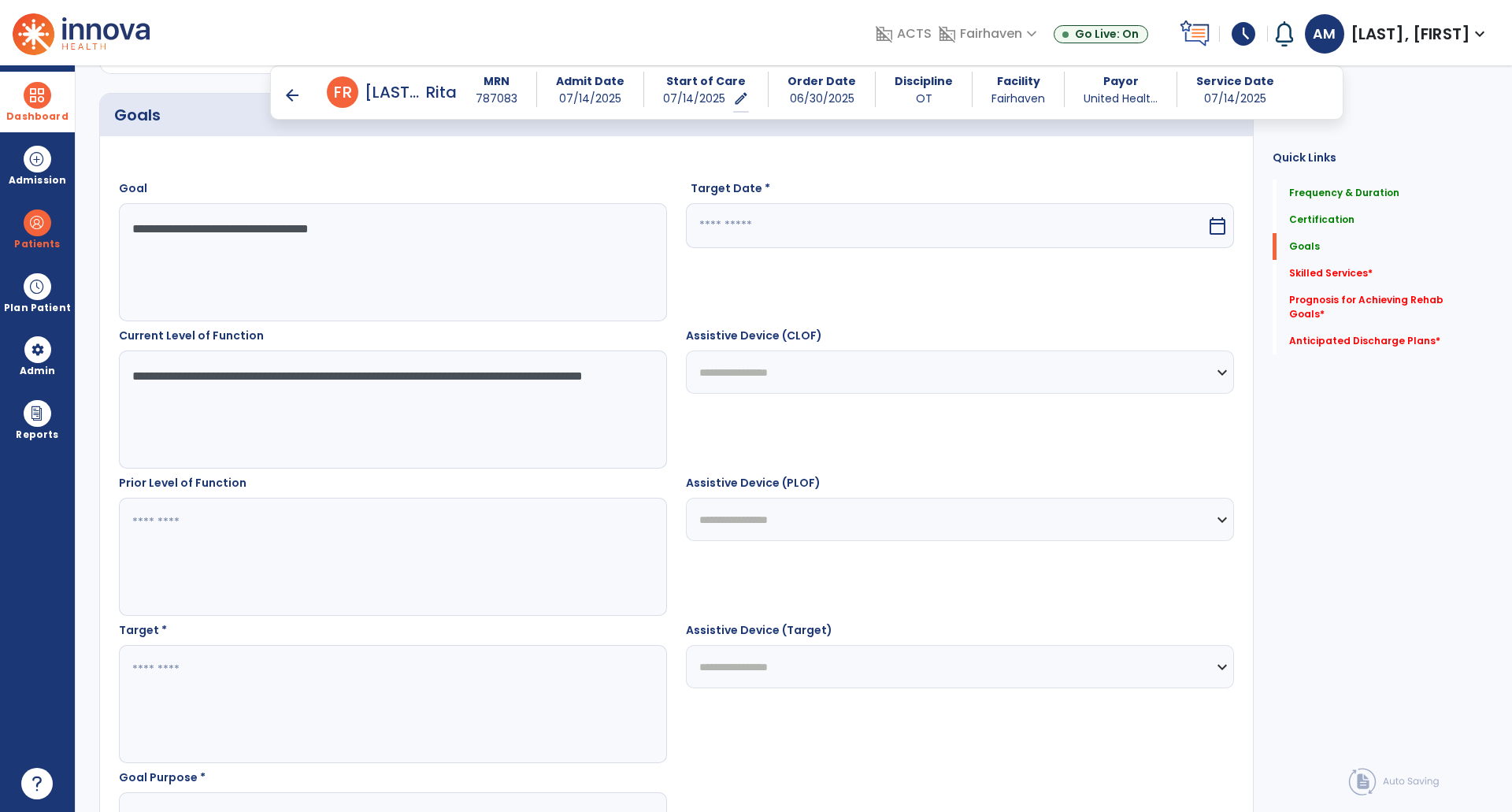 scroll, scrollTop: 498, scrollLeft: 0, axis: vertical 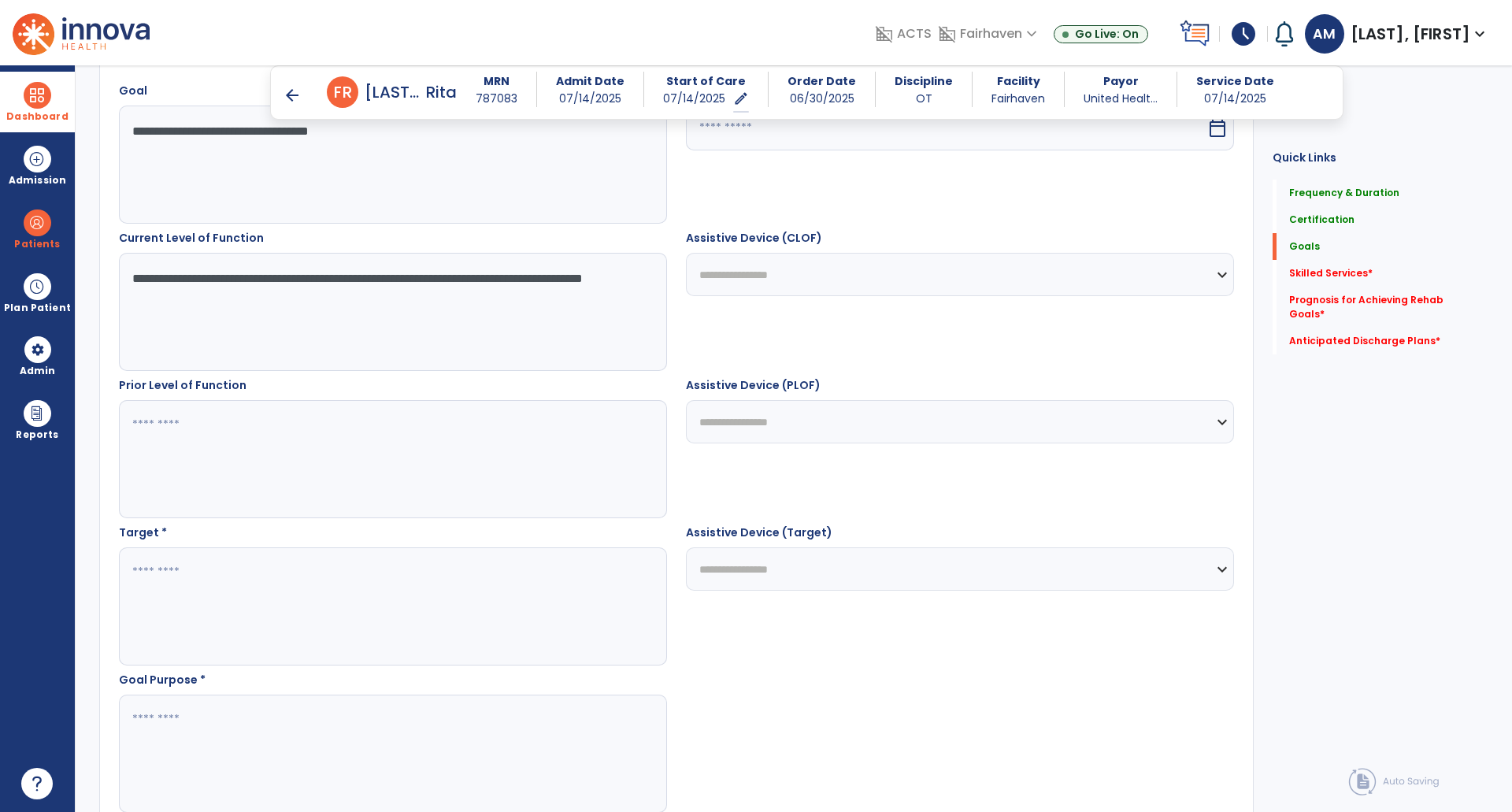 type on "**********" 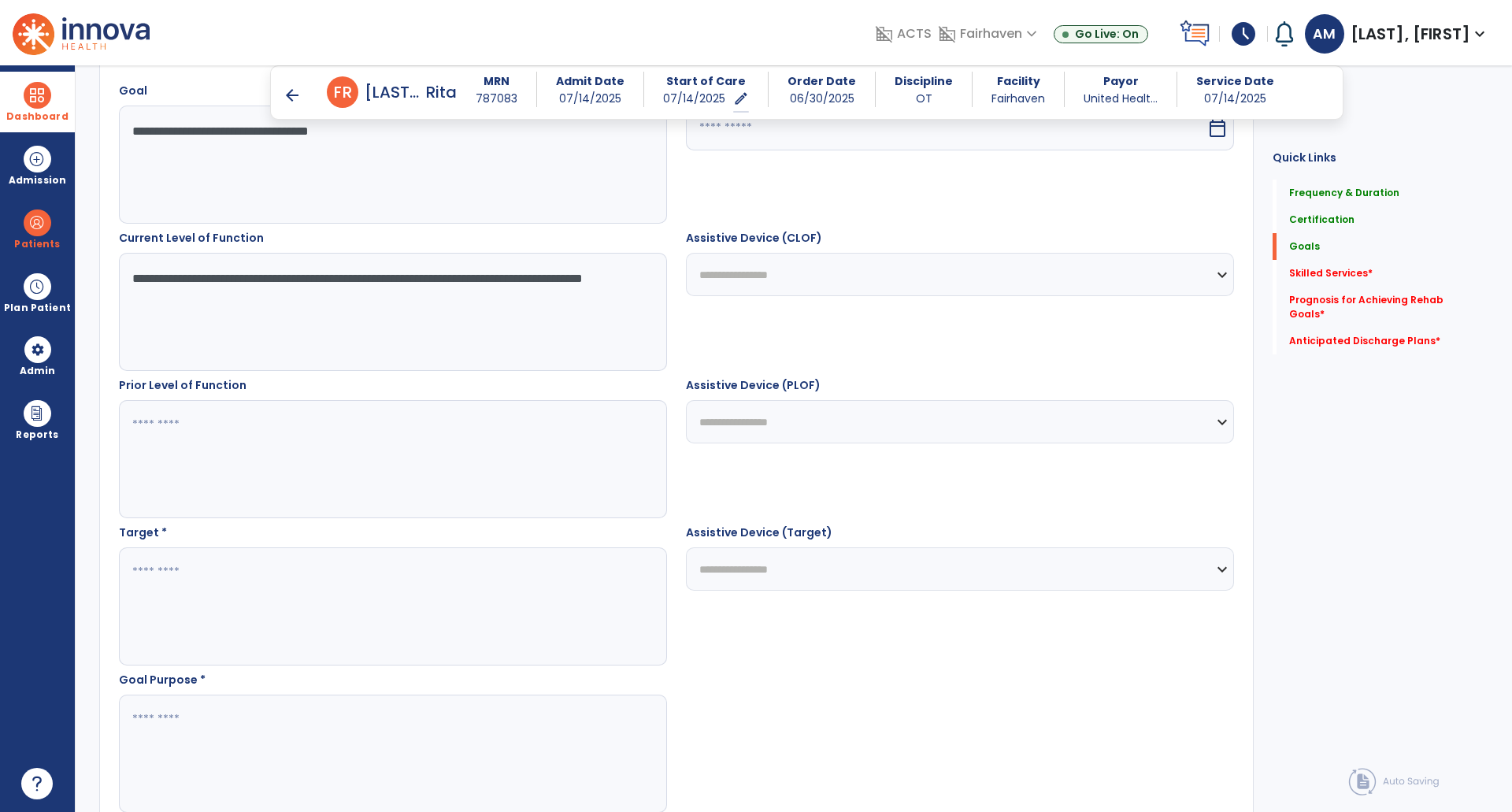 paste on "**********" 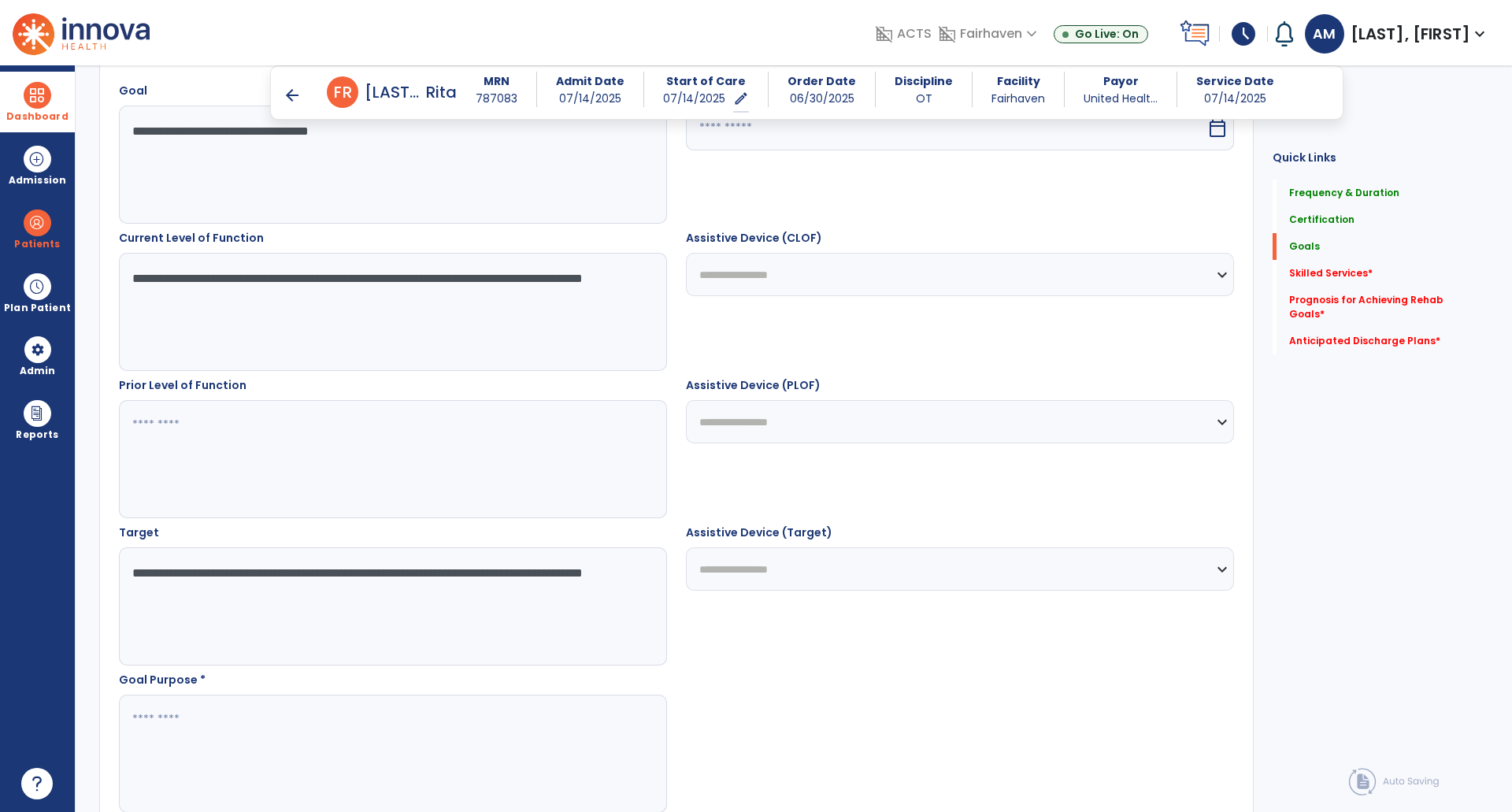 click on "**********" at bounding box center [392, 606] 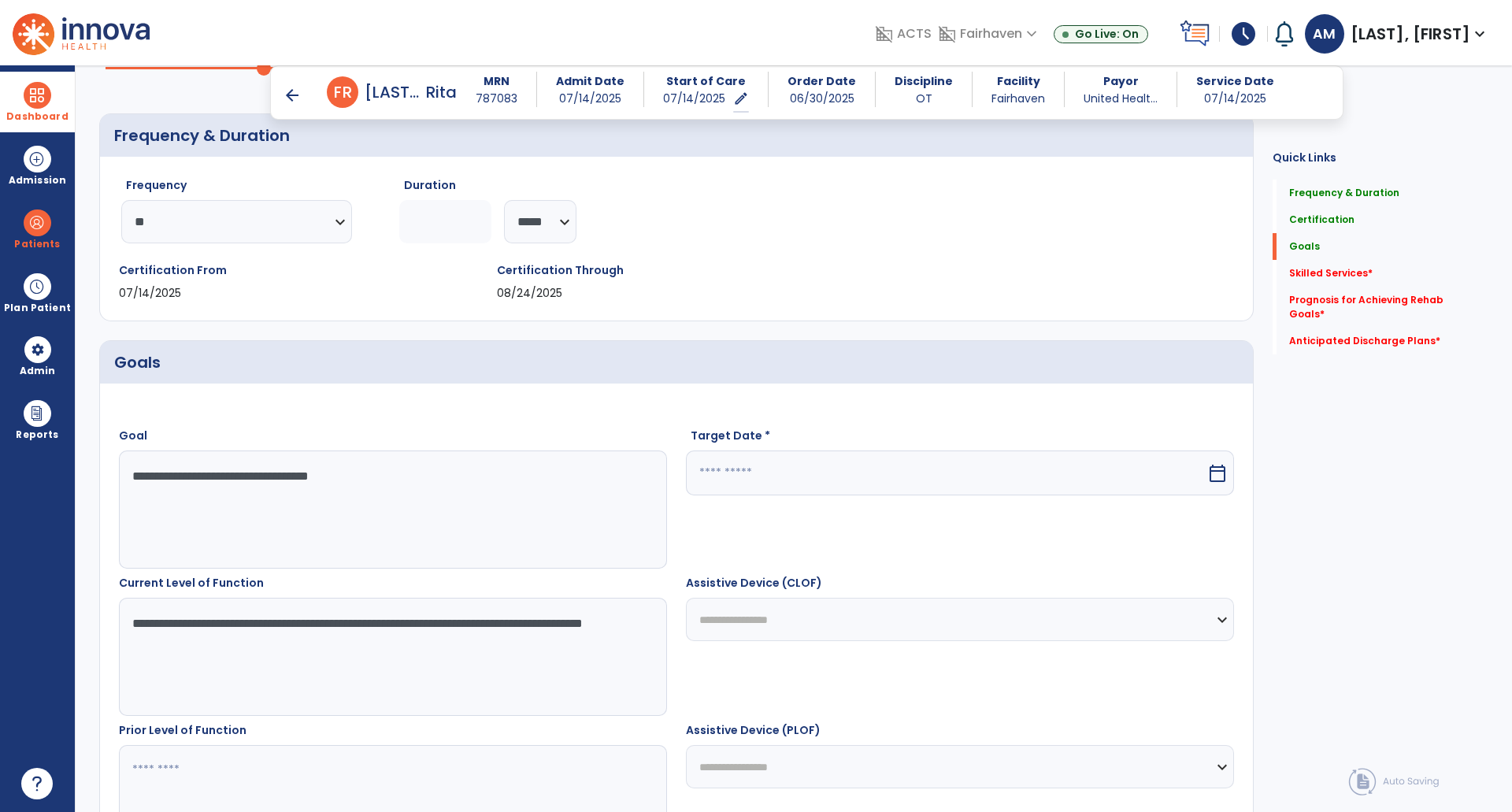 scroll, scrollTop: 159, scrollLeft: 0, axis: vertical 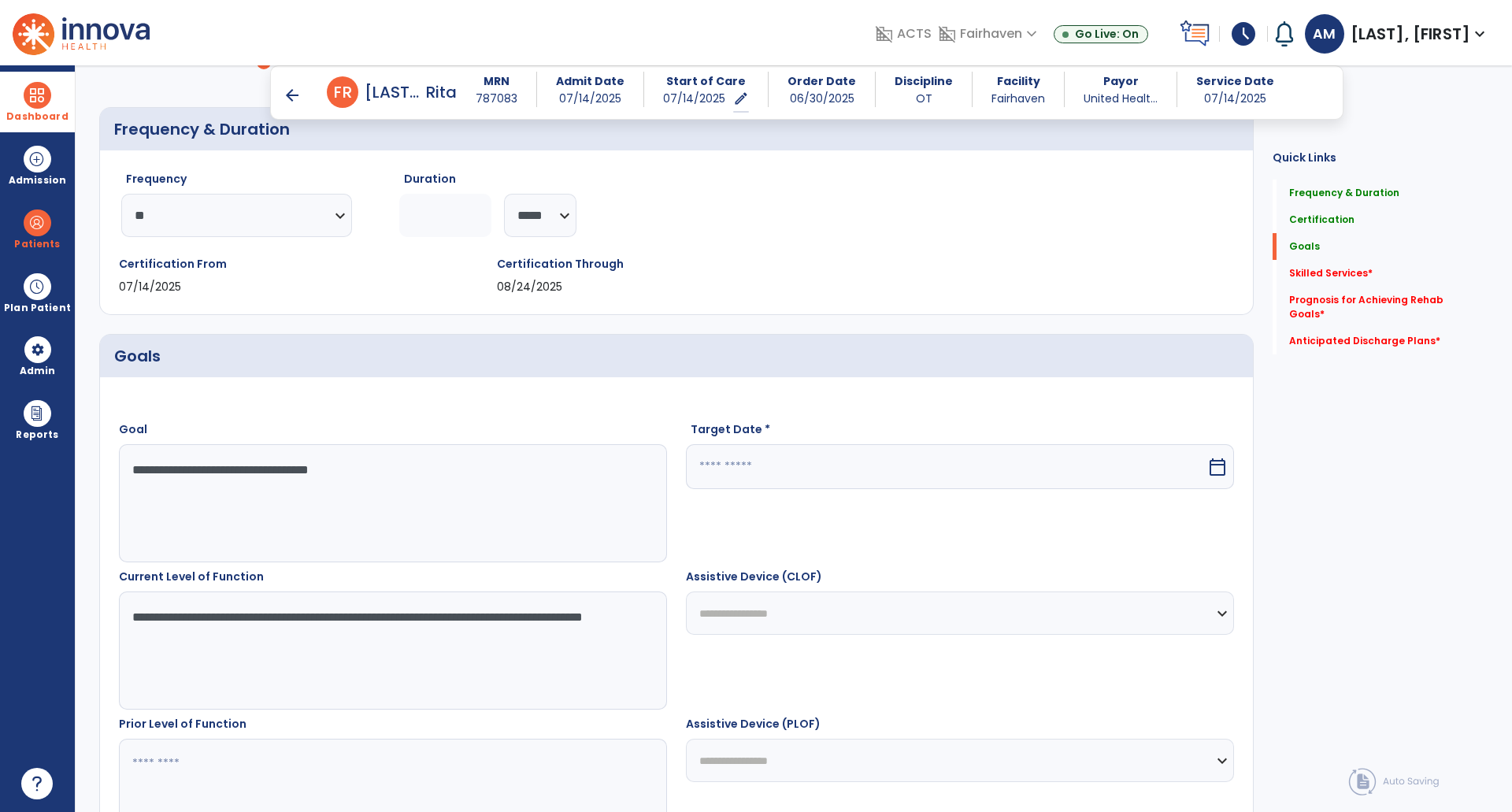 type on "**********" 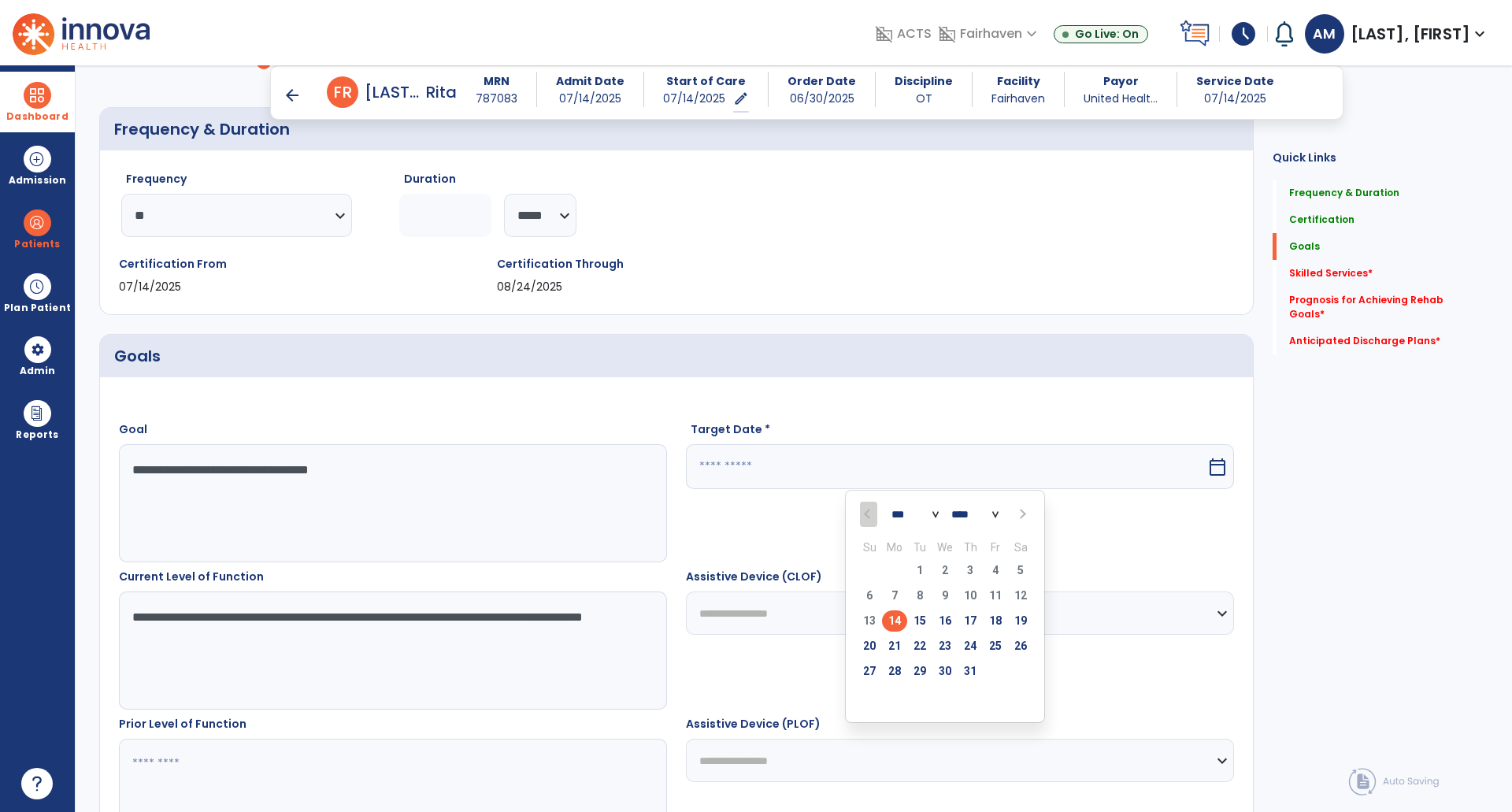click on "*** *** **** Su Mo Tu We Th Fr Sa  29   30   1   2   3   4   5   6   7   8   9   10   11   12   13   14   15   16   17   18   19   20   21   22   23   24   25   26   27   28   29   30   31   1   2   3   4   5   6   7   8   9" at bounding box center (945, 606) 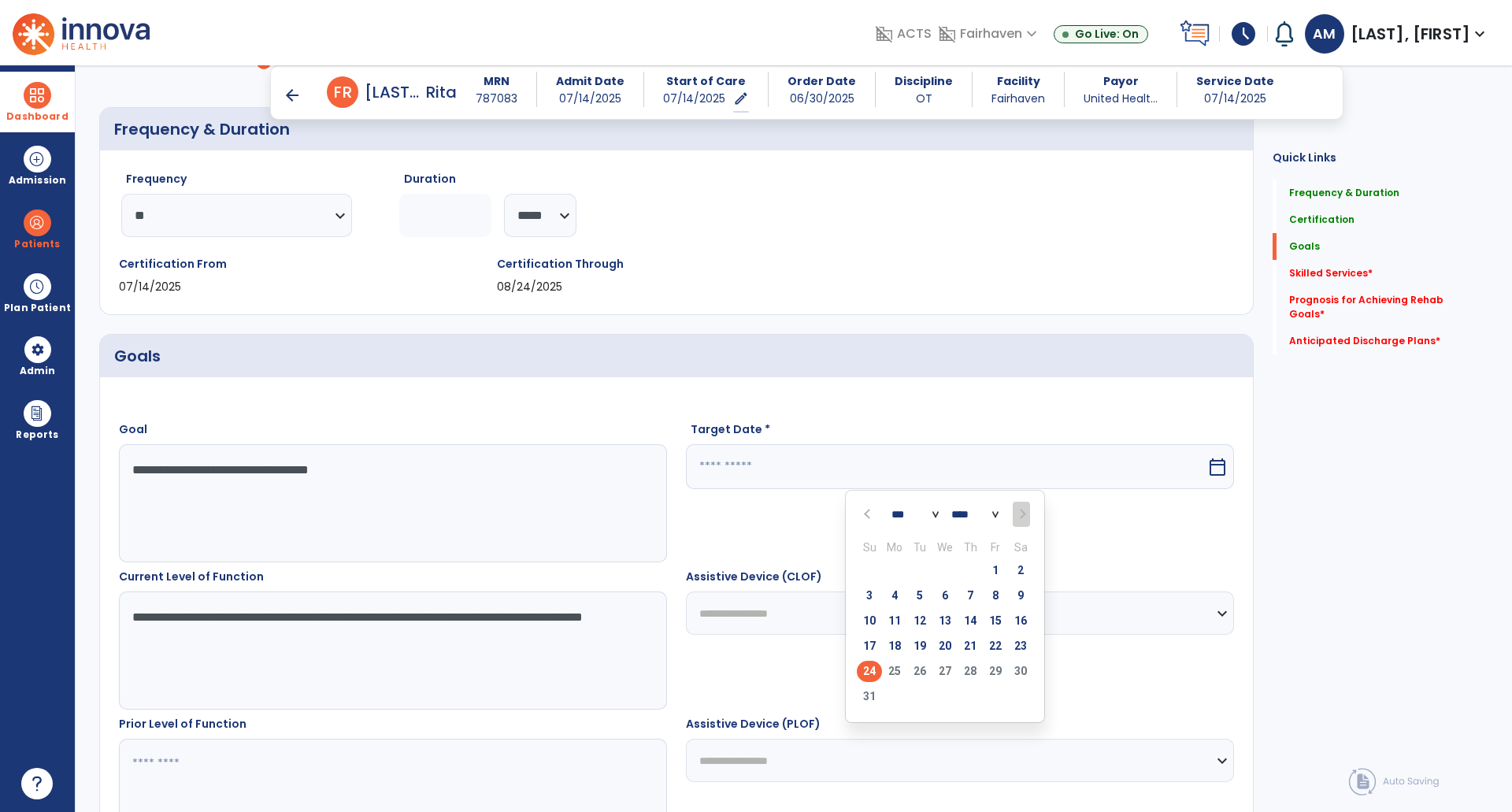 click on "24" at bounding box center (869, 671) 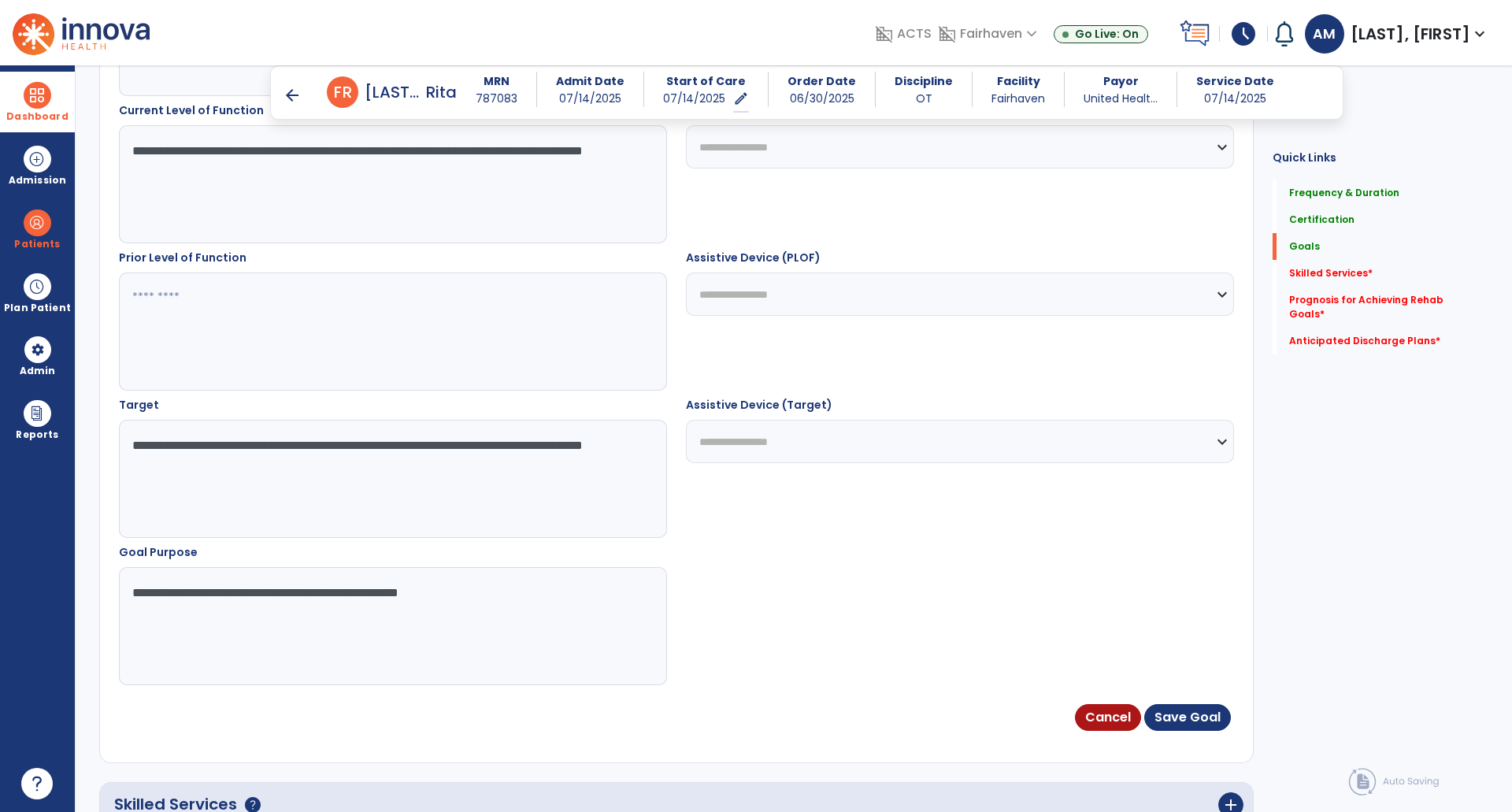 scroll, scrollTop: 634, scrollLeft: 0, axis: vertical 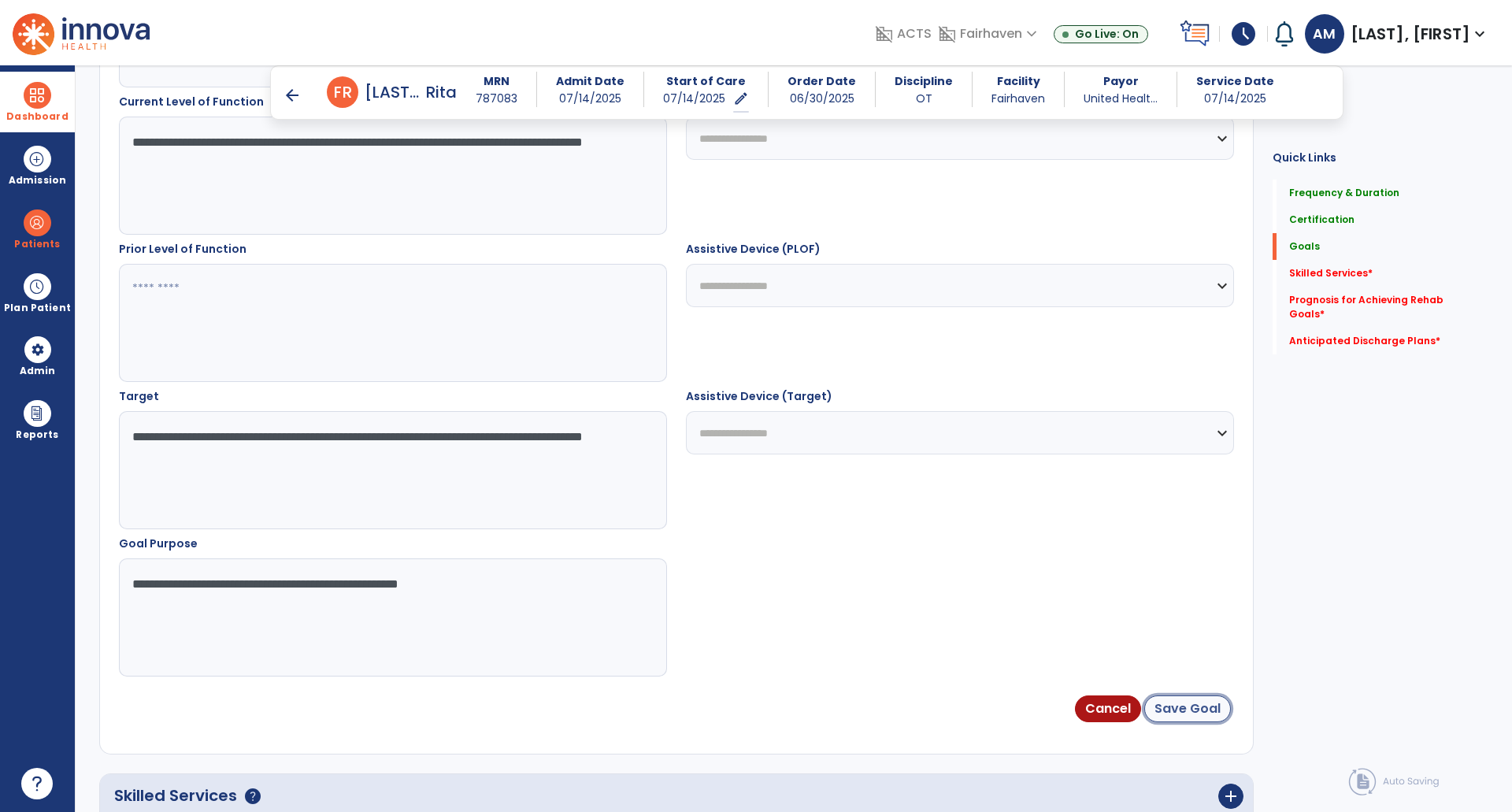 click on "Save Goal" at bounding box center [1188, 709] 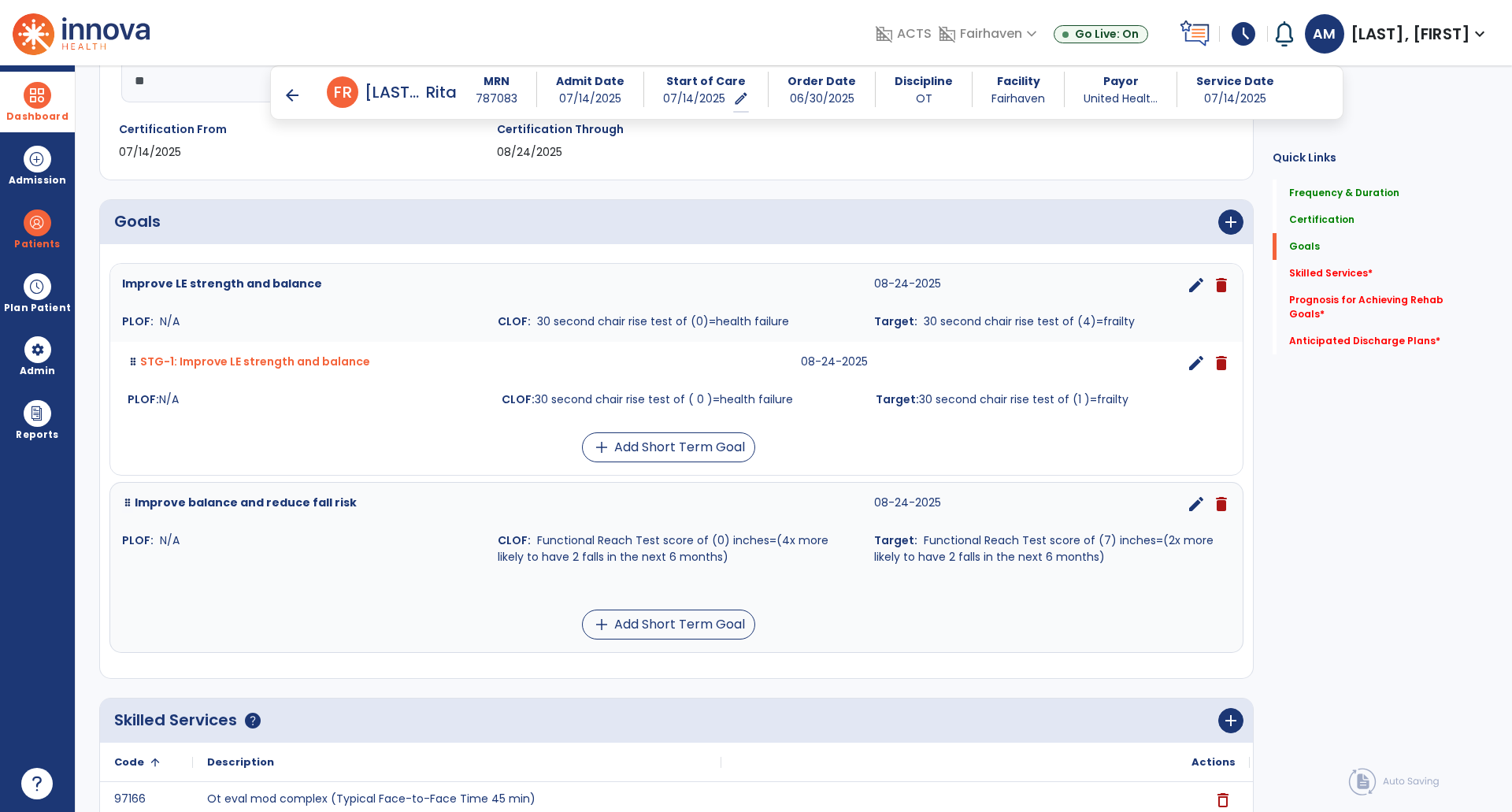 scroll, scrollTop: 297, scrollLeft: 0, axis: vertical 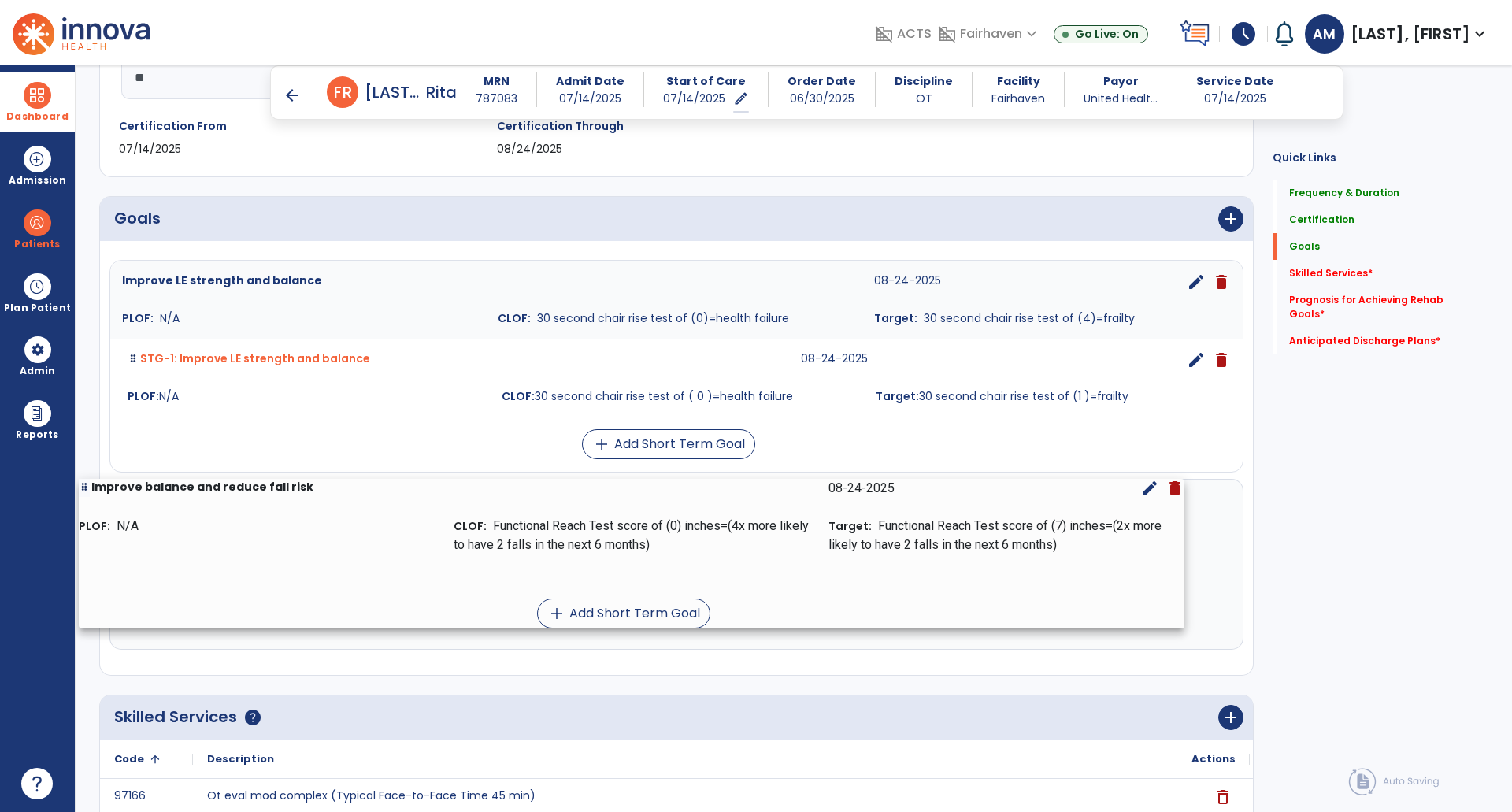 drag, startPoint x: 696, startPoint y: 565, endPoint x: 662, endPoint y: 559, distance: 34.525353 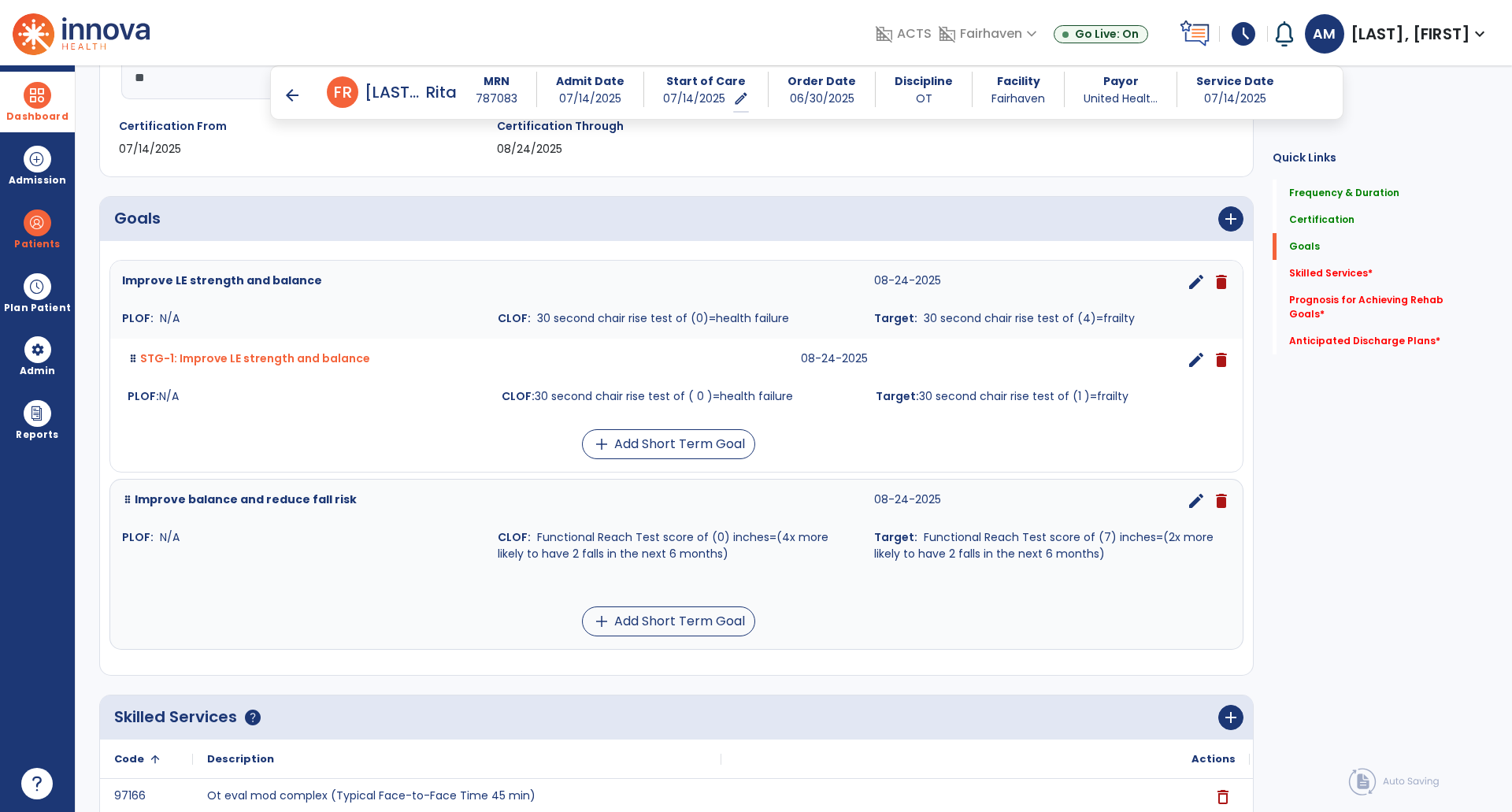 click on "edit" at bounding box center [1196, 501] 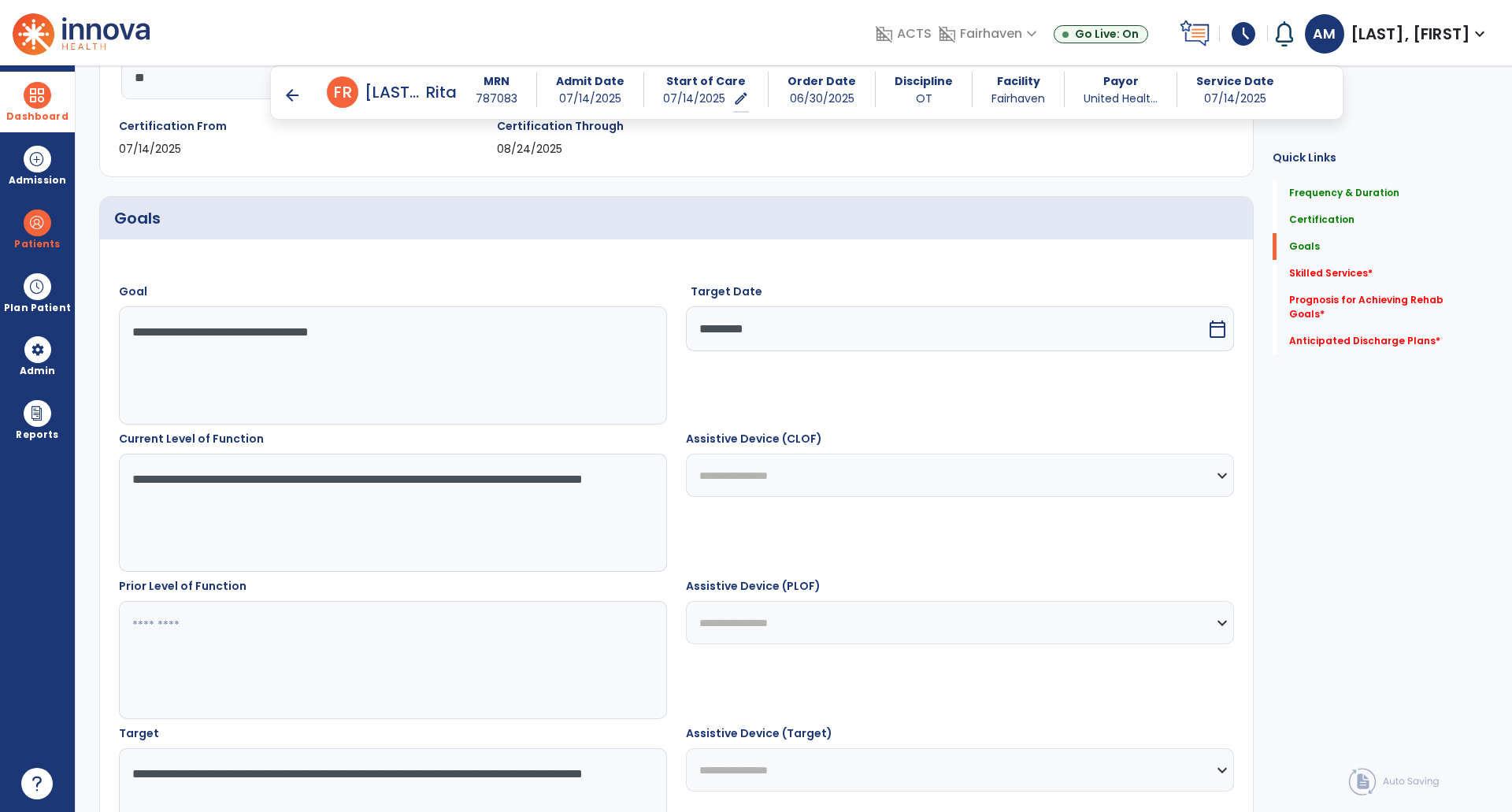scroll, scrollTop: 428, scrollLeft: 0, axis: vertical 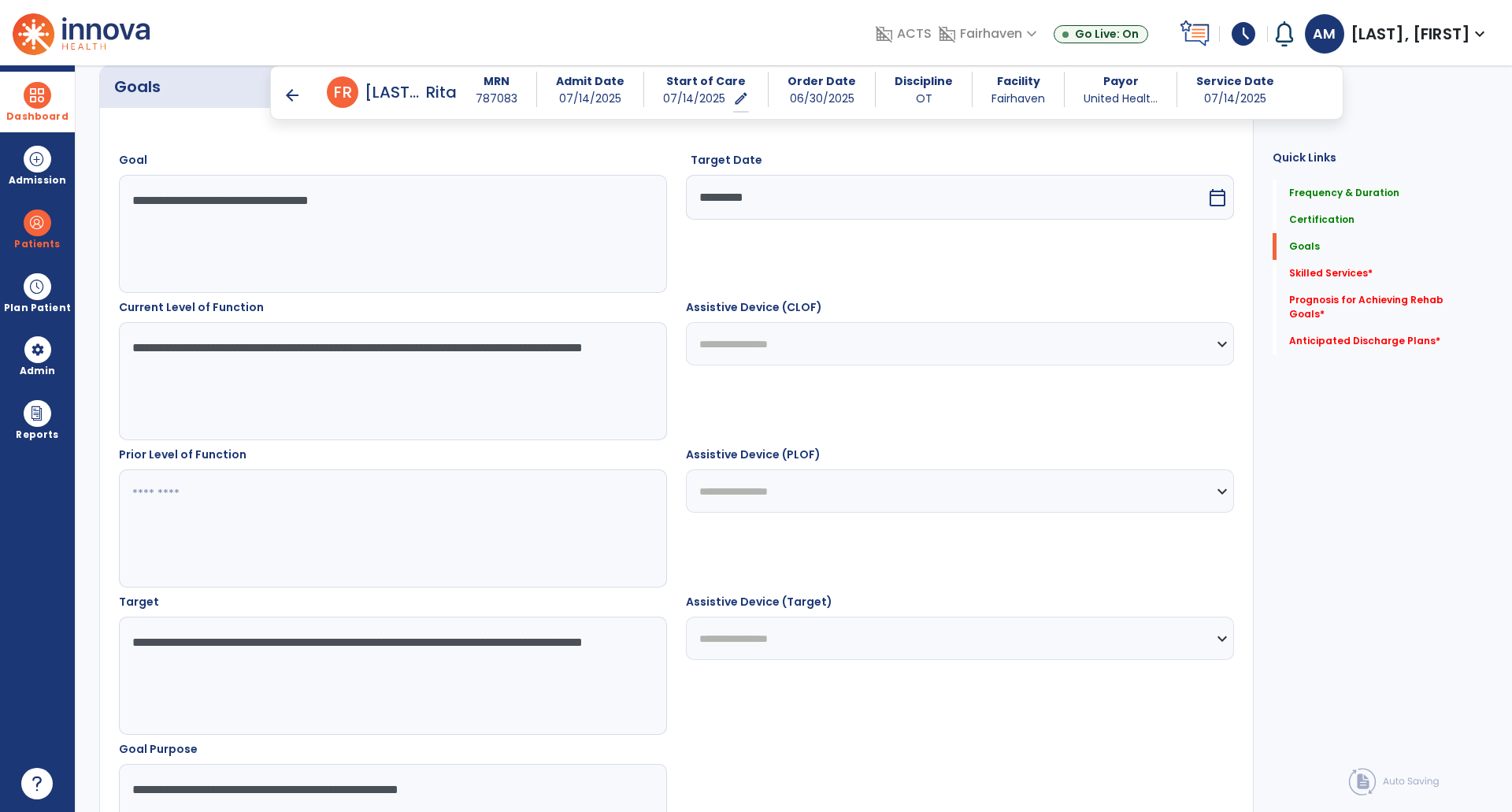click on "**********" at bounding box center [392, 381] 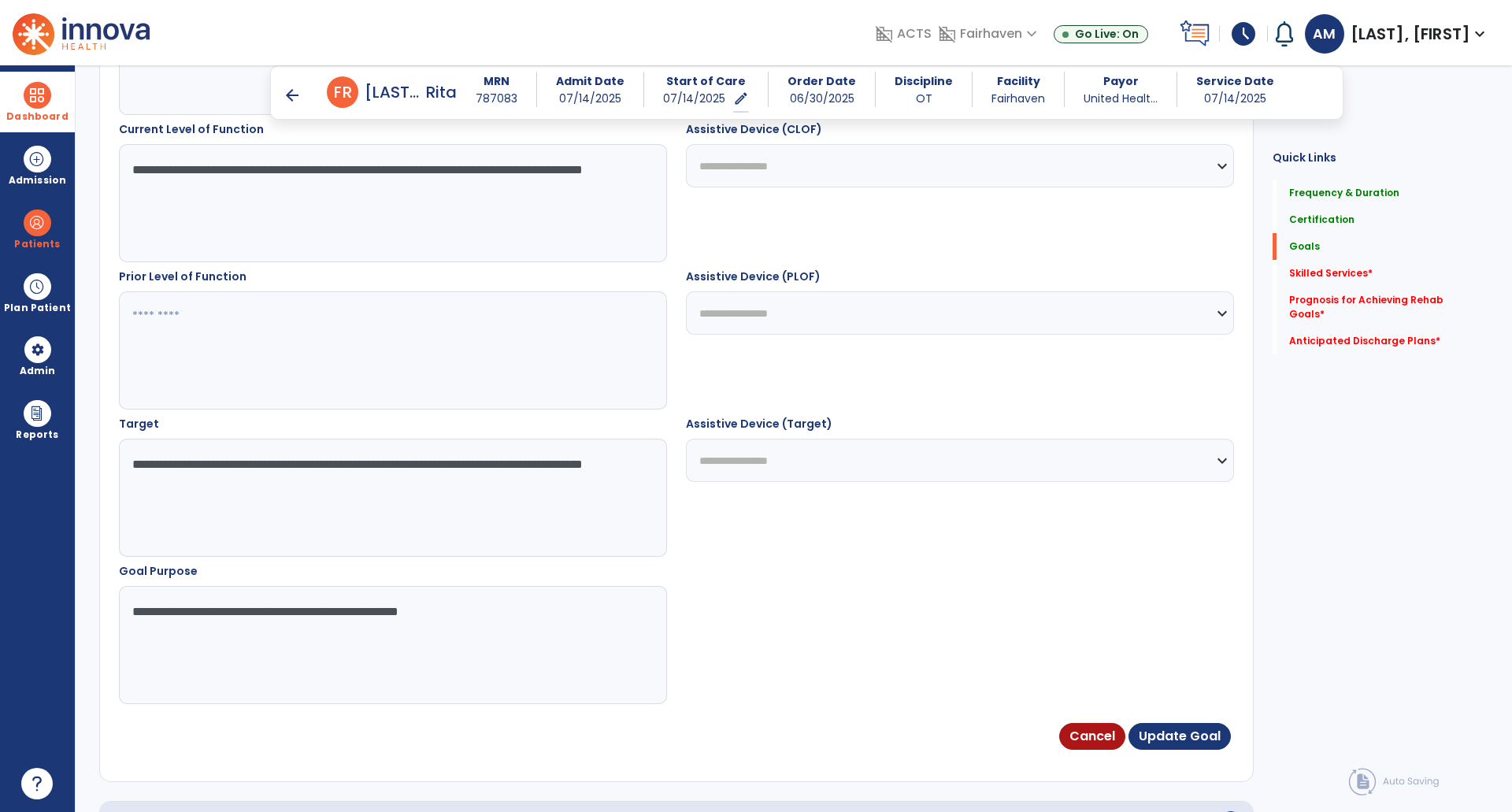 scroll, scrollTop: 749, scrollLeft: 0, axis: vertical 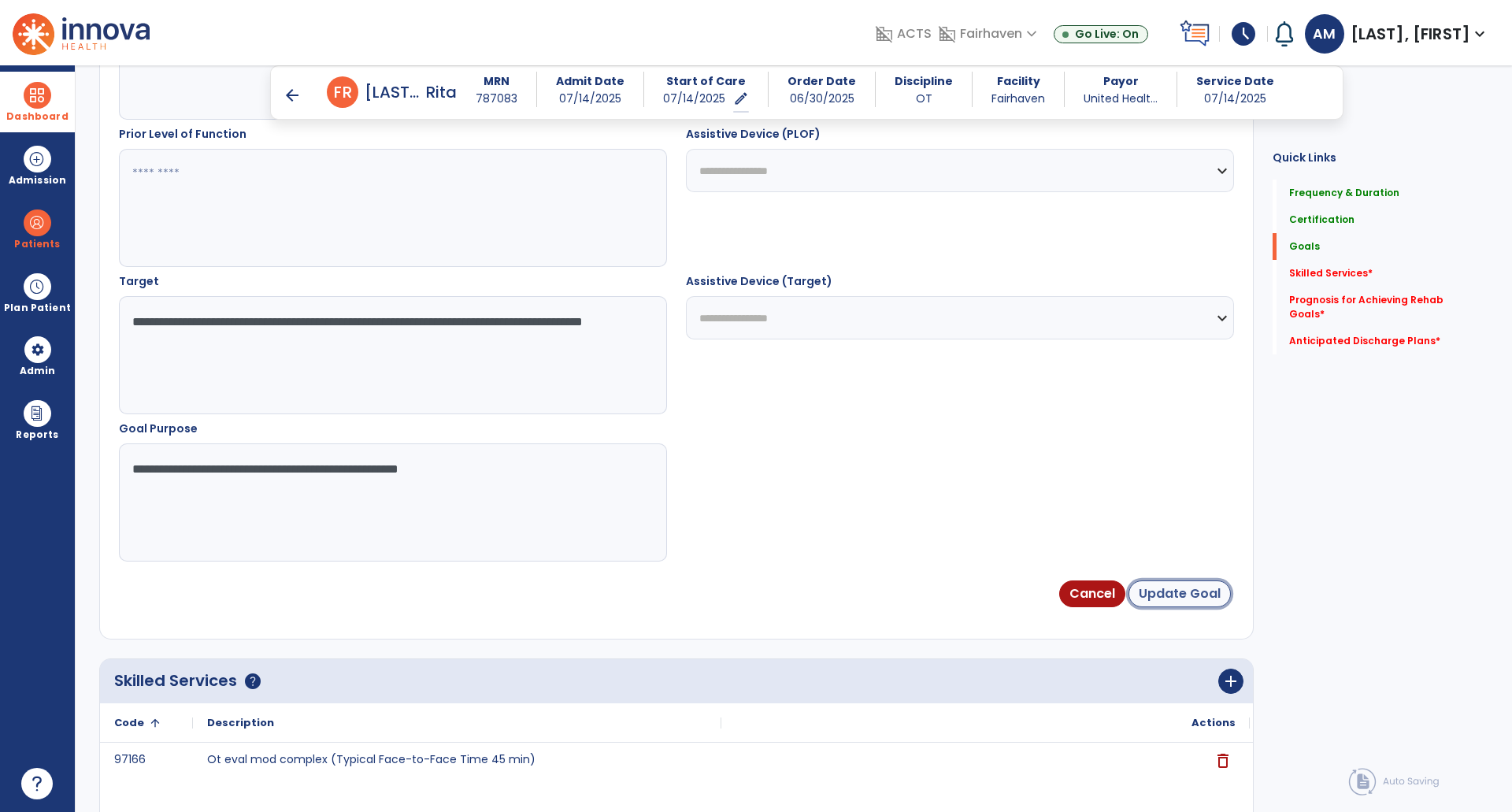 click on "Update Goal" at bounding box center (1180, 594) 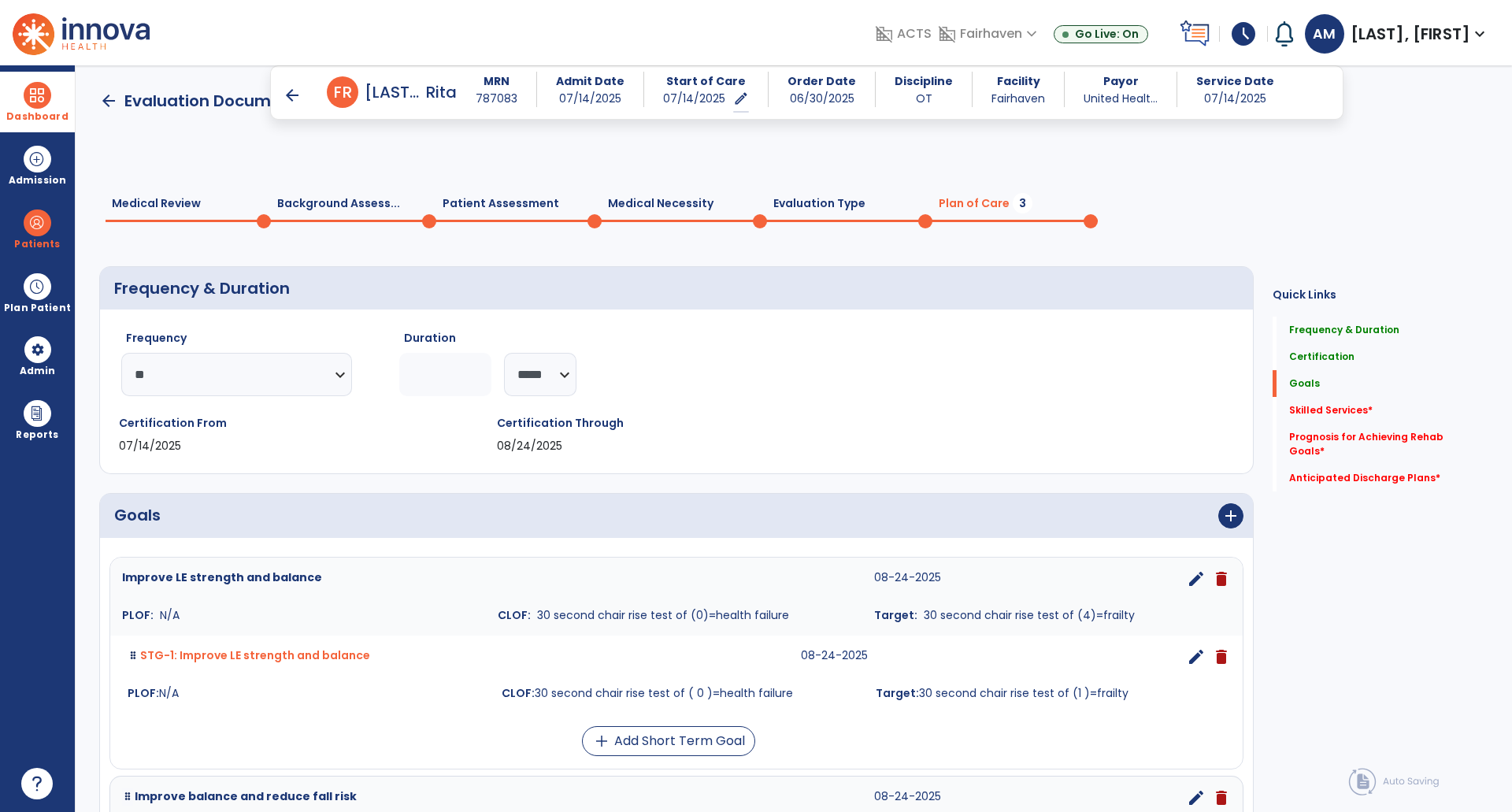 scroll, scrollTop: 325, scrollLeft: 0, axis: vertical 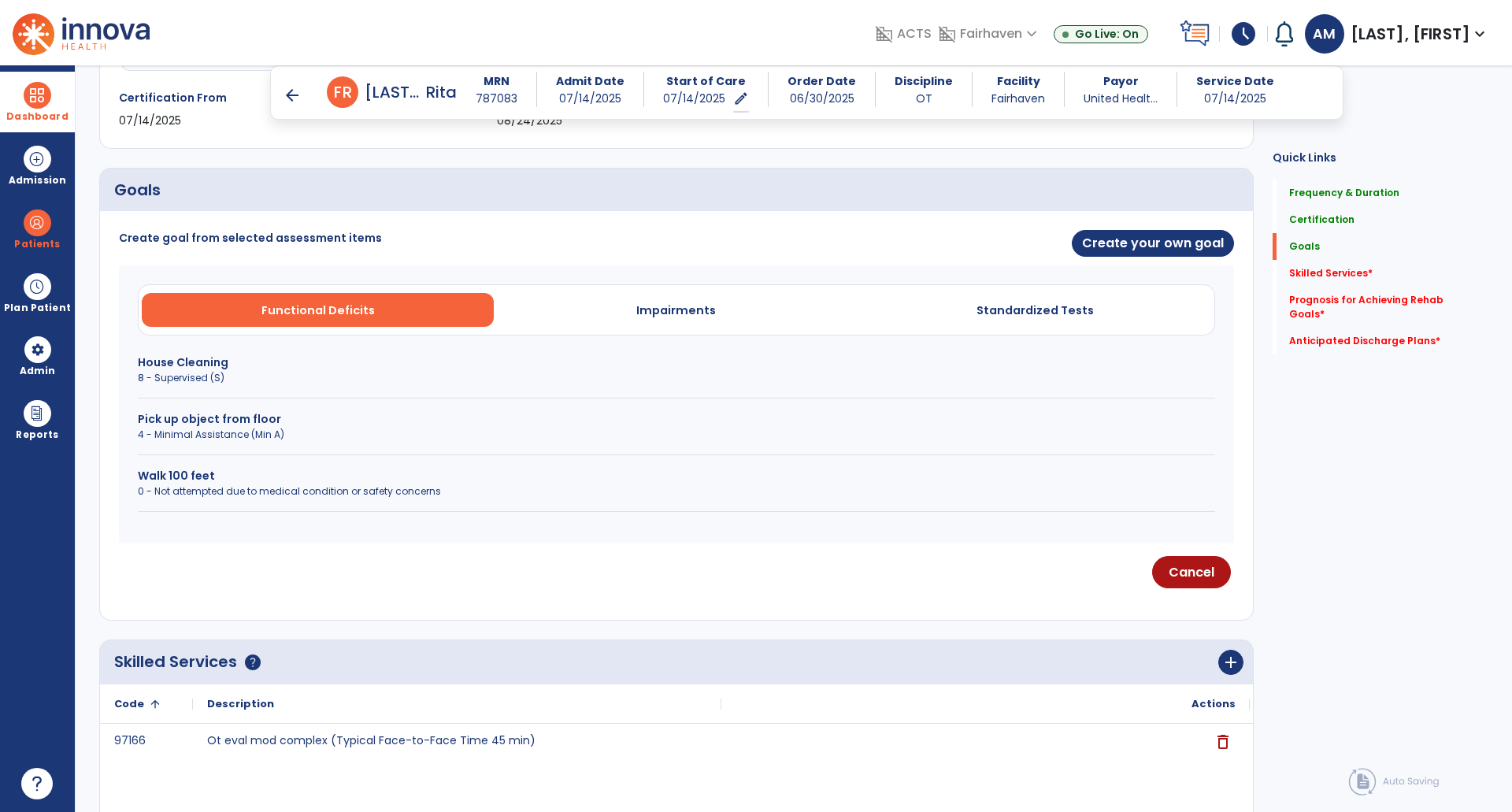 click on "Create goal from selected assessment items  Create your own goal   Functional Deficits   Impairments   Standardized Tests  House Cleaning 8 - Supervised (S) Pick up object from floor 4 - Minimal Assistance (Min A) Walk 100 feet 0 - Not attempted due to medical condition or safety concerns Cancel" at bounding box center [676, 415] 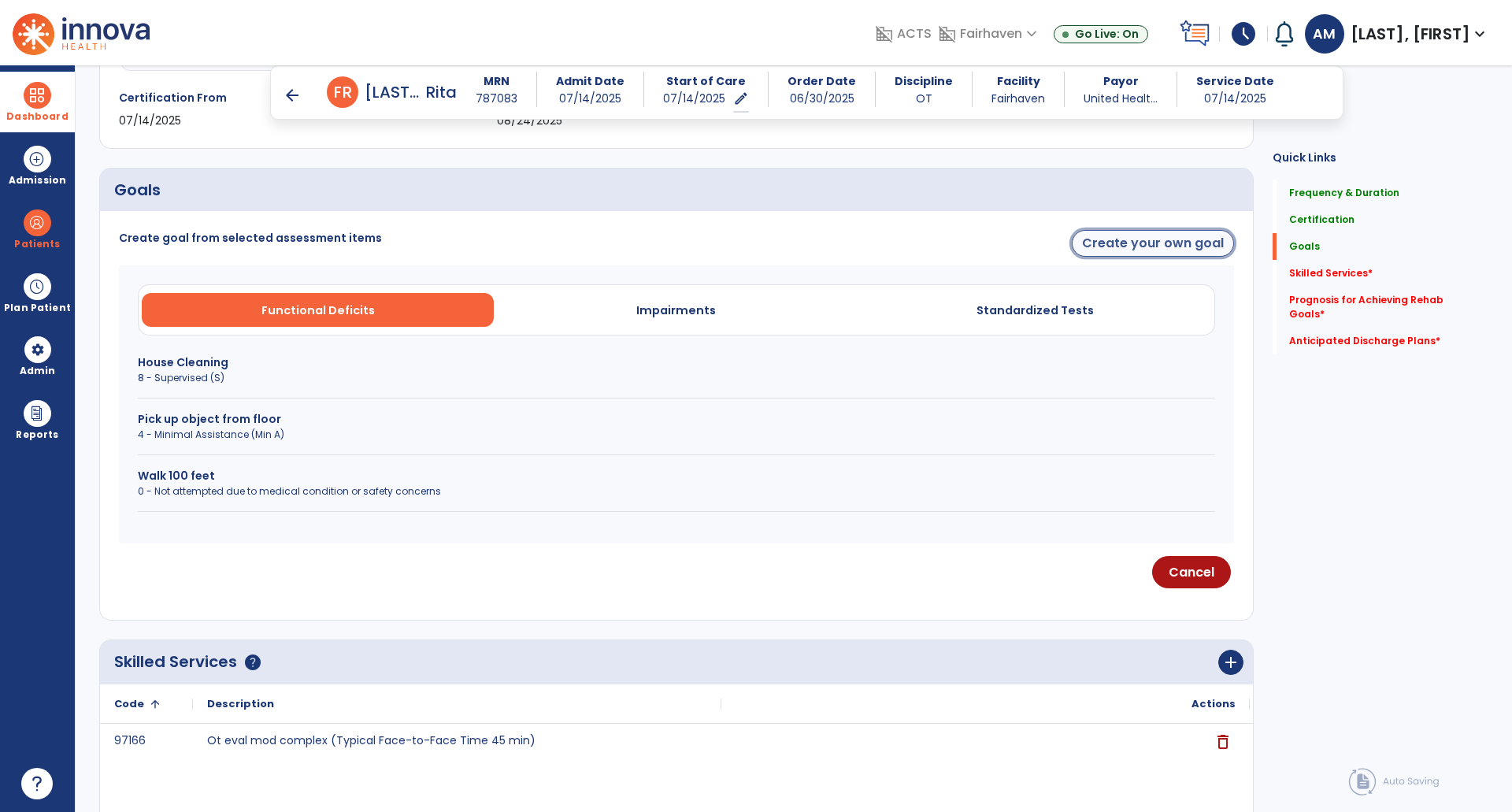 click on "Create your own goal" at bounding box center (1153, 243) 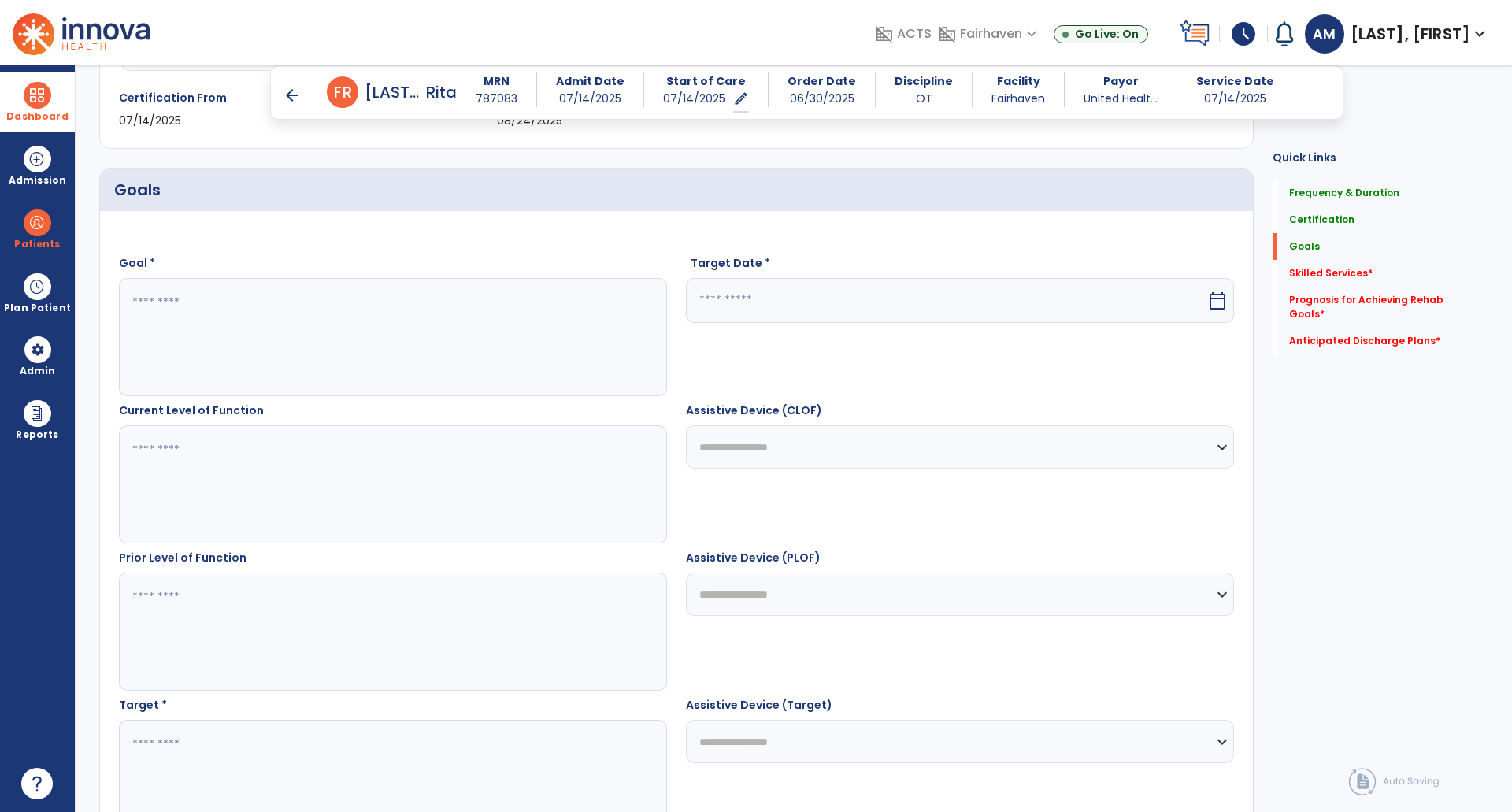 click at bounding box center (392, 337) 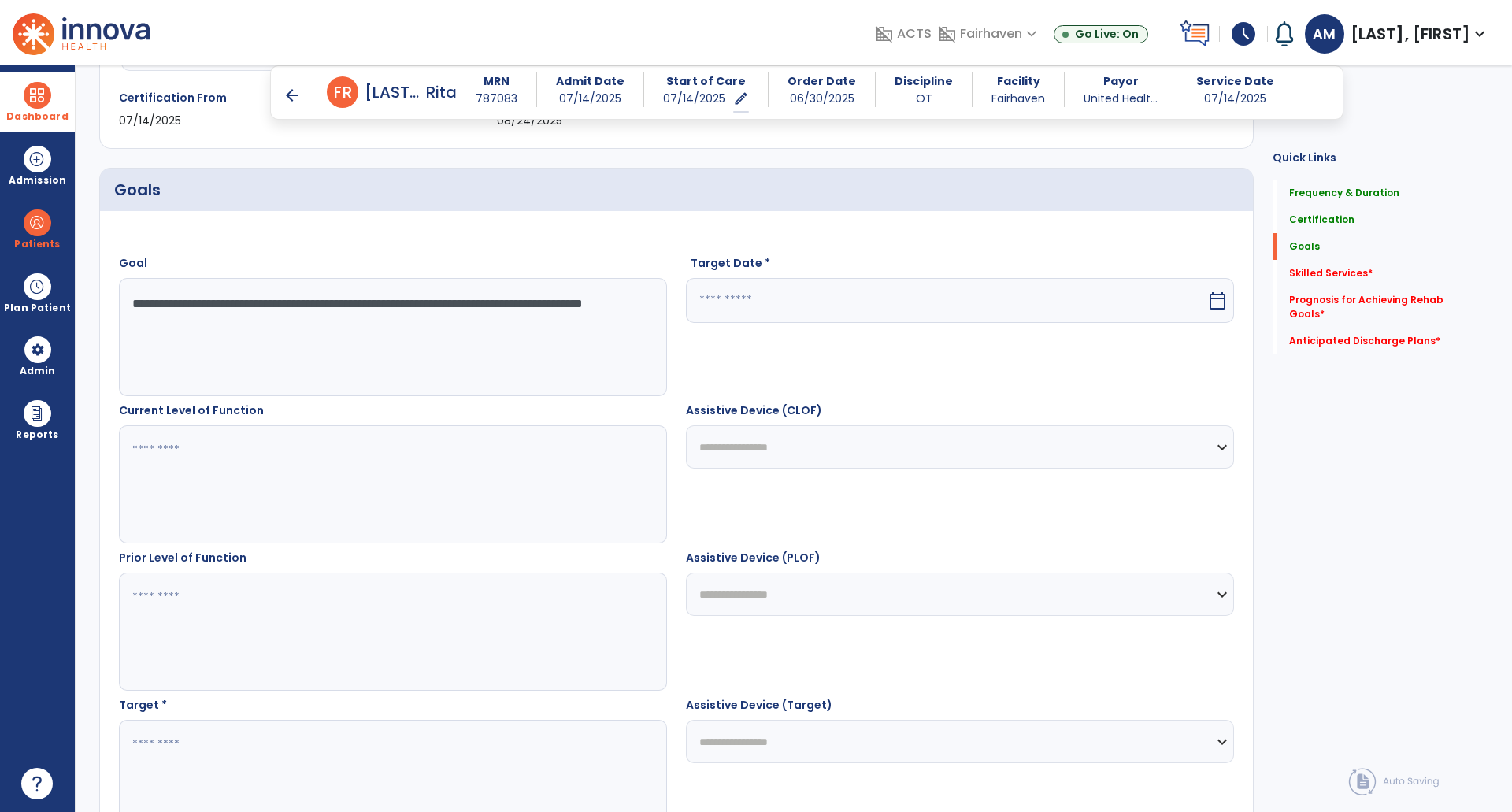 type 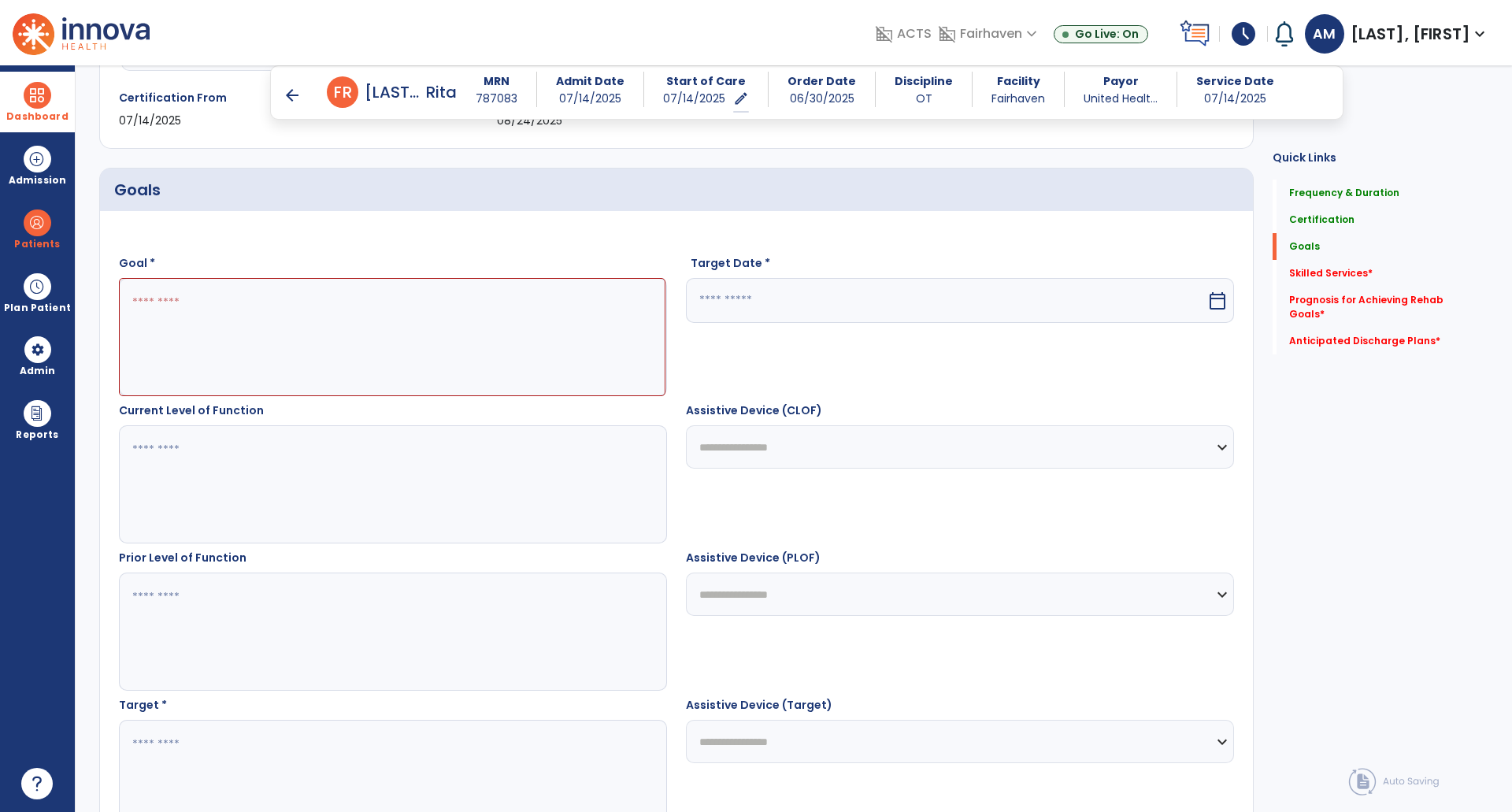 click at bounding box center [392, 484] 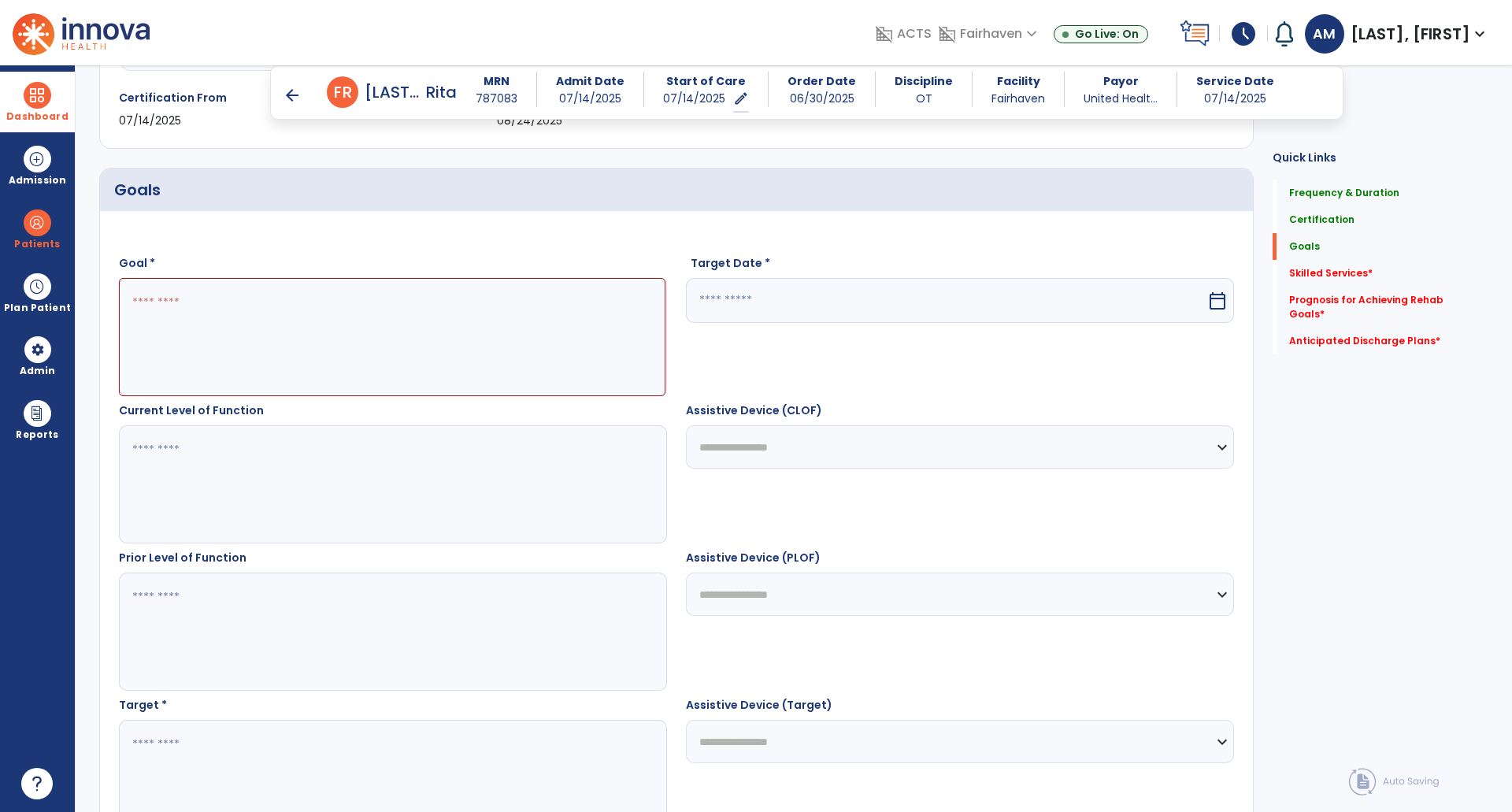 paste on "**********" 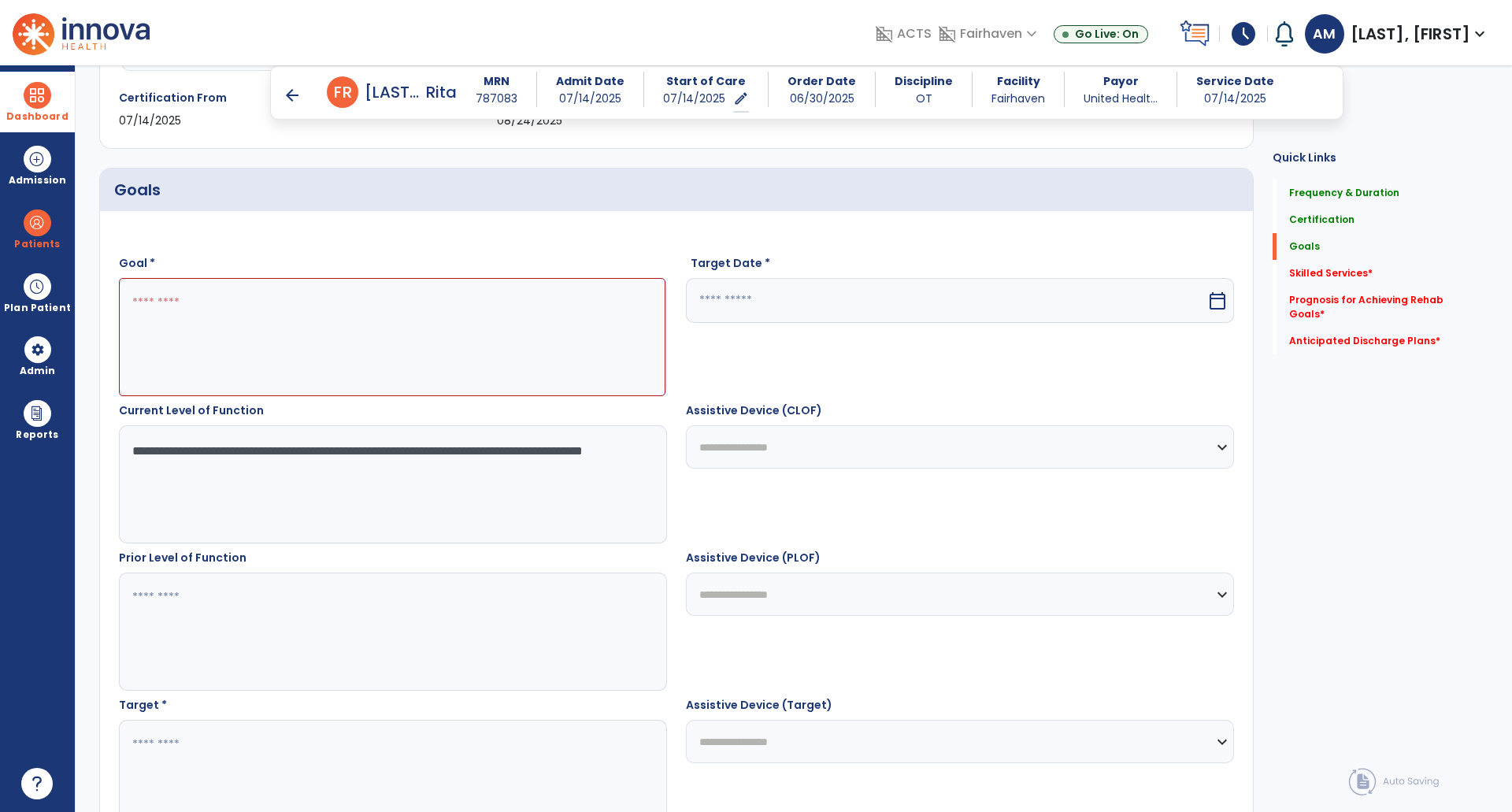 type on "**********" 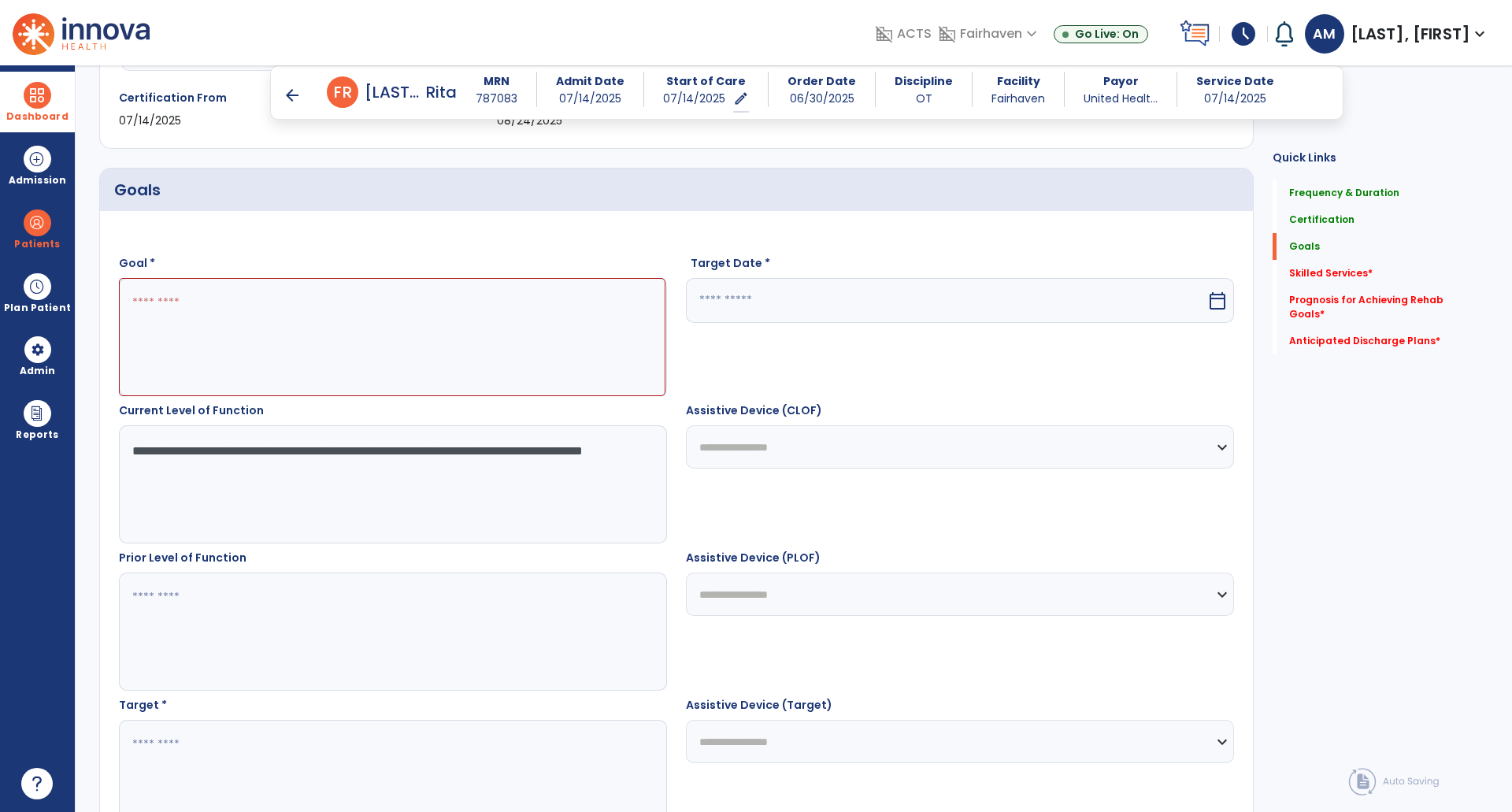 click at bounding box center [392, 779] 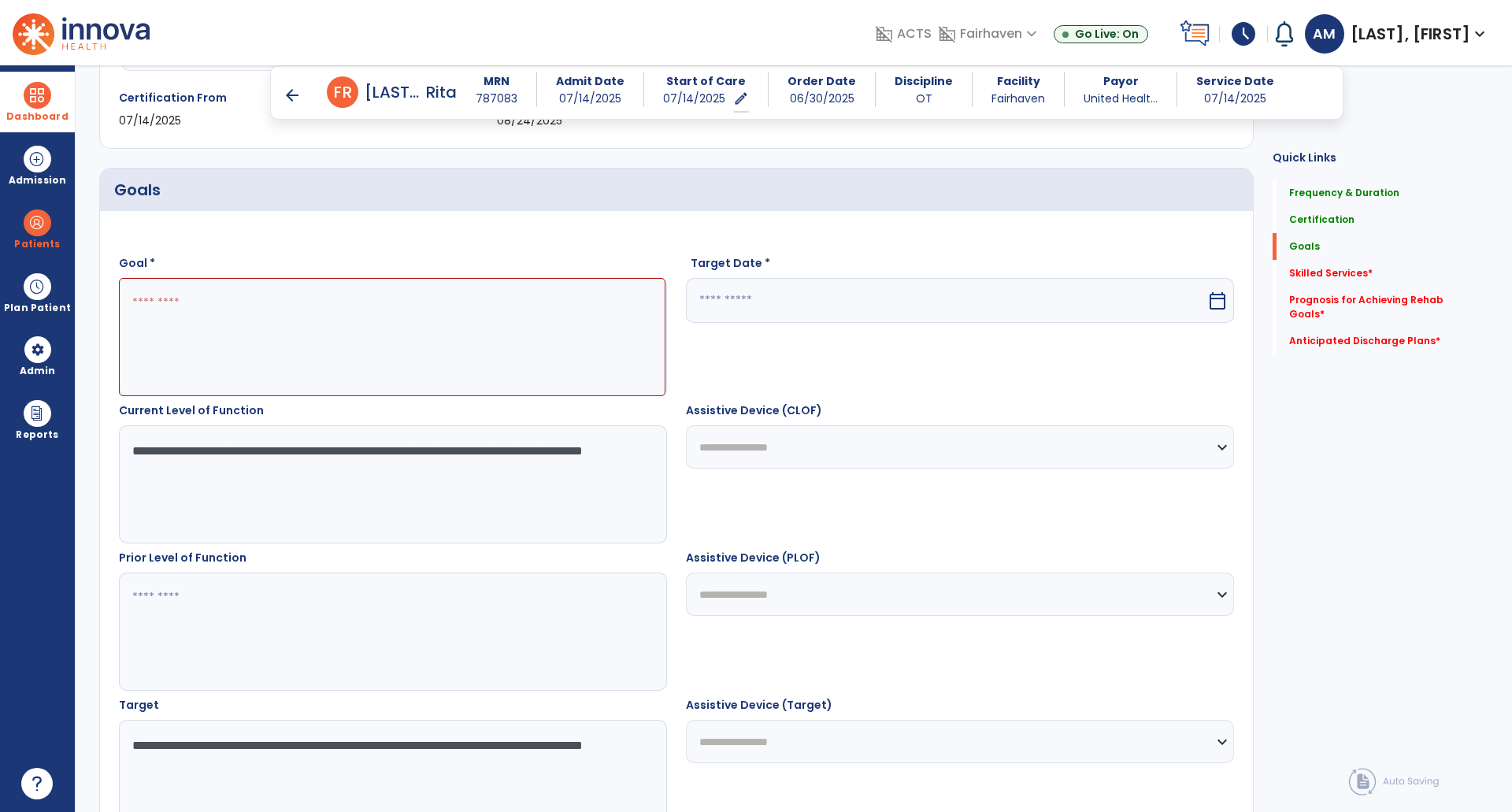 click on "**********" at bounding box center [392, 779] 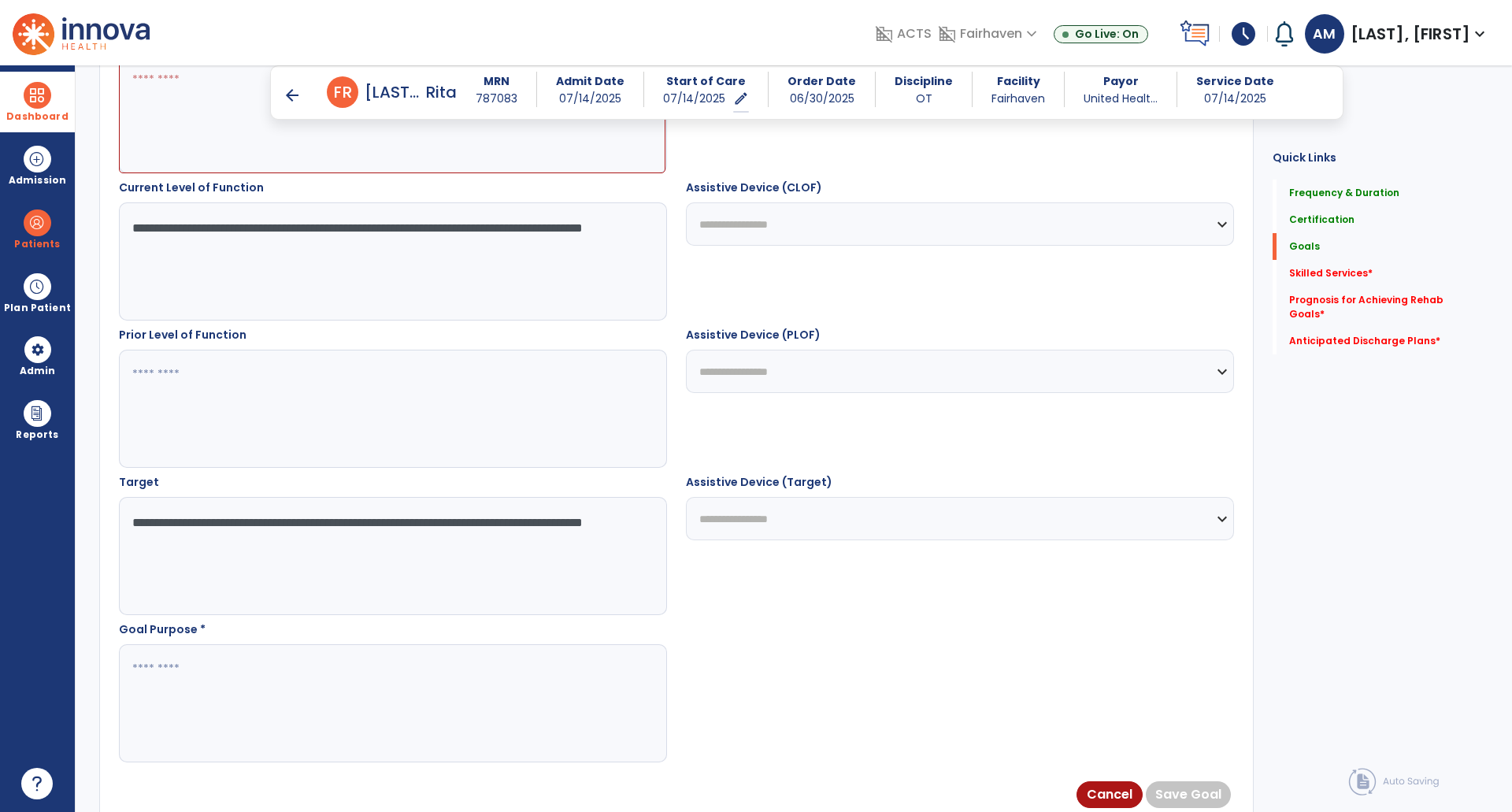 scroll, scrollTop: 575, scrollLeft: 0, axis: vertical 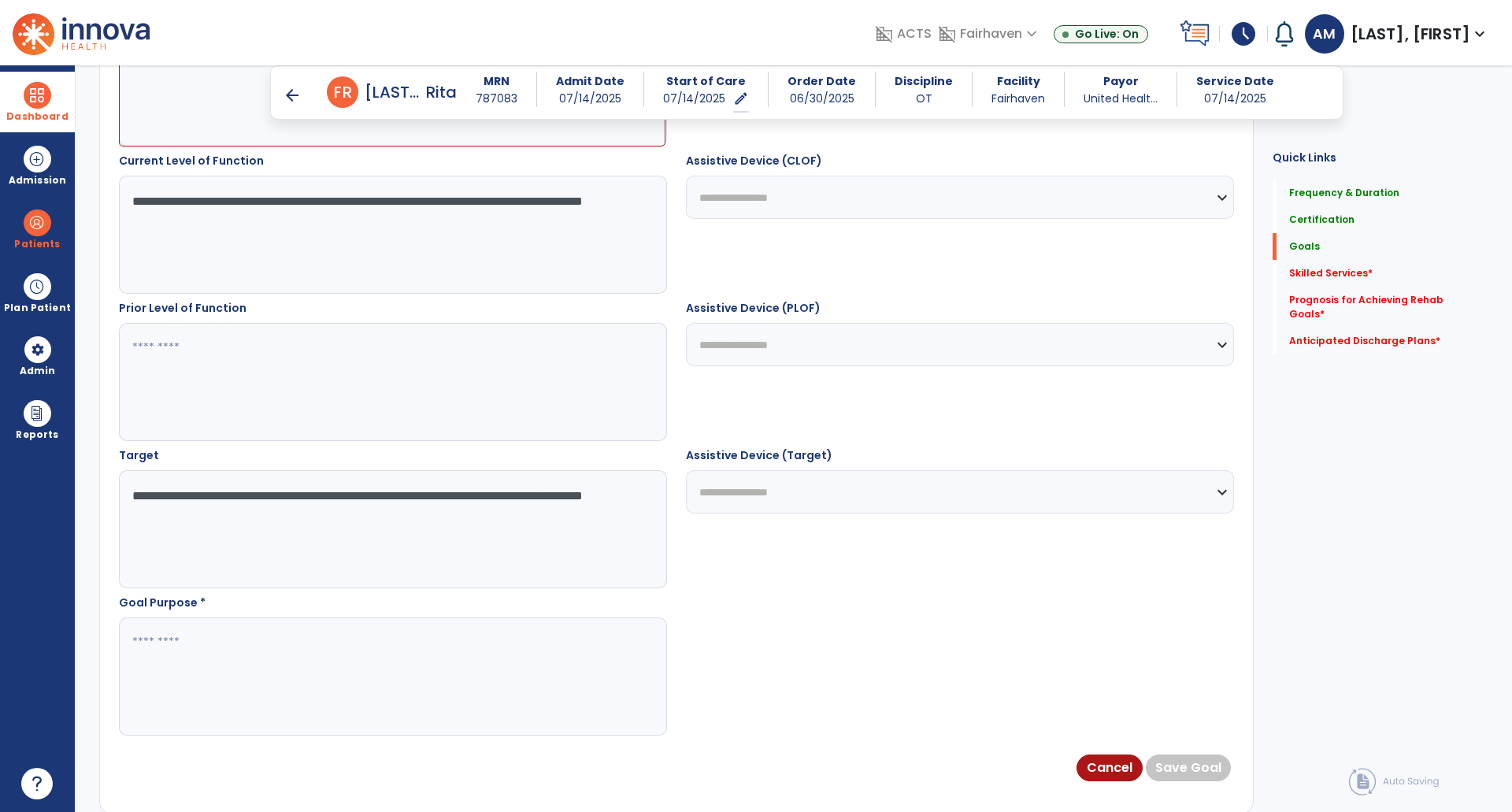 type on "**********" 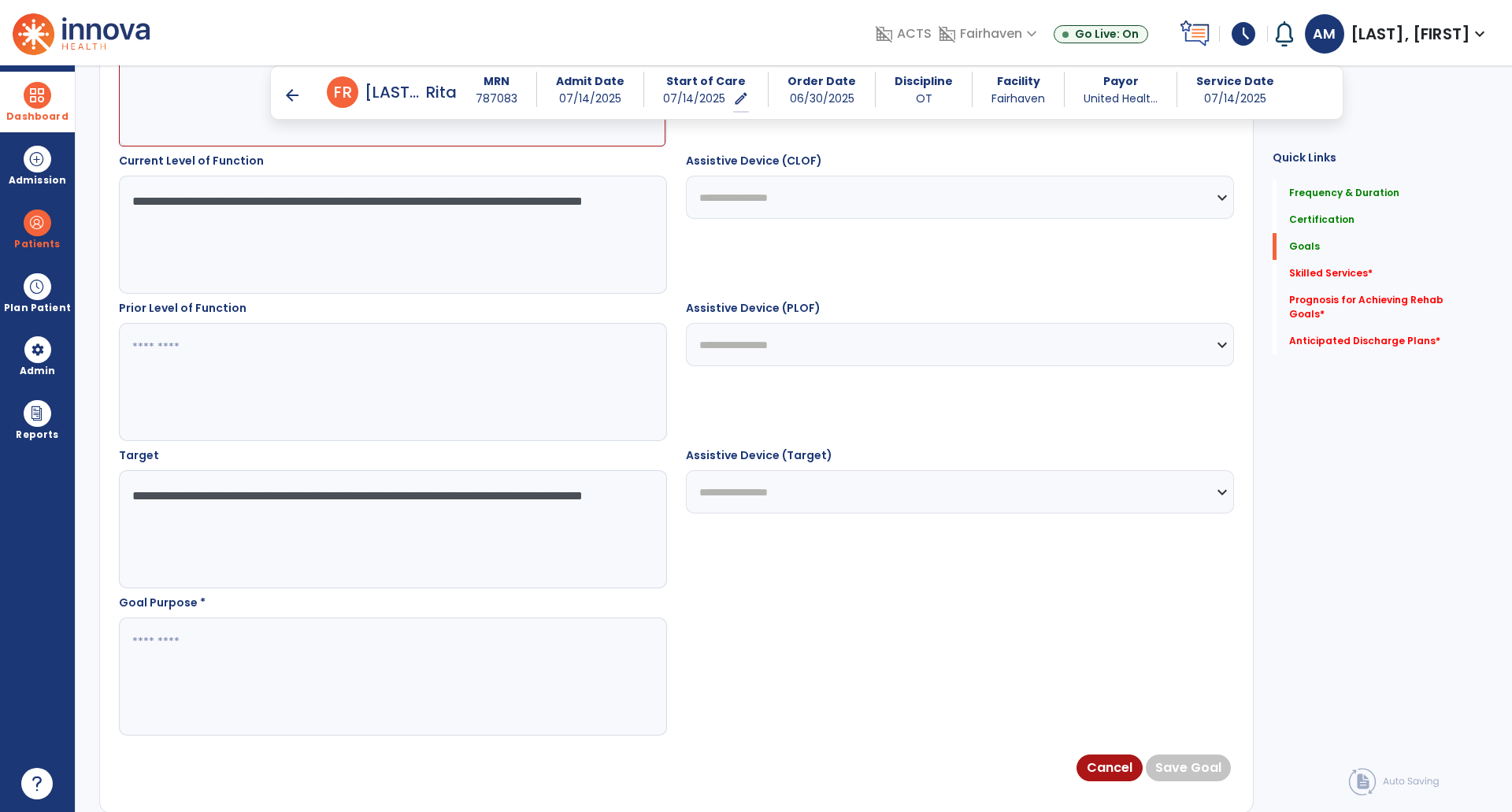 click at bounding box center [392, 382] 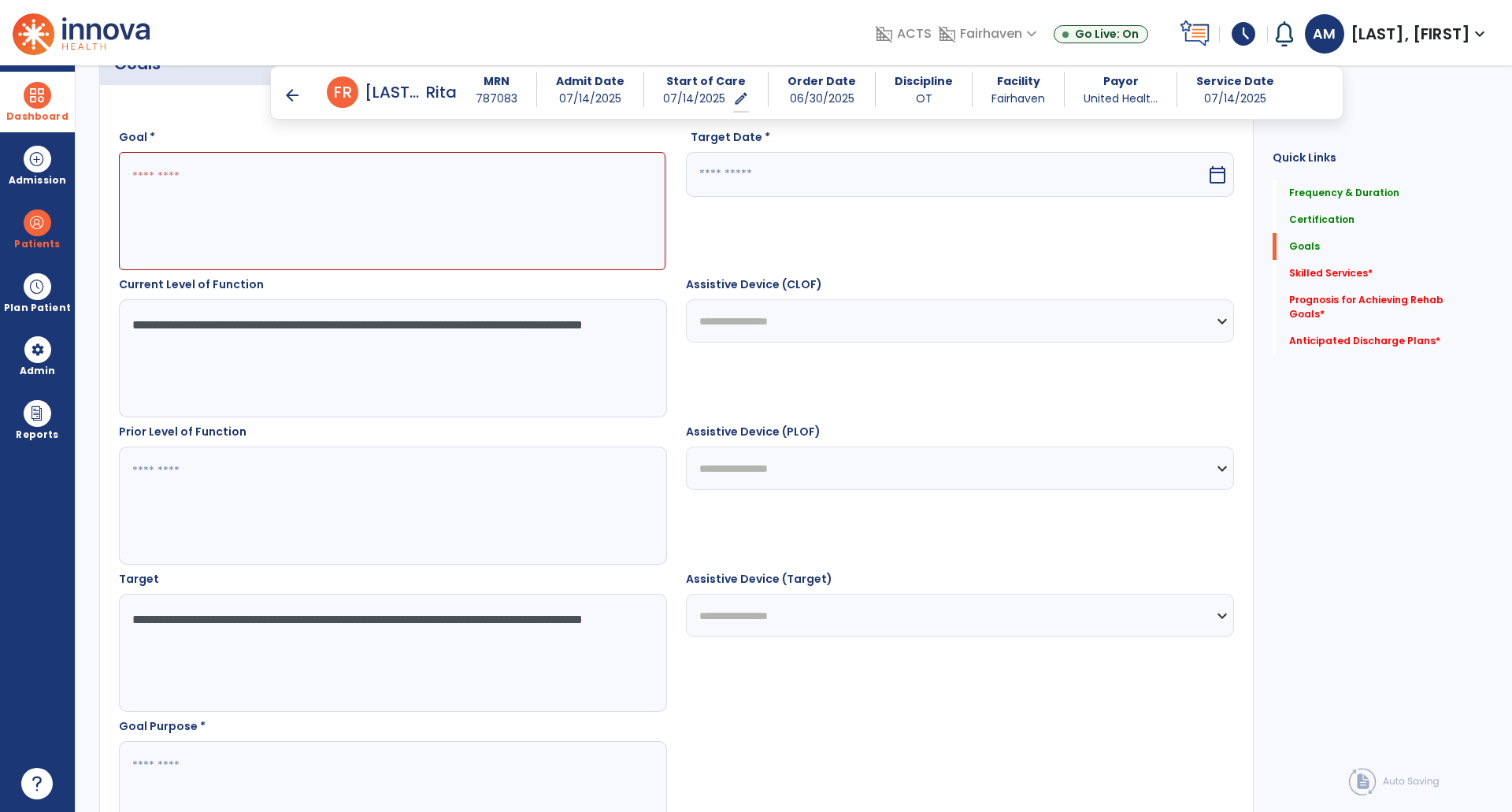 scroll, scrollTop: 291, scrollLeft: 0, axis: vertical 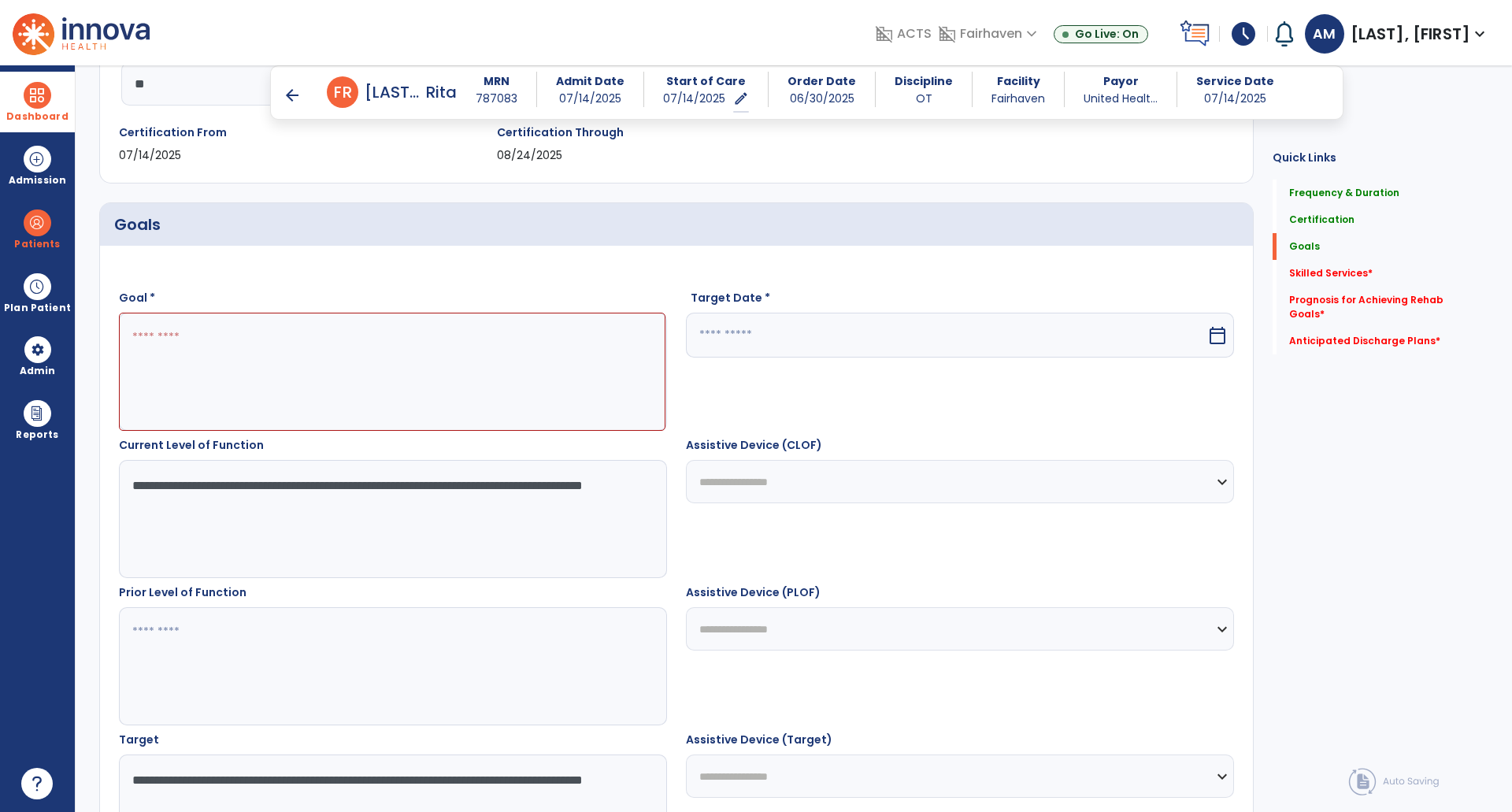 click at bounding box center [392, 372] 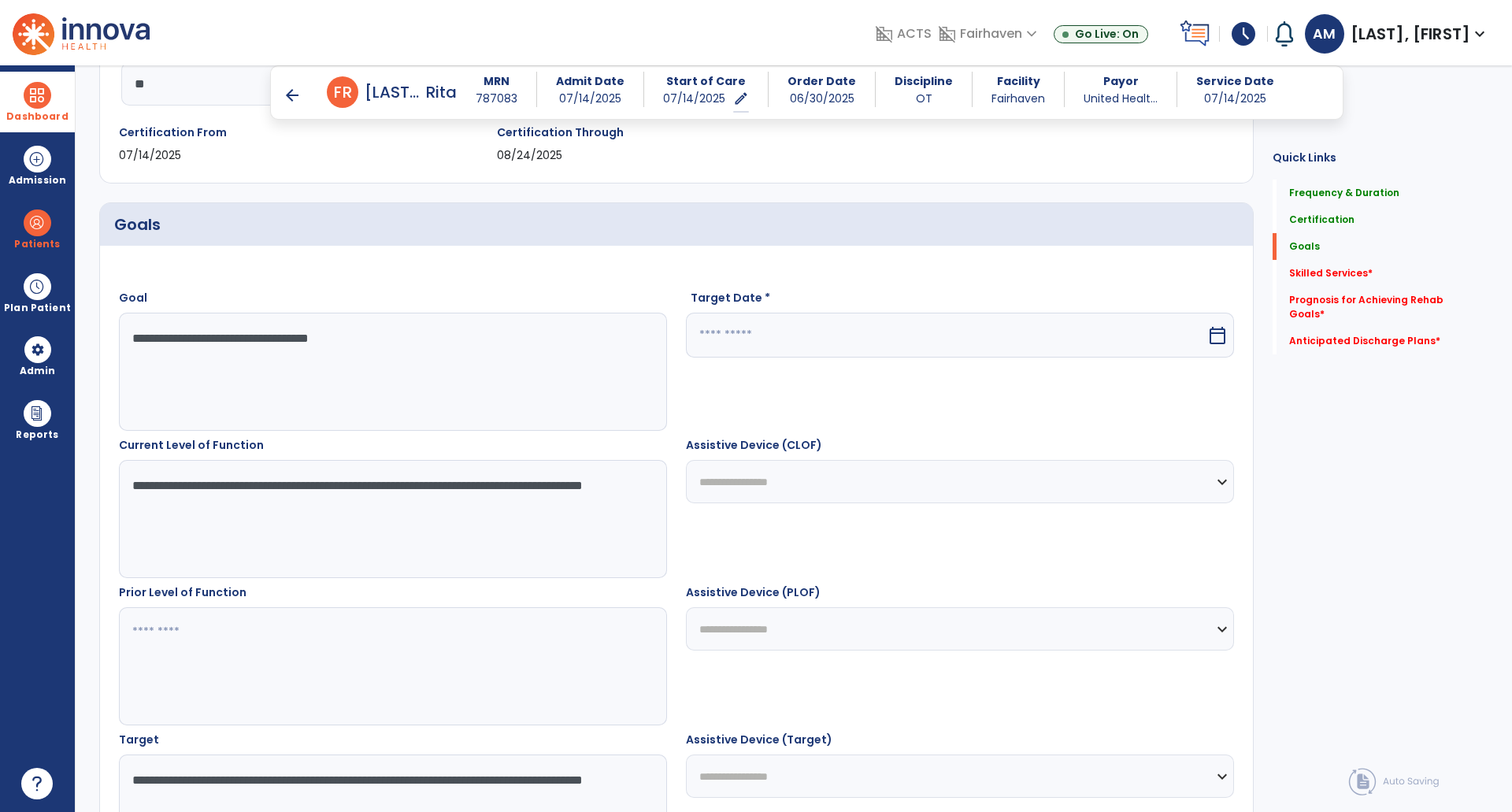 type on "**********" 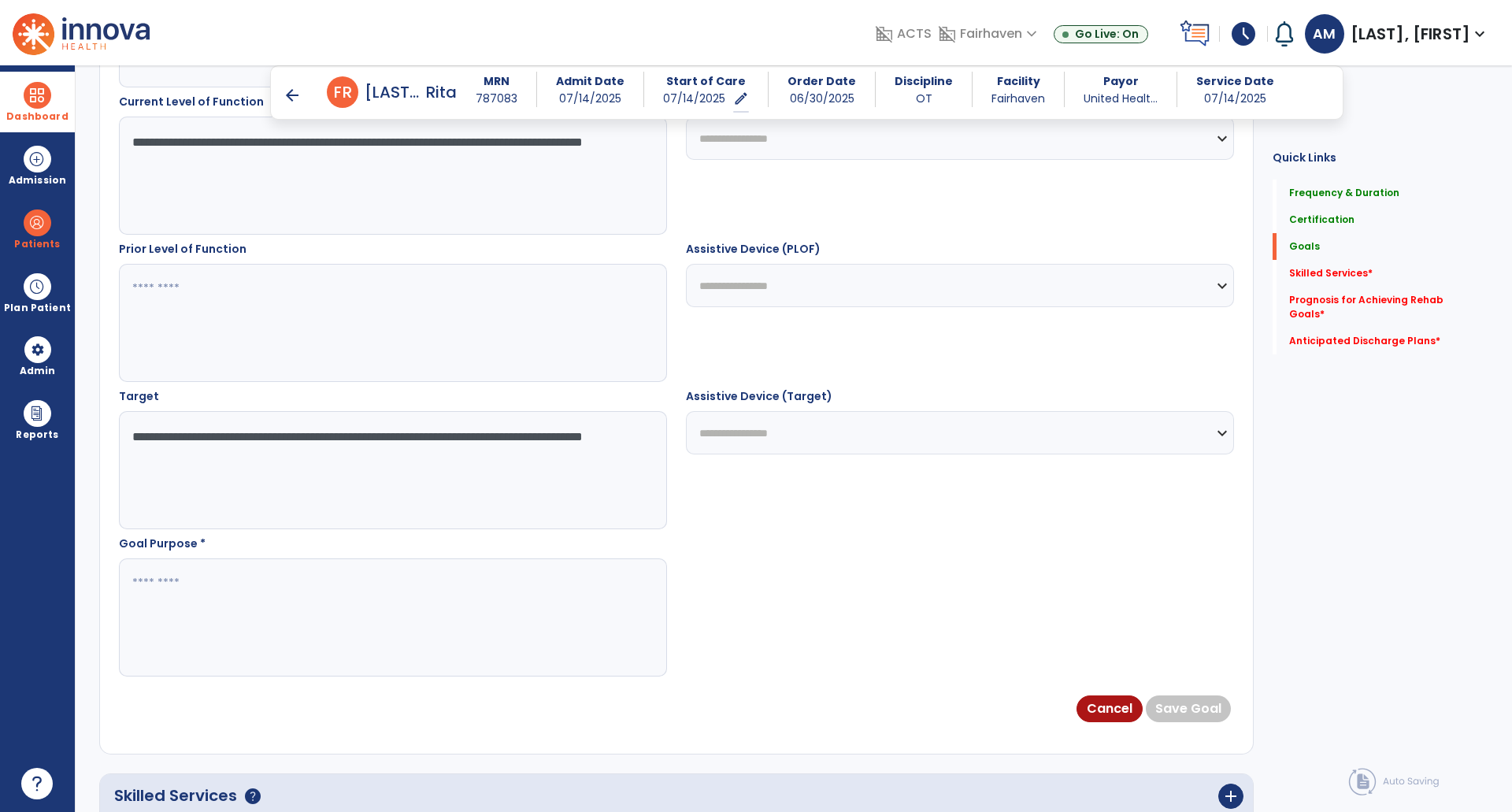 scroll, scrollTop: 636, scrollLeft: 0, axis: vertical 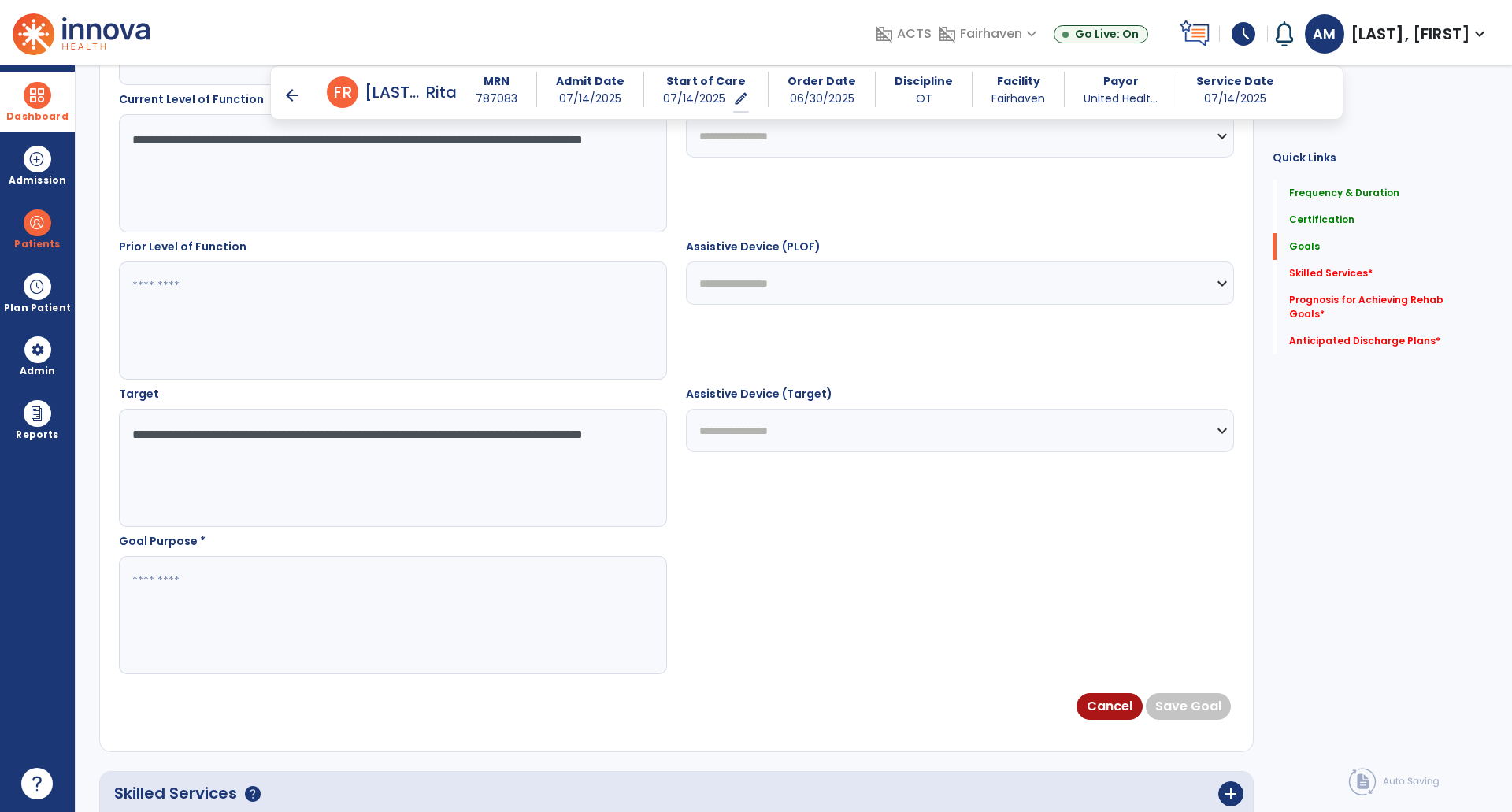 click at bounding box center (392, 615) 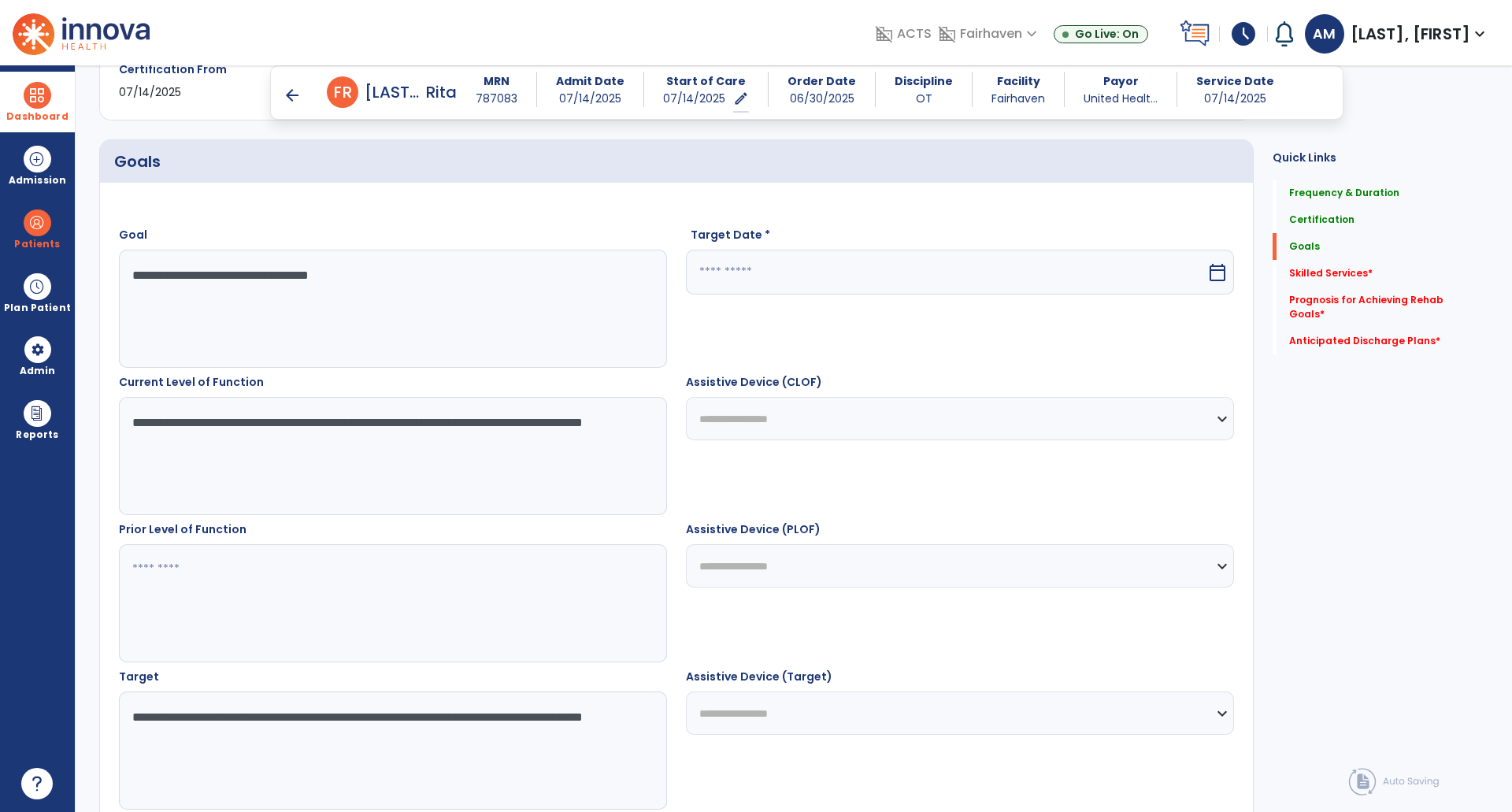 scroll, scrollTop: 353, scrollLeft: 0, axis: vertical 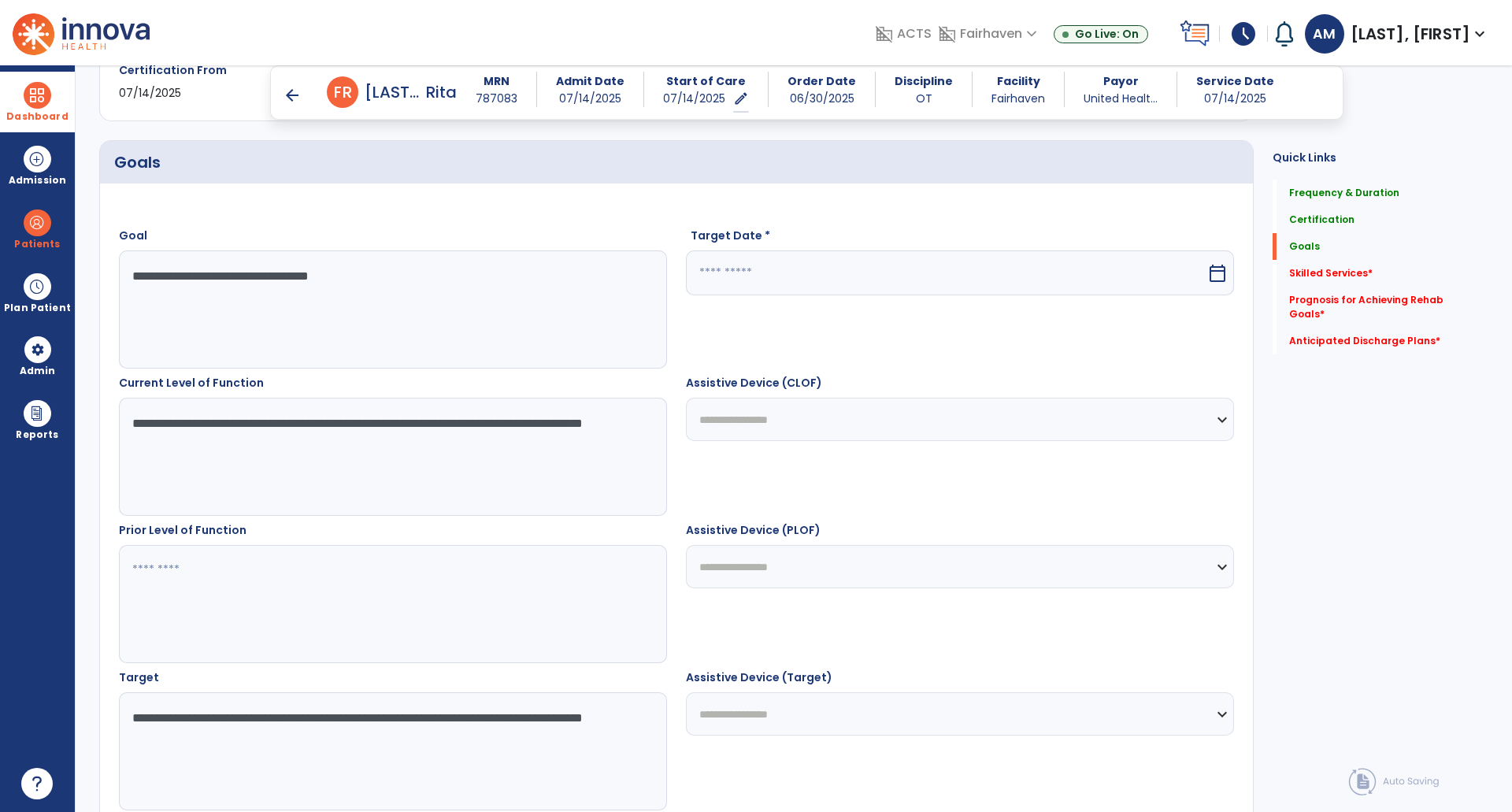 type on "**********" 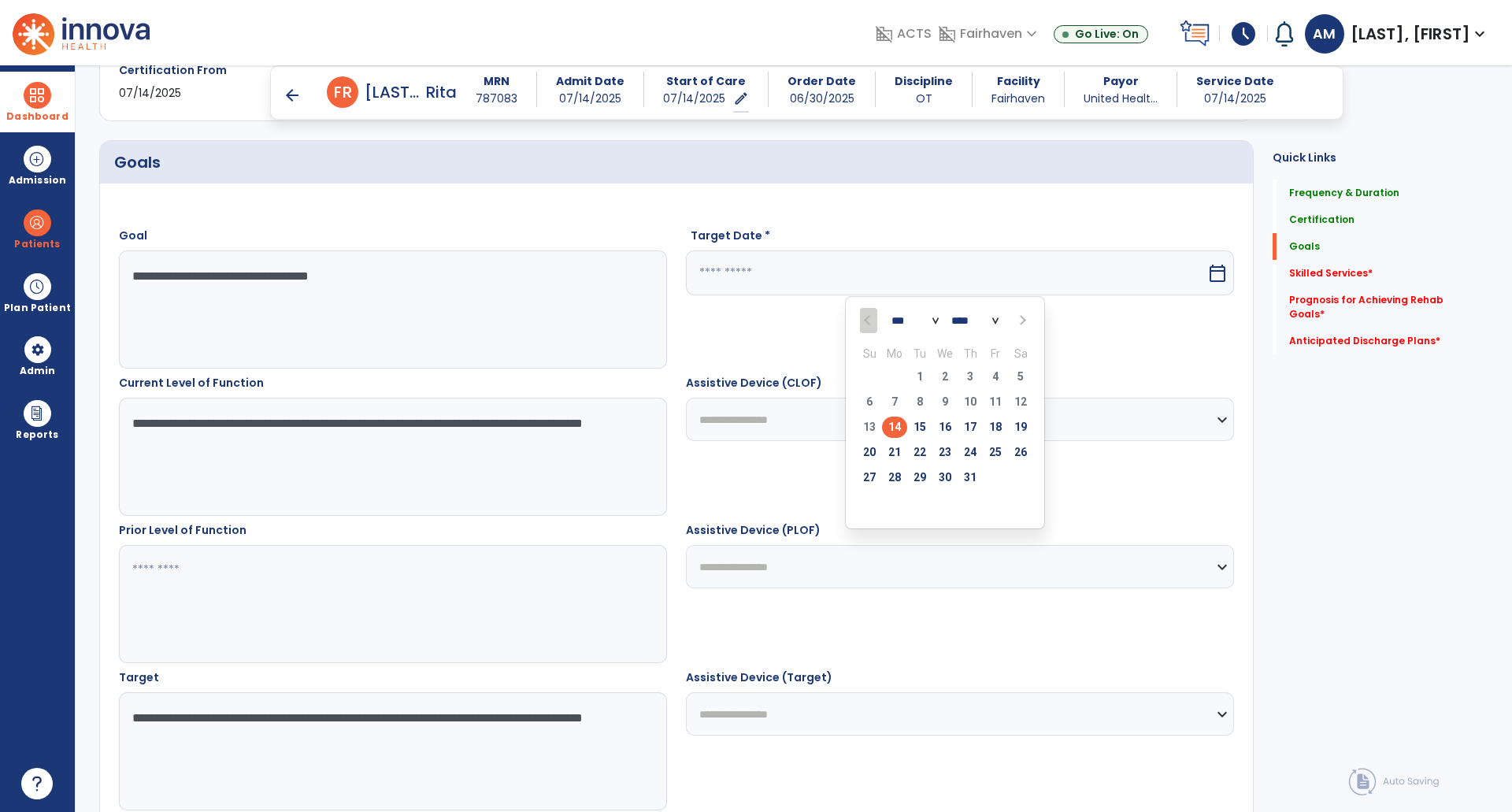 click at bounding box center (1021, 321) 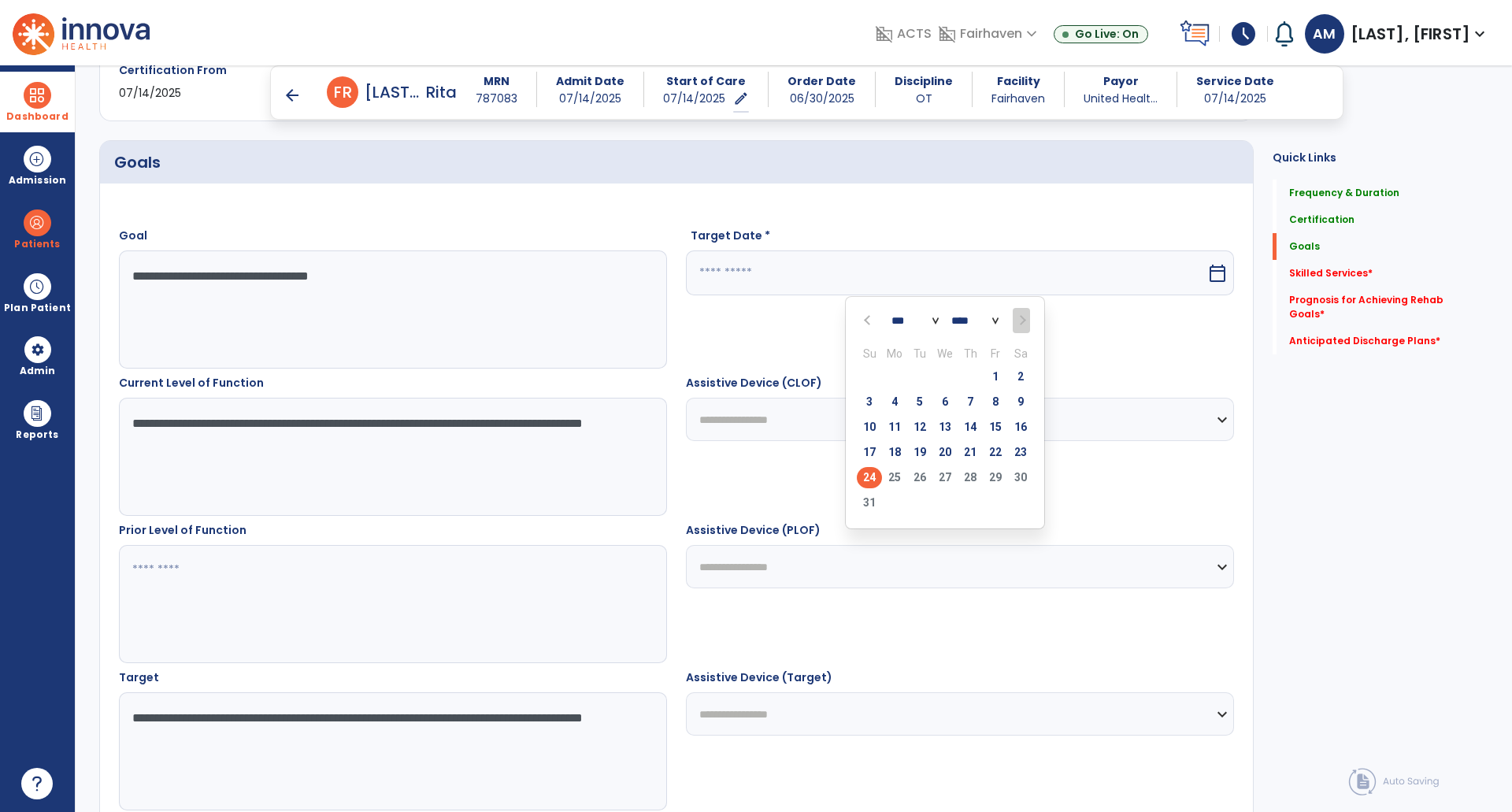 click on "24" at bounding box center (869, 477) 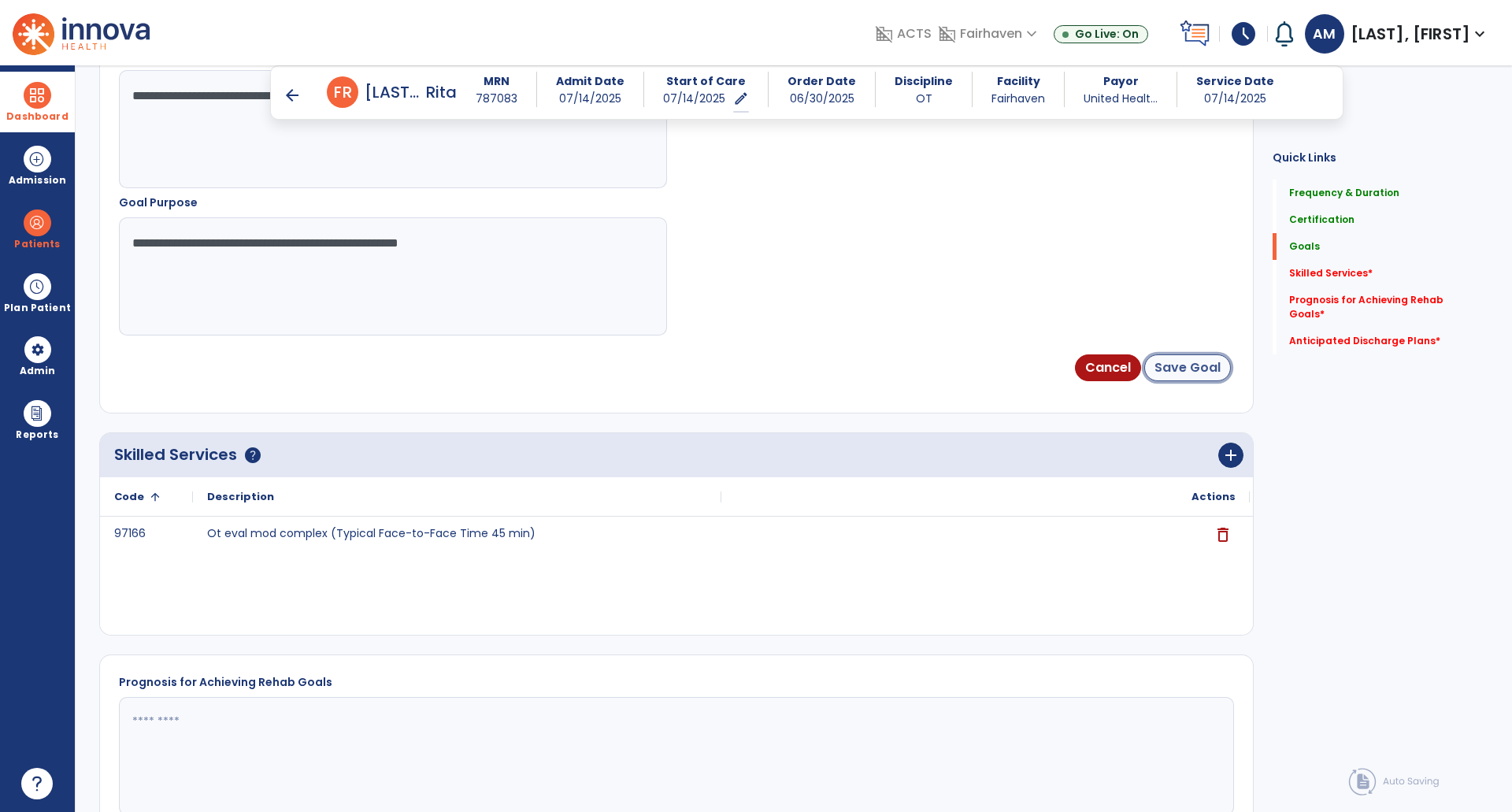 click on "Save Goal" at bounding box center [1188, 368] 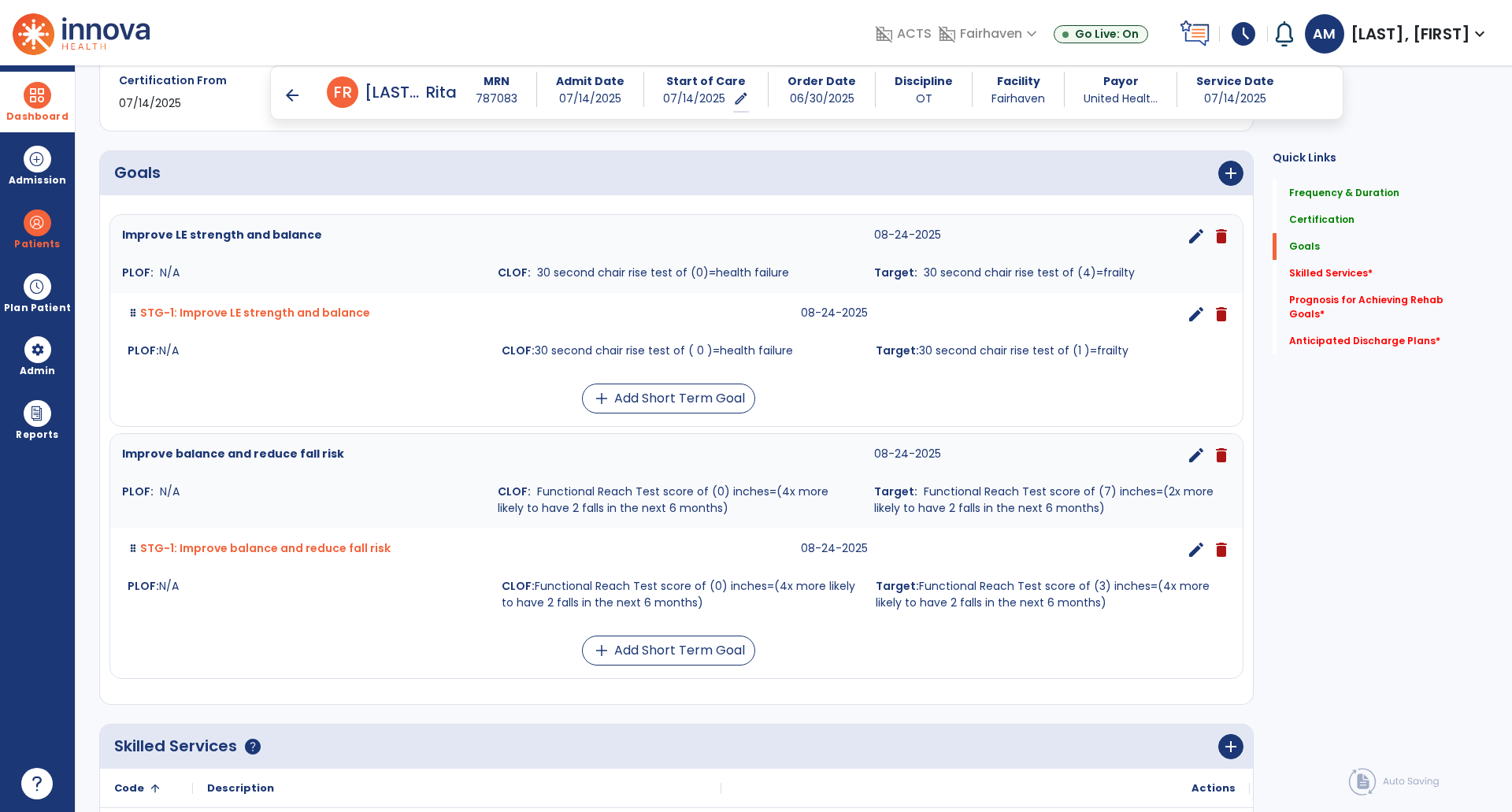 scroll, scrollTop: 343, scrollLeft: 0, axis: vertical 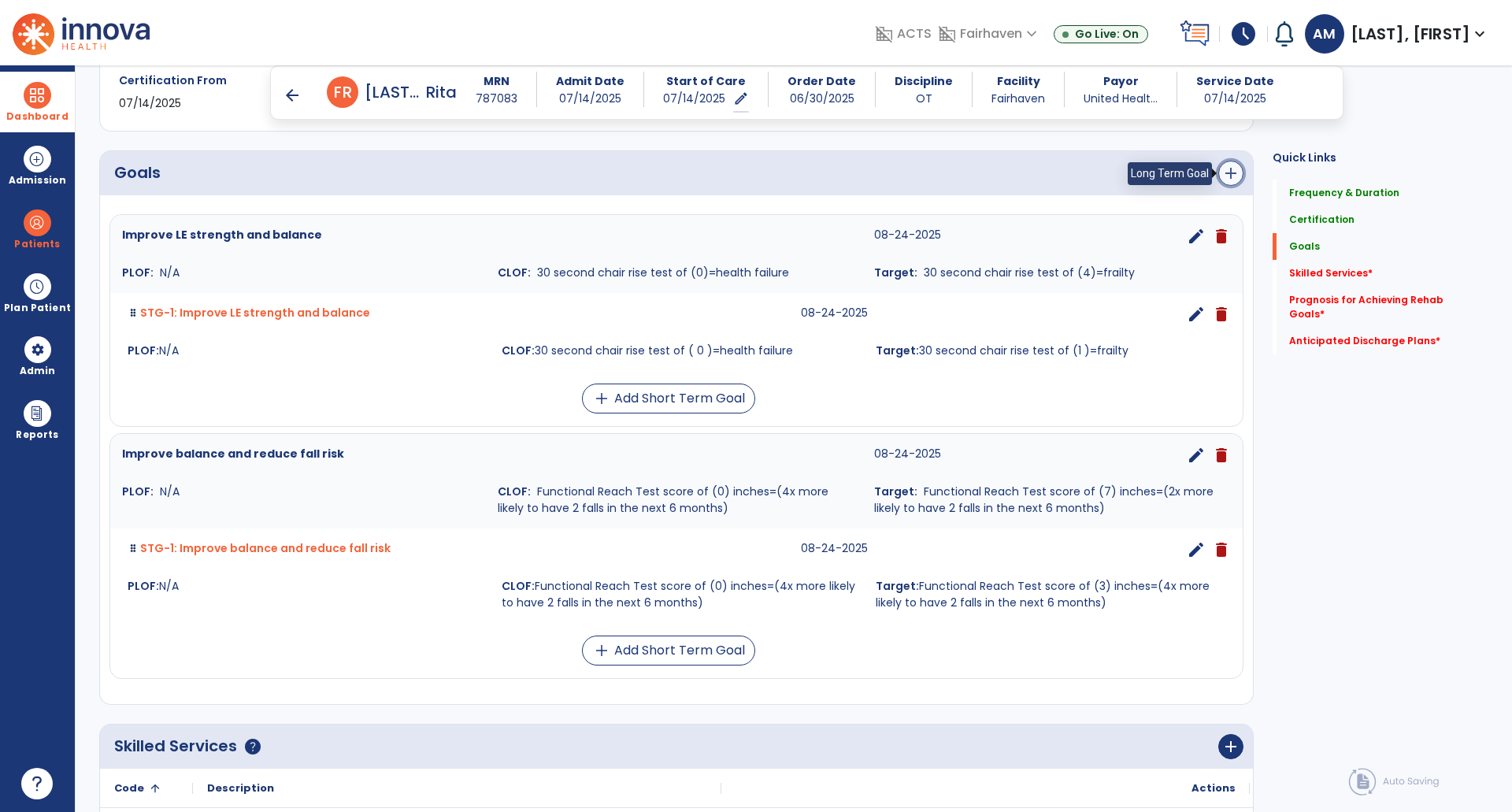 click on "add" at bounding box center [1231, 173] 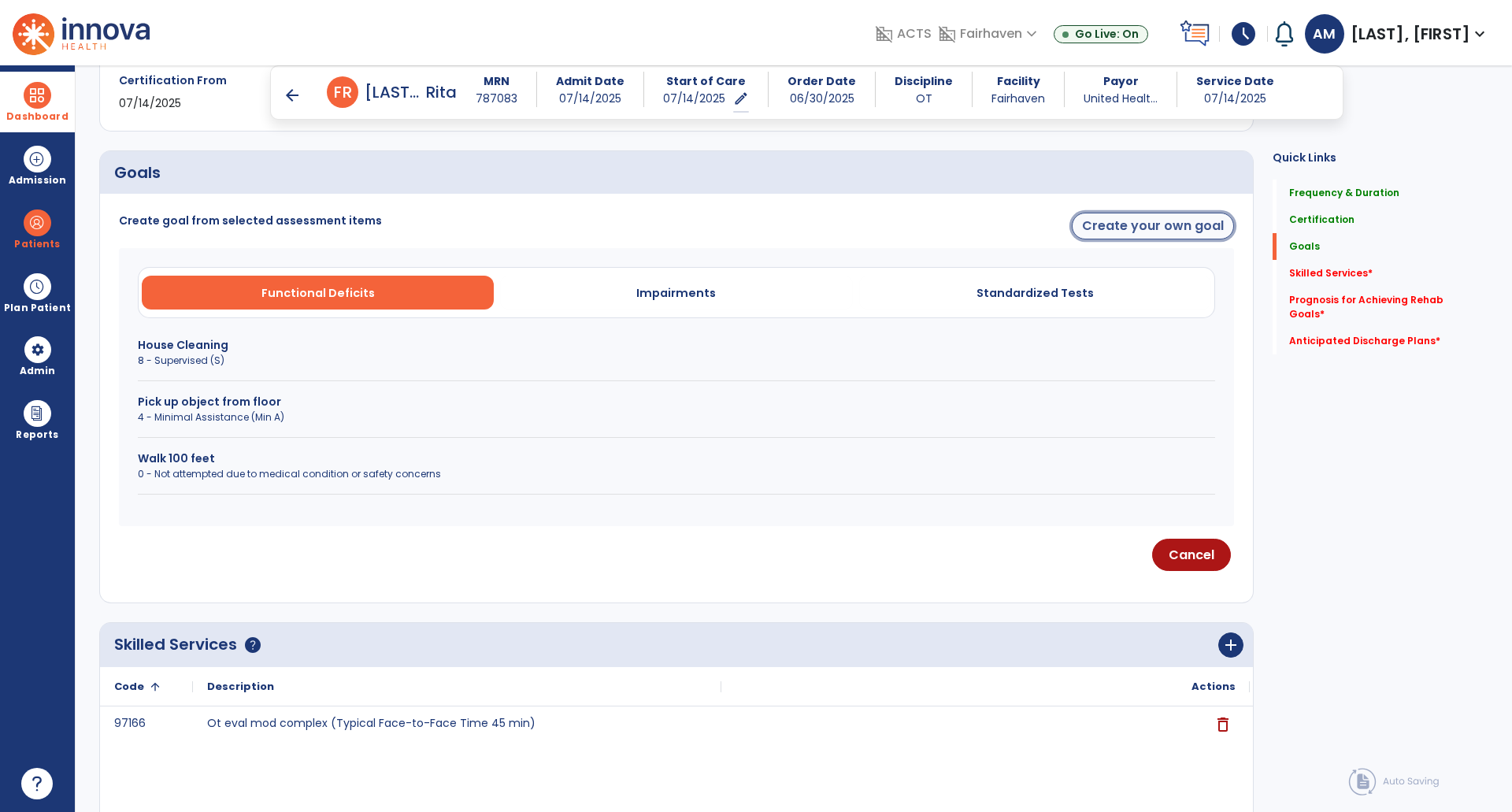click on "Create your own goal" at bounding box center (1153, 226) 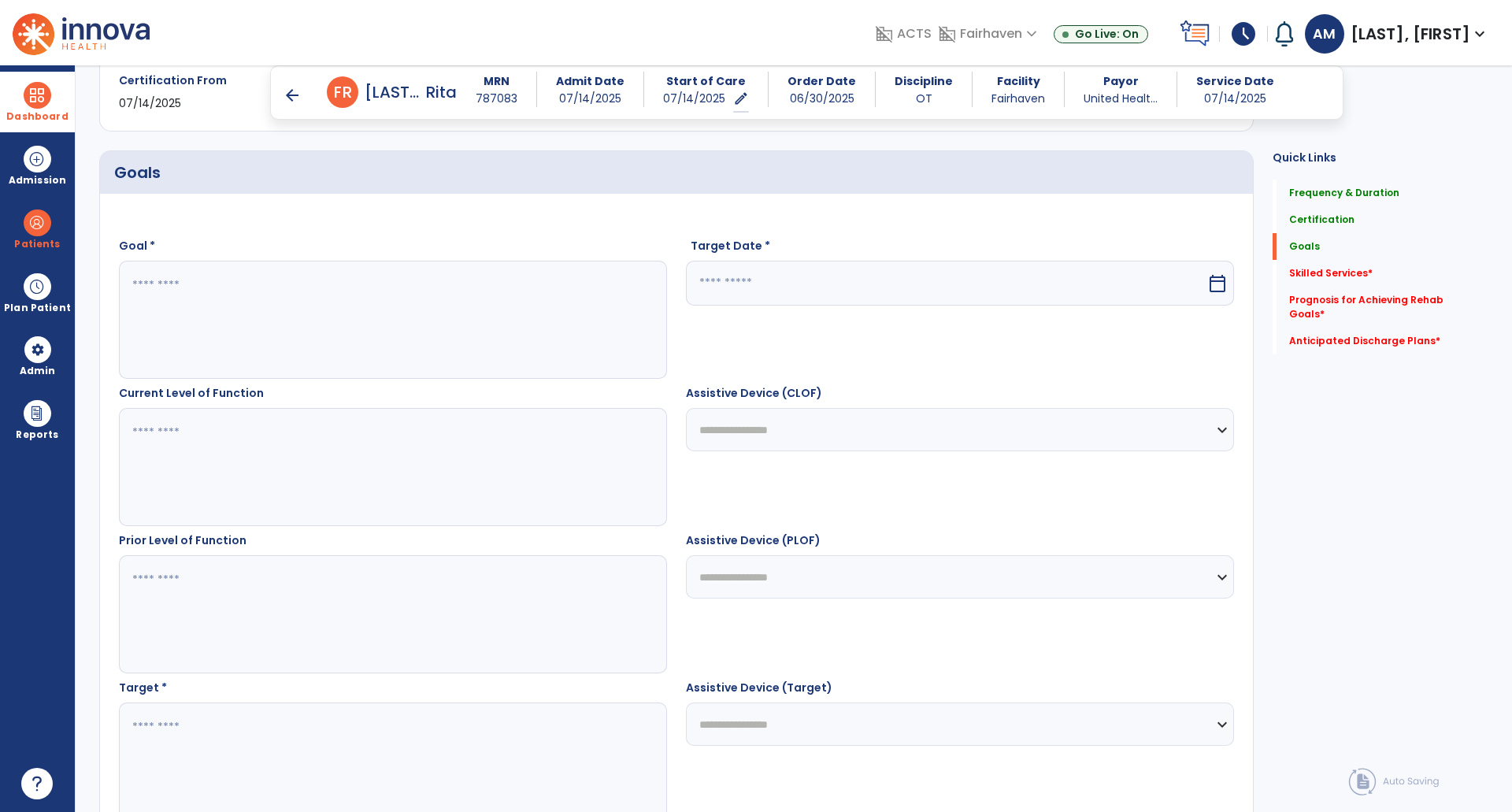 click at bounding box center [392, 320] 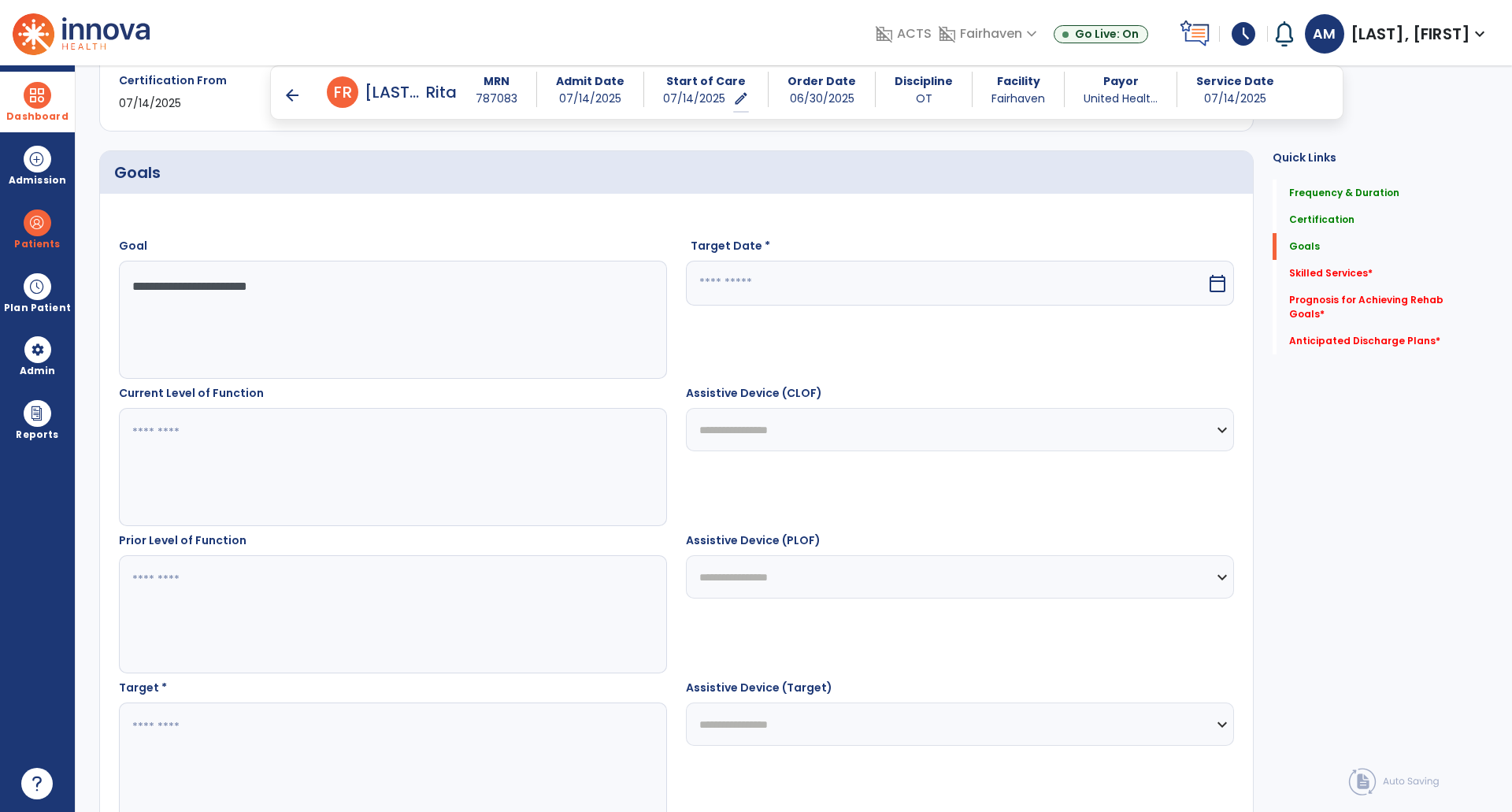 type on "**********" 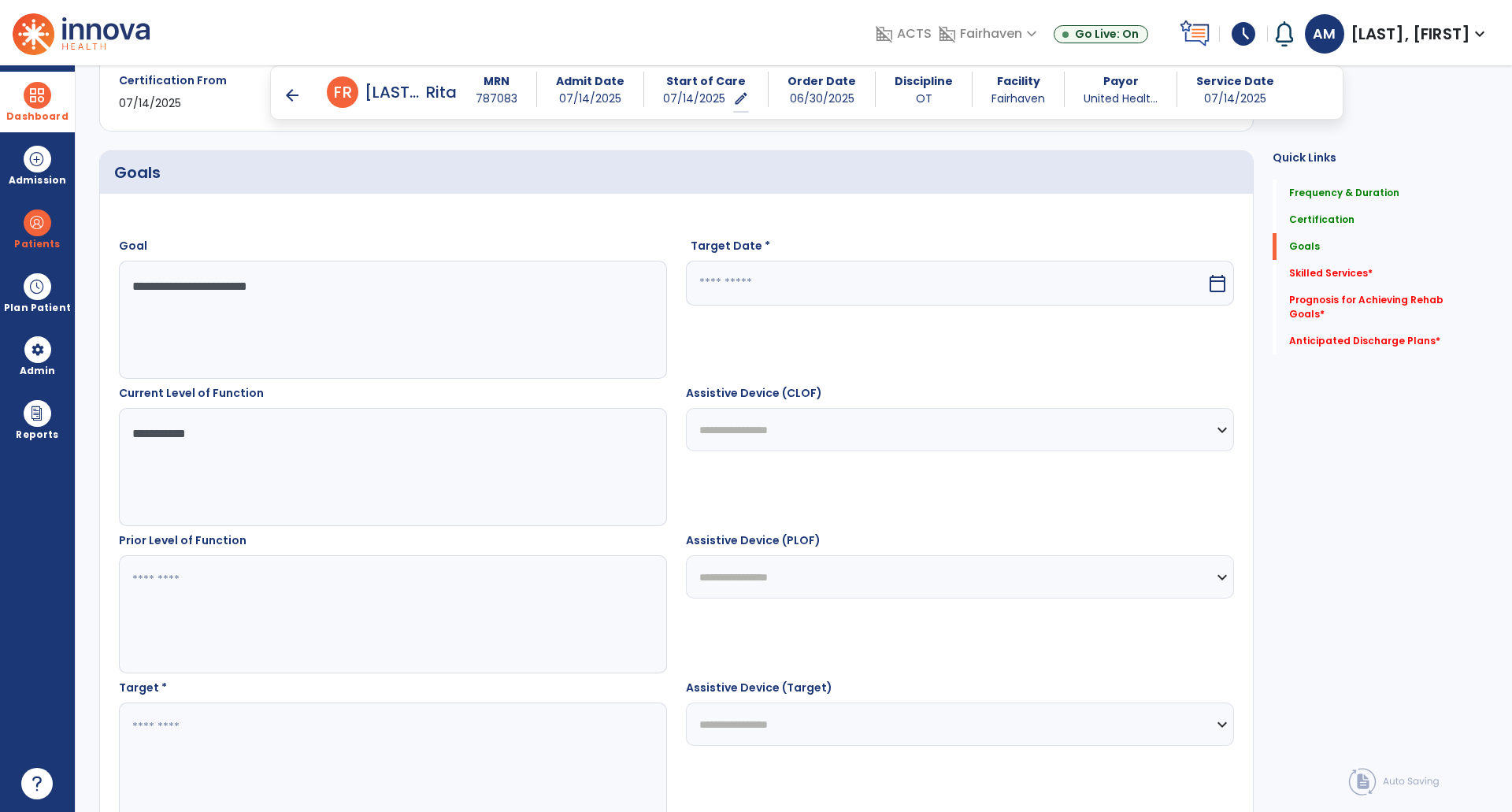 type on "**********" 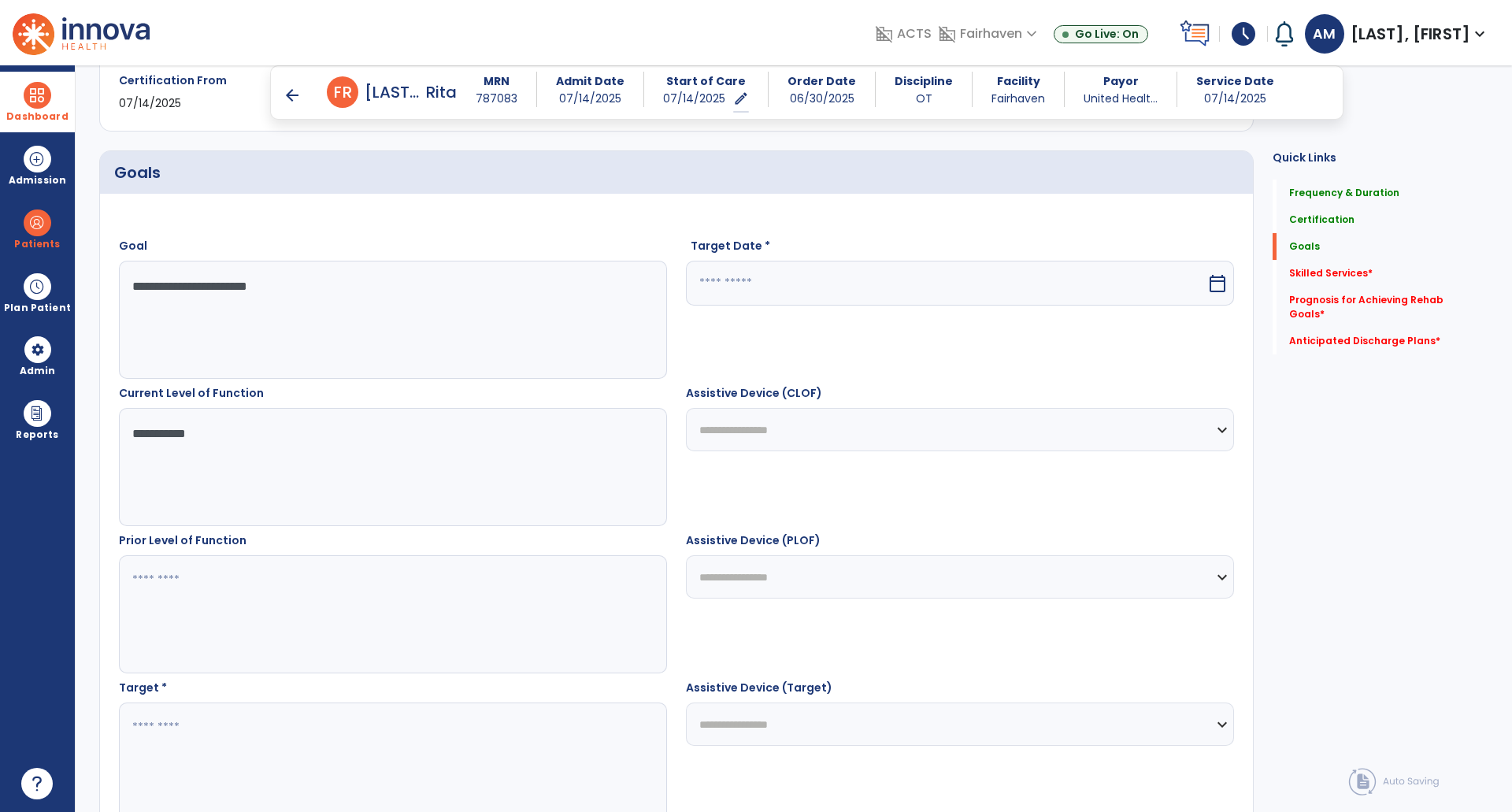click at bounding box center (392, 762) 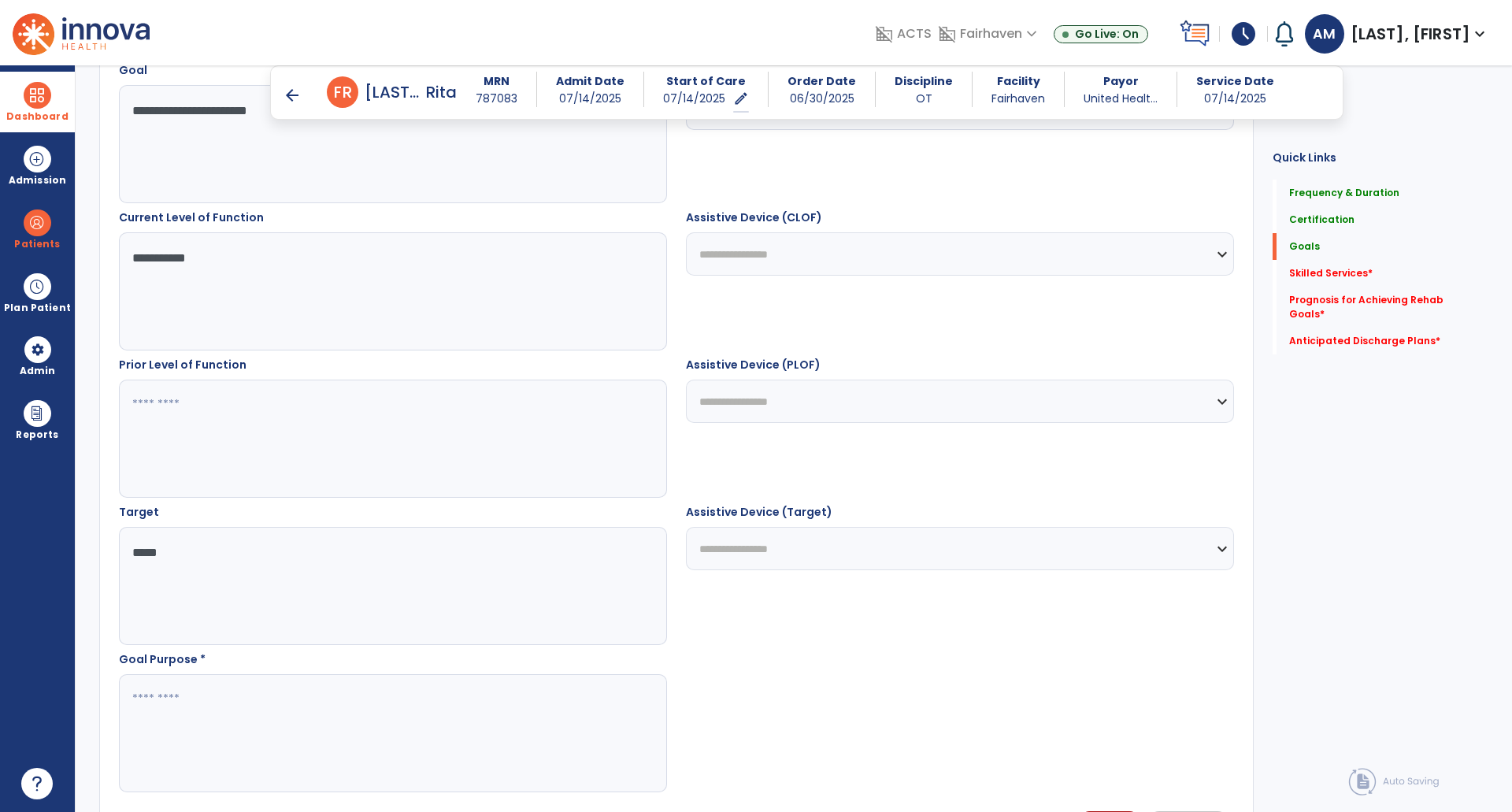 scroll, scrollTop: 551, scrollLeft: 0, axis: vertical 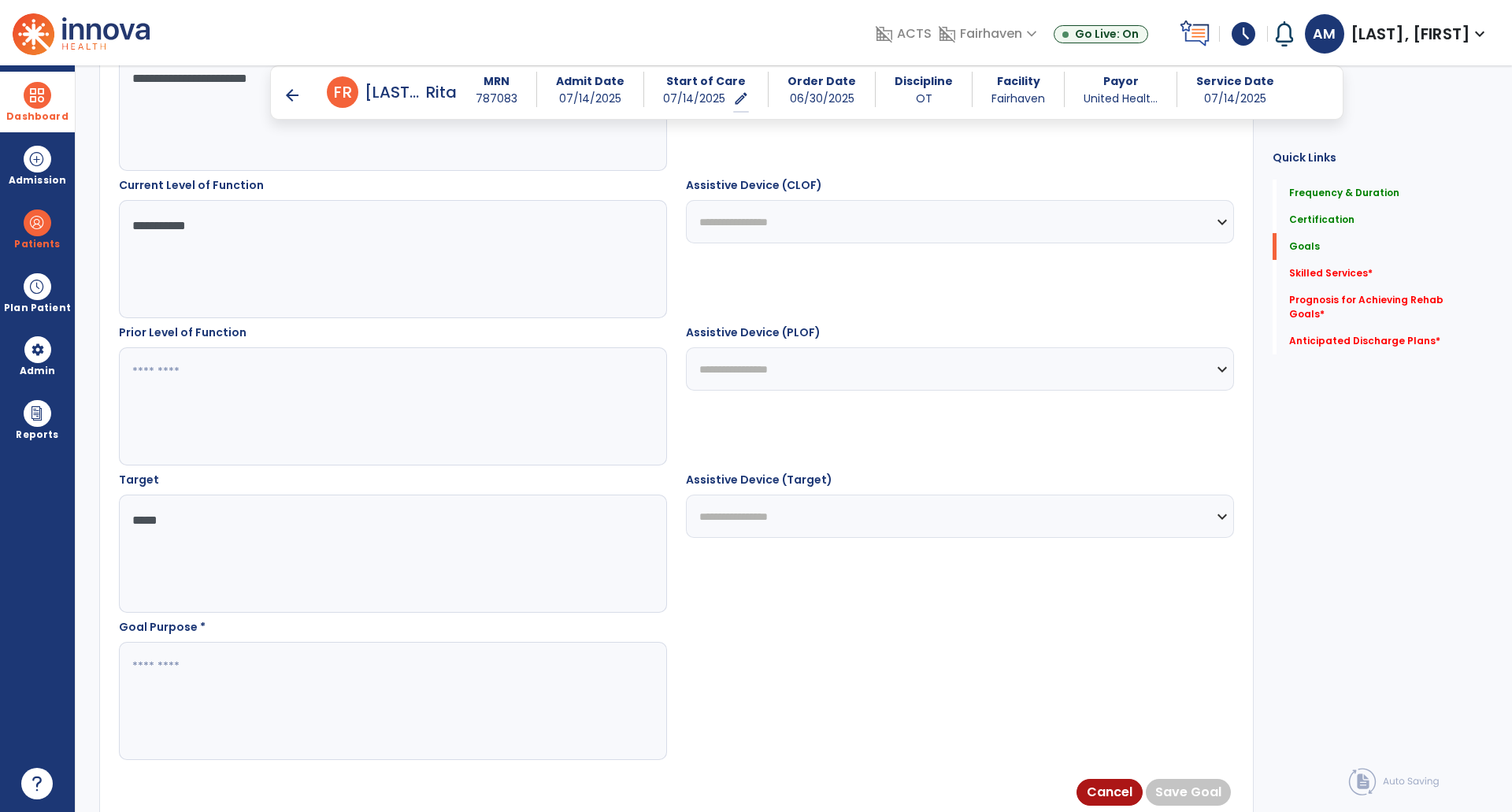 type on "*****" 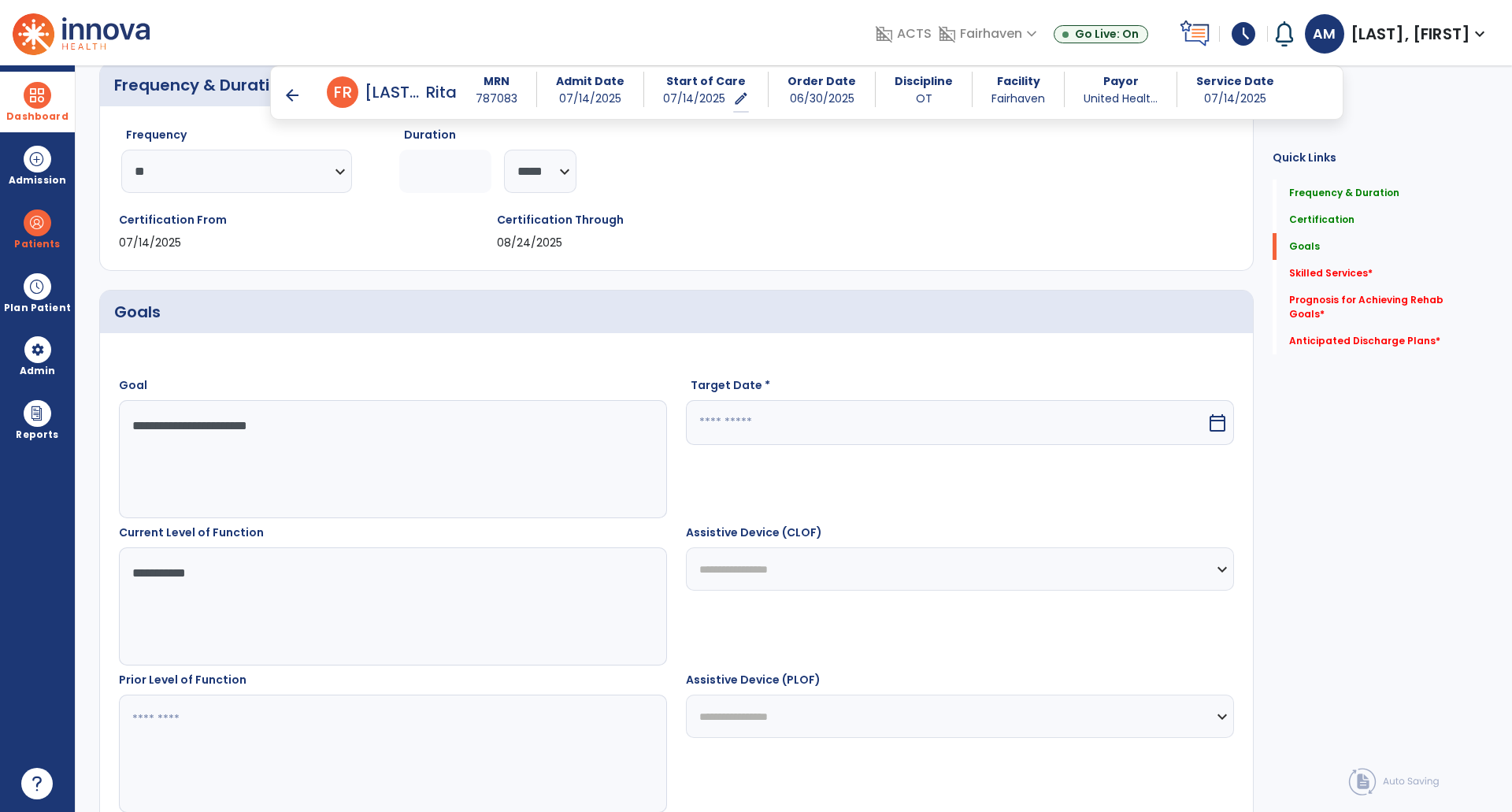 scroll, scrollTop: 213, scrollLeft: 0, axis: vertical 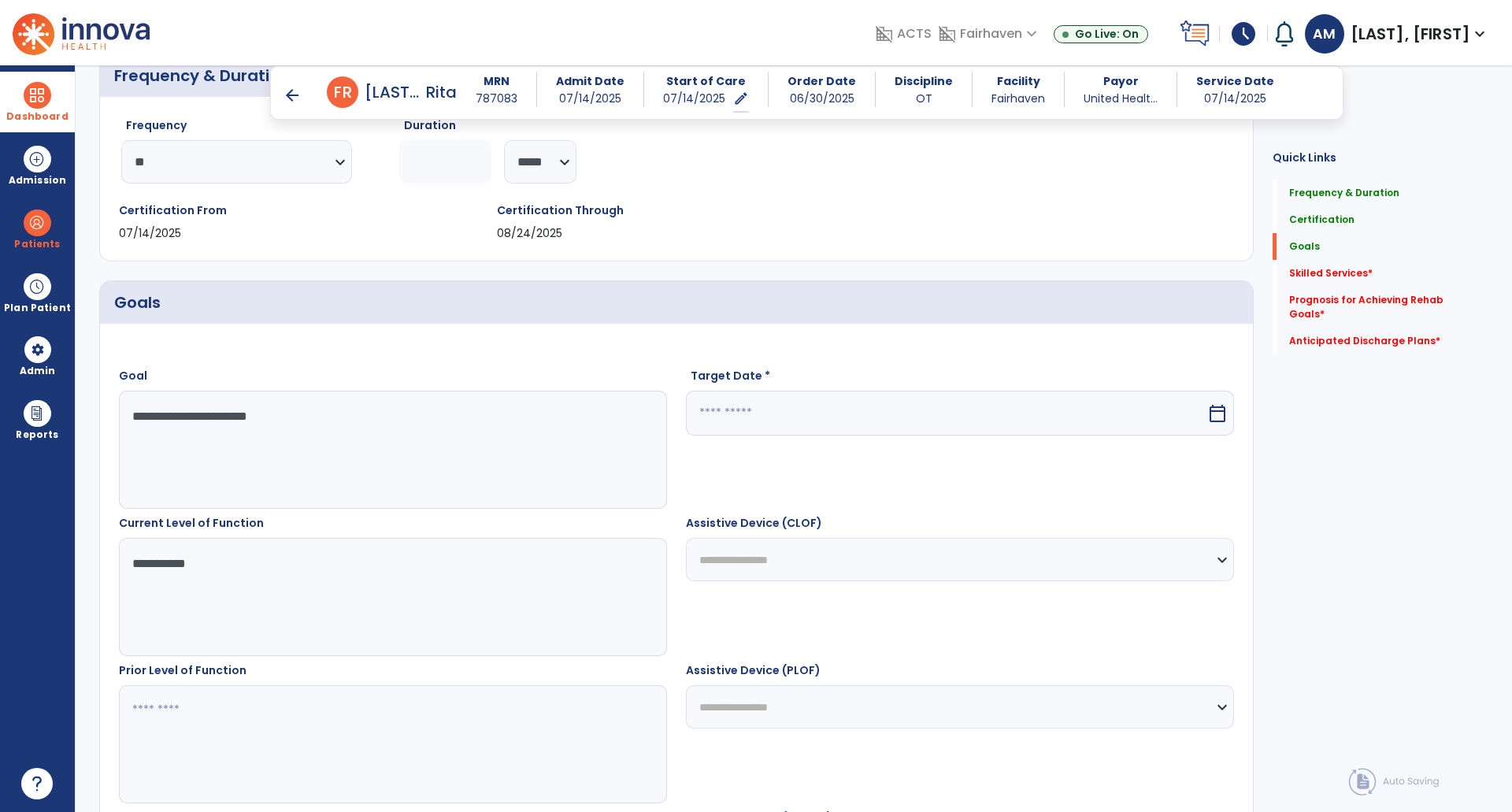type on "**********" 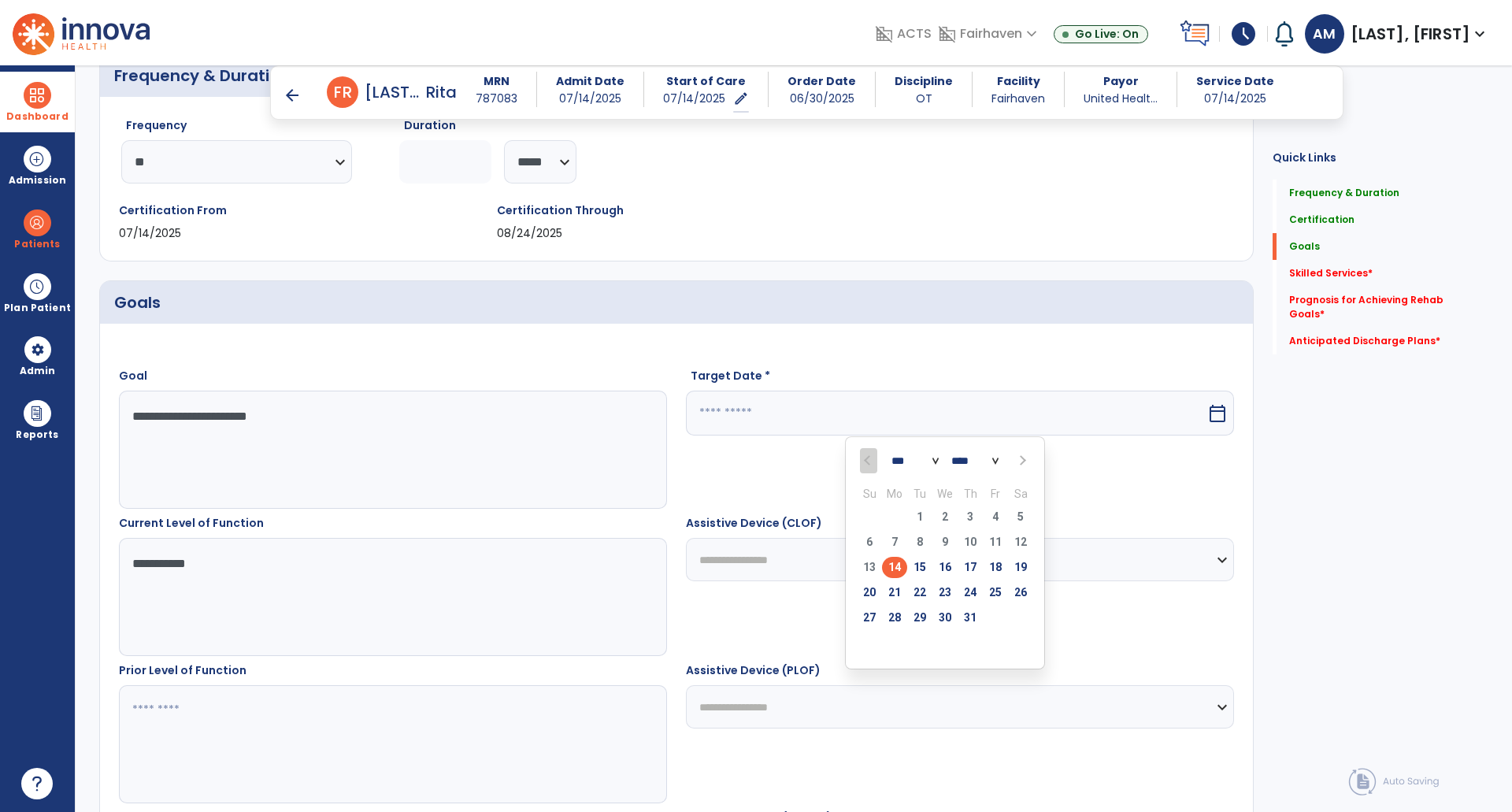 click on "*** *** **** Su Mo Tu We Th Fr Sa  29   30   1   2   3   4   5   6   7   8   9   10   11   12   13   14   15   16   17   18   19   20   21   22   23   24   25   26   27   28   29   30   31   1   2   3   4   5   6   7   8   9" at bounding box center (945, 553) 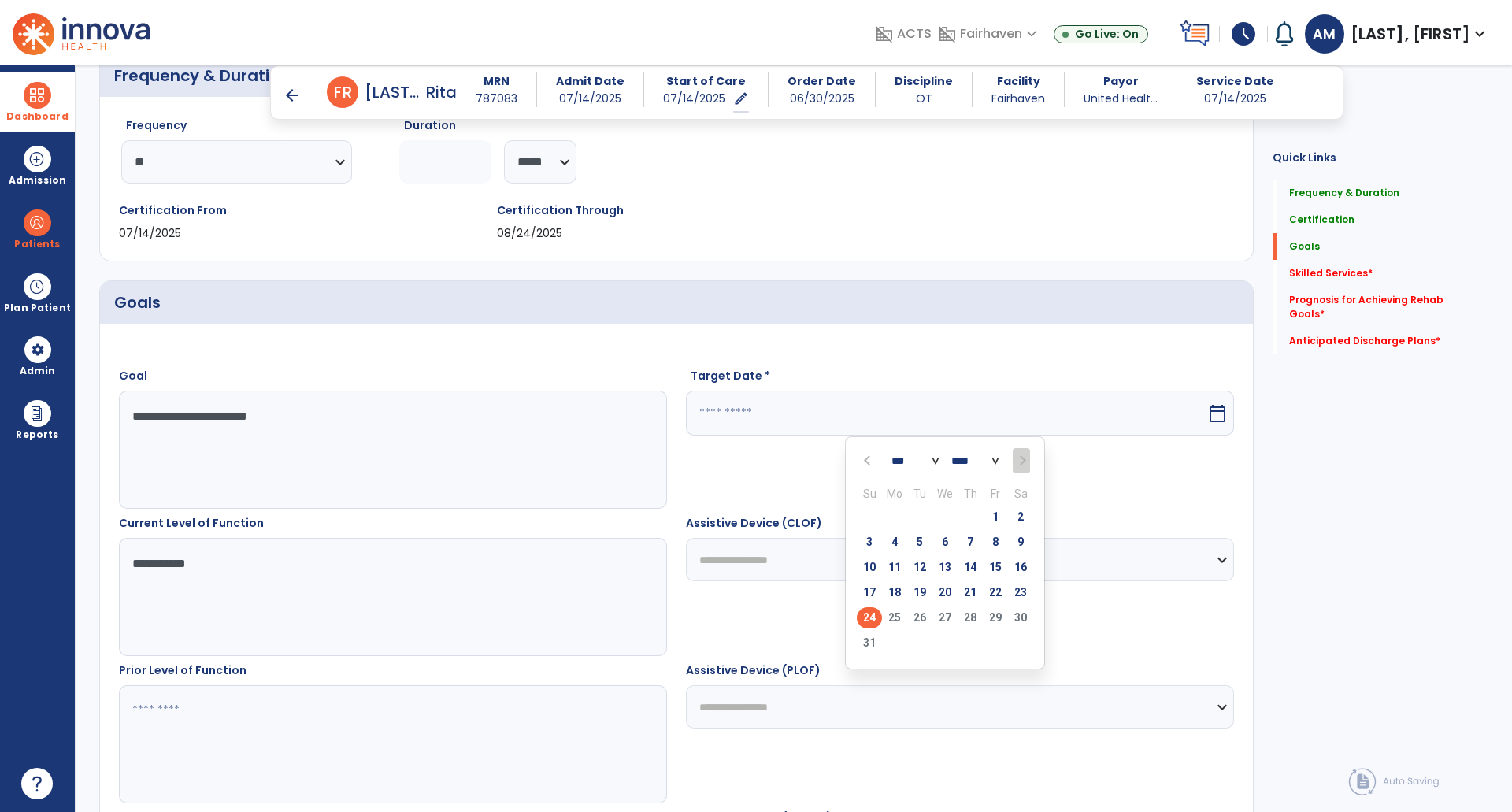 click on "24" at bounding box center [869, 617] 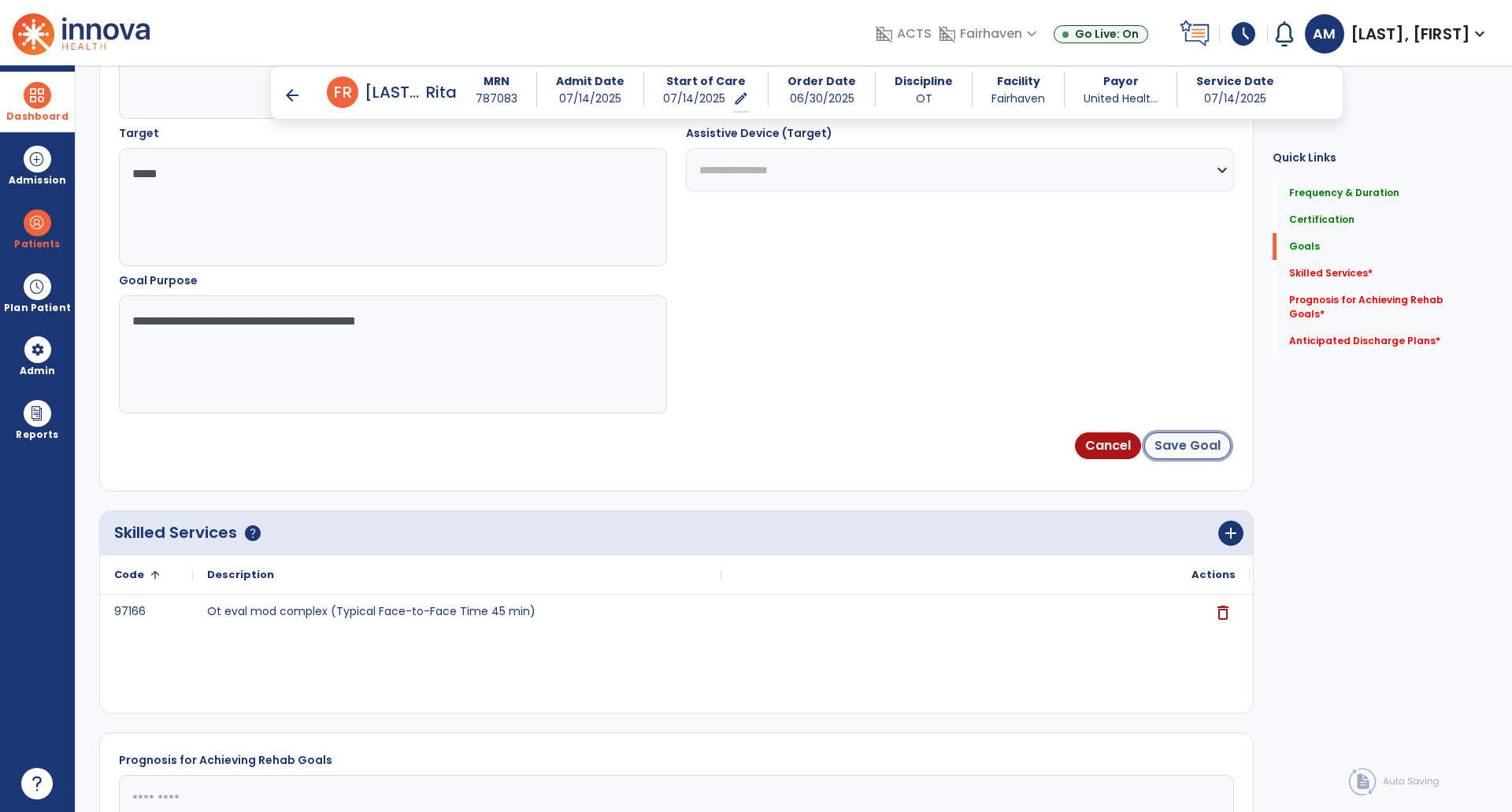 click on "Save Goal" at bounding box center (1188, 446) 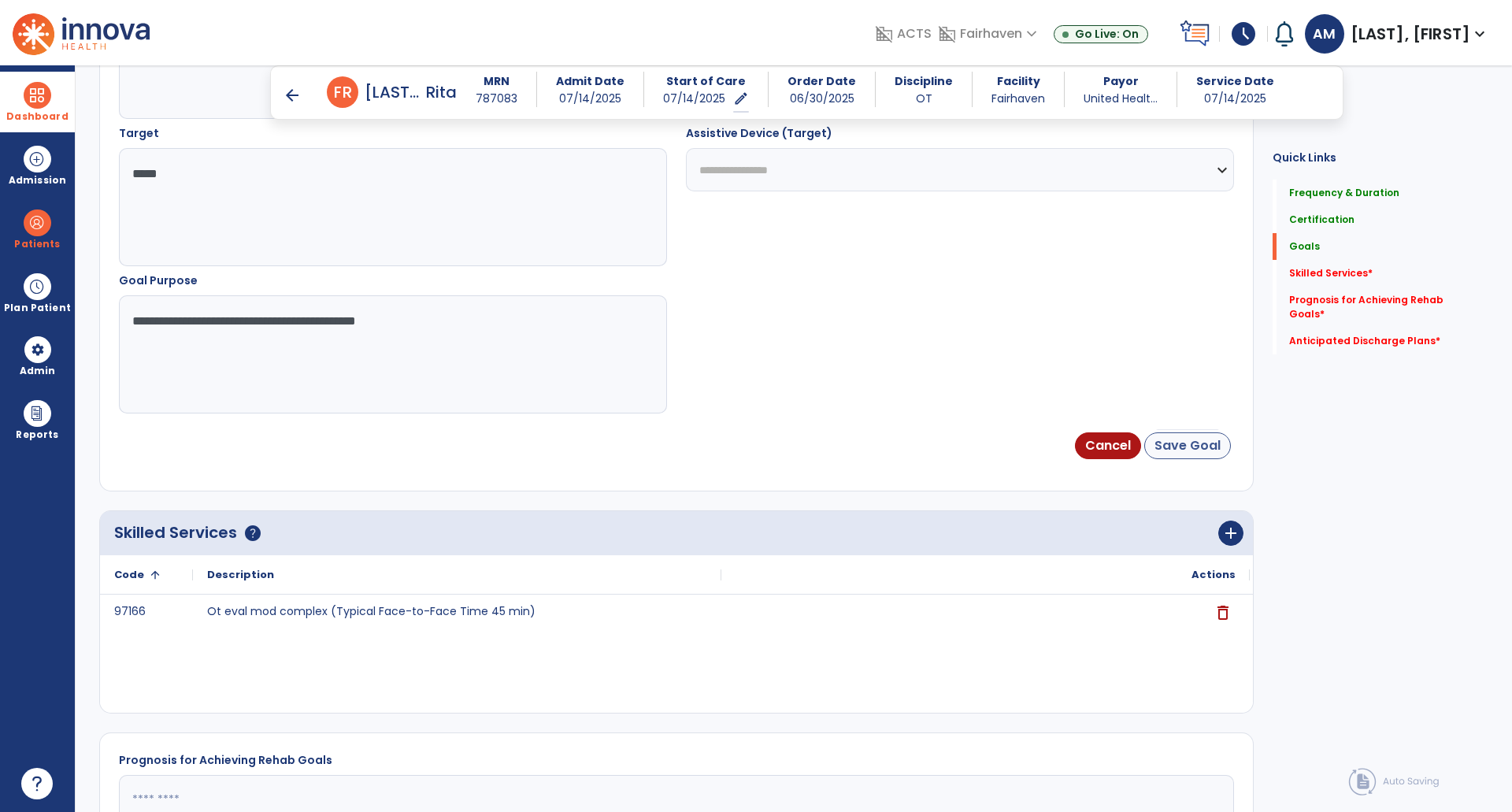 scroll, scrollTop: 47, scrollLeft: 0, axis: vertical 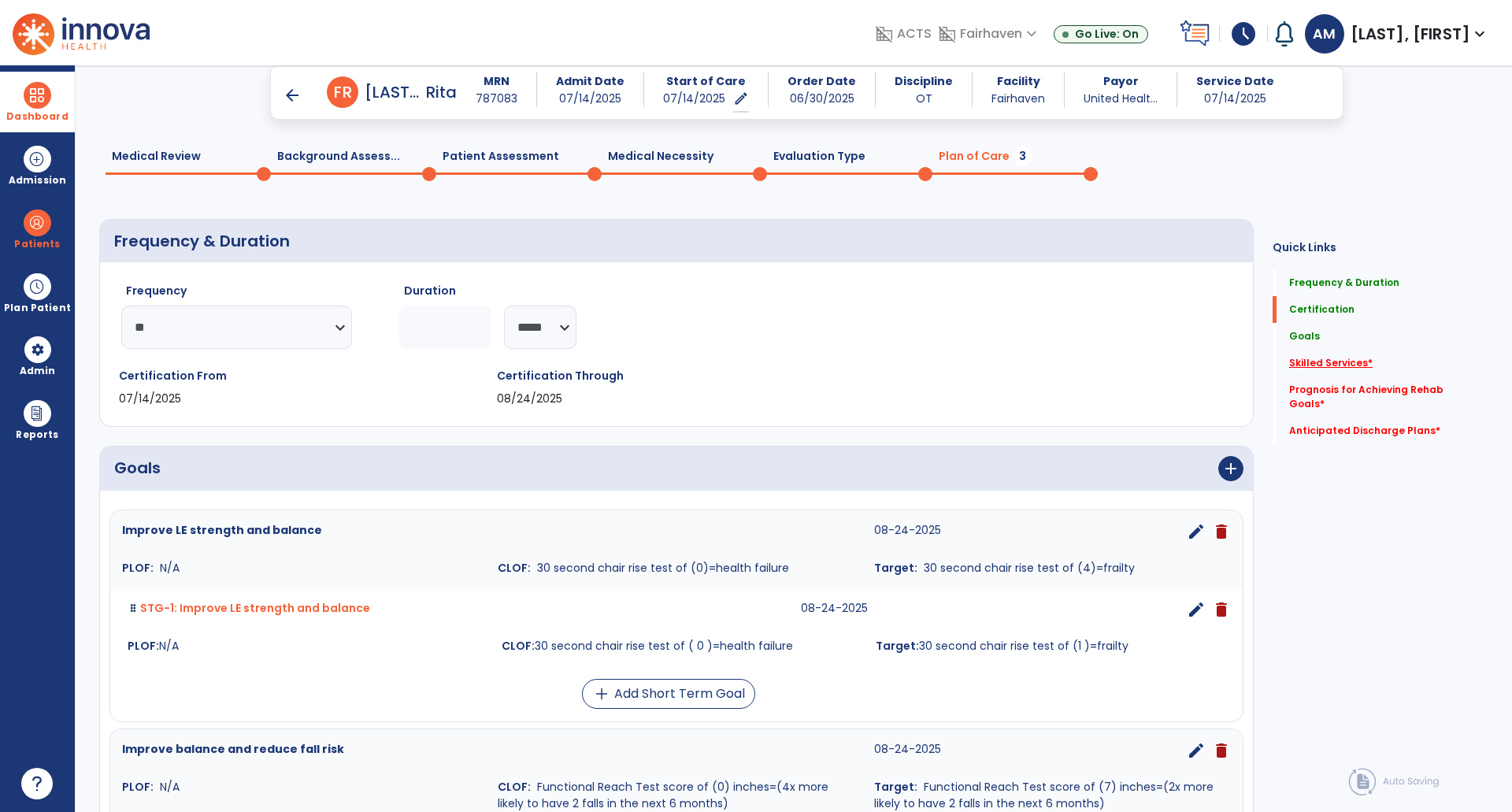 click on "Skilled Services   *" 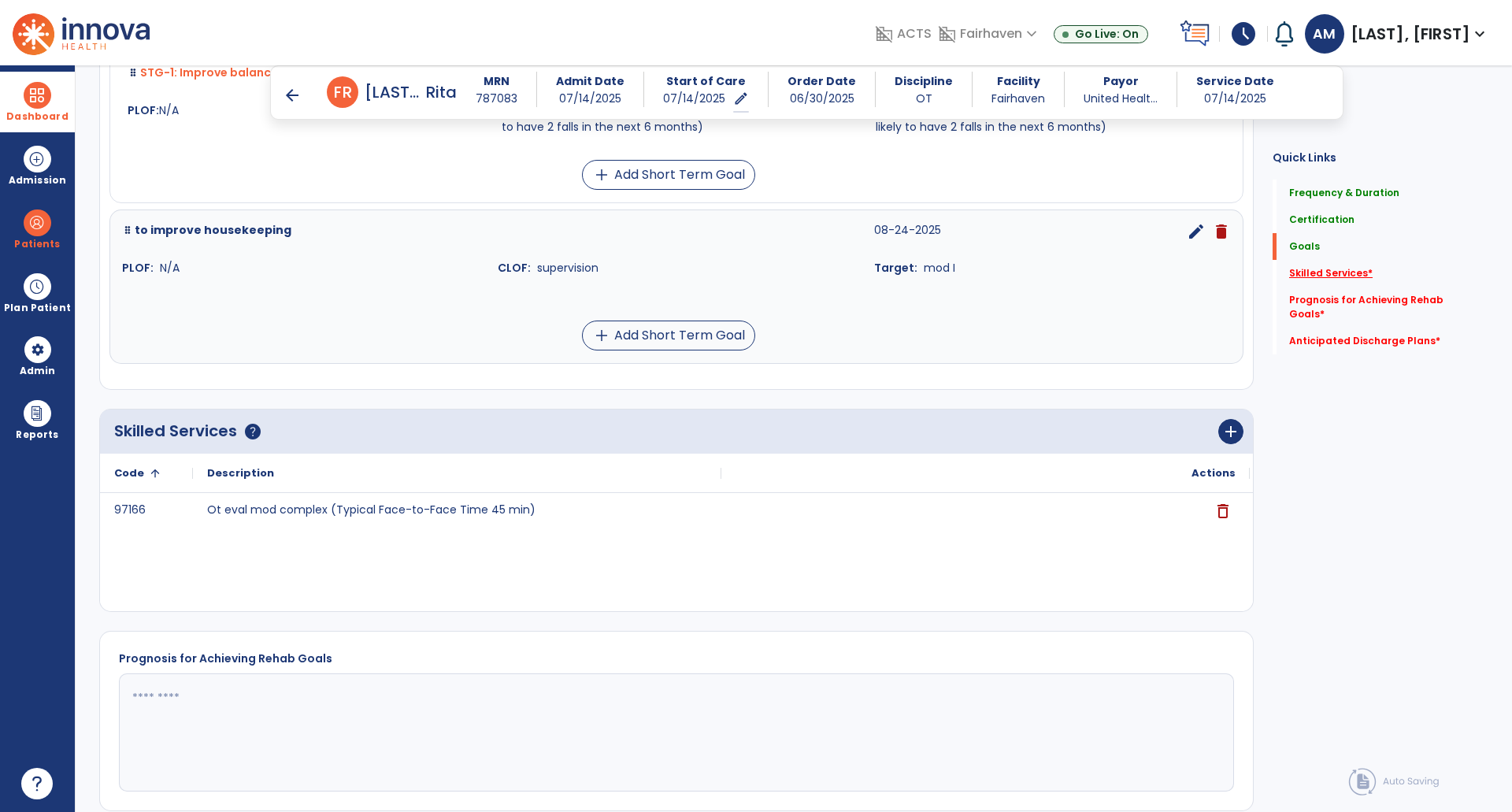 scroll, scrollTop: 891, scrollLeft: 0, axis: vertical 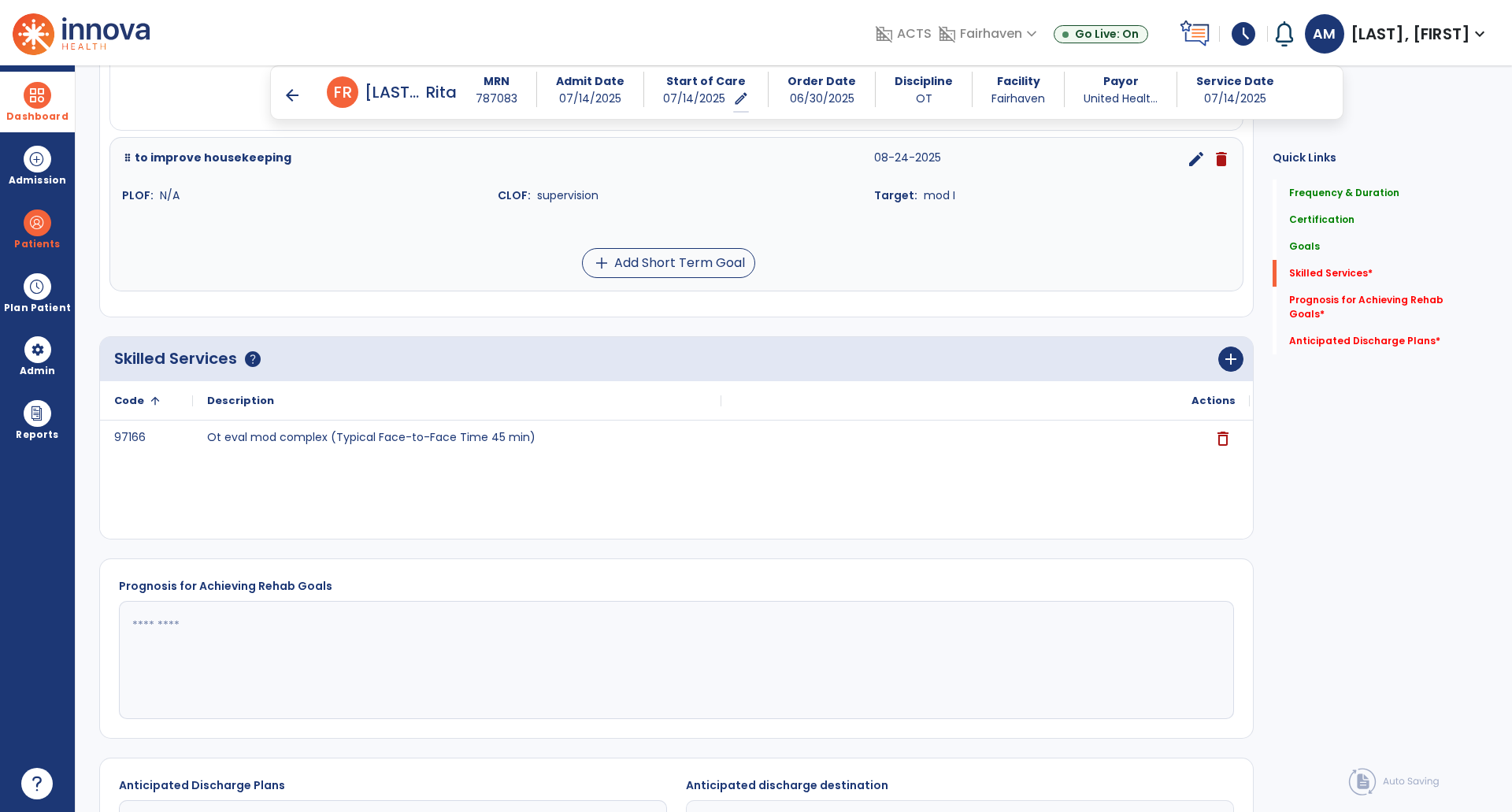 click 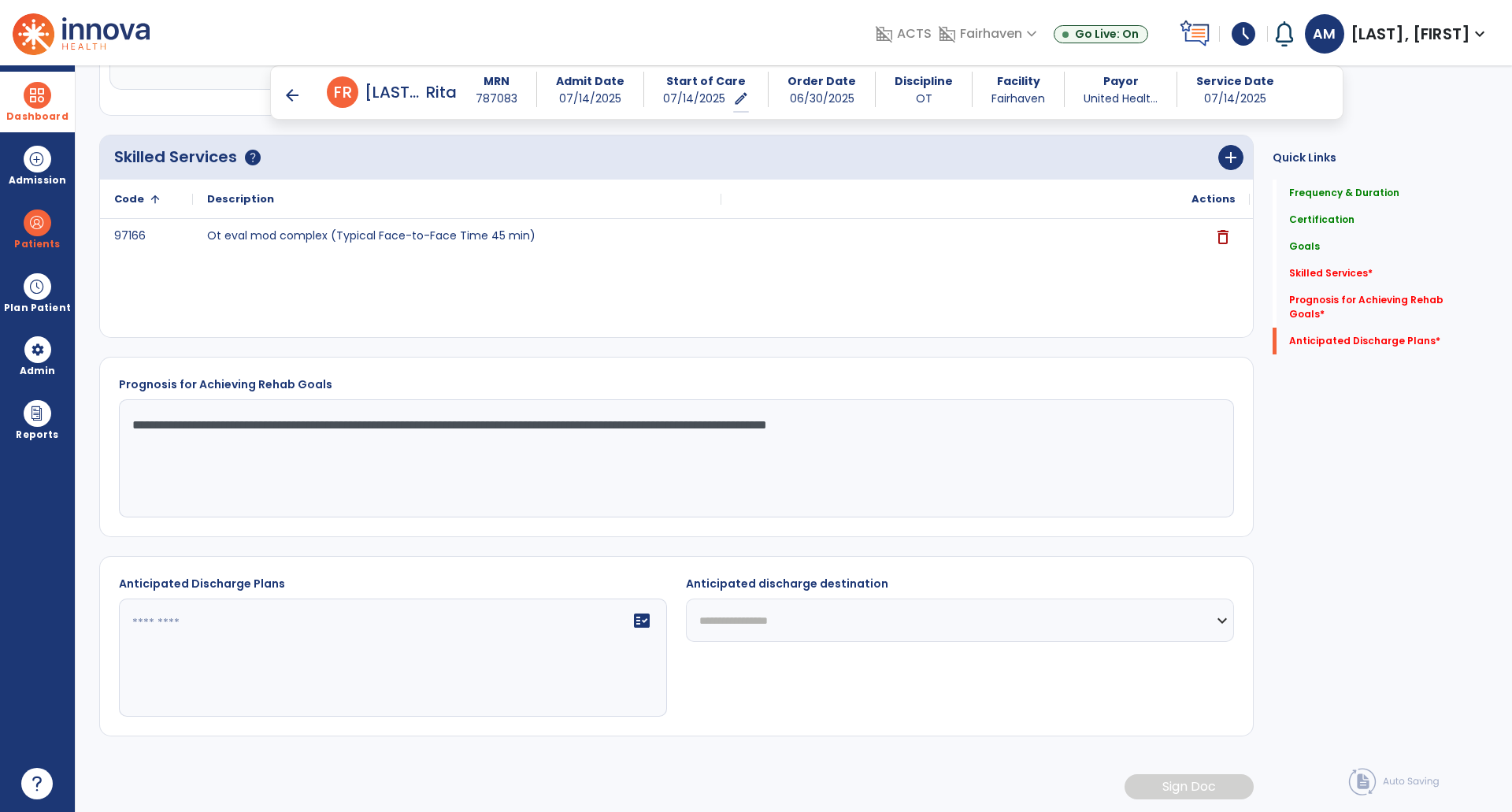 type on "**********" 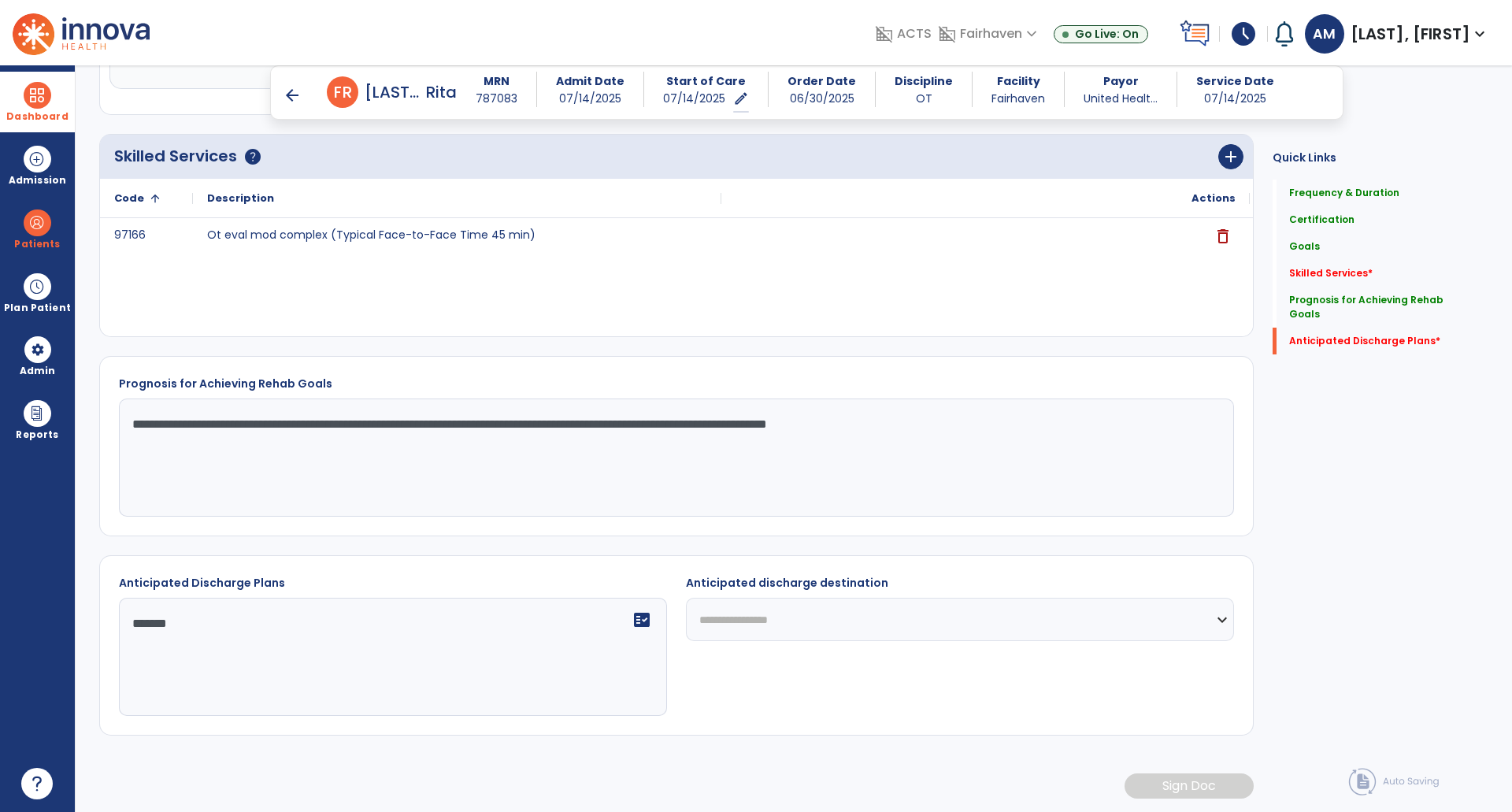 scroll, scrollTop: 1093, scrollLeft: 0, axis: vertical 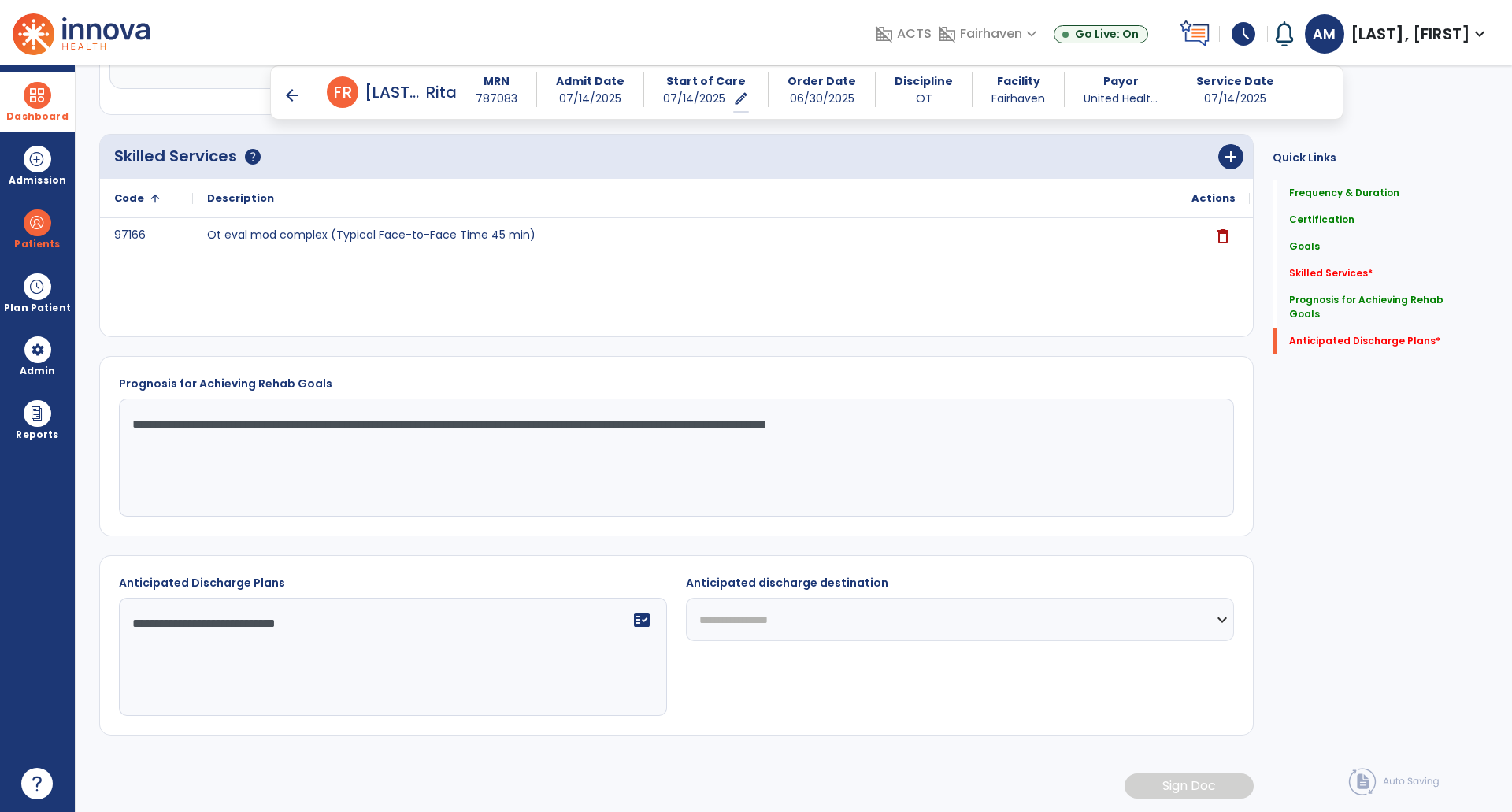 type on "**********" 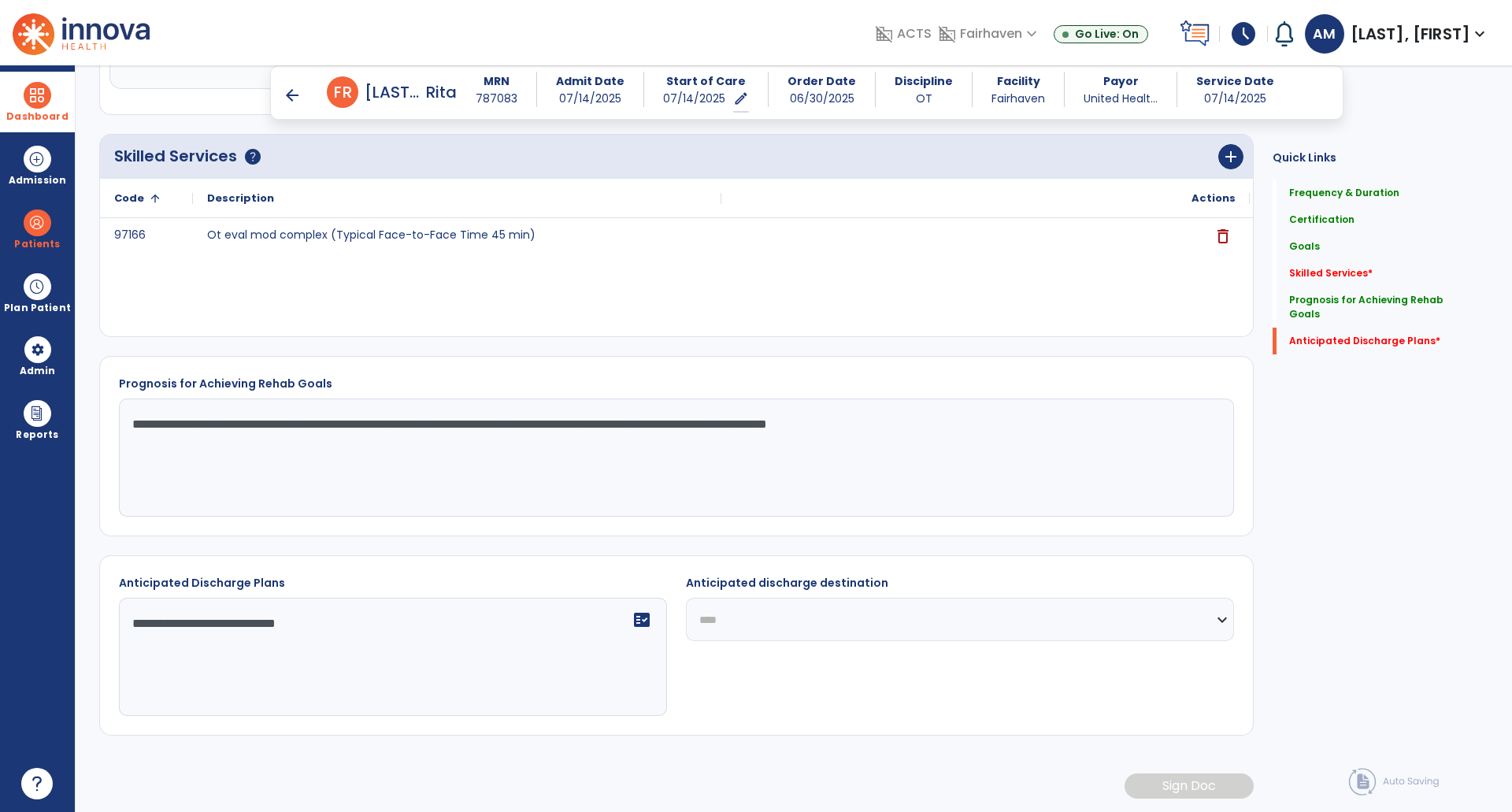 click on "**********" 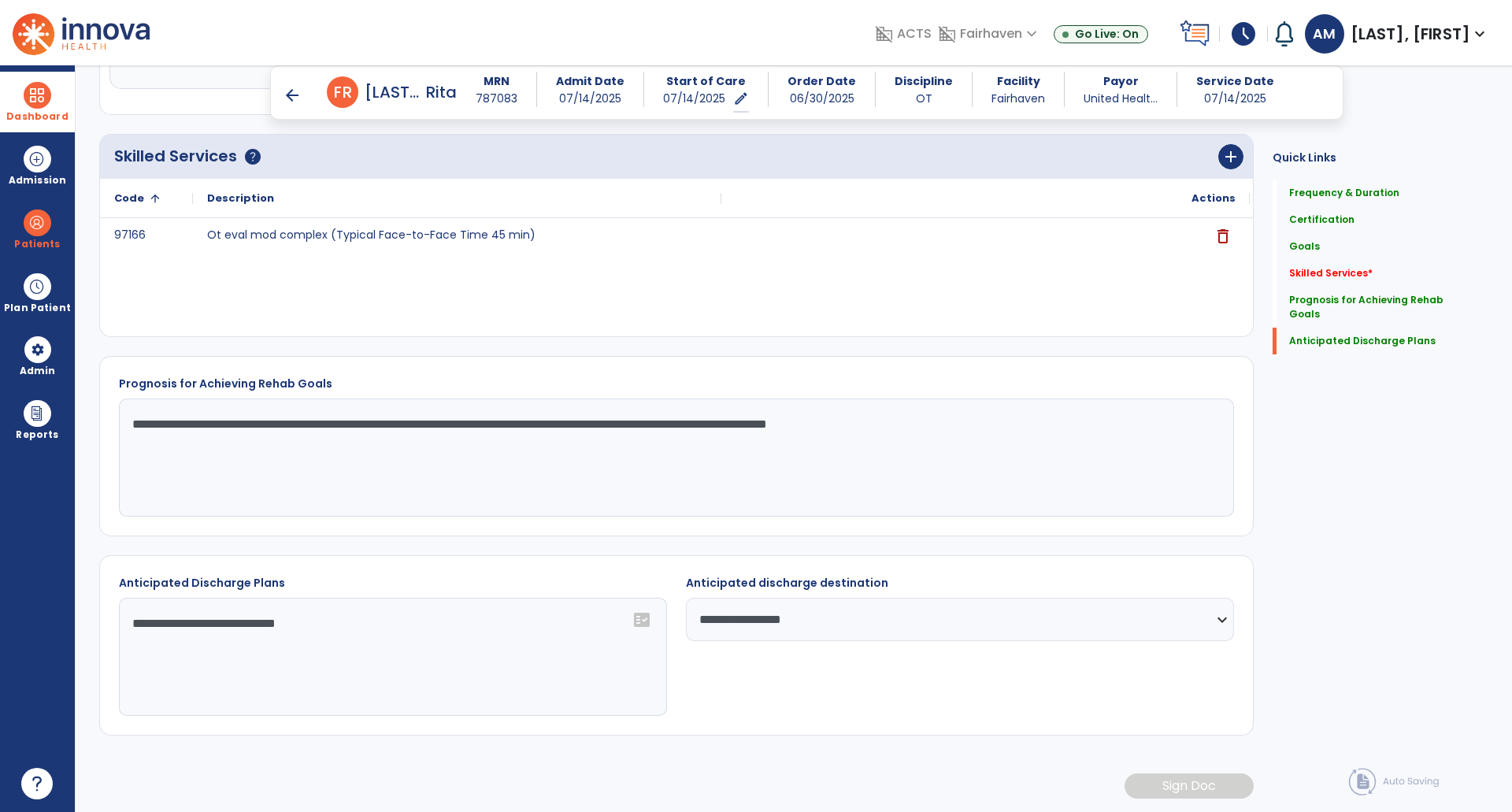 select on "****" 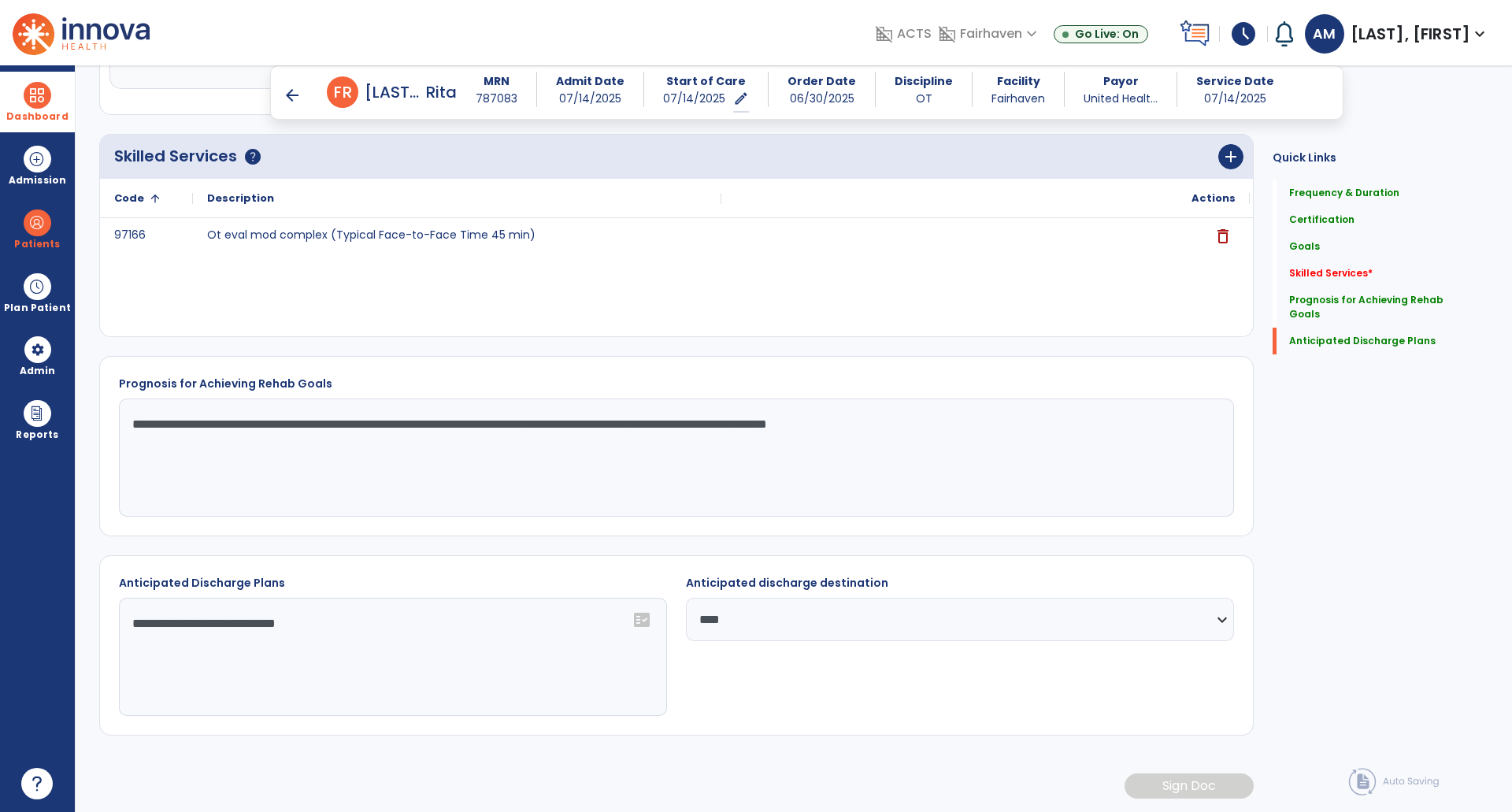 scroll, scrollTop: 462, scrollLeft: 0, axis: vertical 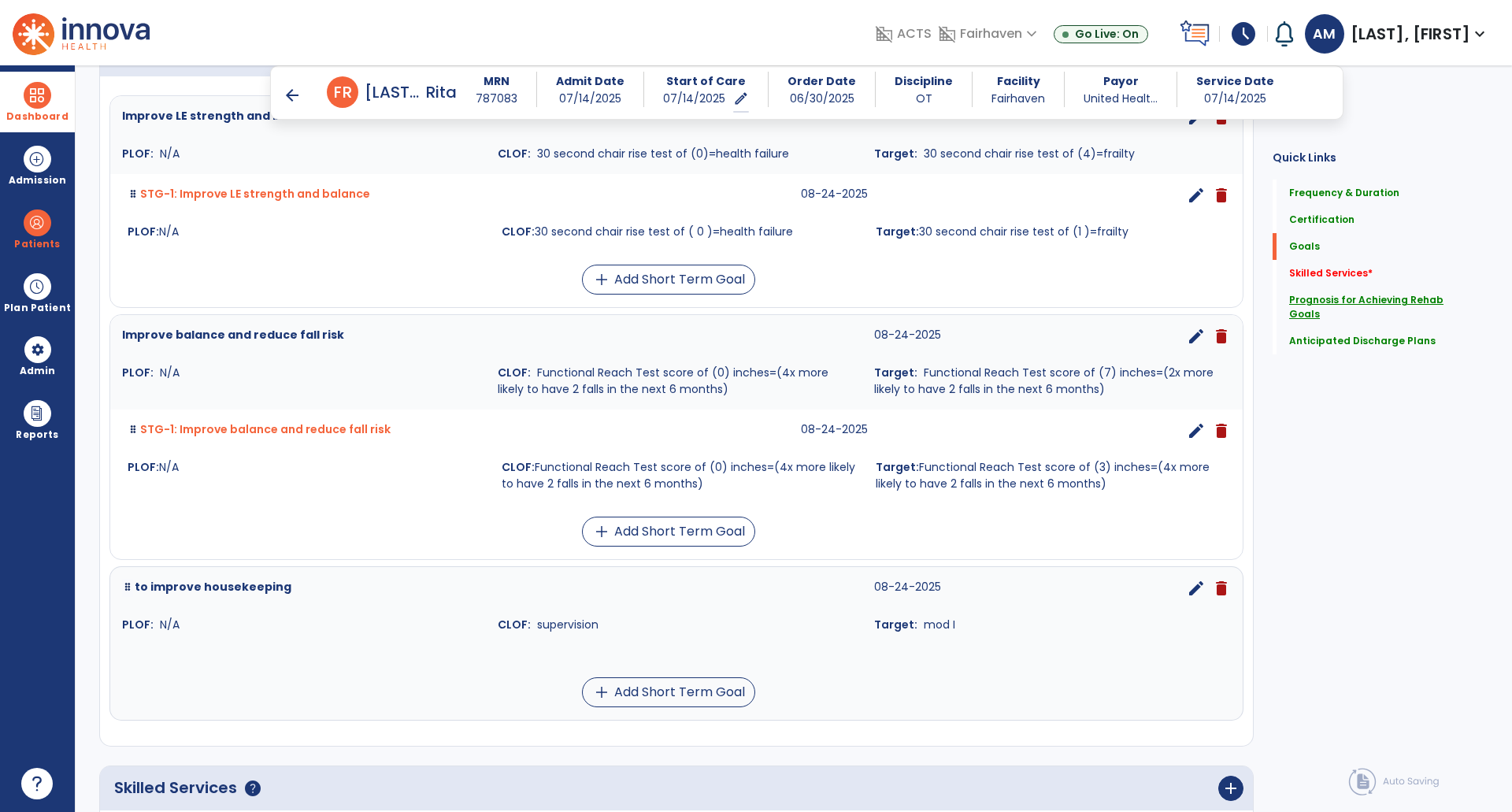 click on "Prognosis for Achieving Rehab Goals" 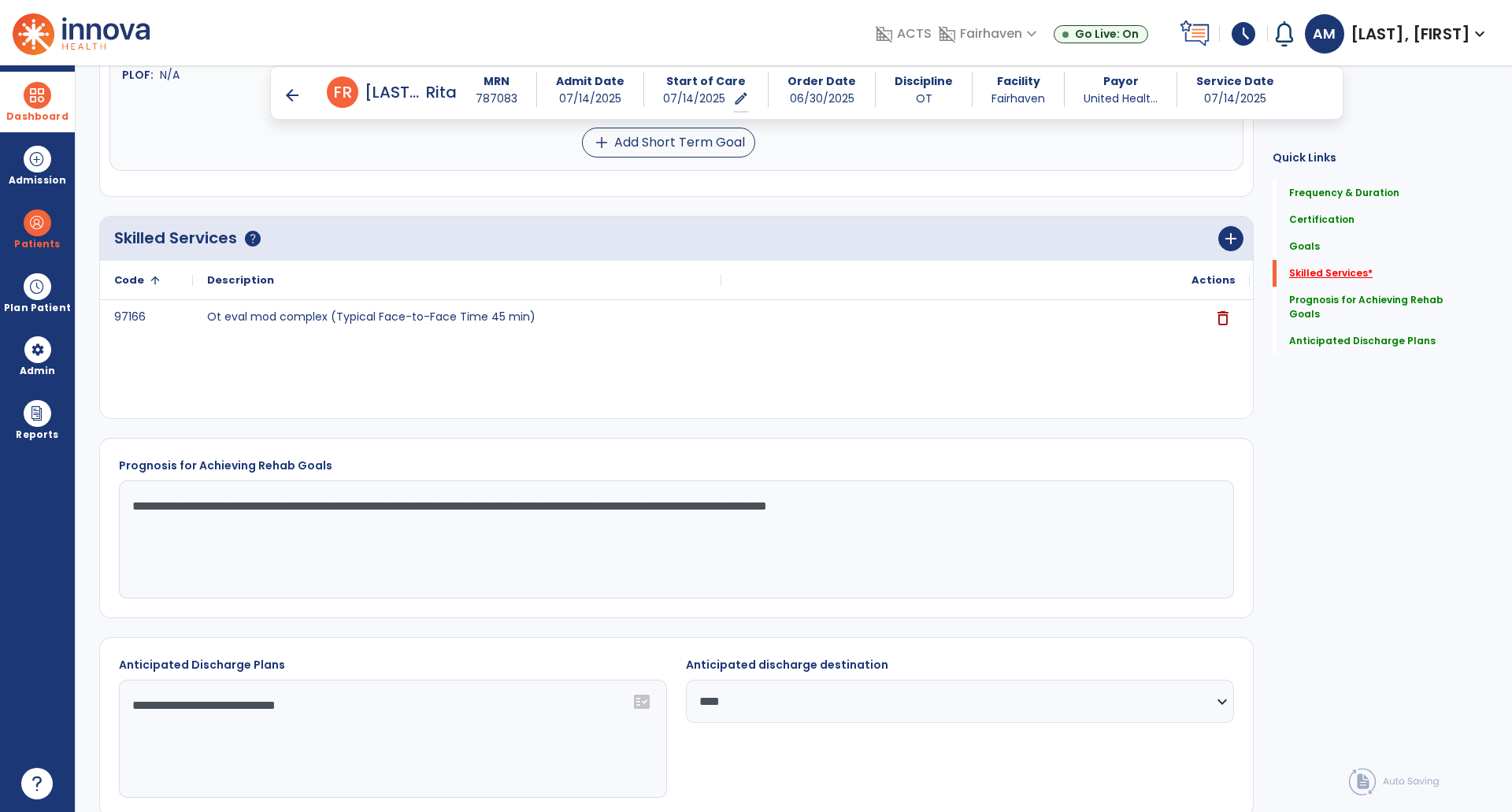 click on "Skilled Services   *" 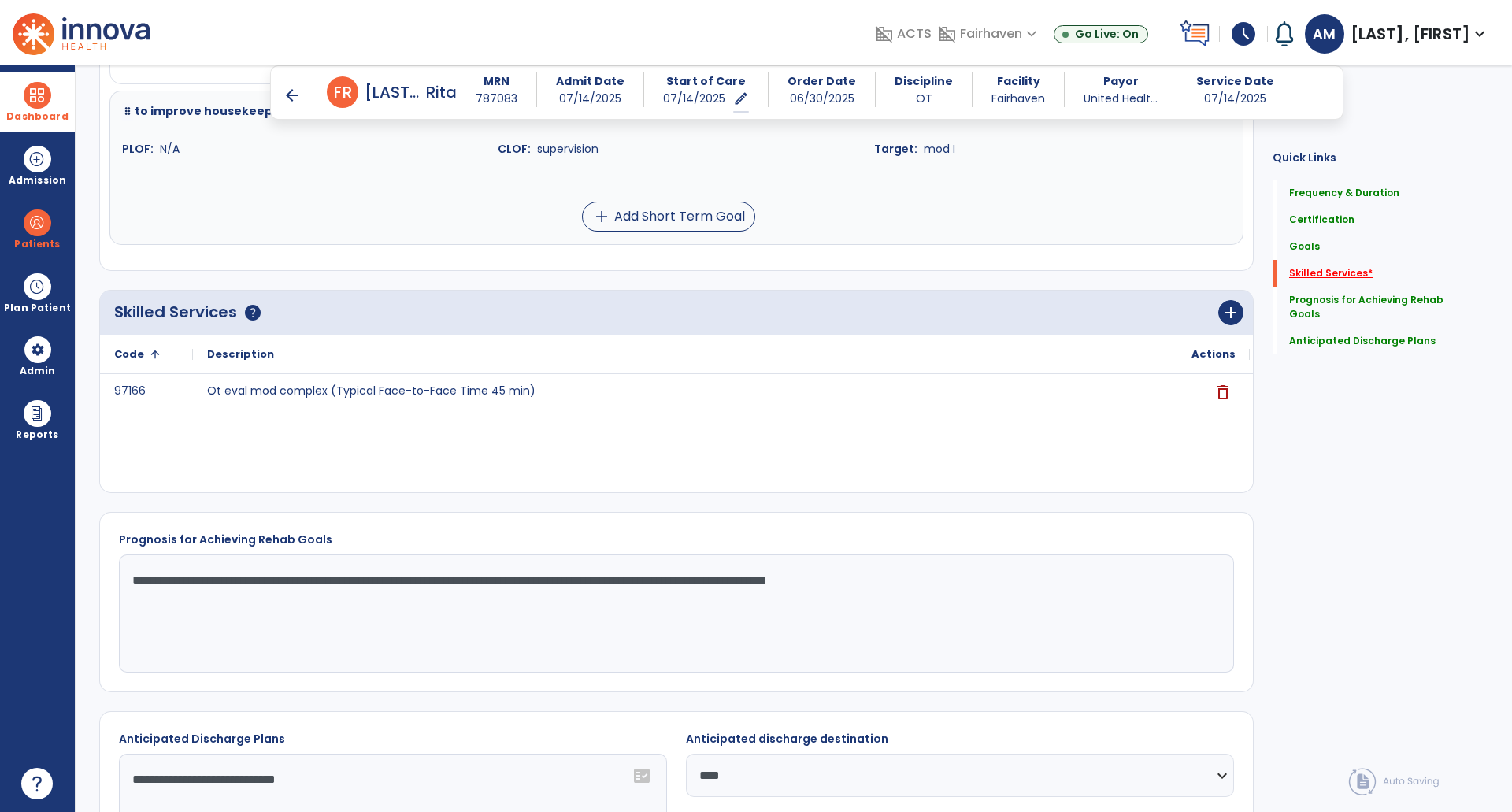 scroll, scrollTop: 891, scrollLeft: 0, axis: vertical 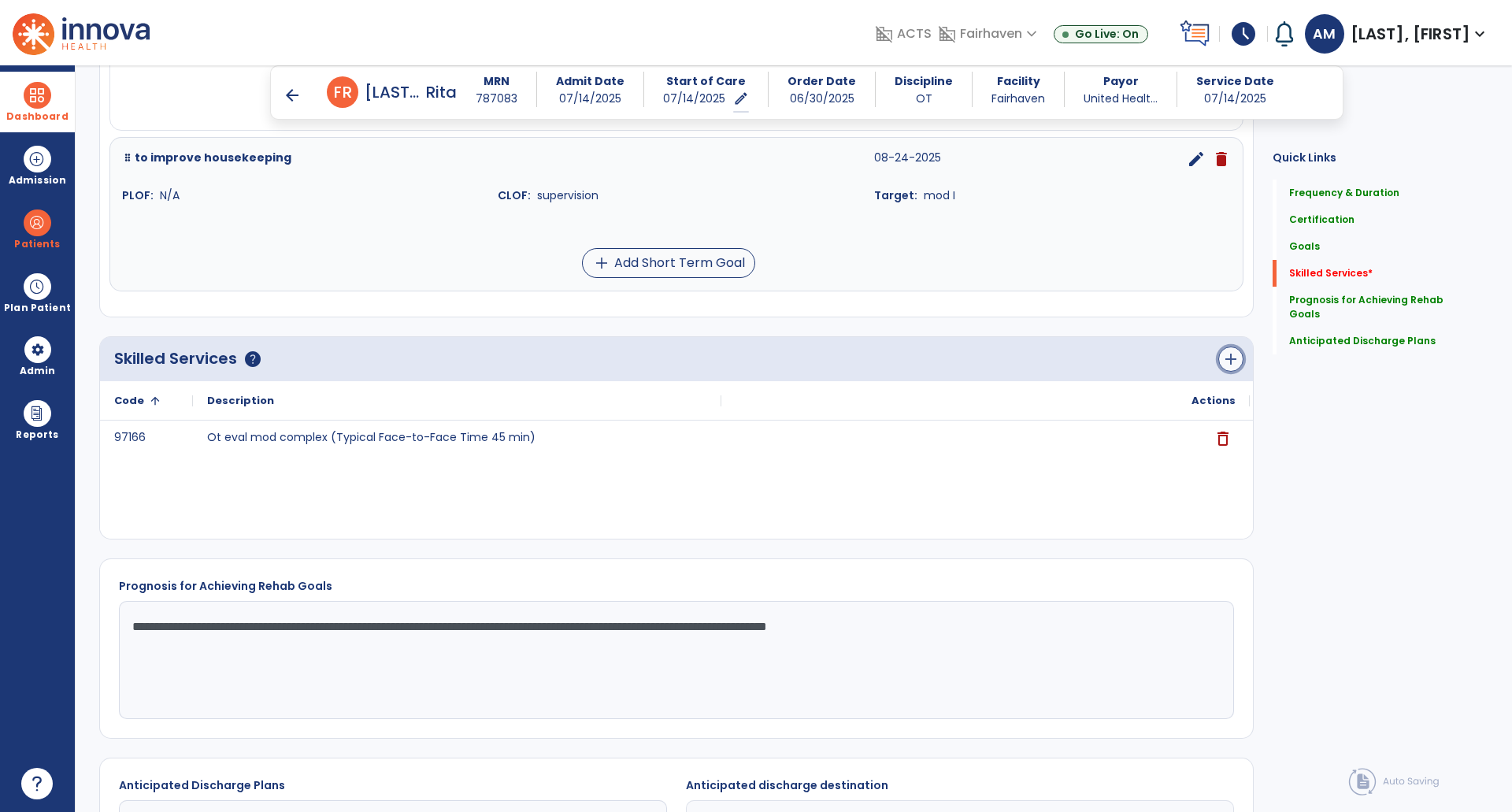 click on "add" 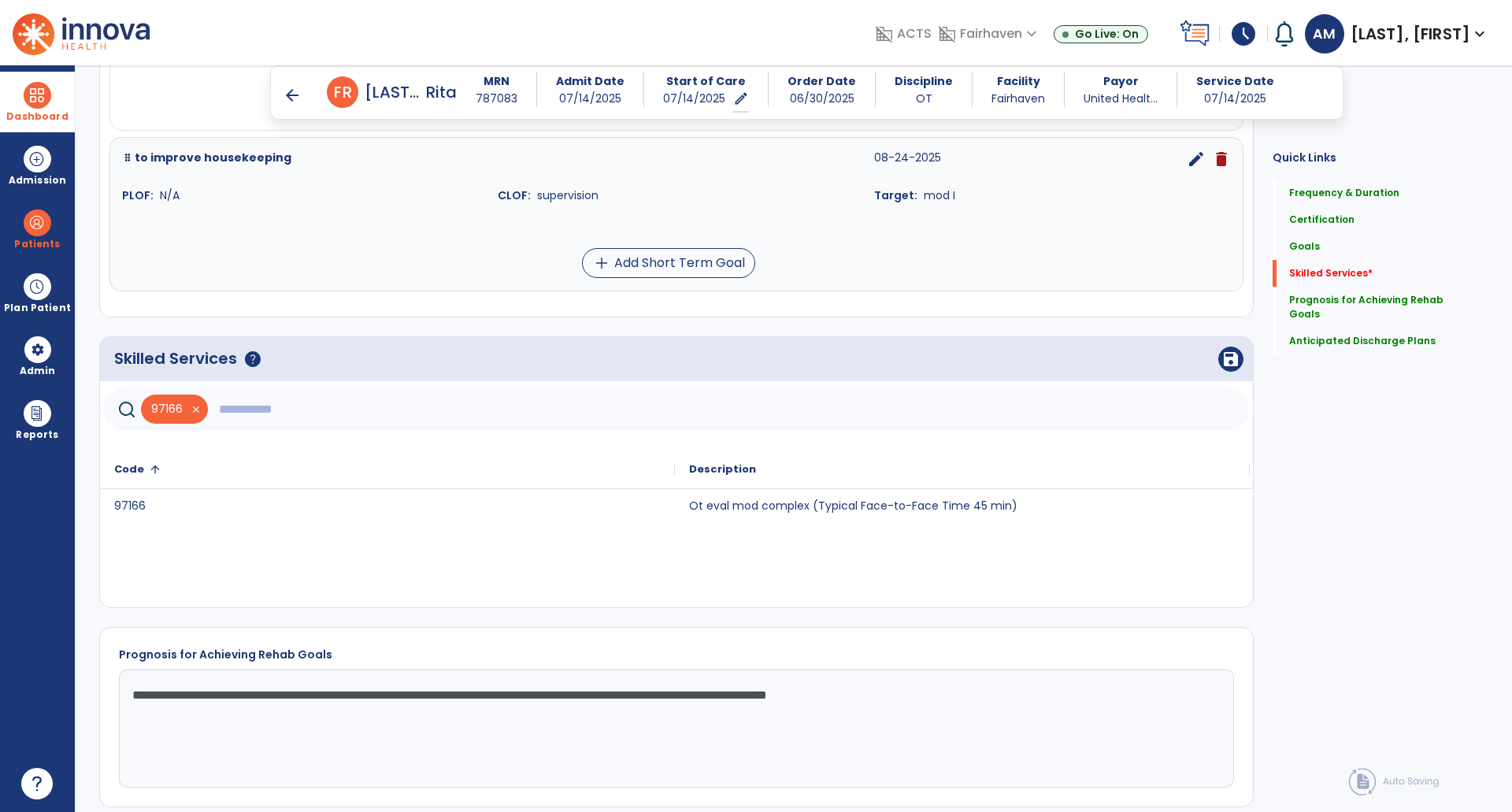 click 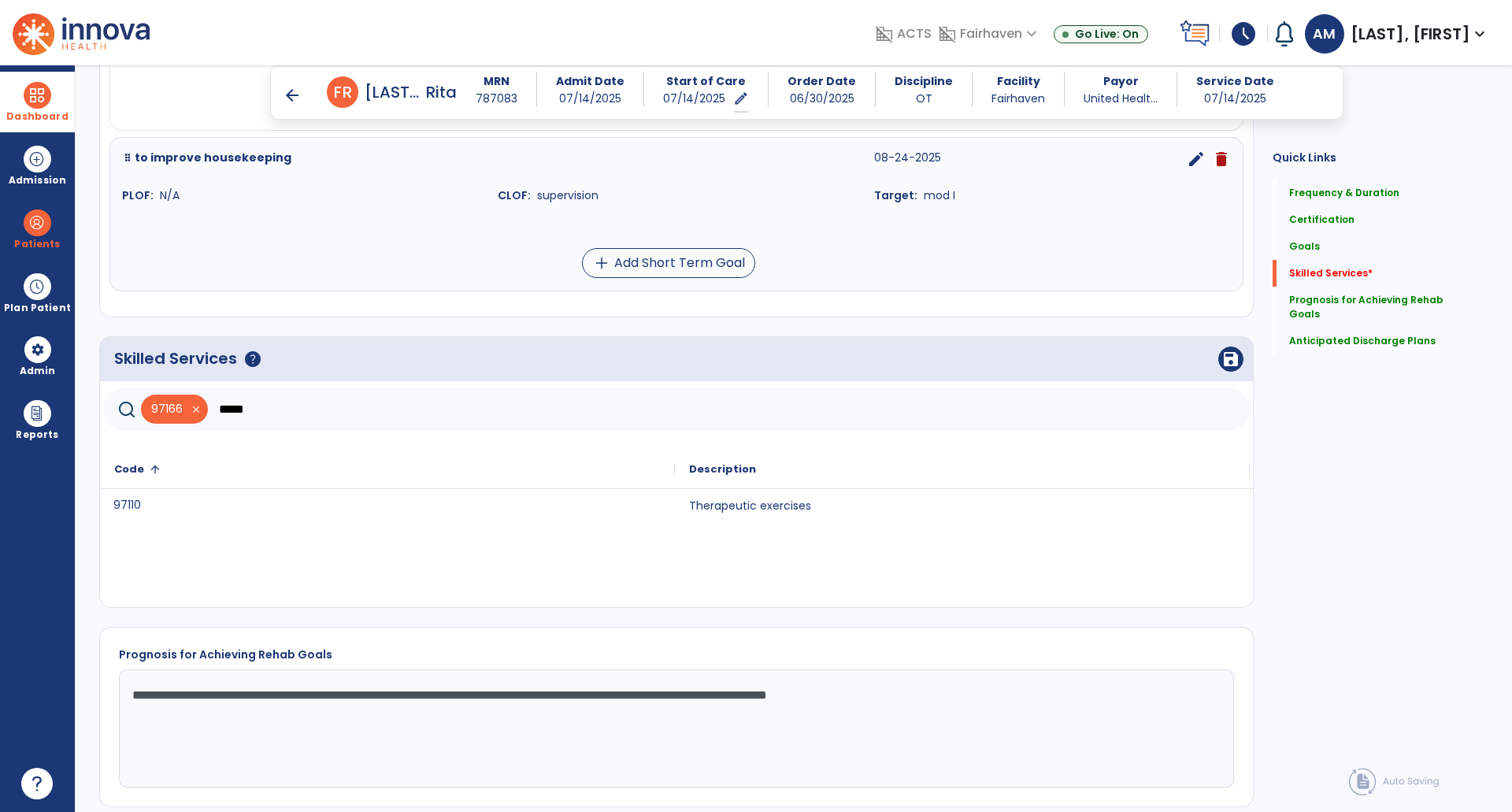 click on "97110" 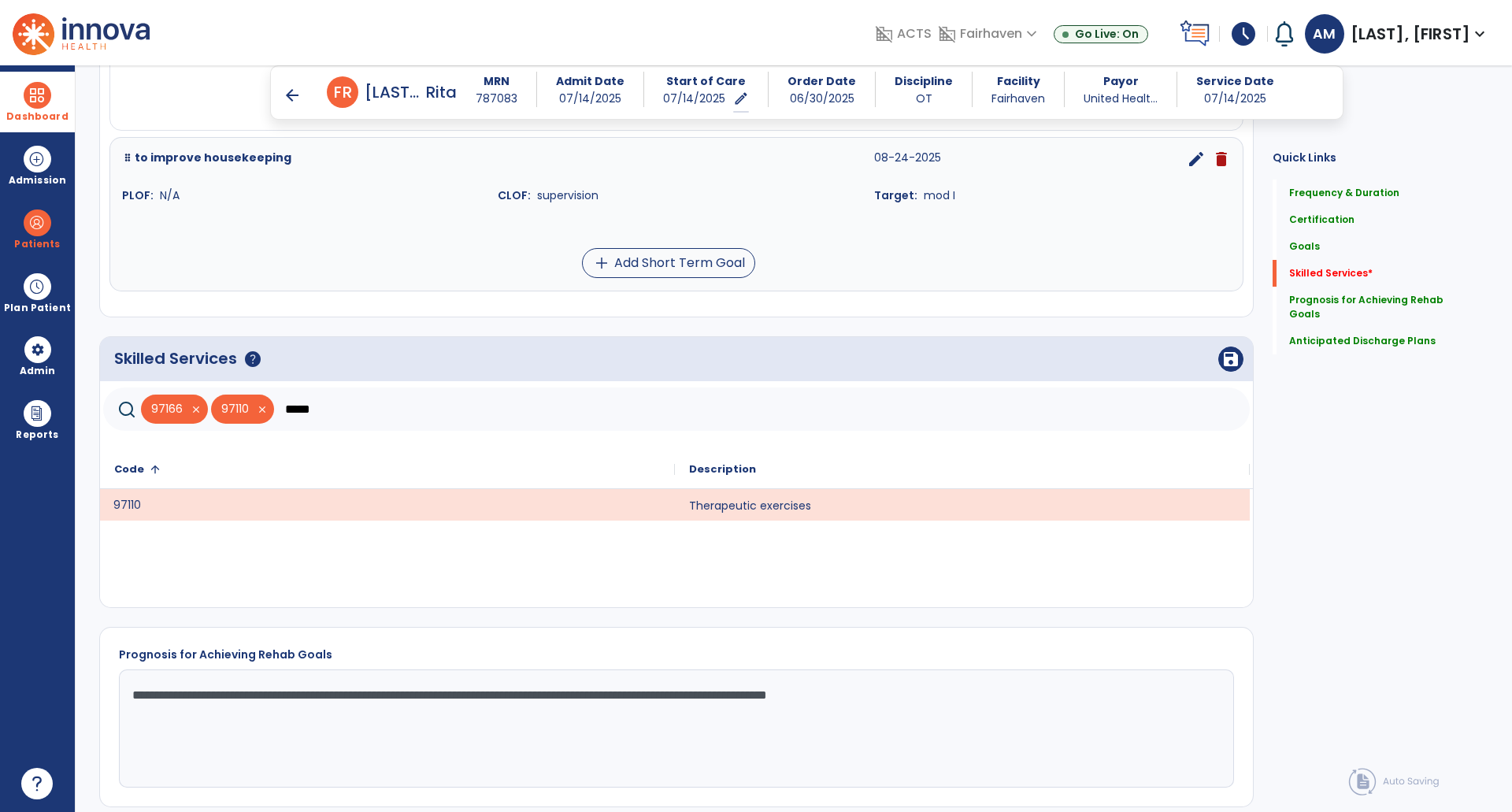click on "*****" 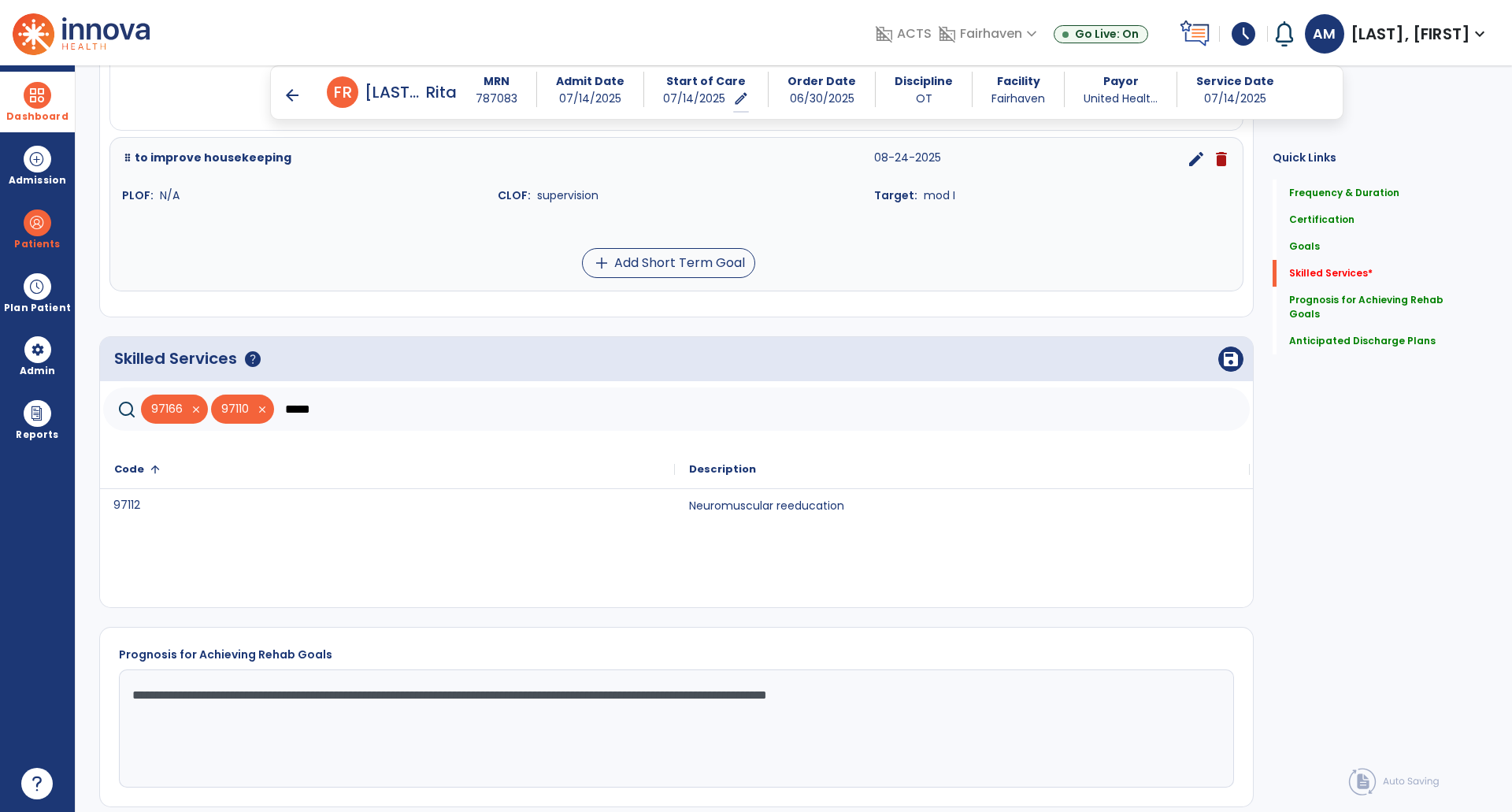 click on "97112" 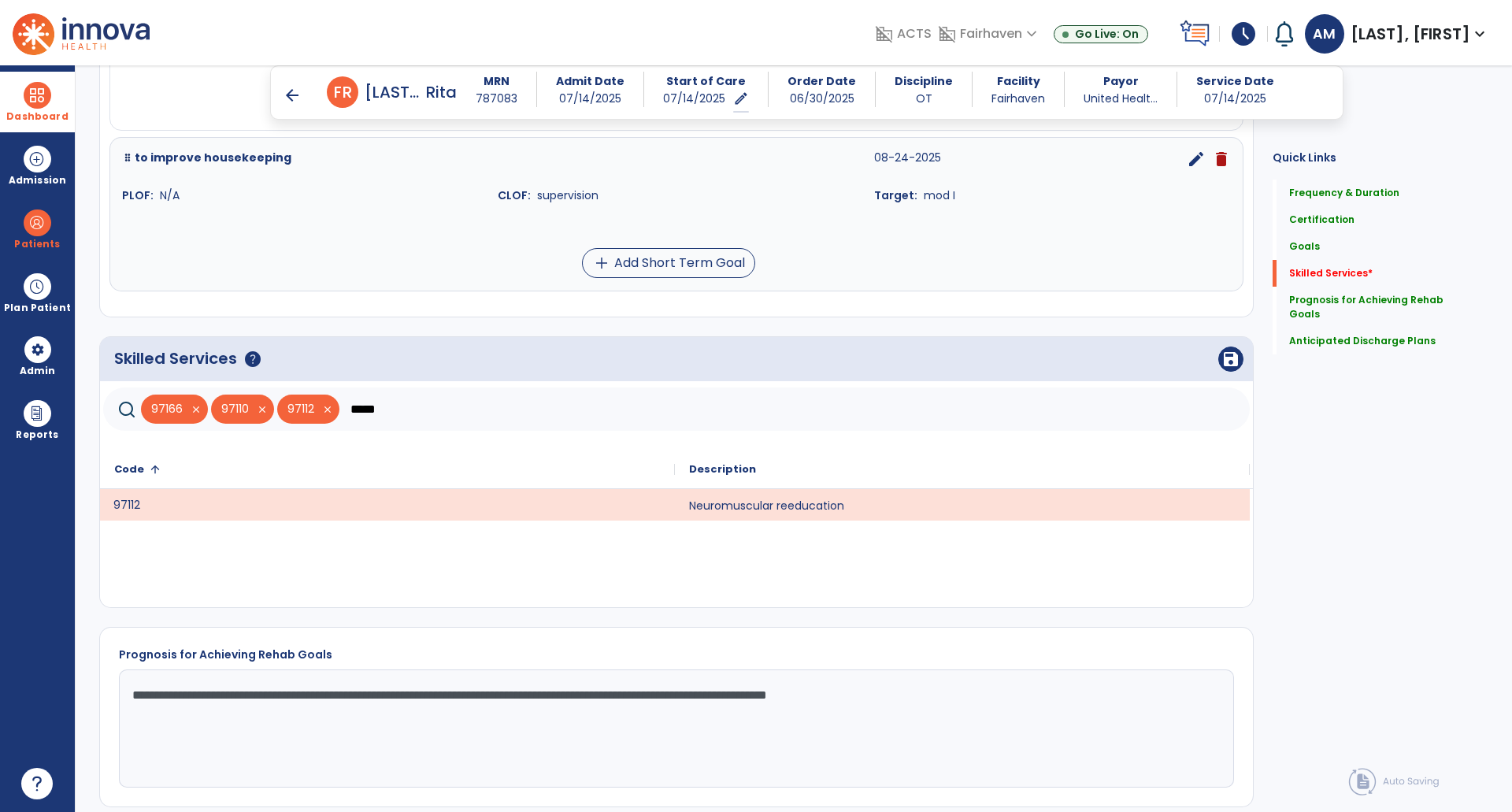 click on "*****" 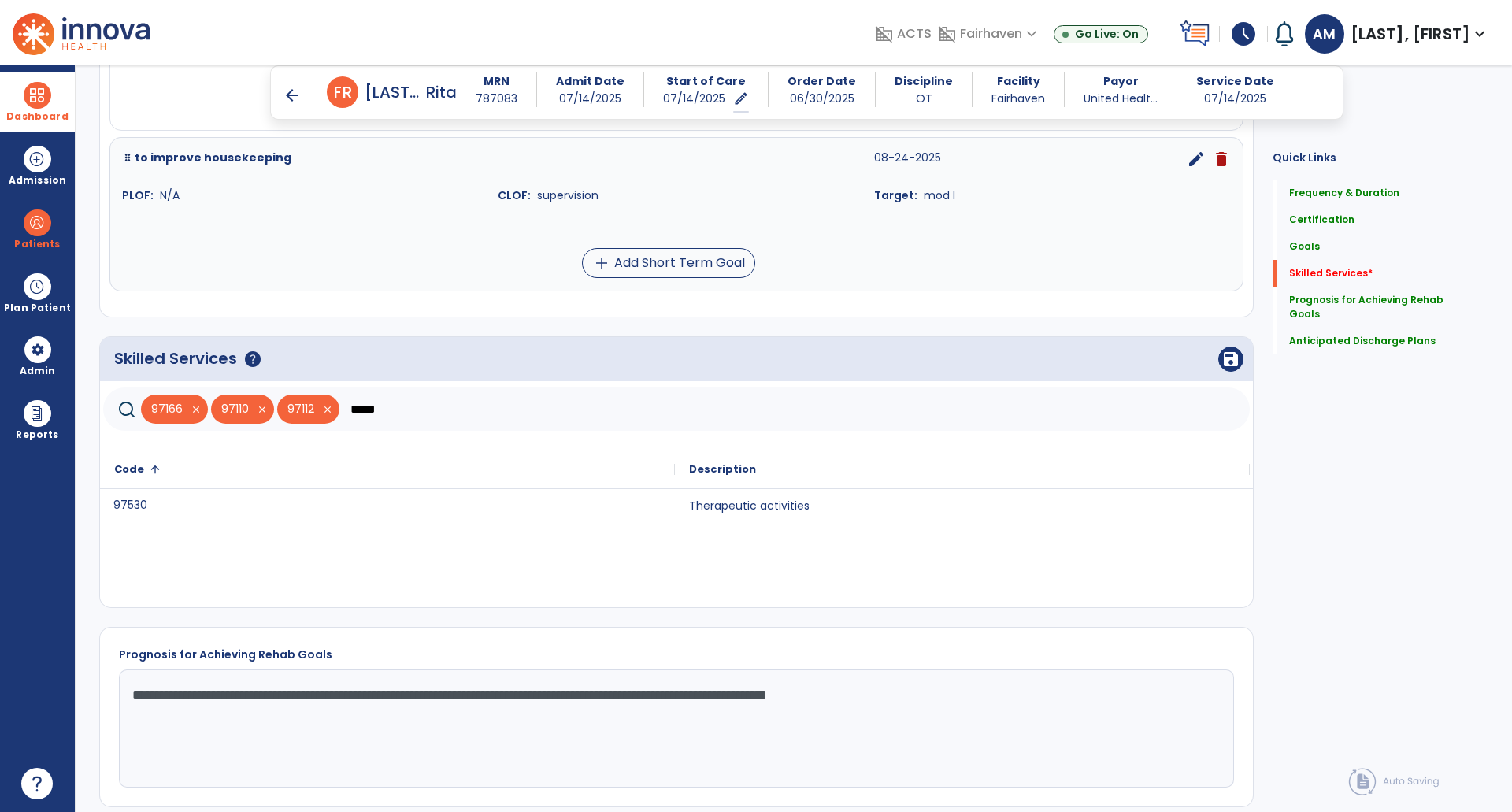 click on "97530" 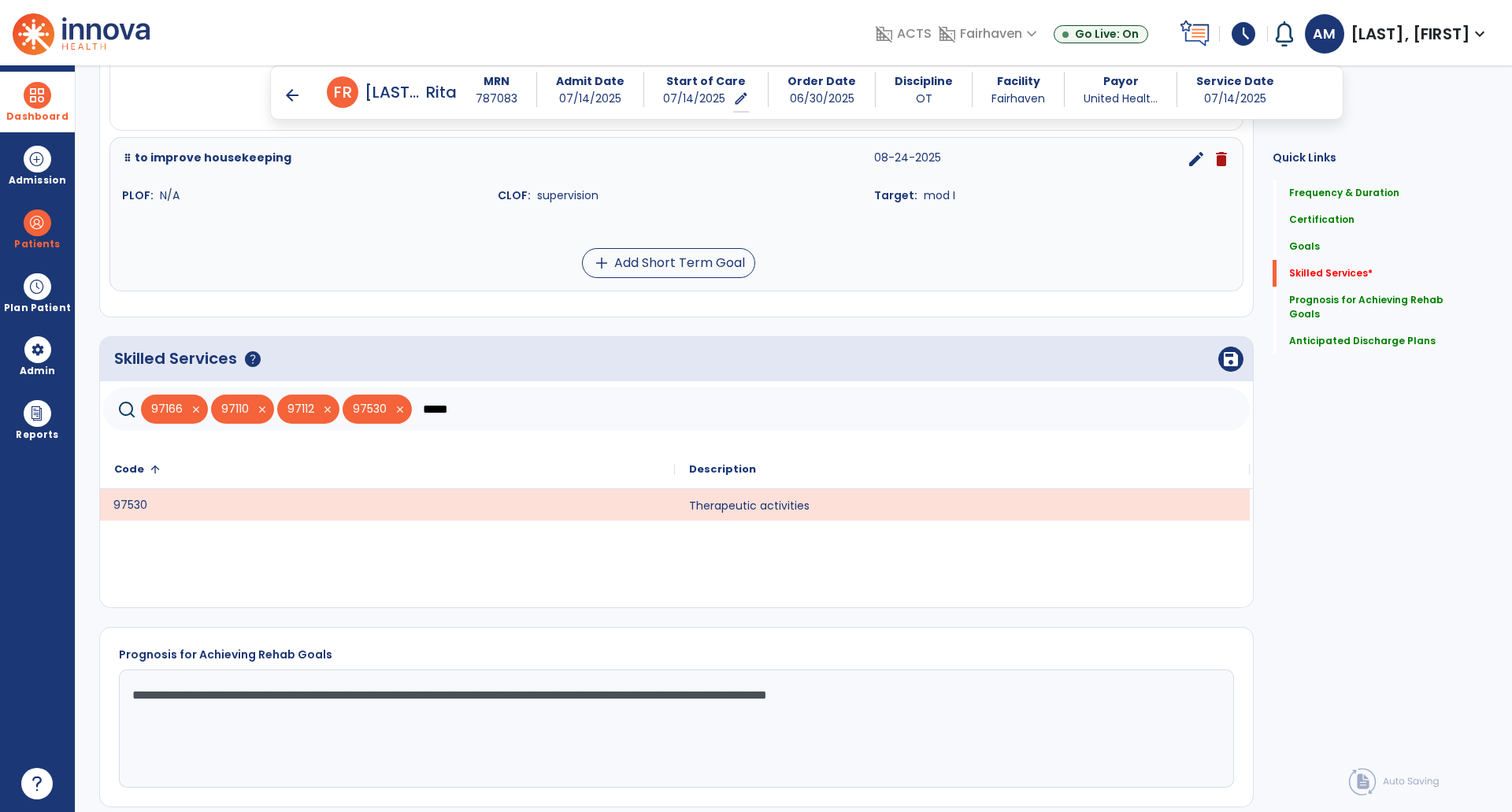 click on "*****" 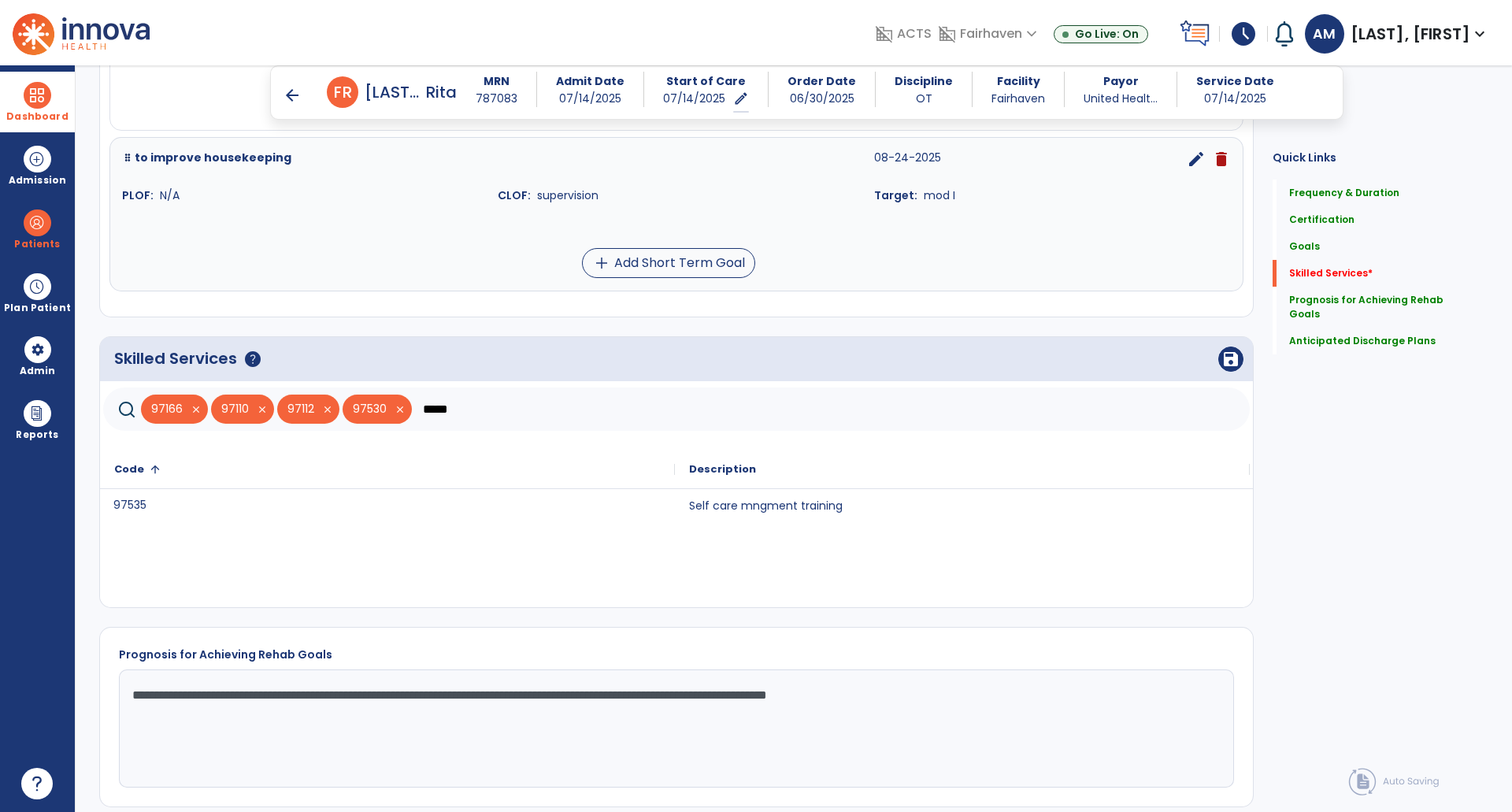 click on "97535" 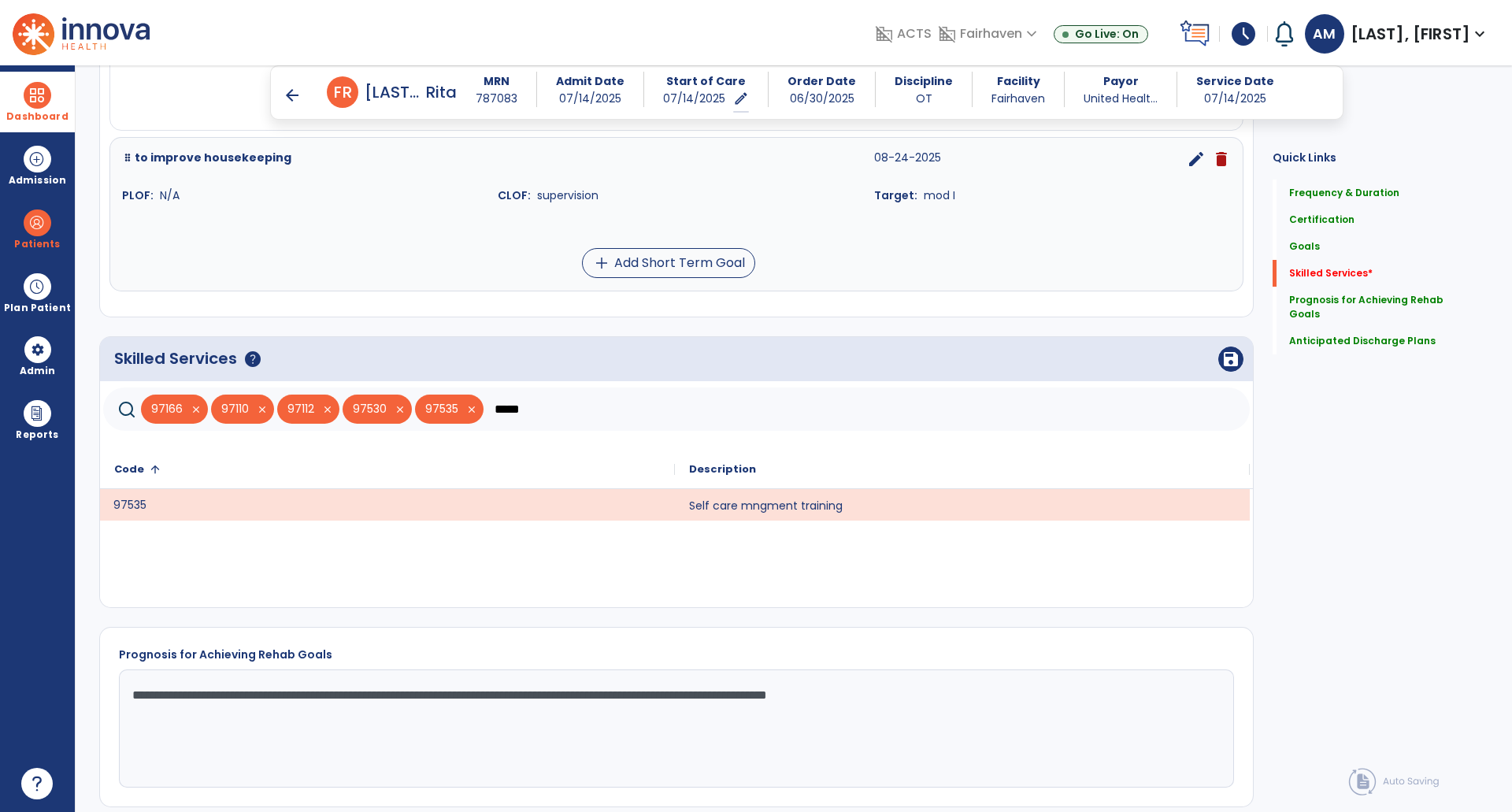 click on "*****" 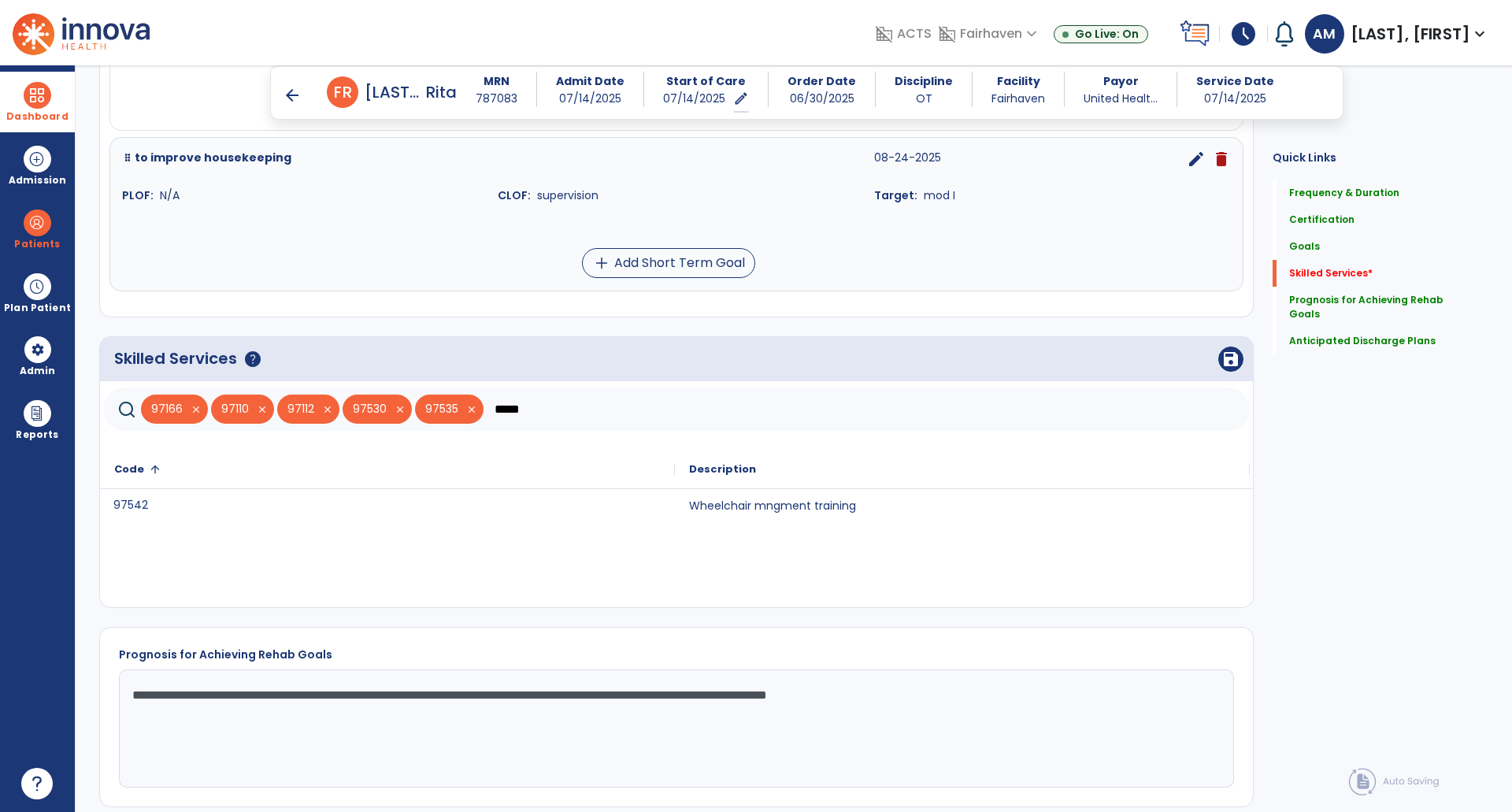 type on "*****" 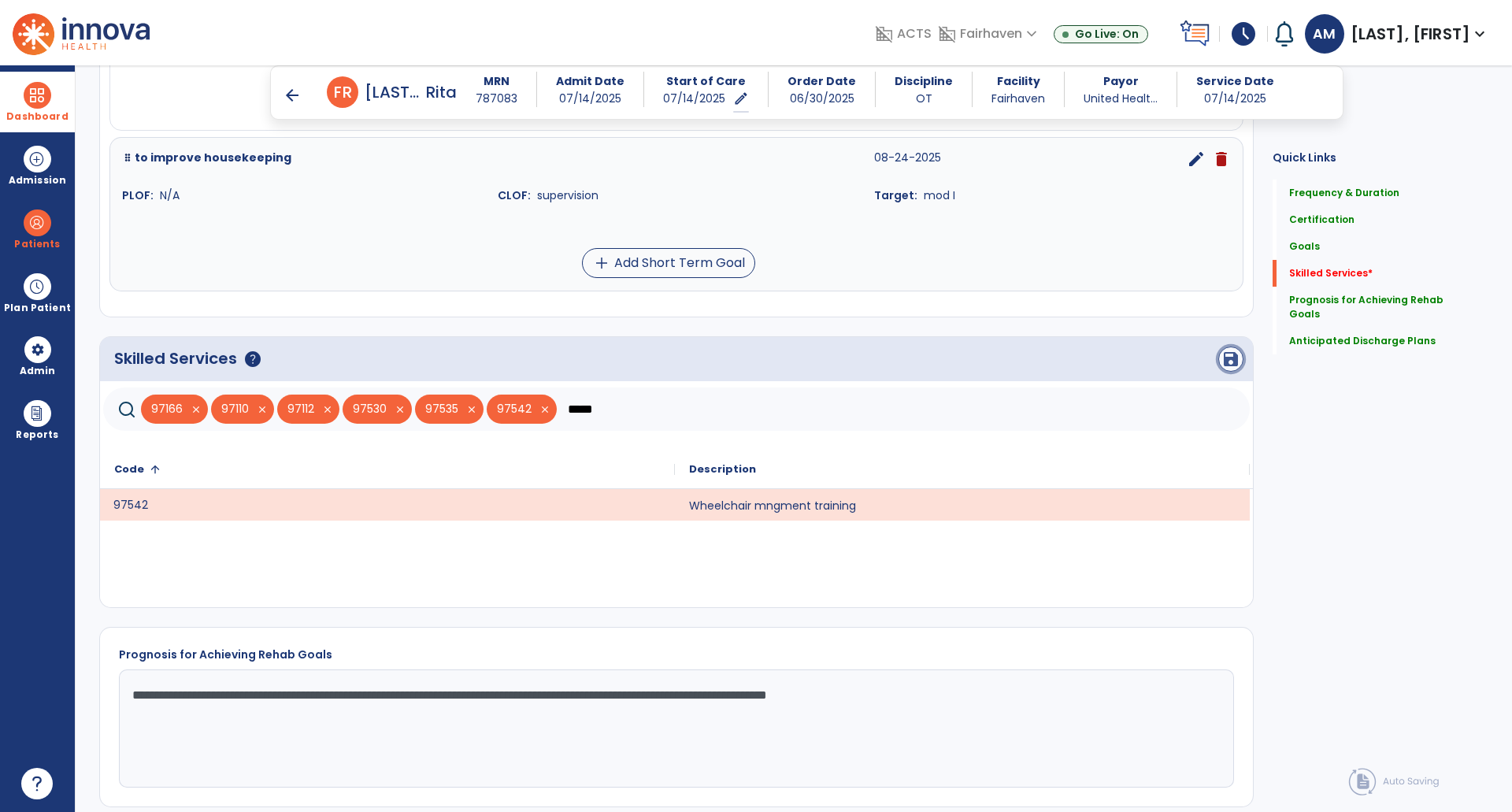click on "save" 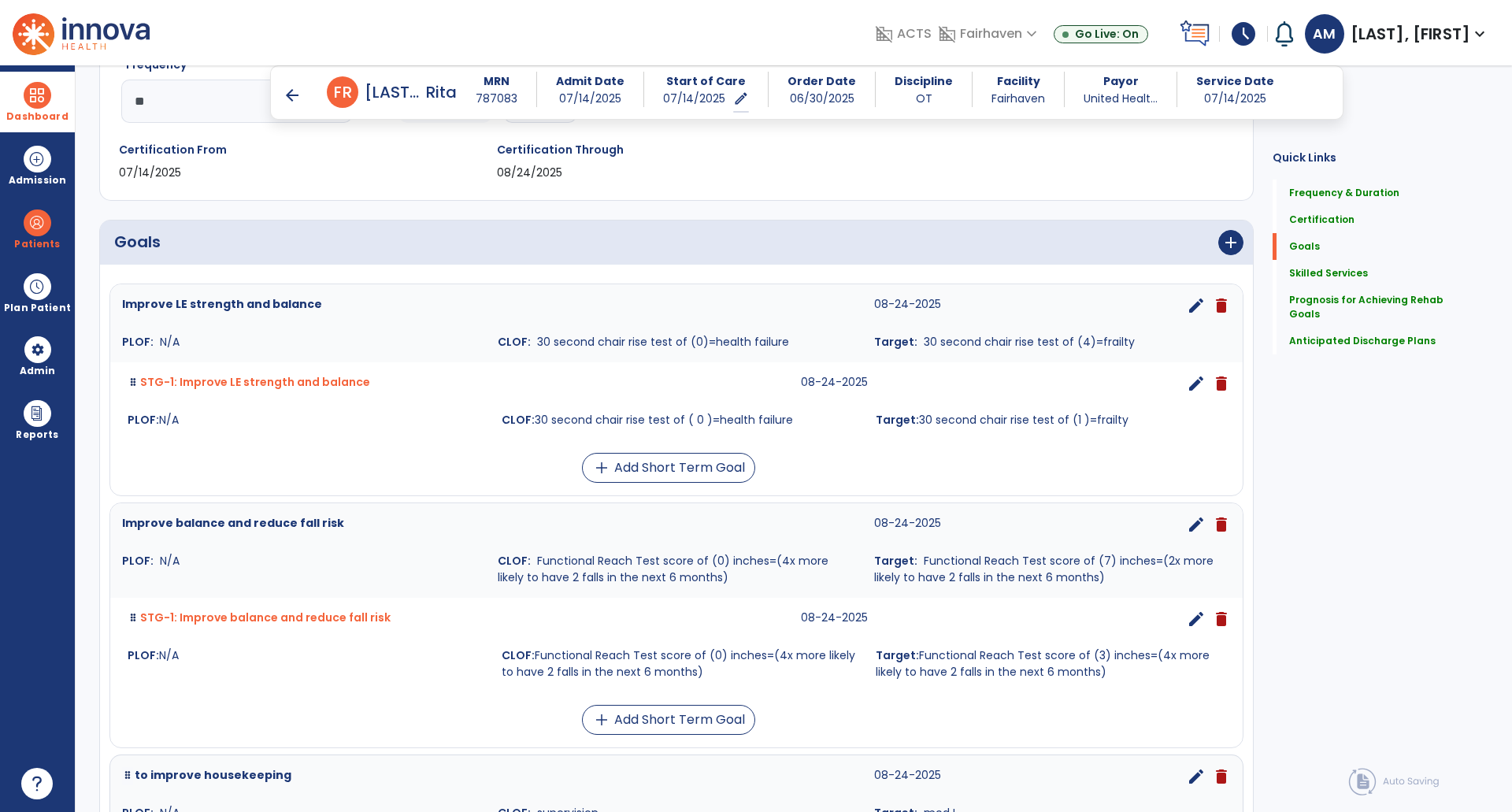 scroll, scrollTop: 288, scrollLeft: 0, axis: vertical 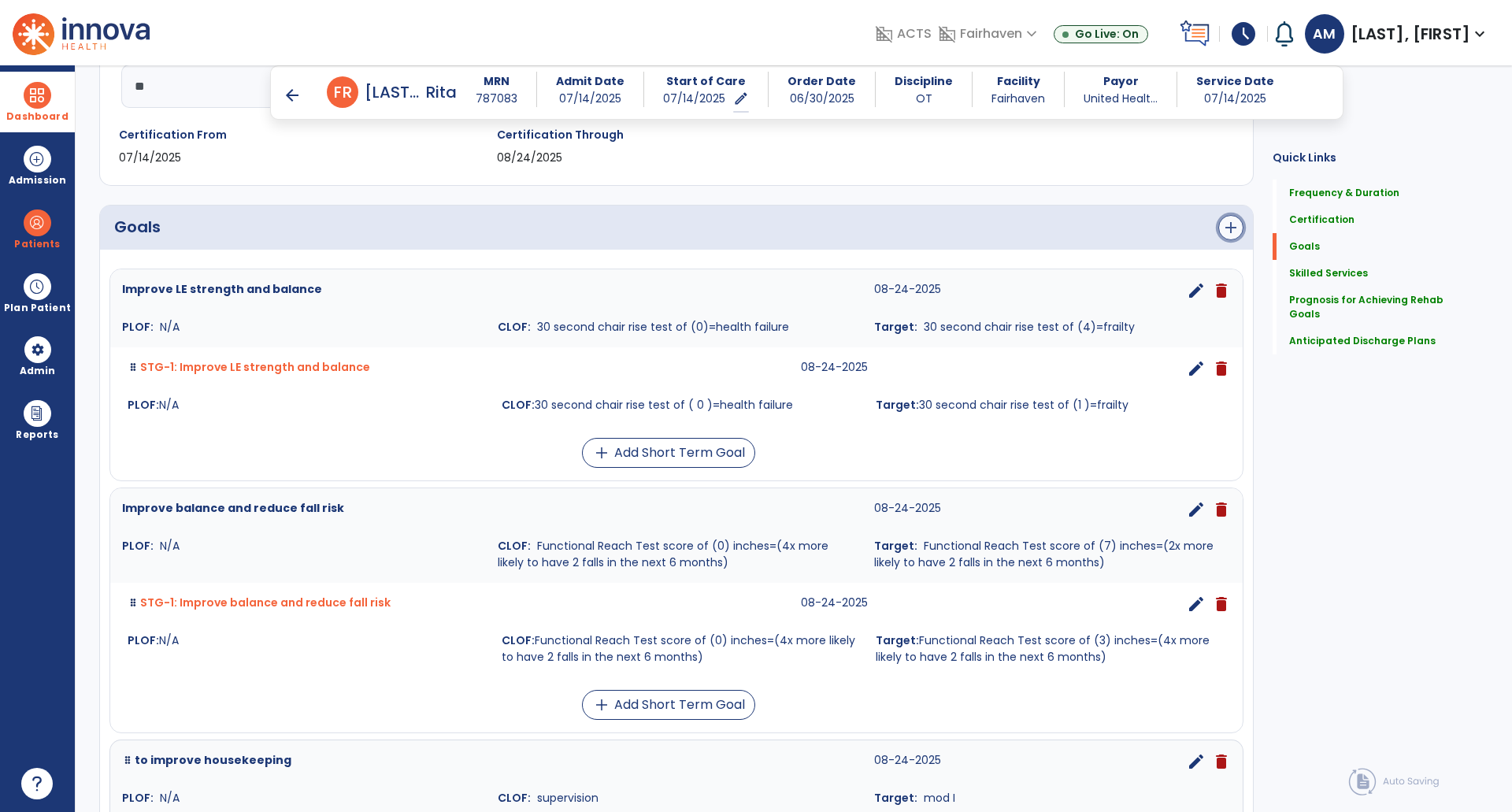click on "add" at bounding box center (1231, 228) 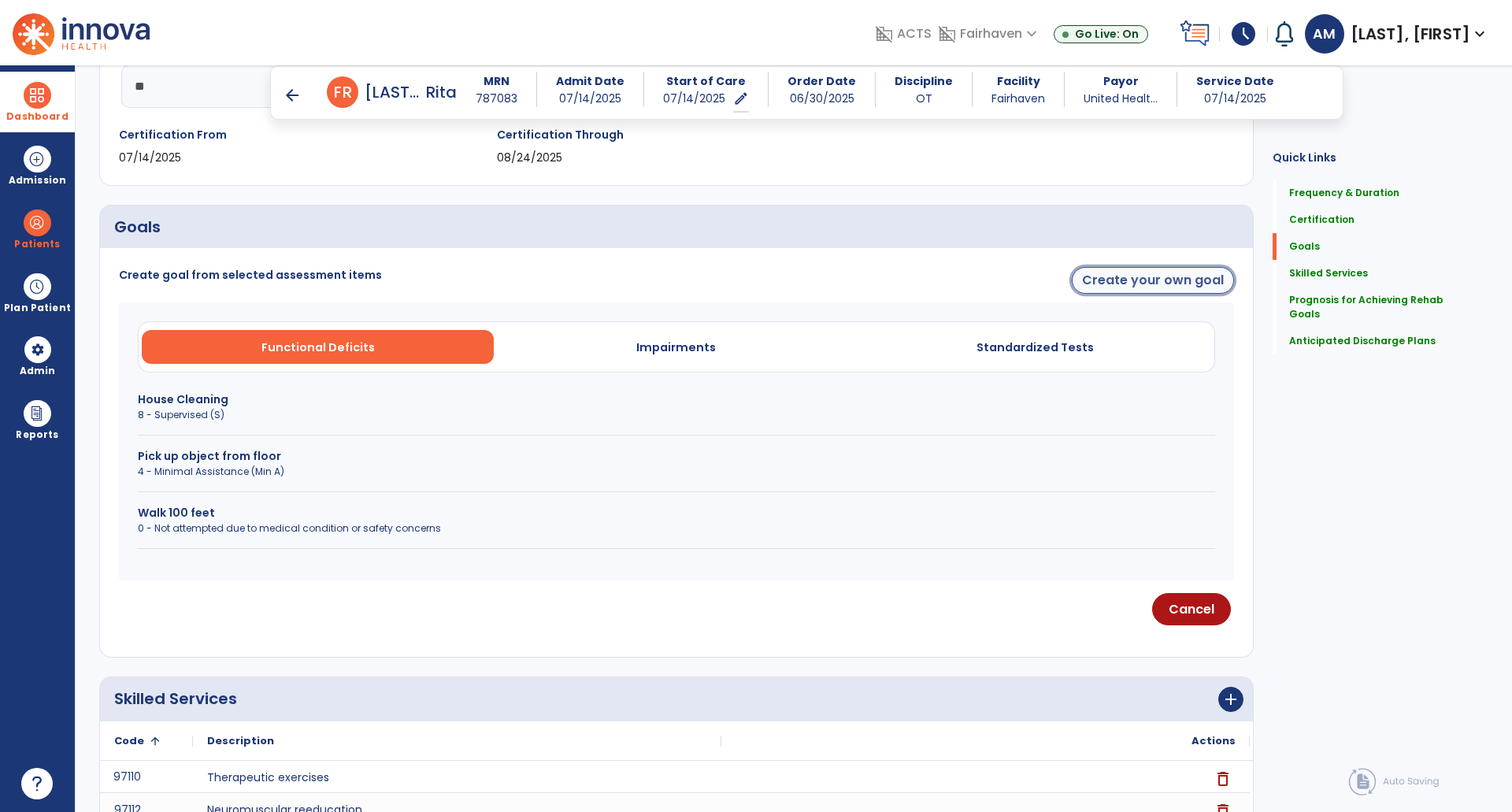 click on "Create your own goal" at bounding box center (1153, 280) 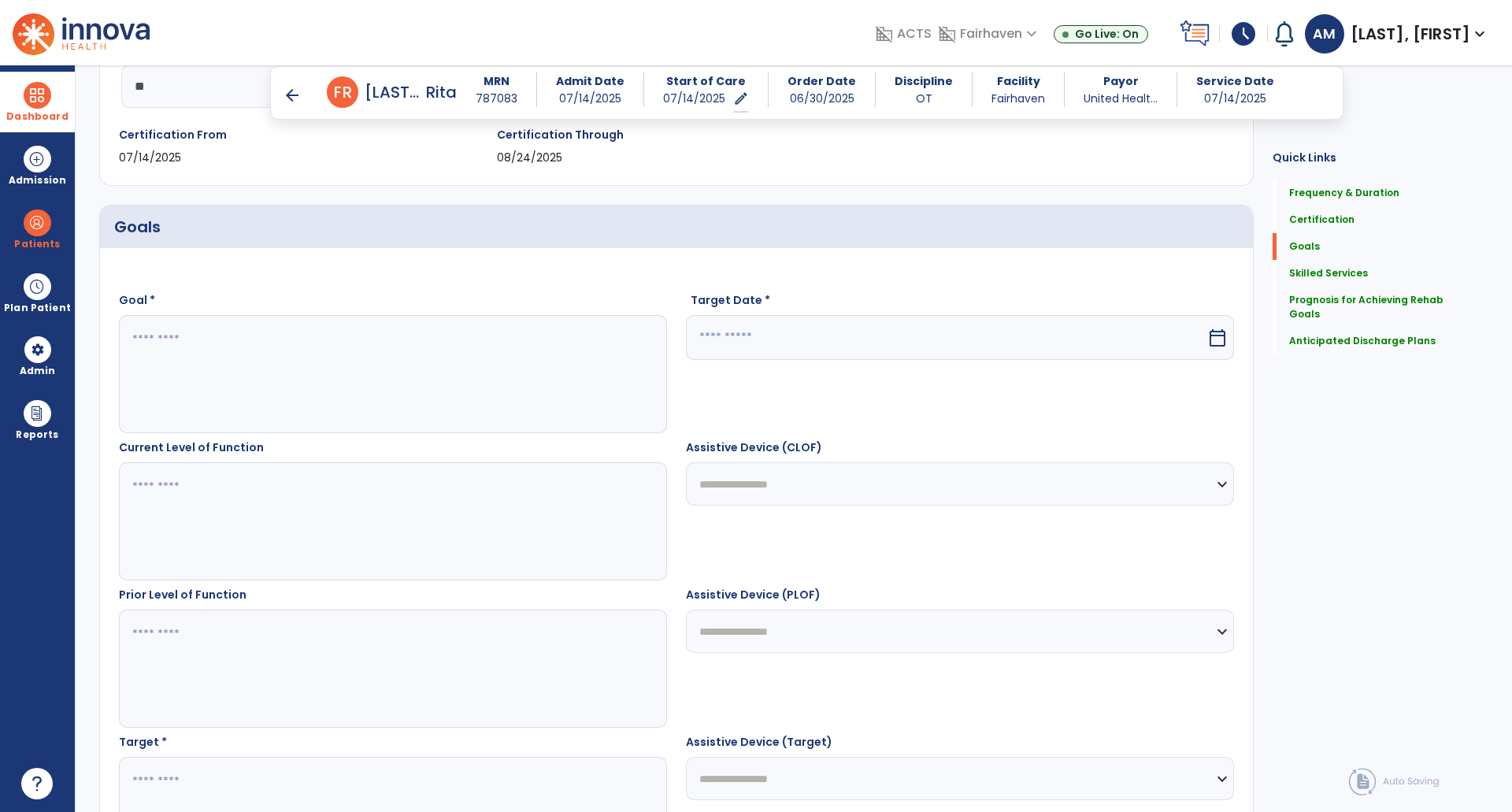 click at bounding box center [392, 374] 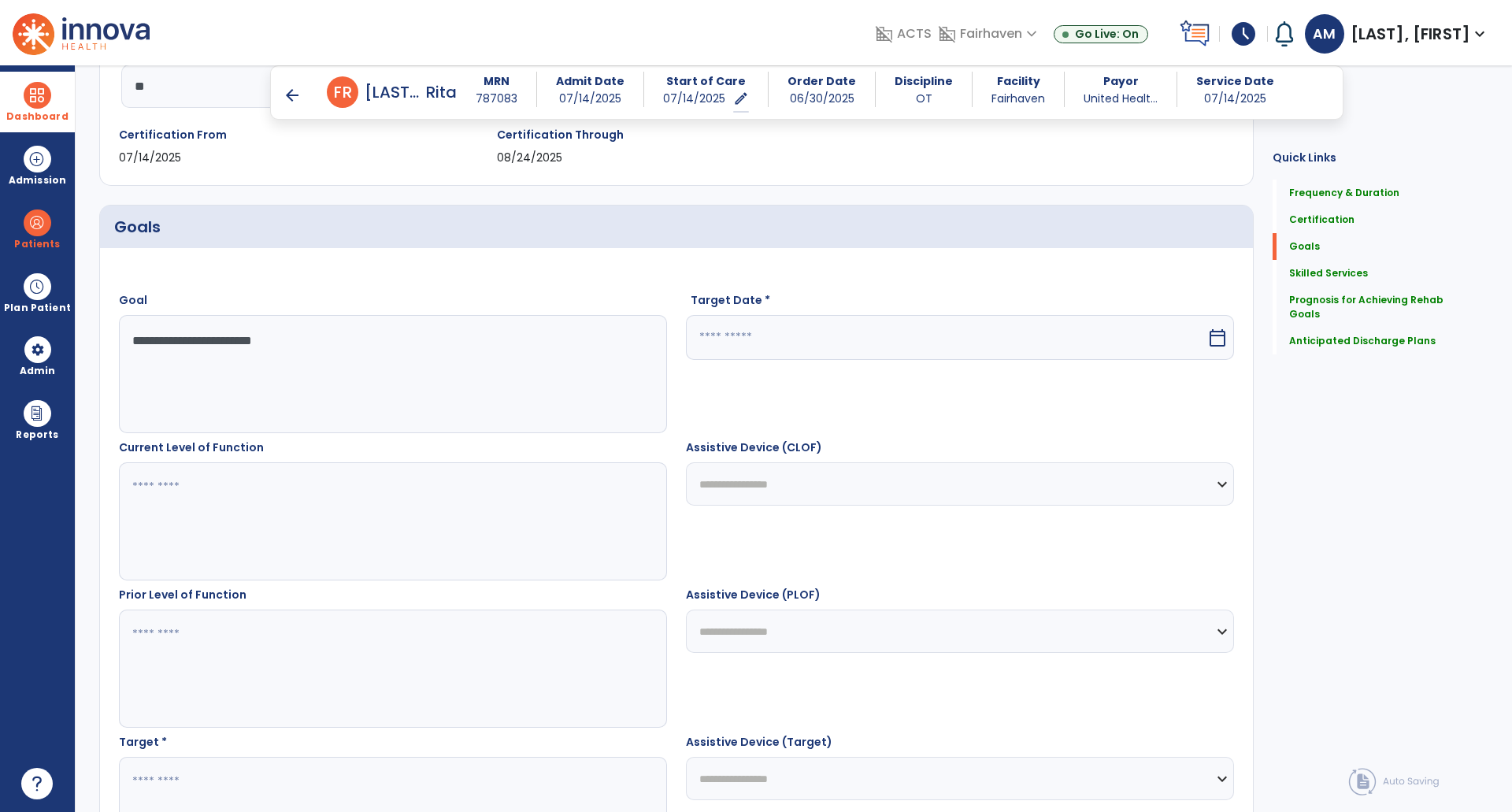 type on "**********" 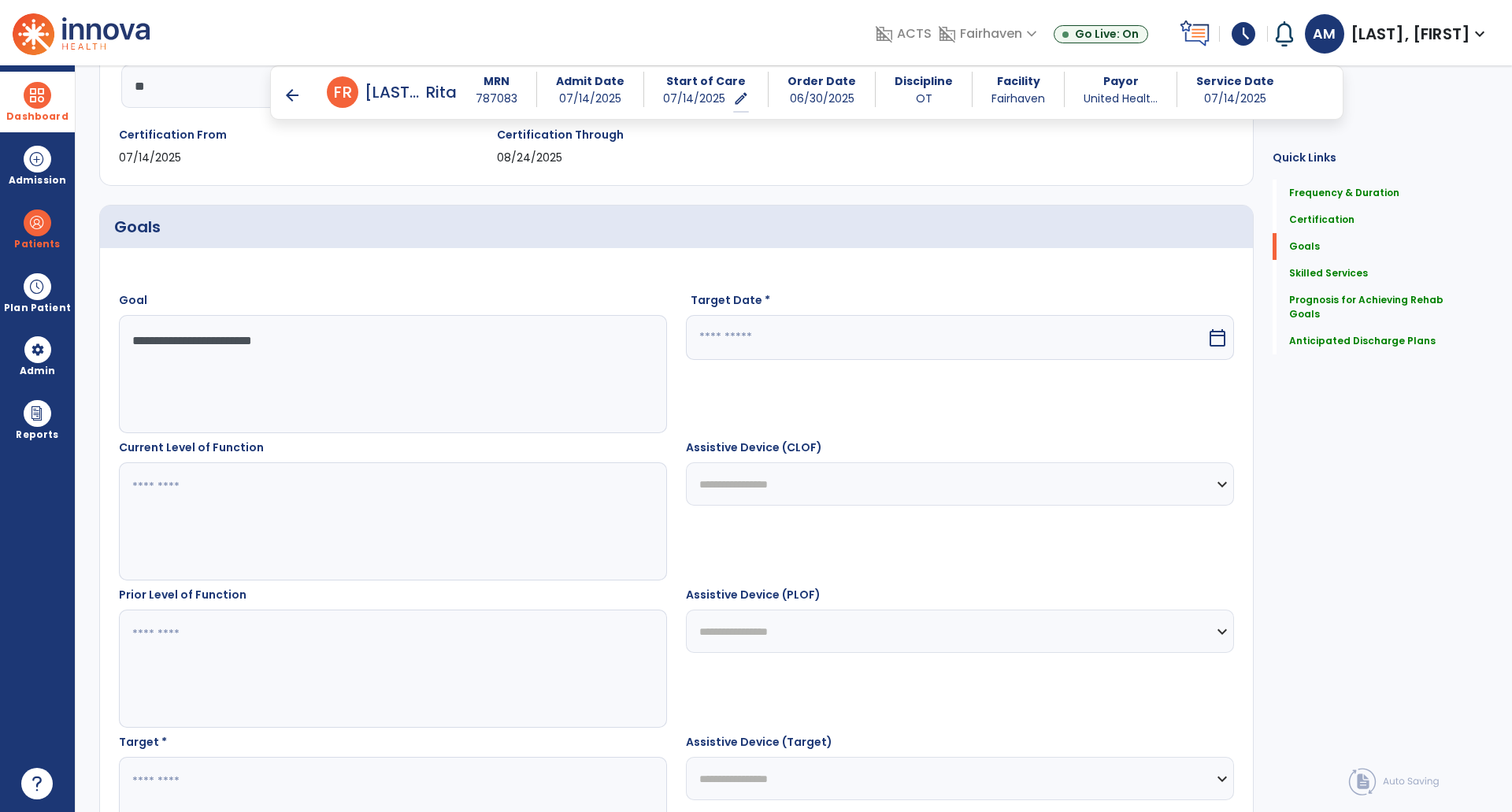 paste on "**********" 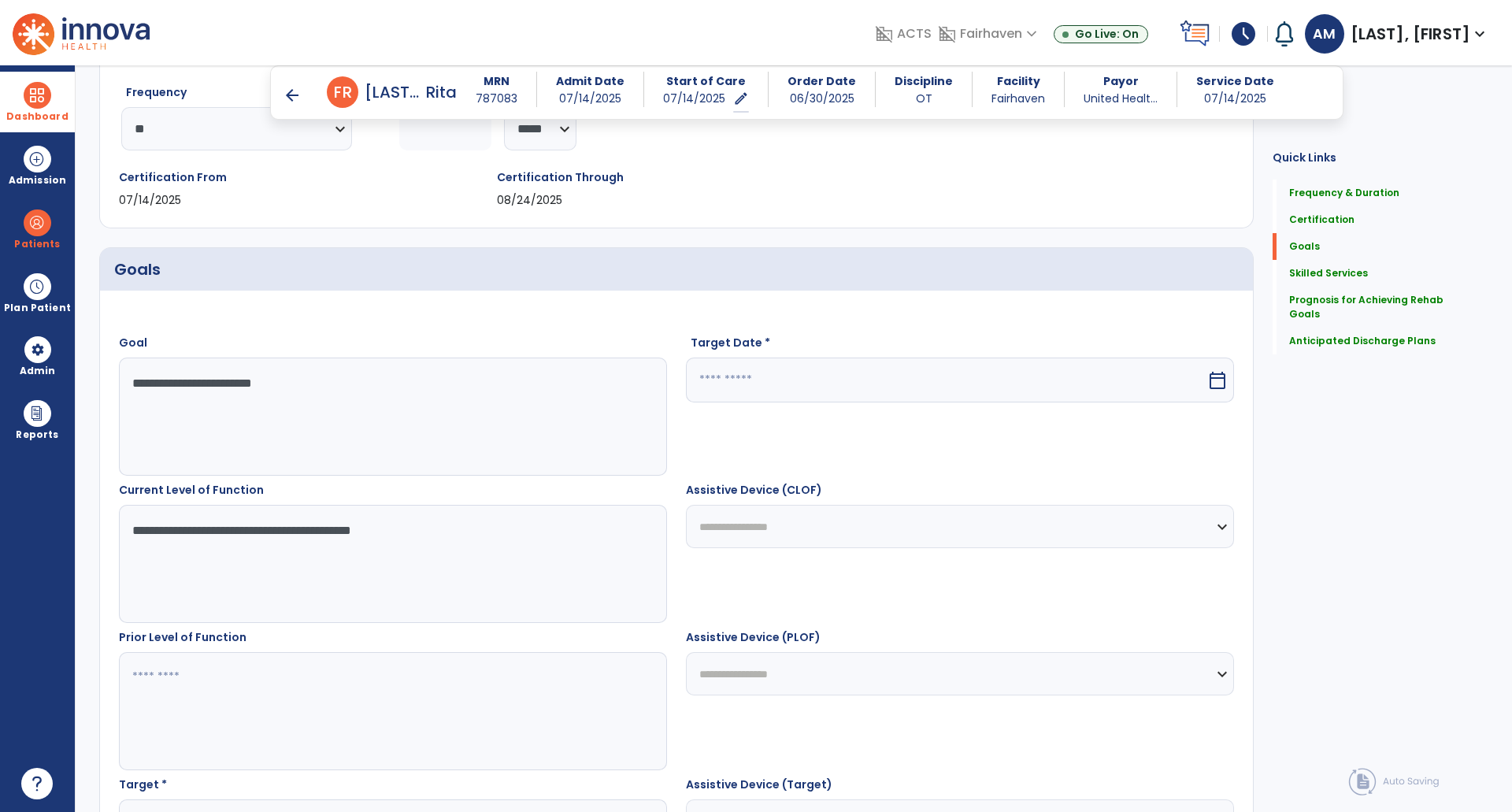 scroll, scrollTop: 243, scrollLeft: 0, axis: vertical 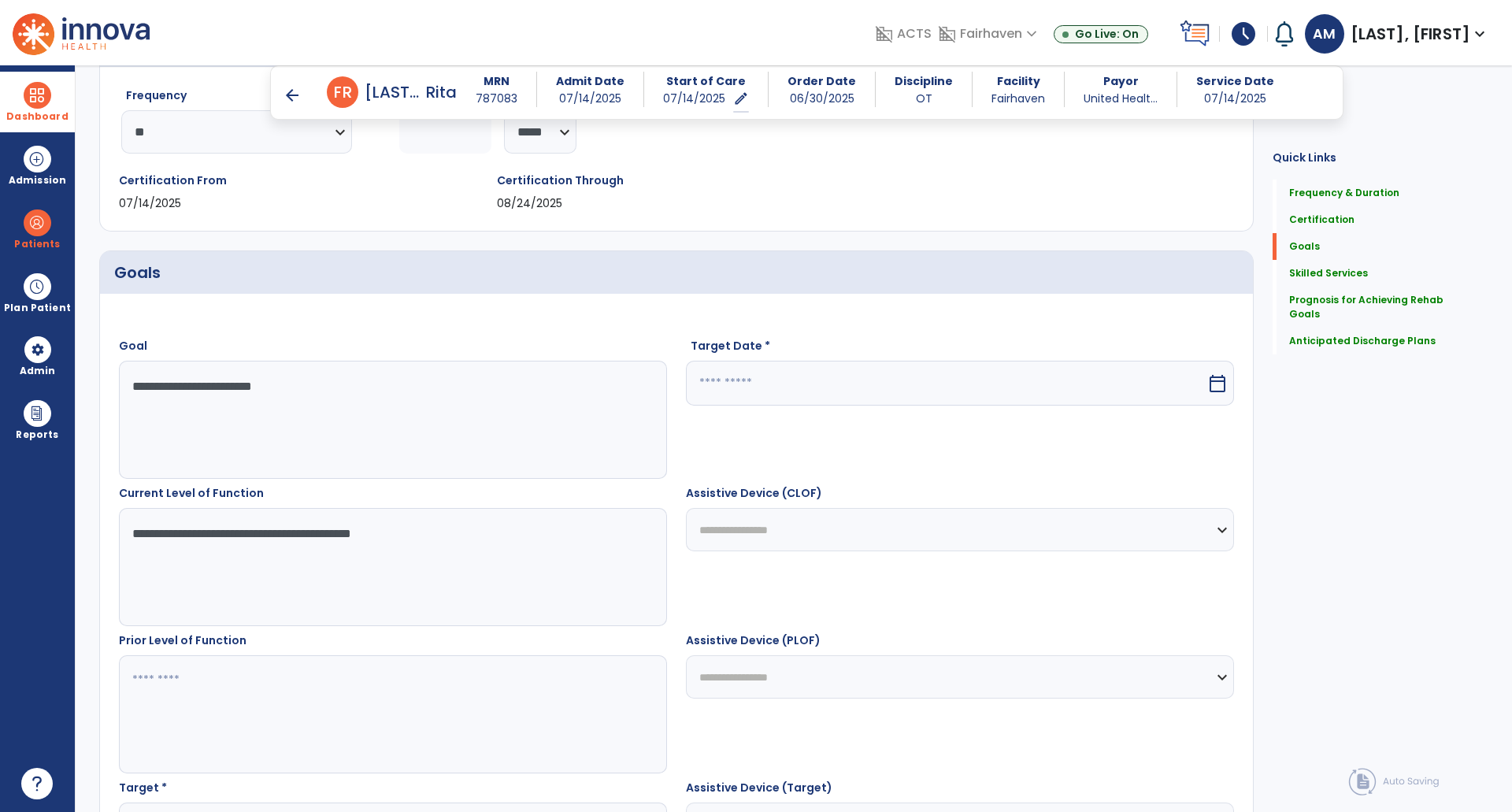 click on "**********" at bounding box center [392, 567] 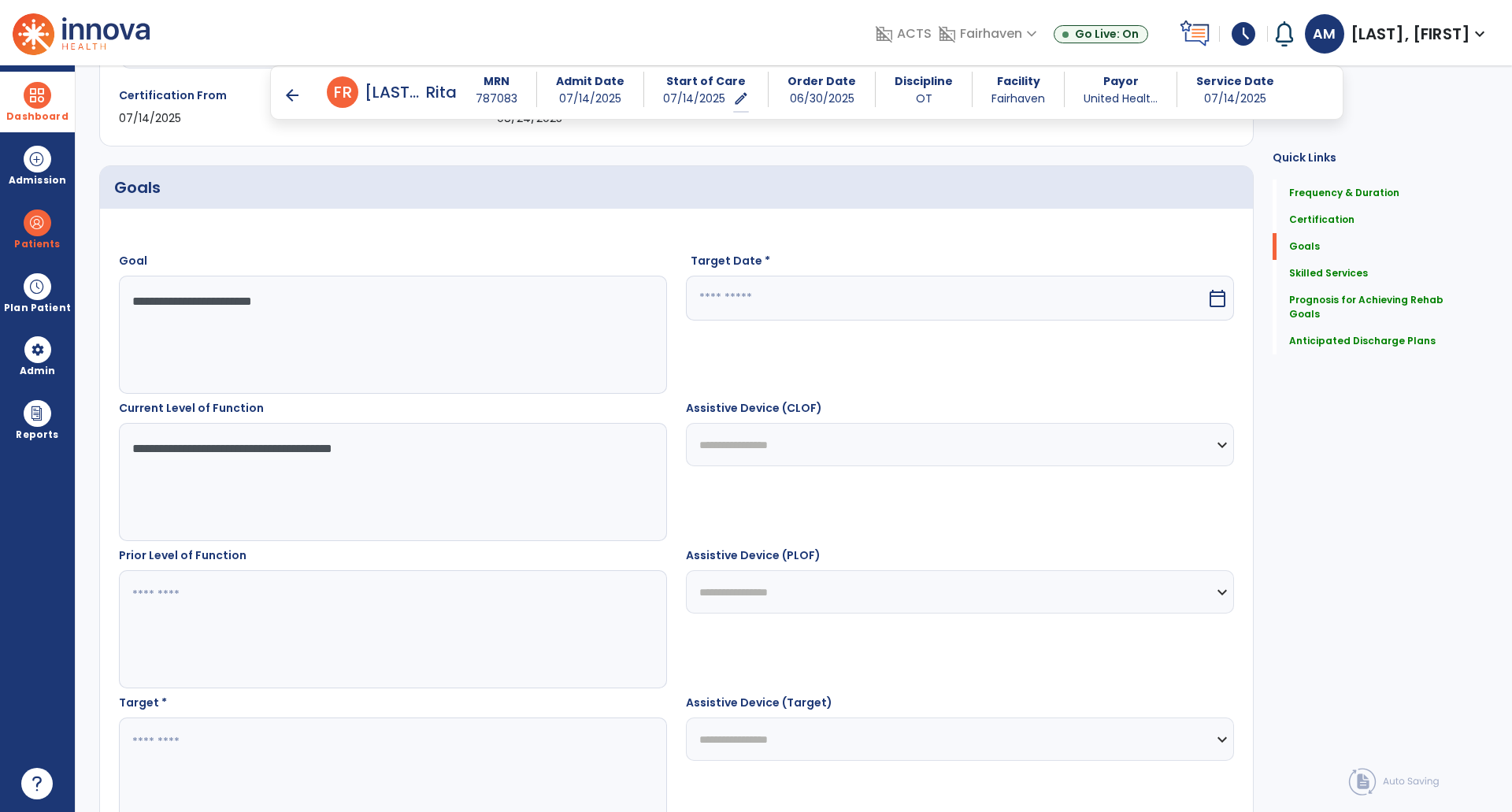 scroll, scrollTop: 558, scrollLeft: 0, axis: vertical 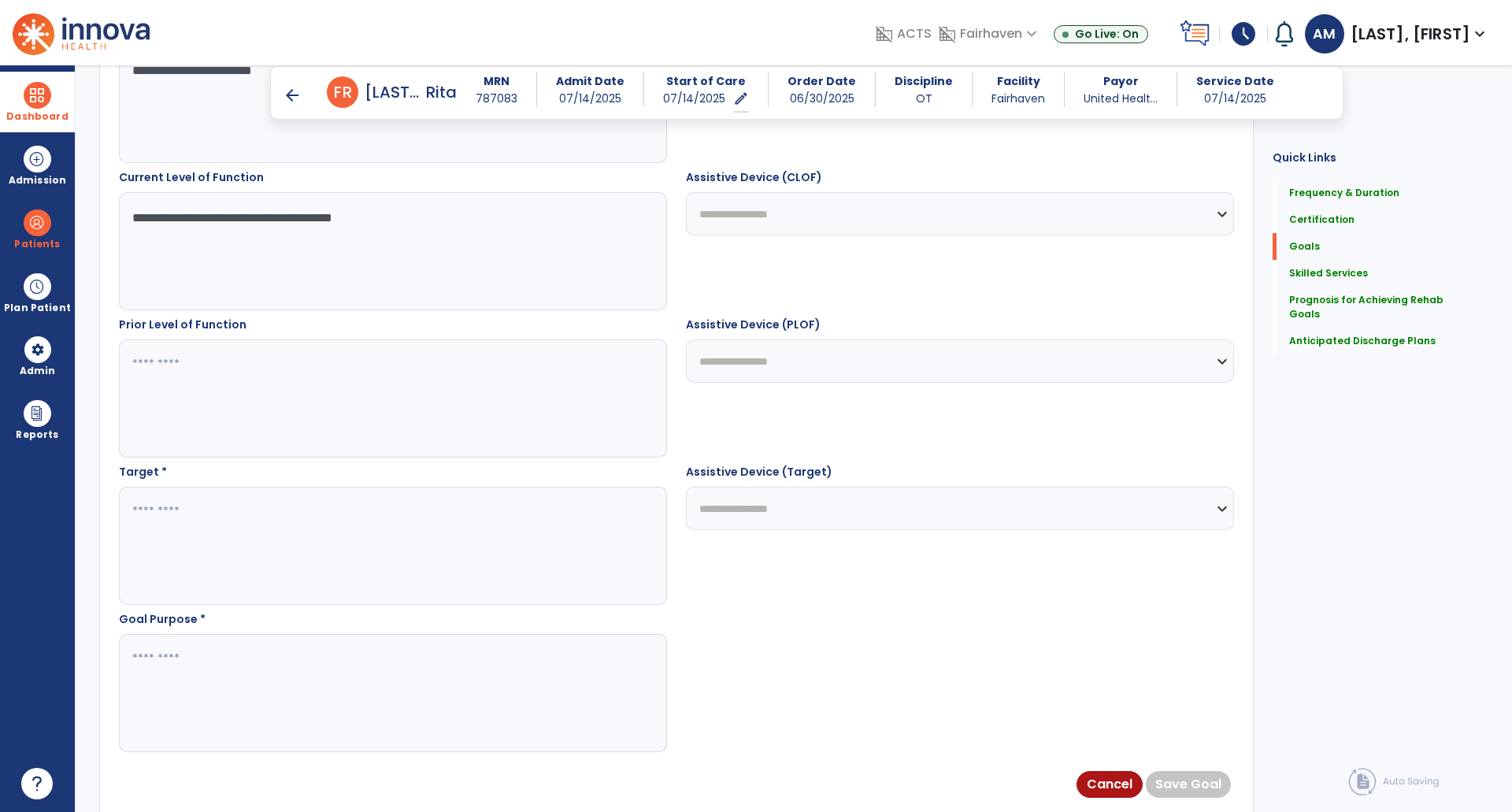 type on "**********" 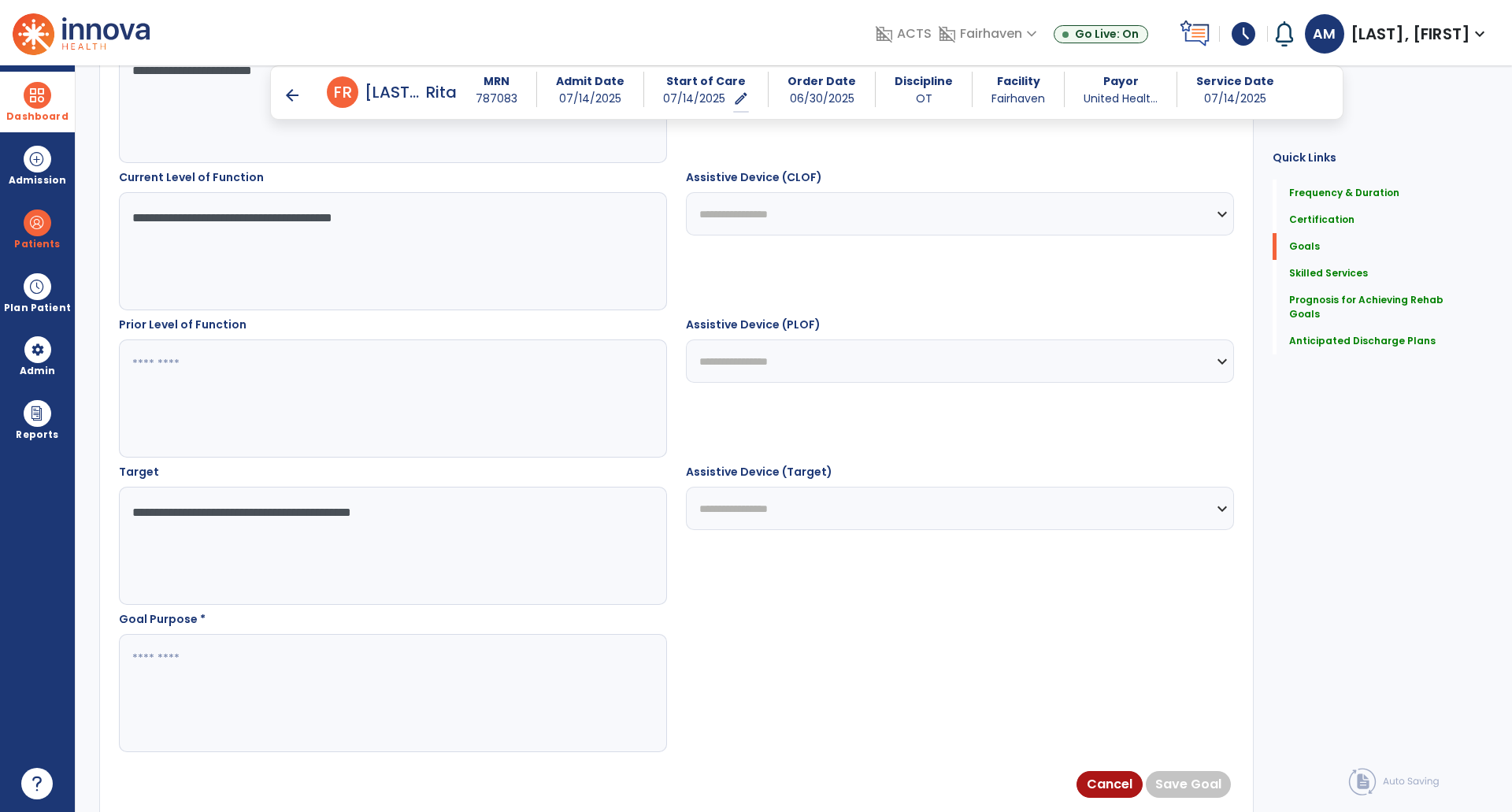click on "**********" at bounding box center (392, 546) 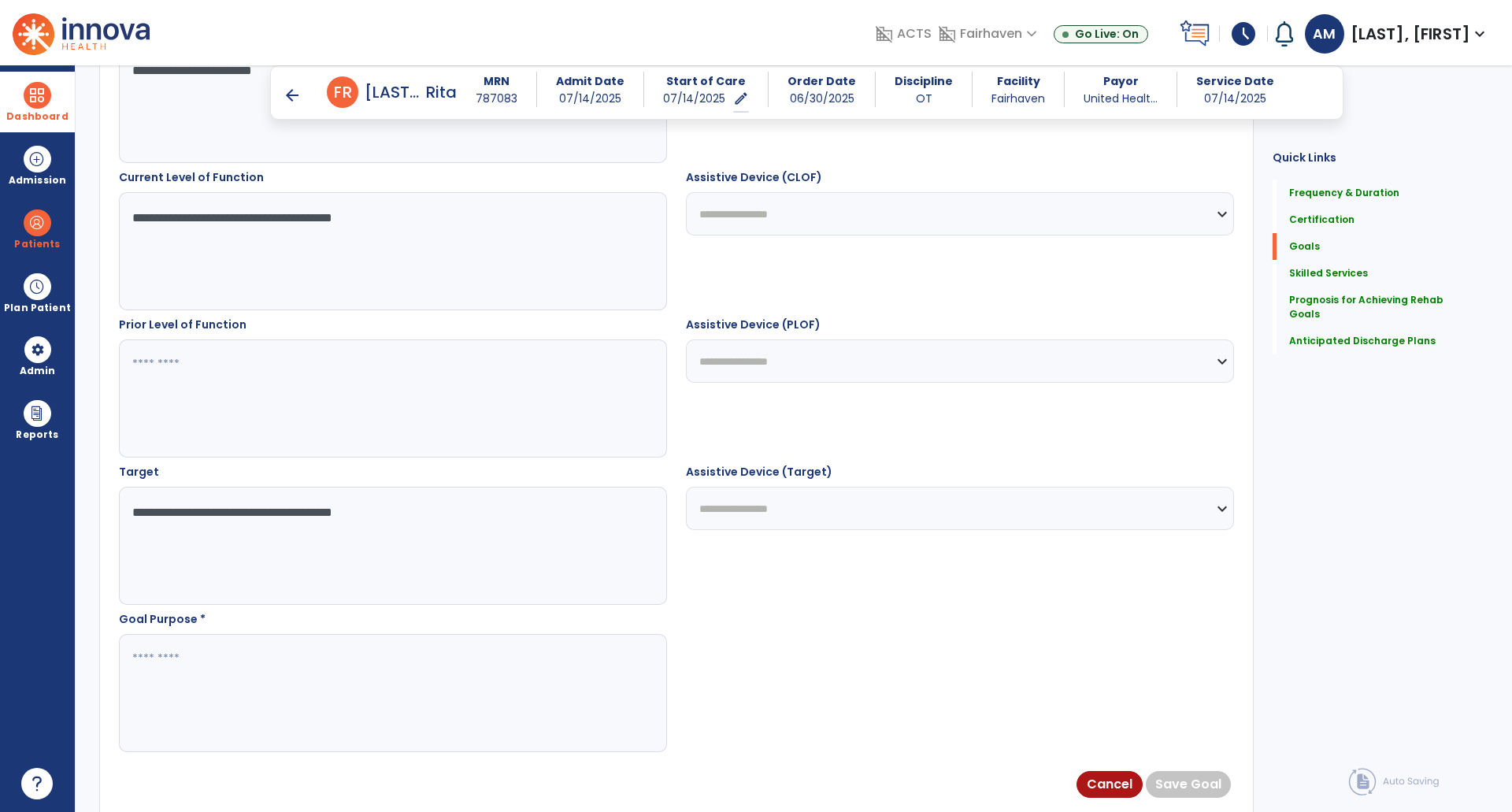 type on "**********" 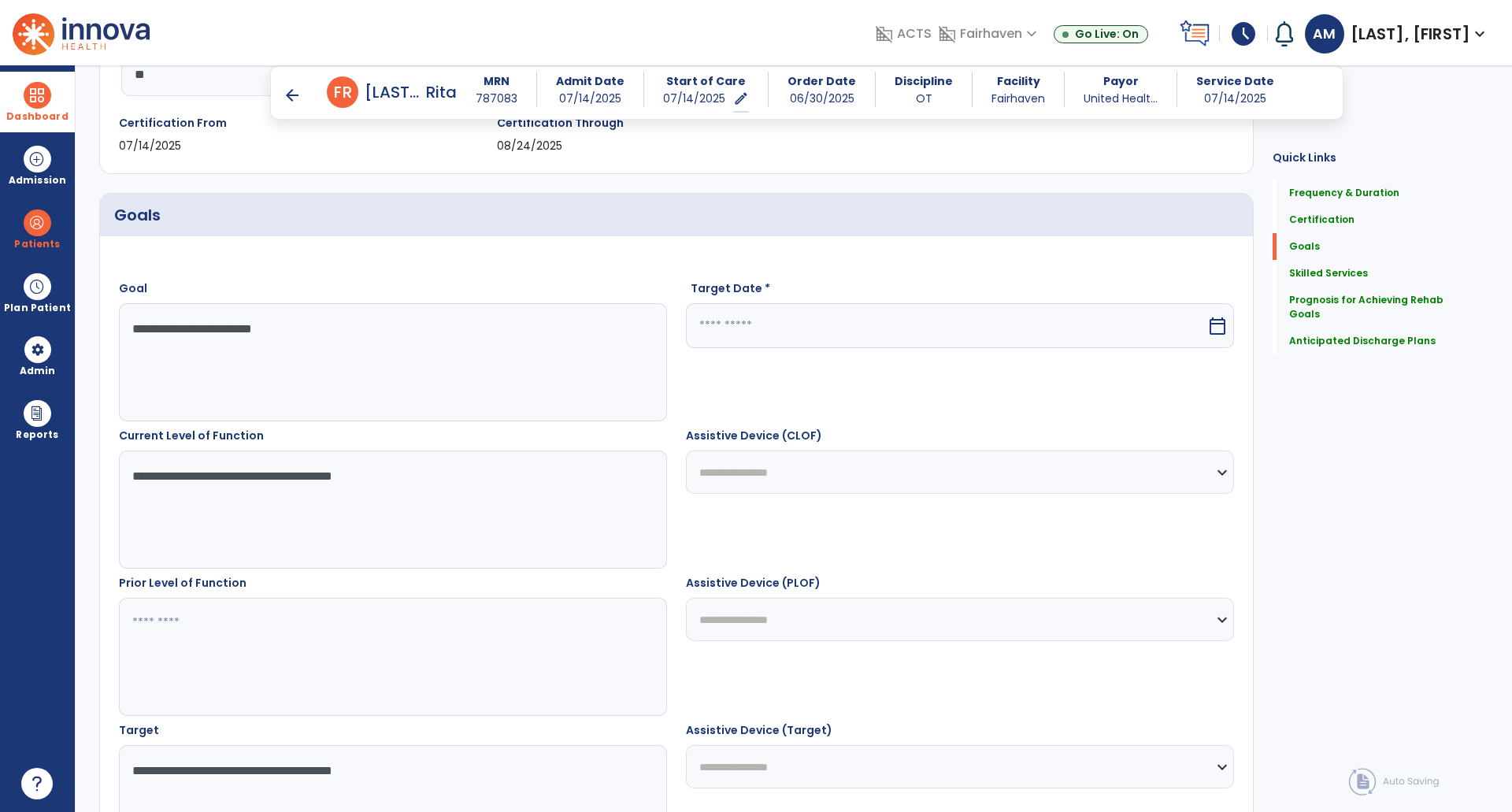 scroll, scrollTop: 299, scrollLeft: 0, axis: vertical 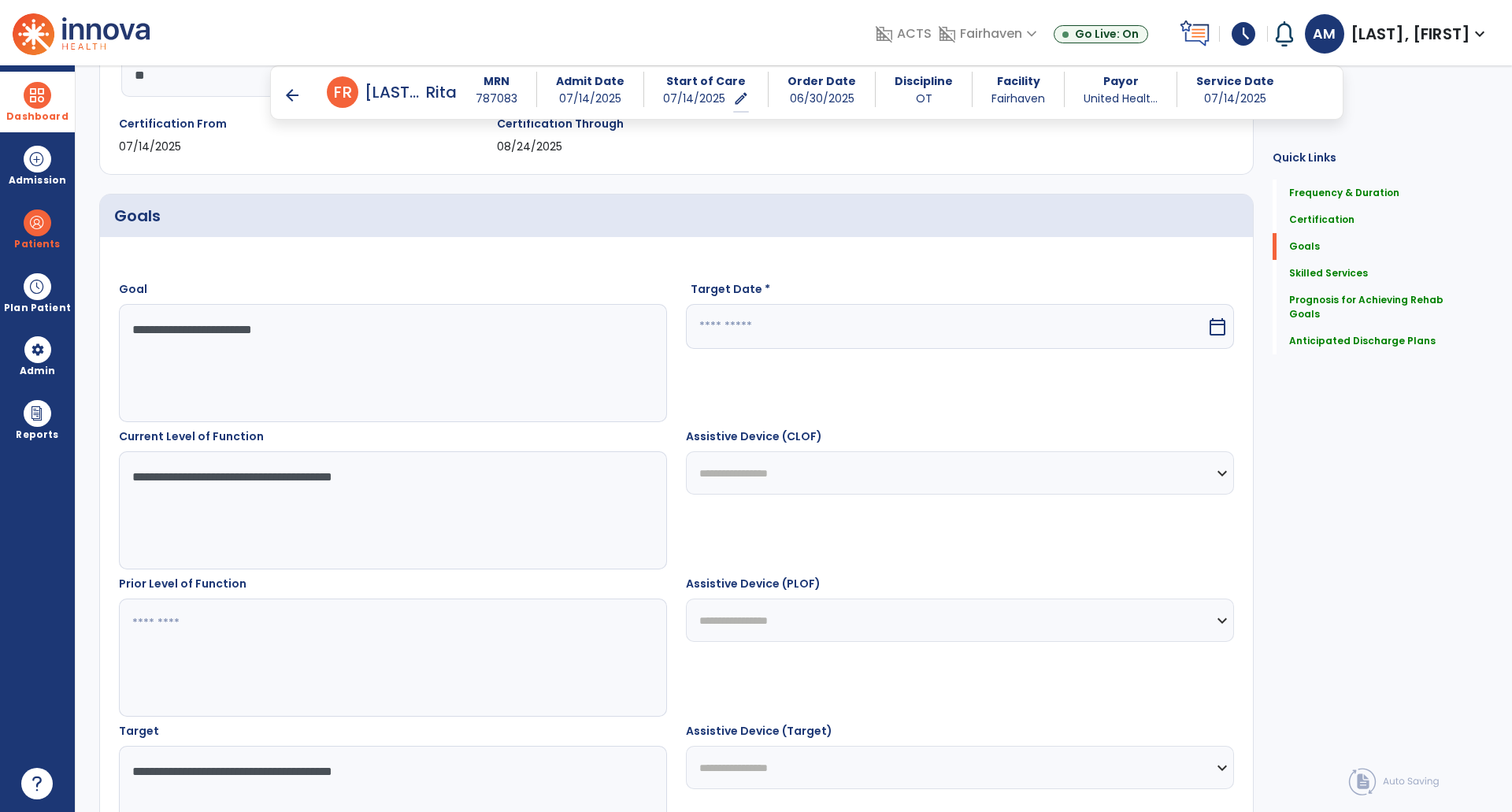 type on "**********" 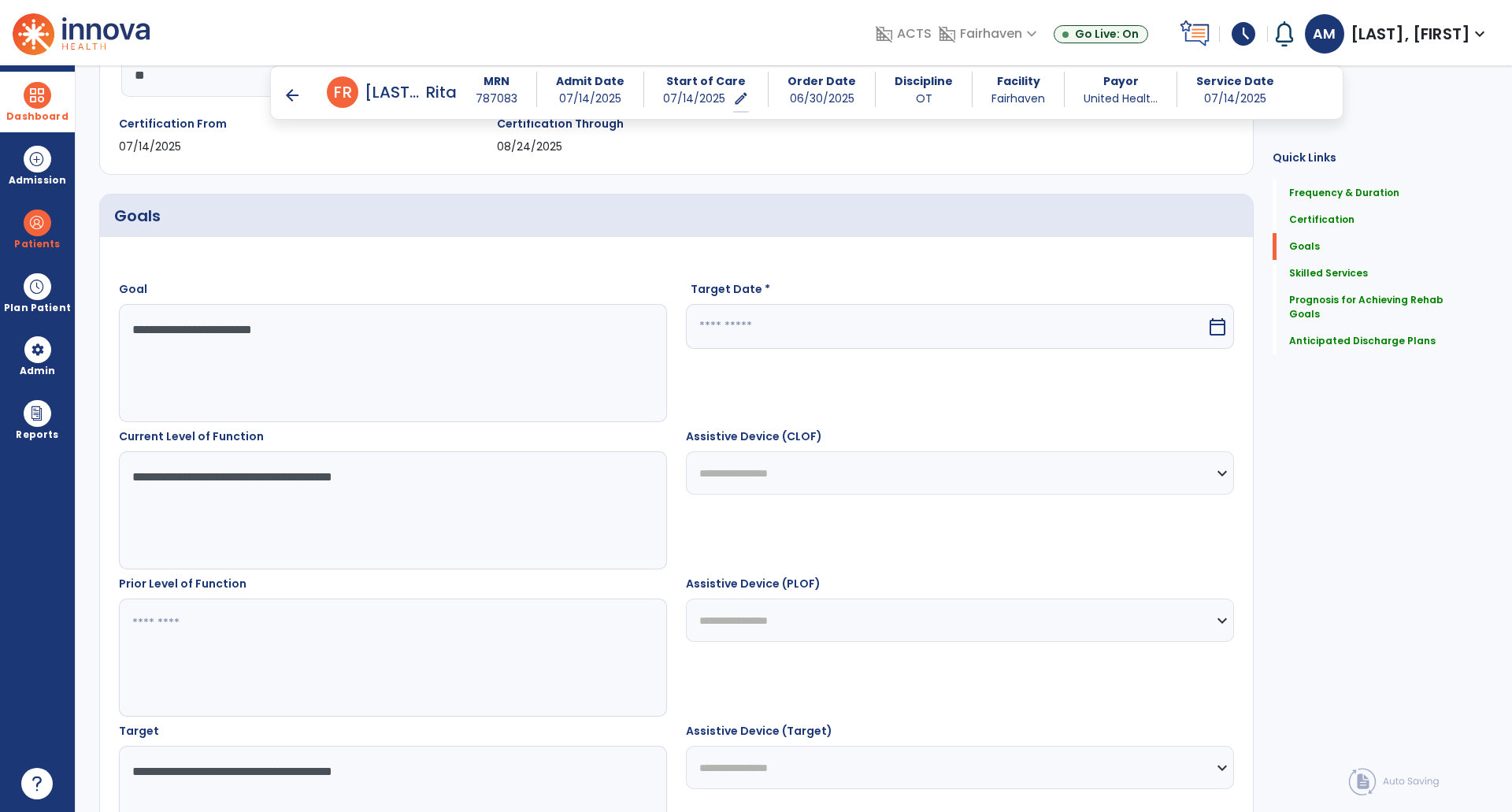 click at bounding box center [946, 326] 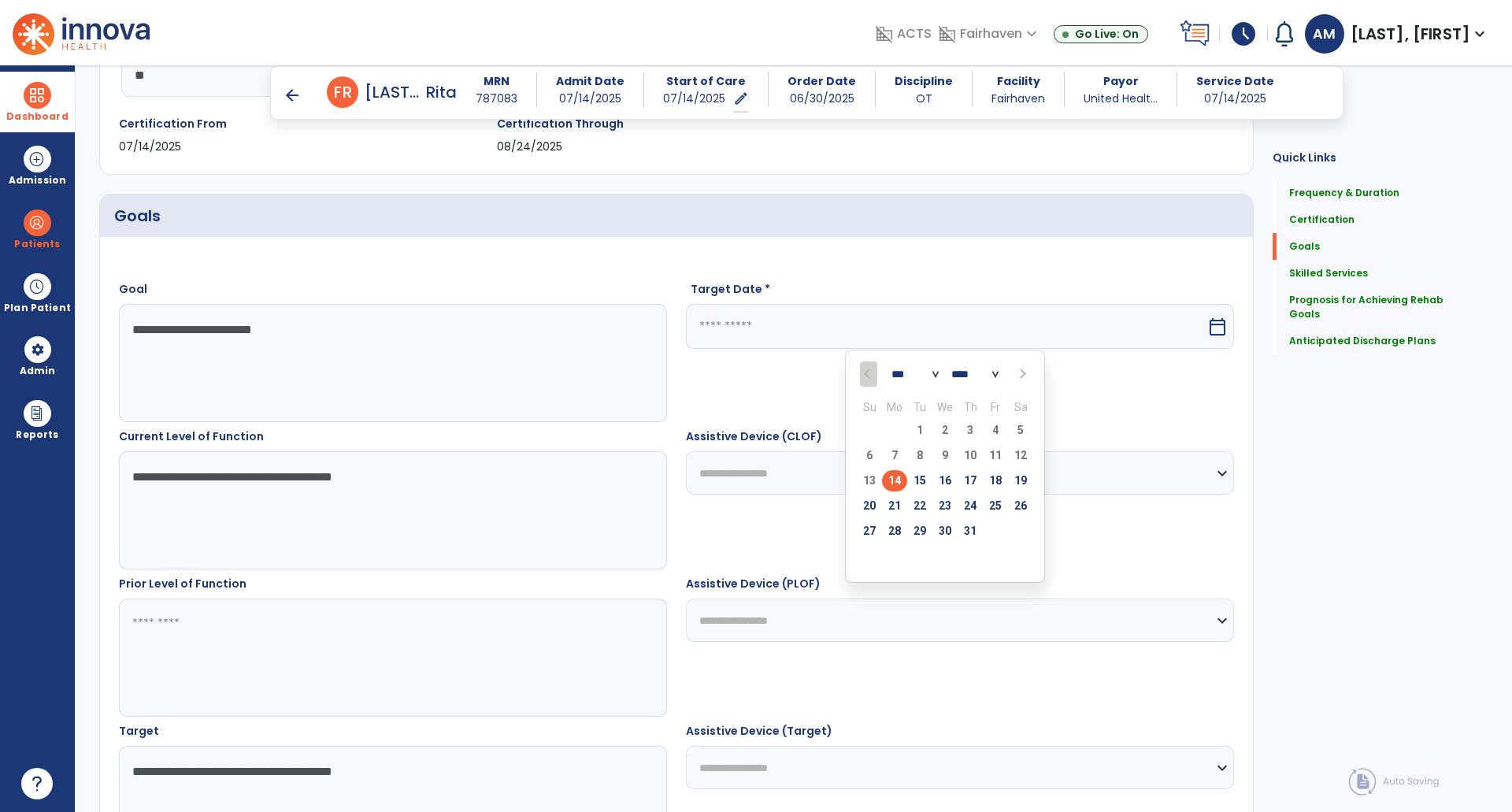 click on "Su Mo Tu We Th Fr Sa" at bounding box center (945, 403) 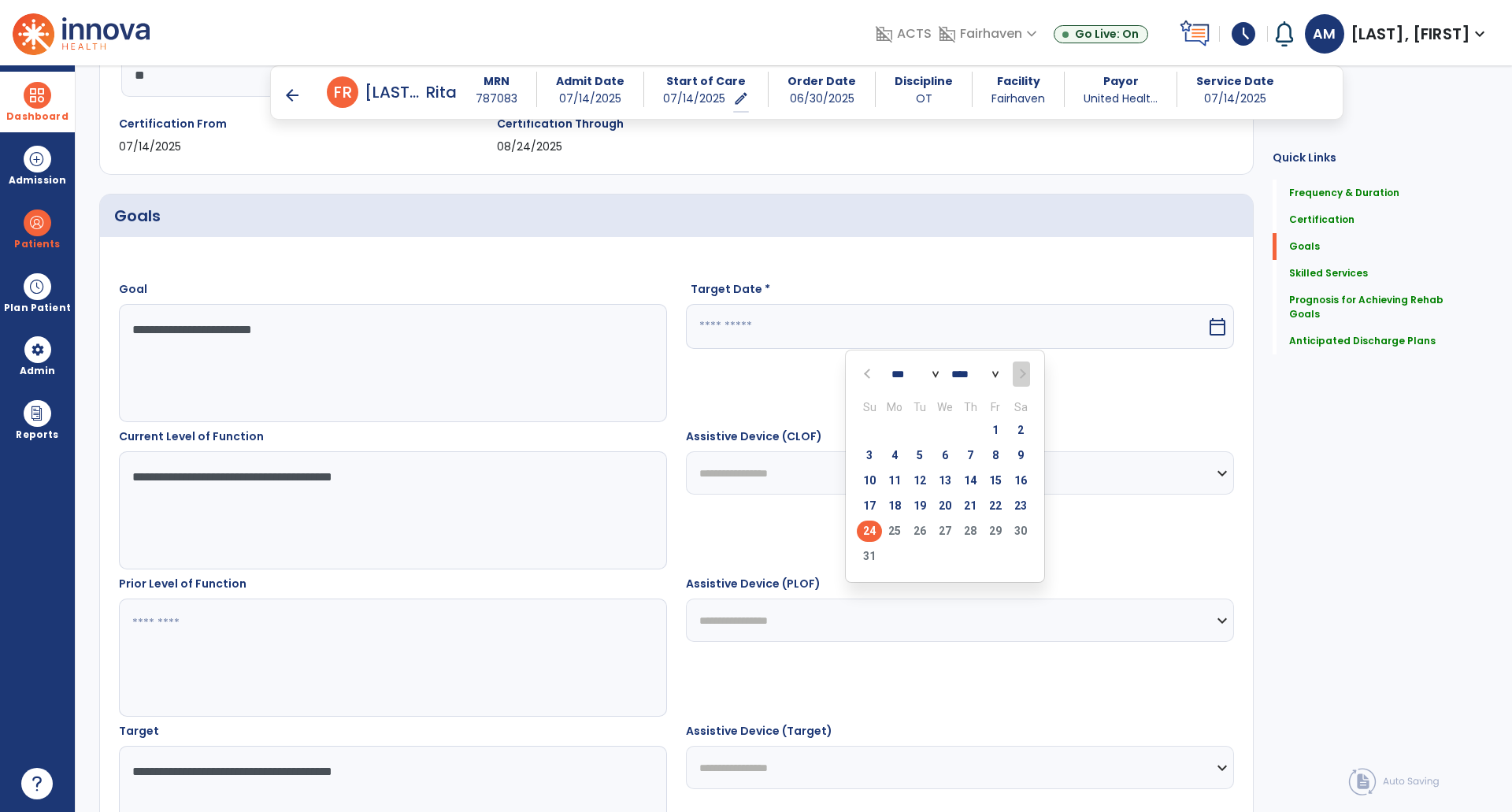 click on "24" at bounding box center [869, 531] 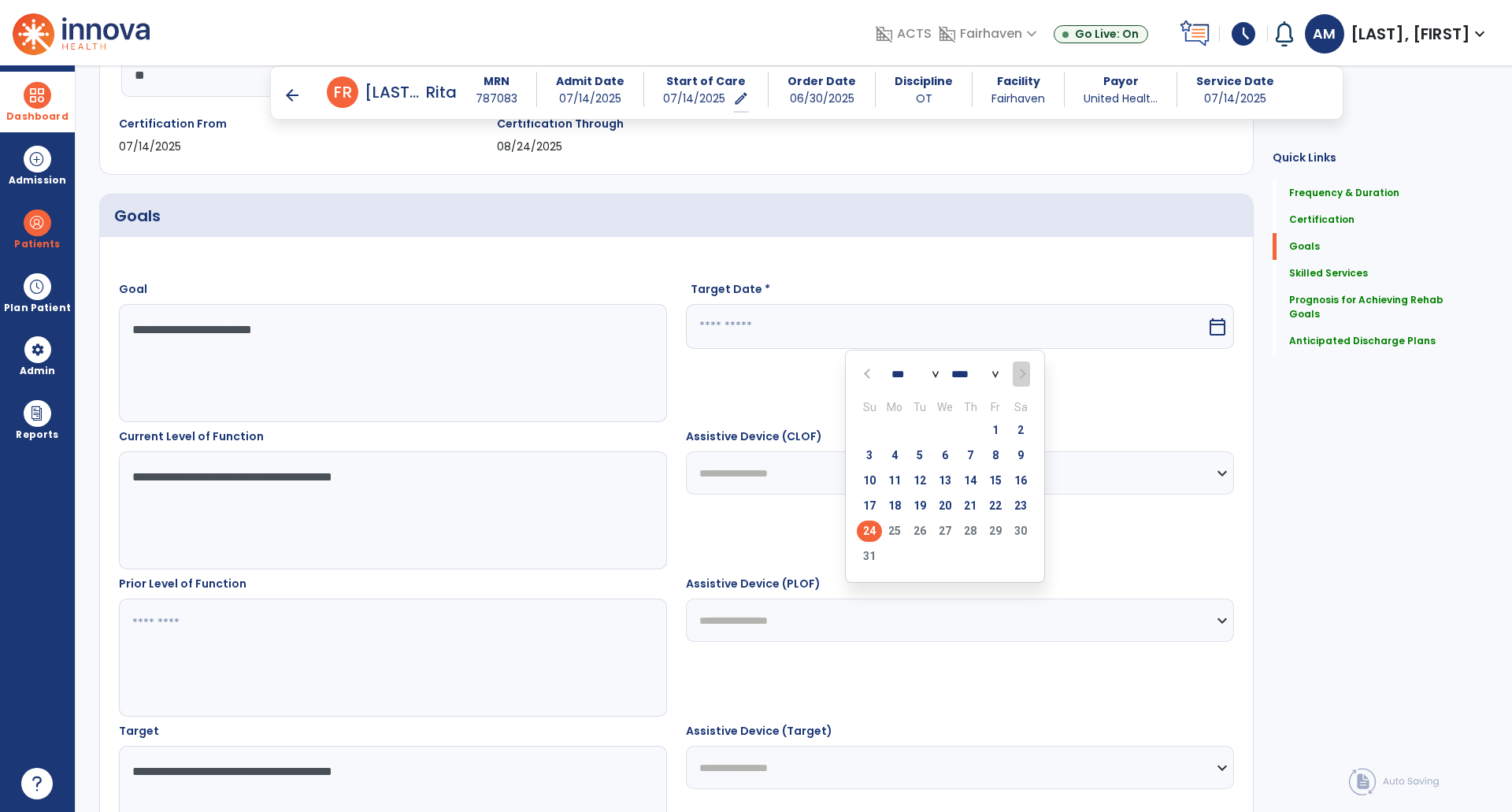 type on "*********" 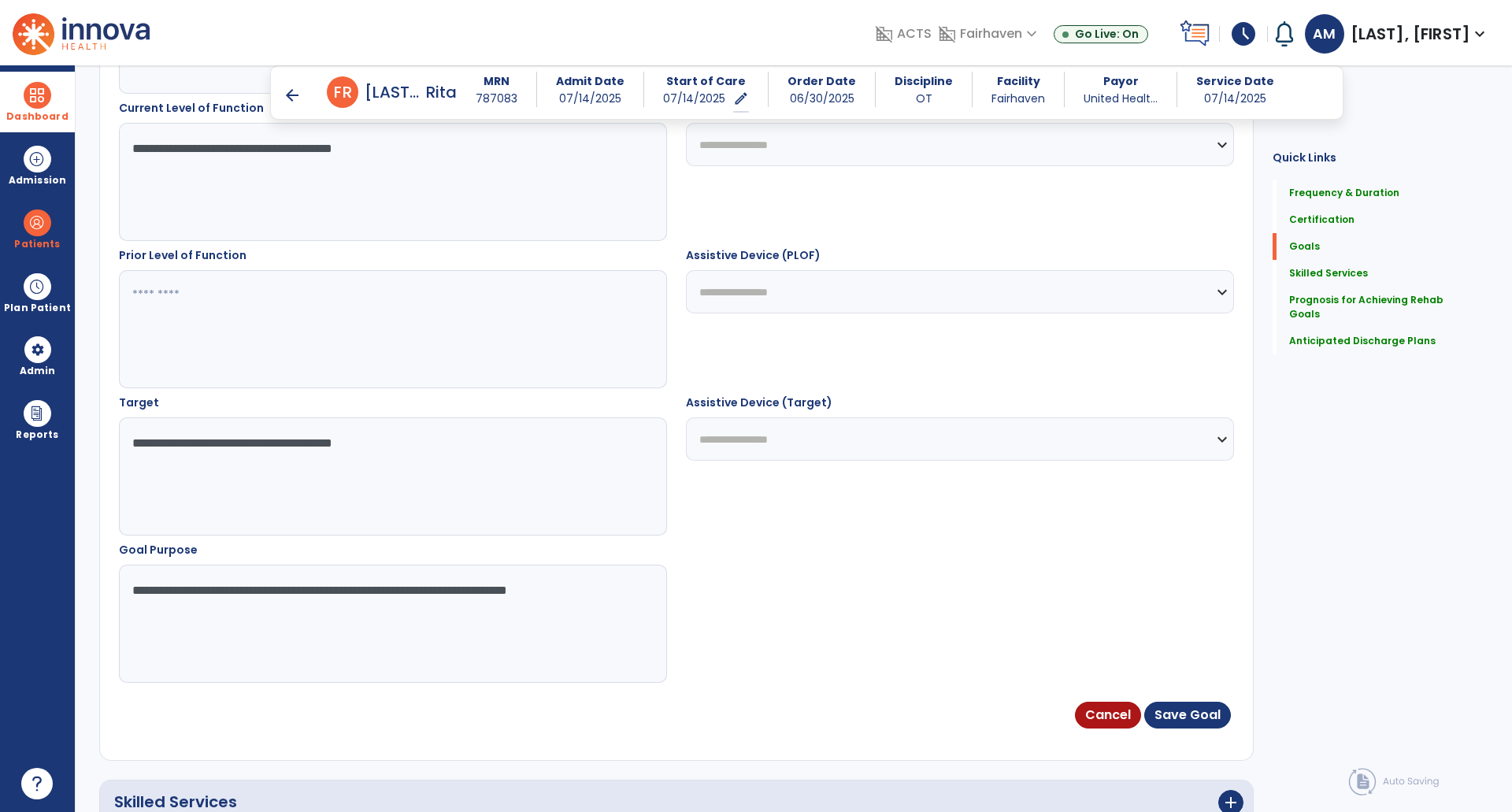 scroll, scrollTop: 629, scrollLeft: 0, axis: vertical 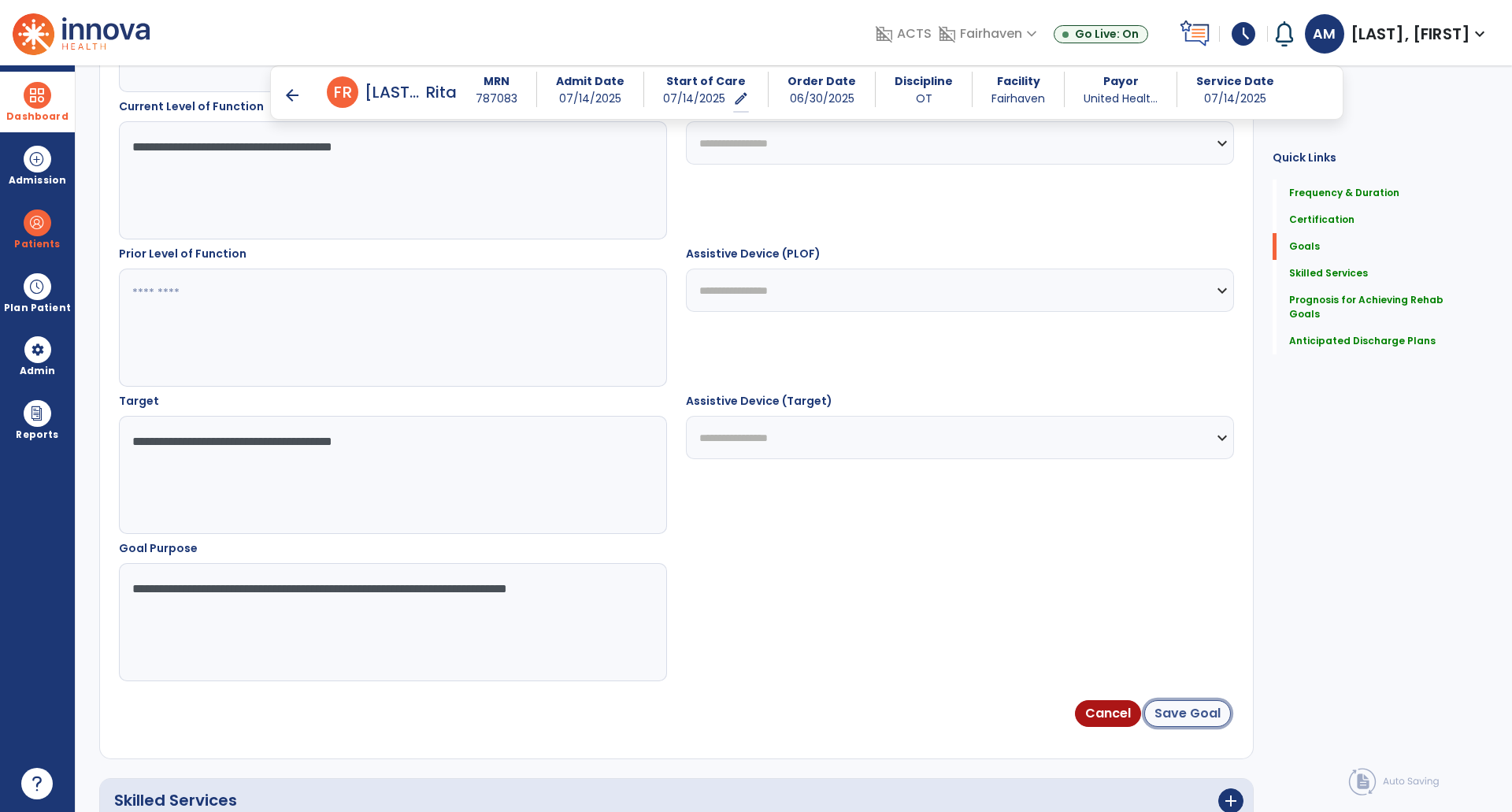 click on "Save Goal" at bounding box center [1188, 714] 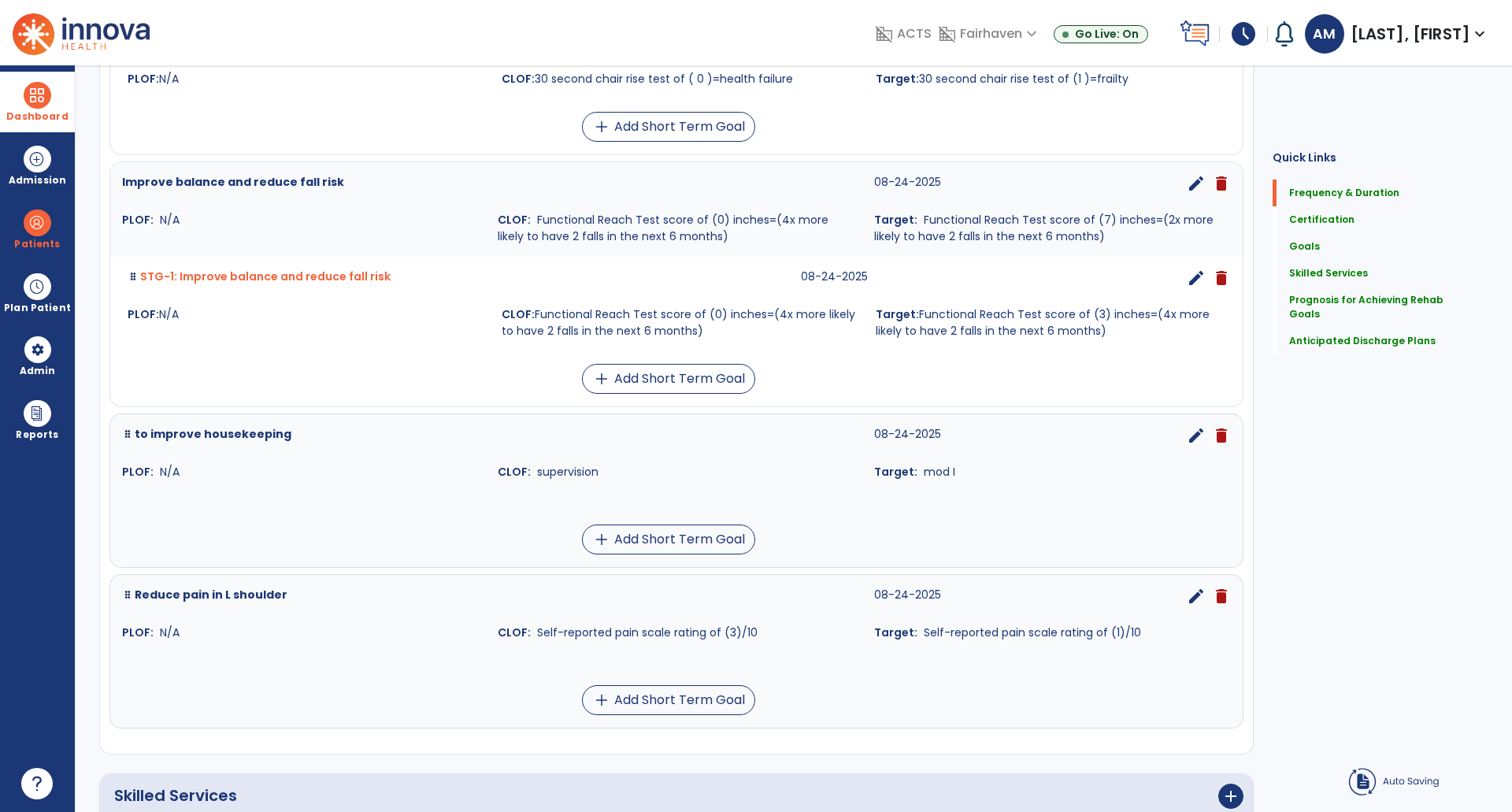 scroll, scrollTop: 0, scrollLeft: 0, axis: both 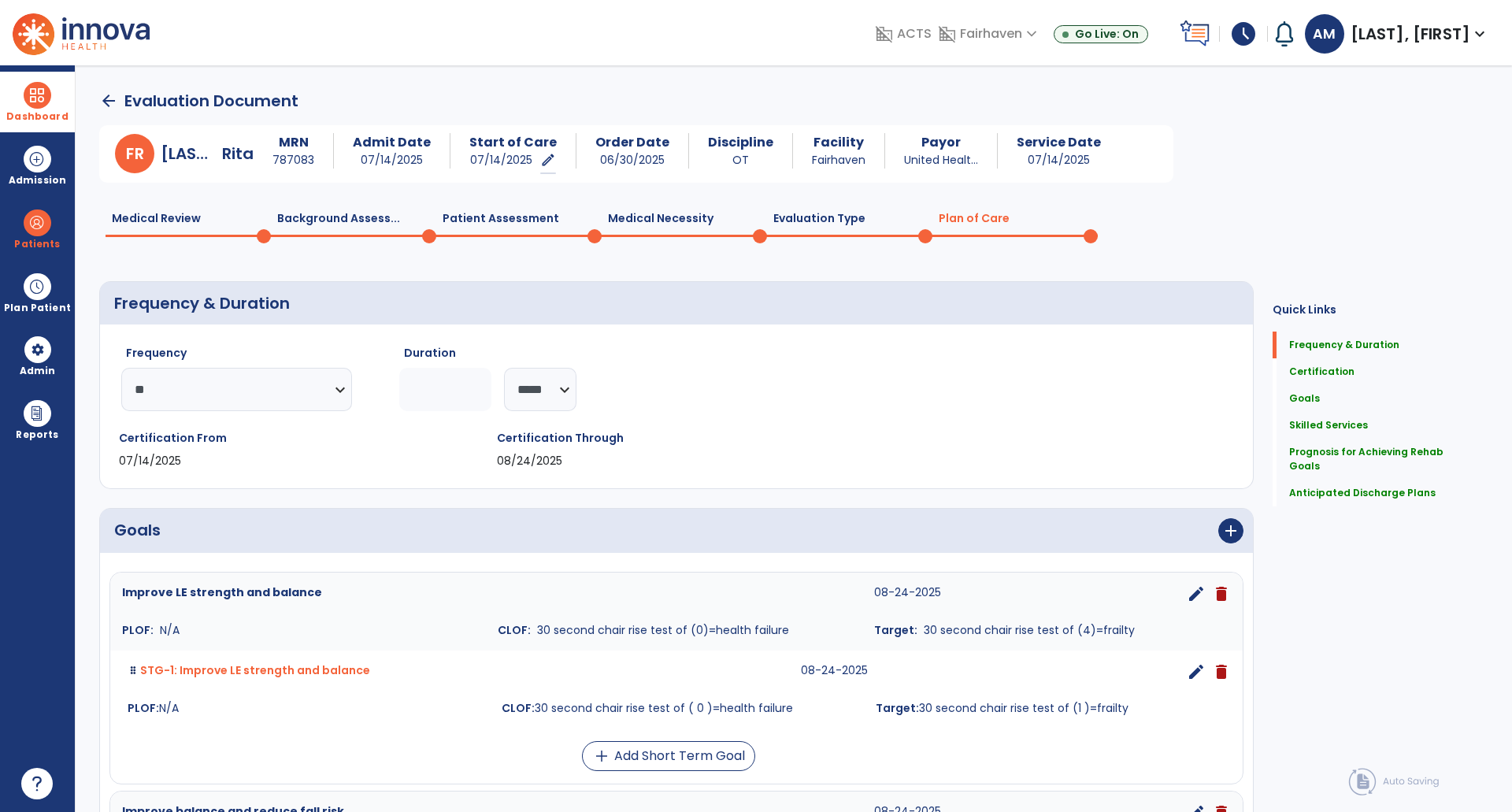 click on "Dashboard" at bounding box center [37, 117] 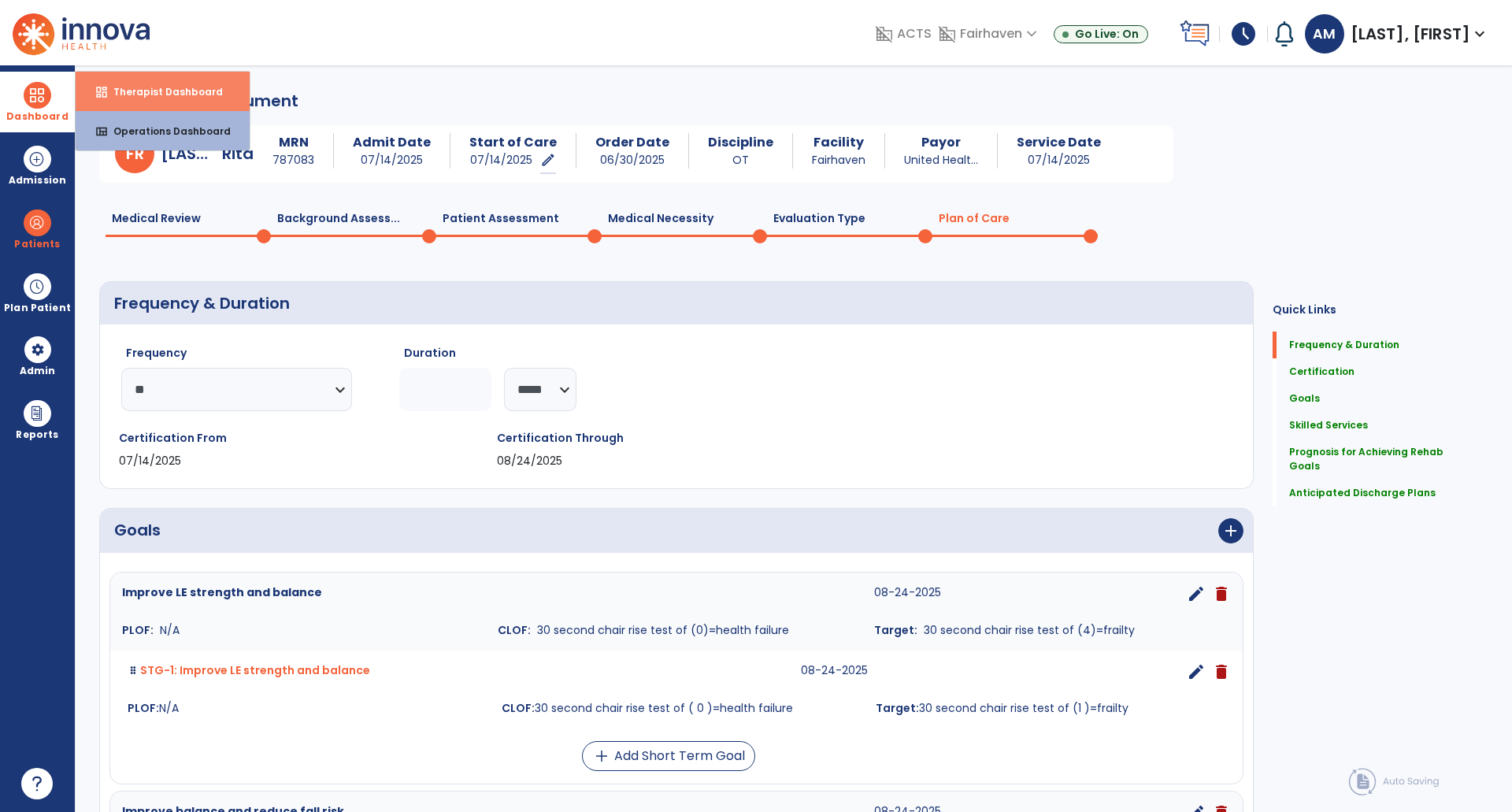 click on "Therapist Dashboard" at bounding box center [161, 91] 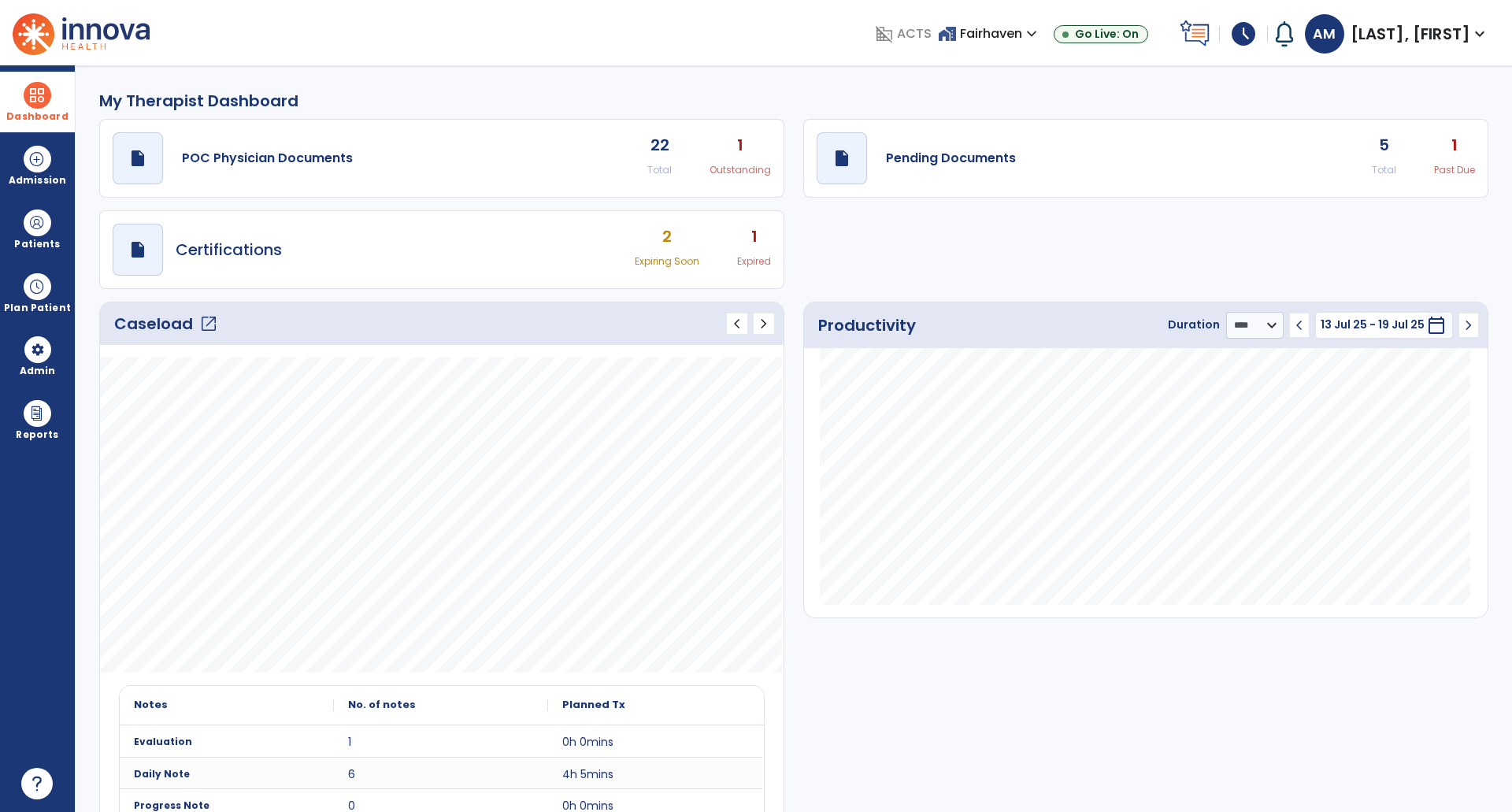 click on "draft   open_in_new  Pending Documents 5 Total 1 Past Due" 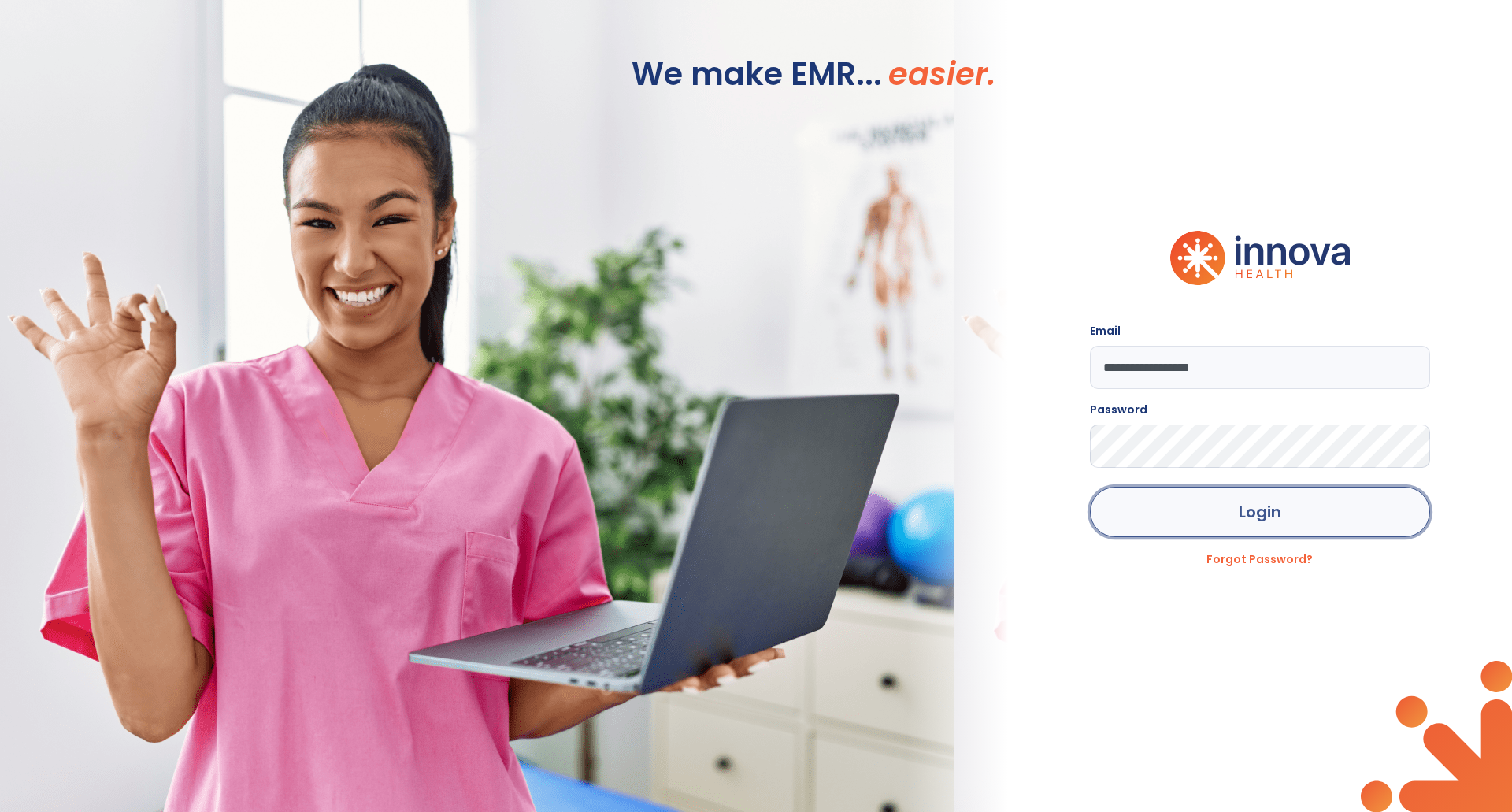 click on "Login" 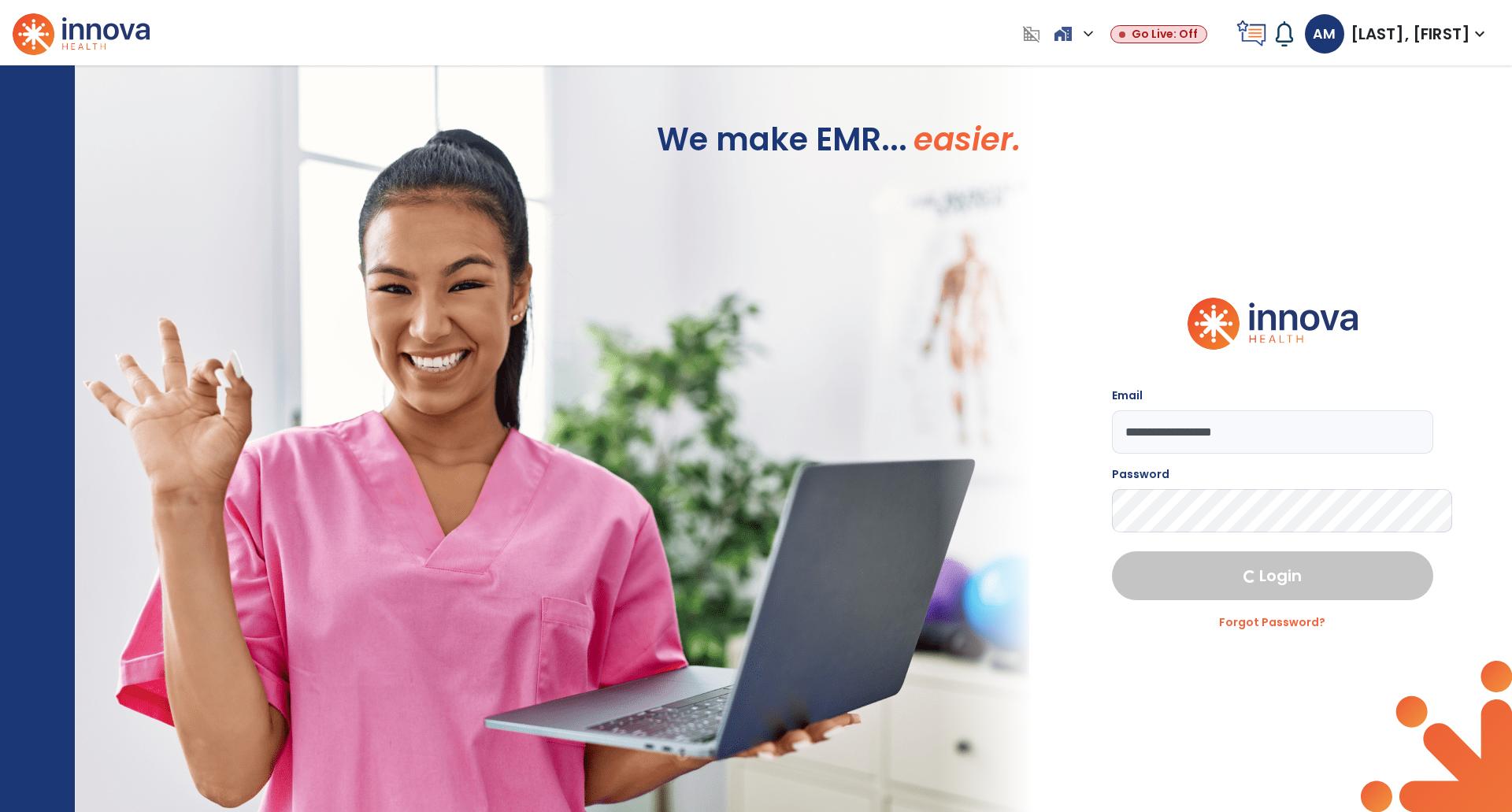 select on "****" 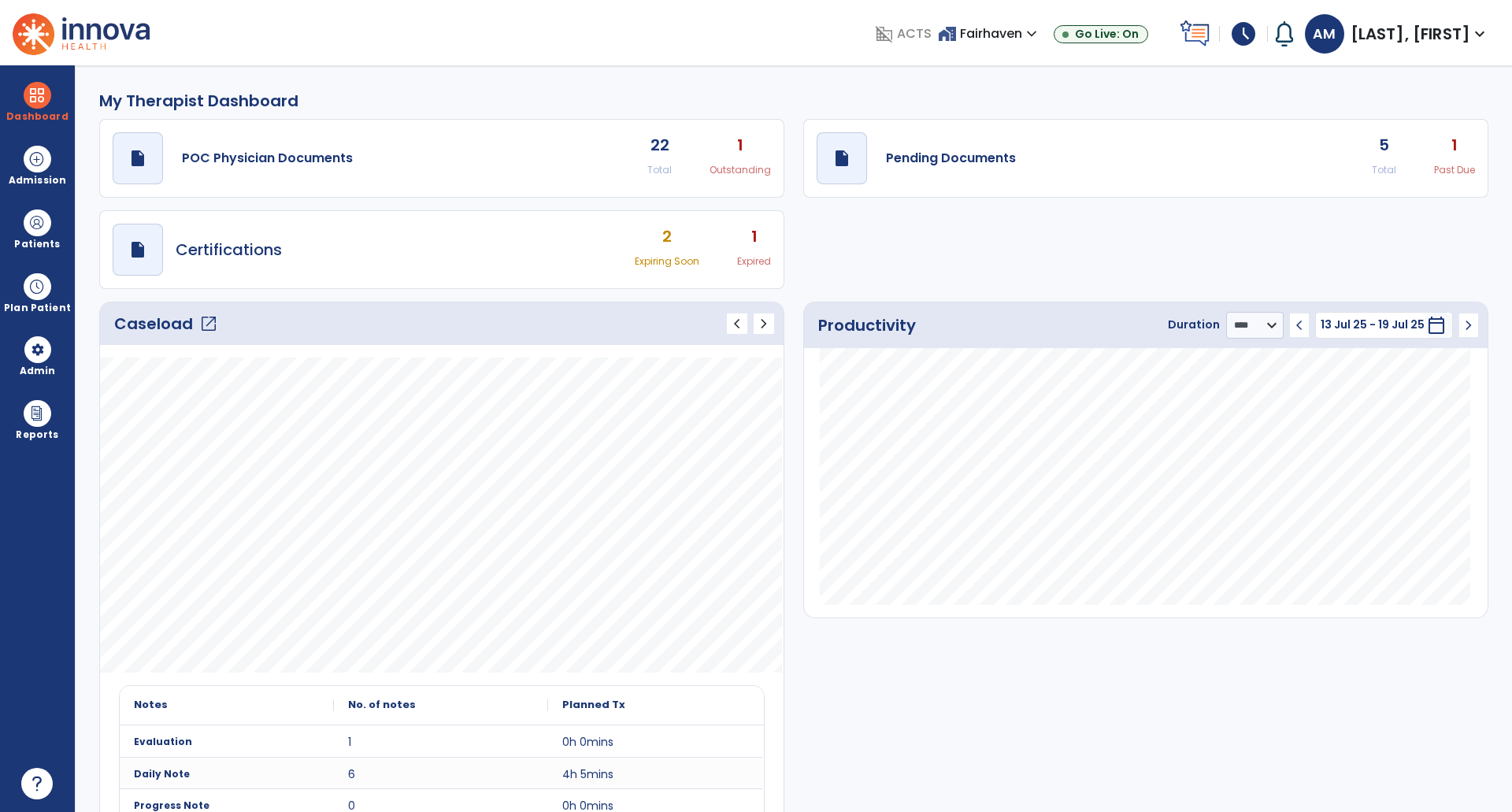 click on "Total" 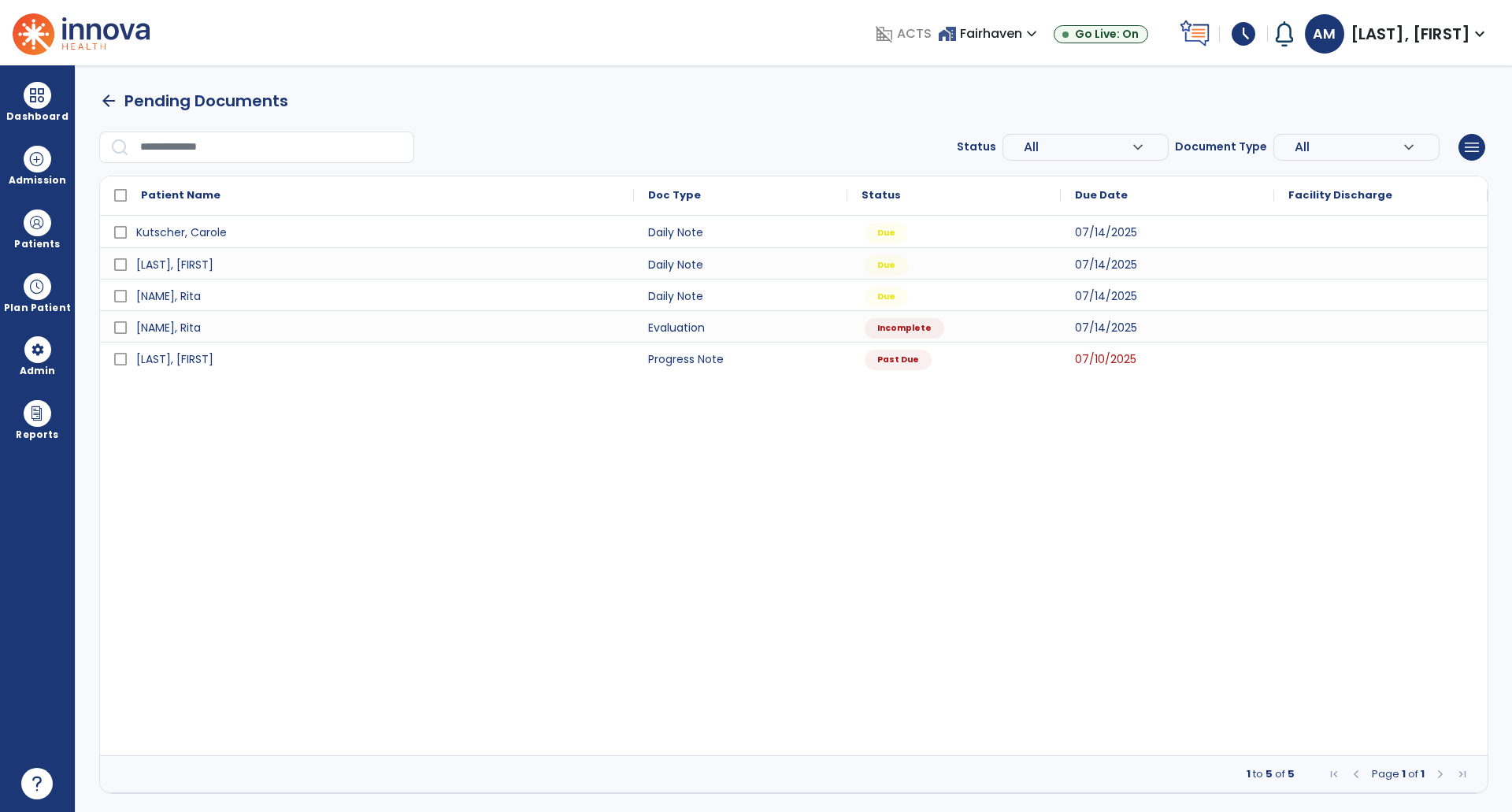 click at bounding box center [1380, 326] 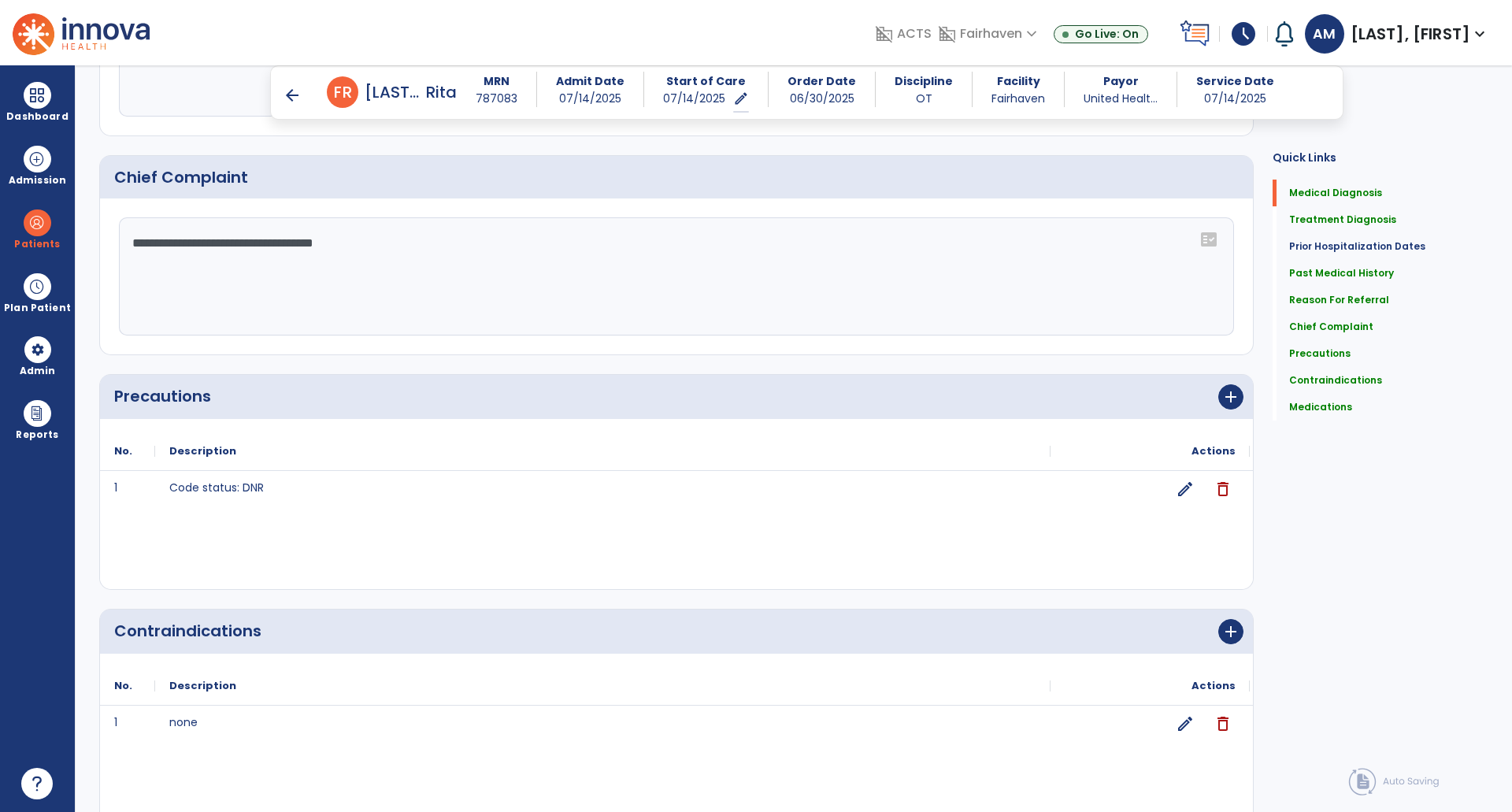scroll, scrollTop: 1494, scrollLeft: 0, axis: vertical 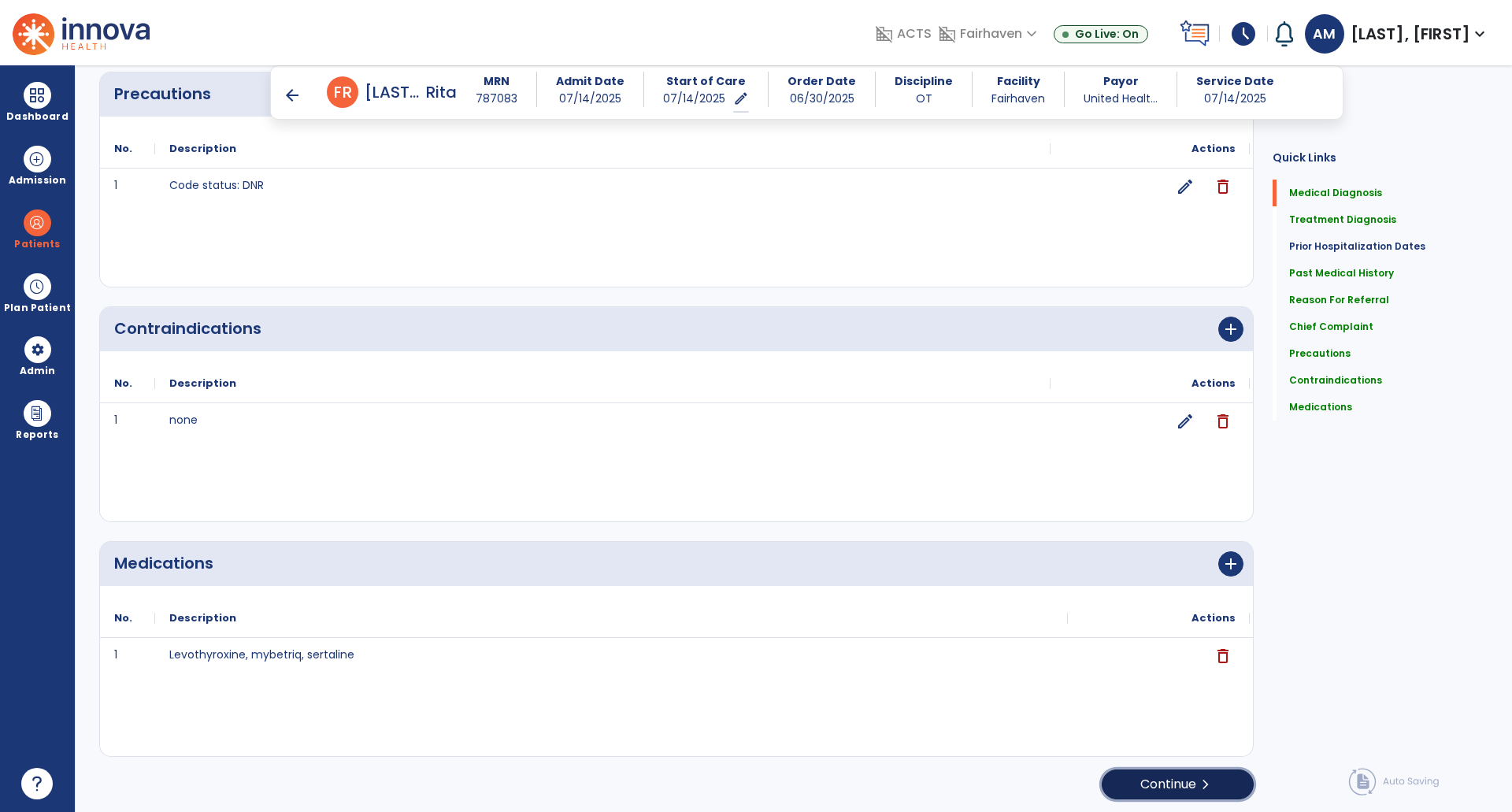 click on "Continue  chevron_right" 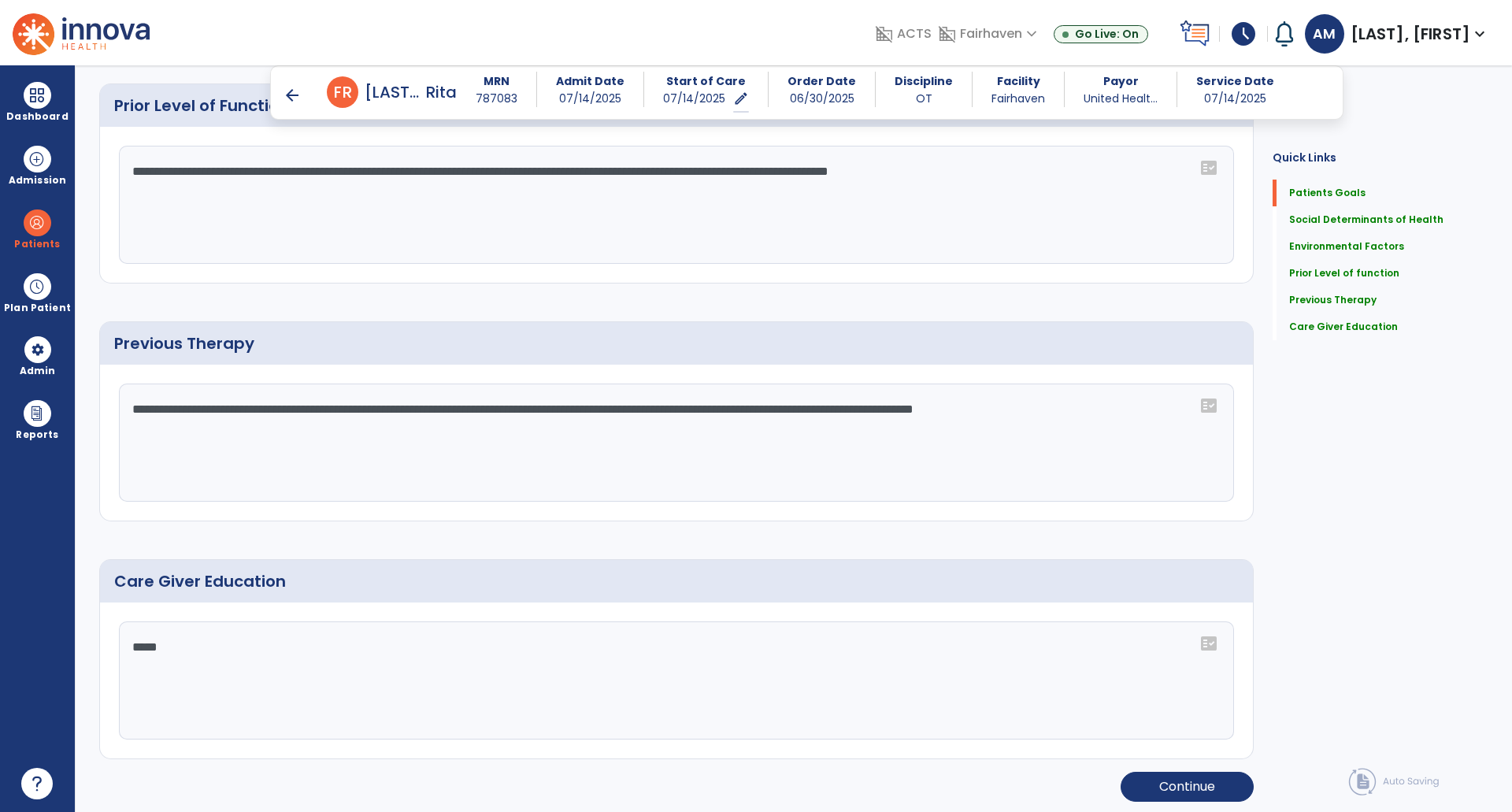 scroll, scrollTop: 946, scrollLeft: 0, axis: vertical 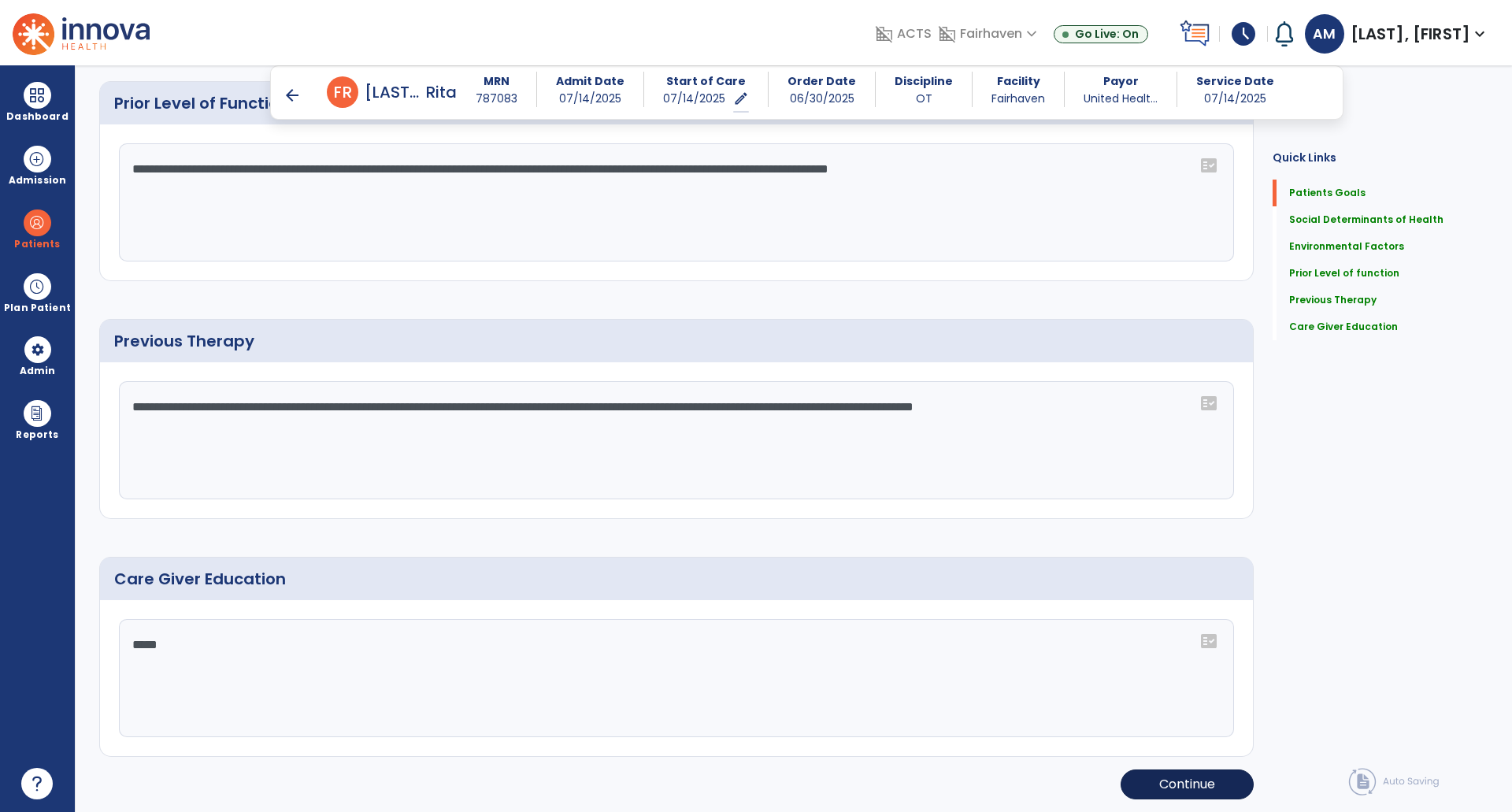 click on "Continue" 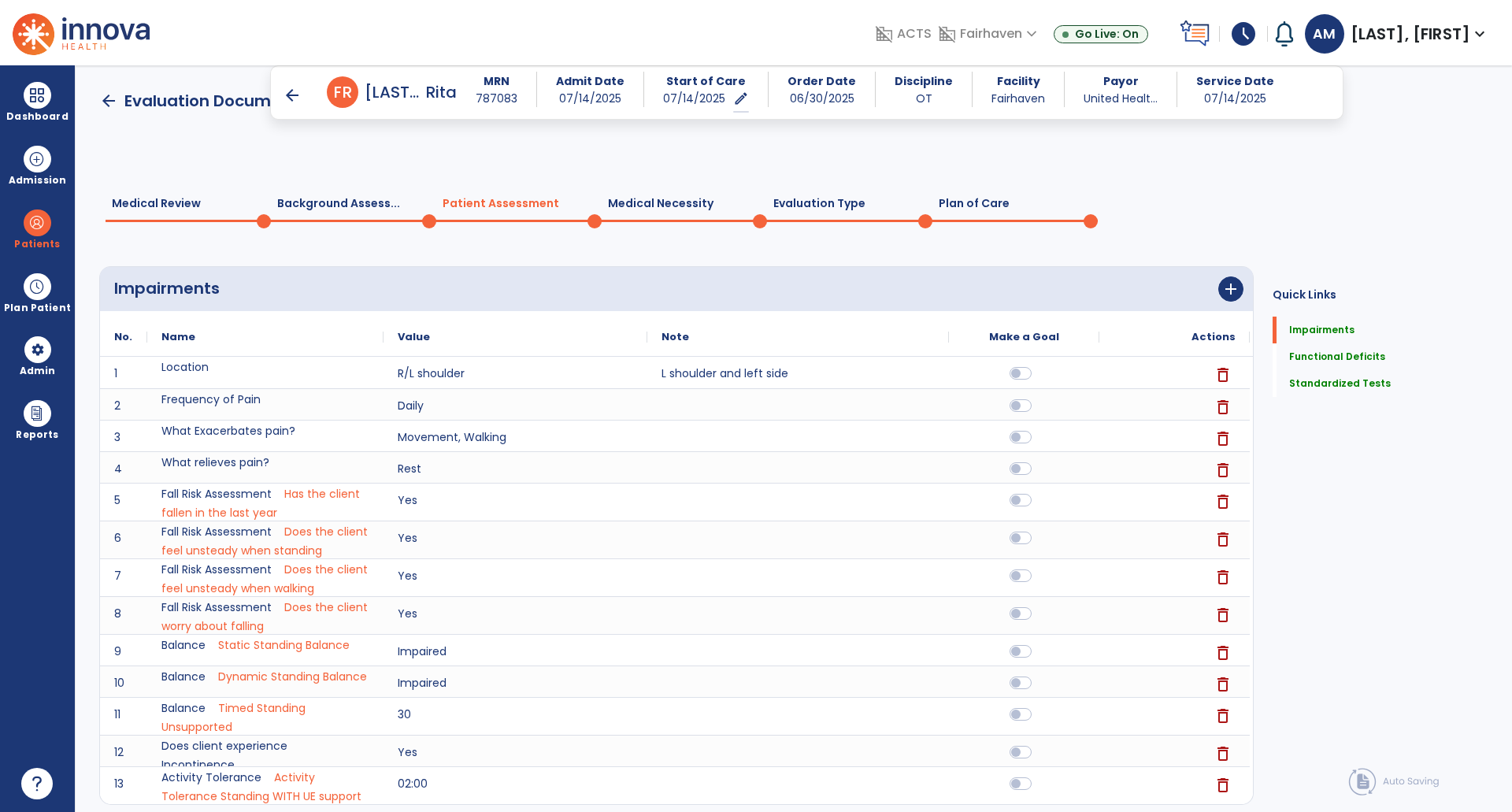 scroll, scrollTop: 515, scrollLeft: 0, axis: vertical 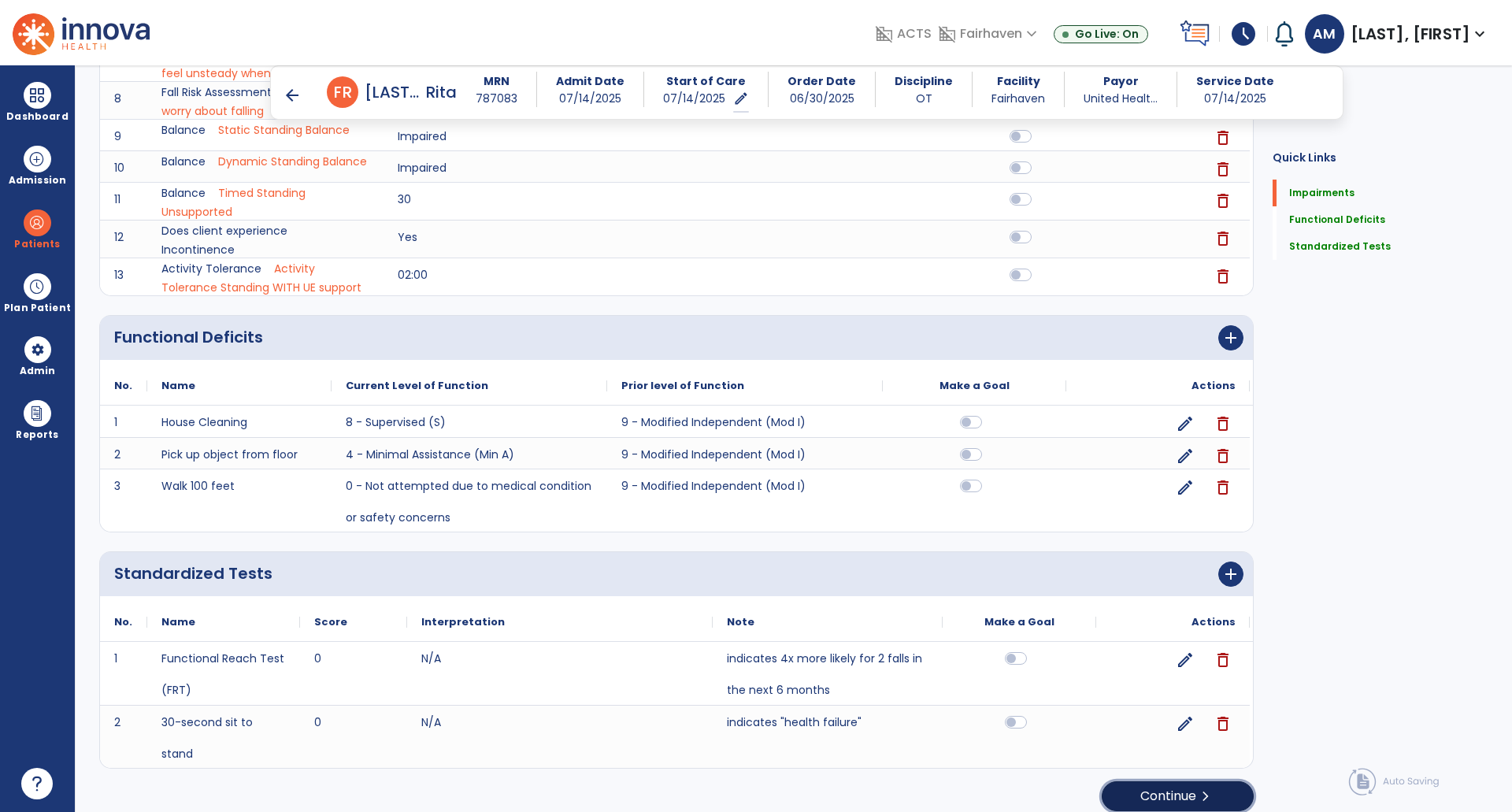 click on "chevron_right" 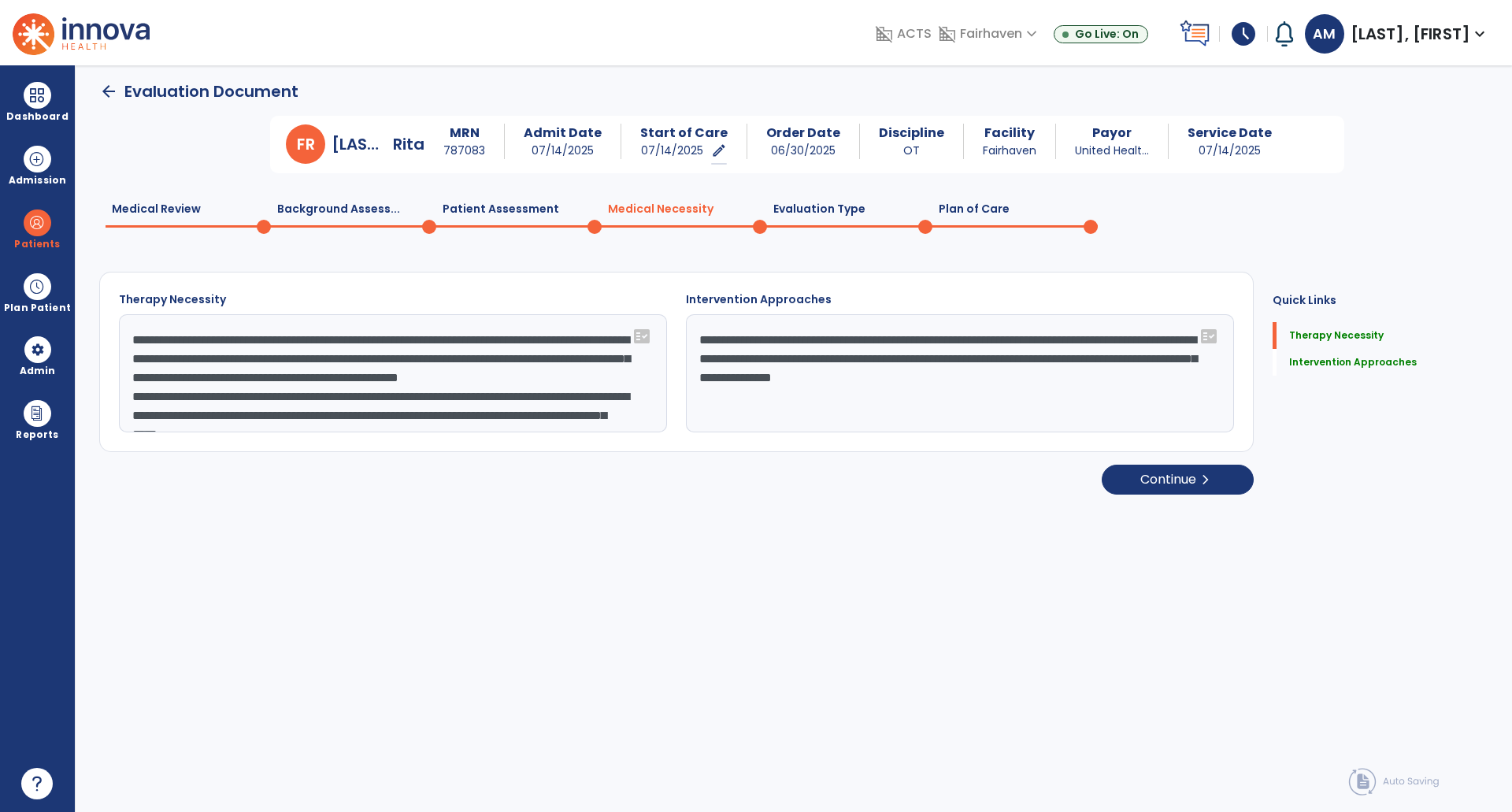 scroll, scrollTop: 0, scrollLeft: 0, axis: both 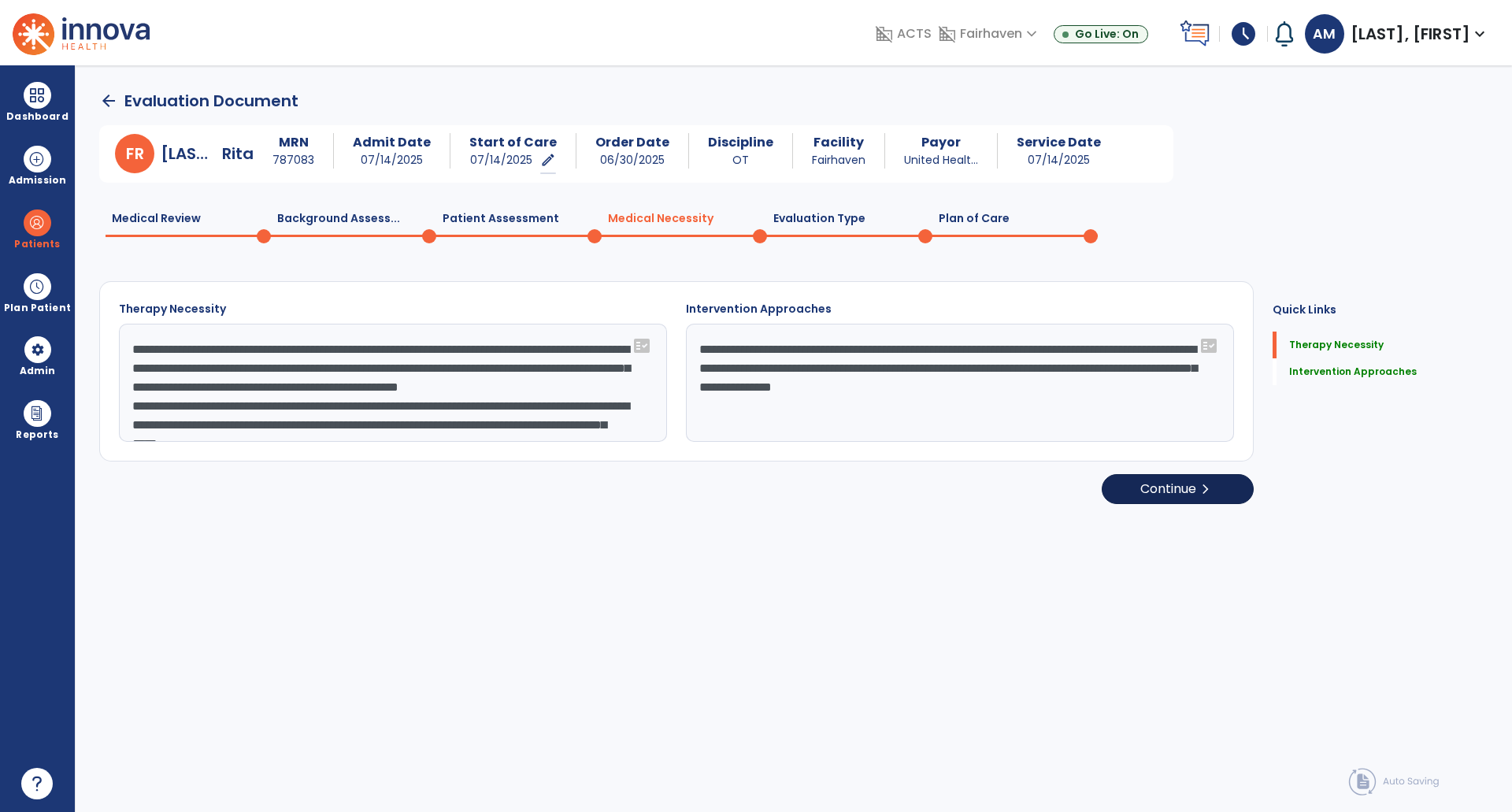 click on "chevron_right" 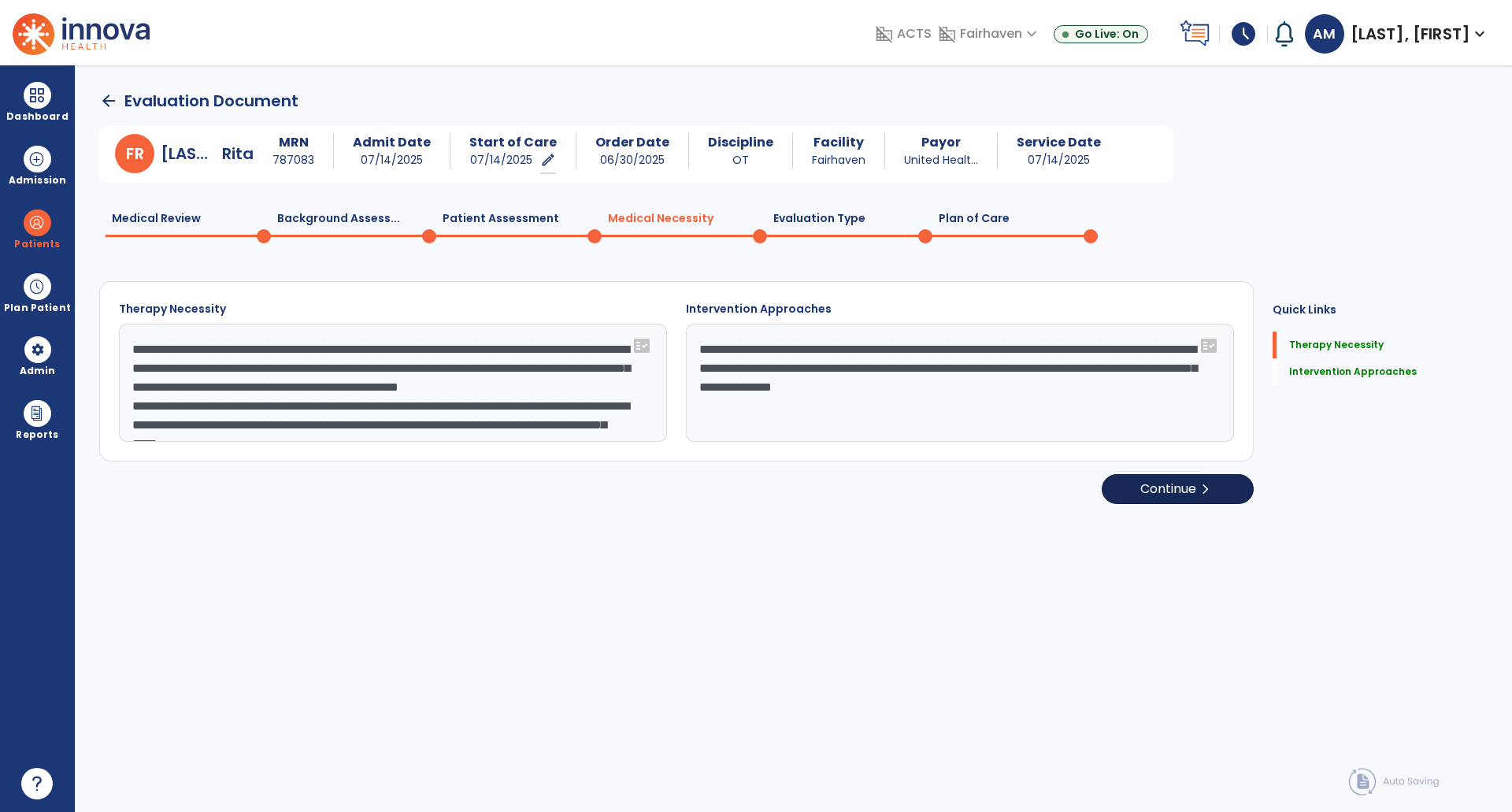 select on "**********" 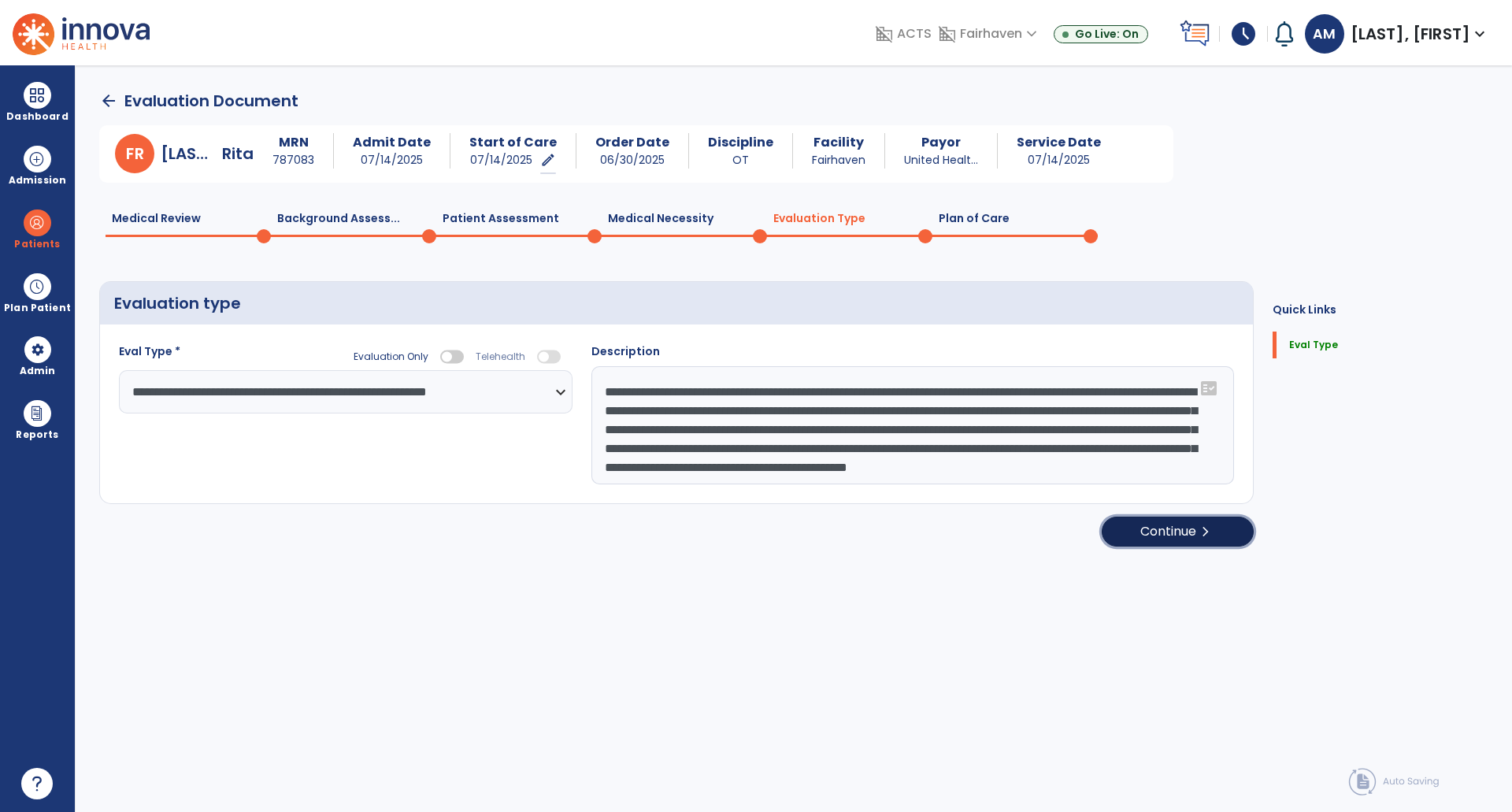 click on "Continue  chevron_right" 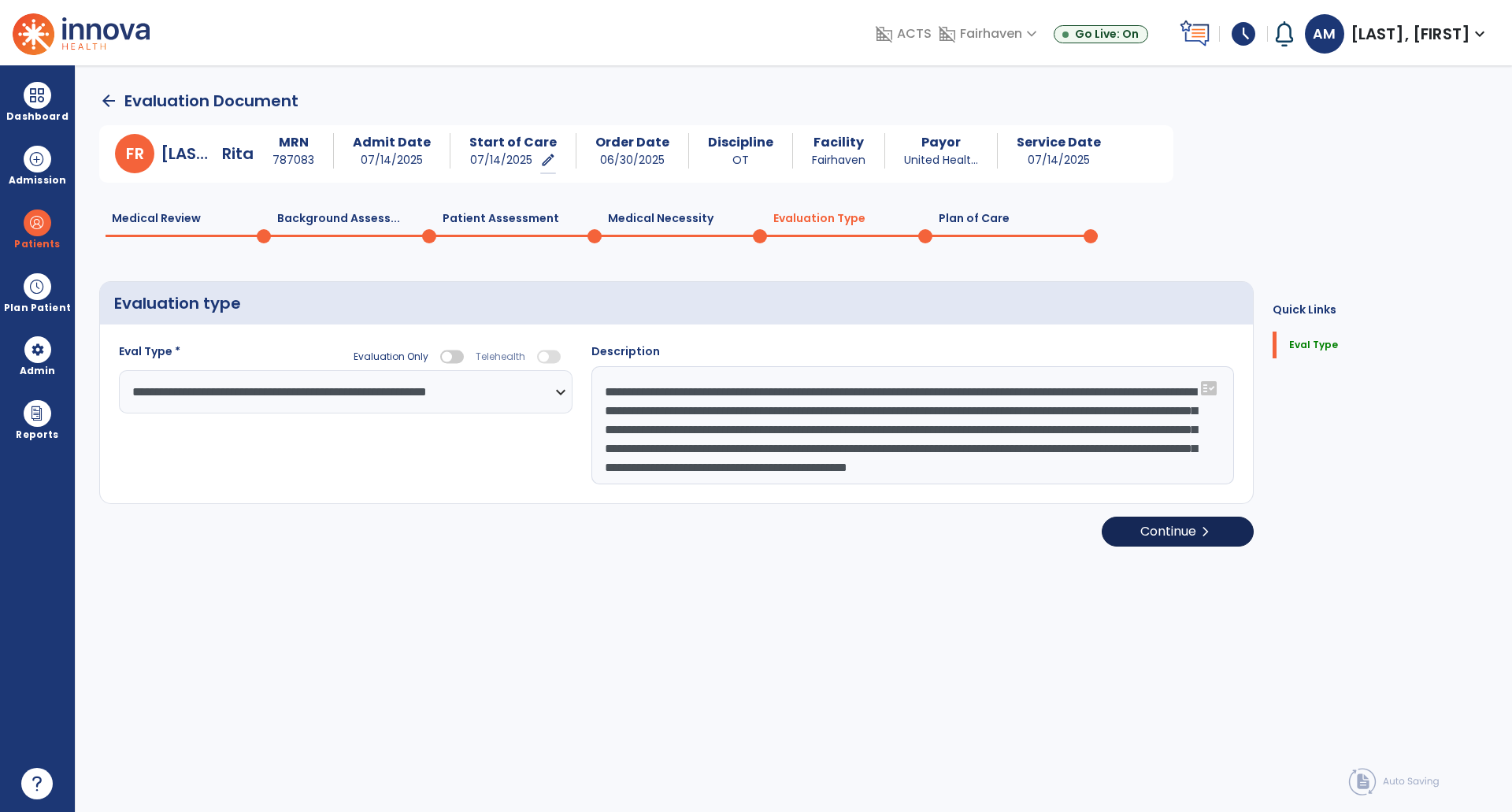 select on "**" 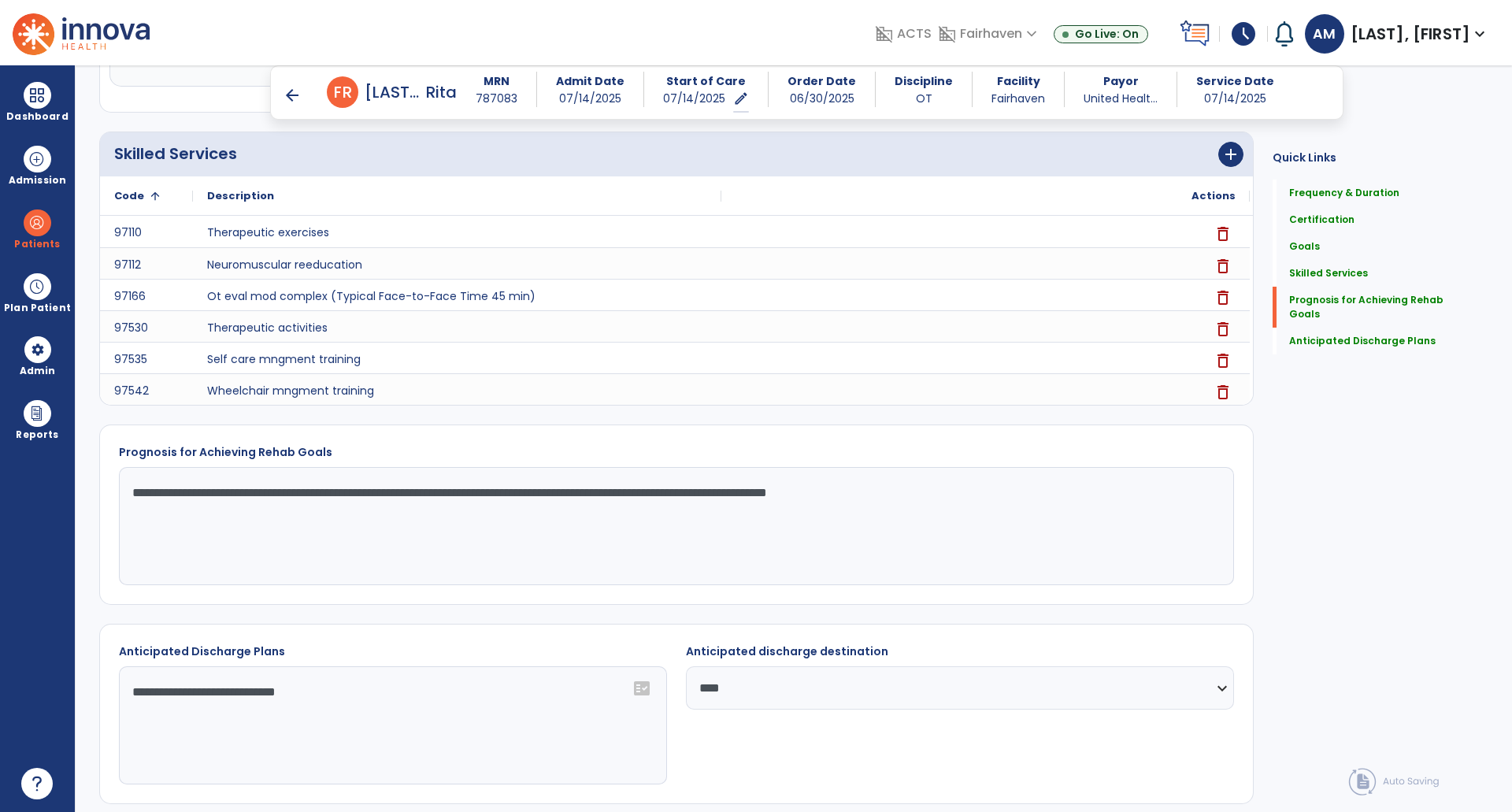 scroll, scrollTop: 1326, scrollLeft: 0, axis: vertical 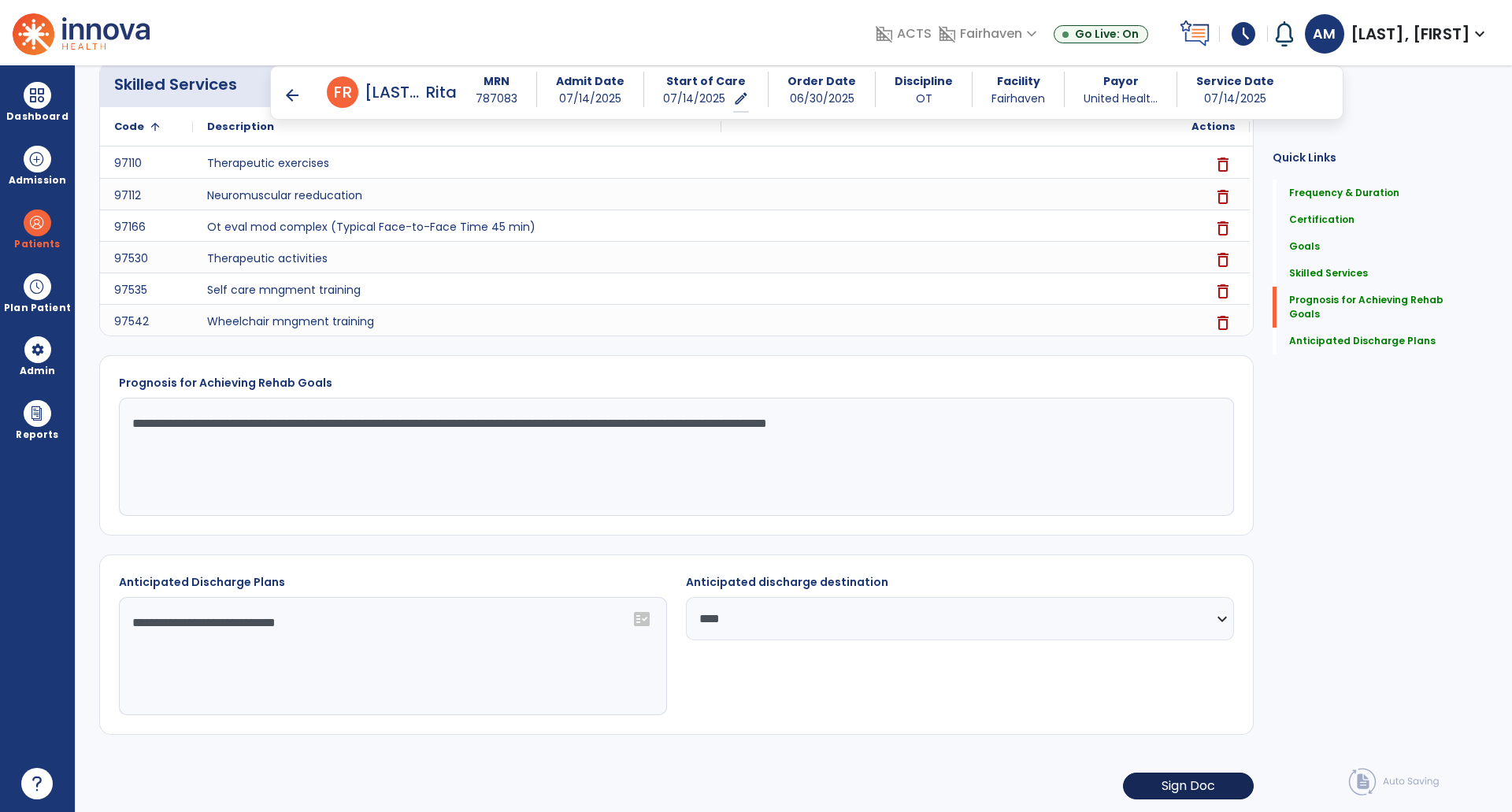click on "Sign Doc" 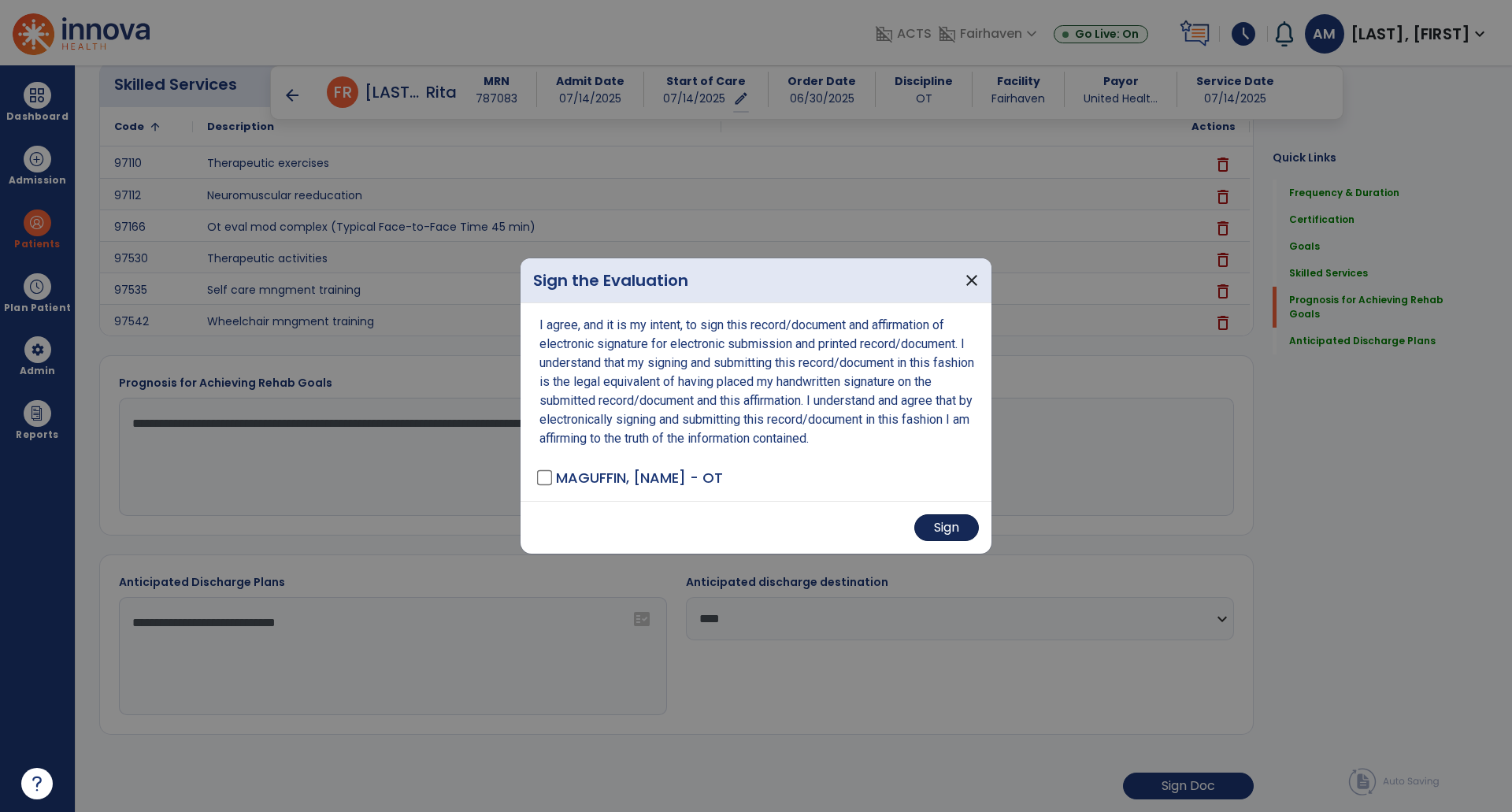 click on "Sign" at bounding box center (947, 528) 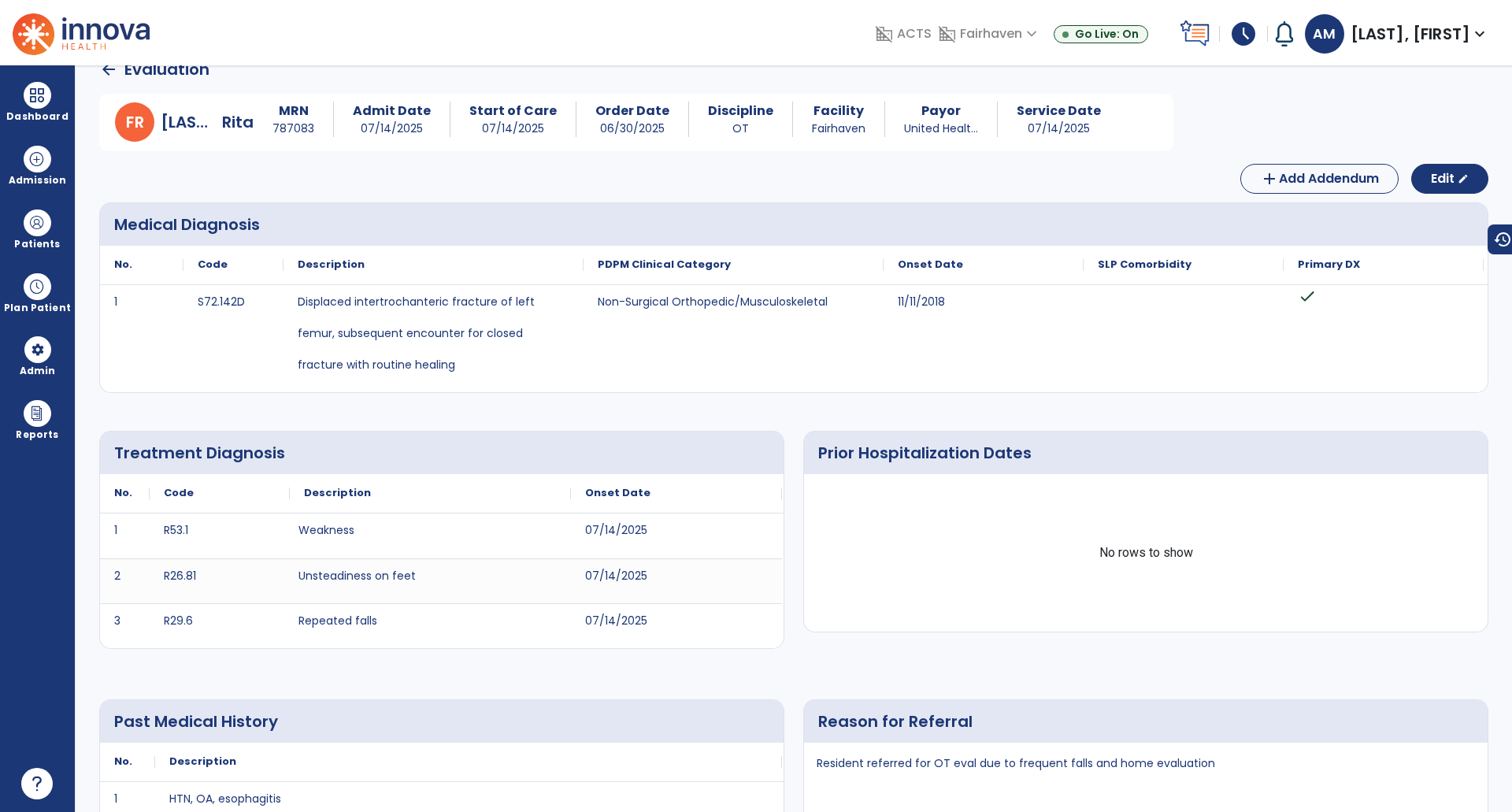 scroll, scrollTop: 0, scrollLeft: 0, axis: both 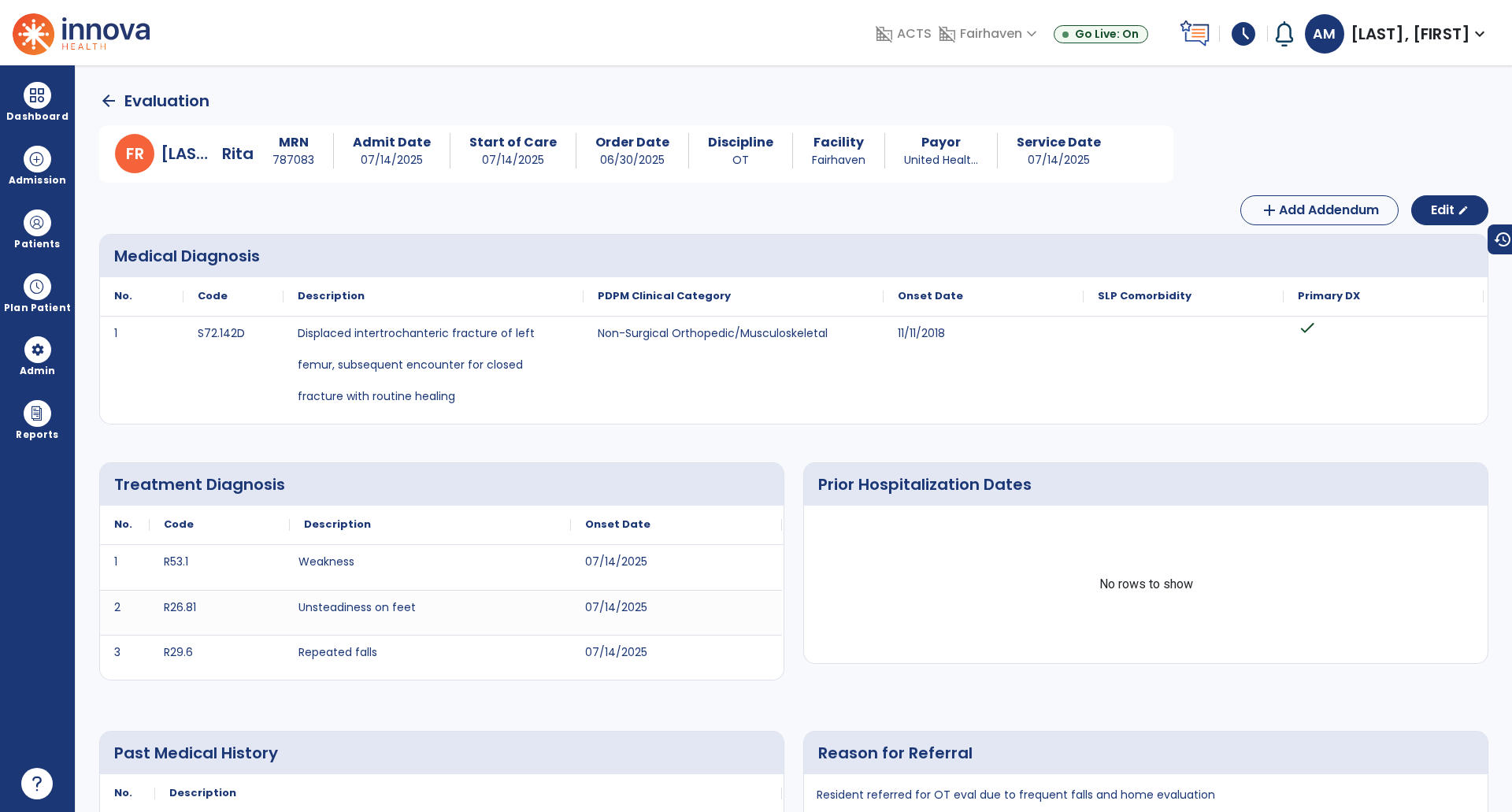 click on "arrow_back" 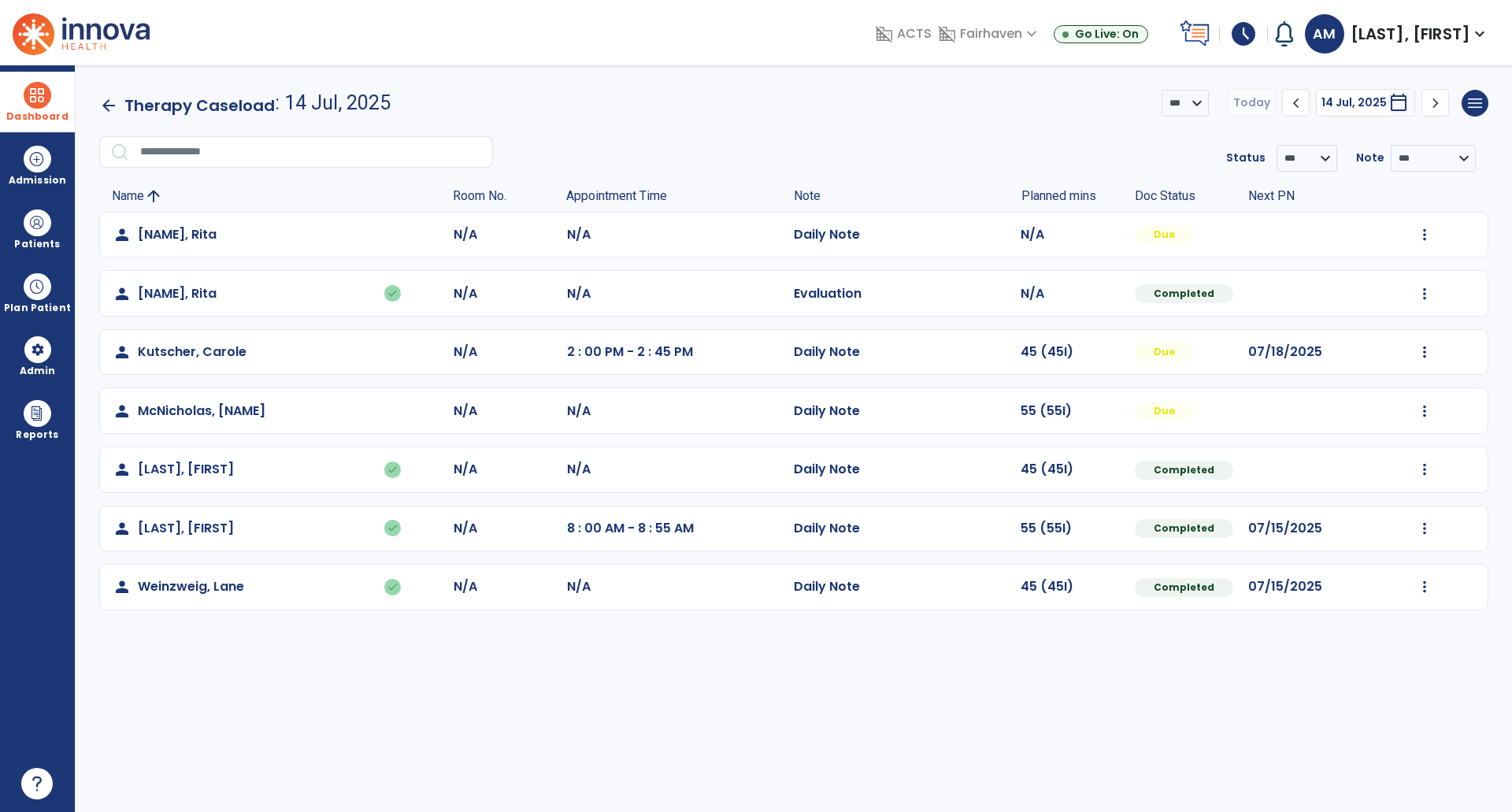 click at bounding box center (37, 95) 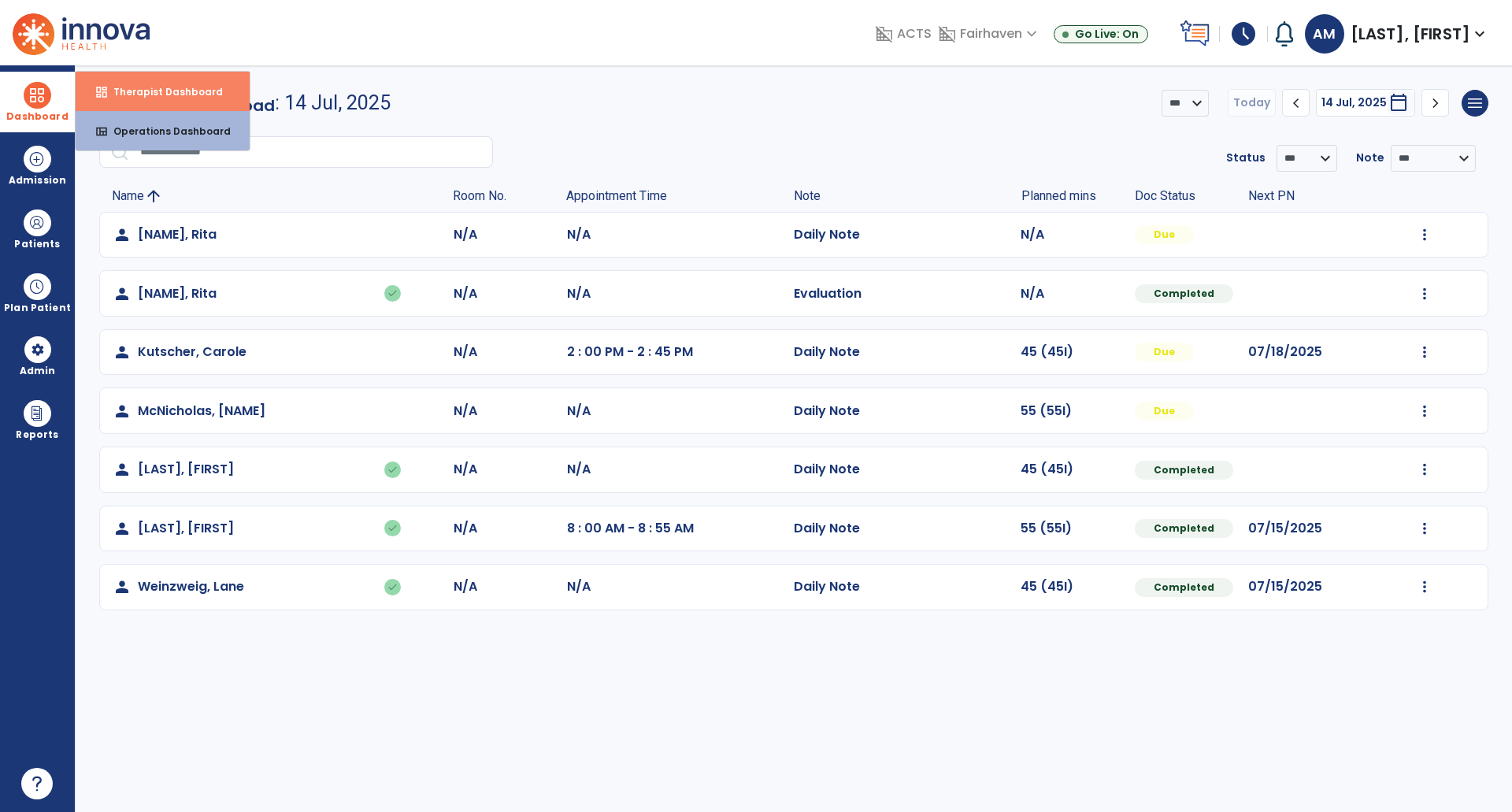 click on "Therapist Dashboard" at bounding box center [161, 91] 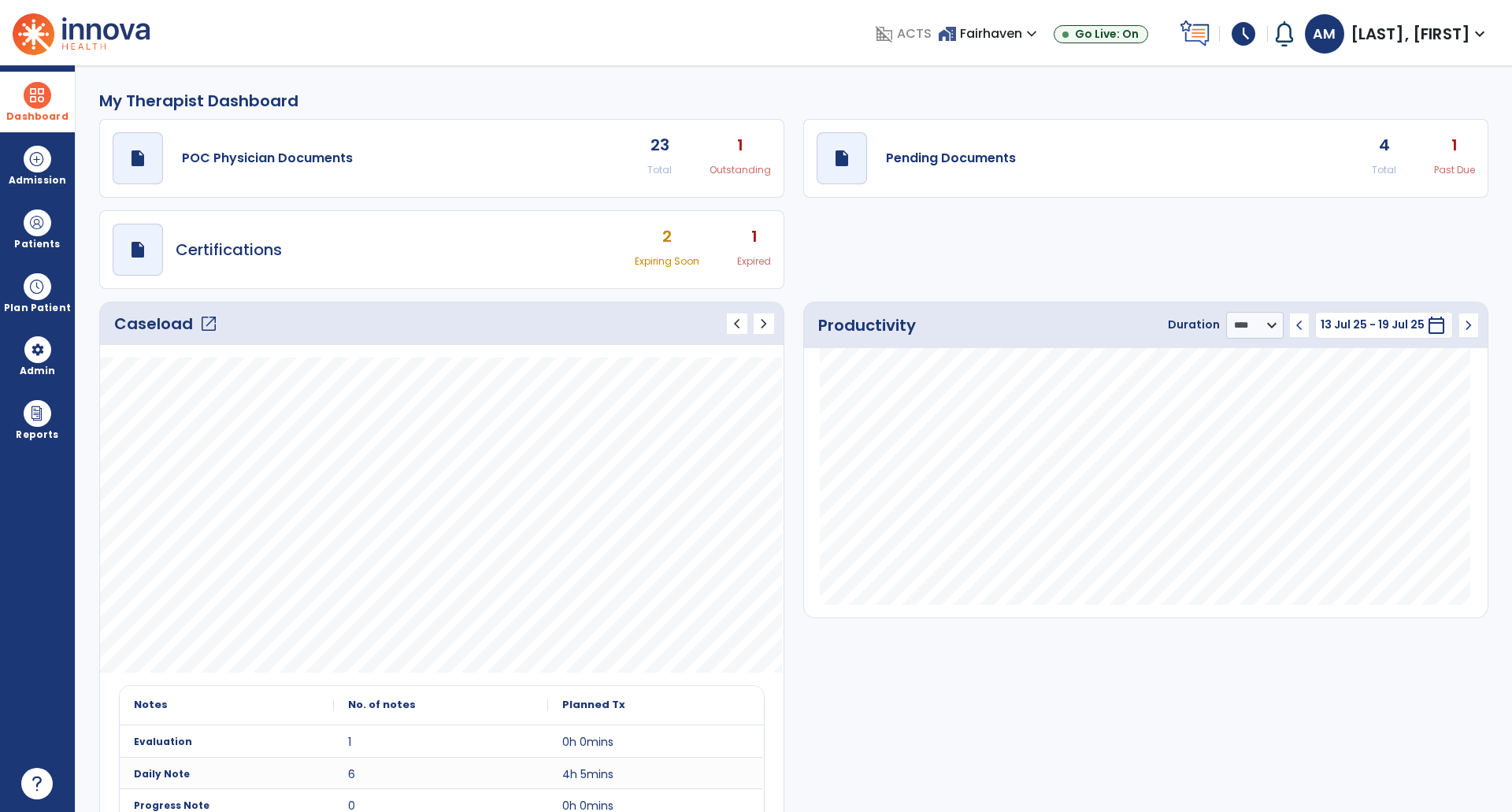 click on "Total" 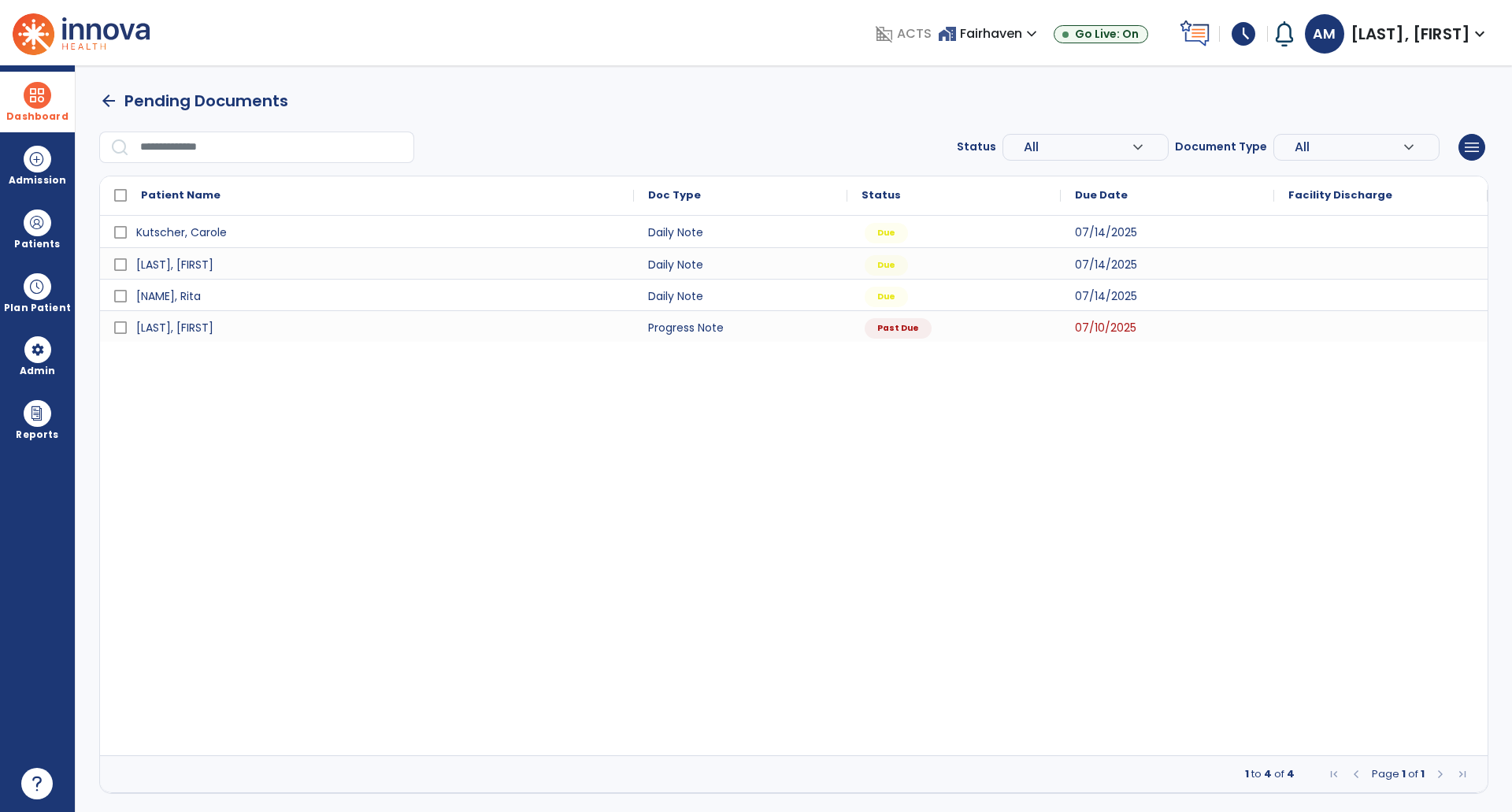 click at bounding box center [1380, 295] 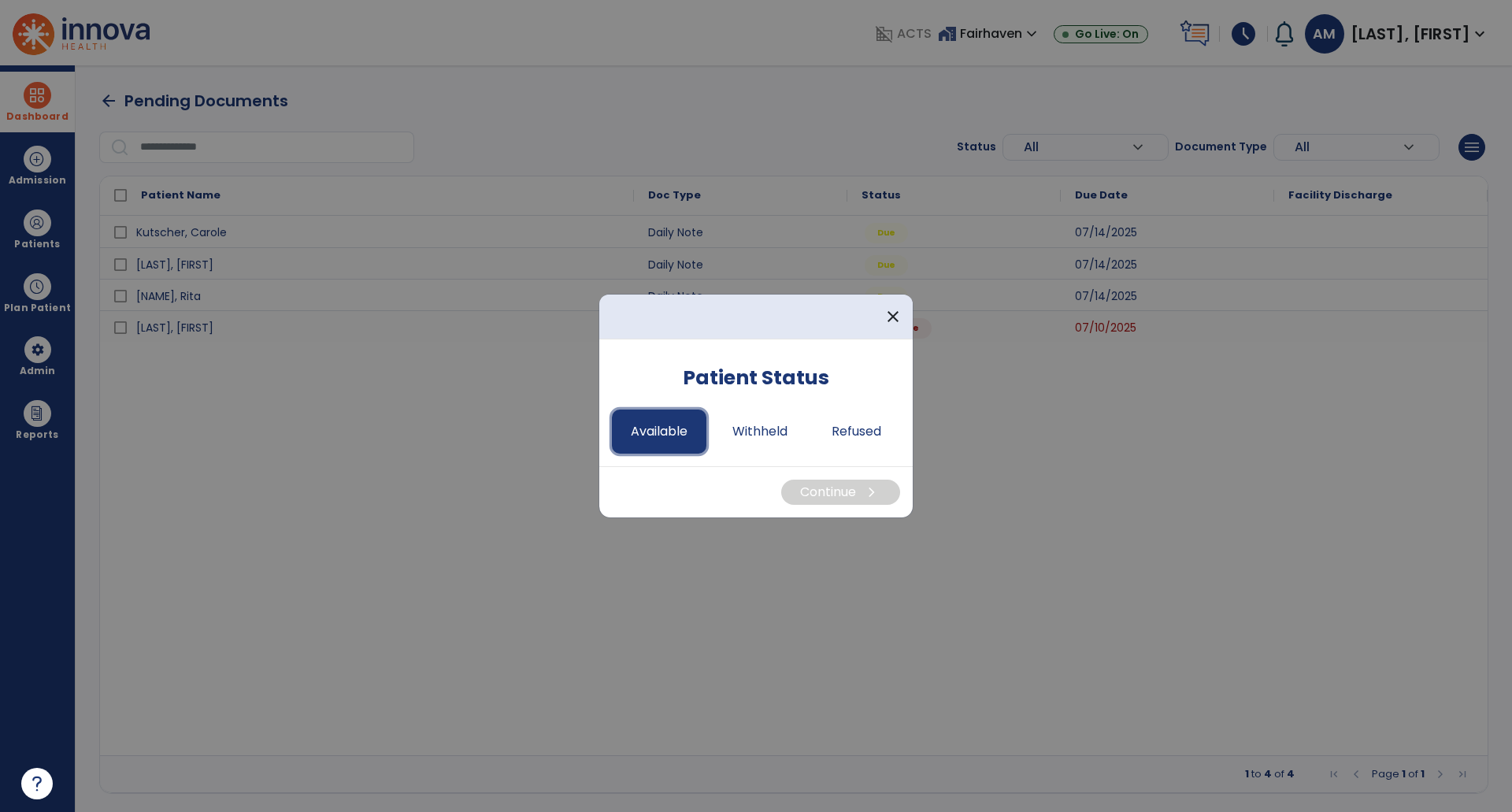 click on "Available" at bounding box center (659, 432) 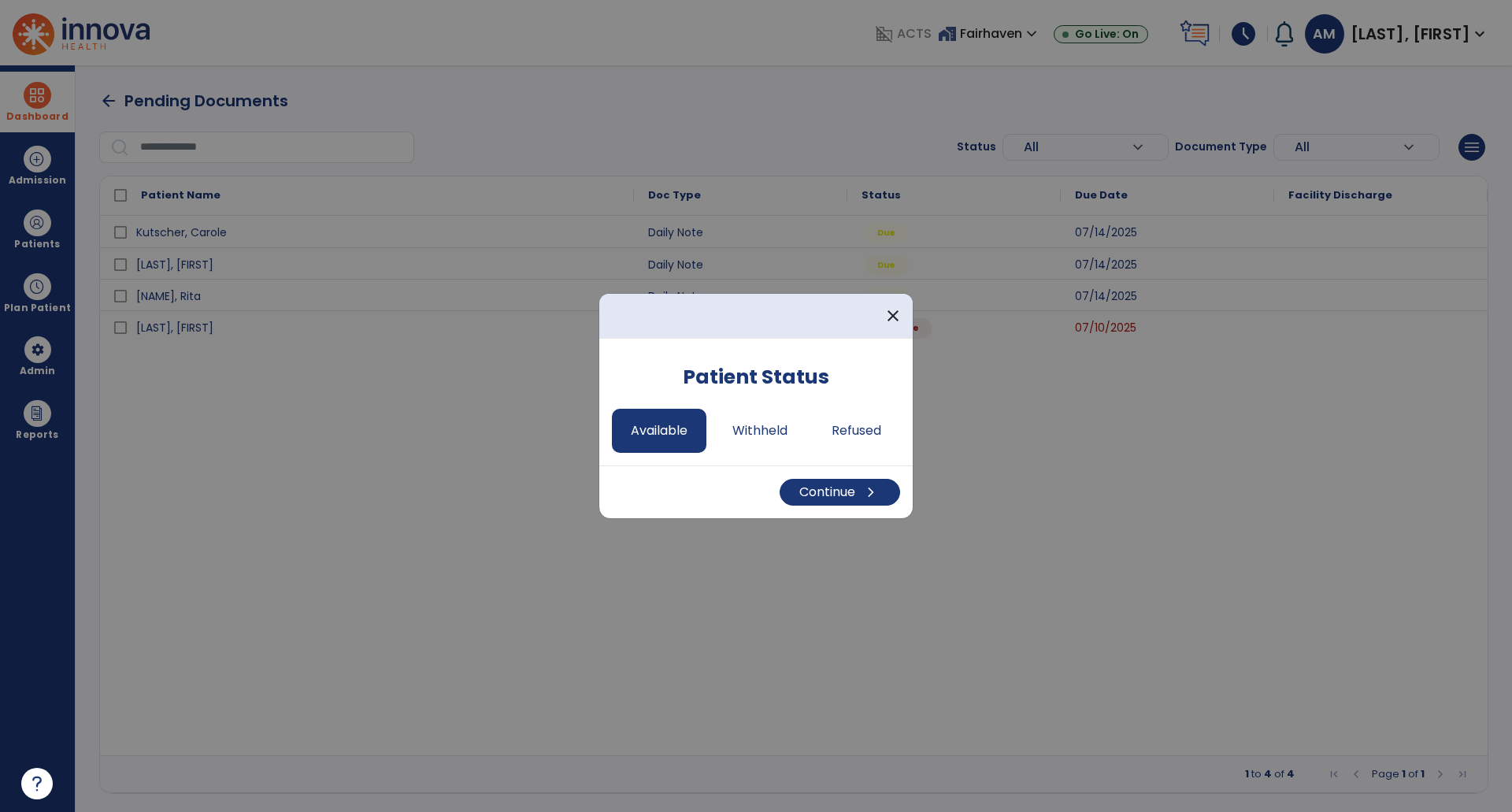 click on "Continue   chevron_right" at bounding box center (756, 491) 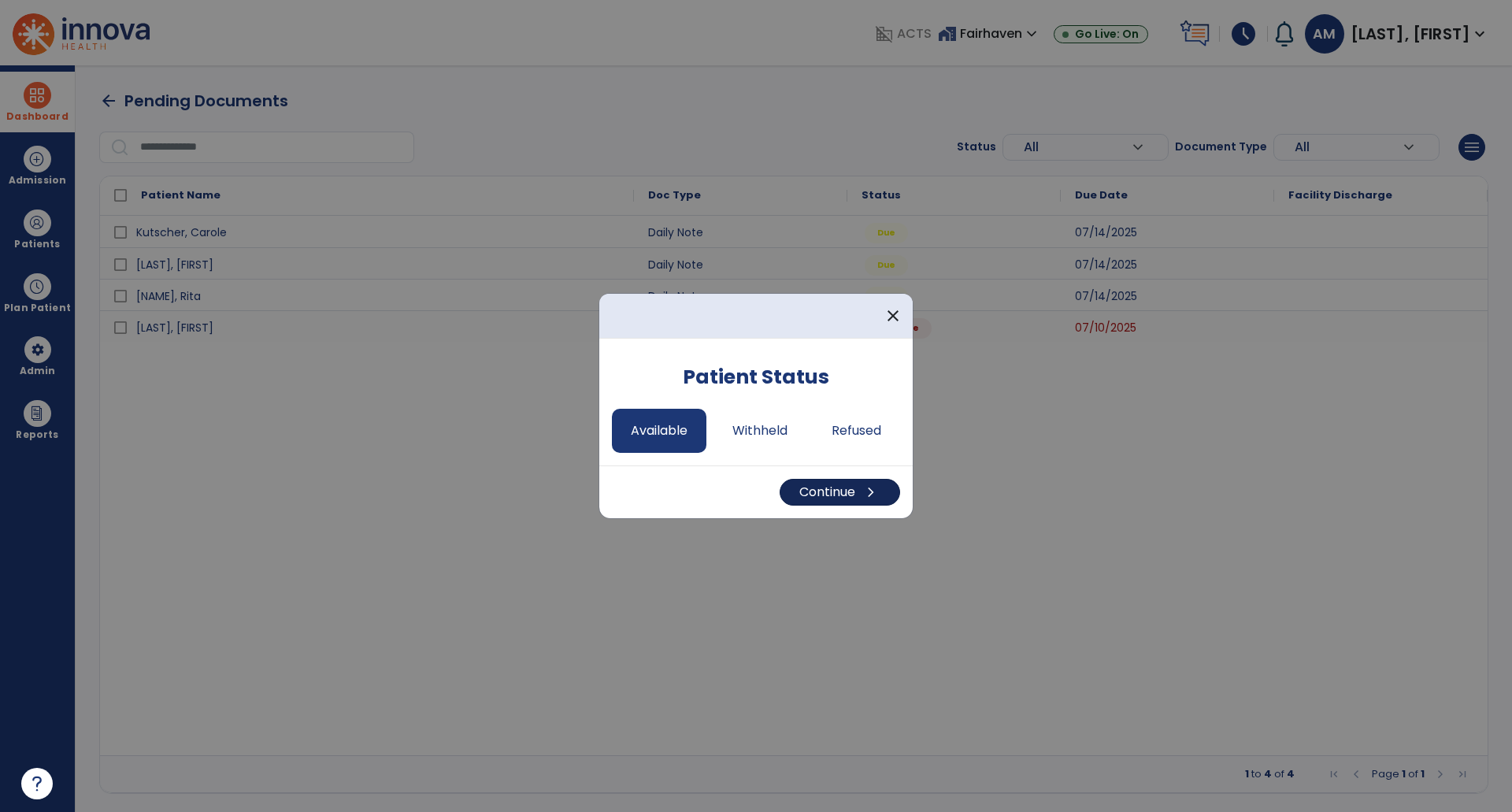 click on "Continue   chevron_right" at bounding box center [839, 492] 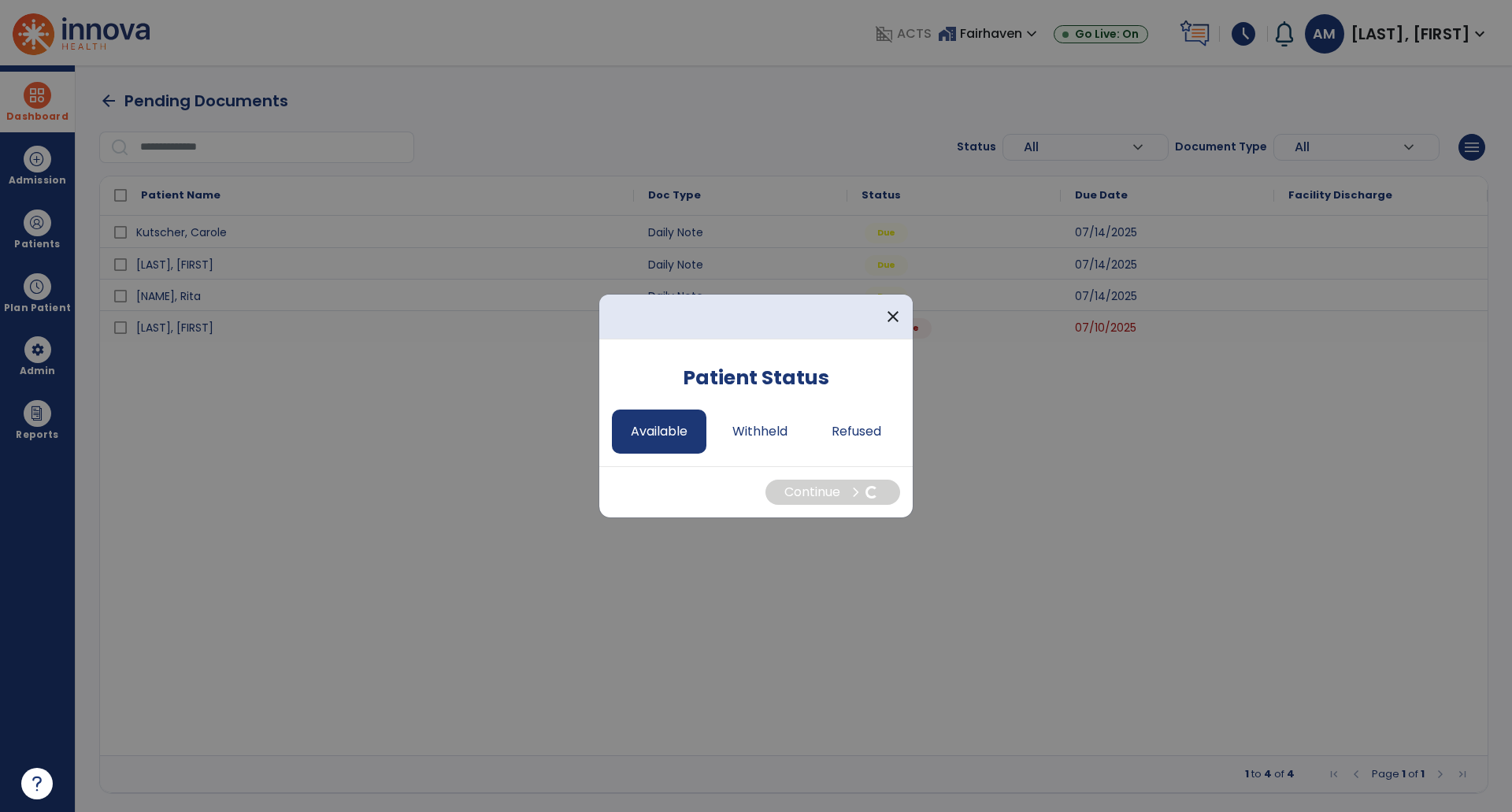 select on "*" 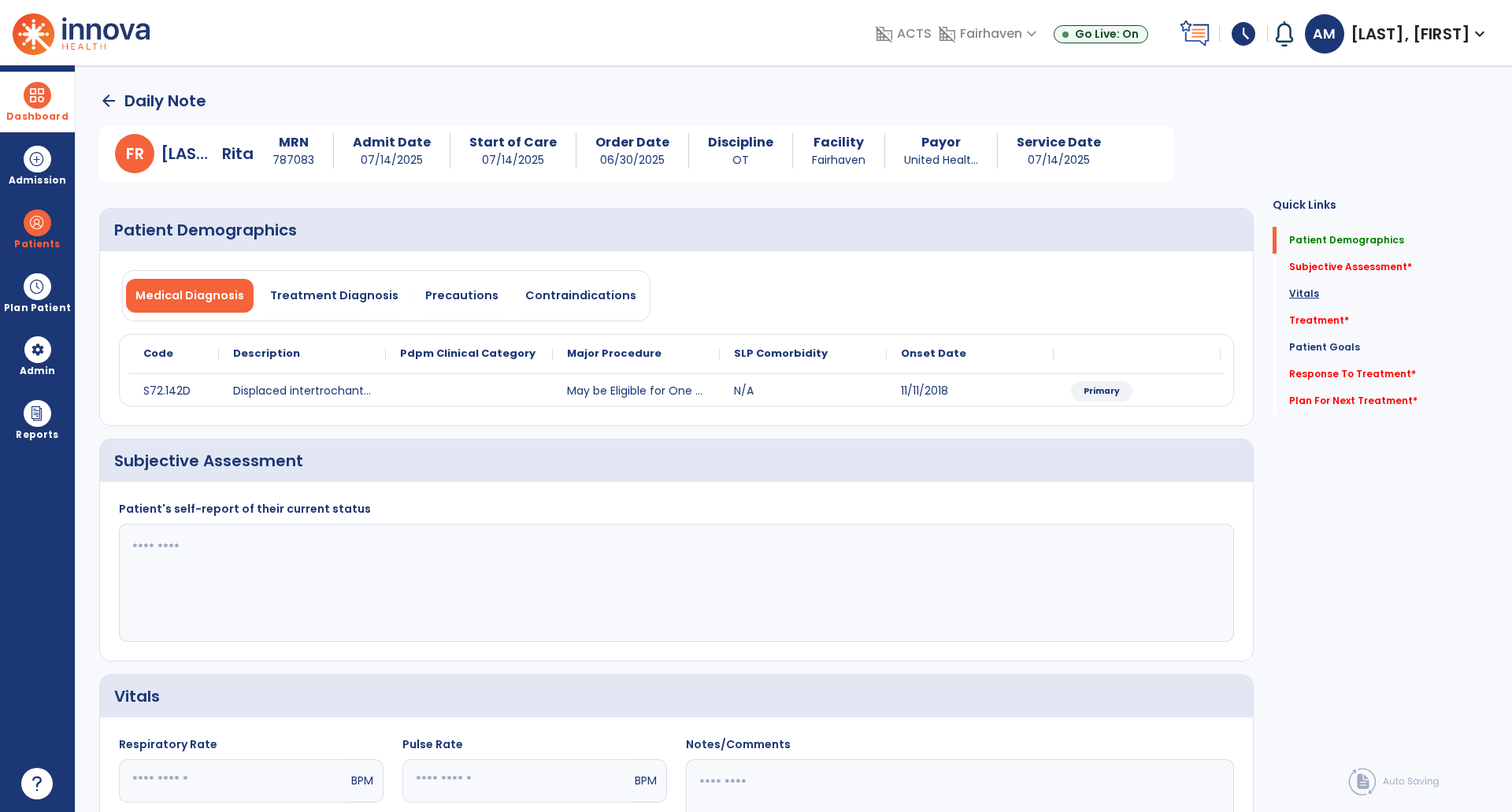 click on "Vitals" 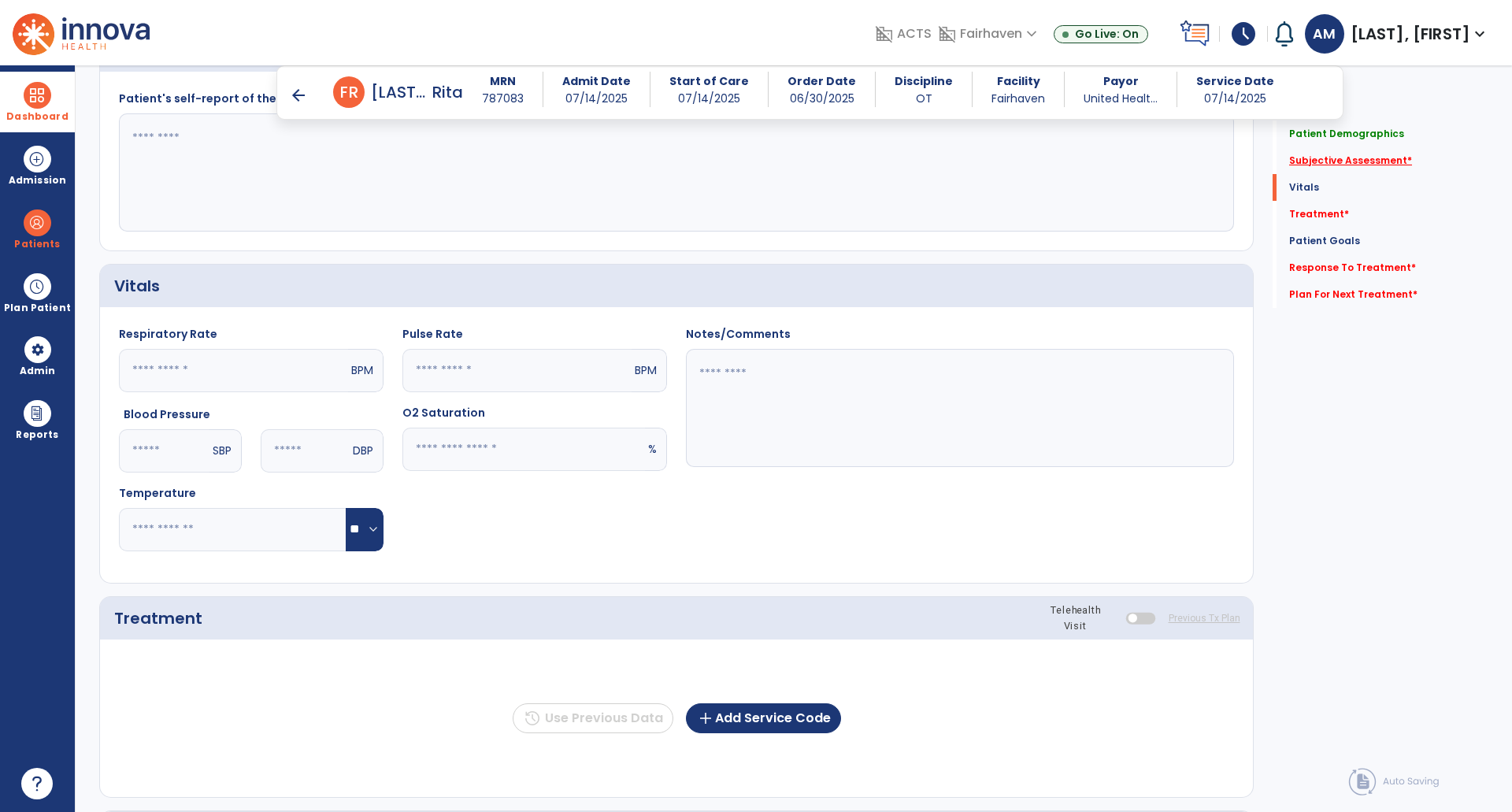 click on "Subjective Assessment   *" 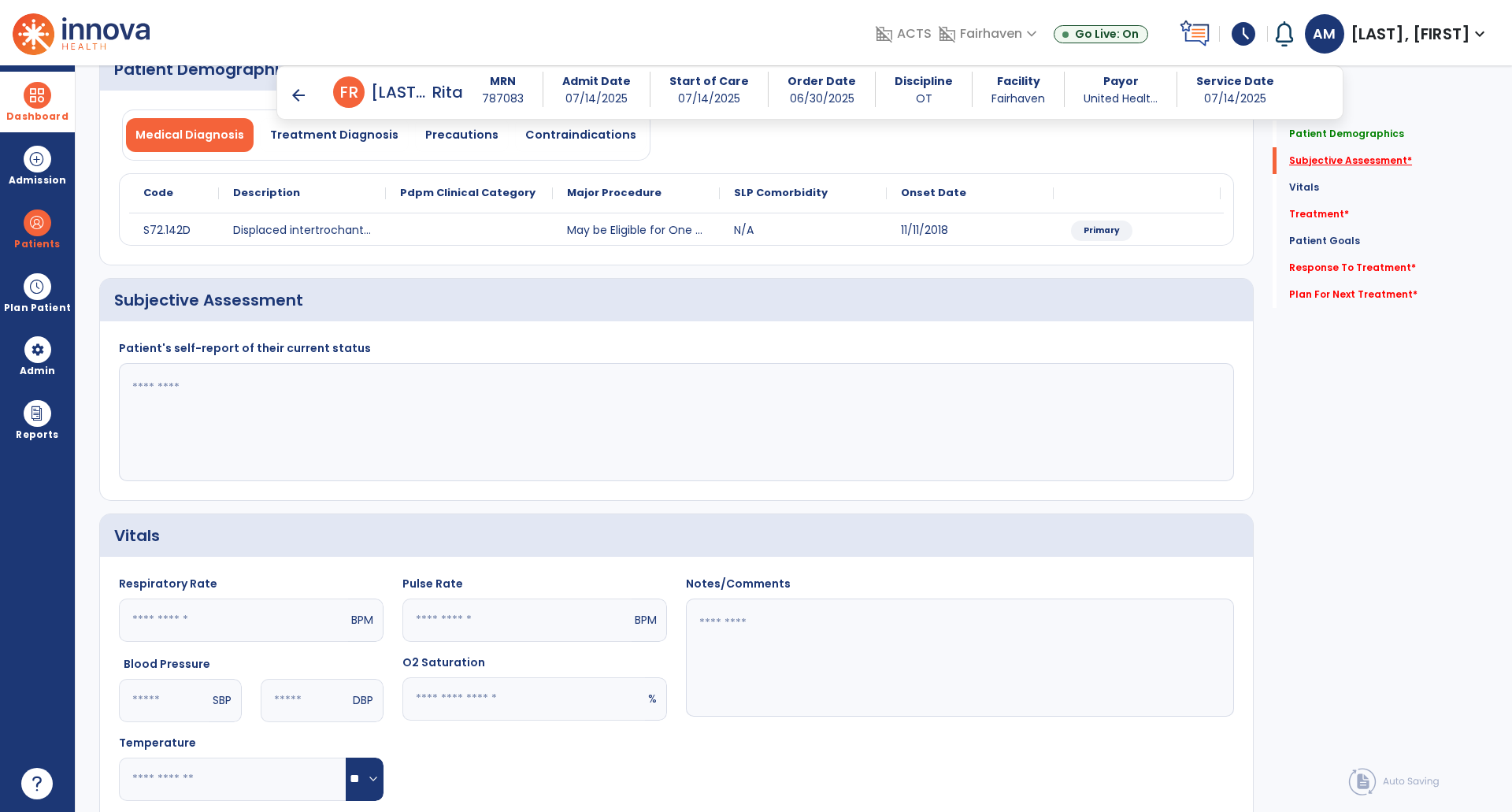 scroll, scrollTop: 96, scrollLeft: 0, axis: vertical 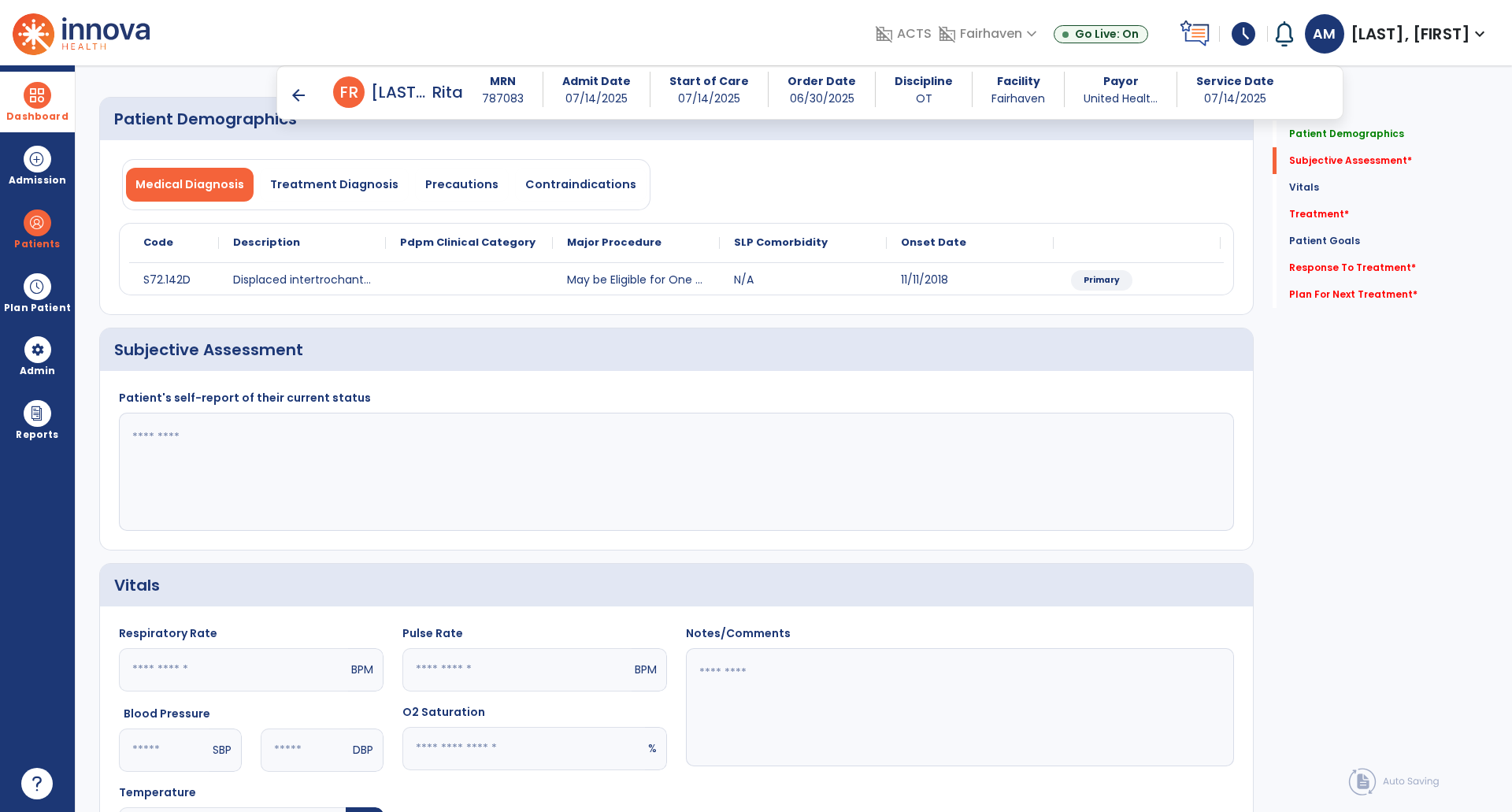 click 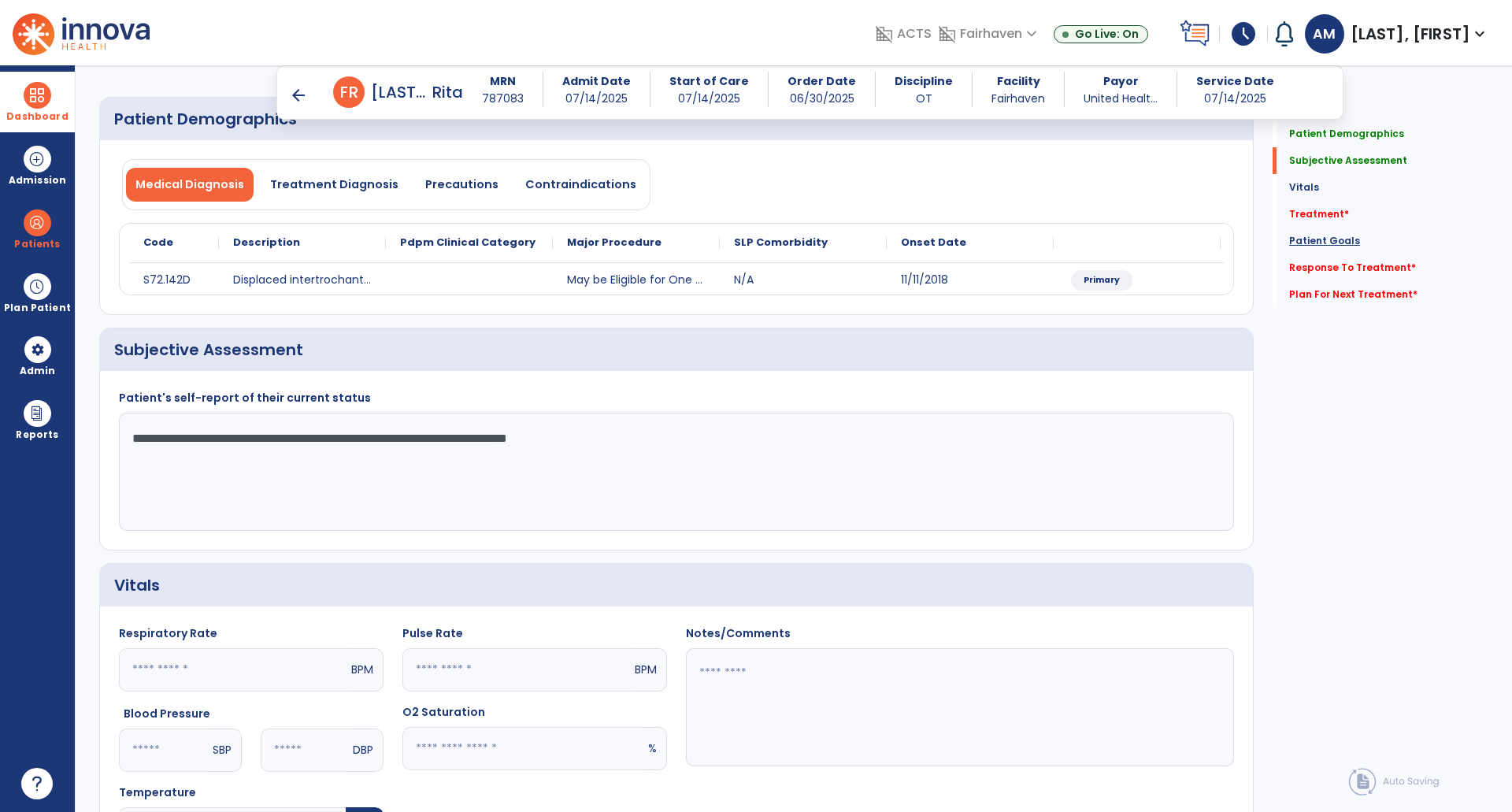 type on "**********" 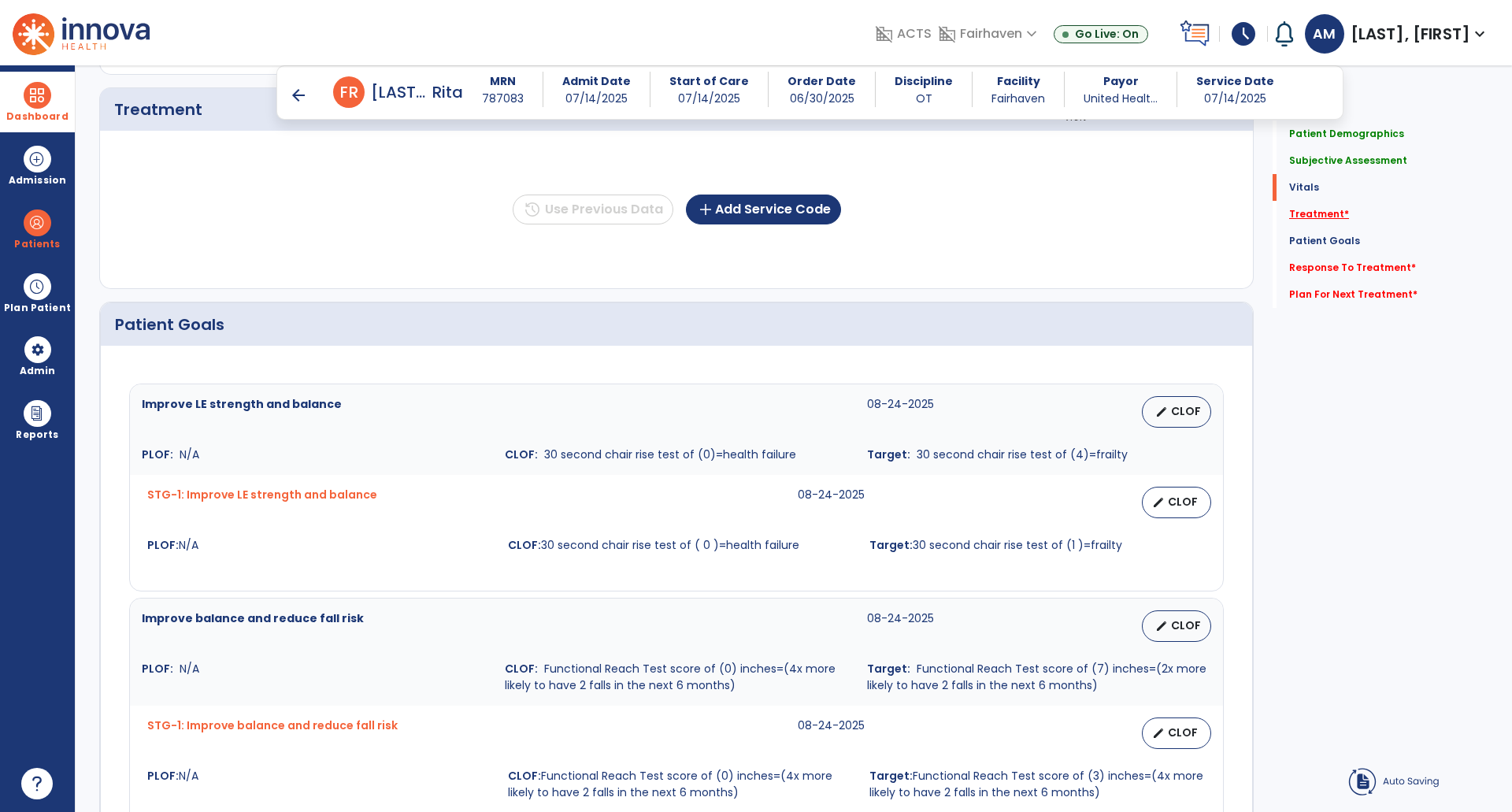 click on "Treatment   *" 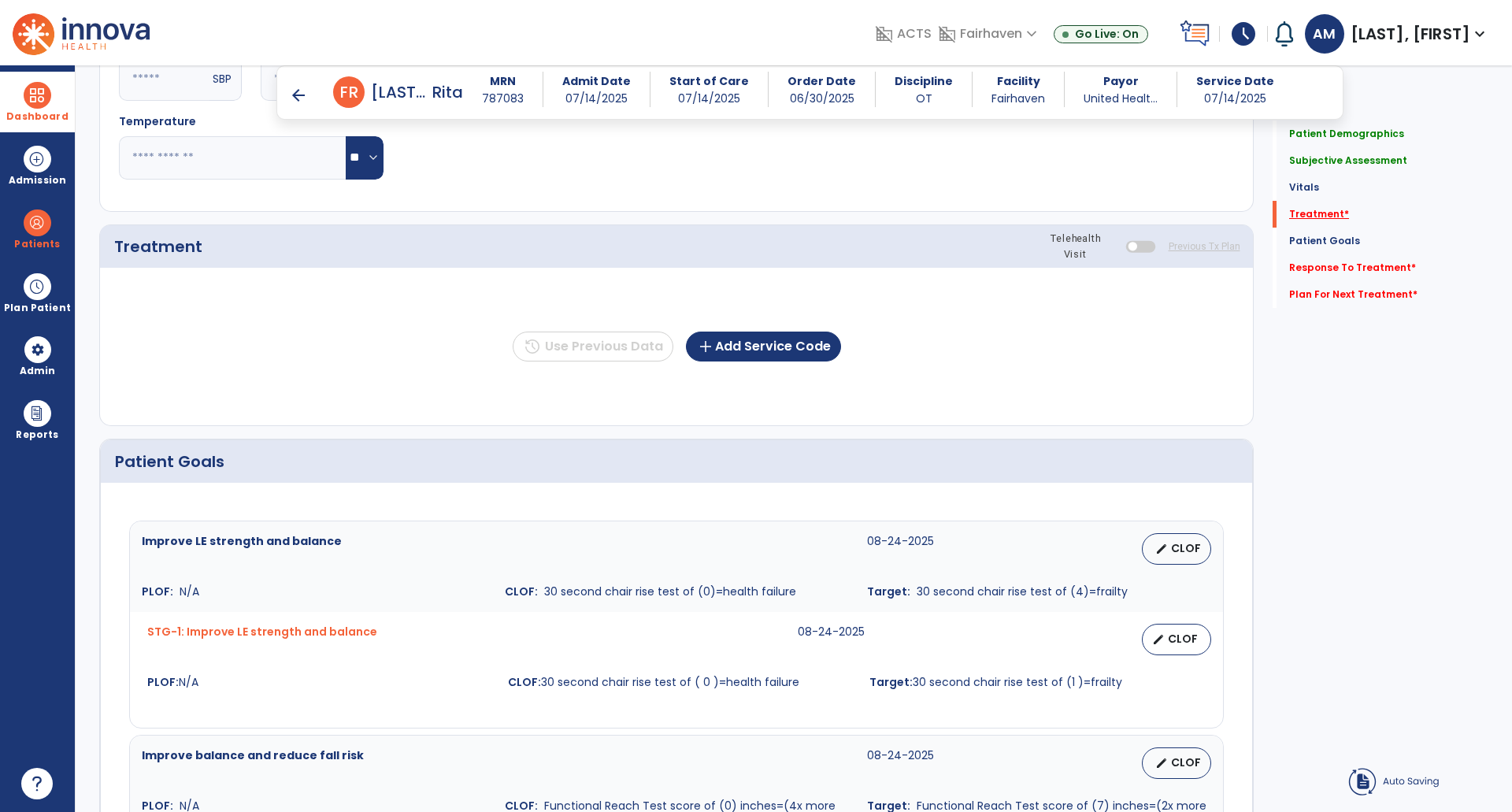 scroll, scrollTop: 654, scrollLeft: 0, axis: vertical 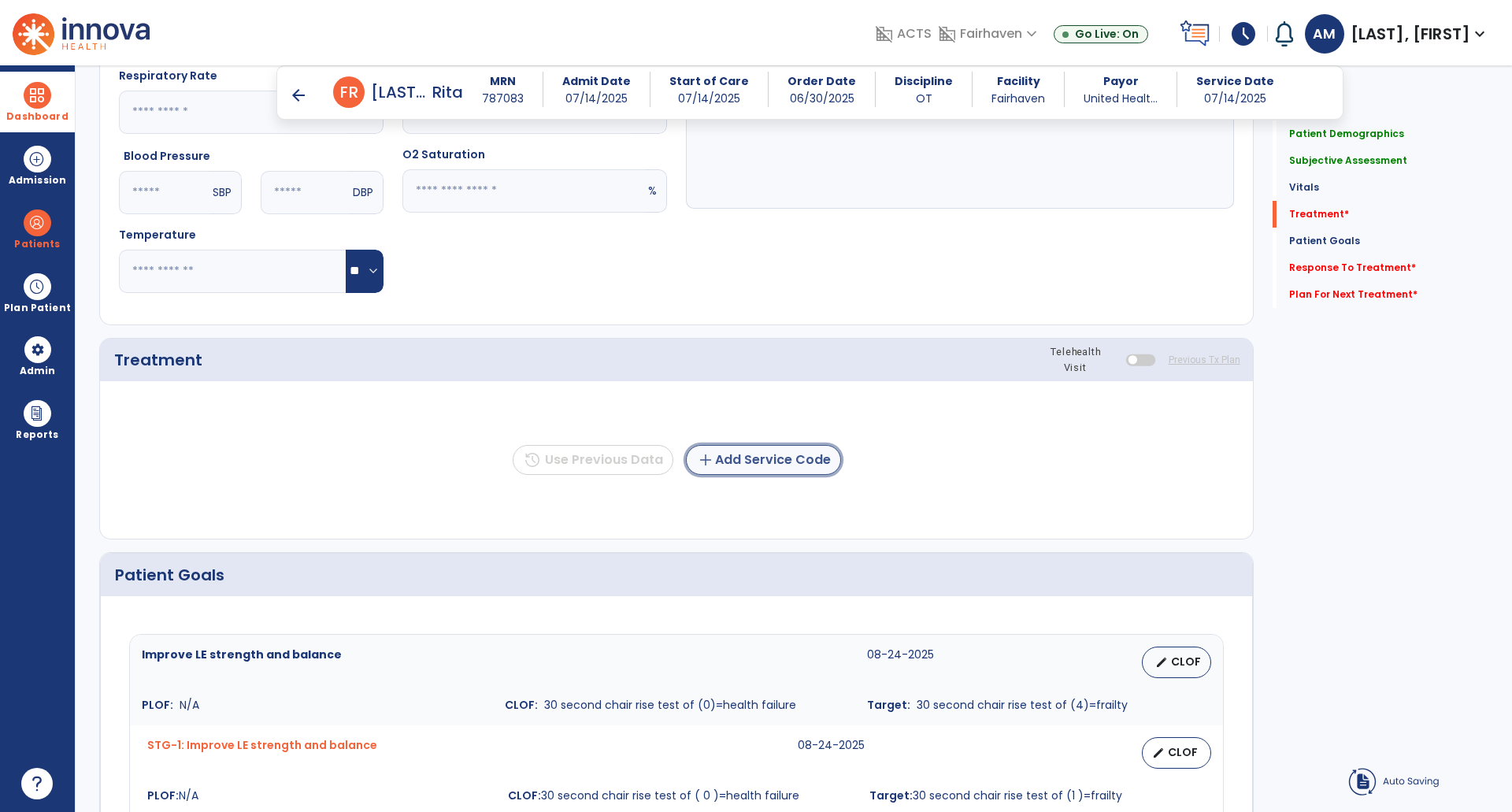 click on "add  Add Service Code" 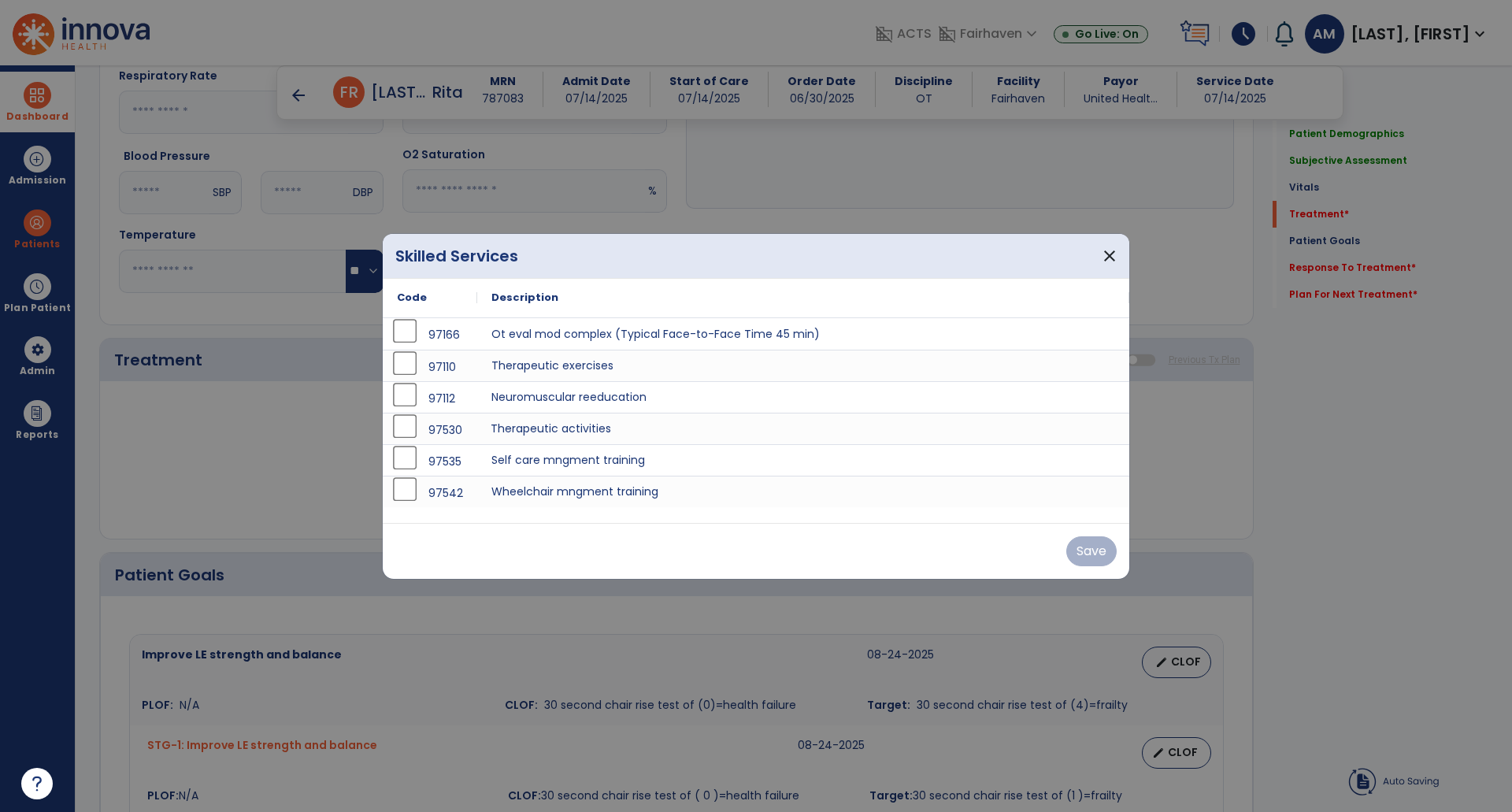 click on "Therapeutic activities" at bounding box center (803, 428) 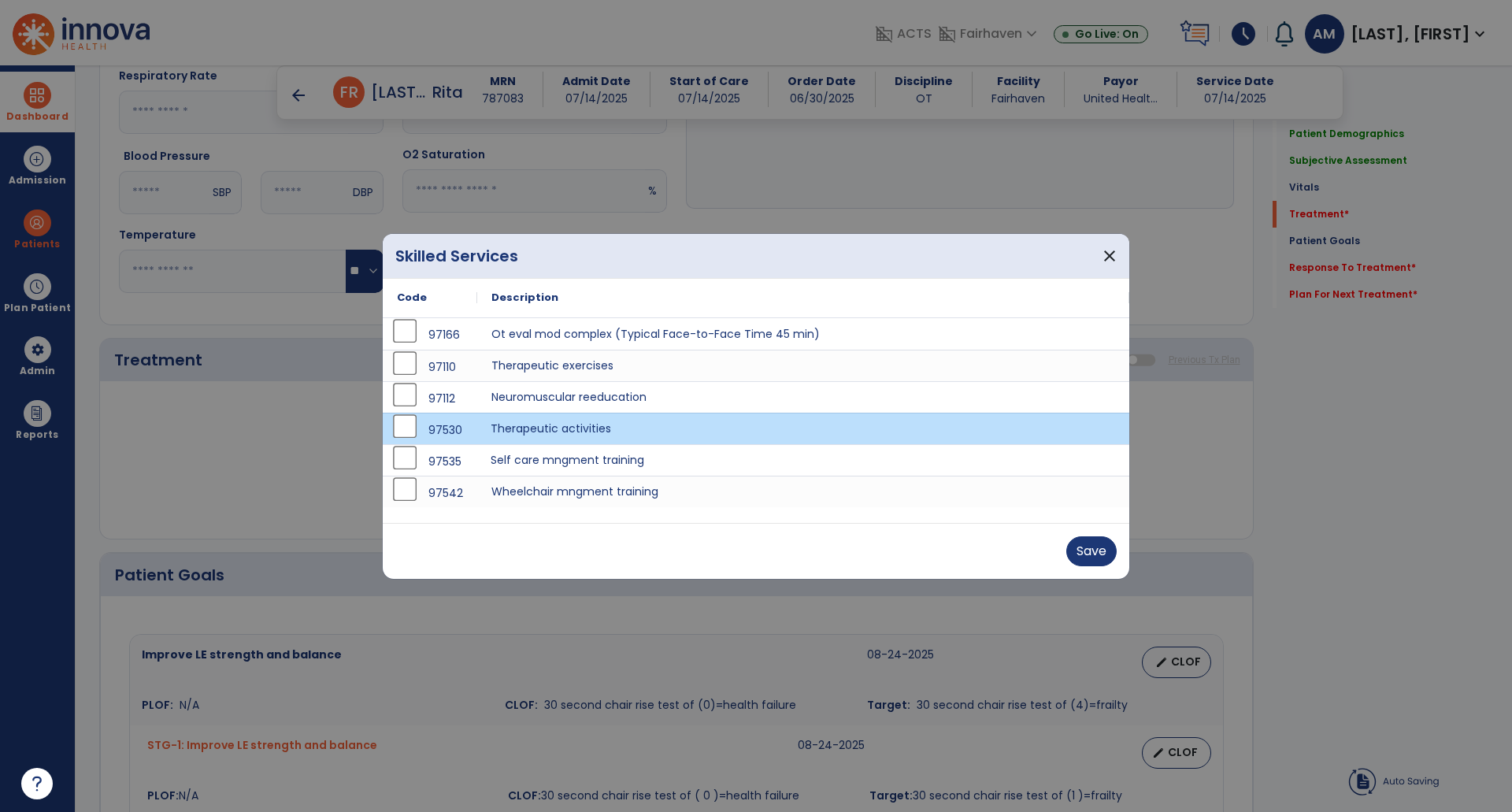 click on "Self care mngment training" at bounding box center [803, 460] 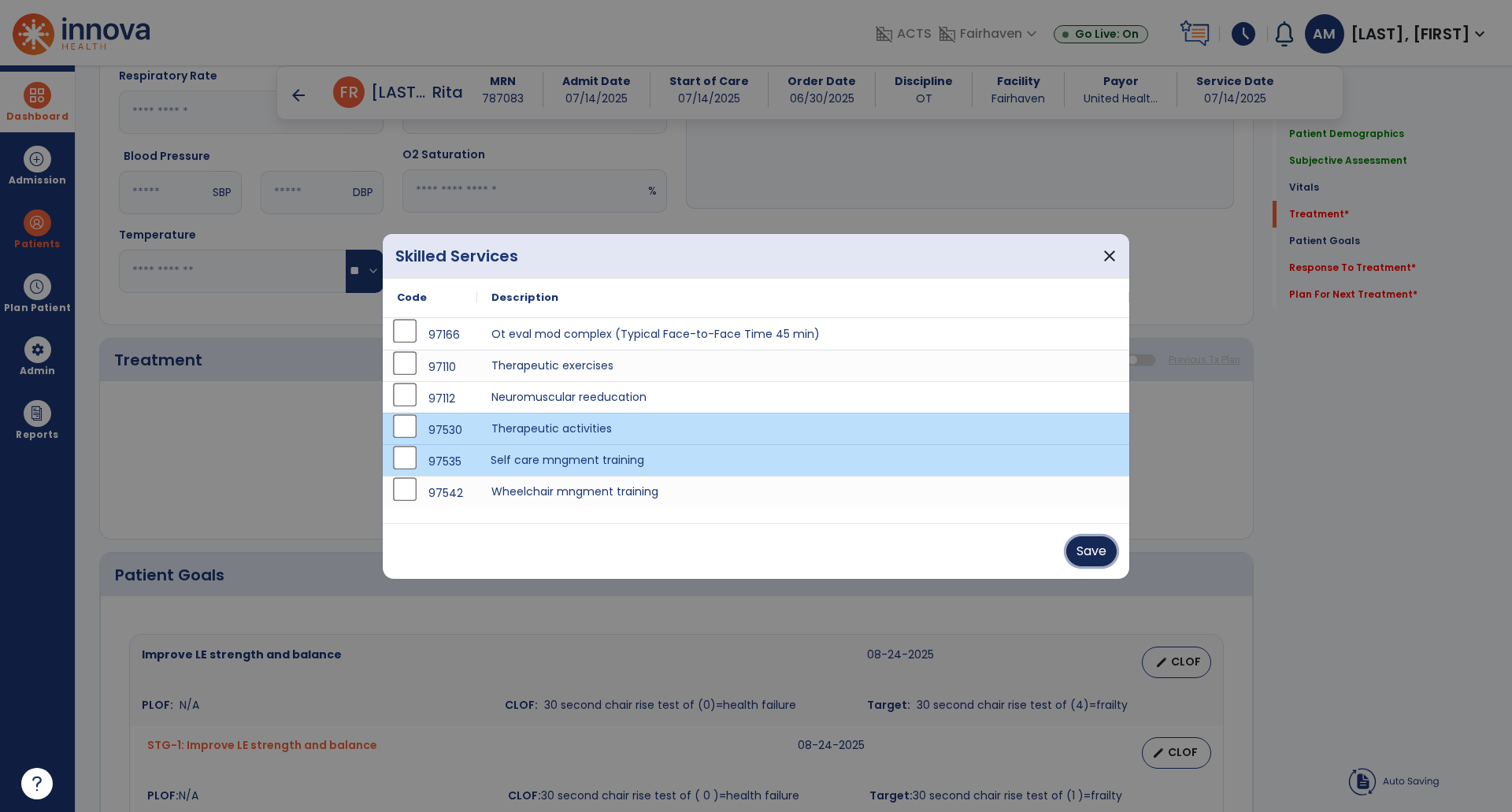 click on "Save" at bounding box center (1091, 551) 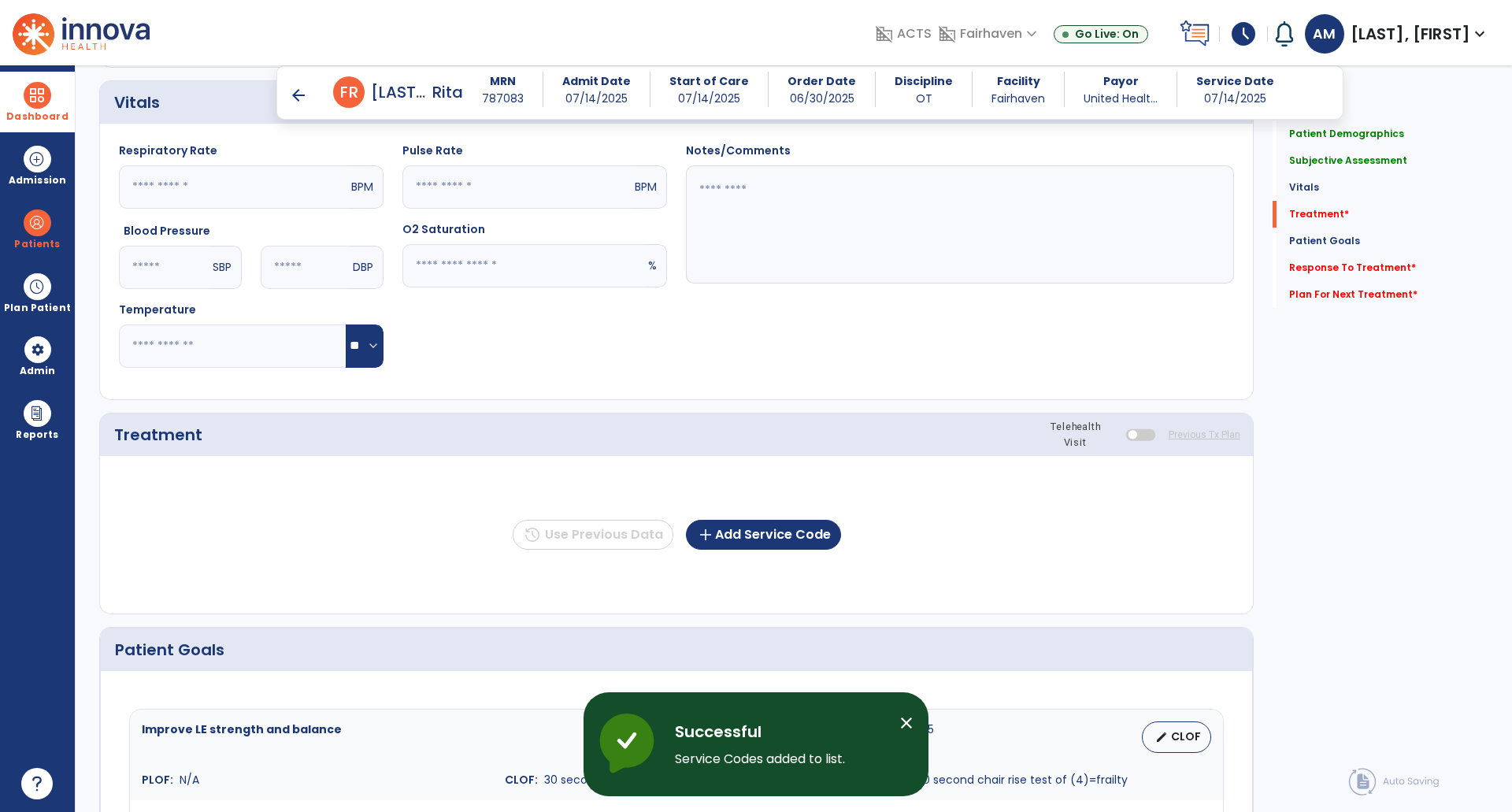 scroll, scrollTop: 574, scrollLeft: 0, axis: vertical 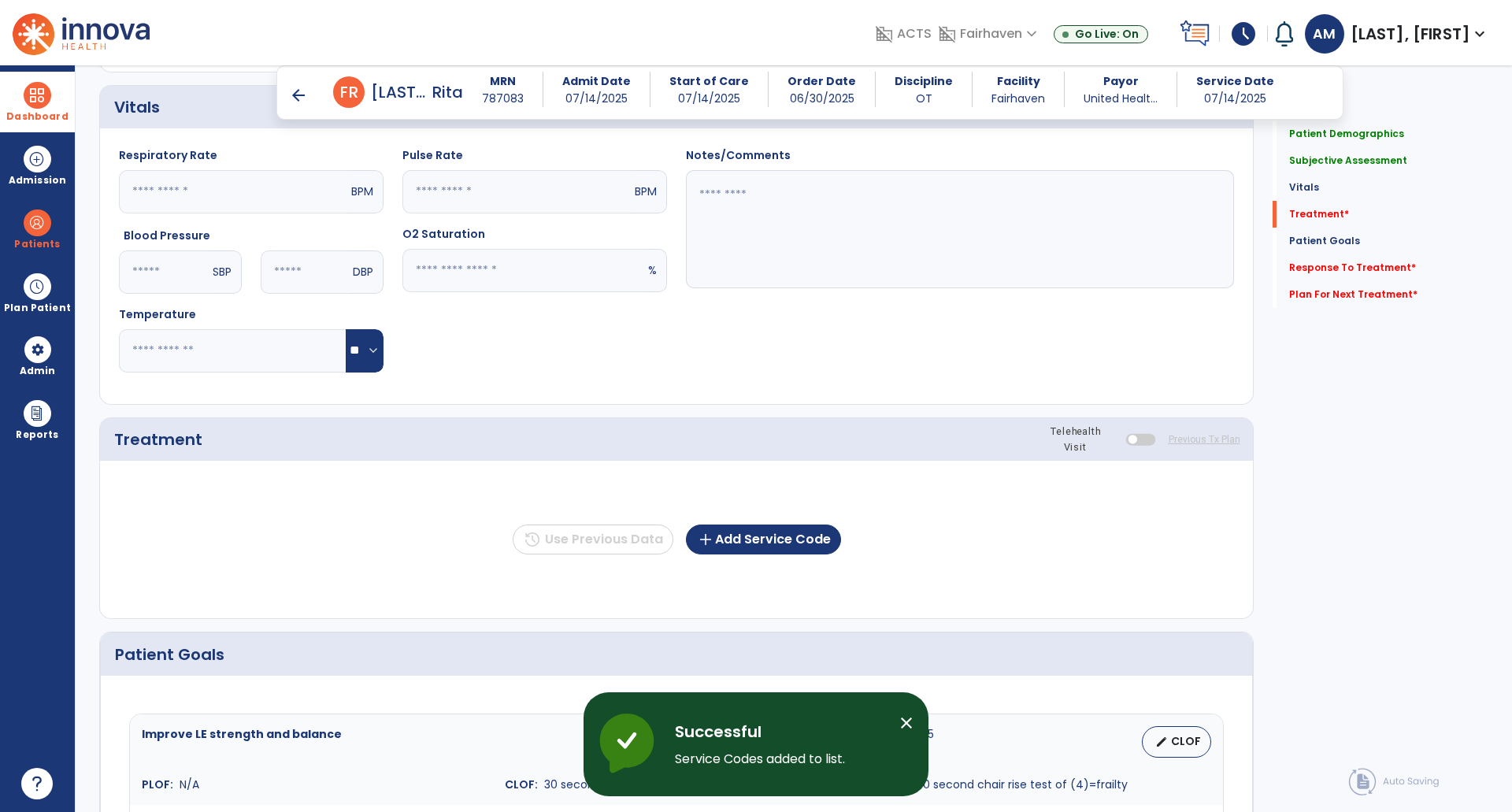 click on "close" at bounding box center (906, 723) 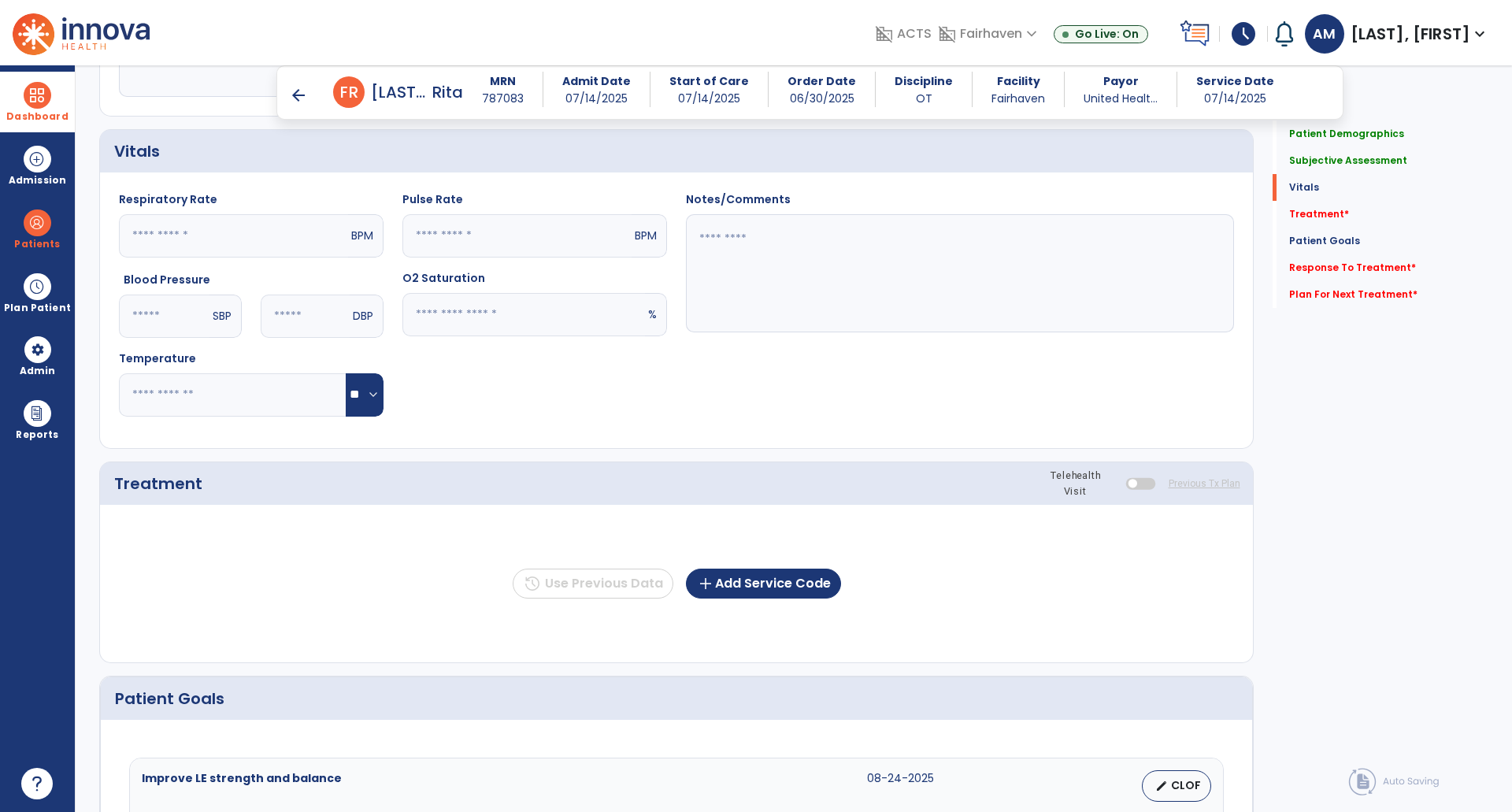 scroll, scrollTop: 533, scrollLeft: 0, axis: vertical 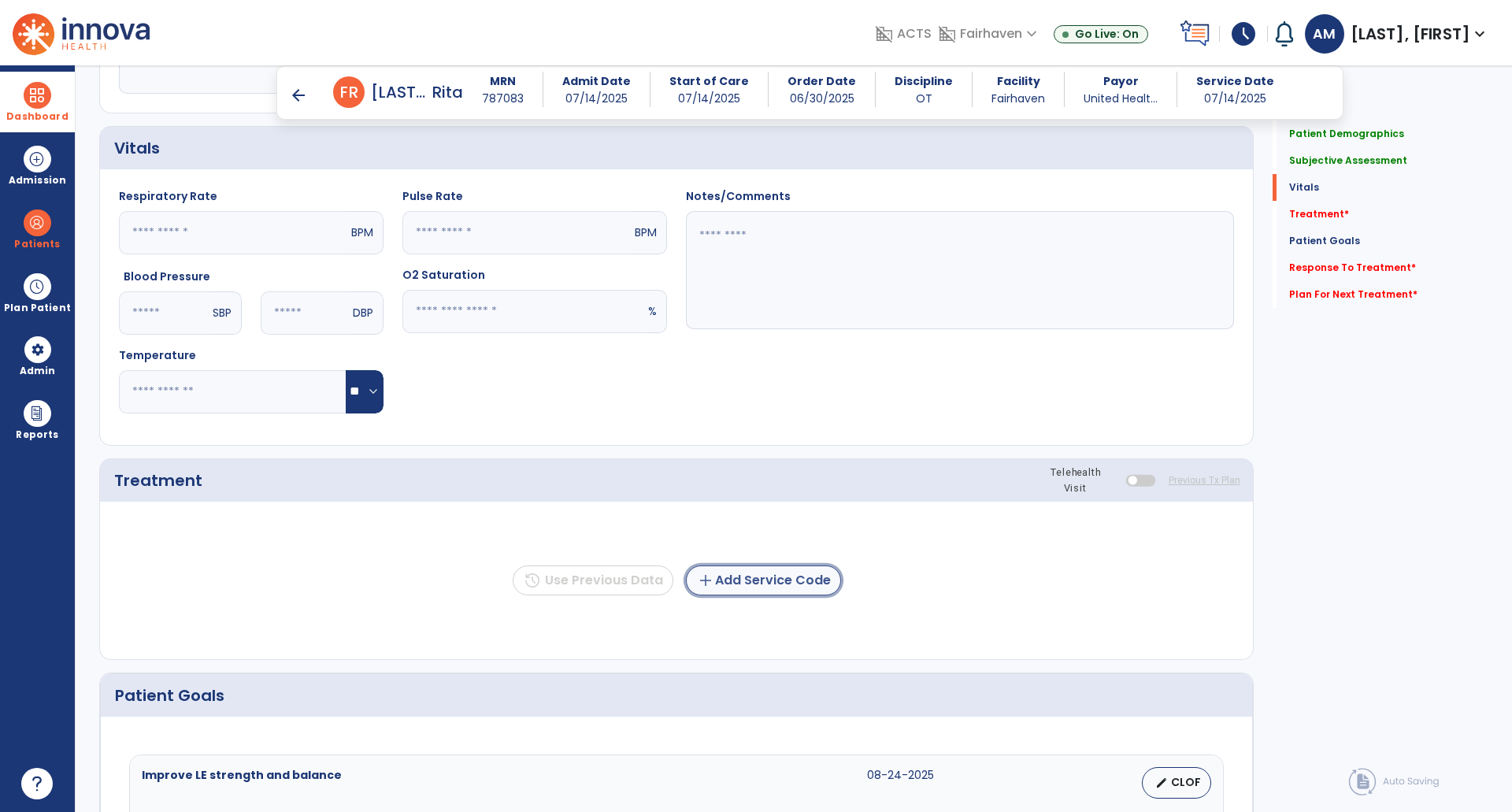 click on "add  Add Service Code" 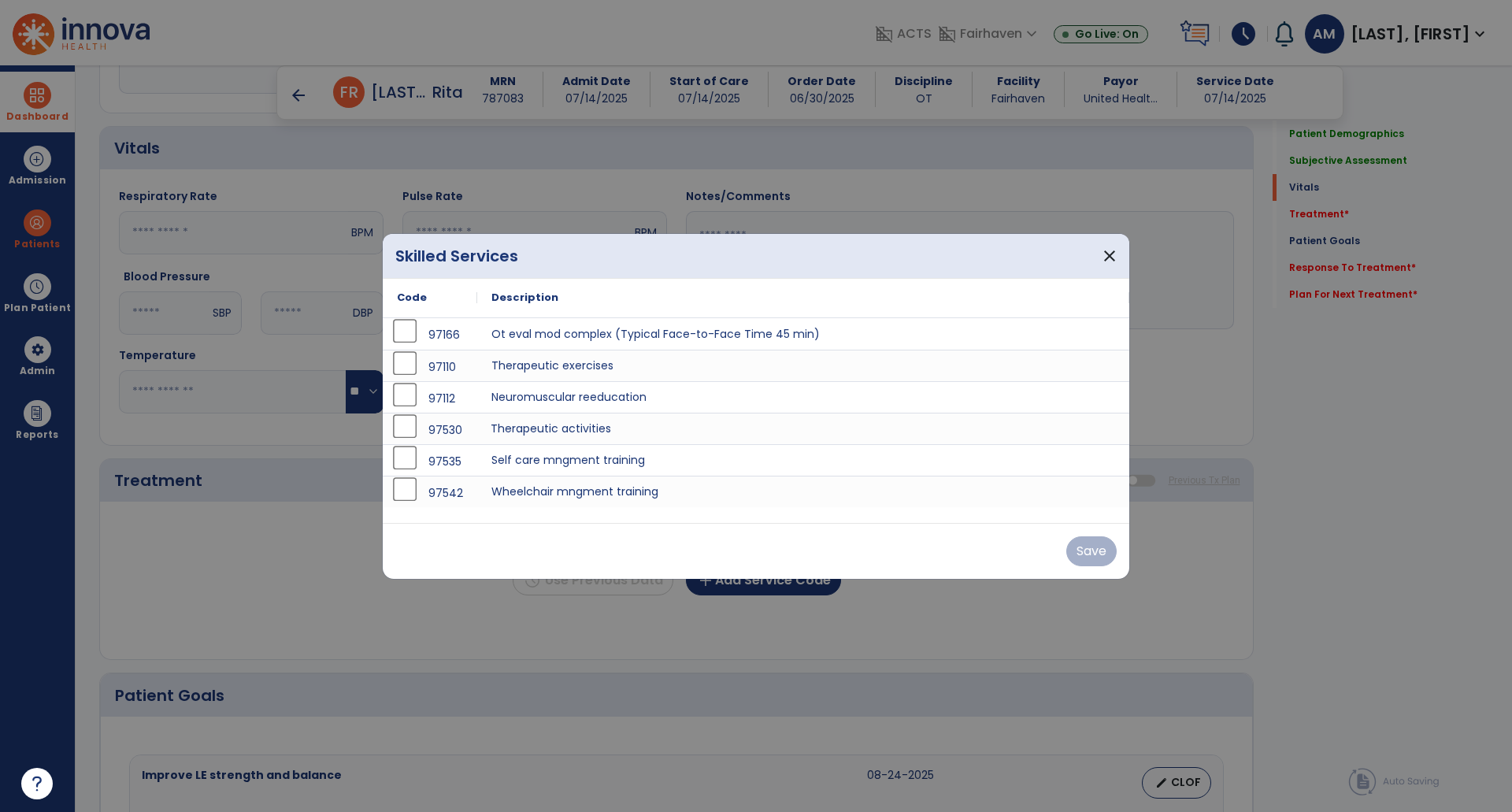click on "Therapeutic activities" at bounding box center (803, 428) 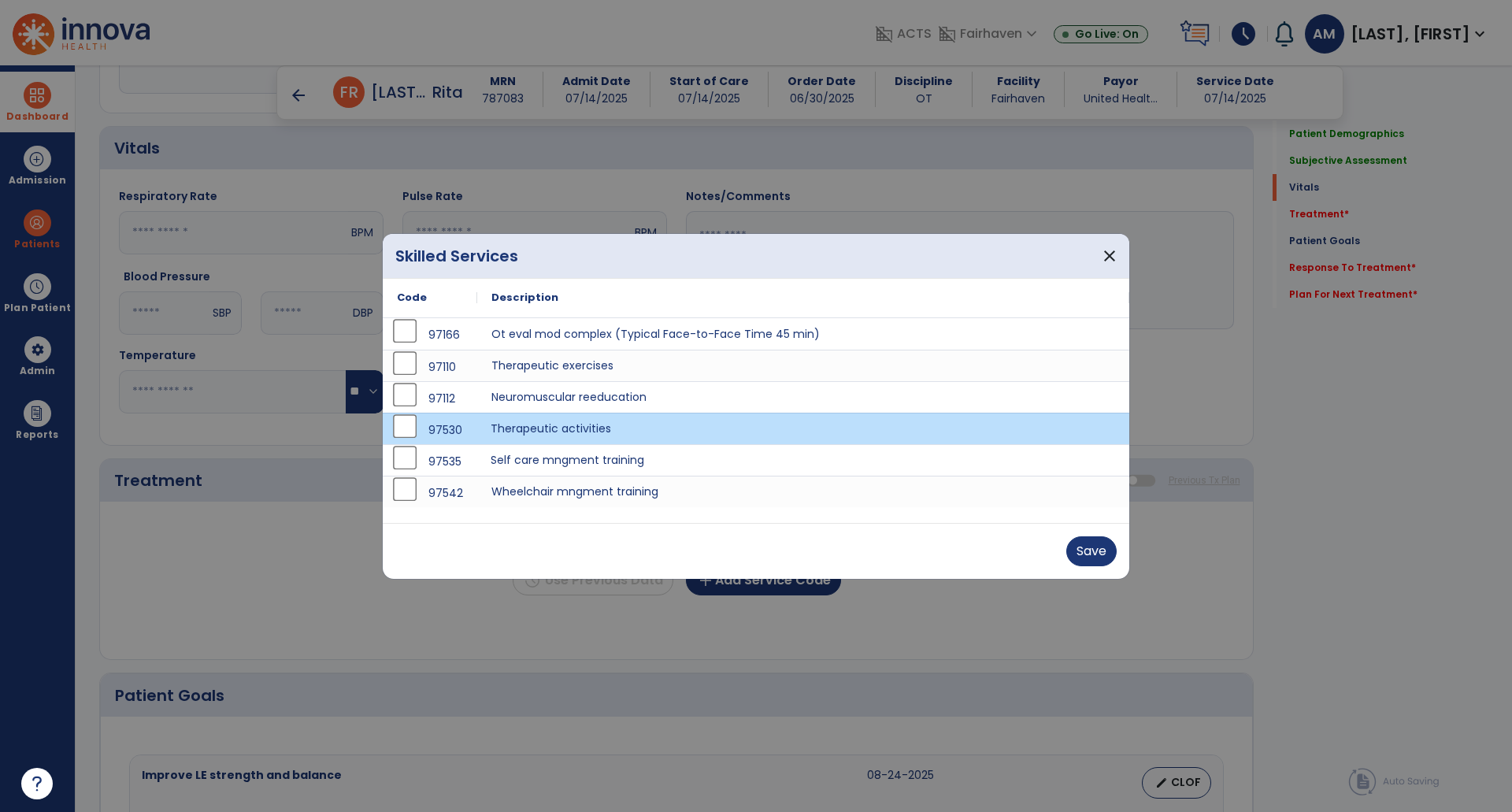click on "Self care mngment training" at bounding box center (803, 460) 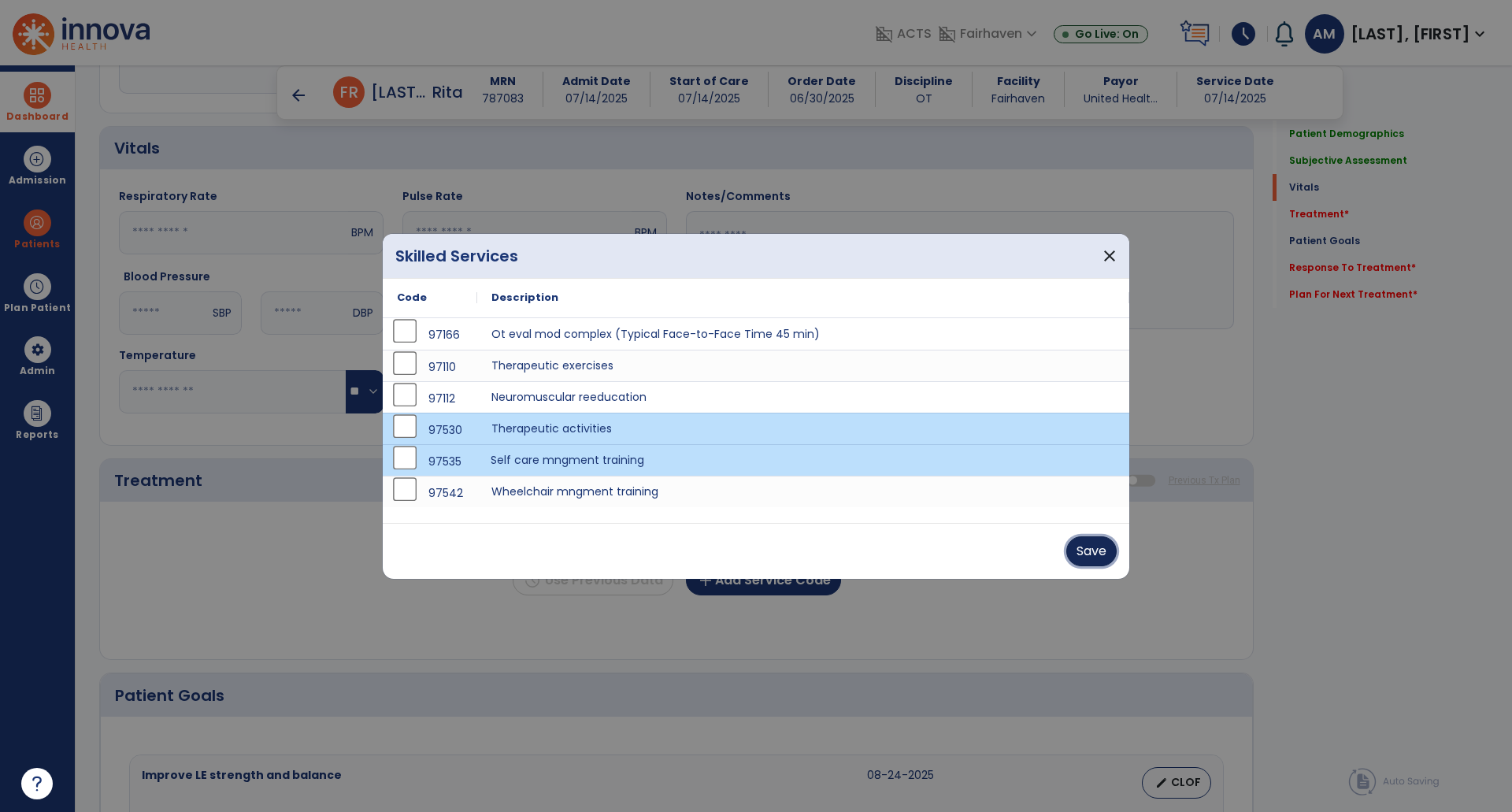 click on "Save" at bounding box center [1091, 551] 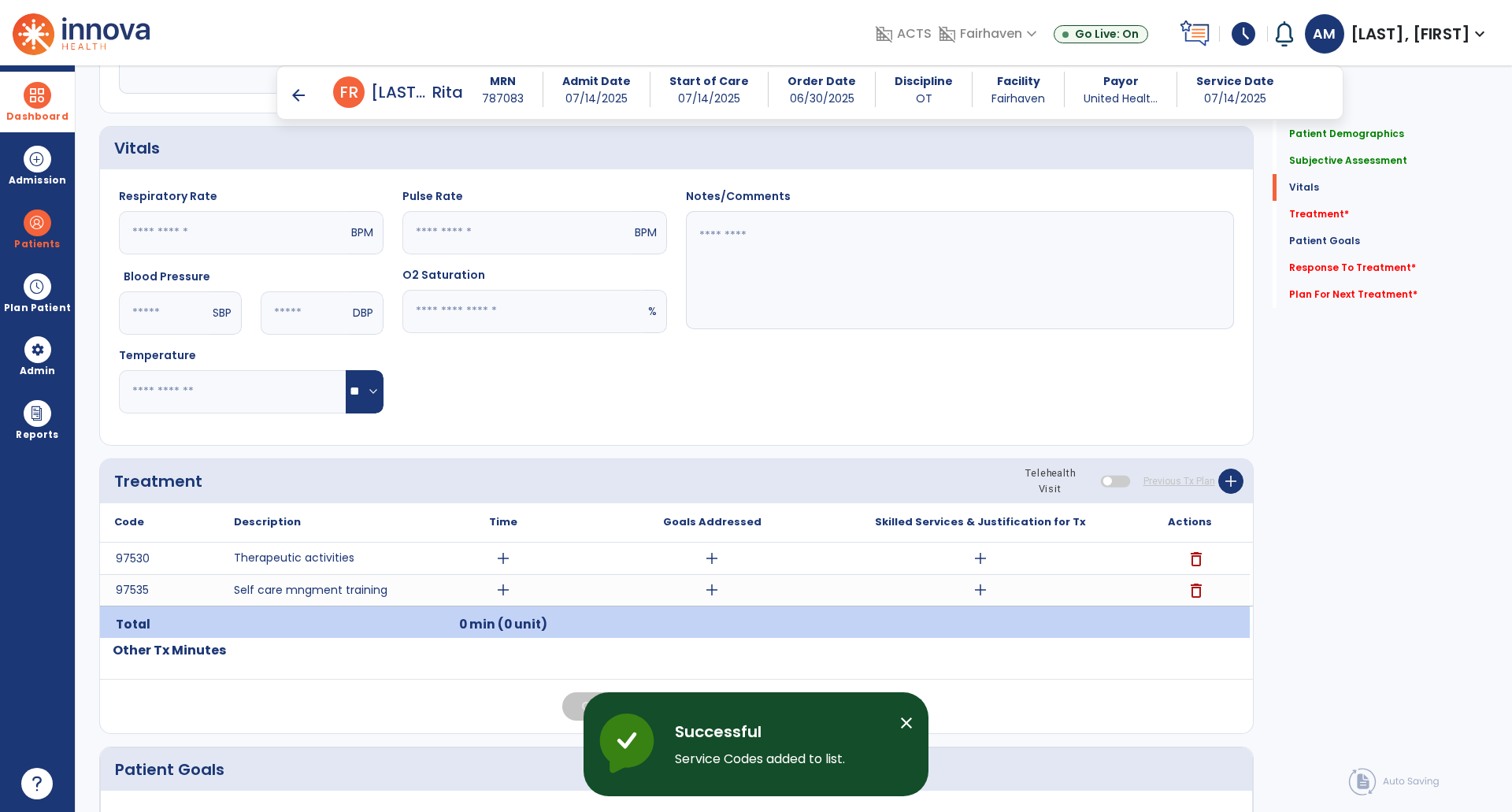 click on "add" at bounding box center (980, 590) 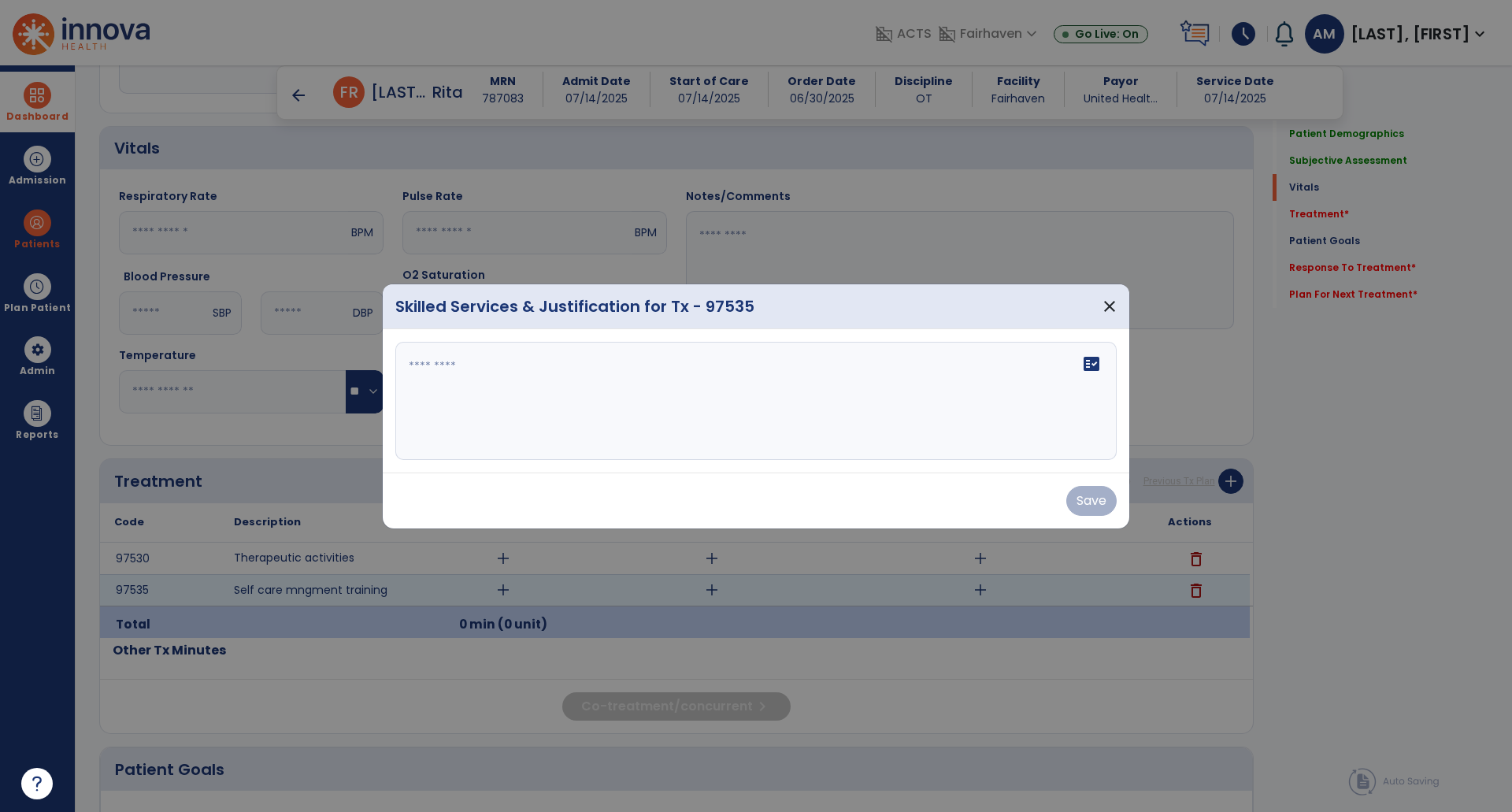 click at bounding box center (756, 401) 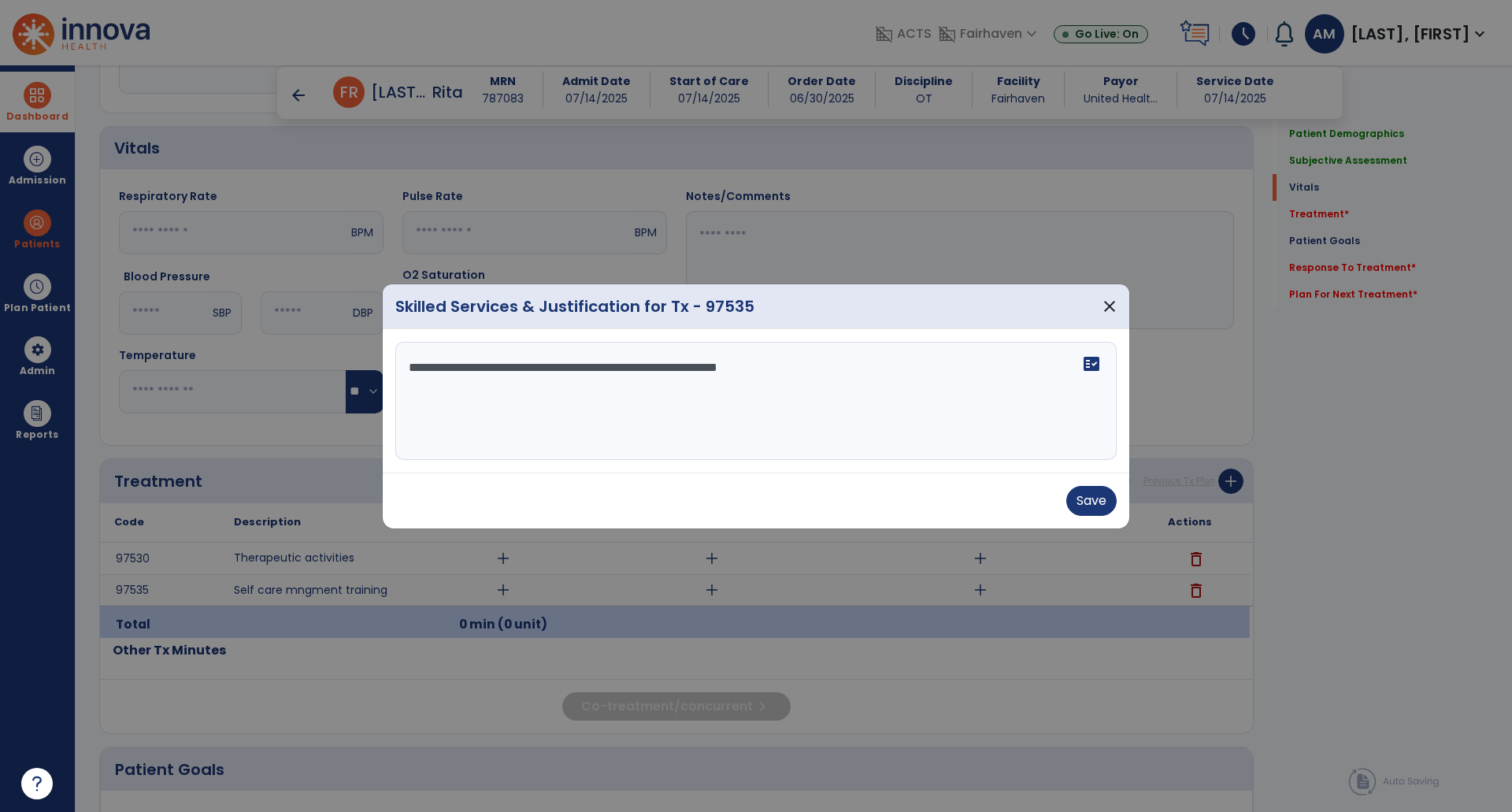 click at bounding box center [756, 406] 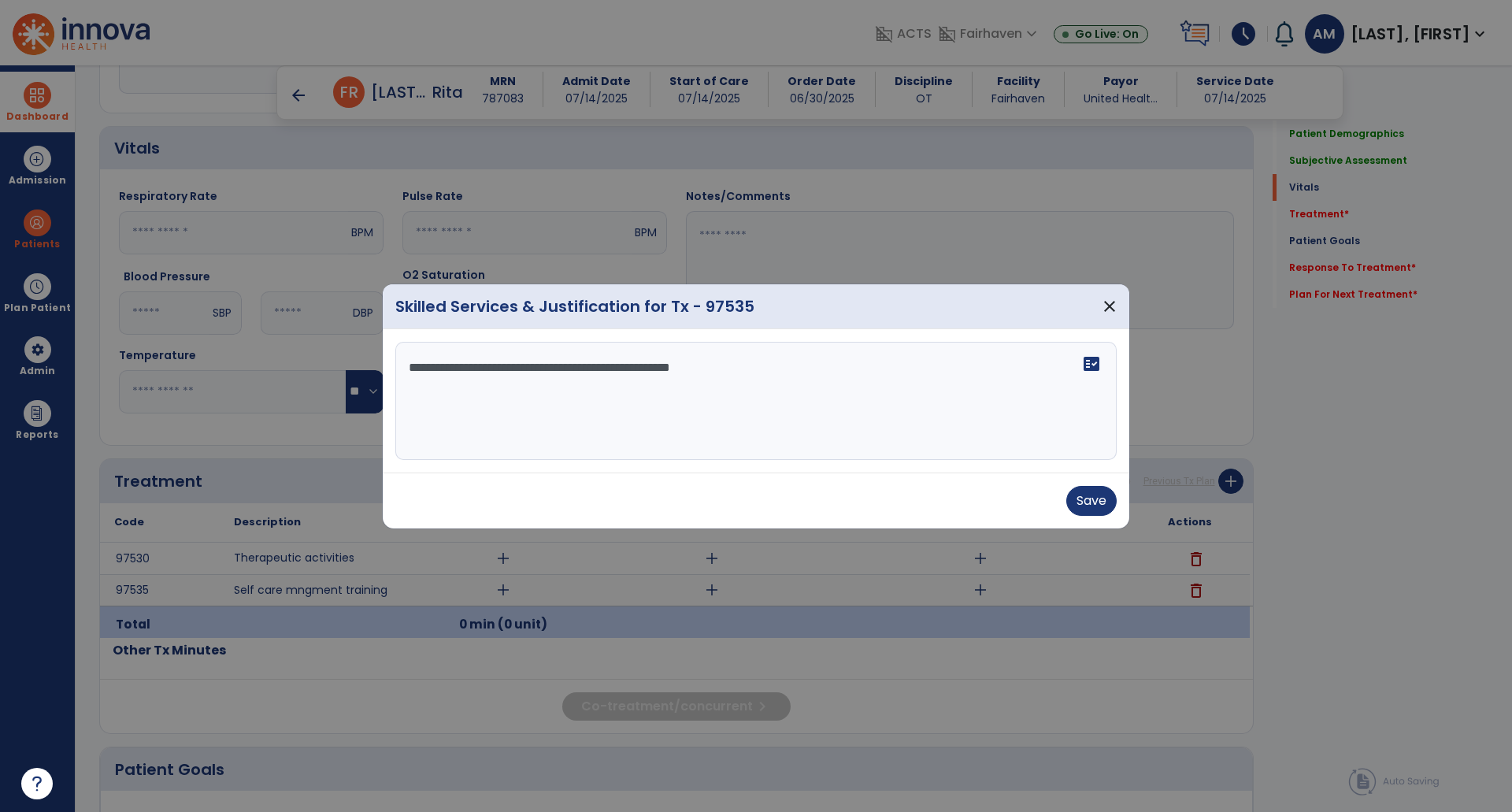 type on "**********" 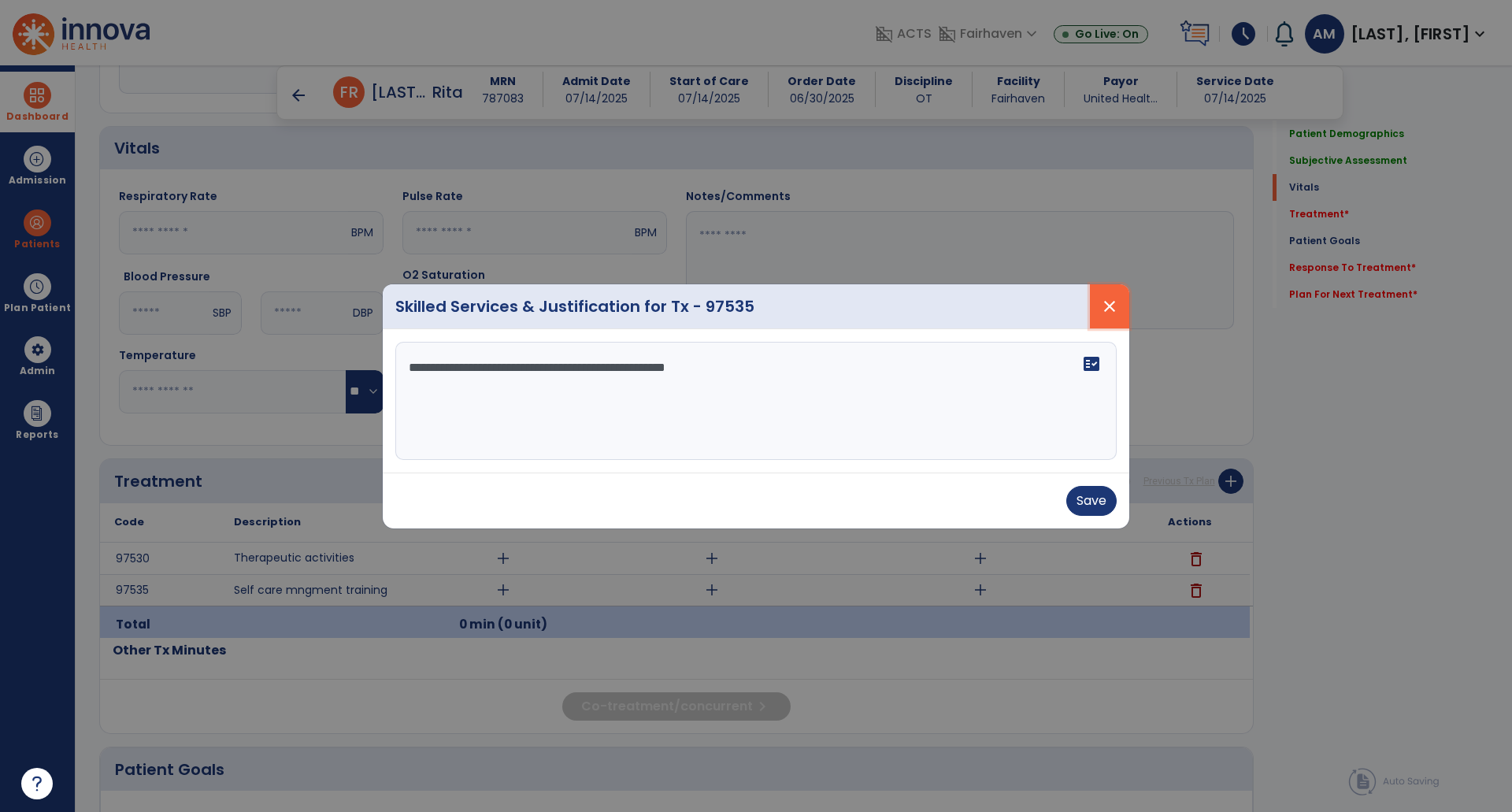 click on "close" at bounding box center (1110, 306) 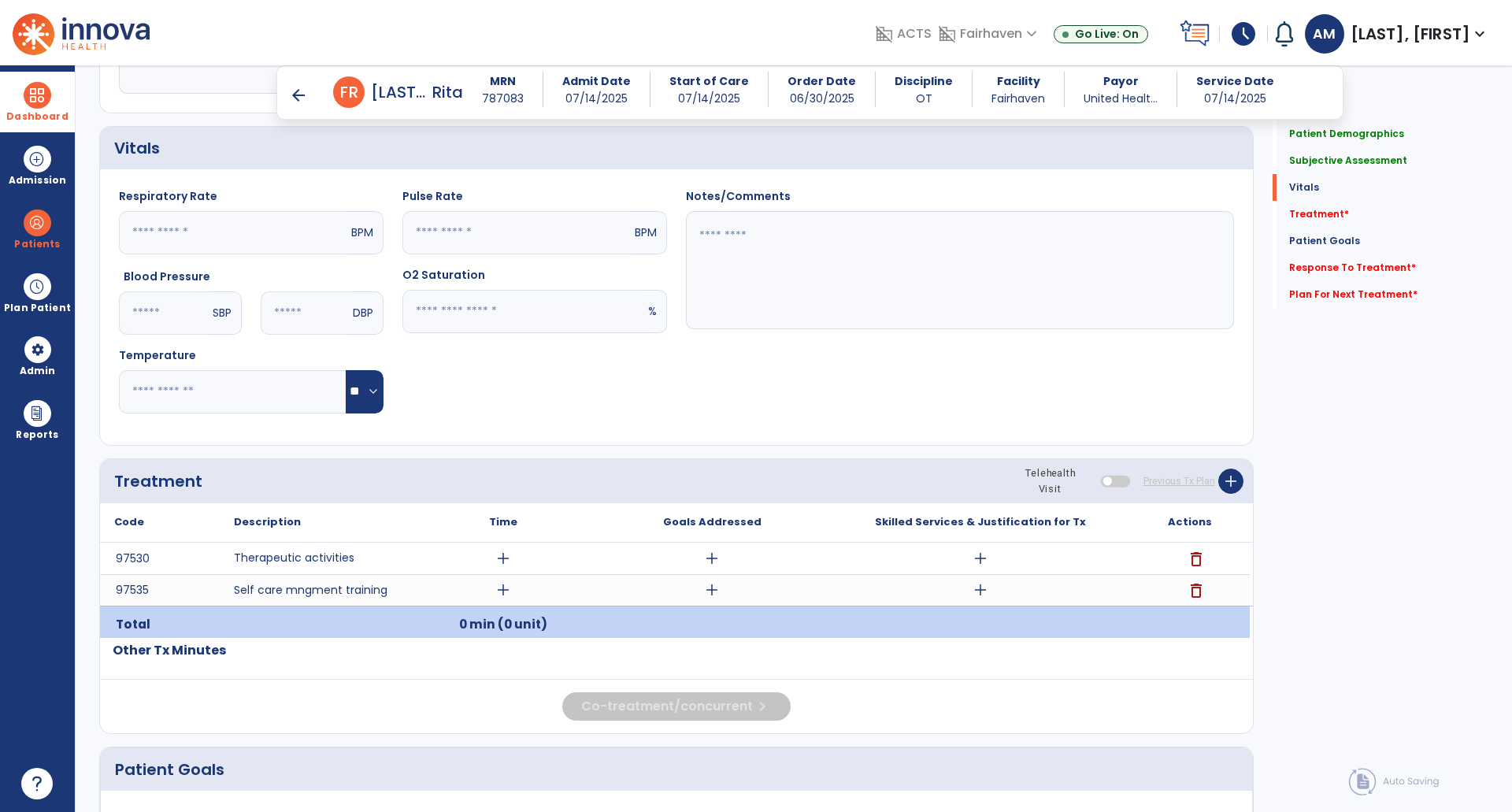 click on "add" at bounding box center (980, 558) 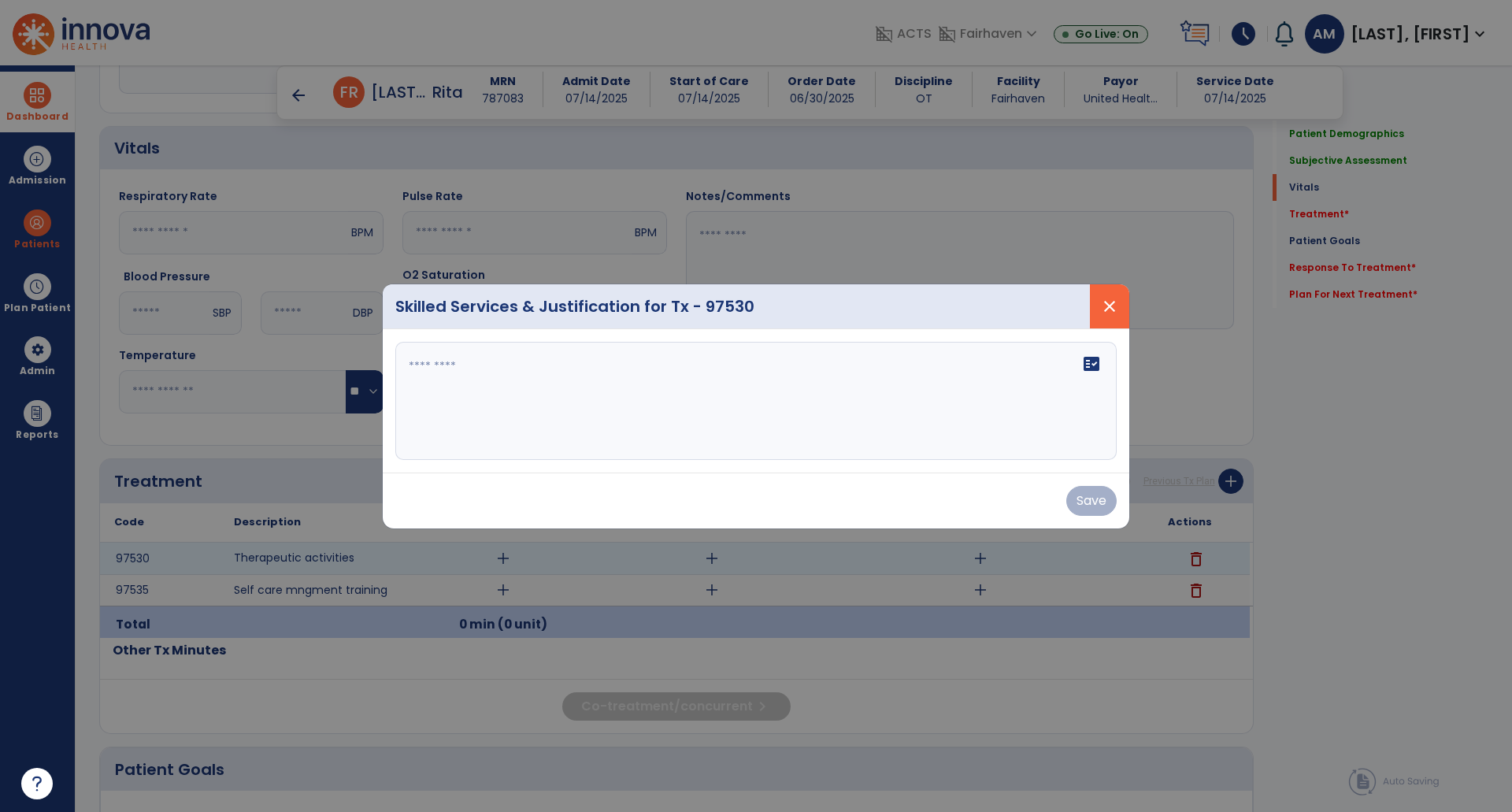 click on "close" at bounding box center (1110, 306) 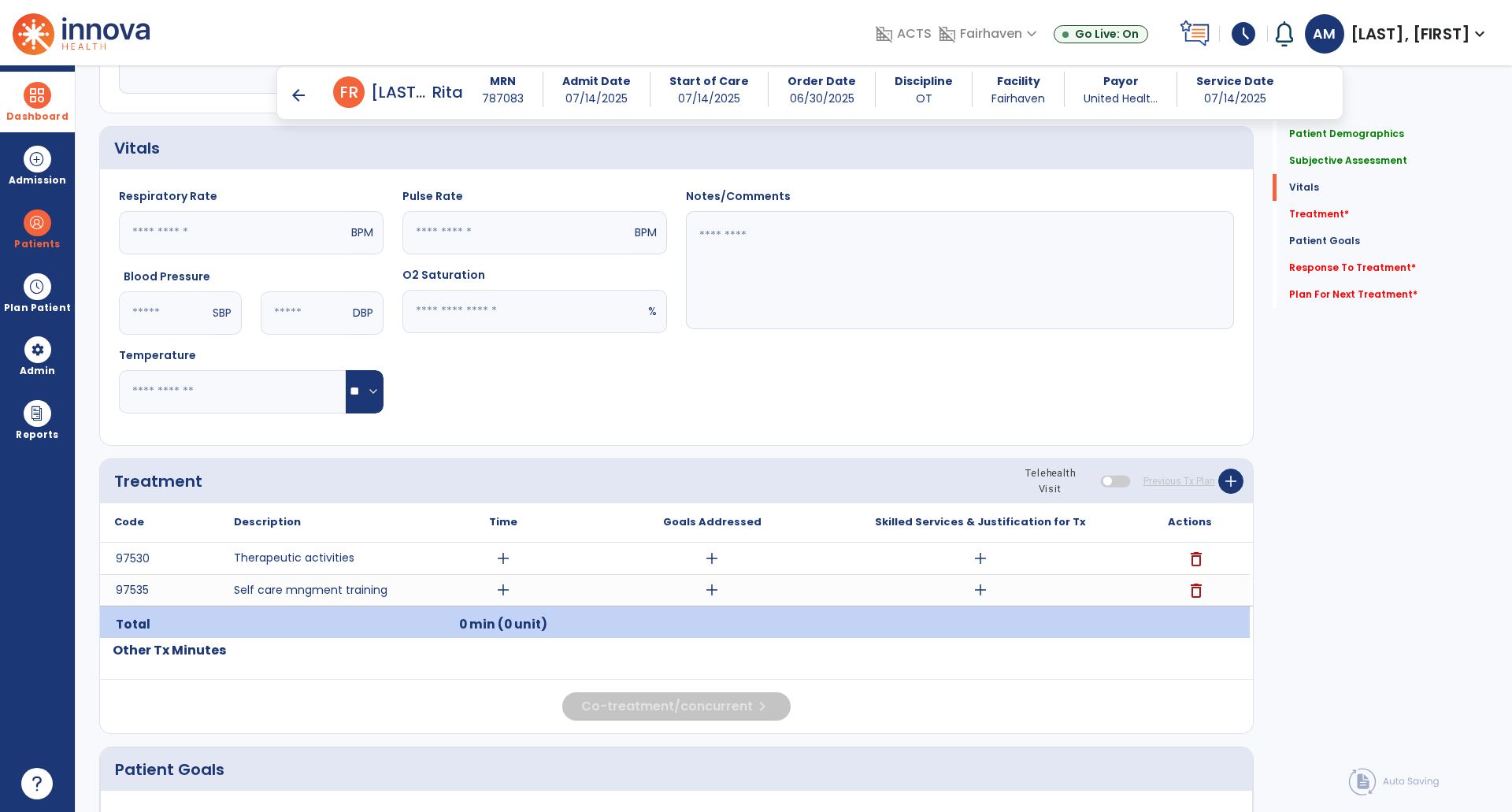 click on "delete" at bounding box center (1196, 591) 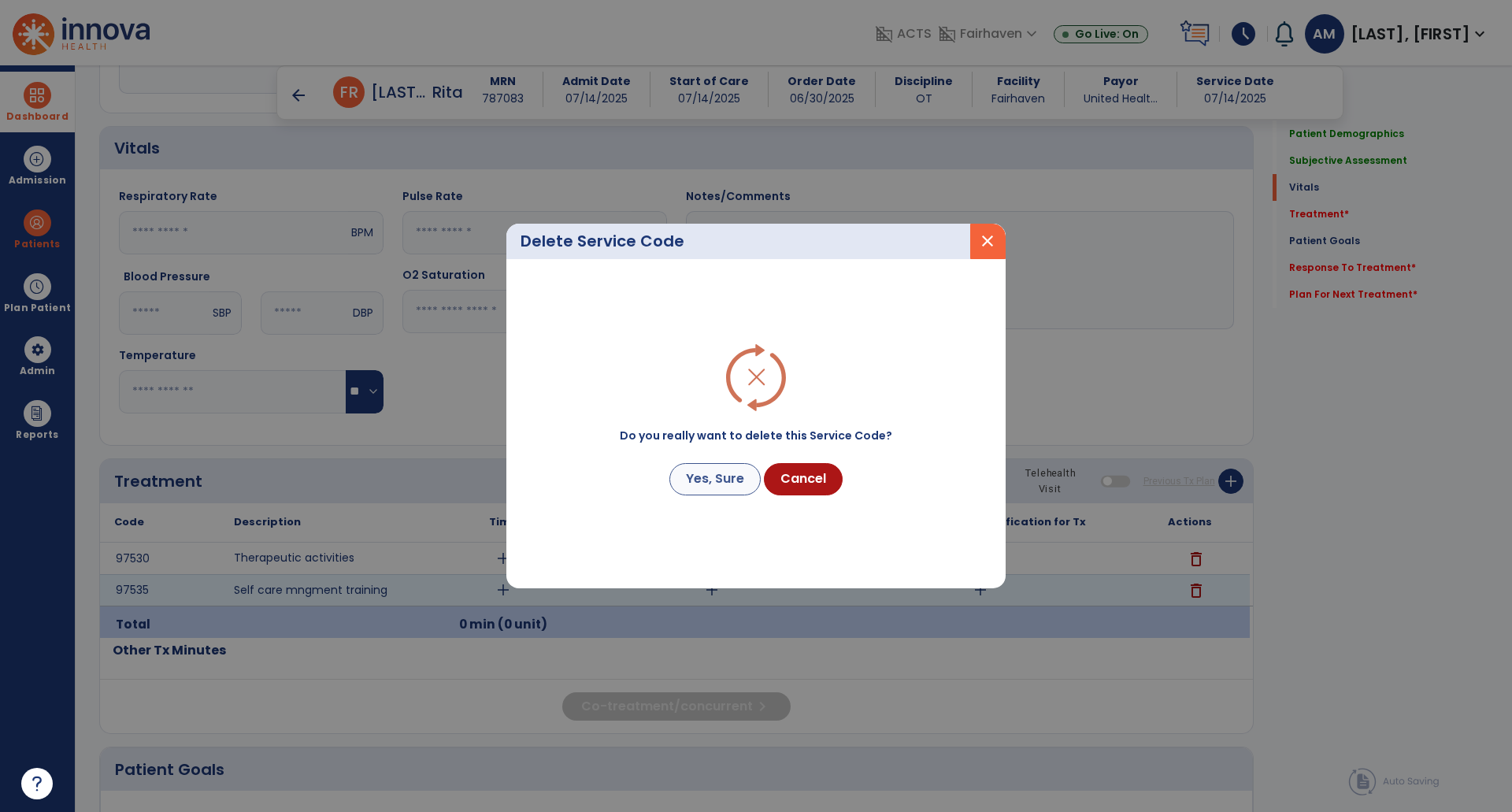 click on "Yes, Sure" at bounding box center (715, 479) 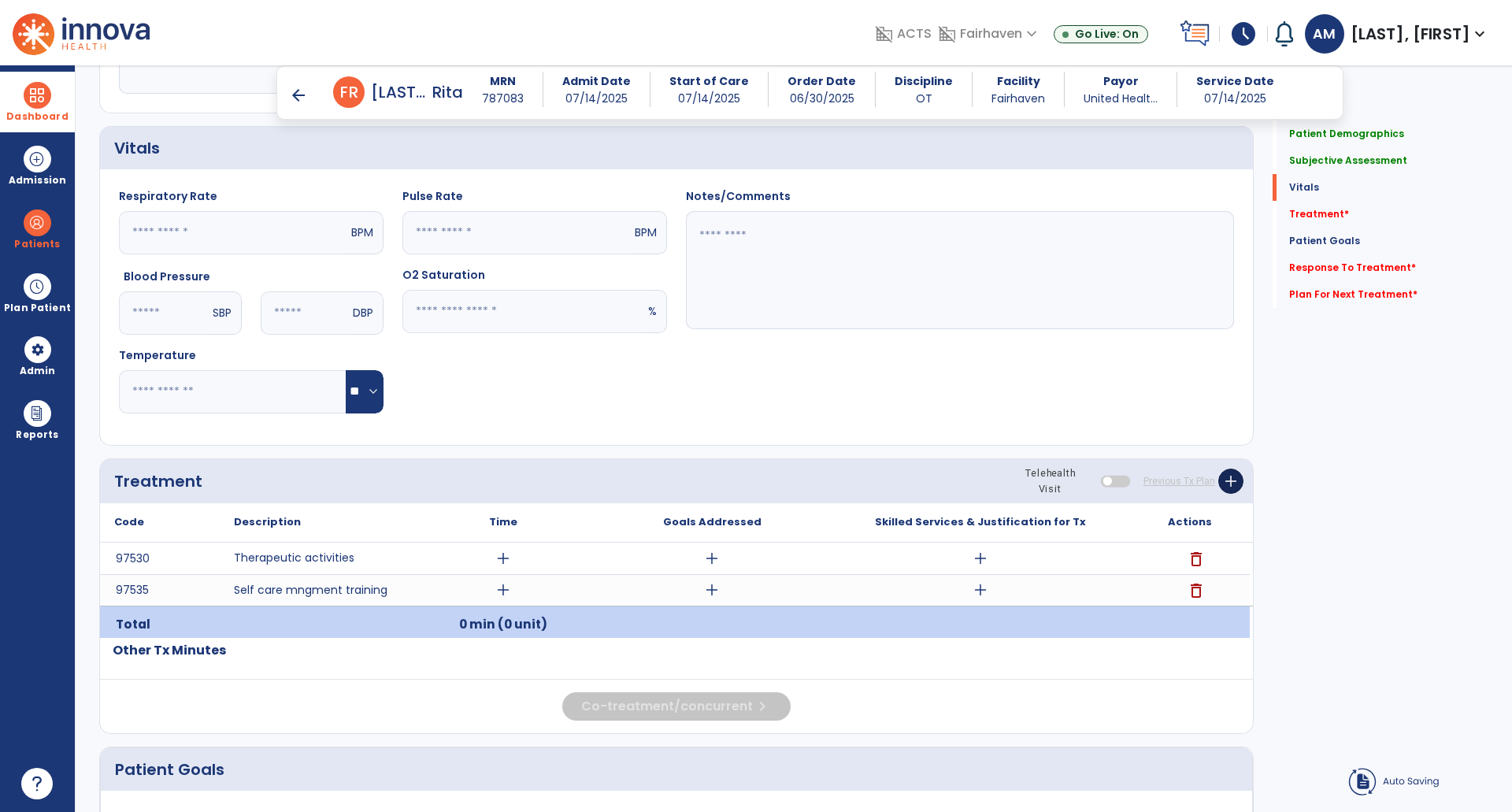click on "add" 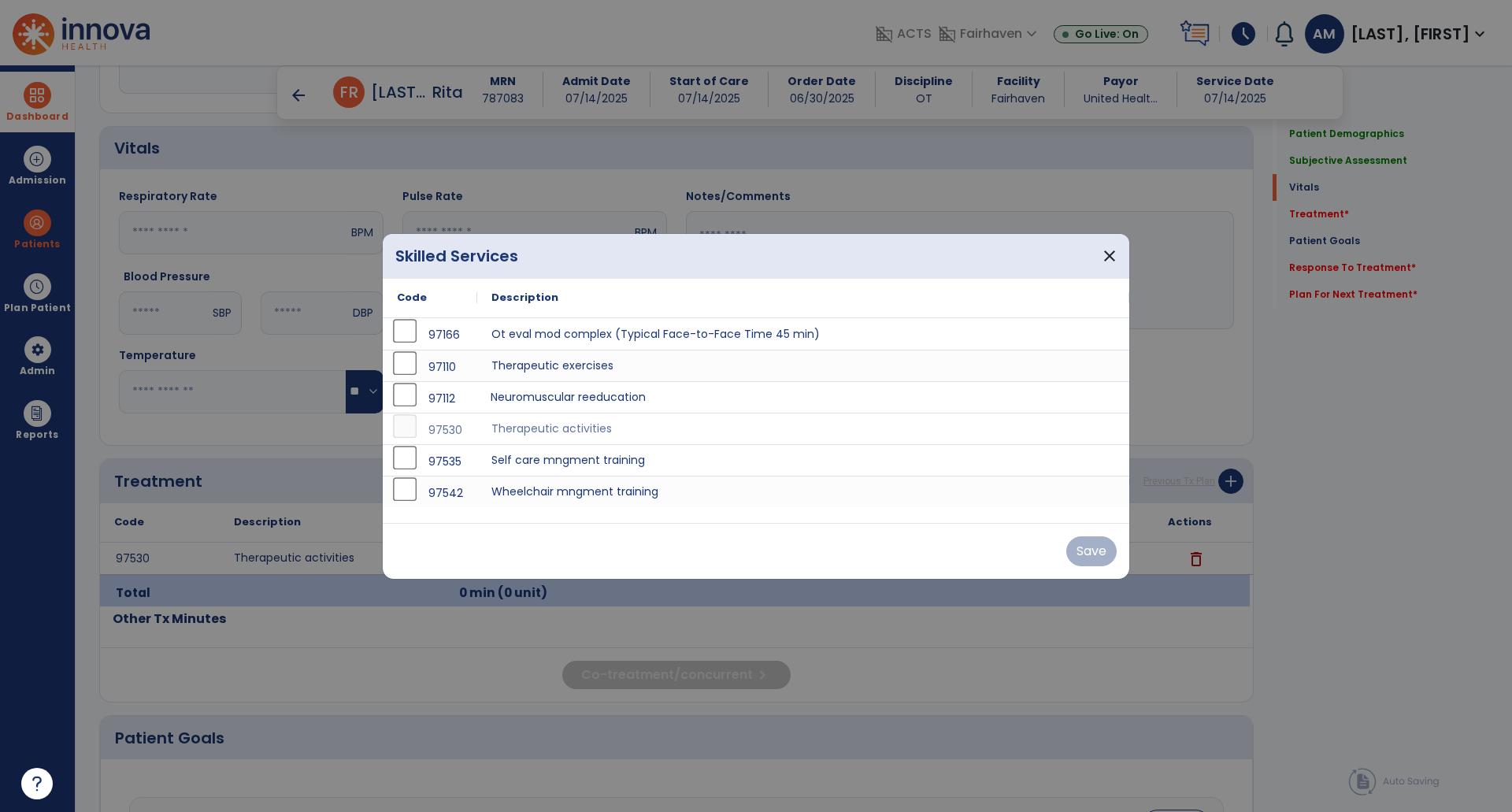 click on "Neuromuscular reeducation" at bounding box center (803, 397) 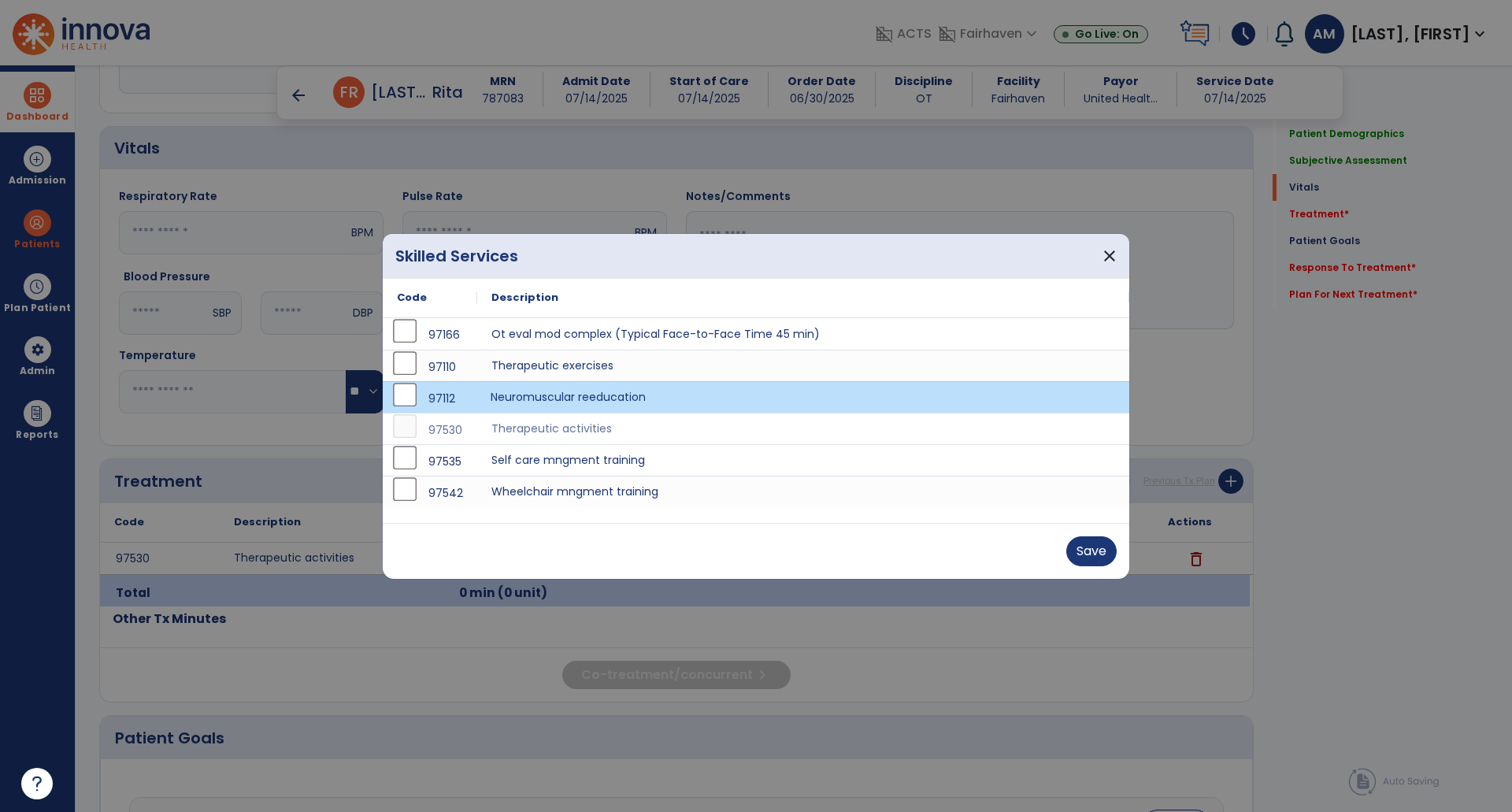click on "Save" at bounding box center (756, 551) 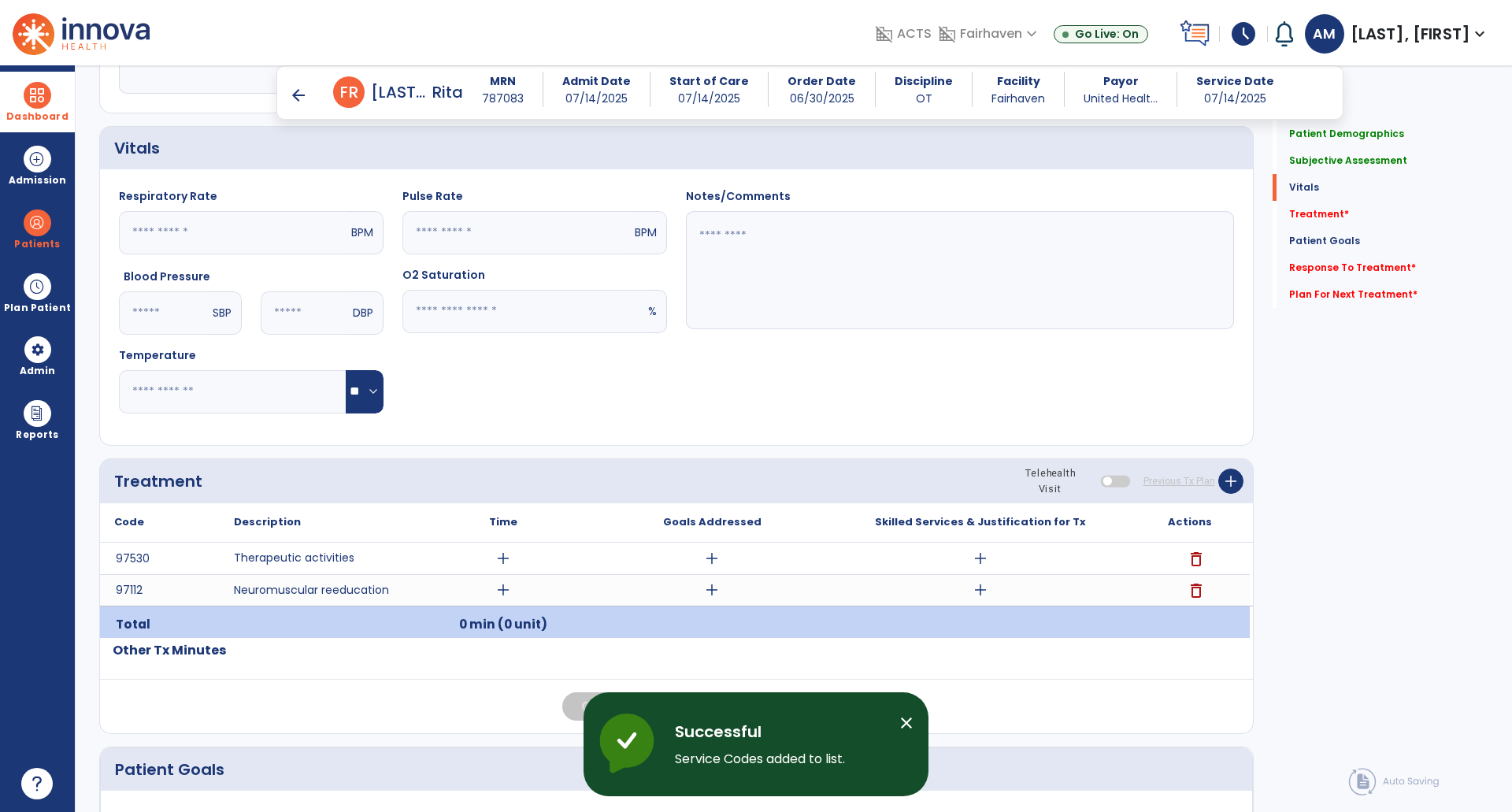 click on "add" at bounding box center (980, 590) 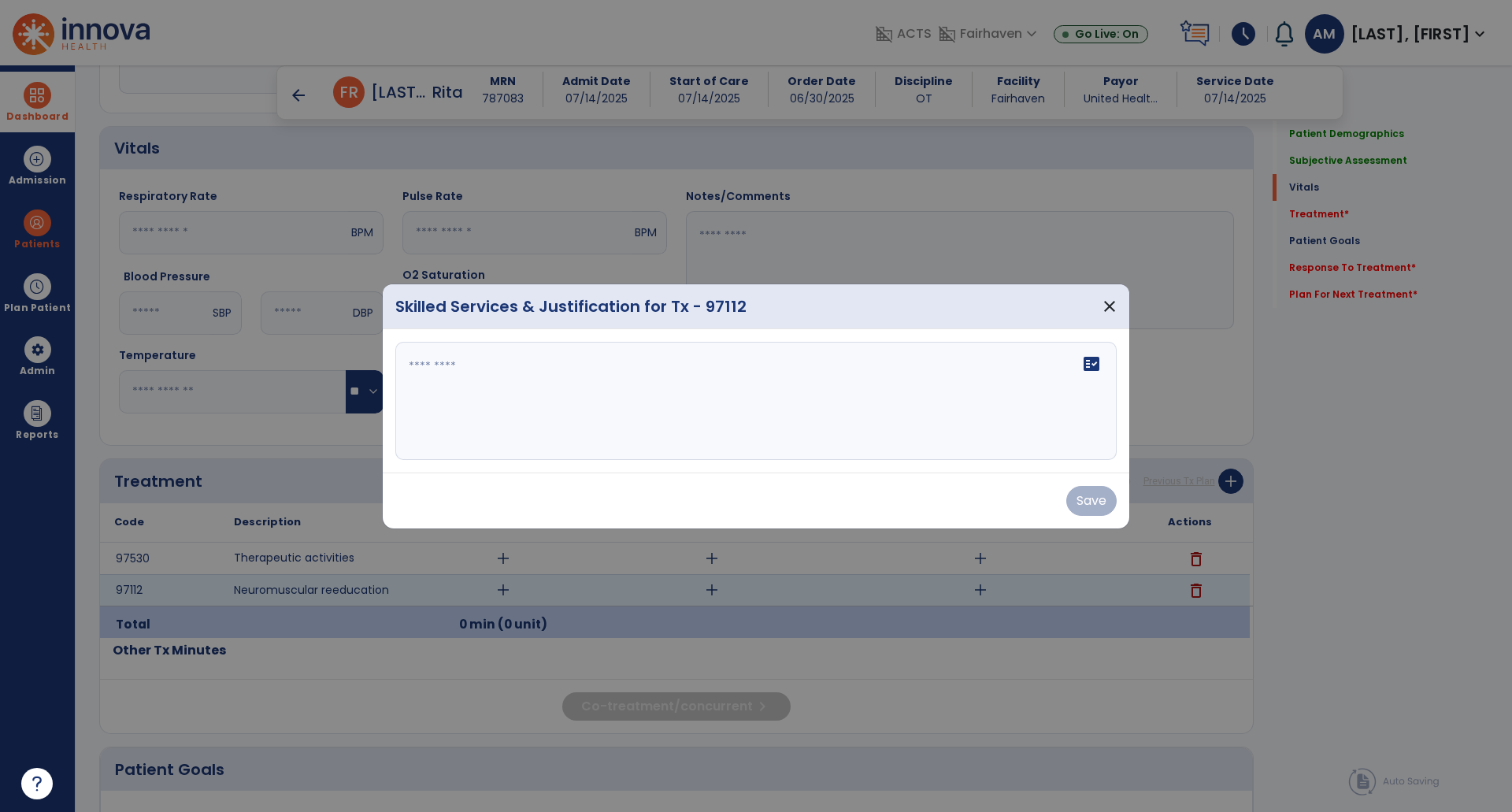 click at bounding box center (756, 401) 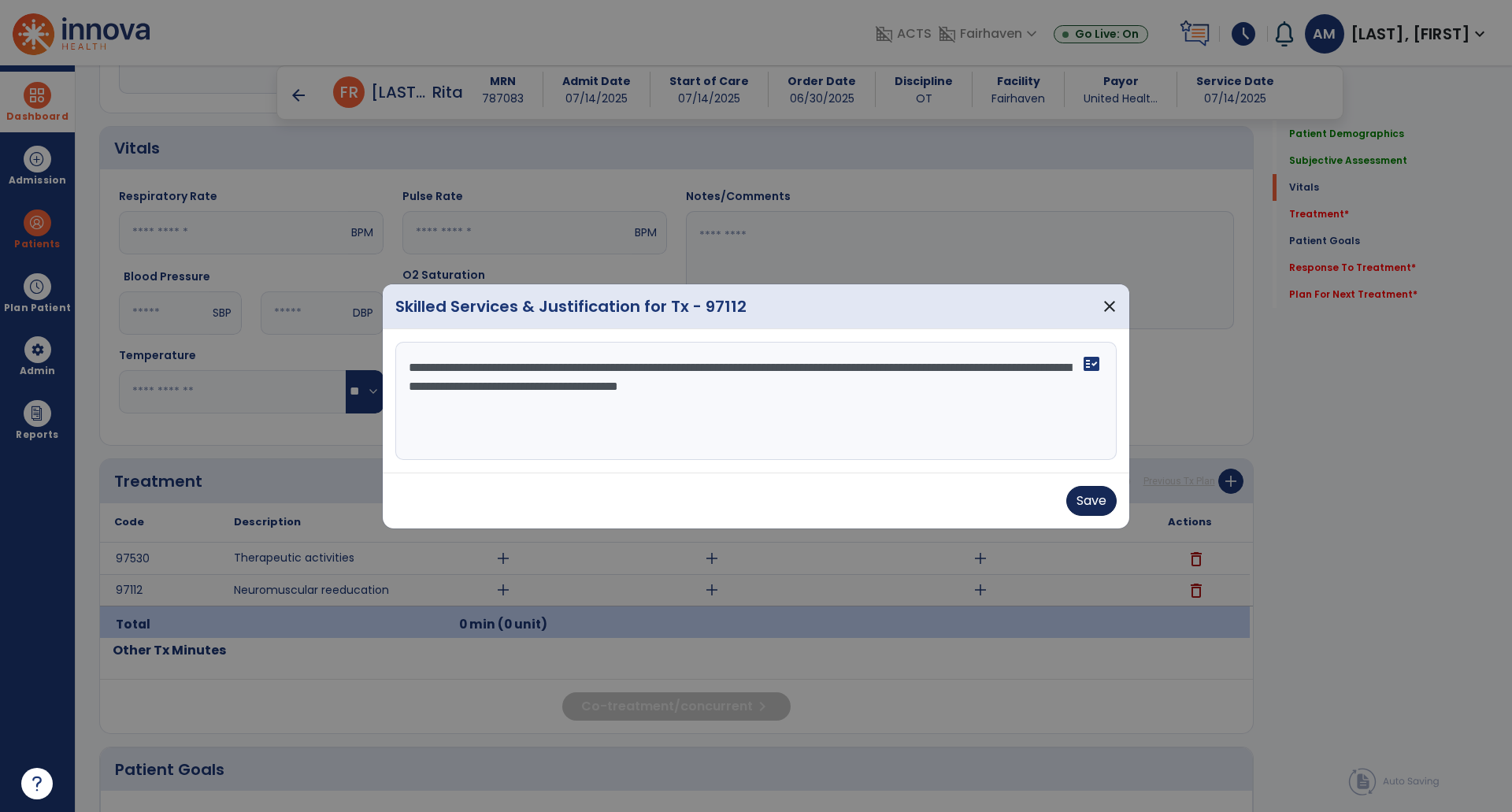type on "**********" 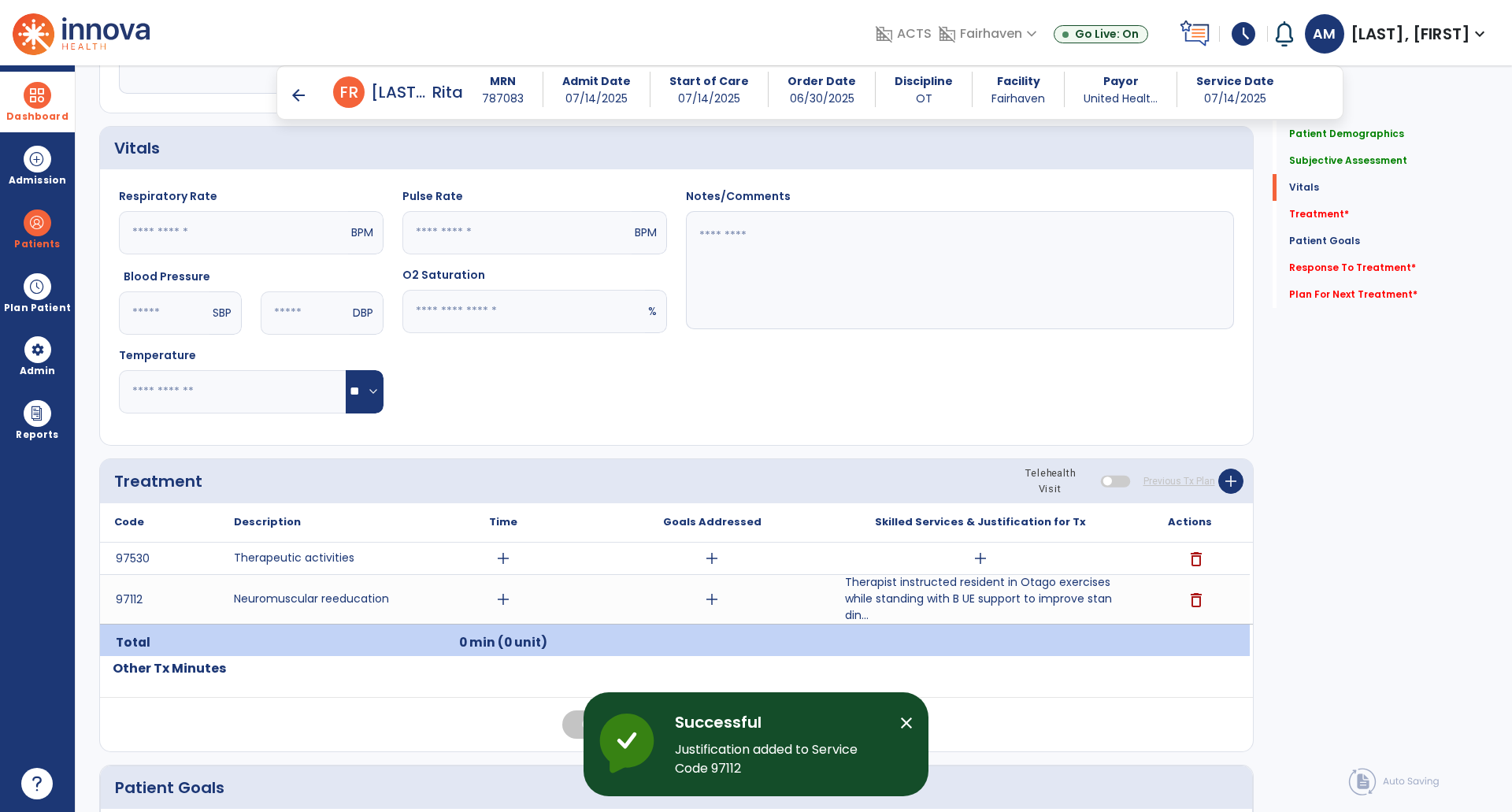 click on "add" at bounding box center (980, 558) 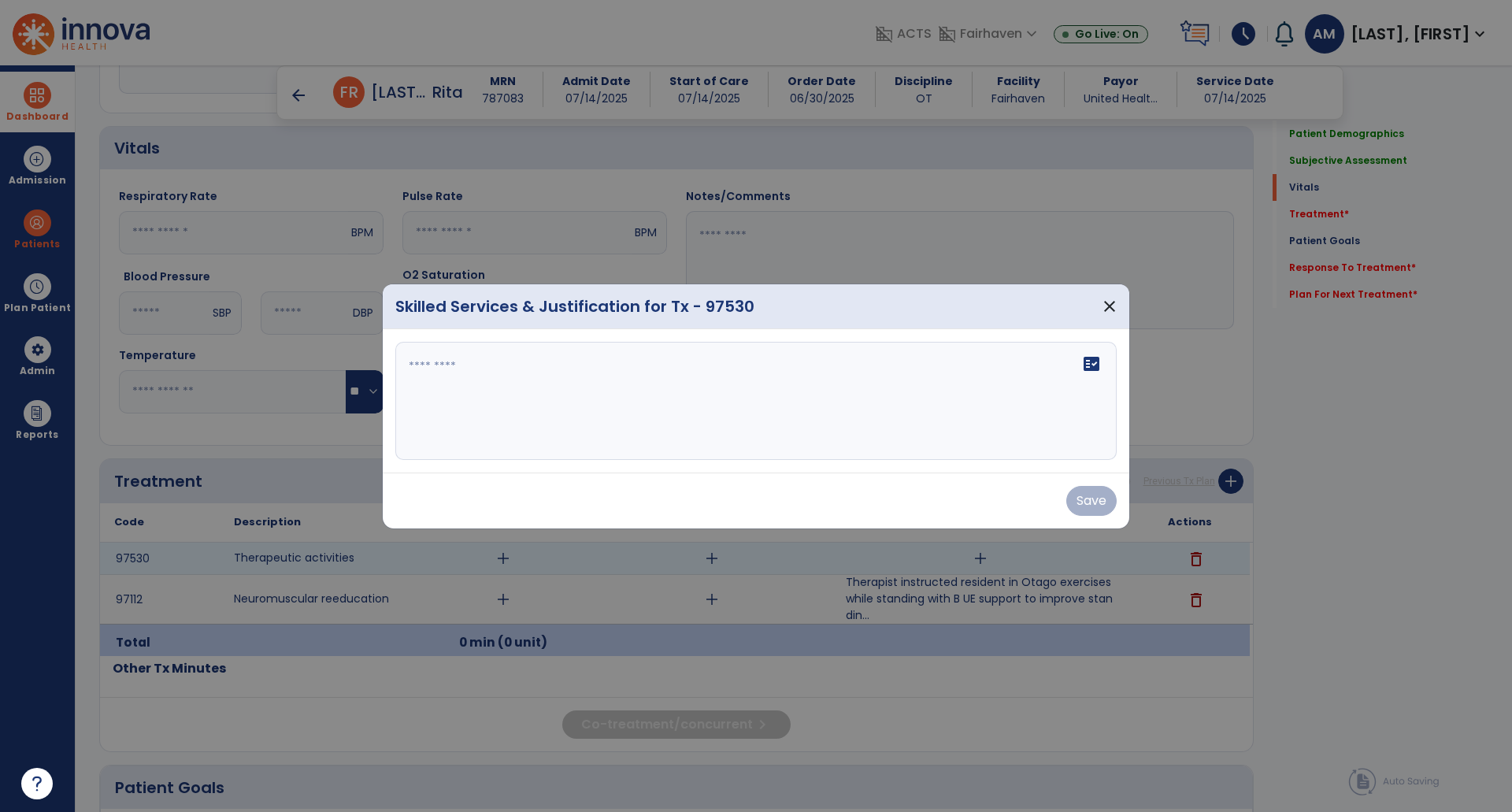 click on "fact_check" at bounding box center [756, 401] 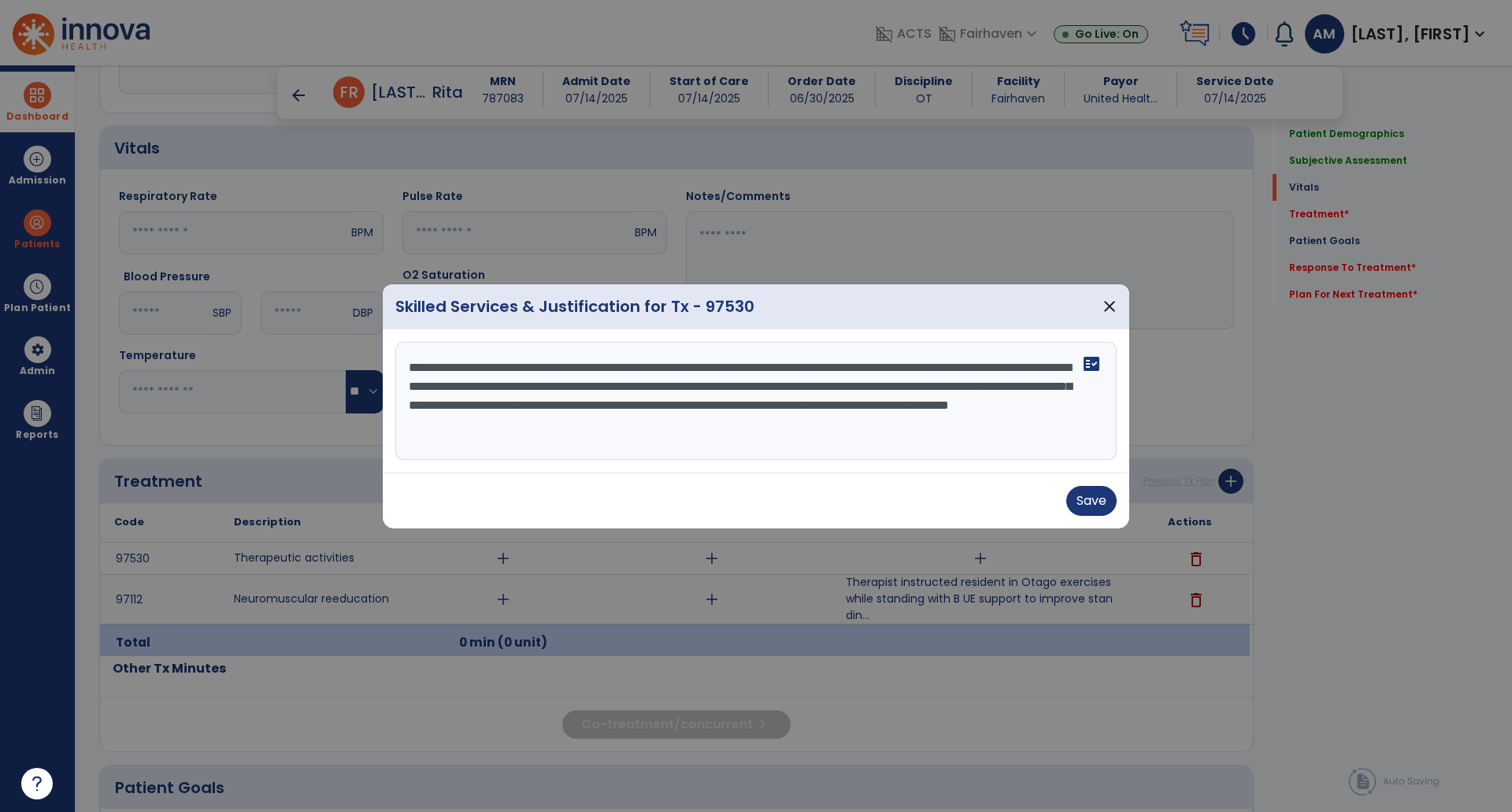 type on "**********" 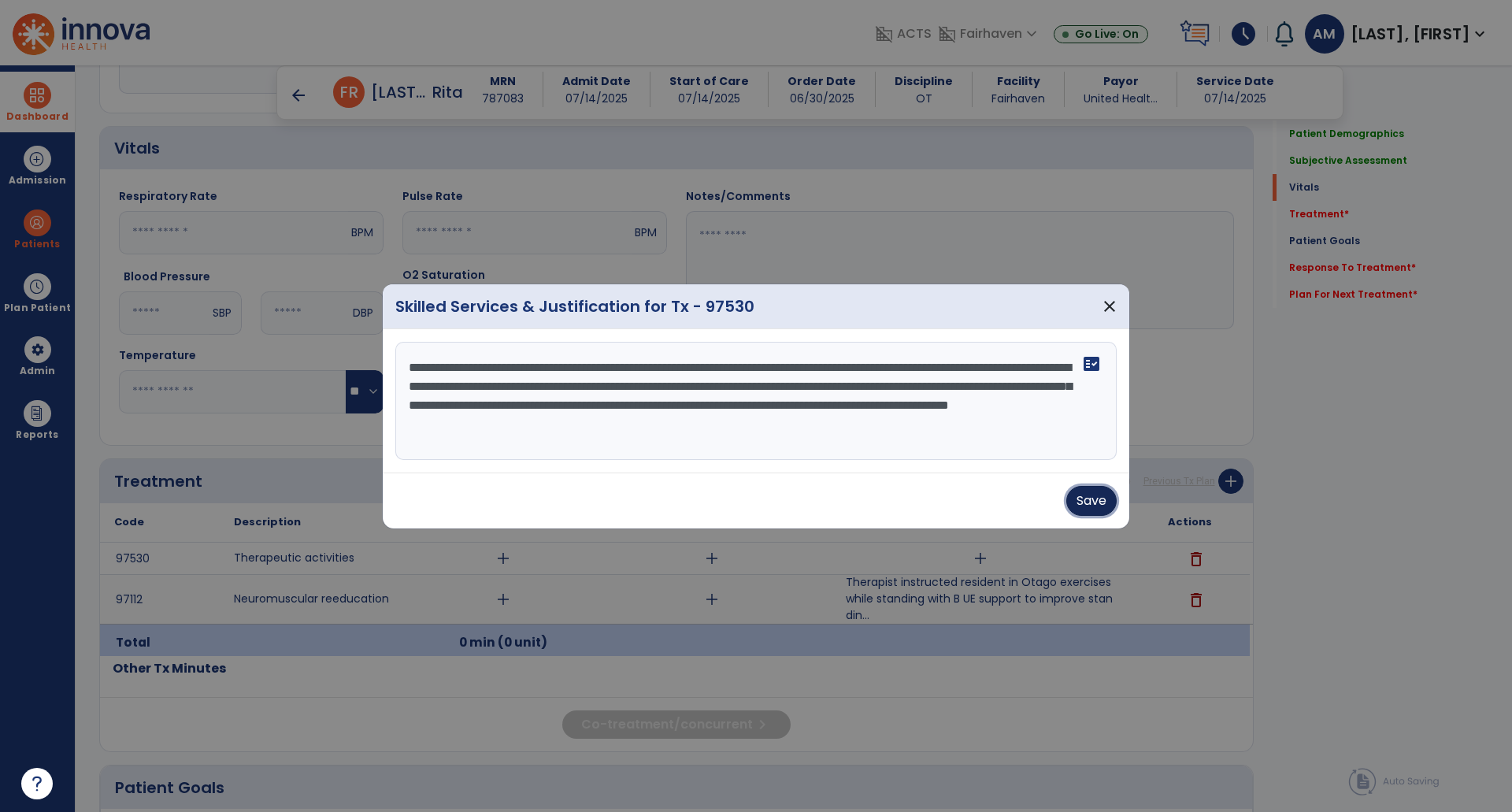 click on "Save" at bounding box center (1091, 501) 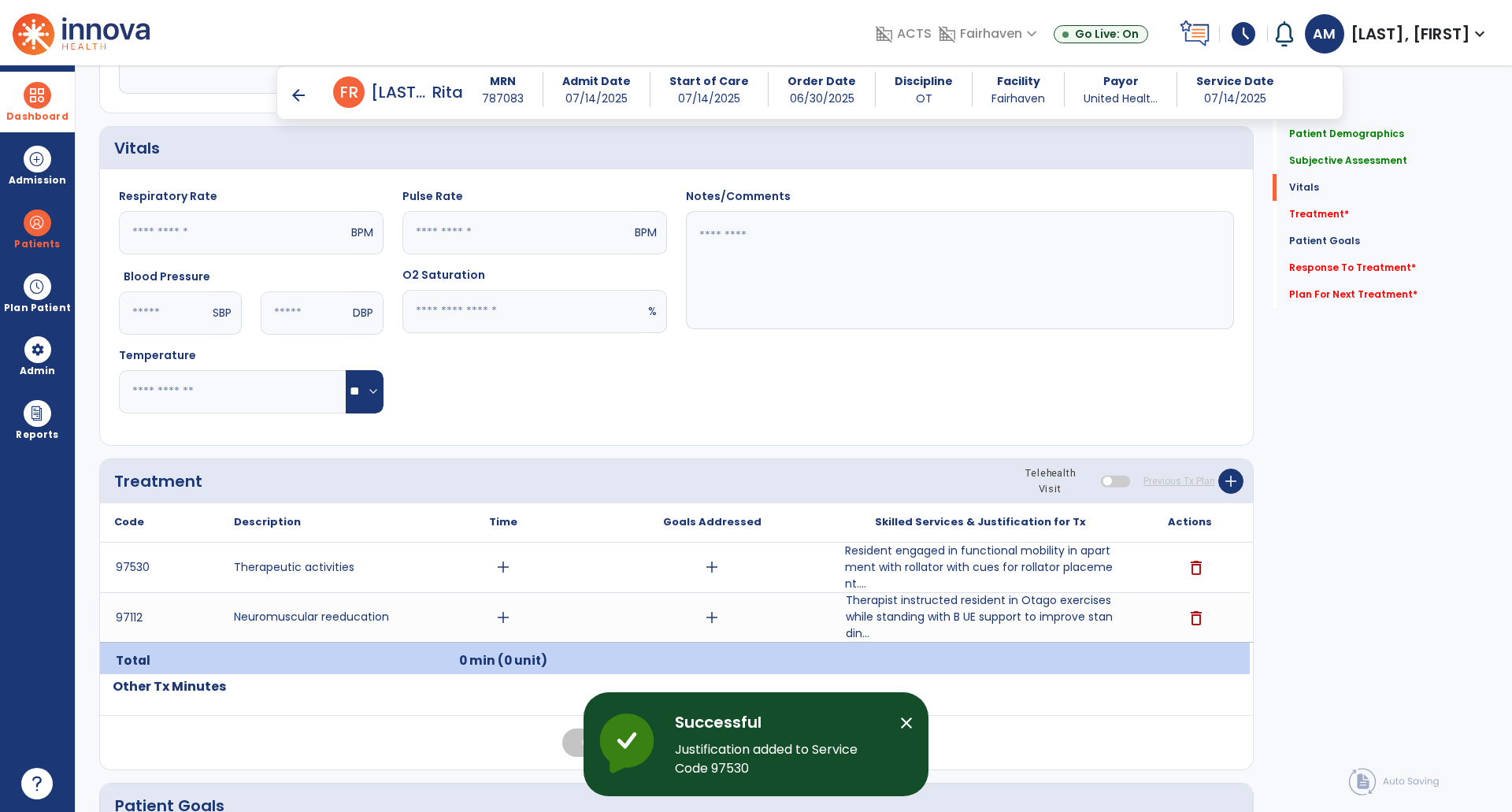 scroll, scrollTop: 550, scrollLeft: 0, axis: vertical 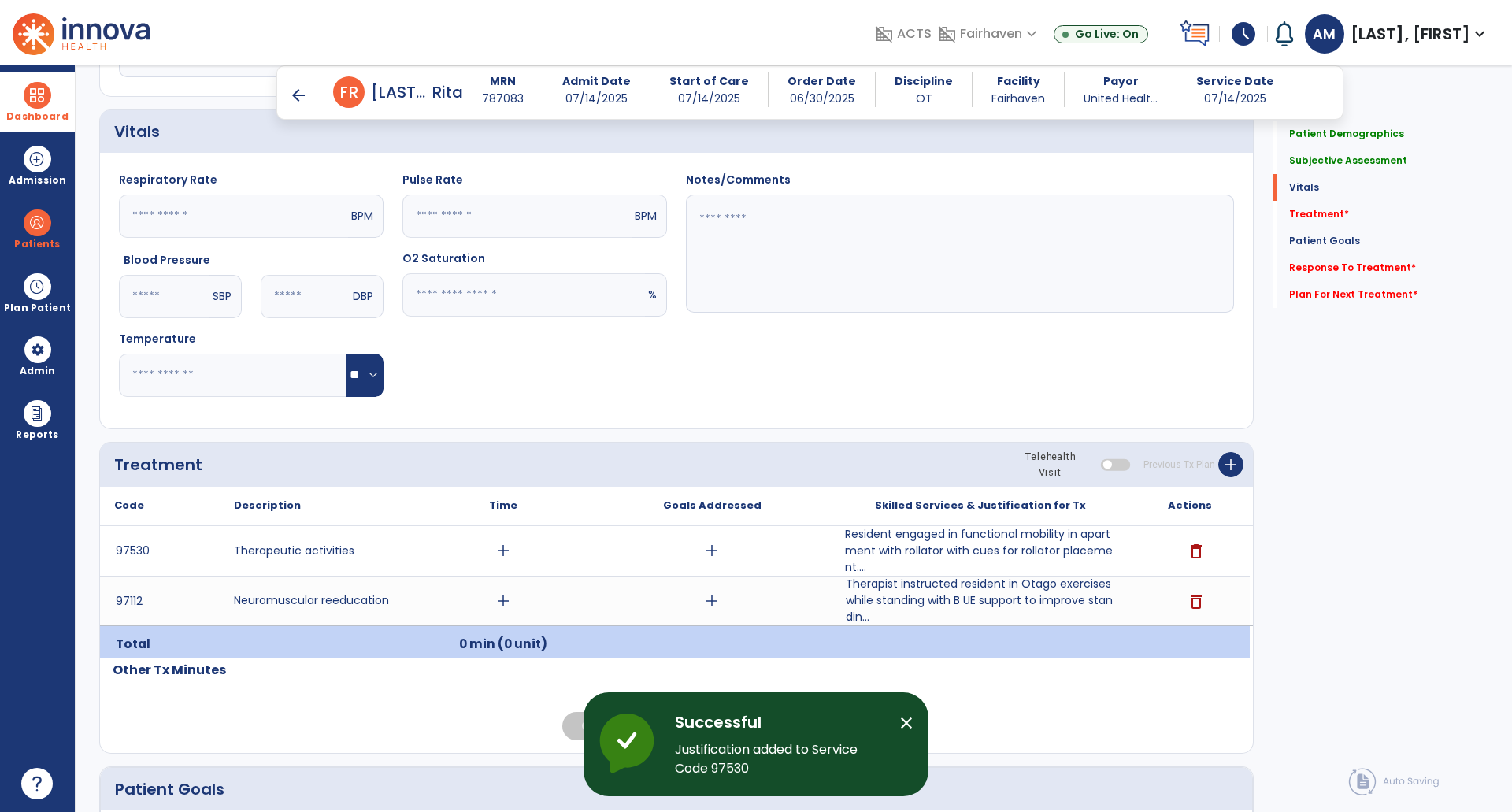 click on "add" at bounding box center [503, 601] 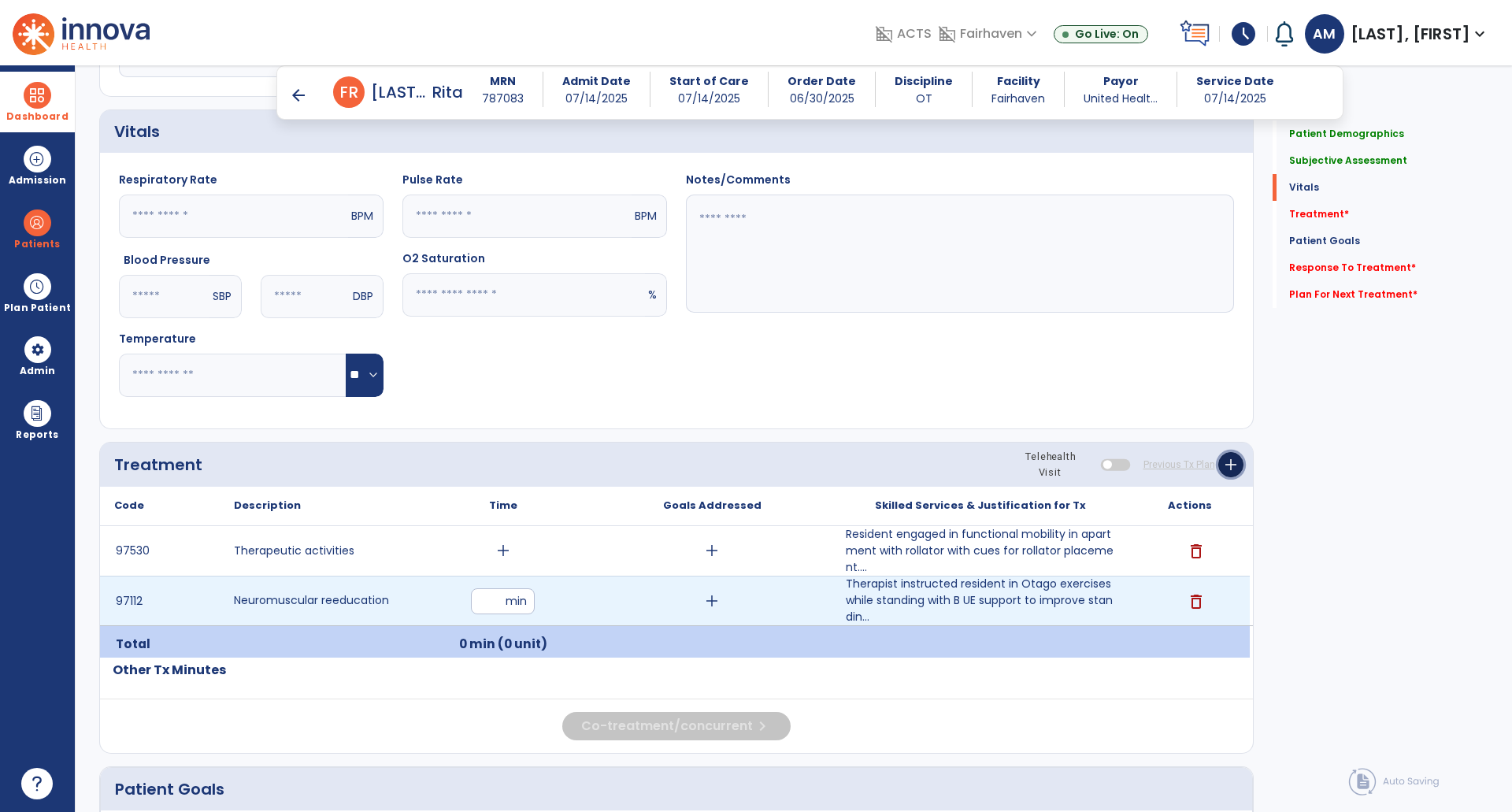 click on "add" 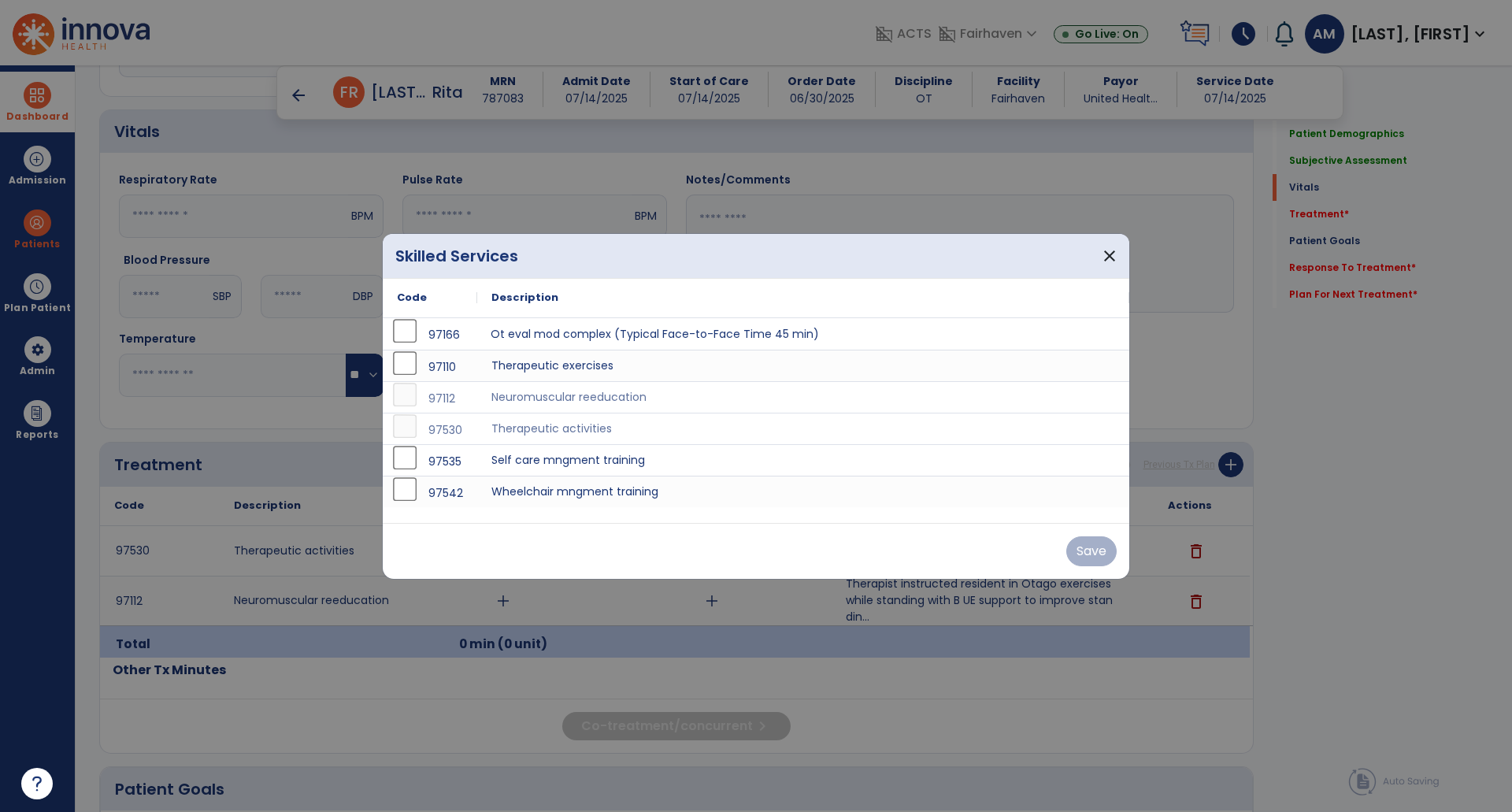 click on "Ot eval mod complex (Typical Face-to-Face Time 45 min)" at bounding box center [803, 334] 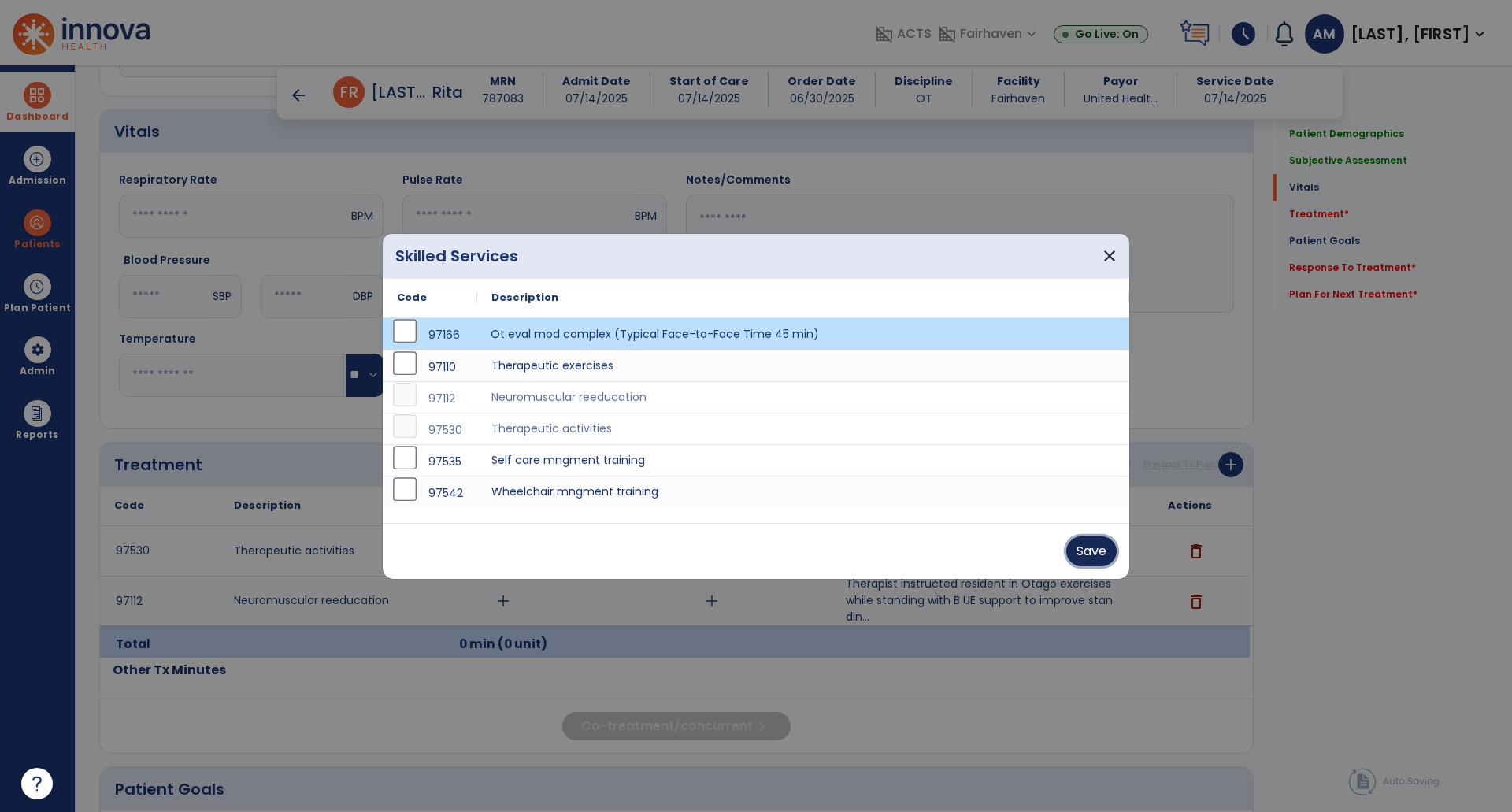 click on "Save" at bounding box center (1091, 551) 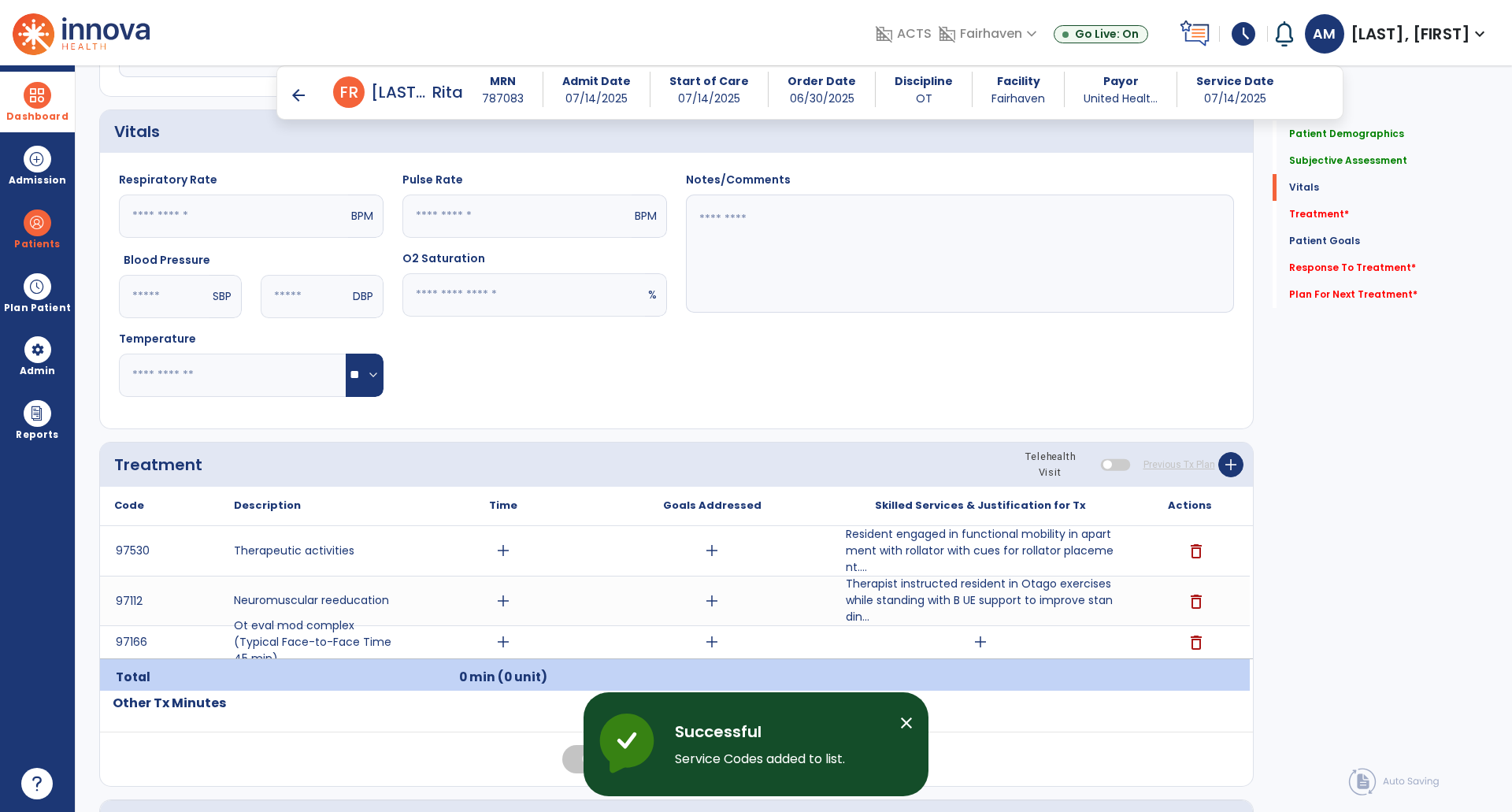 click on "add" at bounding box center (503, 642) 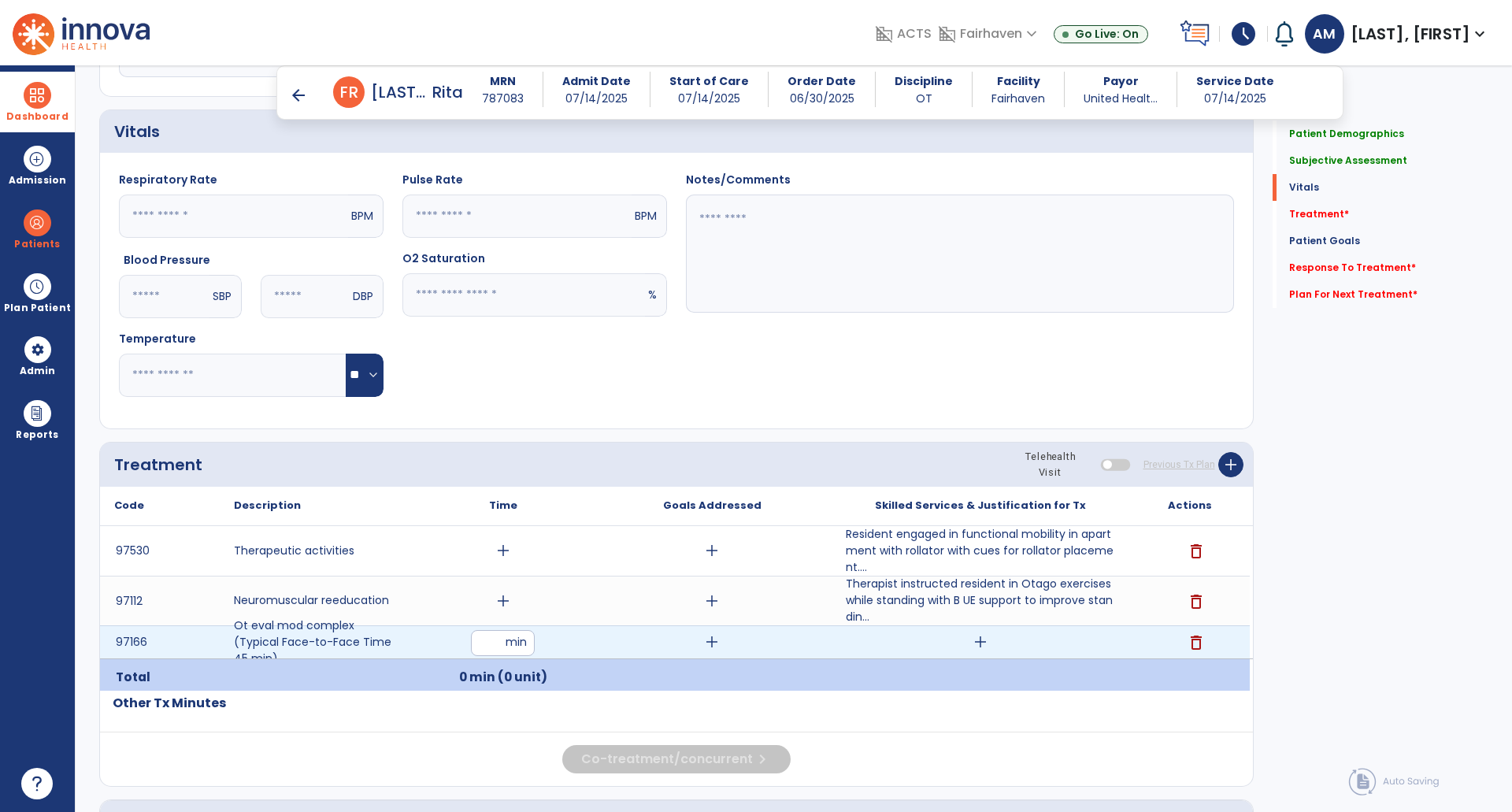 type on "**" 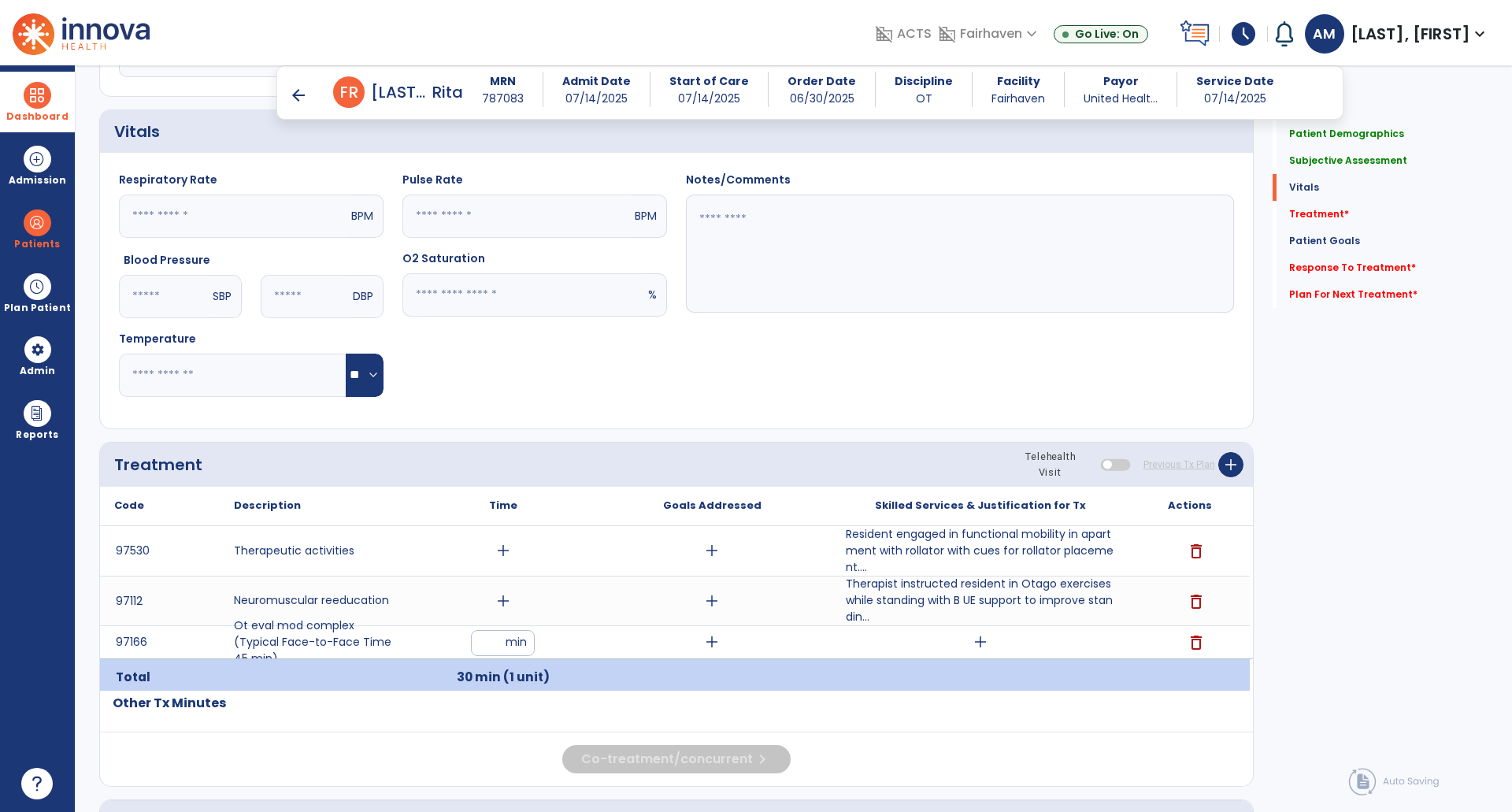 click on "add" at bounding box center (980, 642) 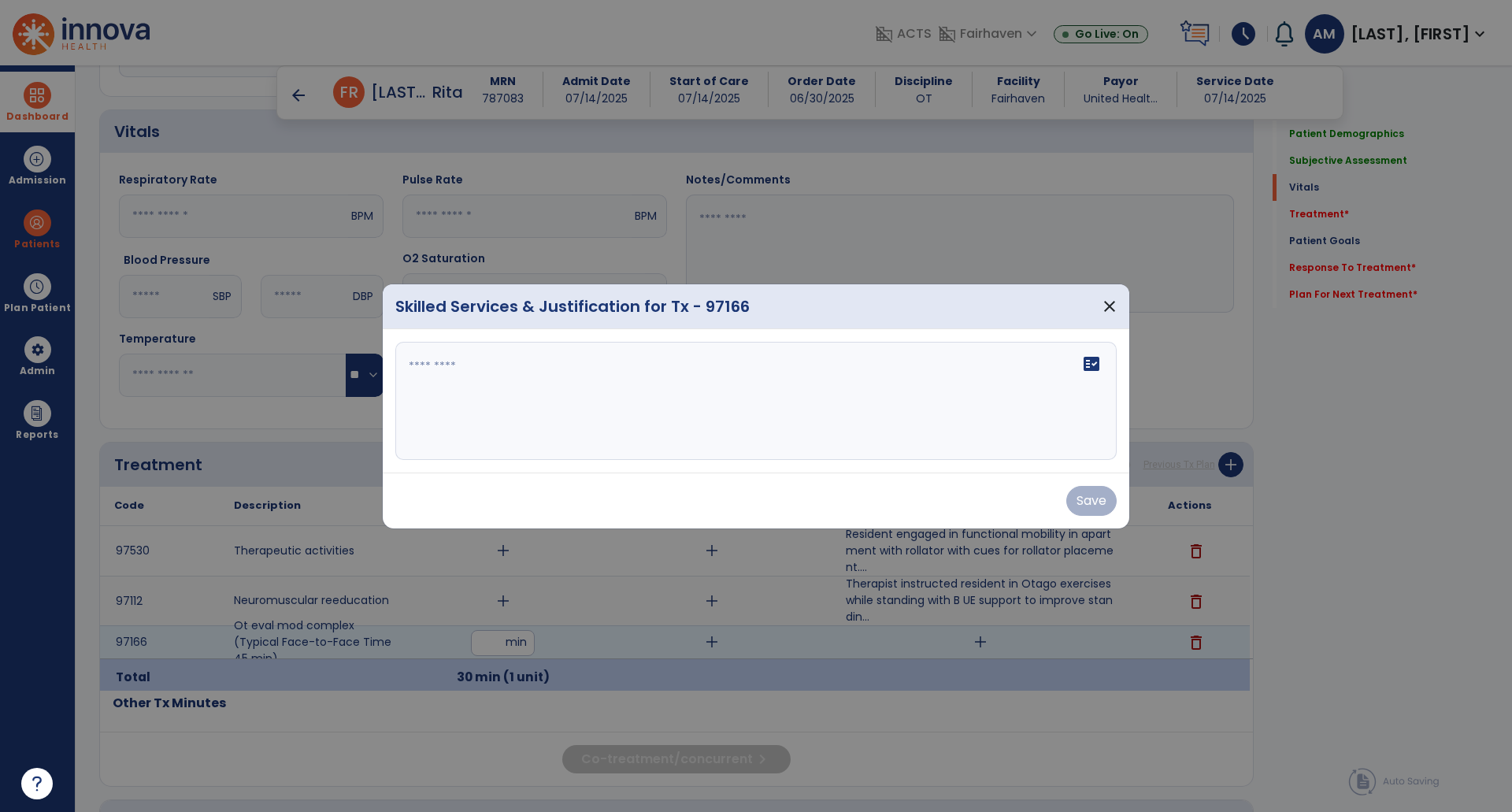 click at bounding box center [756, 401] 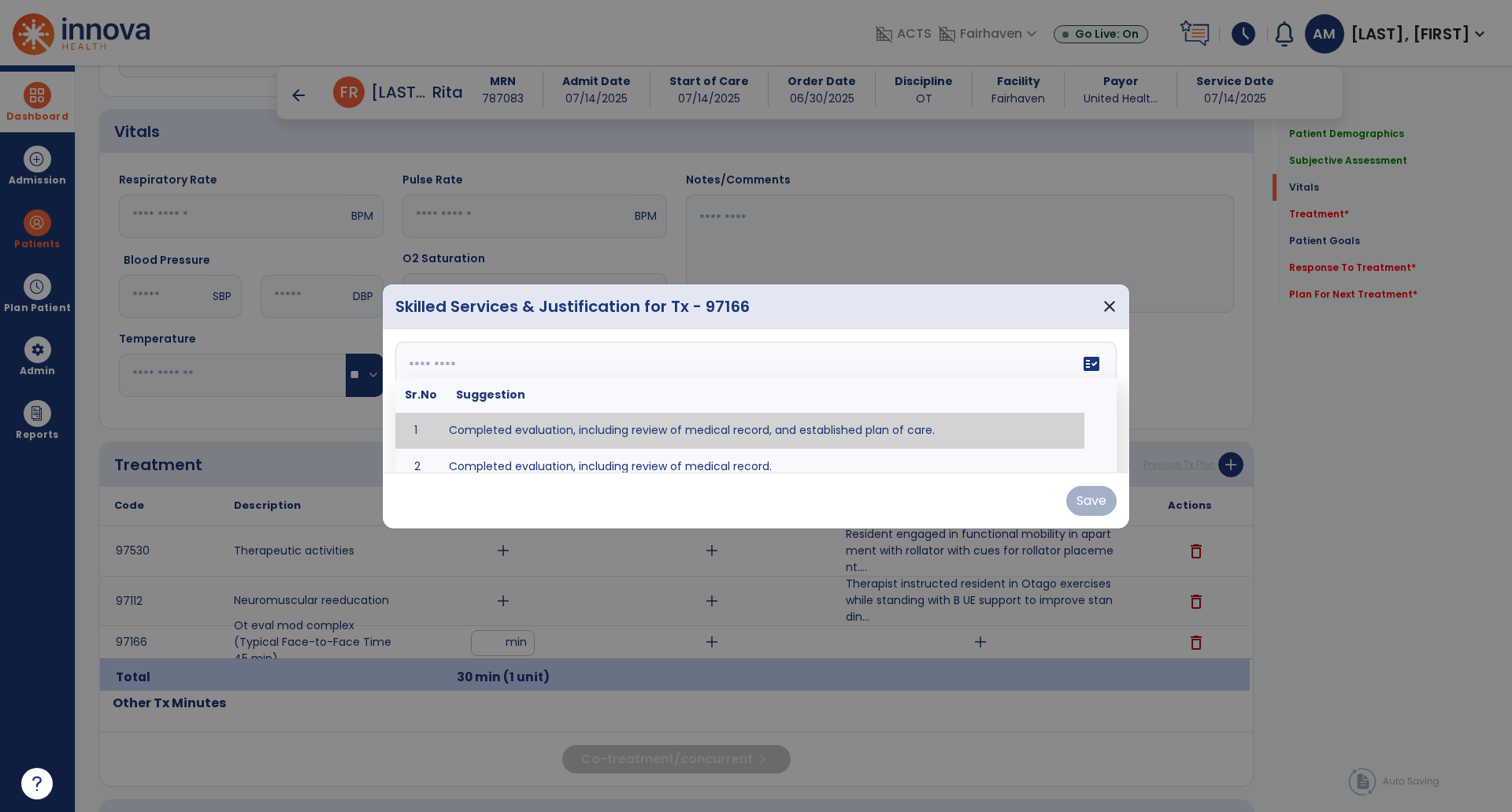 paste on "**********" 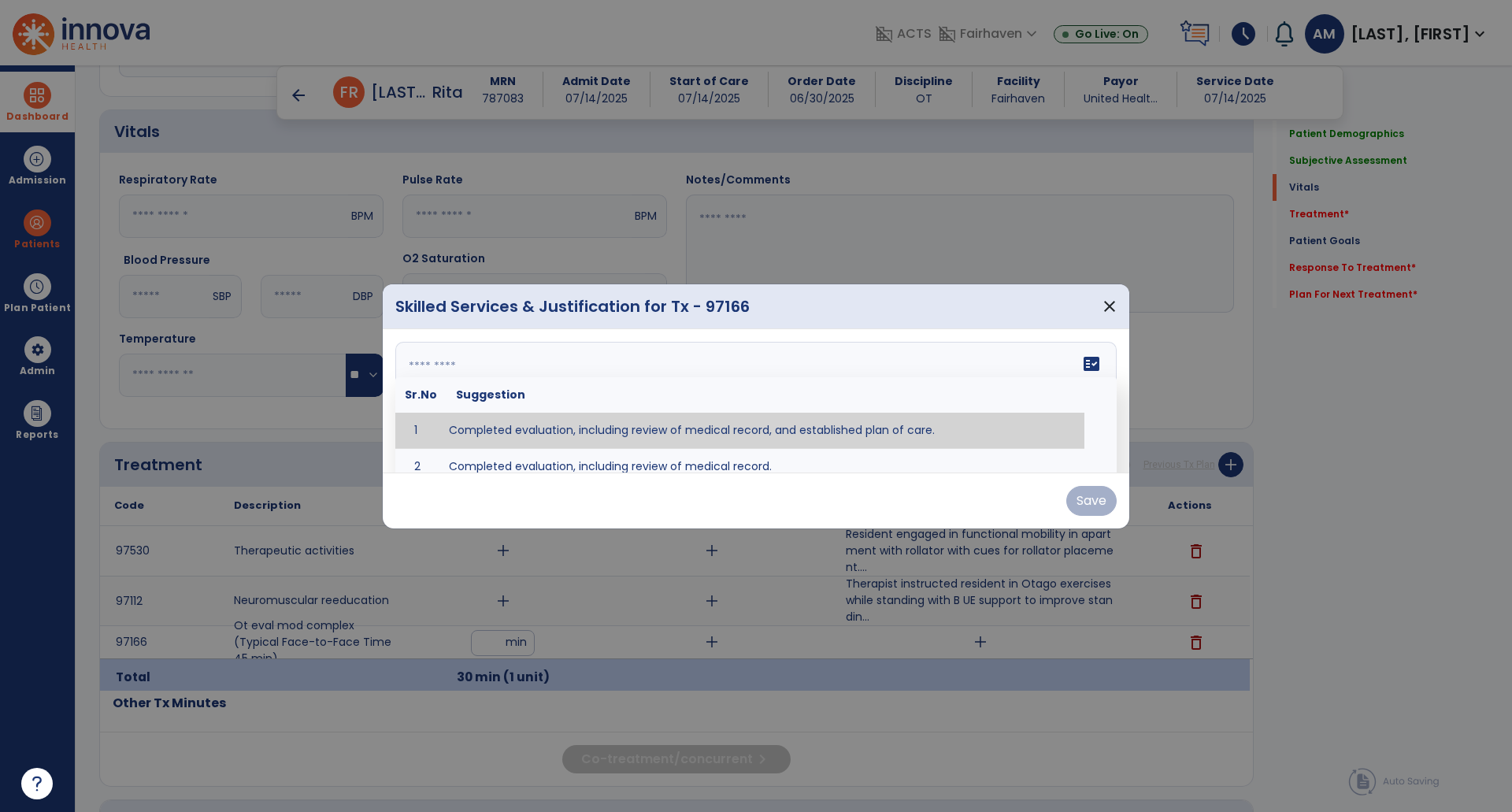type on "**********" 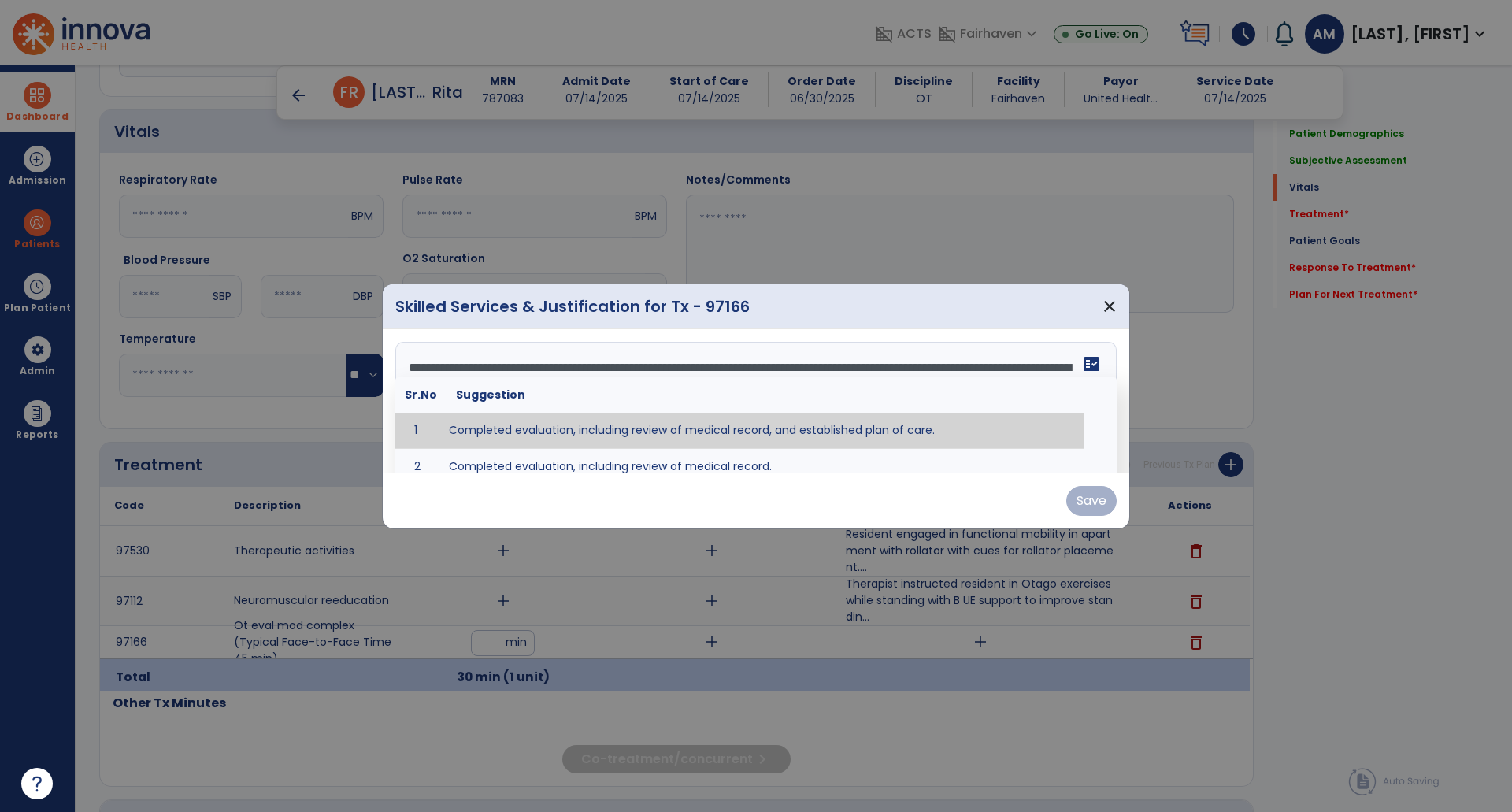scroll, scrollTop: 13, scrollLeft: 0, axis: vertical 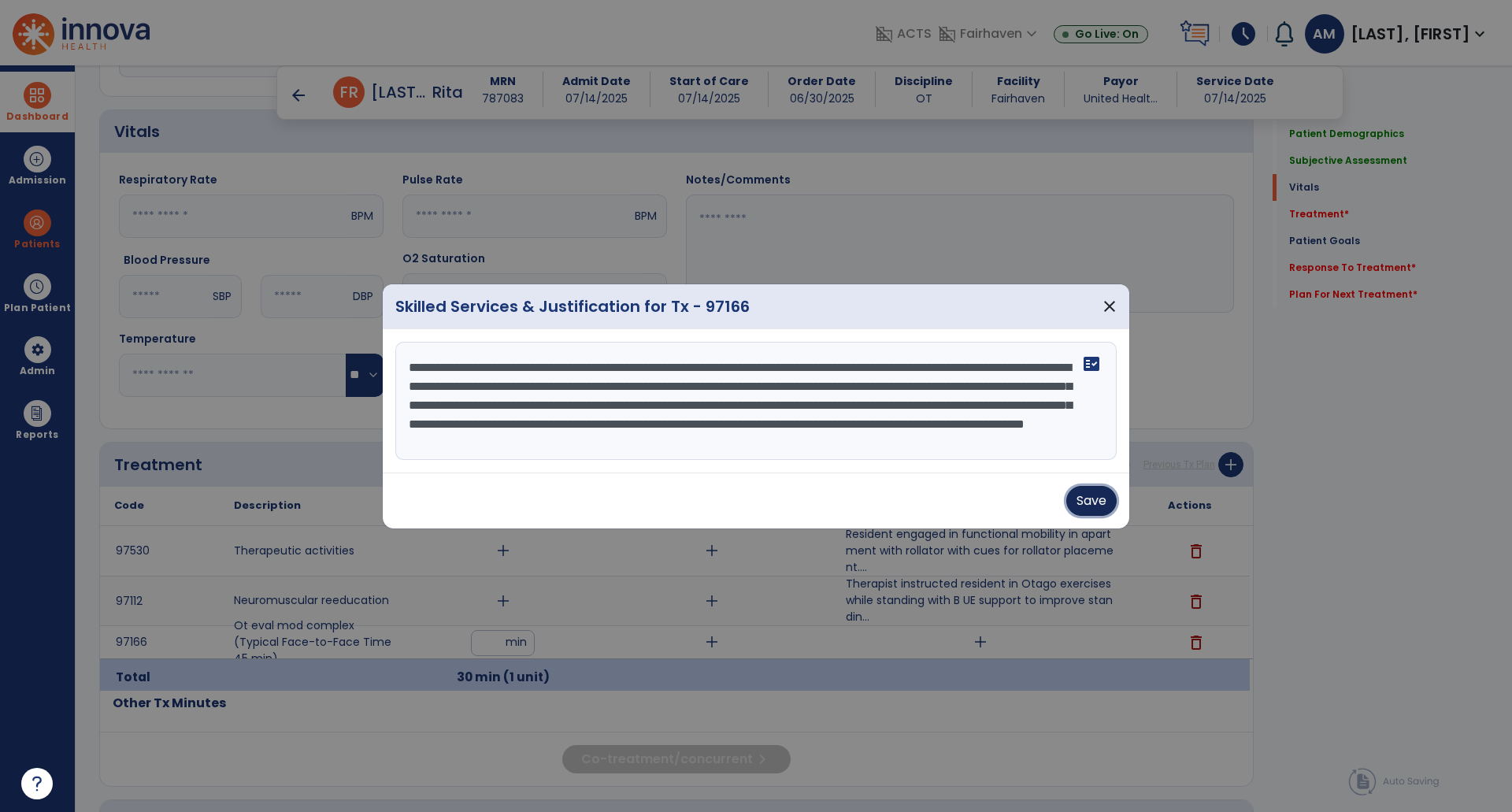 click on "Save" at bounding box center (1091, 501) 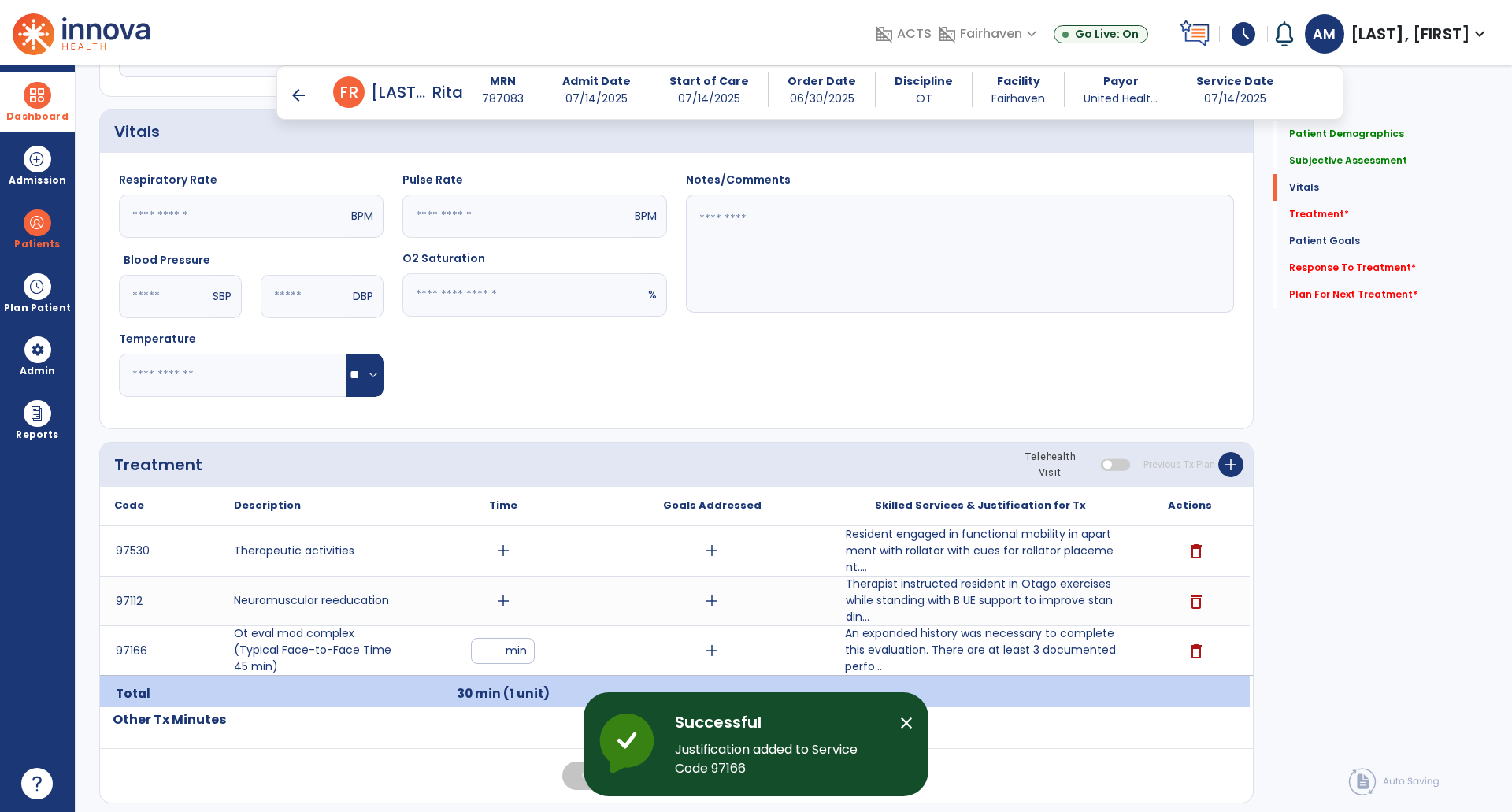 click on "add" at bounding box center (503, 601) 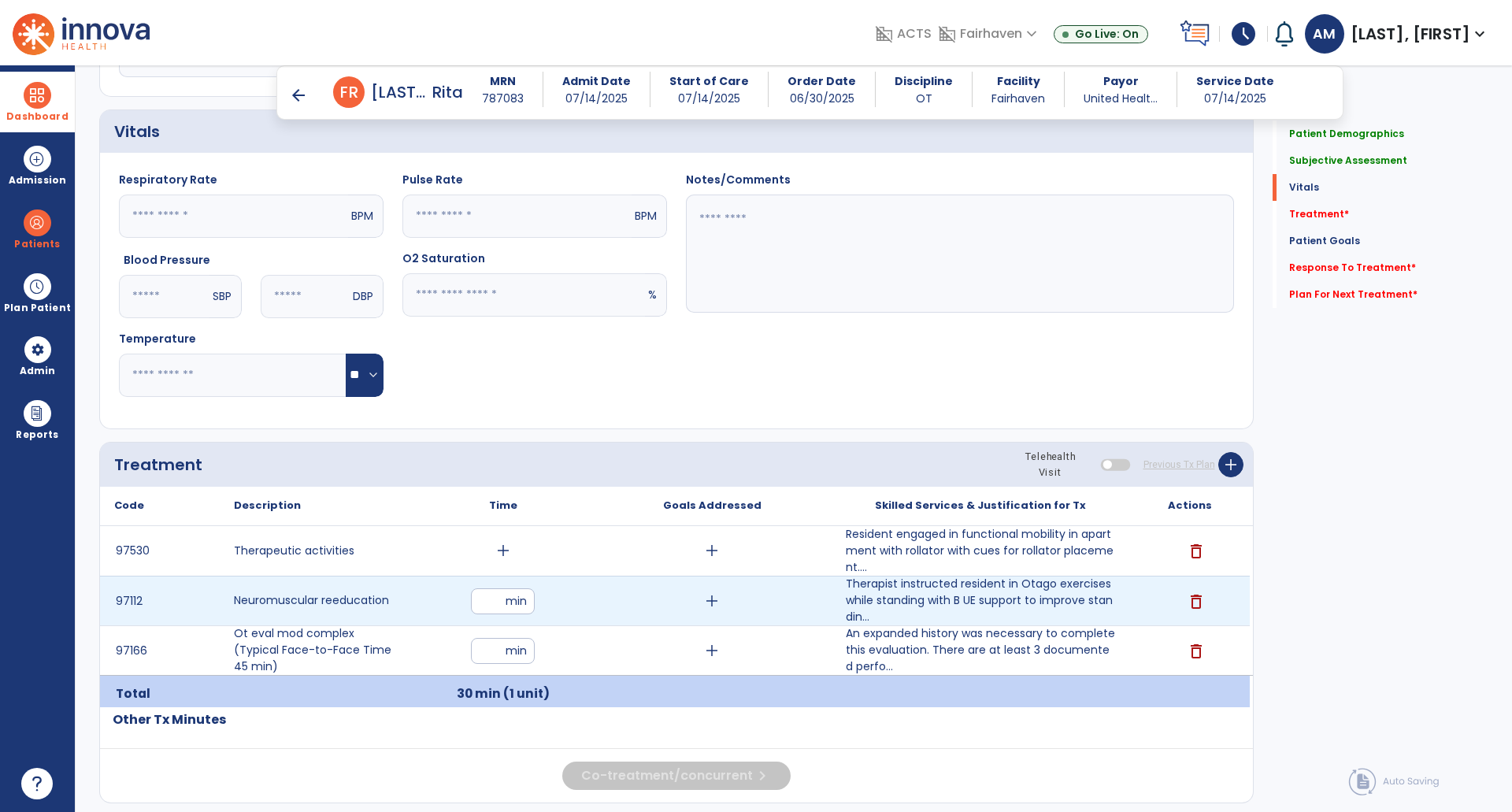 type on "**" 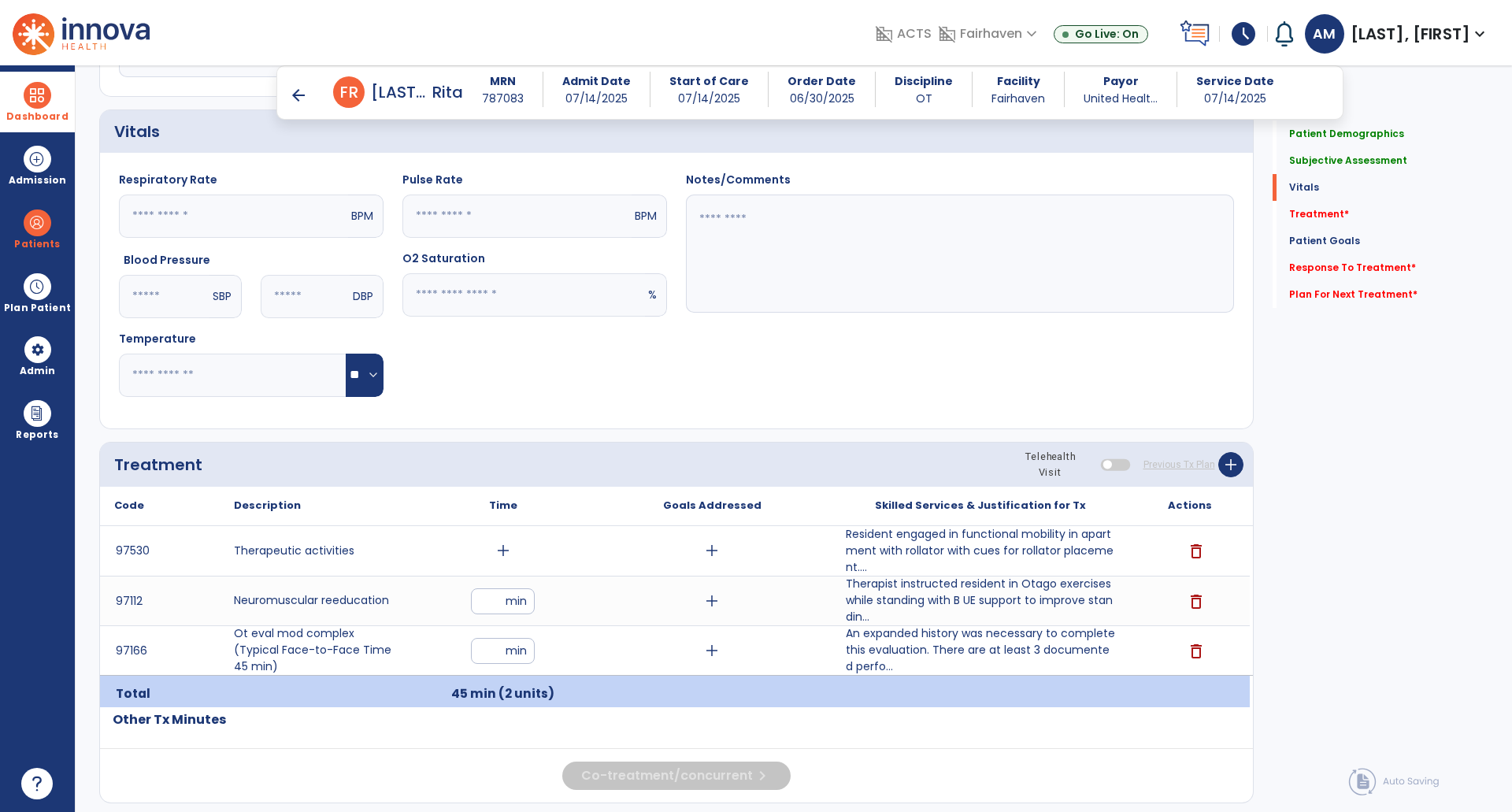 click on "add" at bounding box center (503, 551) 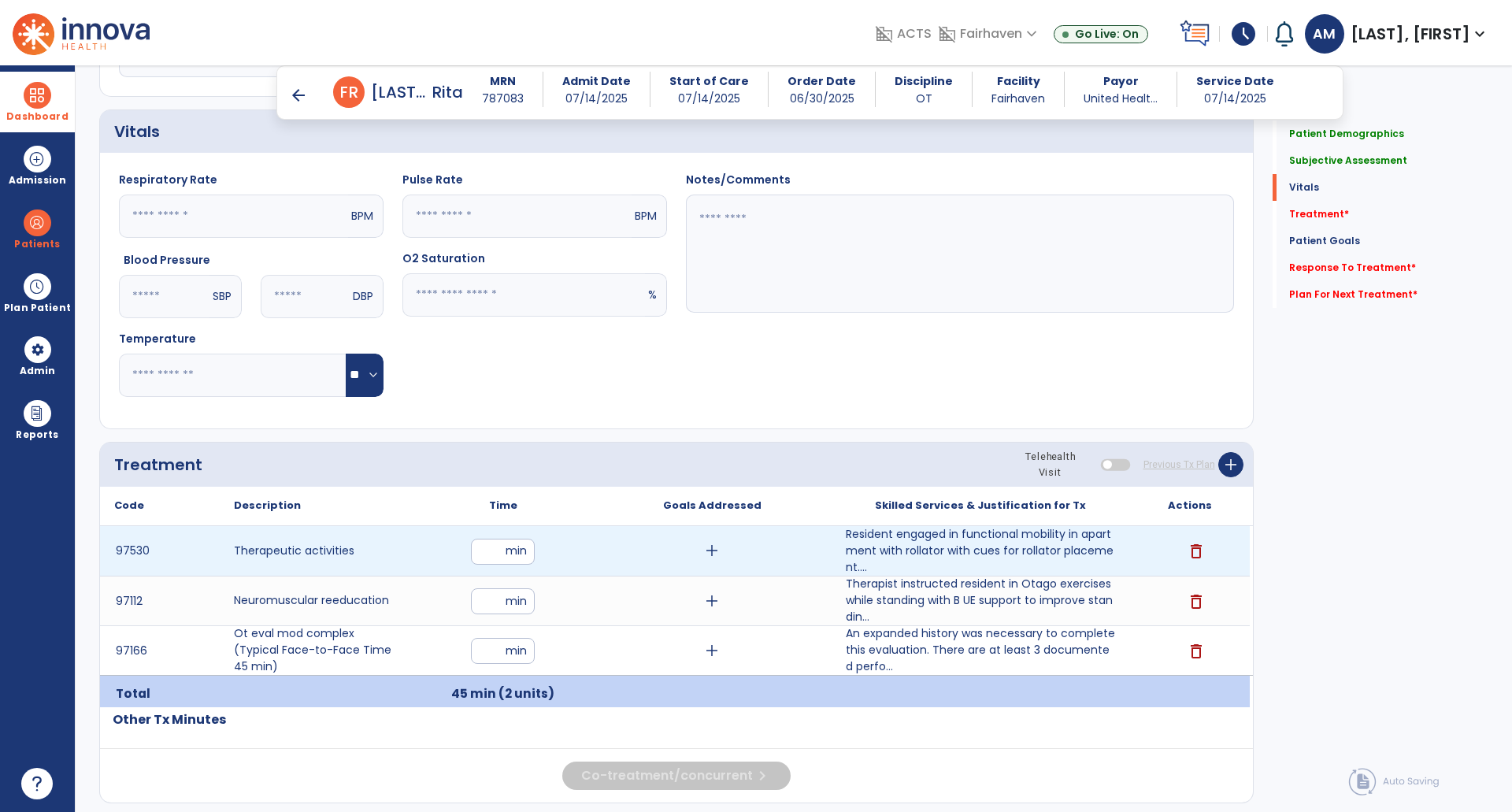 type on "**" 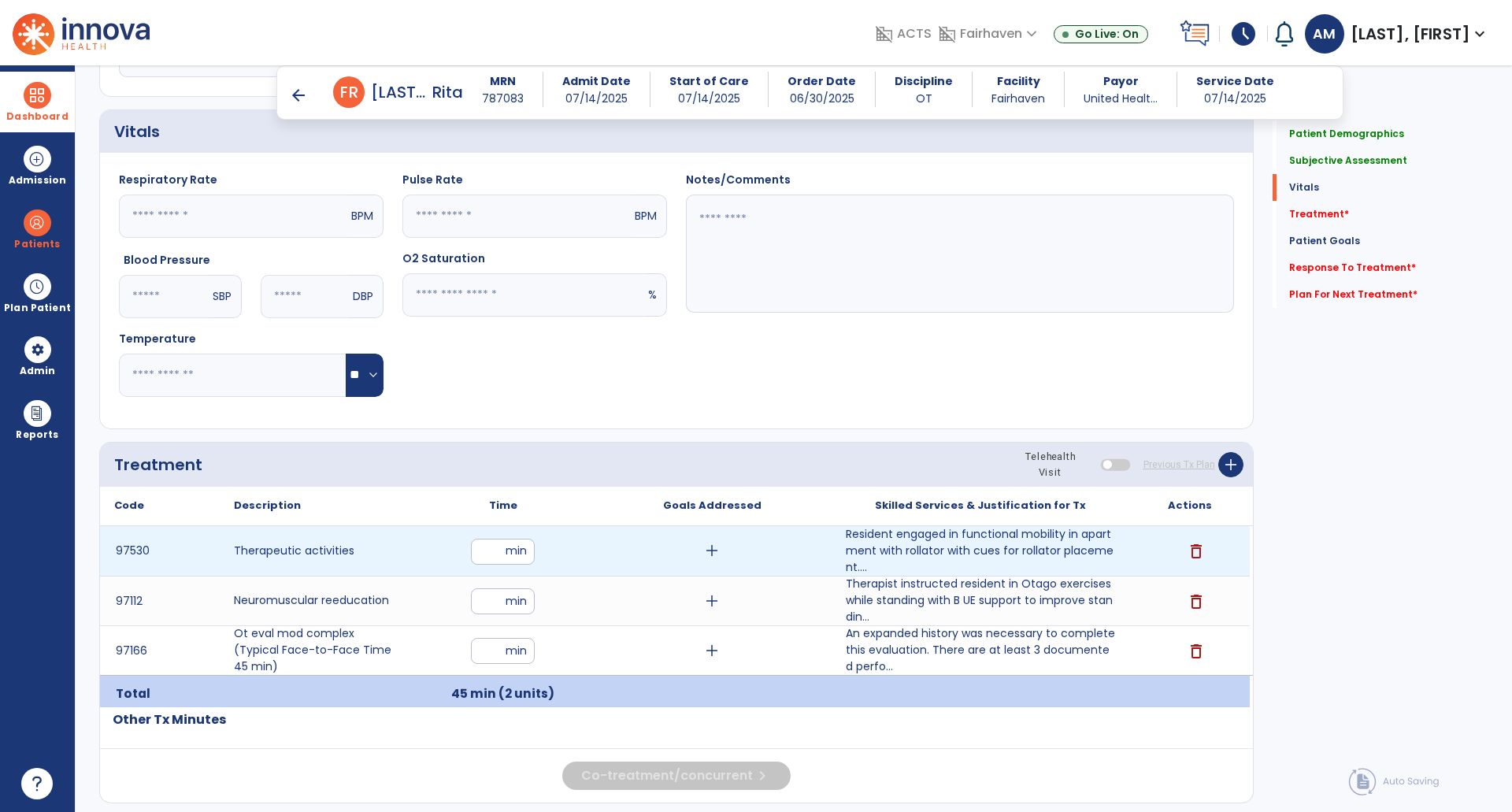 click on "Quick Links  Patient Demographics   Patient Demographics   Subjective Assessment   Subjective Assessment   Vitals   Vitals   Treatment   *  Treatment   *  Patient Goals   Patient Goals   Response To Treatment   *  Response To Treatment   *  Plan For Next Treatment   *  Plan For Next Treatment   *" 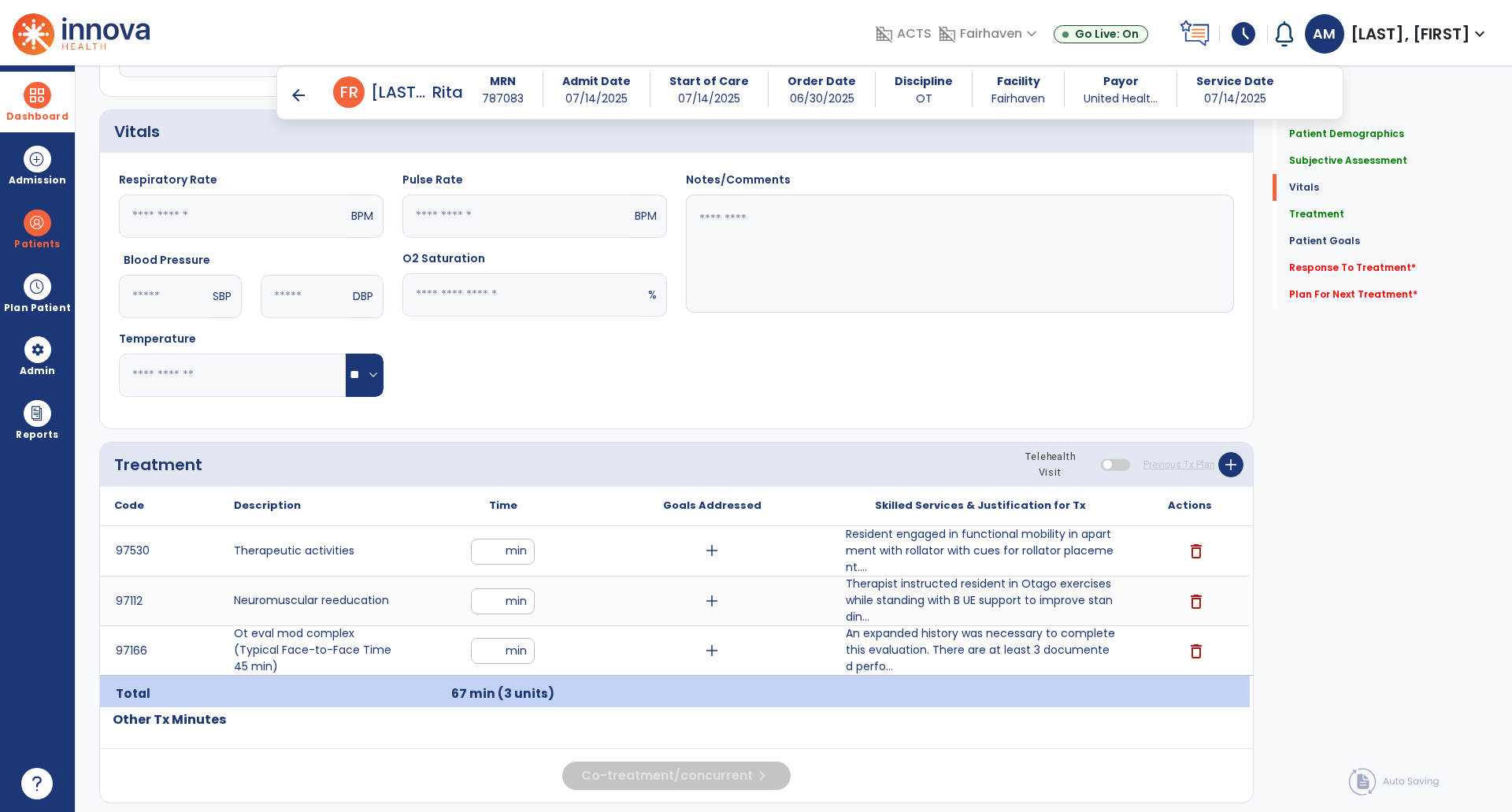 click on "**" at bounding box center [502, 601] 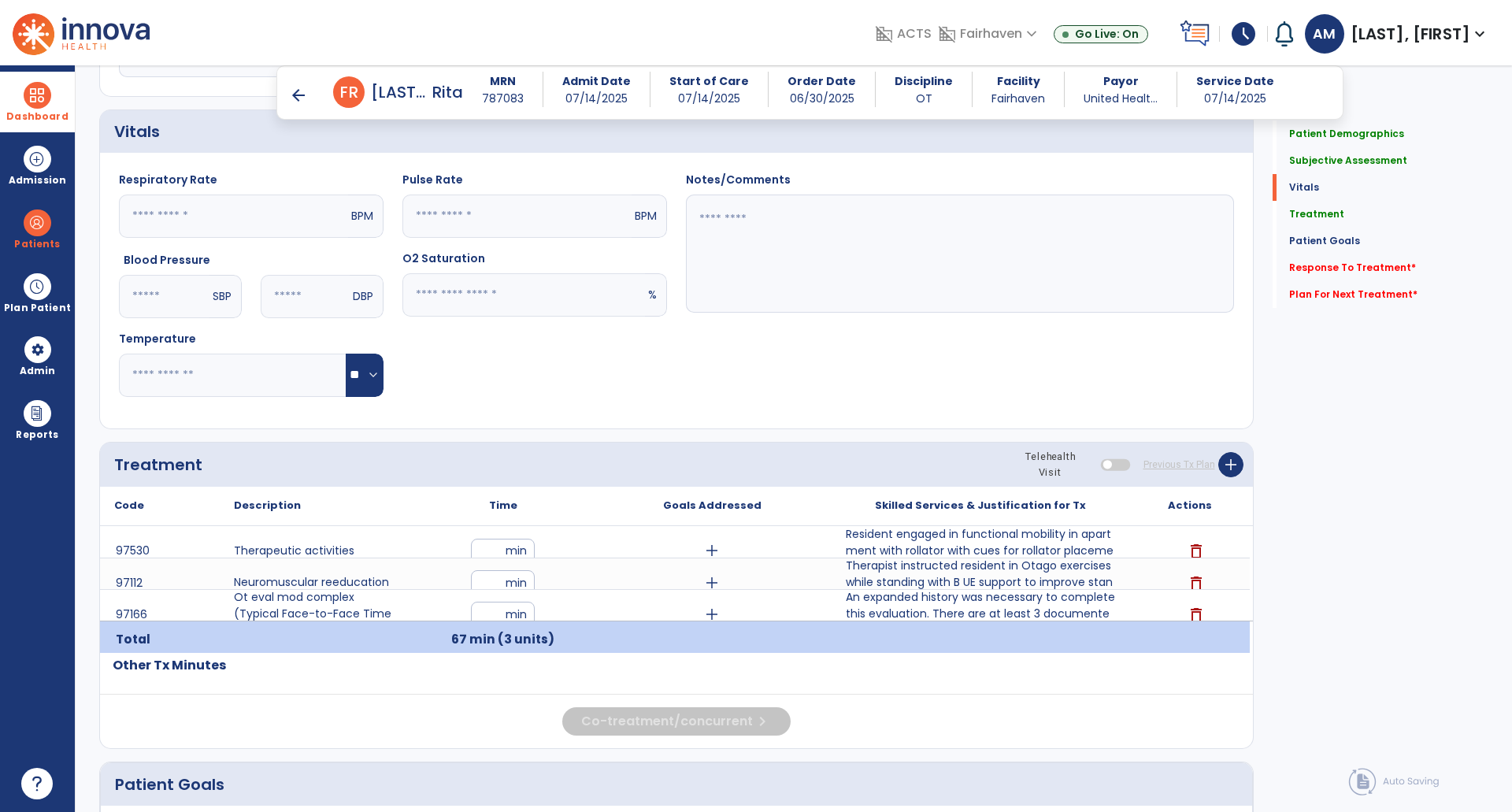 scroll, scrollTop: 569, scrollLeft: 0, axis: vertical 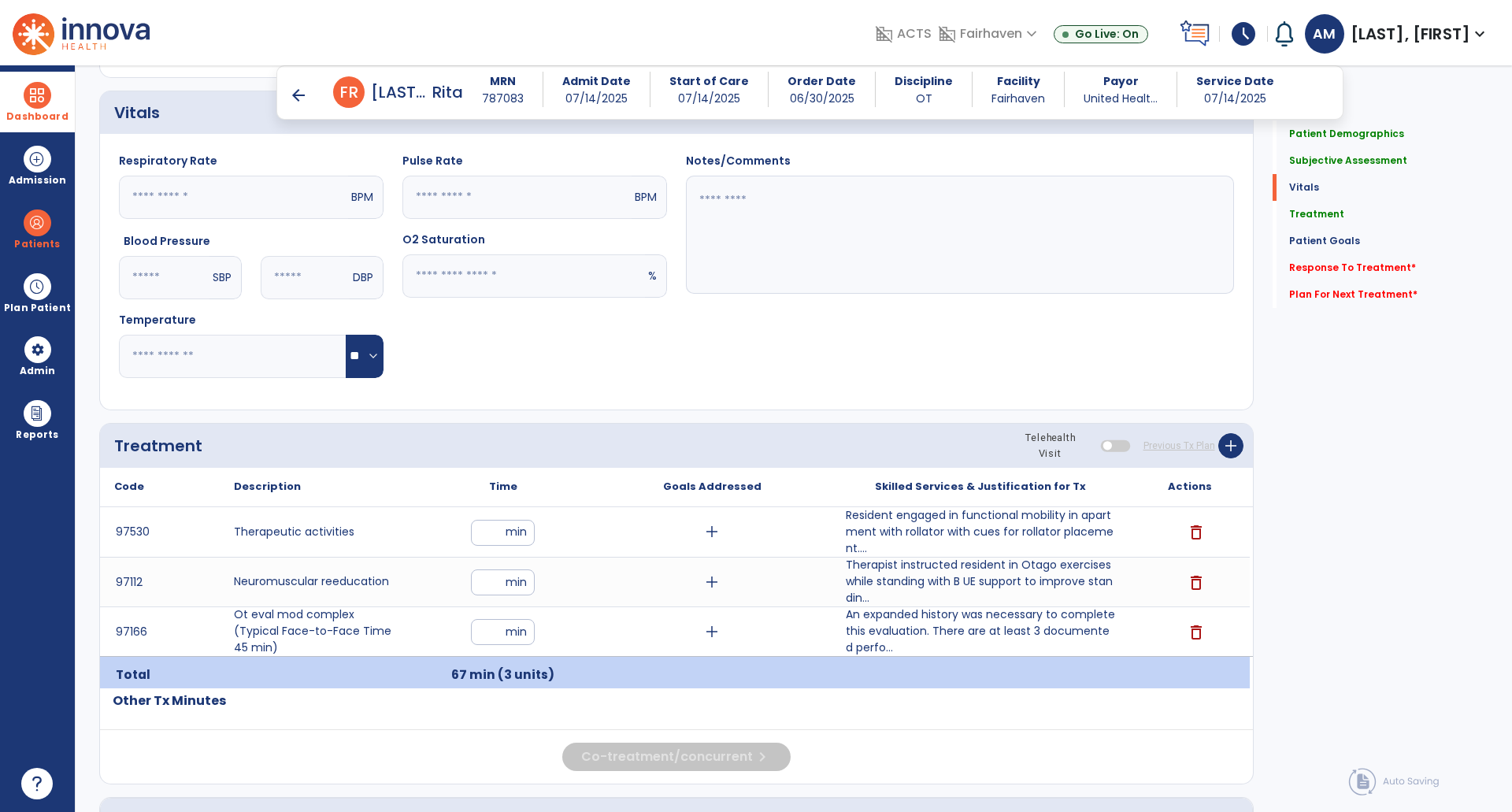 click on "**" at bounding box center [502, 532] 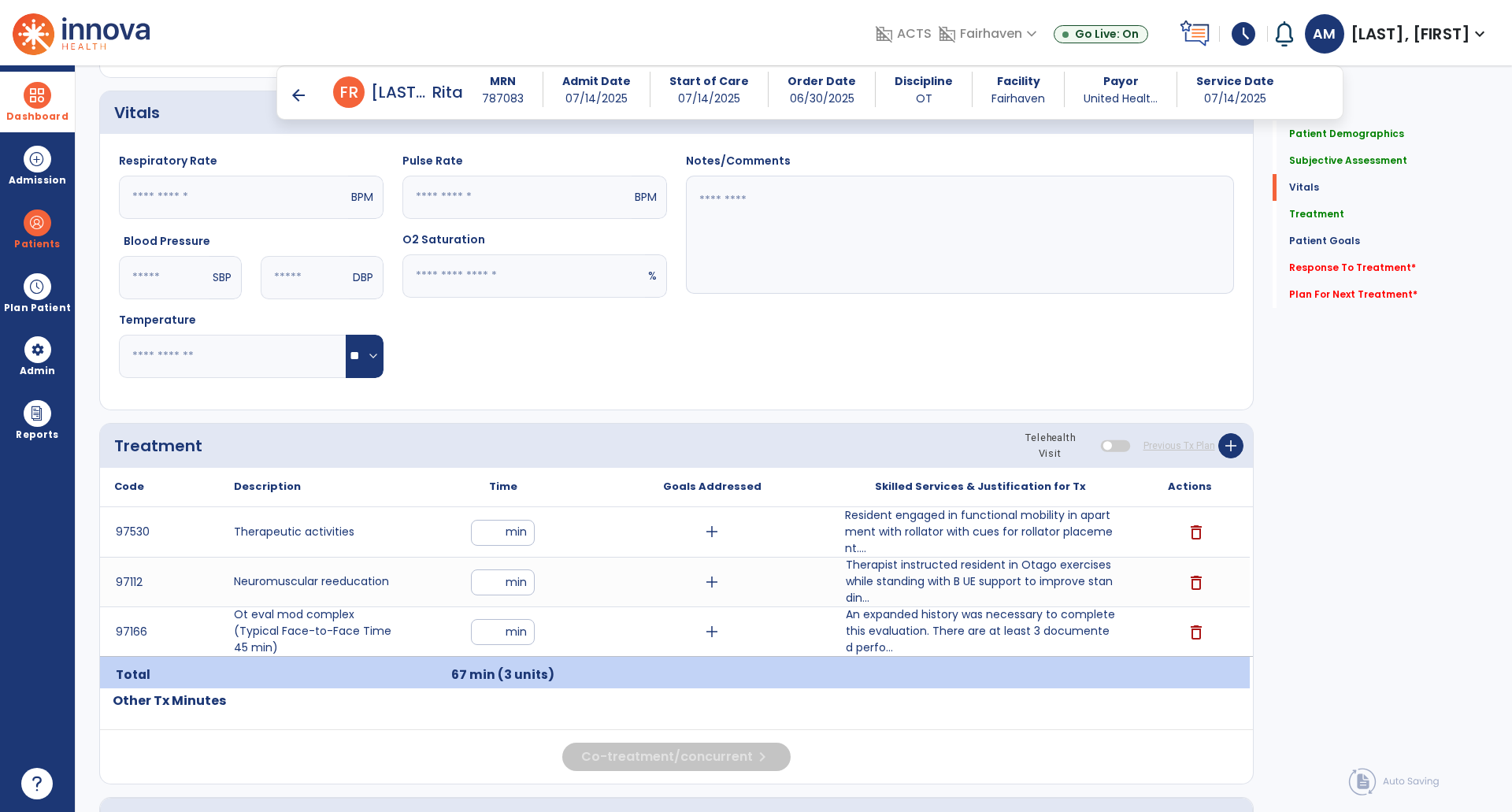 click on "**" at bounding box center [502, 532] 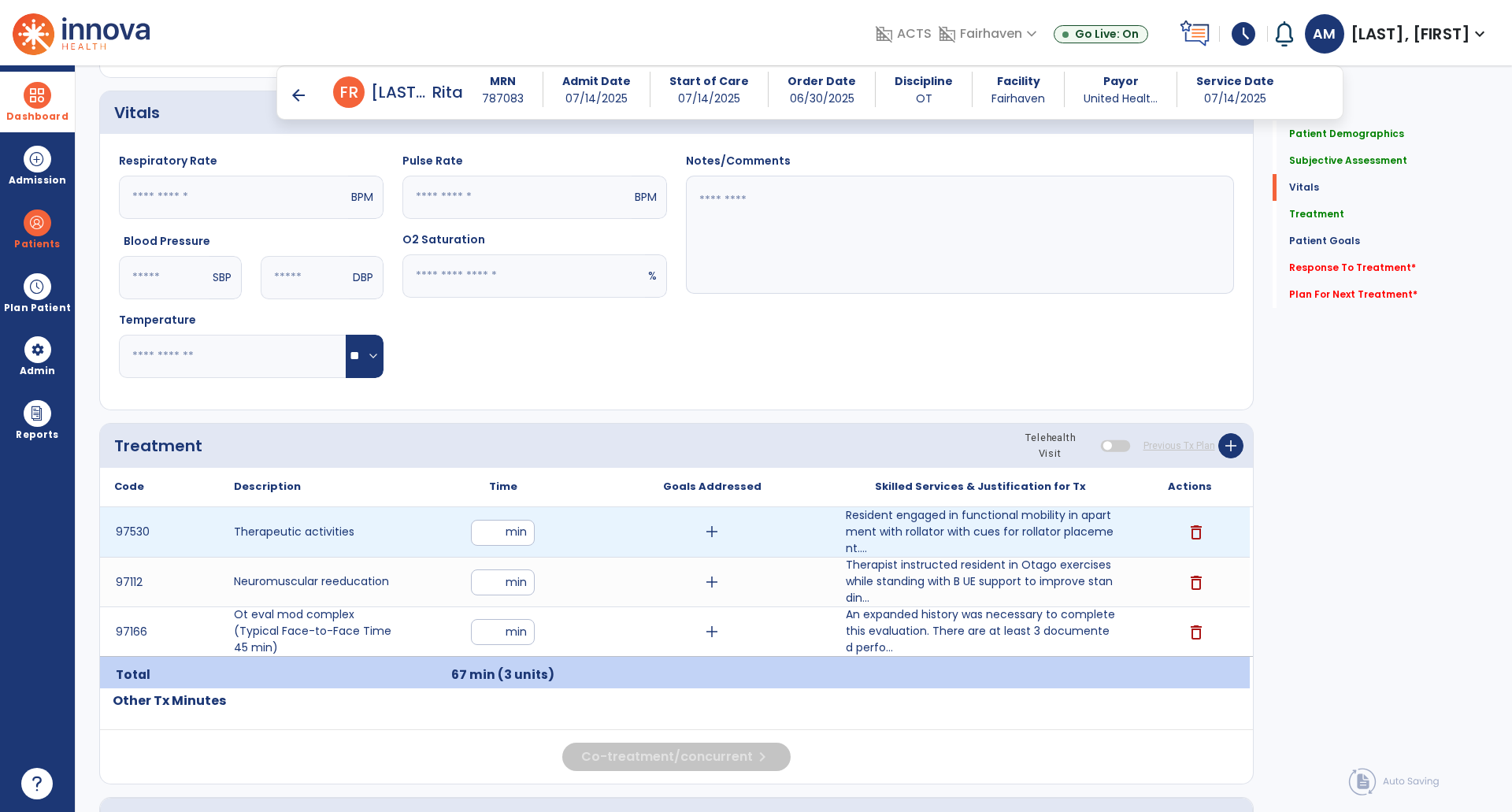 type on "*" 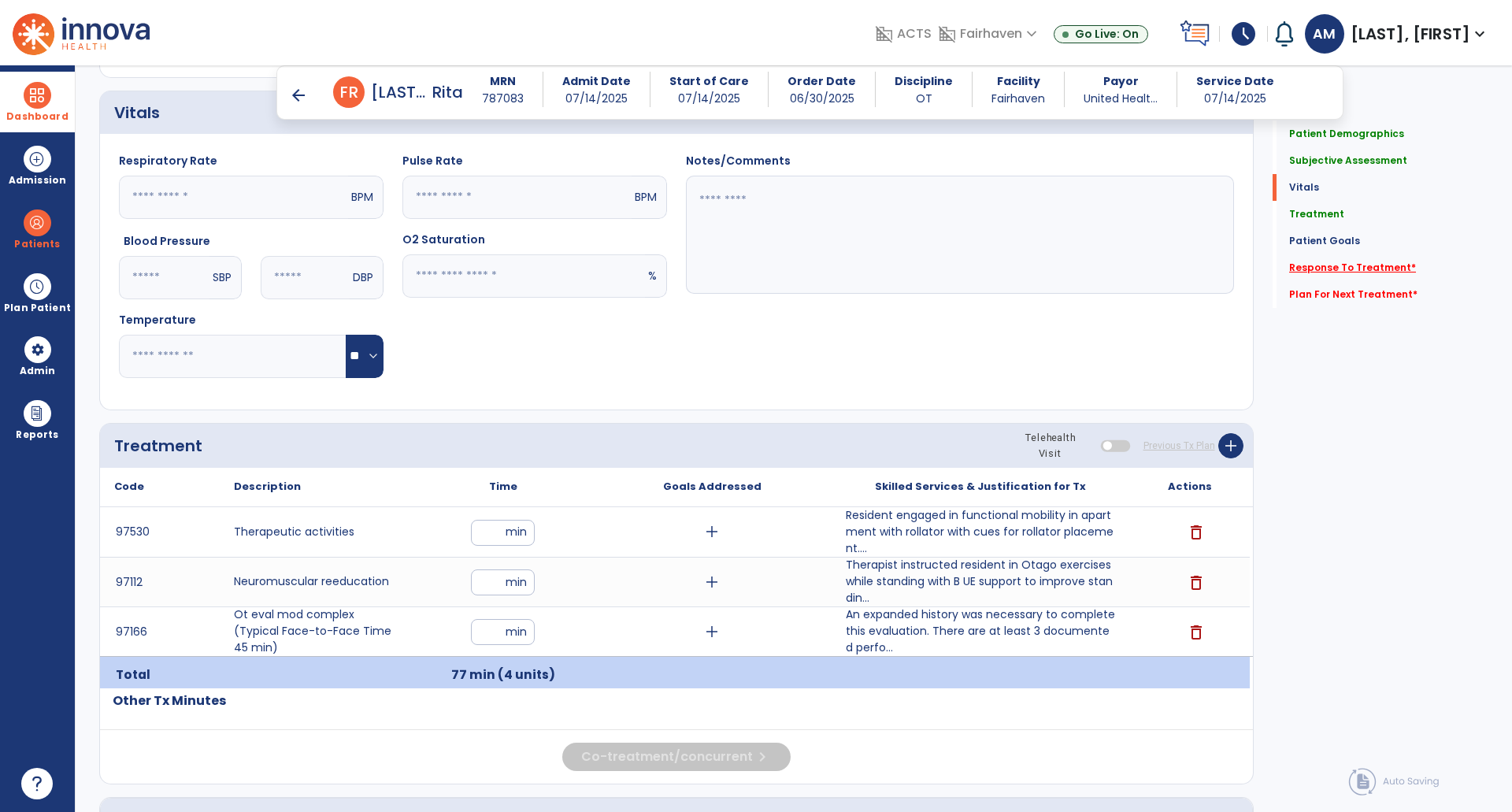 click on "Response To Treatment   *" 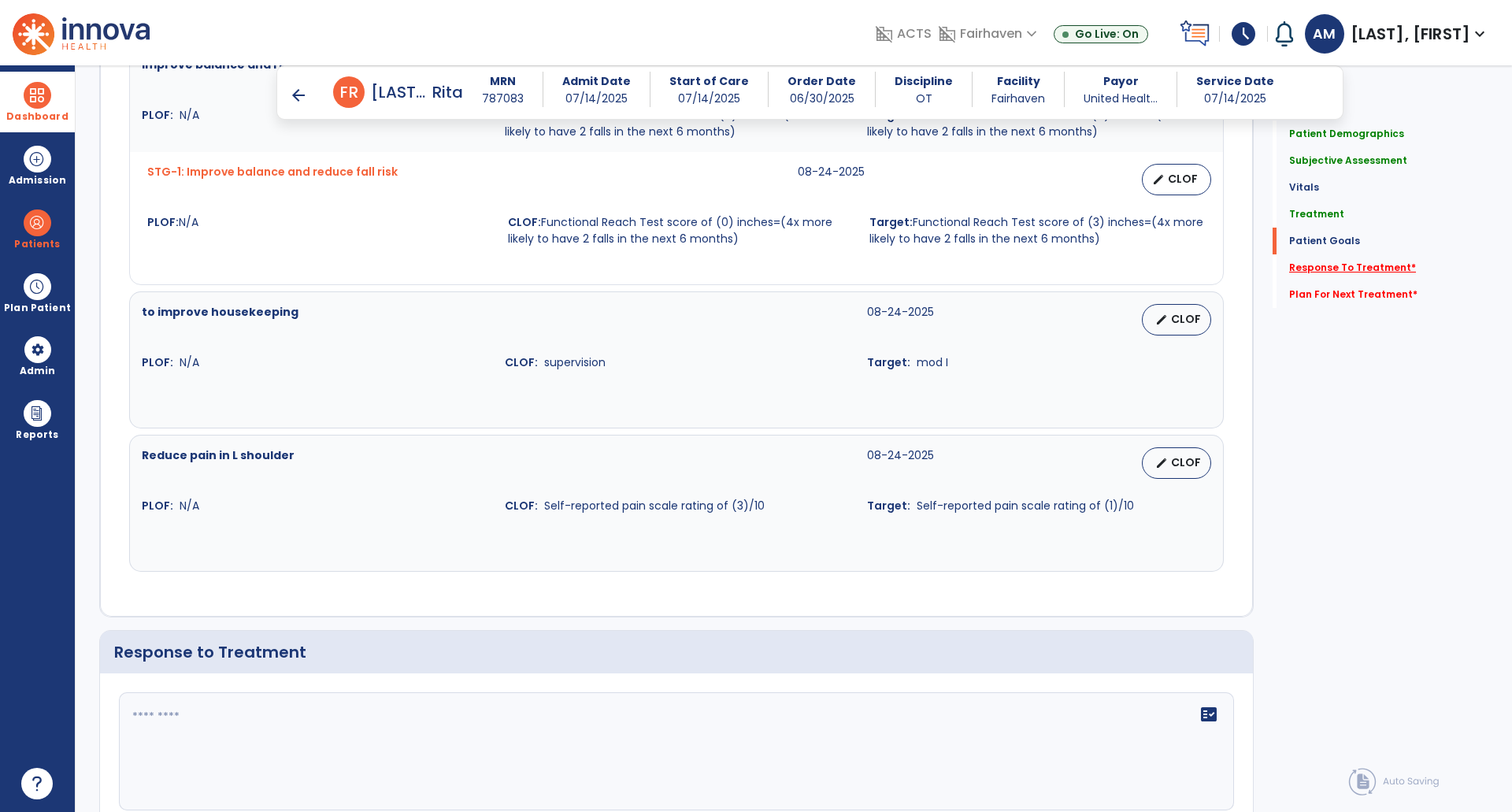 scroll, scrollTop: 1900, scrollLeft: 0, axis: vertical 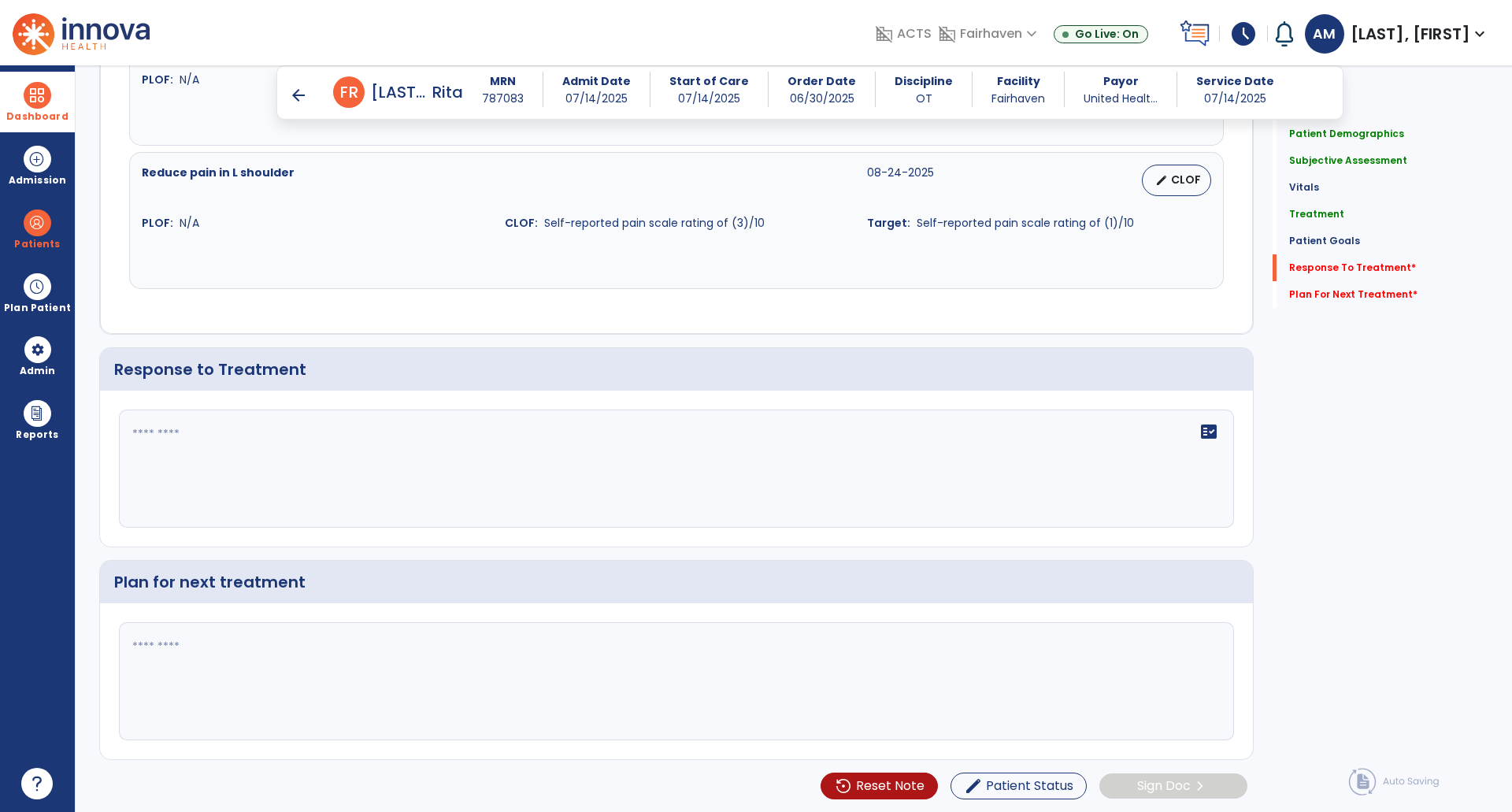 click on "fact_check" 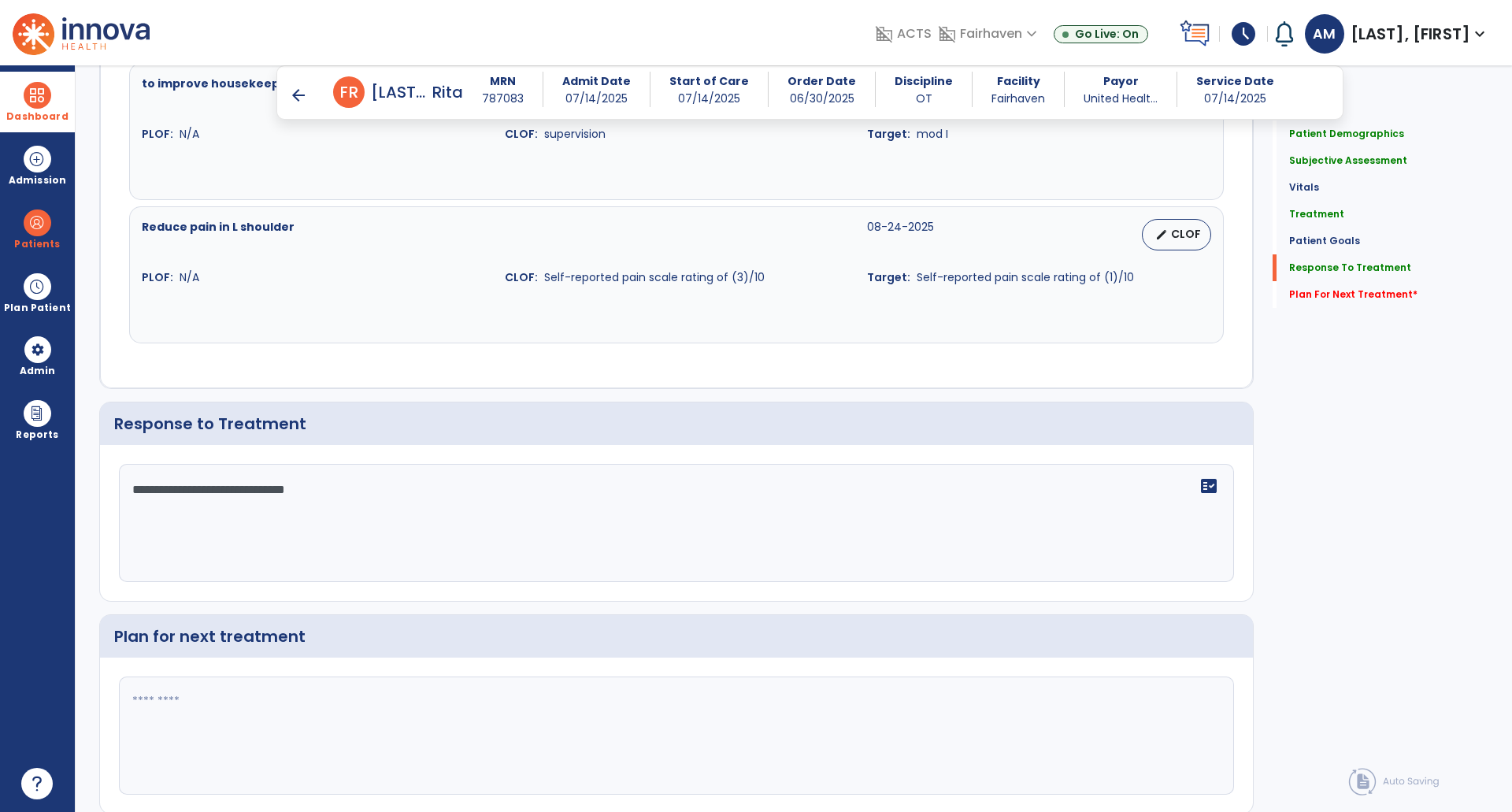 scroll, scrollTop: 1900, scrollLeft: 0, axis: vertical 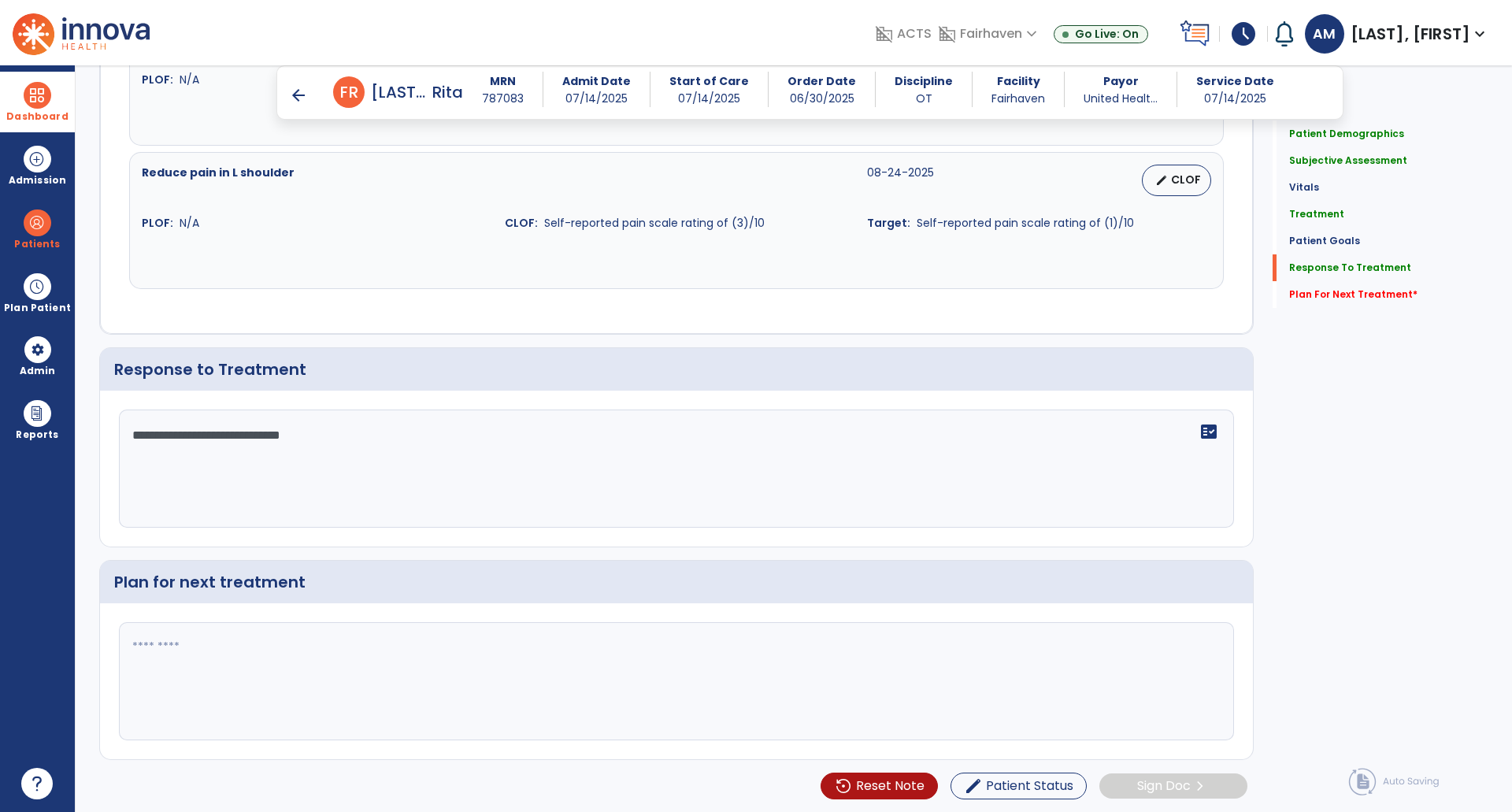 type on "**********" 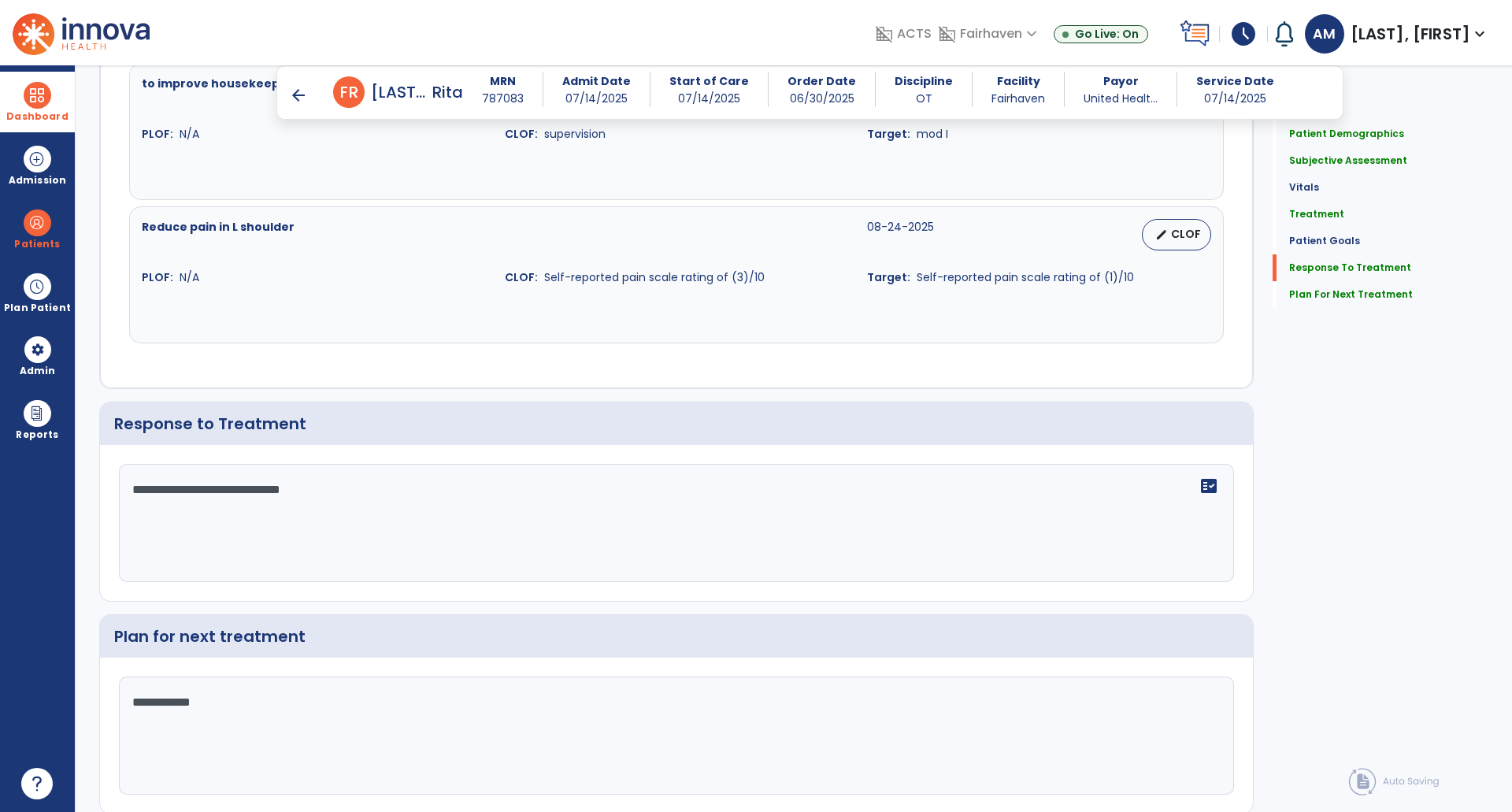 scroll, scrollTop: 1900, scrollLeft: 0, axis: vertical 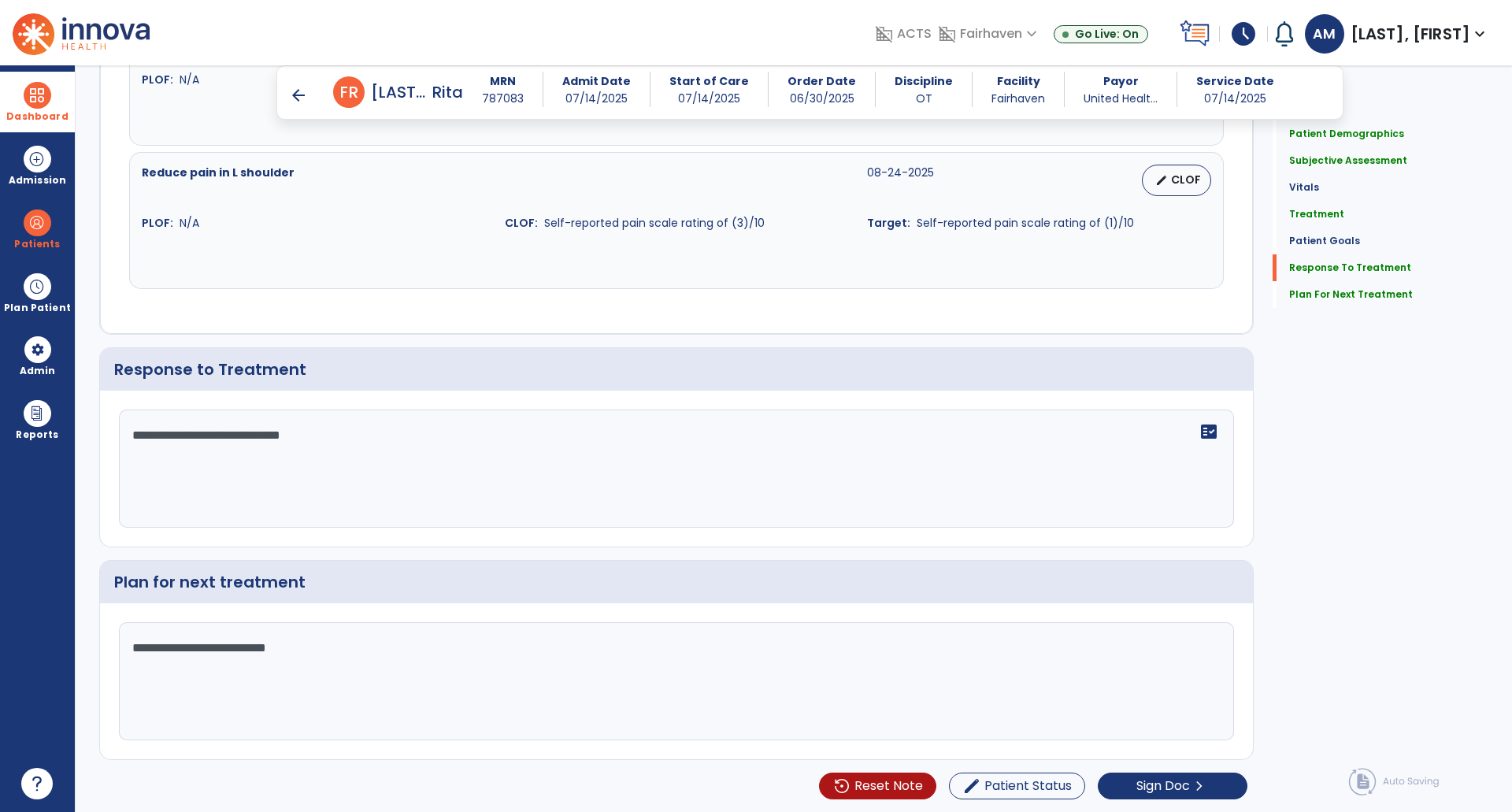 type on "**********" 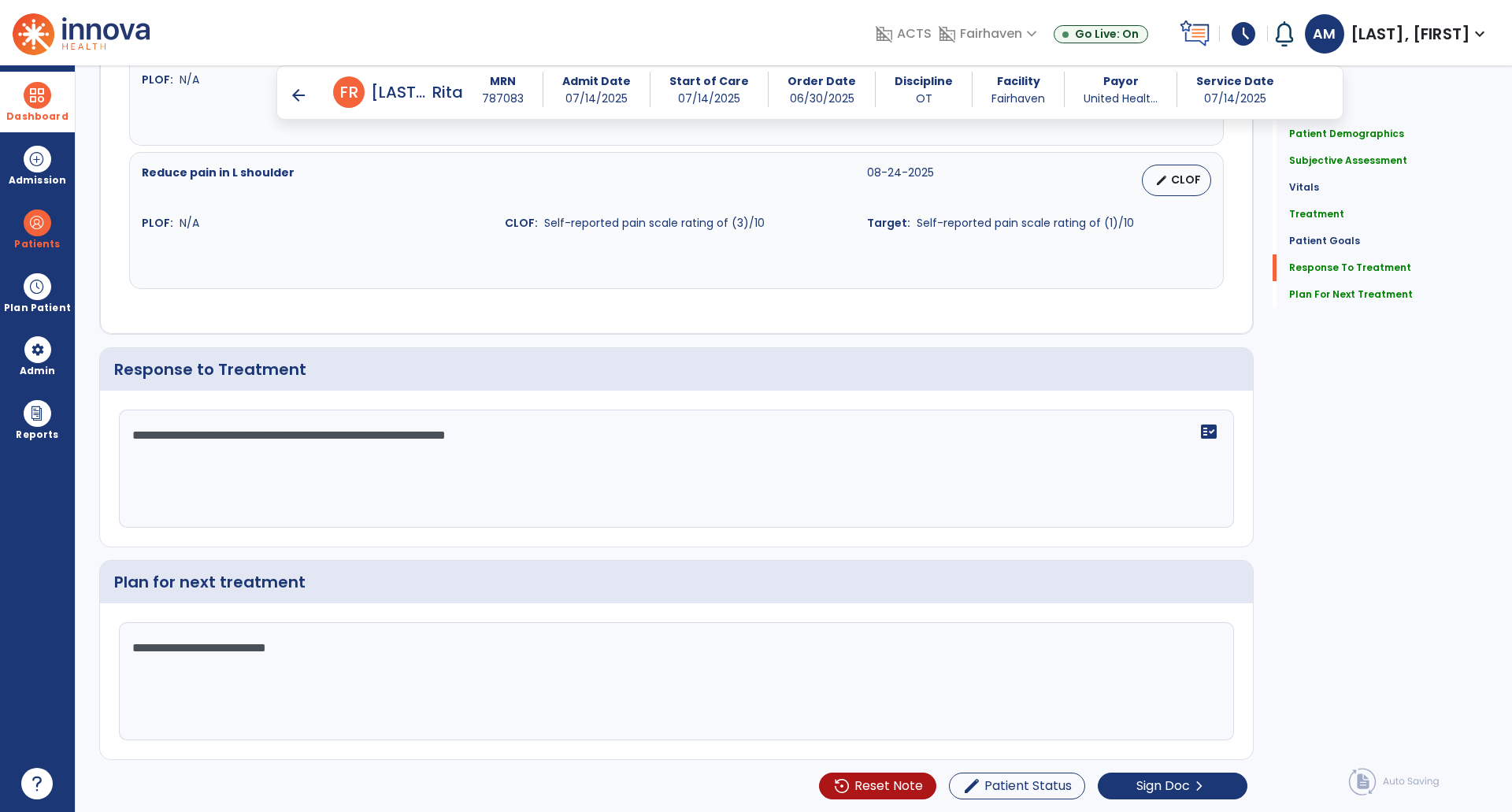 scroll, scrollTop: 1899, scrollLeft: 0, axis: vertical 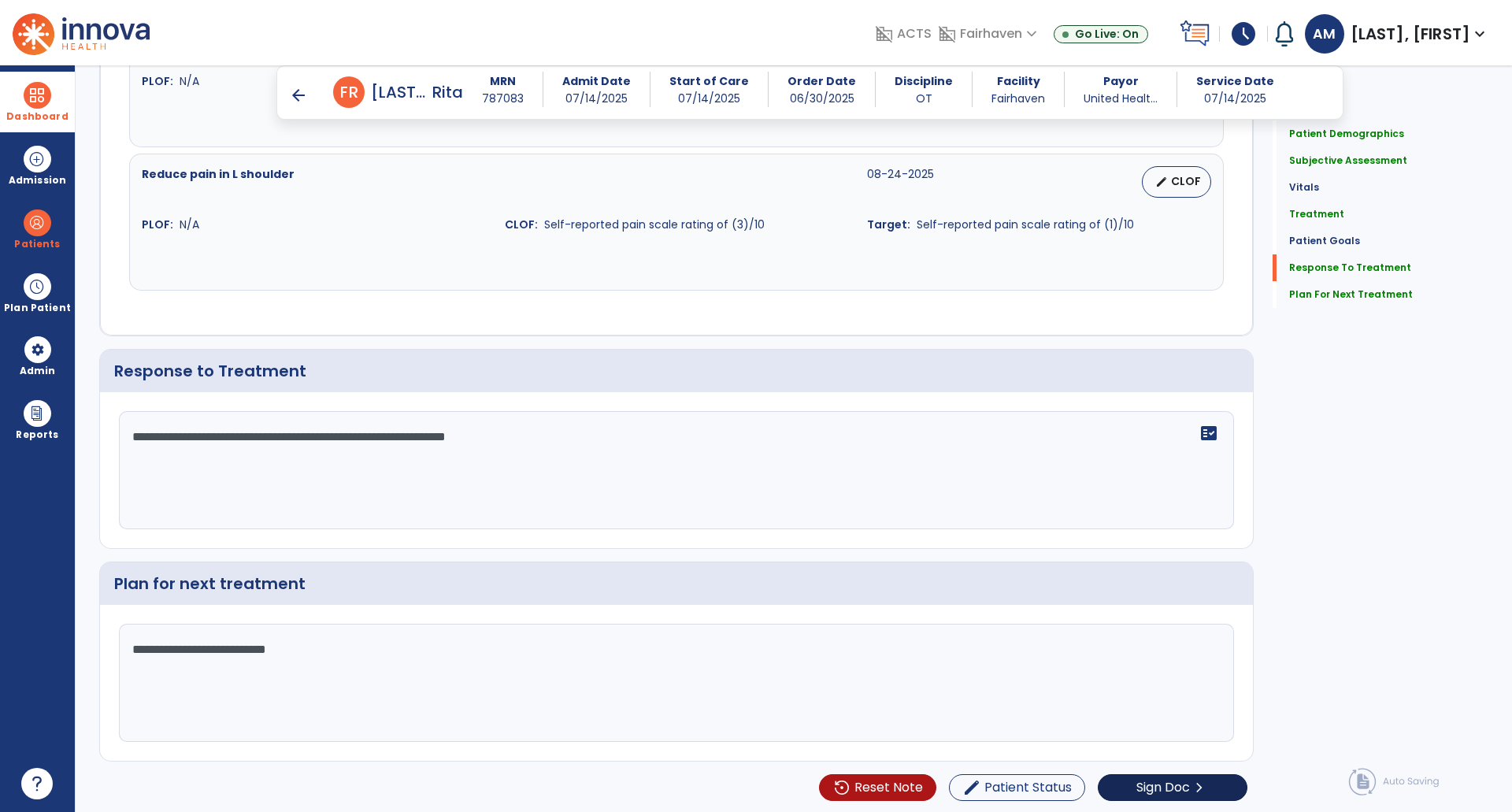 type on "**********" 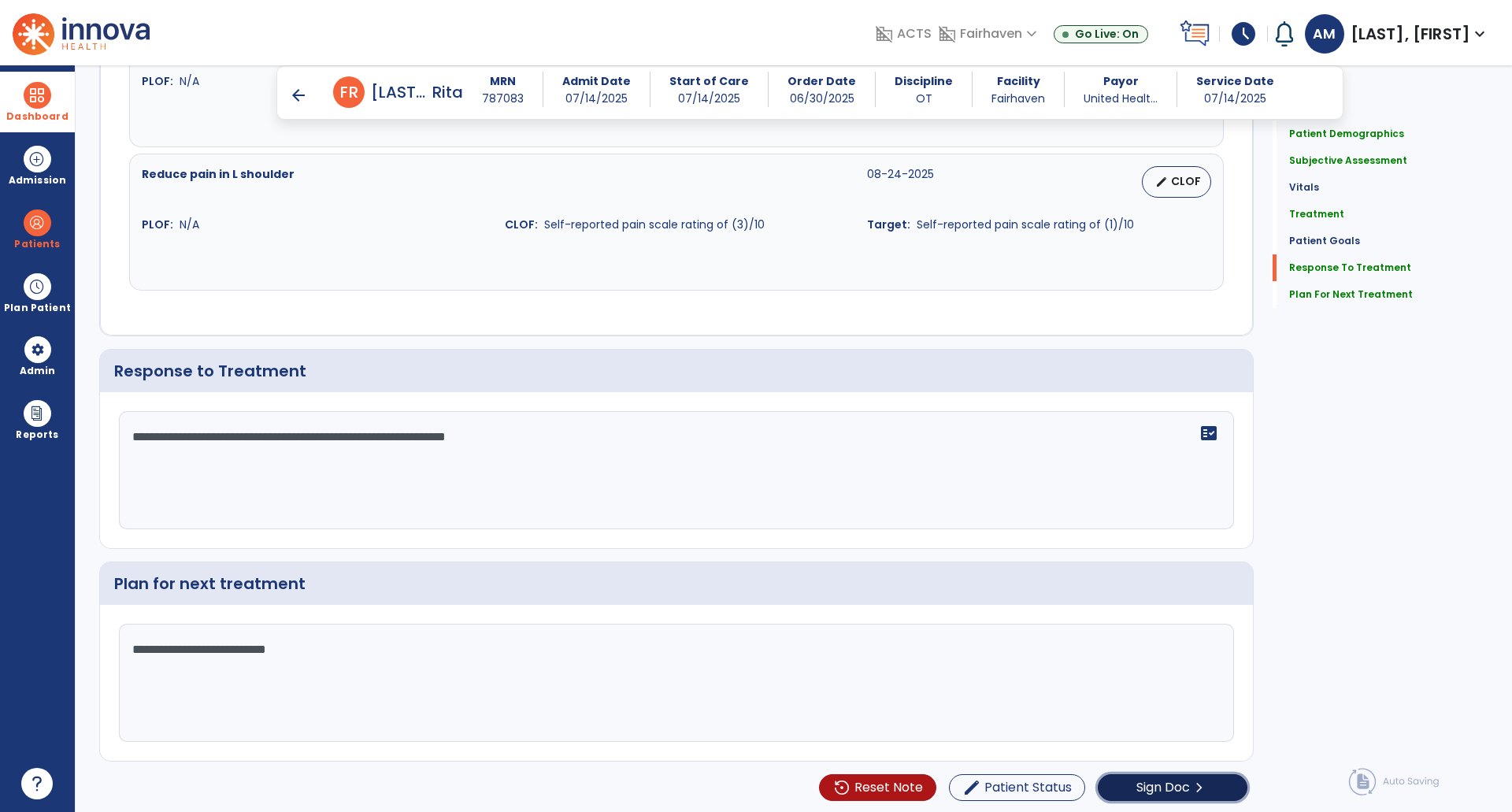 click on "Sign Doc" 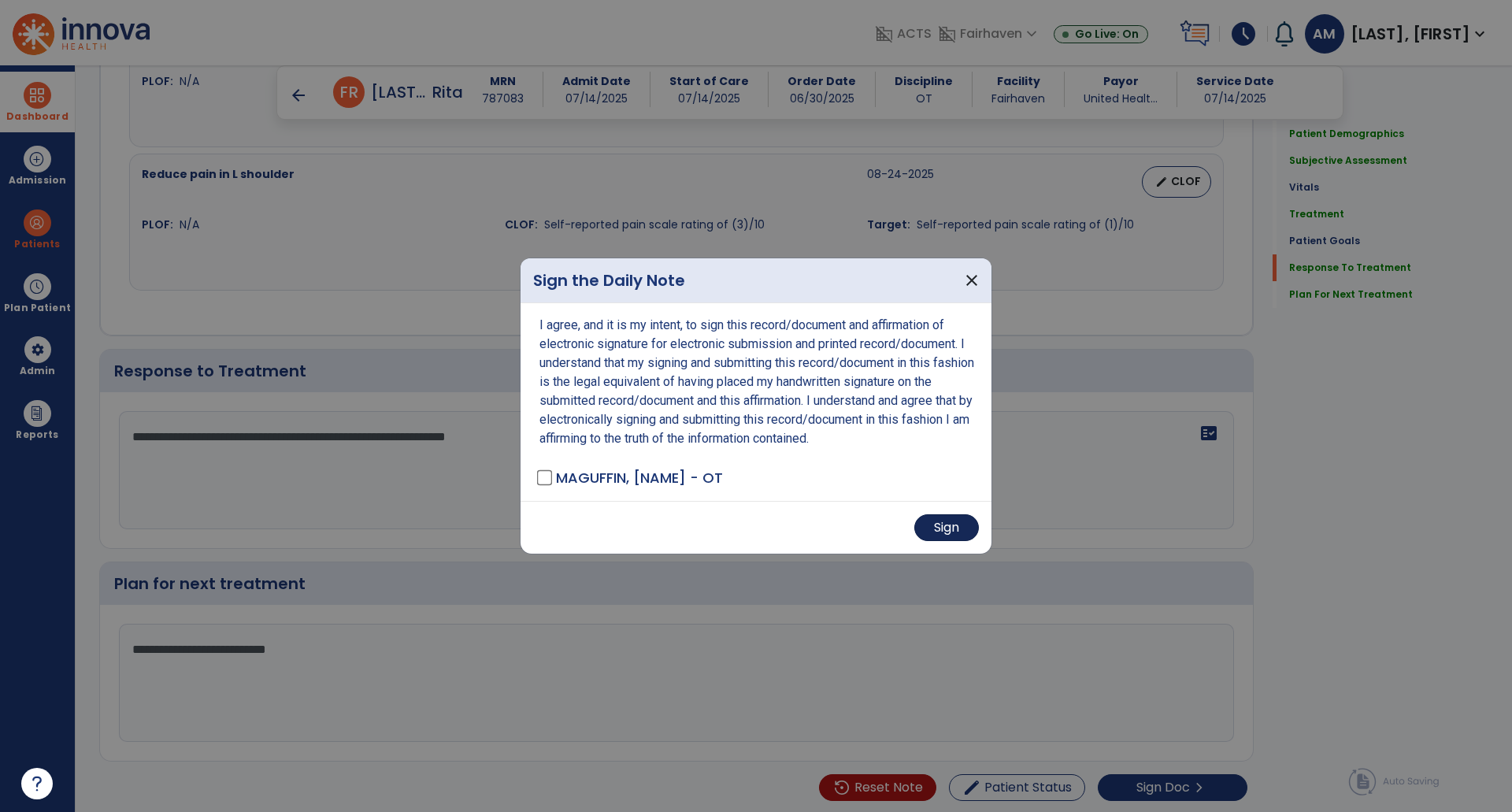 click on "Sign" at bounding box center [947, 528] 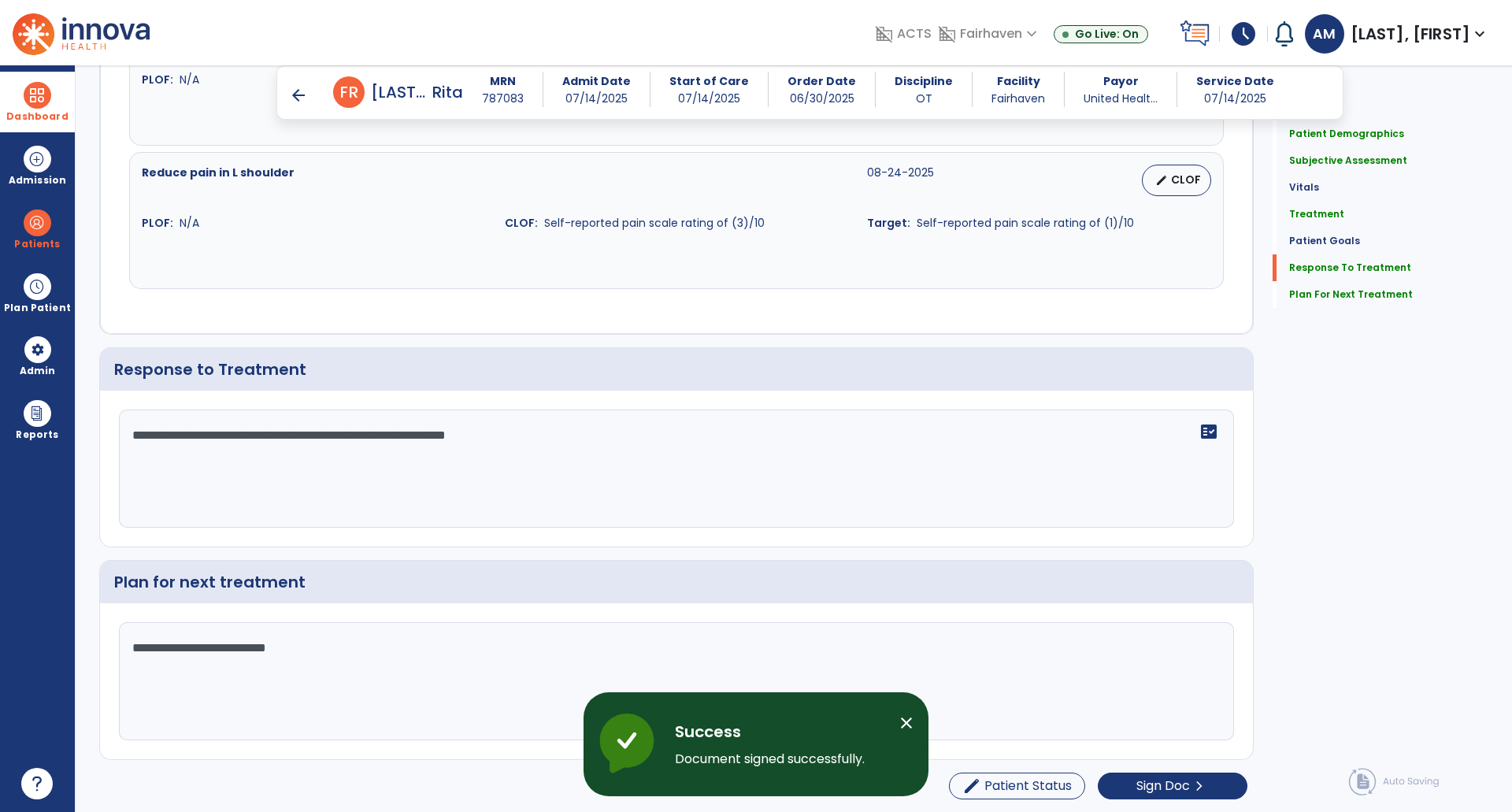 scroll, scrollTop: 0, scrollLeft: 0, axis: both 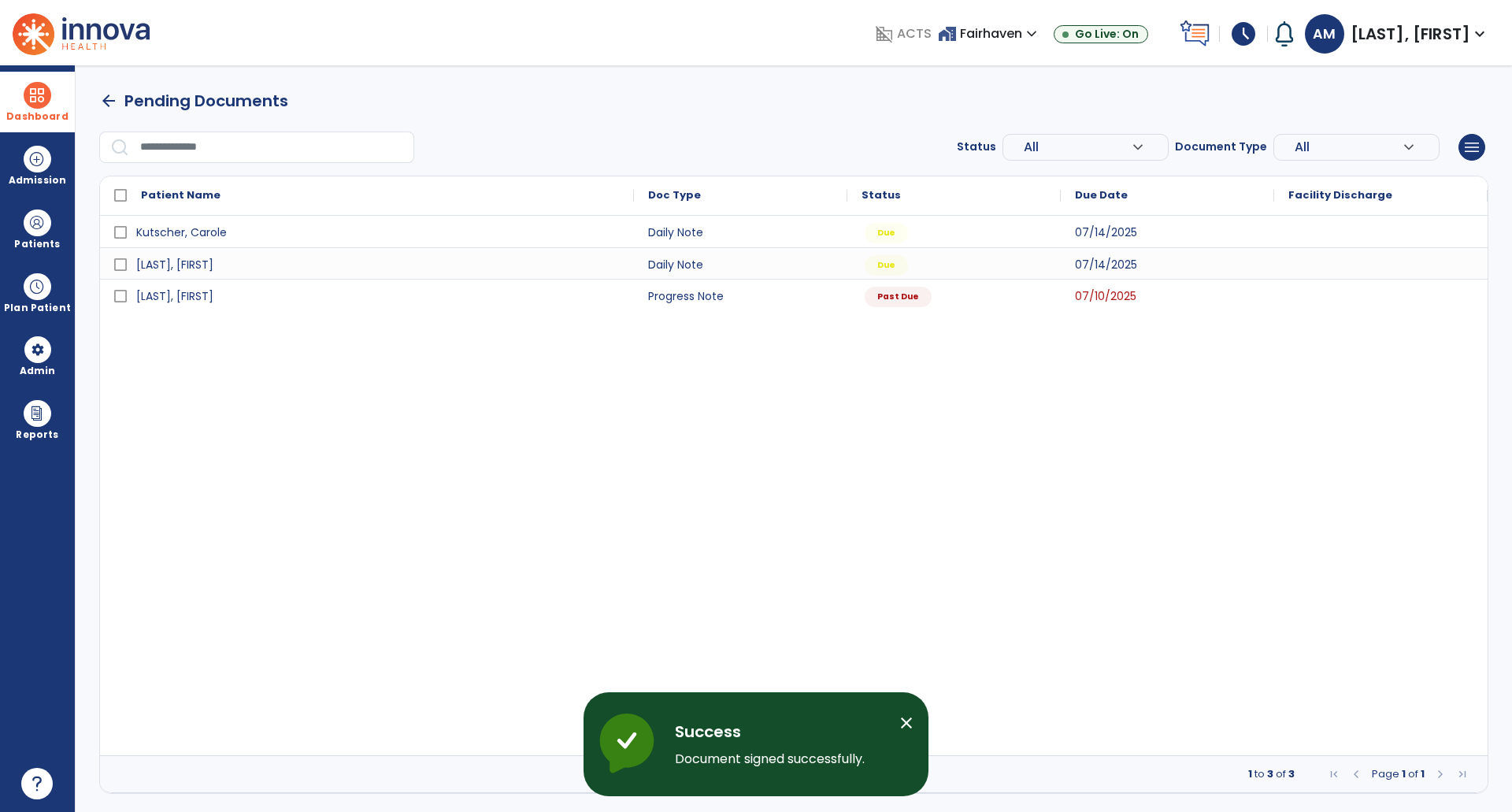 click on "close" at bounding box center (906, 723) 